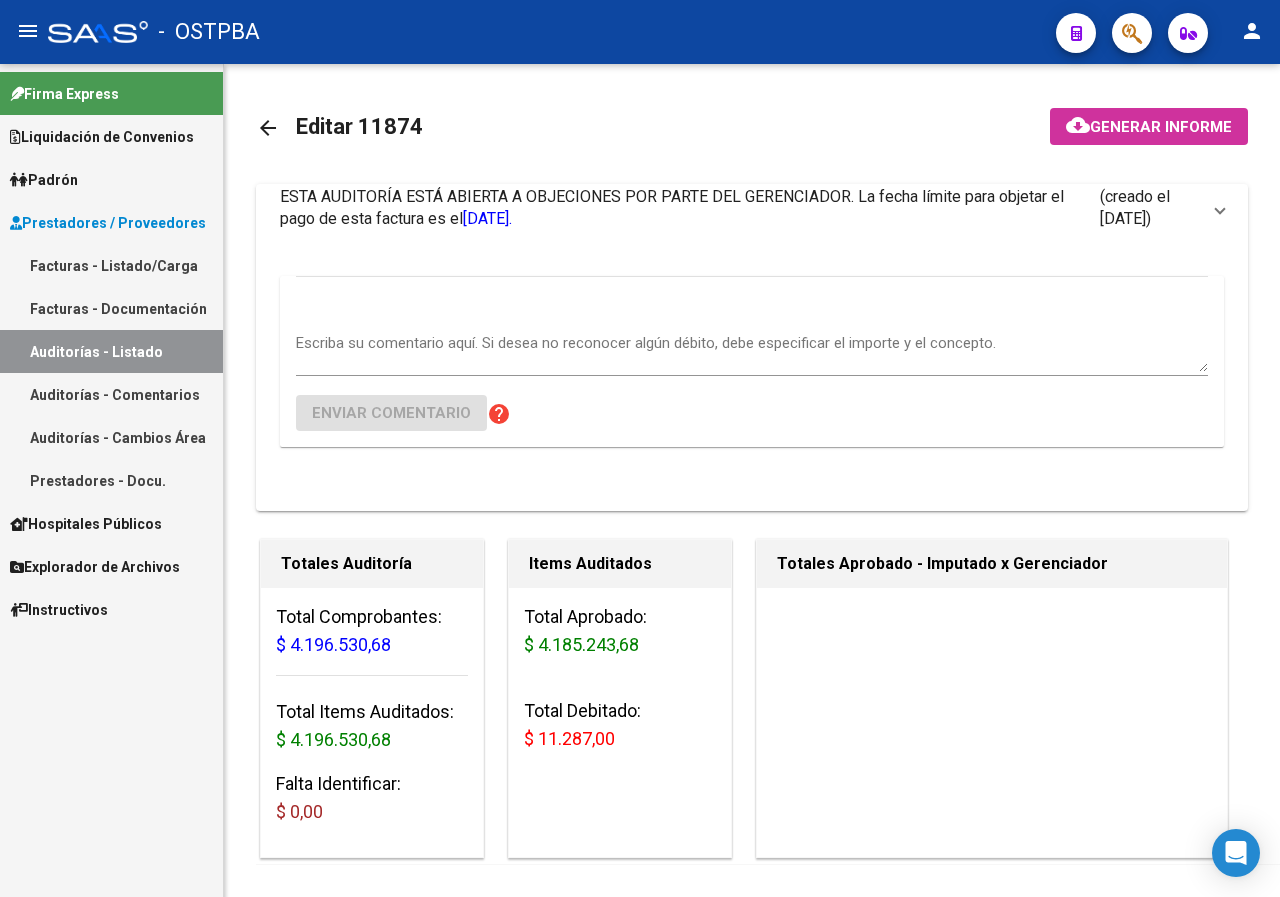scroll, scrollTop: 0, scrollLeft: 0, axis: both 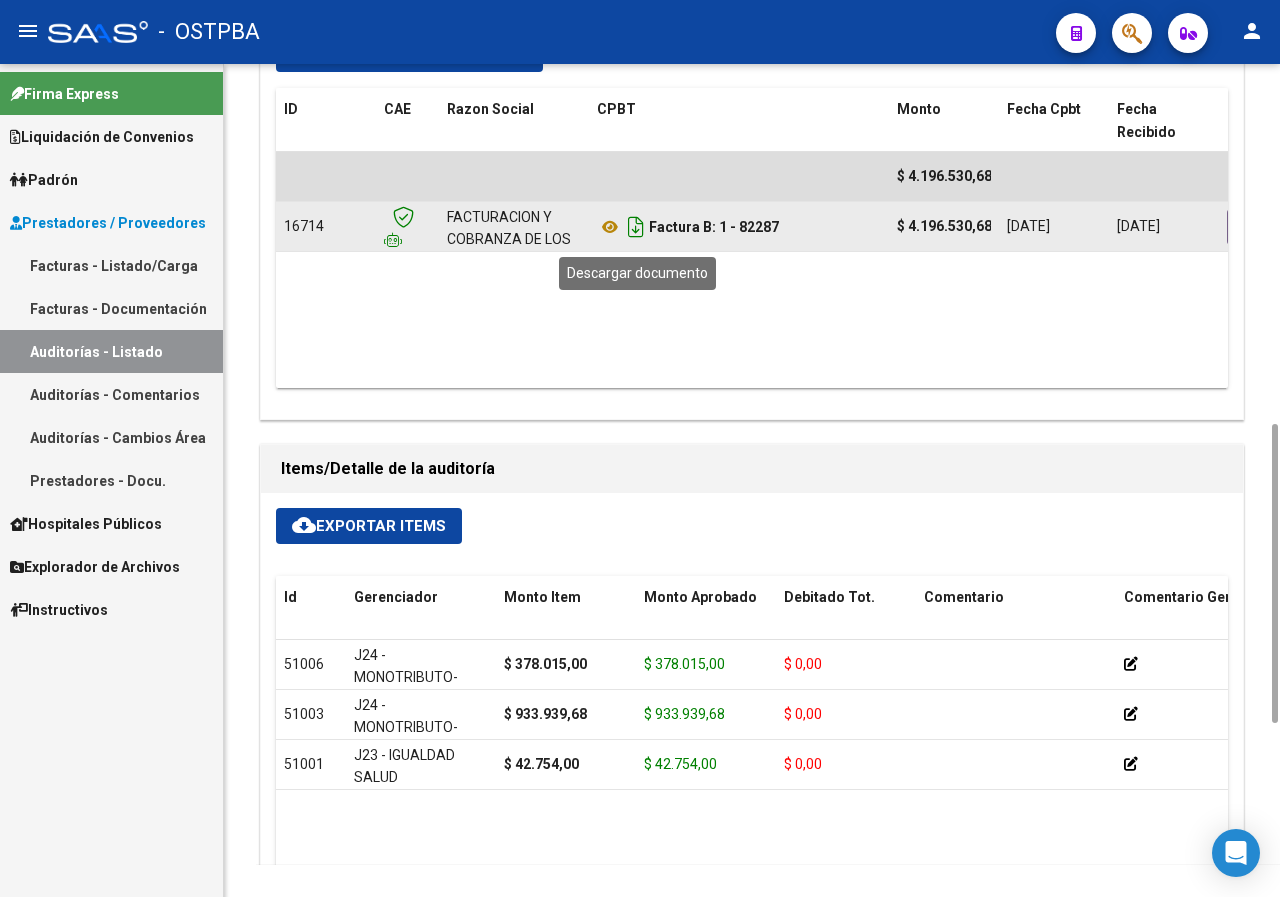 click 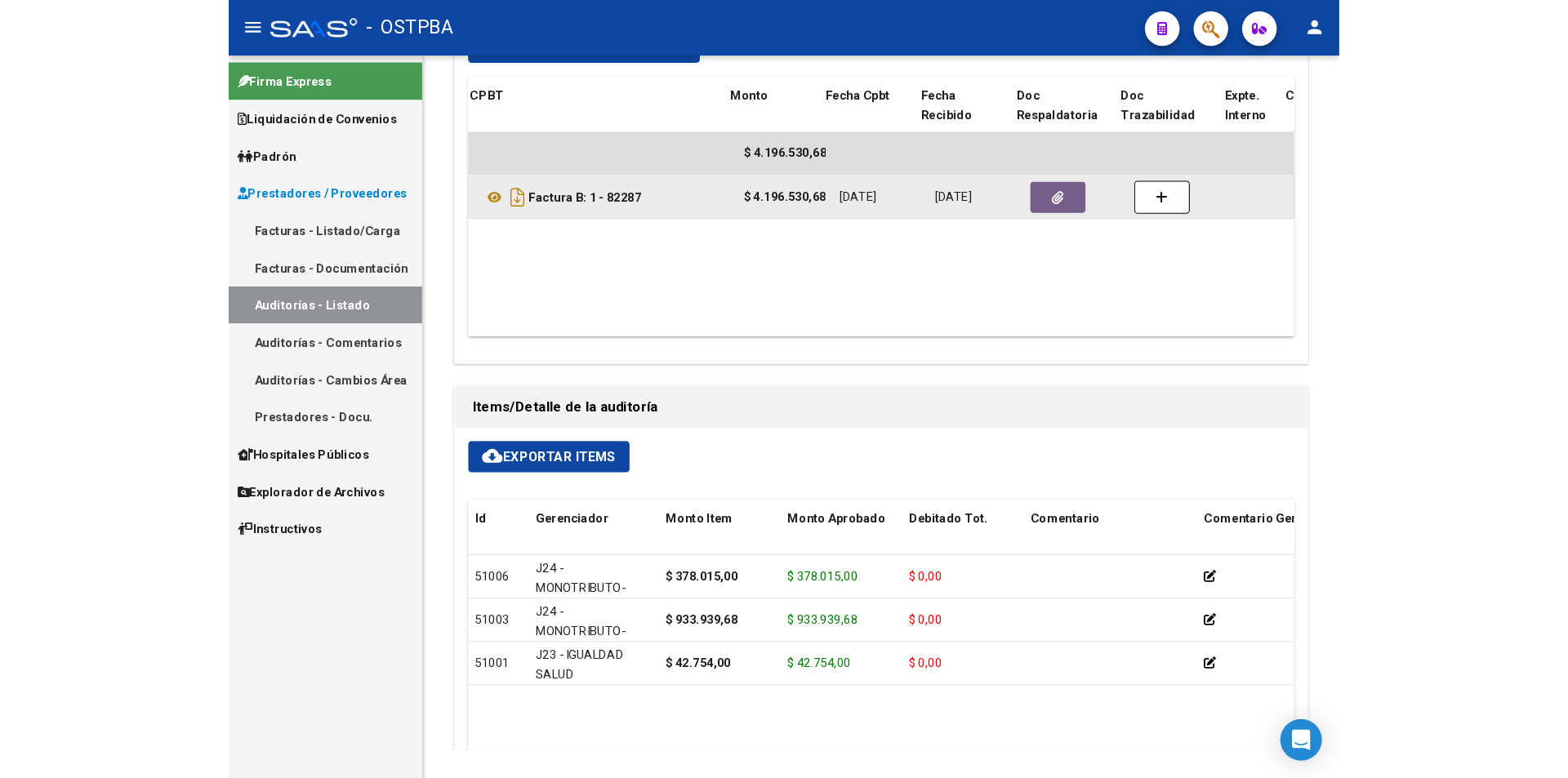 scroll, scrollTop: 0, scrollLeft: 261, axis: horizontal 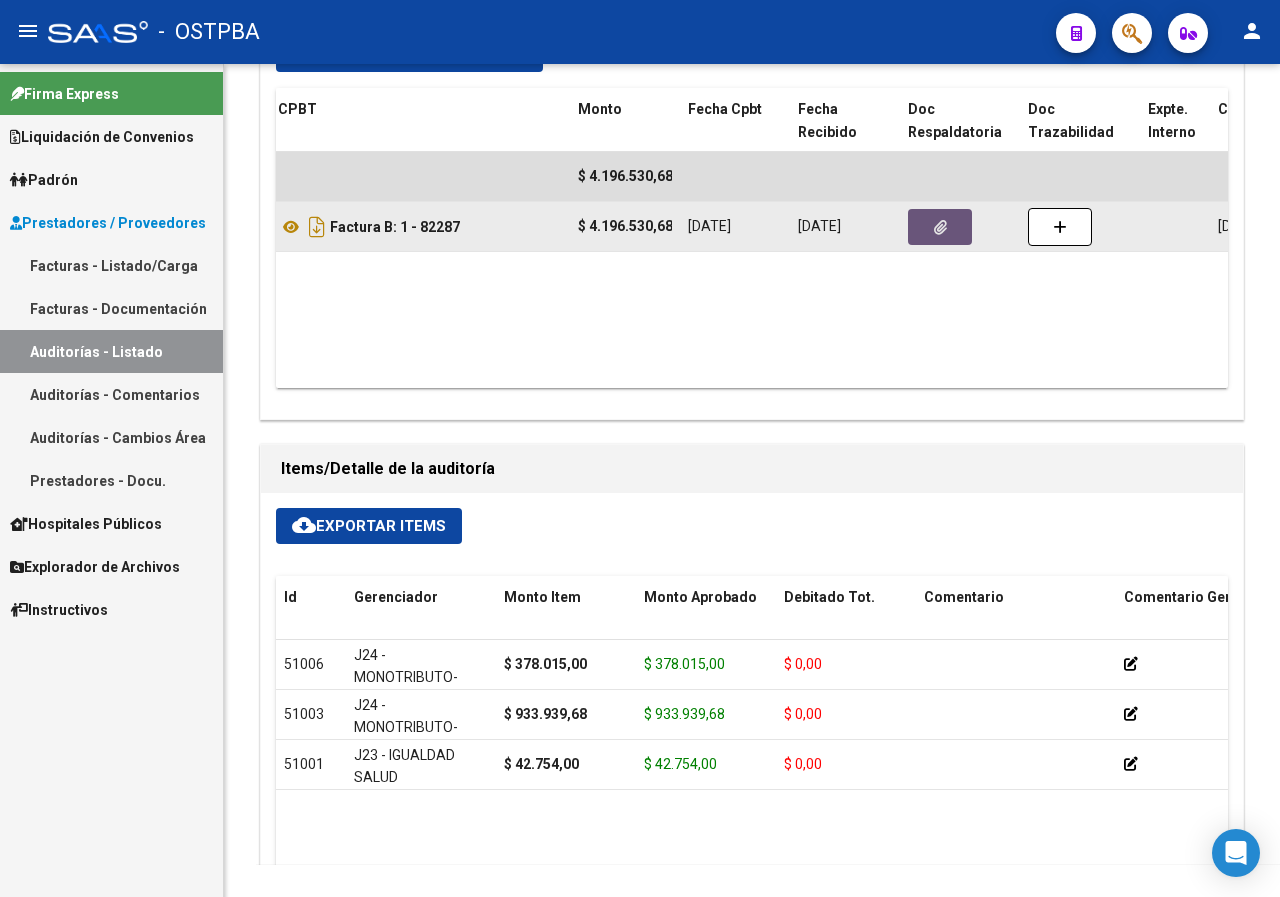 click 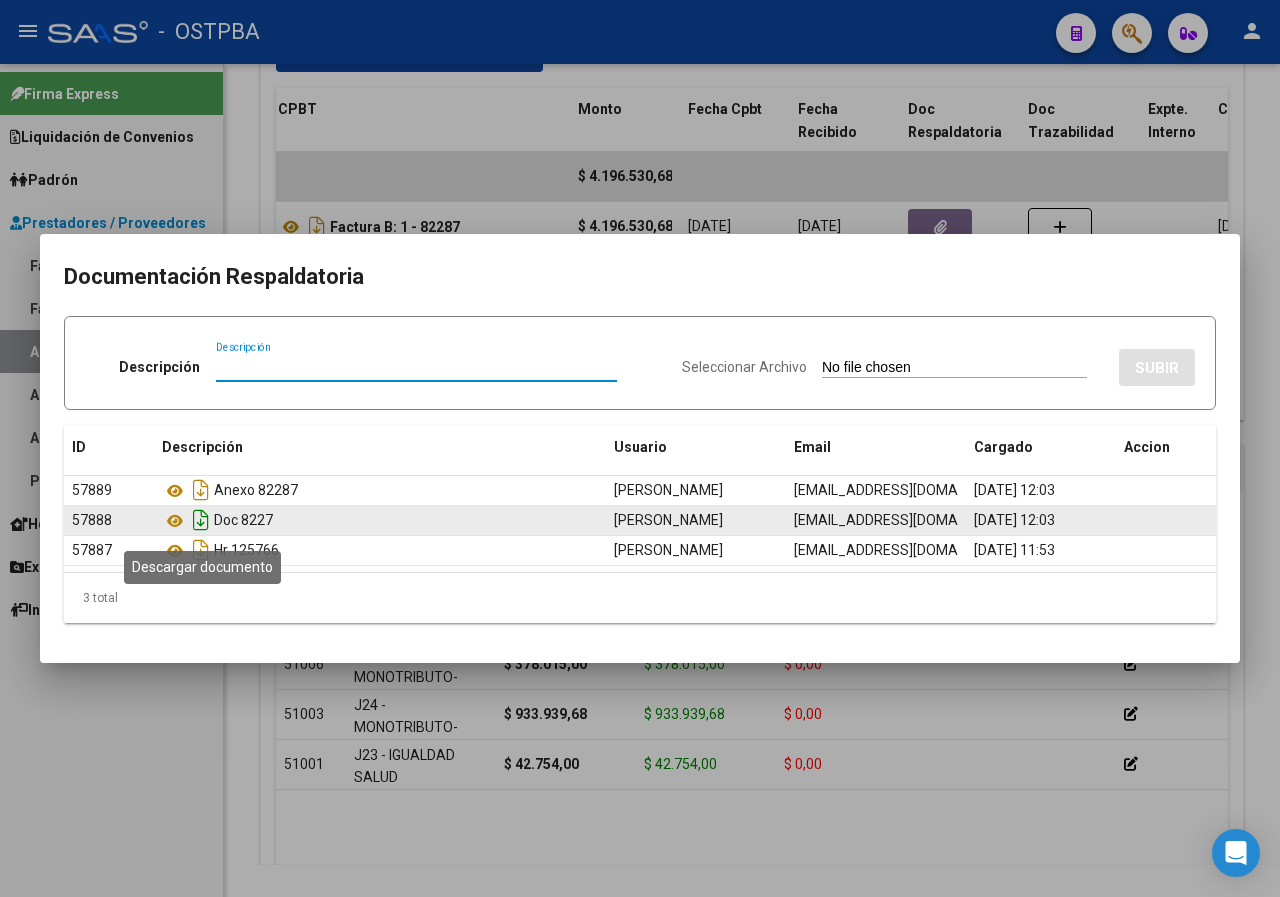 click 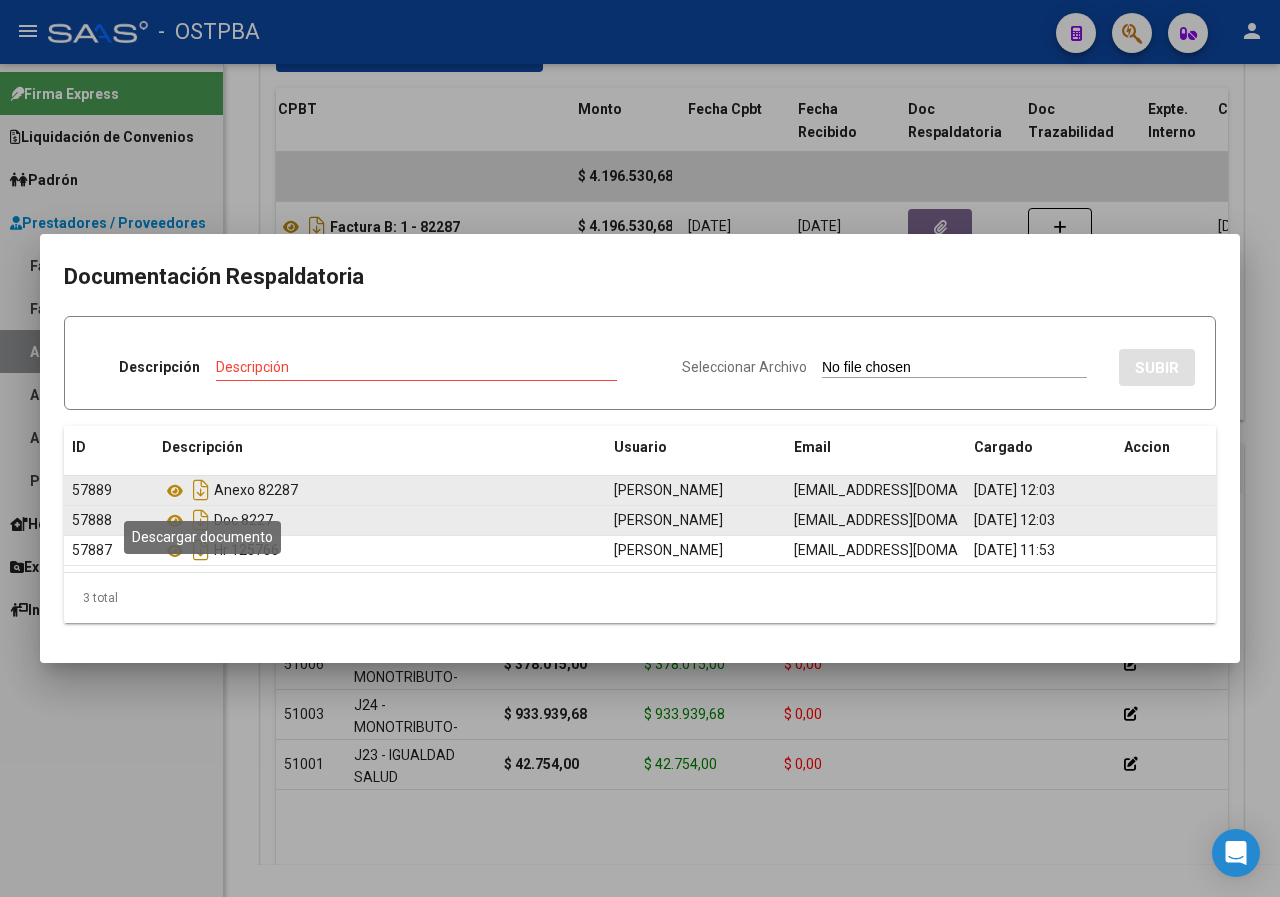 drag, startPoint x: 207, startPoint y: 491, endPoint x: 225, endPoint y: 493, distance: 18.110771 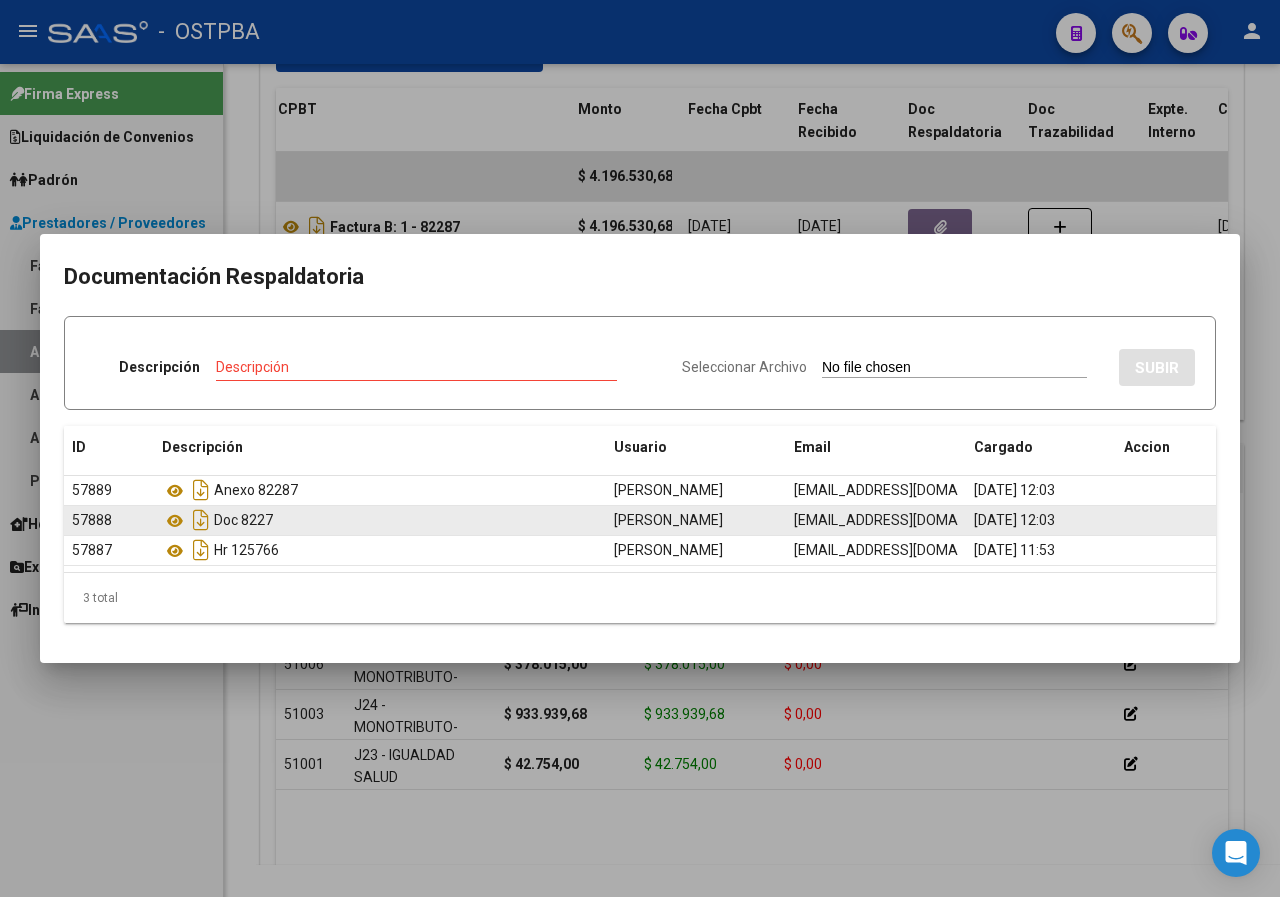 click at bounding box center [640, 448] 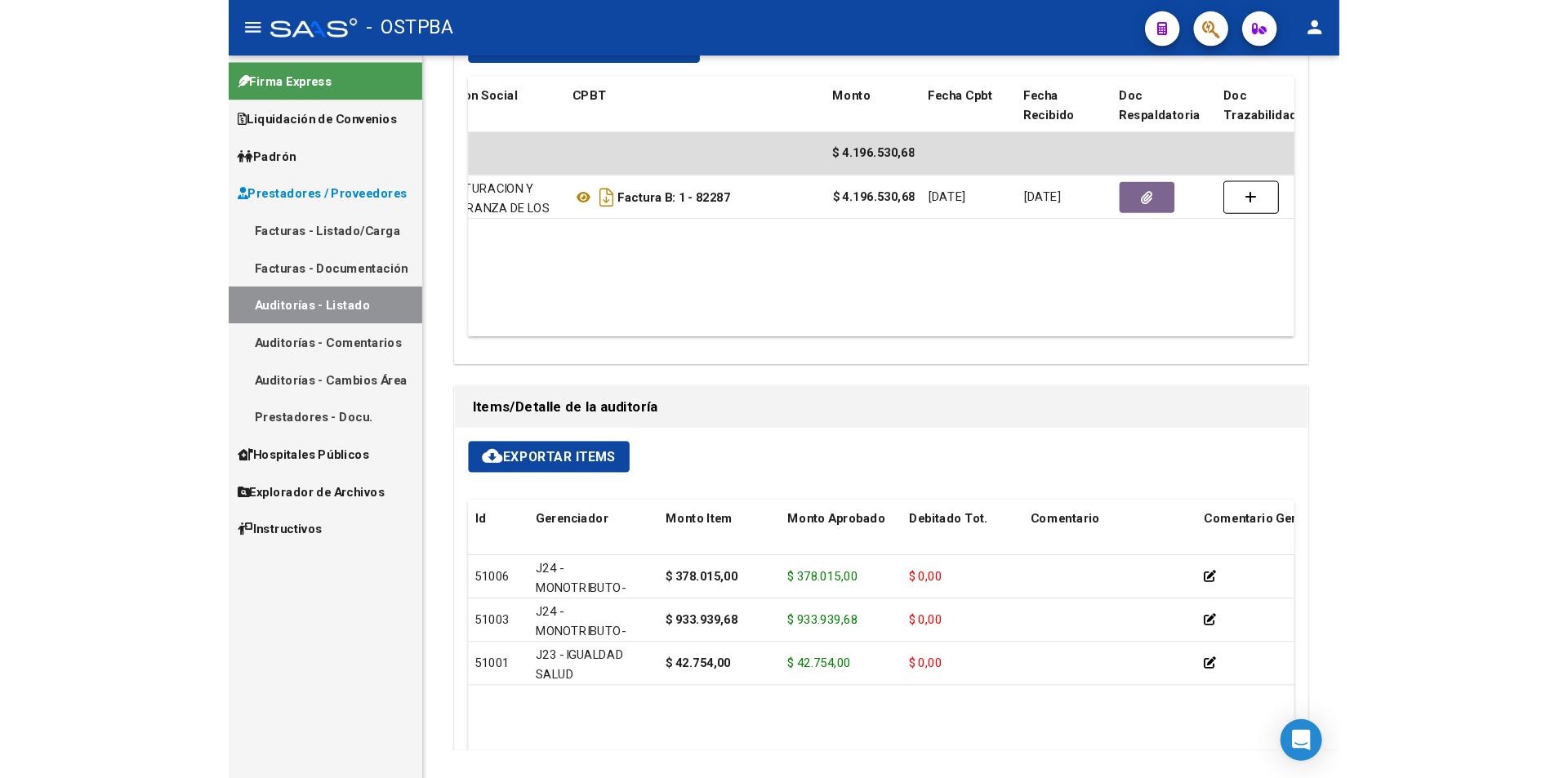 scroll, scrollTop: 0, scrollLeft: 164, axis: horizontal 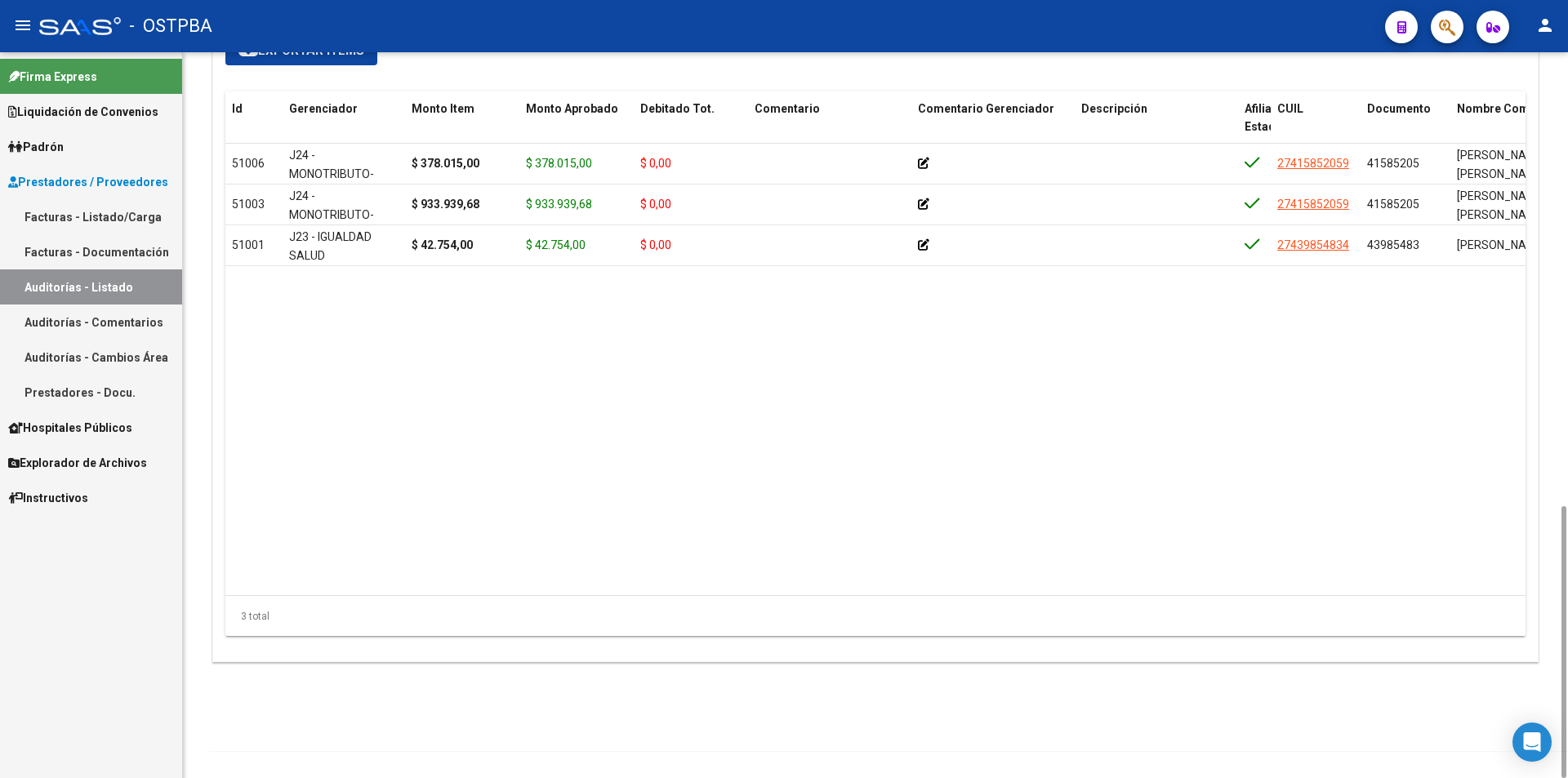 drag, startPoint x: 938, startPoint y: 589, endPoint x: 655, endPoint y: 501, distance: 296.3663 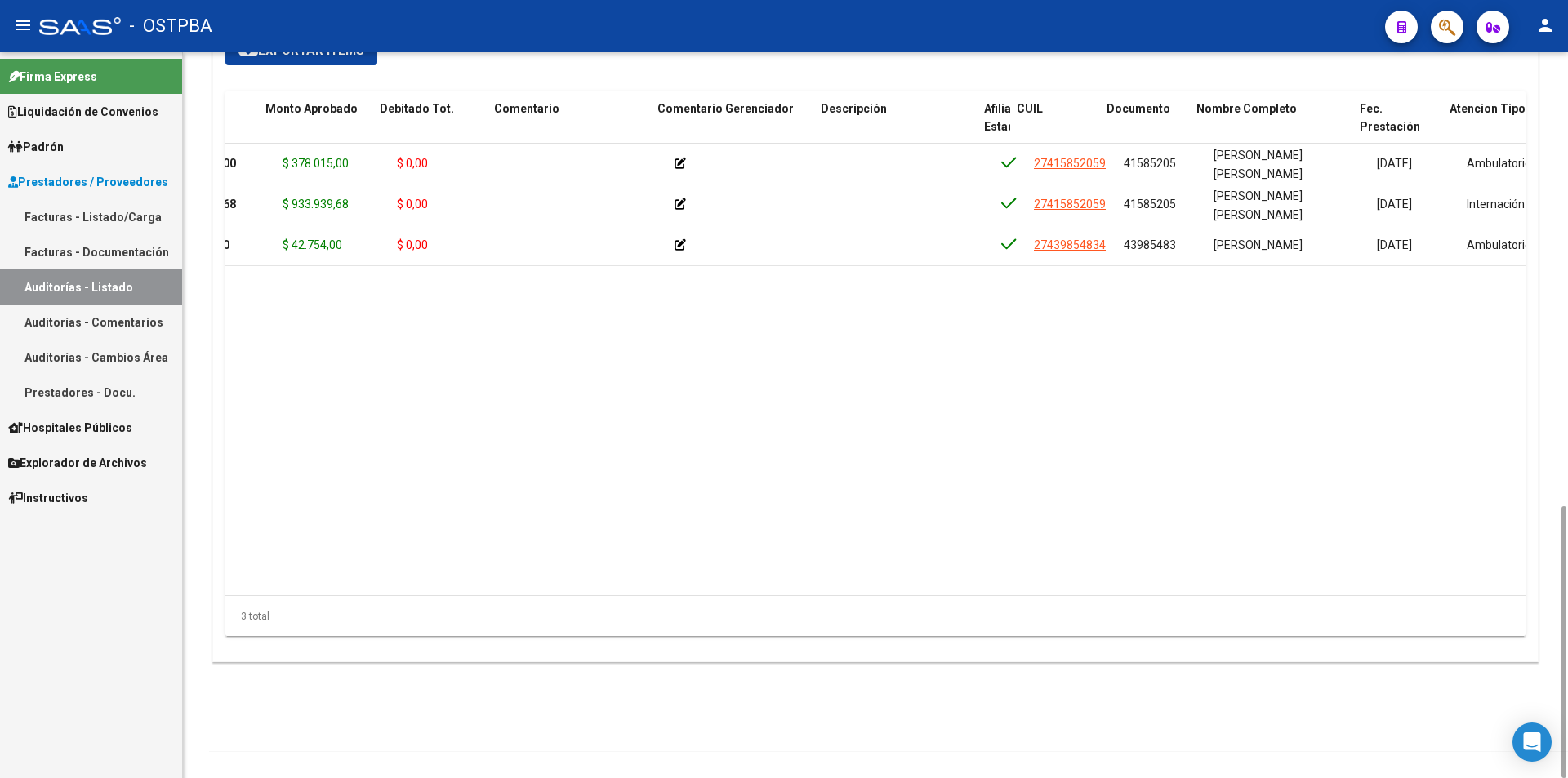 scroll, scrollTop: 0, scrollLeft: 261, axis: horizontal 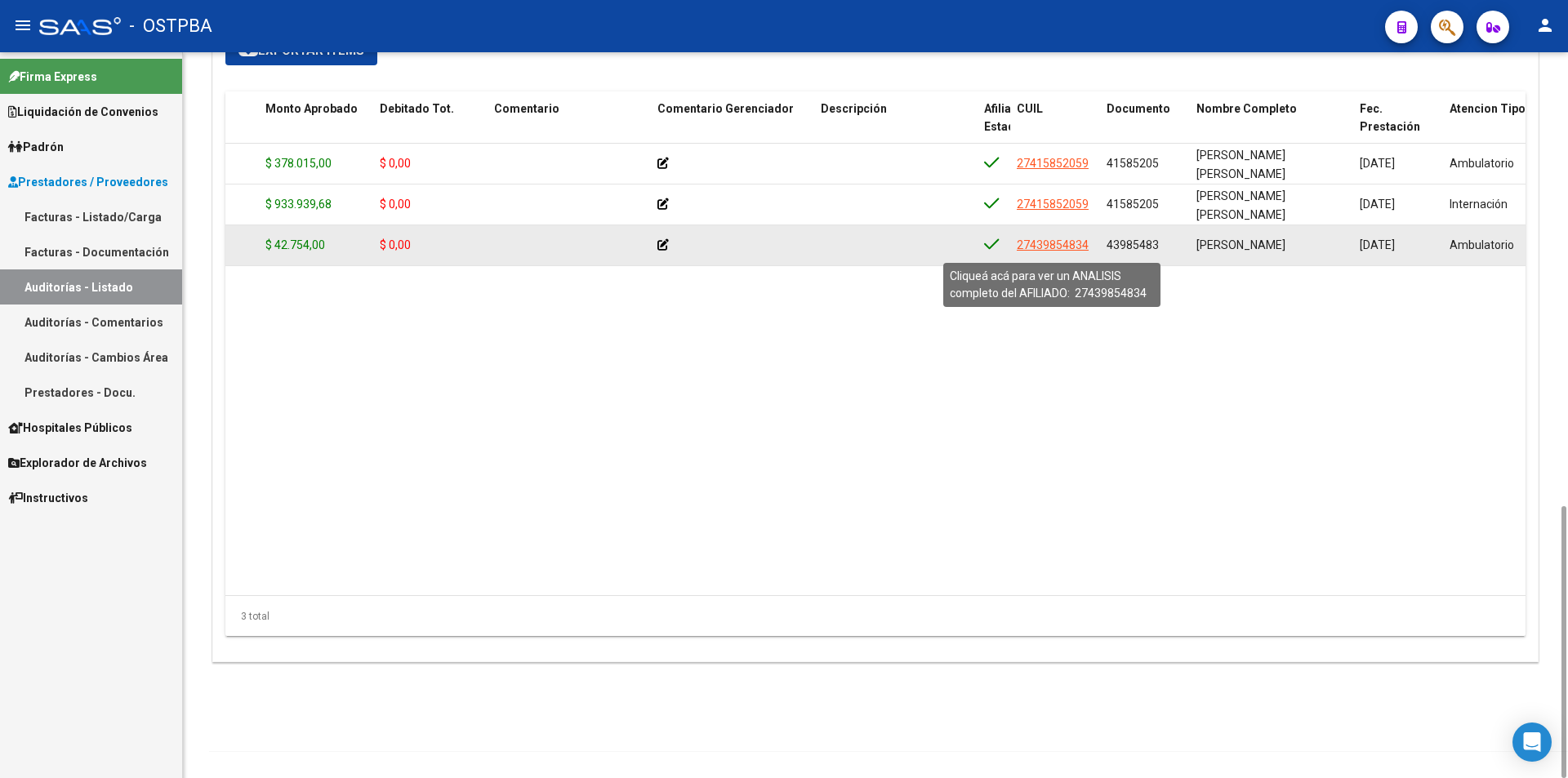 click on "27439854834" 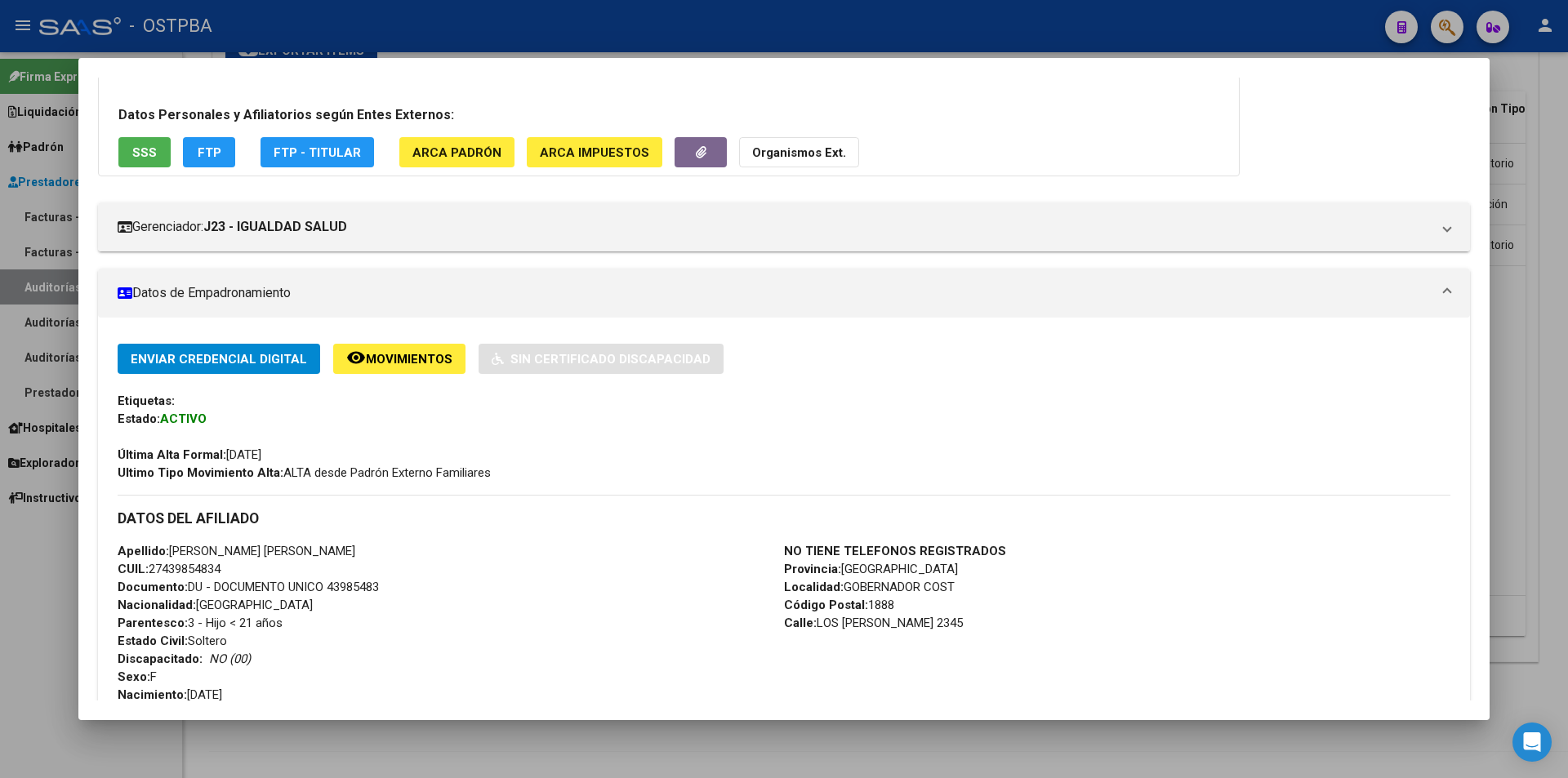 scroll, scrollTop: 0, scrollLeft: 0, axis: both 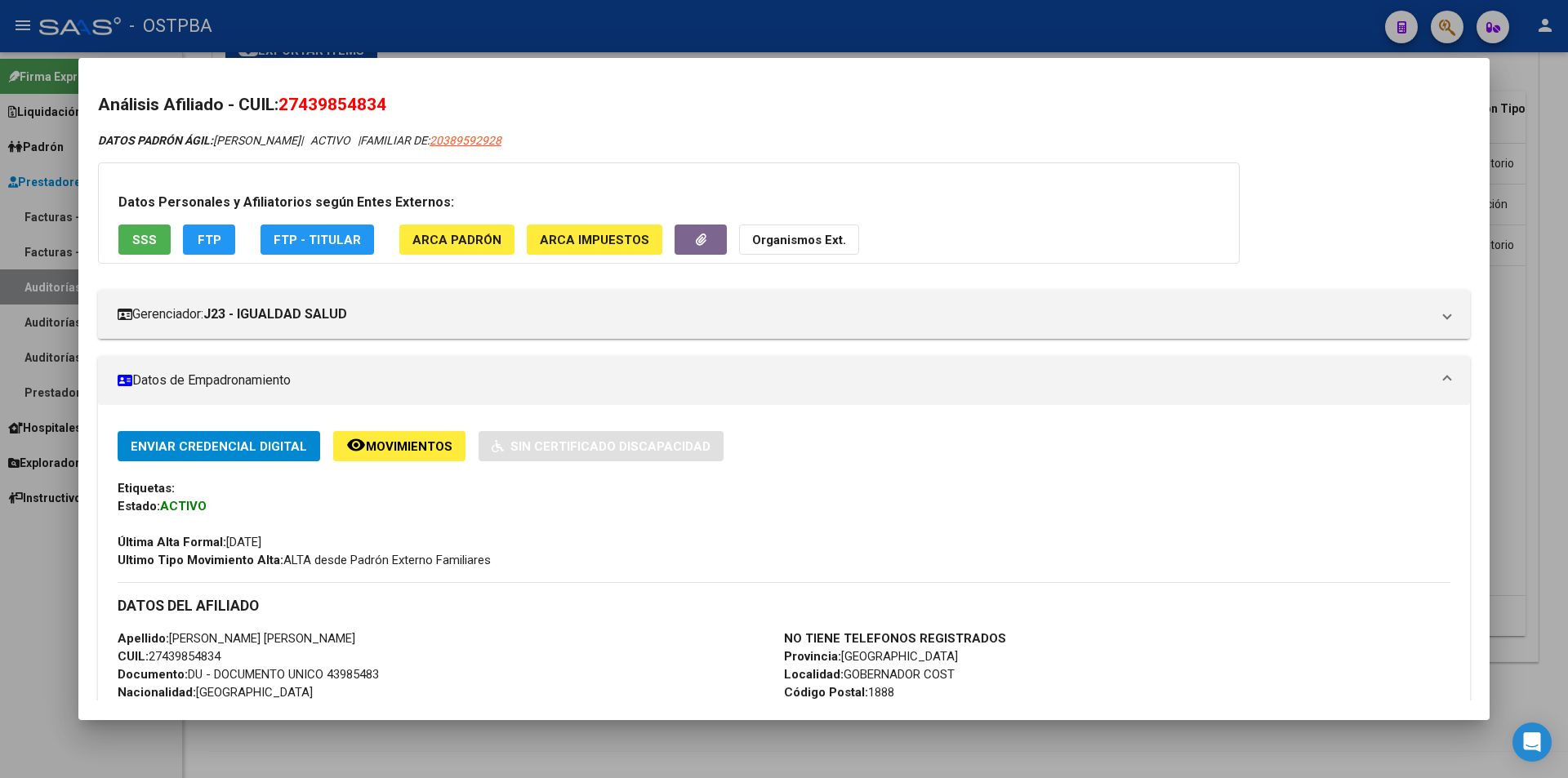 click on "Datos Personales y Afiliatorios según Entes Externos: SSS FTP  FTP - Titular ARCA Padrón ARCA Impuestos Organismos Ext." at bounding box center (669, 213) 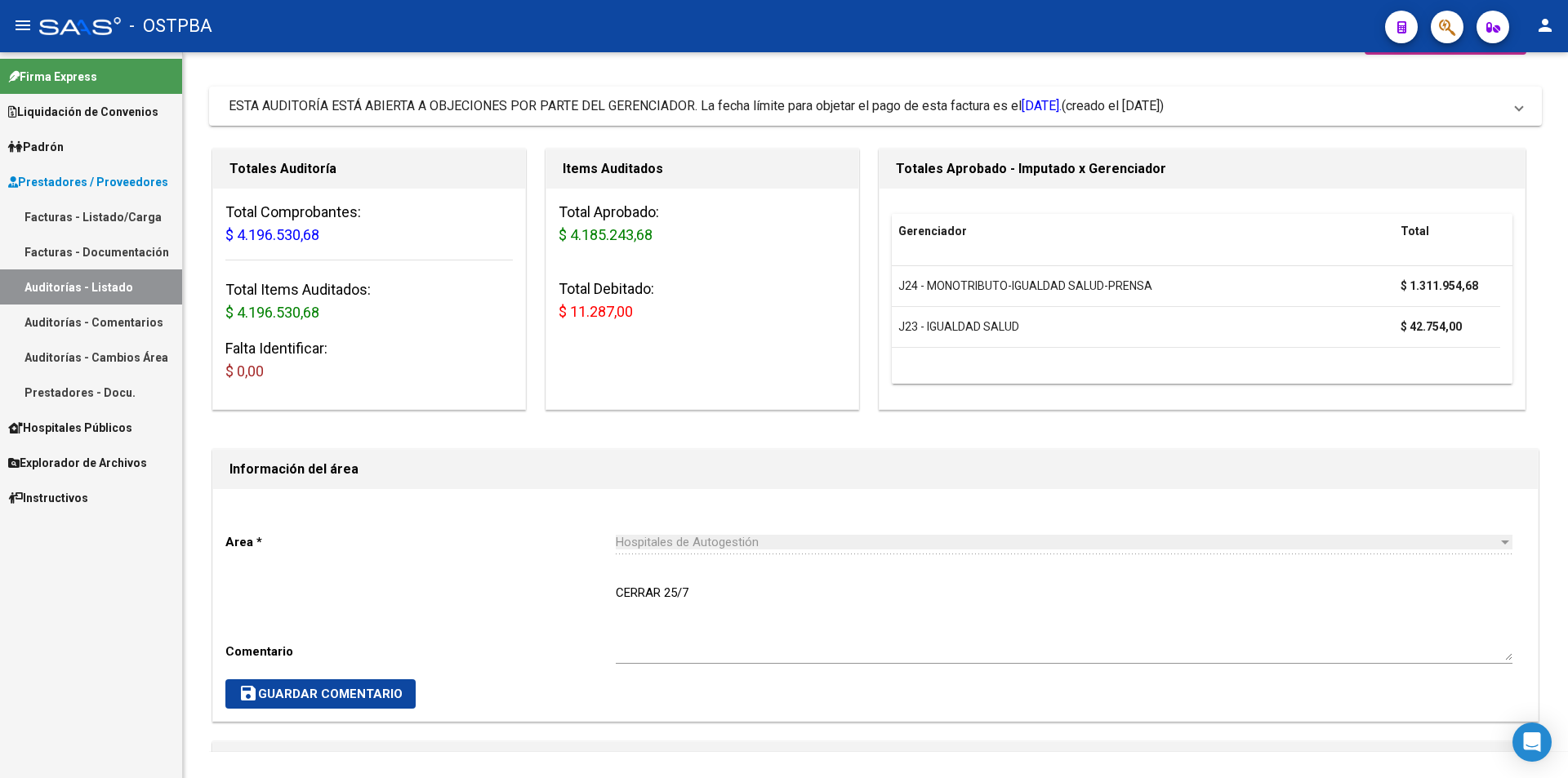 scroll, scrollTop: 880, scrollLeft: 0, axis: vertical 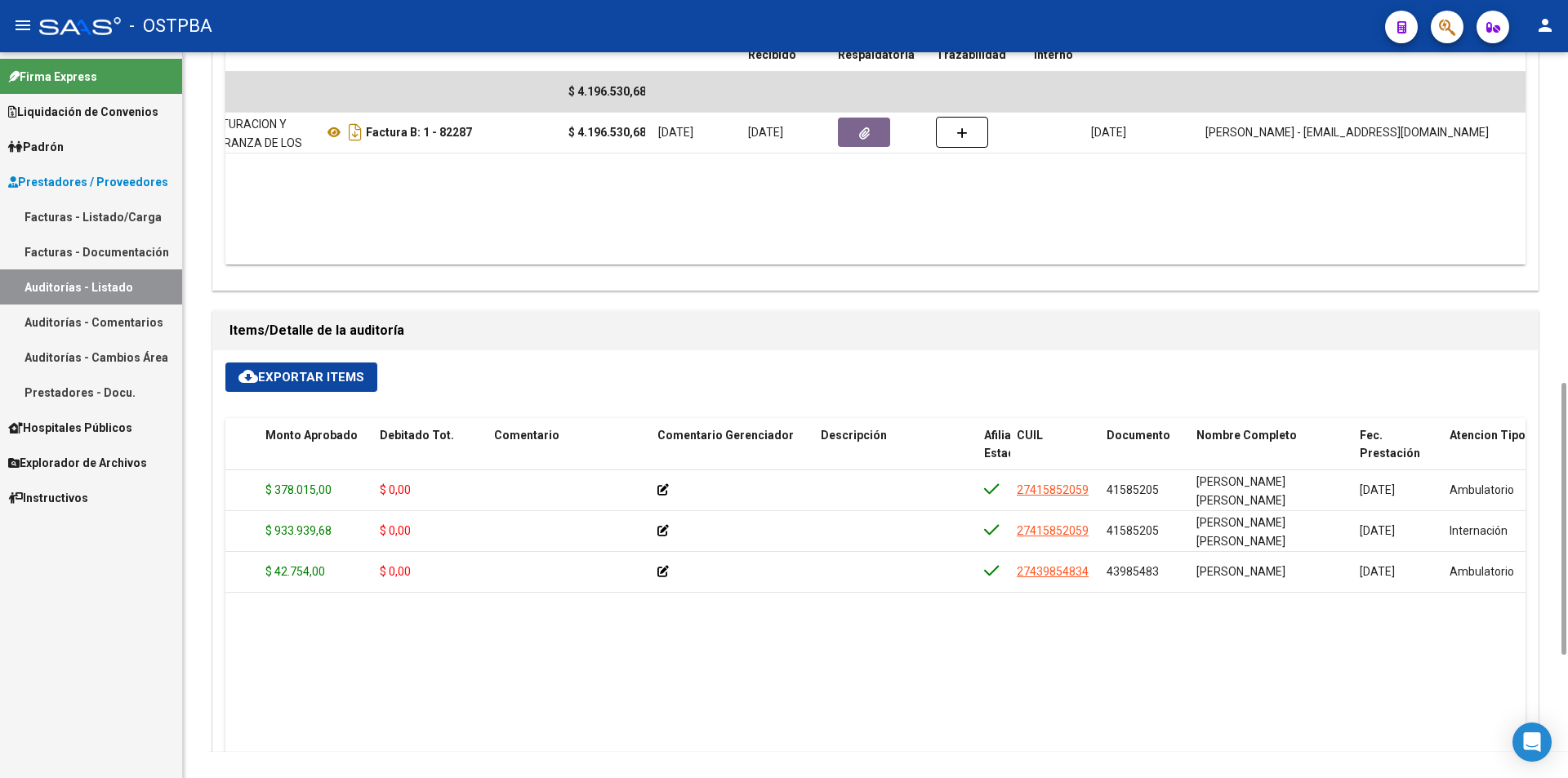 drag, startPoint x: 889, startPoint y: 451, endPoint x: 786, endPoint y: 386, distance: 121.79491 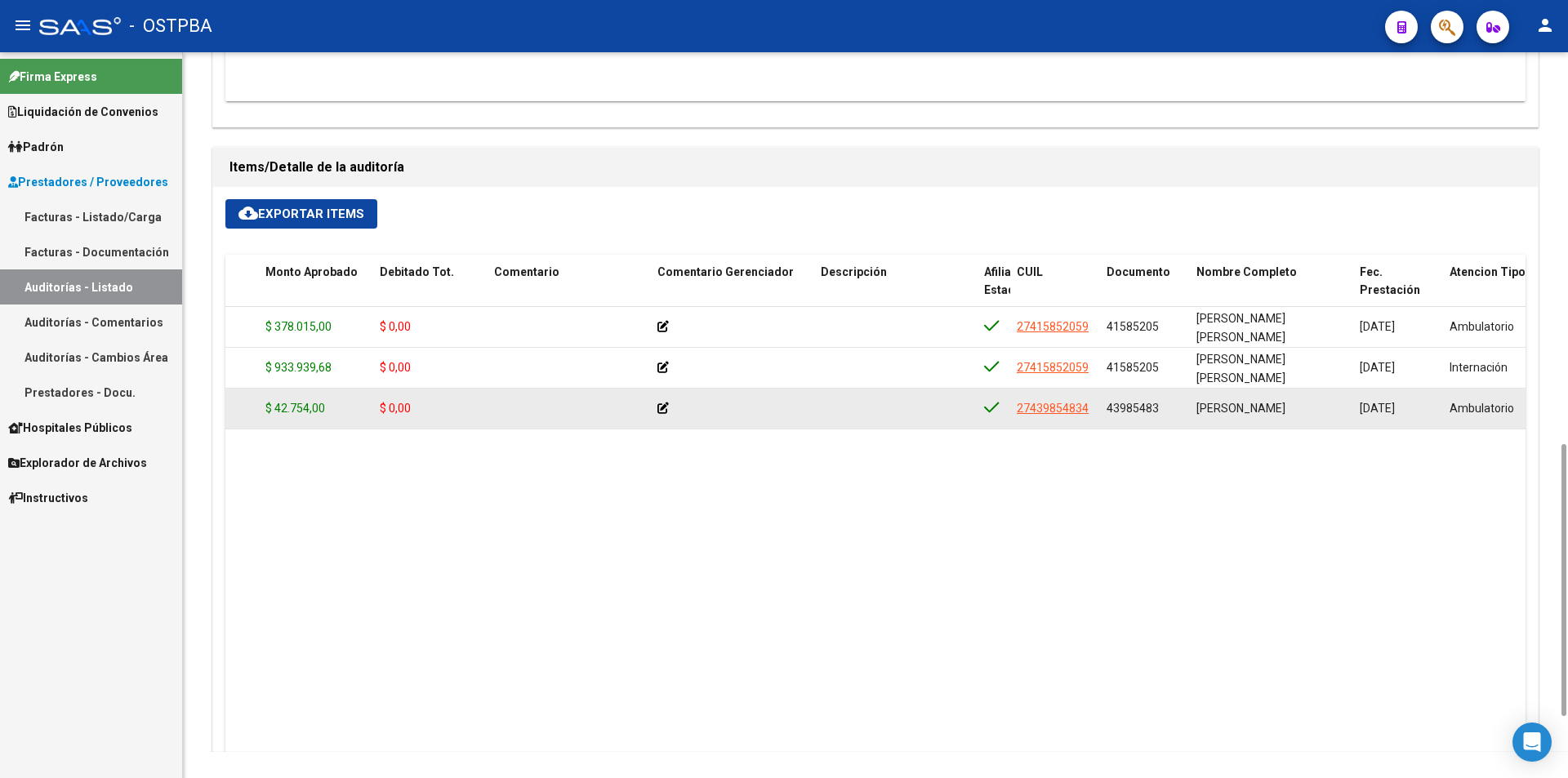 click 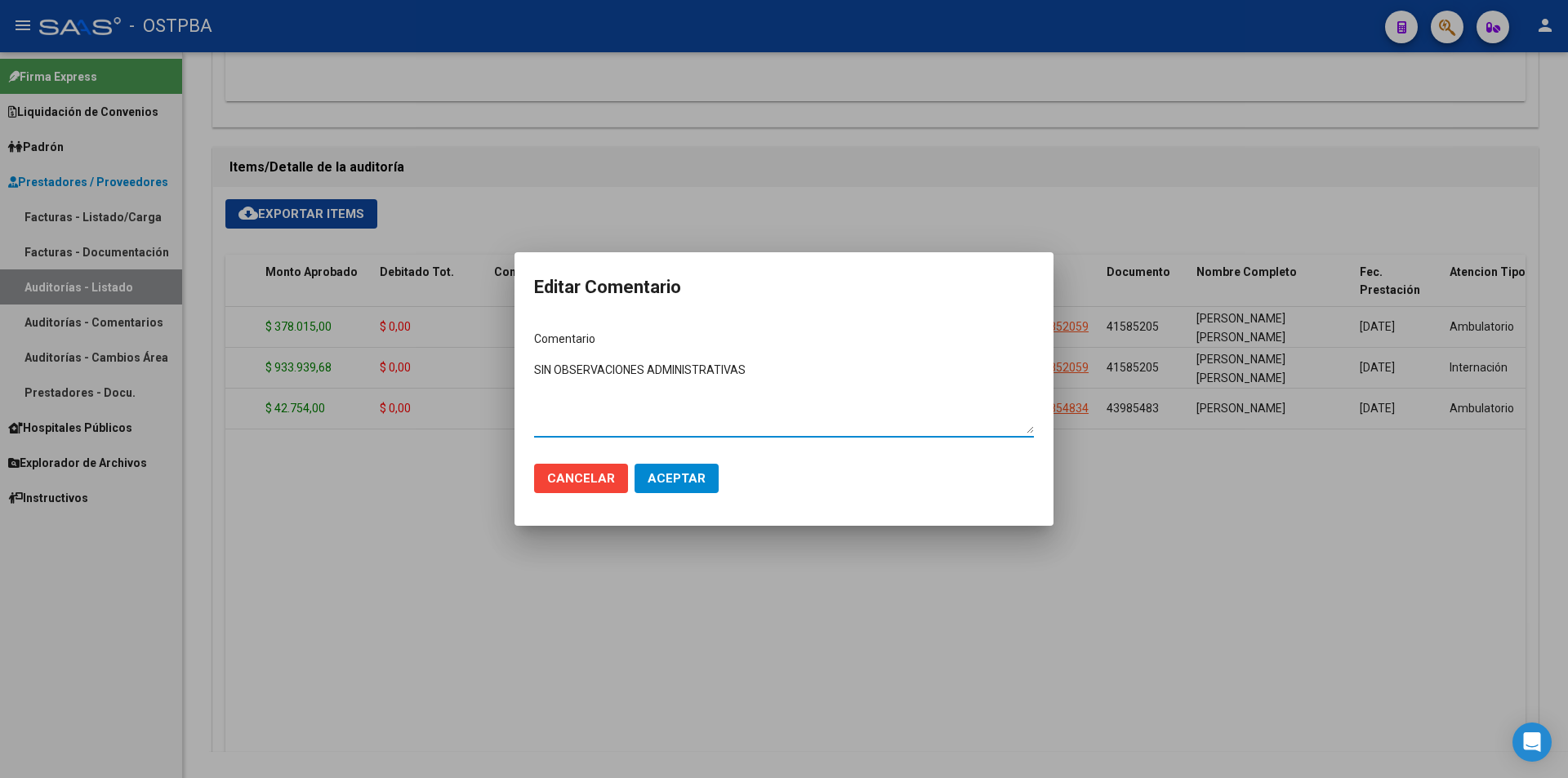 type on "SIN OBSERVACIONES ADMINISTRATIVAS" 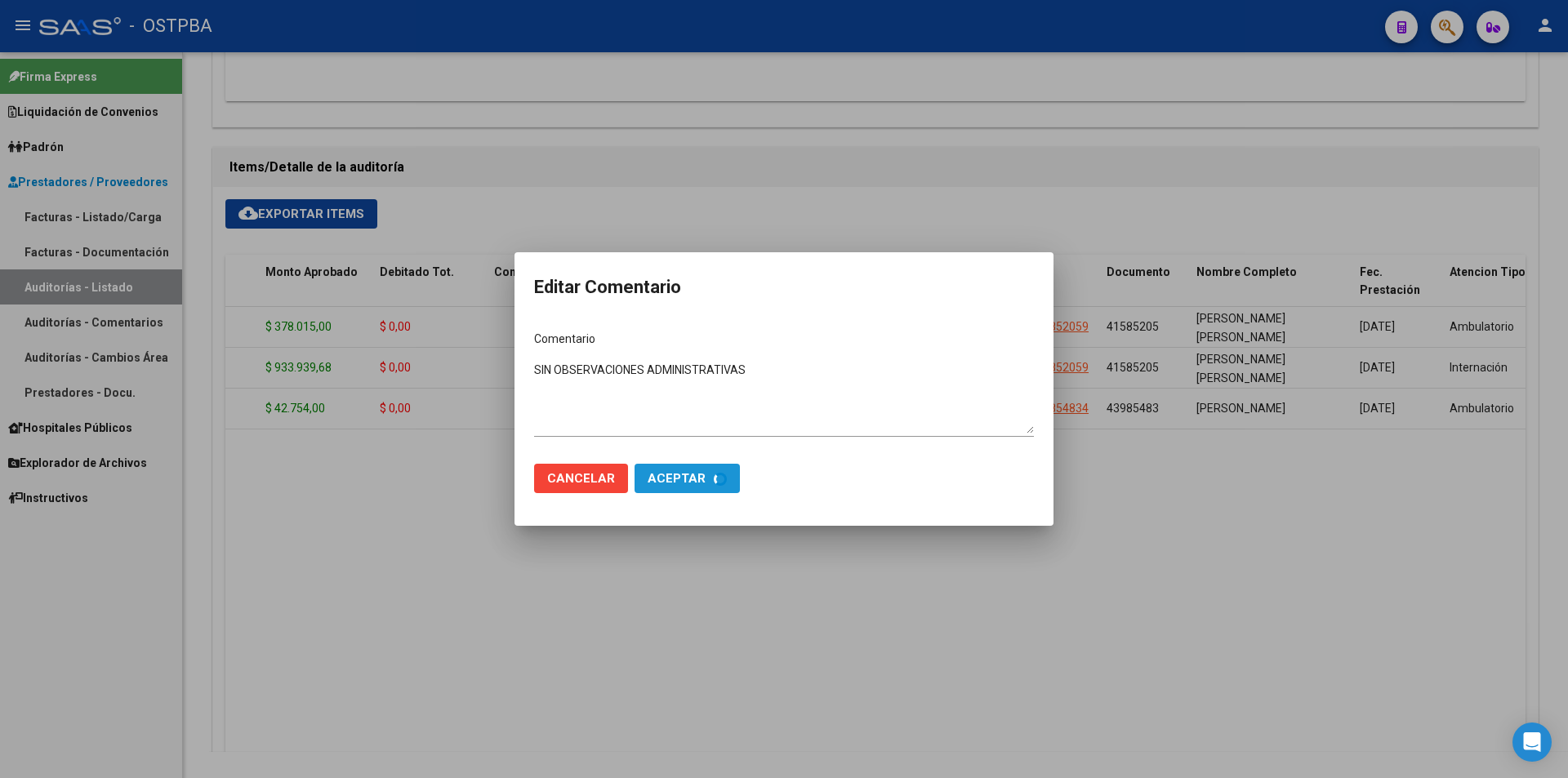 type 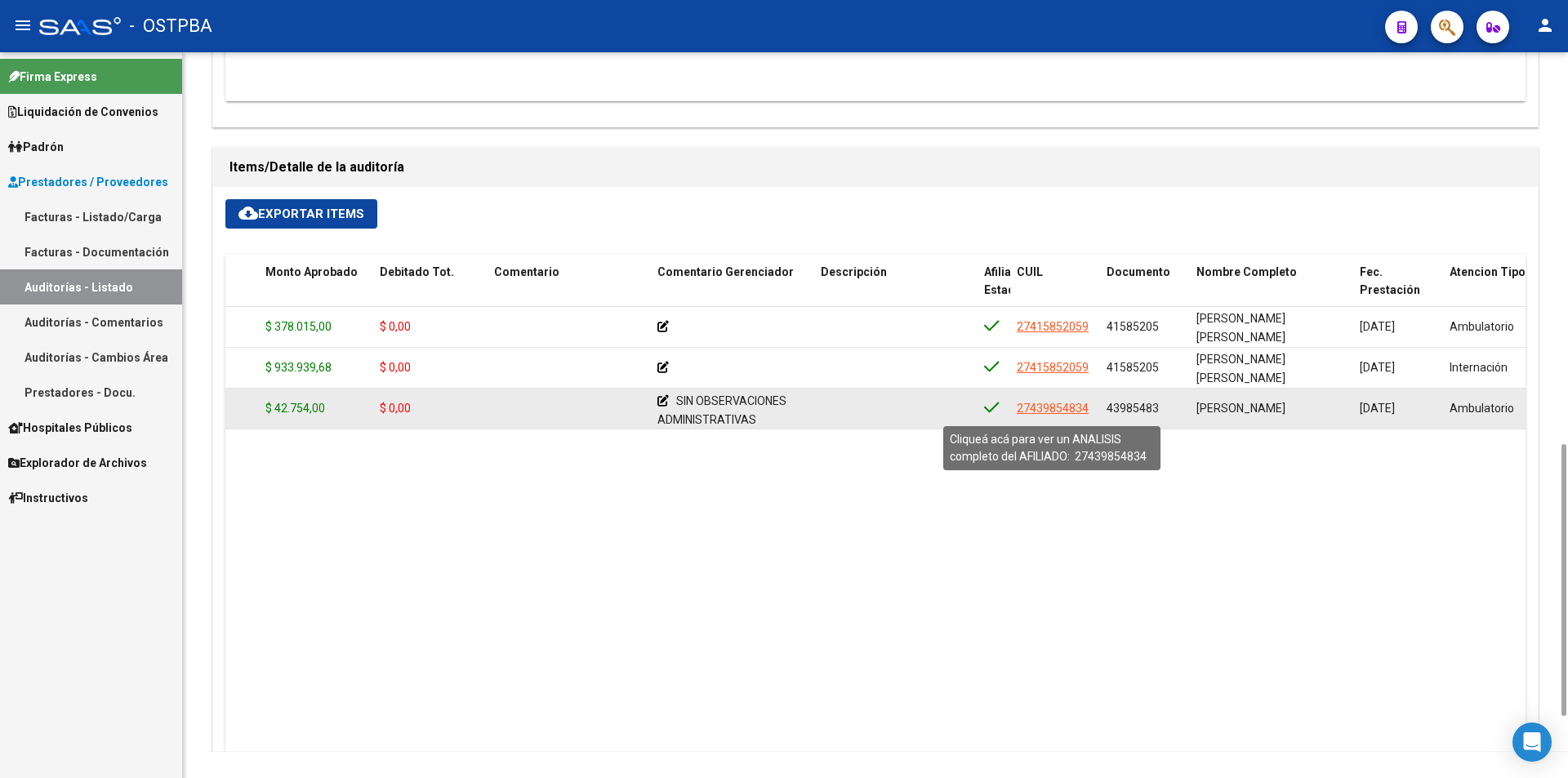 click on "27439854834" 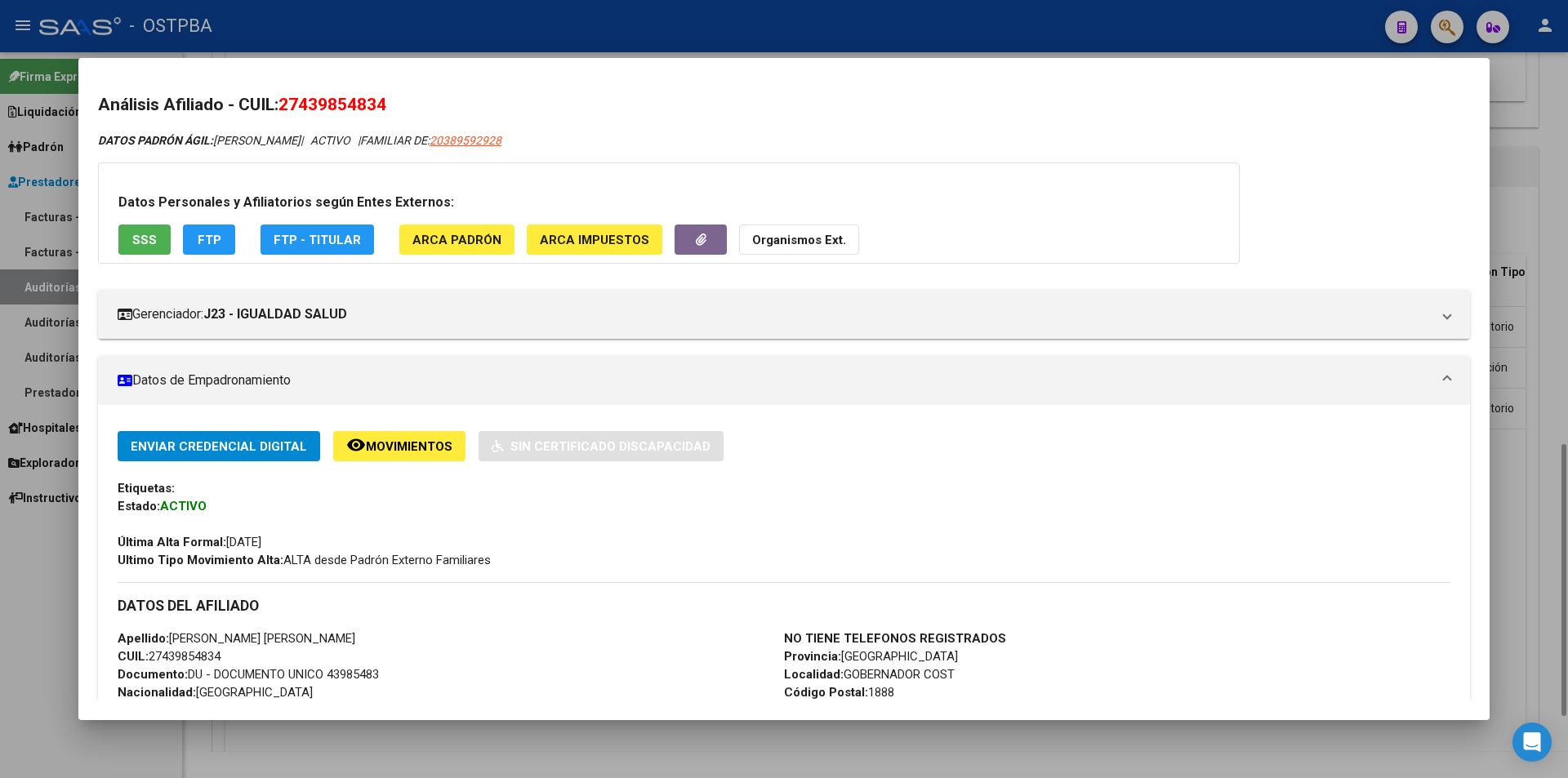 drag, startPoint x: 1567, startPoint y: 242, endPoint x: 1531, endPoint y: 236, distance: 36.496575 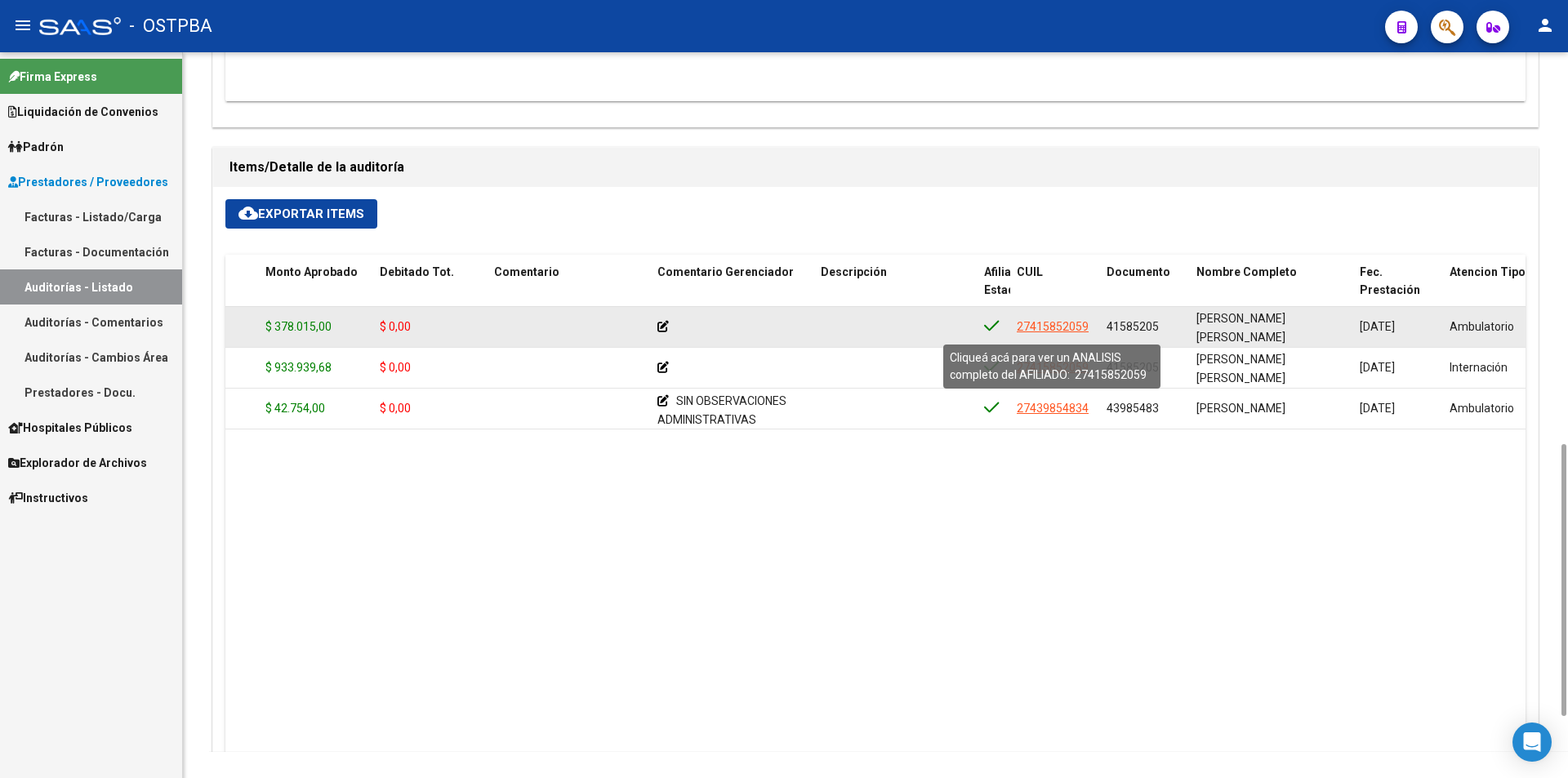 click on "27415852059" 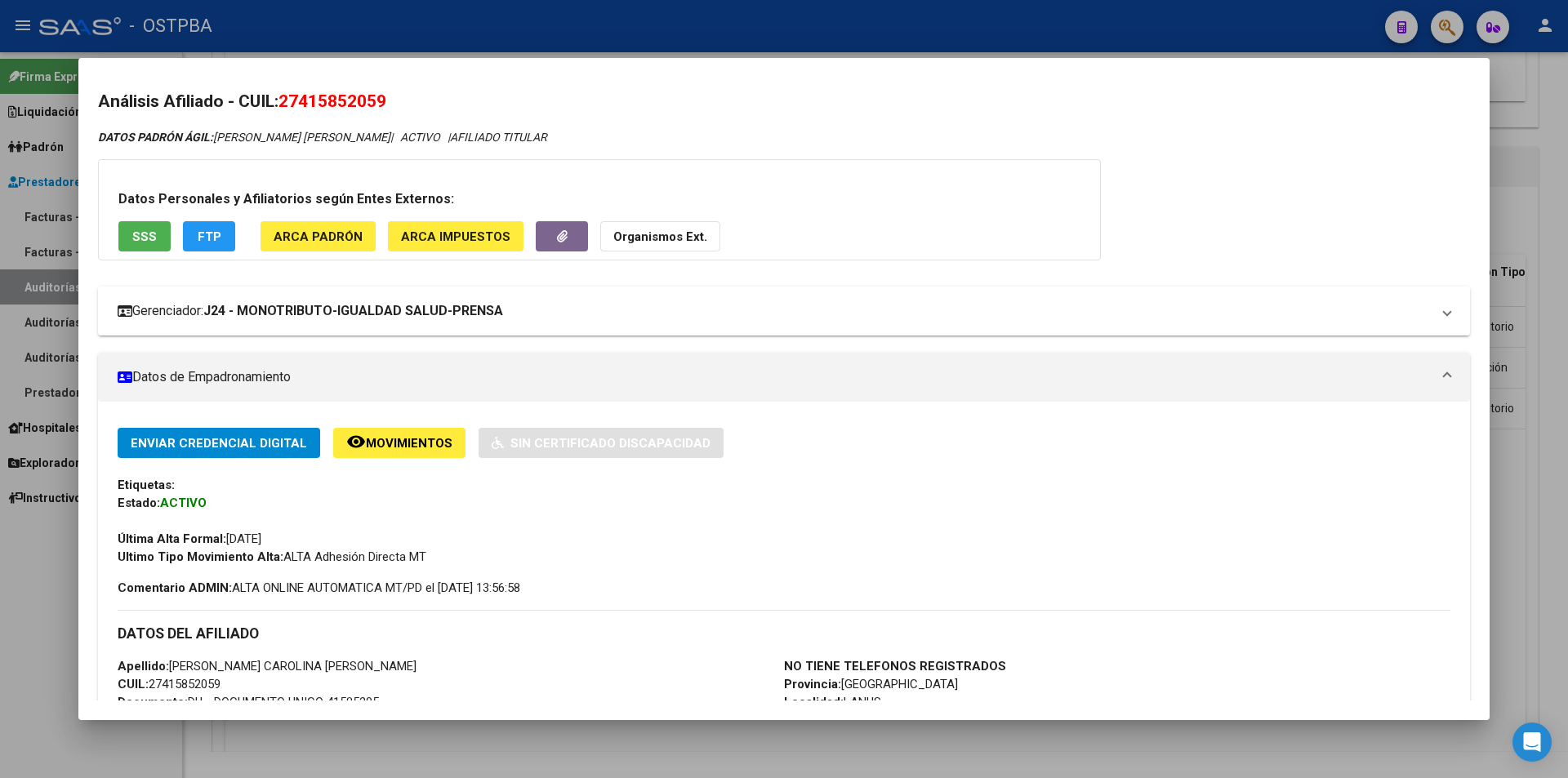 scroll, scrollTop: 0, scrollLeft: 0, axis: both 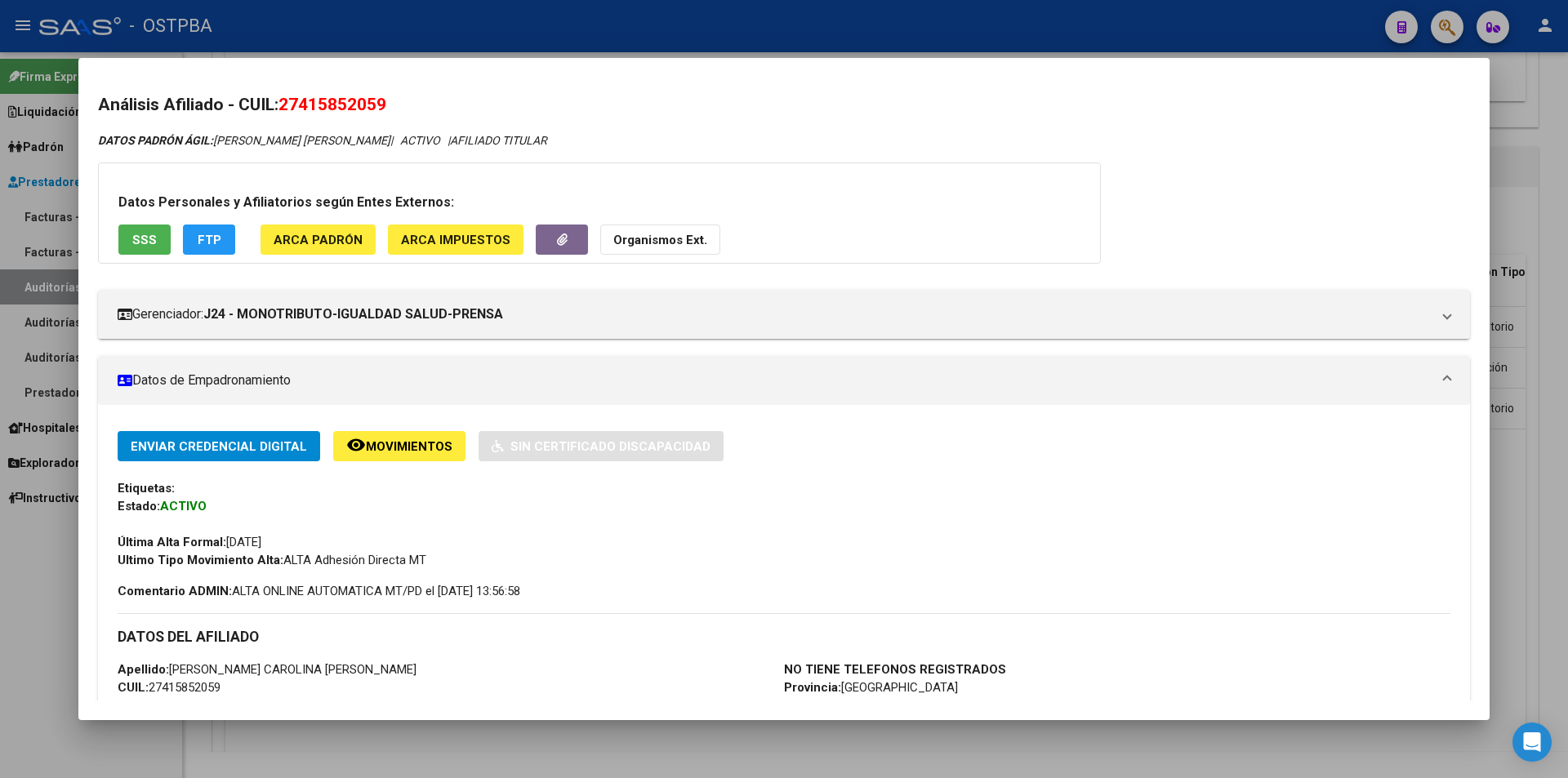 click on "DATOS [PERSON_NAME] ÁGIL:  [PERSON_NAME] [PERSON_NAME]     |   ACTIVO   |     AFILIADO TITULAR  Datos Personales y Afiliatorios [PERSON_NAME] Externos: SSS FTP ARCA [PERSON_NAME] ARCA Impuestos Organismos Ext.    Gerenciador:      J24 - MONOTRIBUTO-IGUALDAD SALUD-PRENSA Atención telefónica: Atención emergencias: Otros Datos Útiles:    Datos de Empadronamiento  Enviar Credencial Digital remove_red_eye Movimientos    Sin Certificado Discapacidad Etiquetas: Estado: ACTIVO Última Alta Formal:  [DATE] Ultimo Tipo Movimiento Alta:  ALTA Adhesión Directa MT Comentario ADMIN:  ALTA ONLINE AUTOMATICA MT/PD el [DATE] 13:56:58 DATOS DEL AFILIADO Apellido:  [PERSON_NAME] CAROLINA [PERSON_NAME] CUIL:  27415852059 Documento:  DU - DOCUMENTO UNICO 41585205  Nacionalidad:  ARGENTINA Parentesco:  0 - Titular Estado Civil:  [DEMOGRAPHIC_DATA] Discapacitado:    NO (00) Sexo:  F Nacimiento:  [DEMOGRAPHIC_DATA] Edad:  26  NO TIENE TELEFONOS REGISTRADOS Provincia:  [GEOGRAPHIC_DATA] Localidad:  LANUS                          Código Postal:  1824" at bounding box center [784, 695] 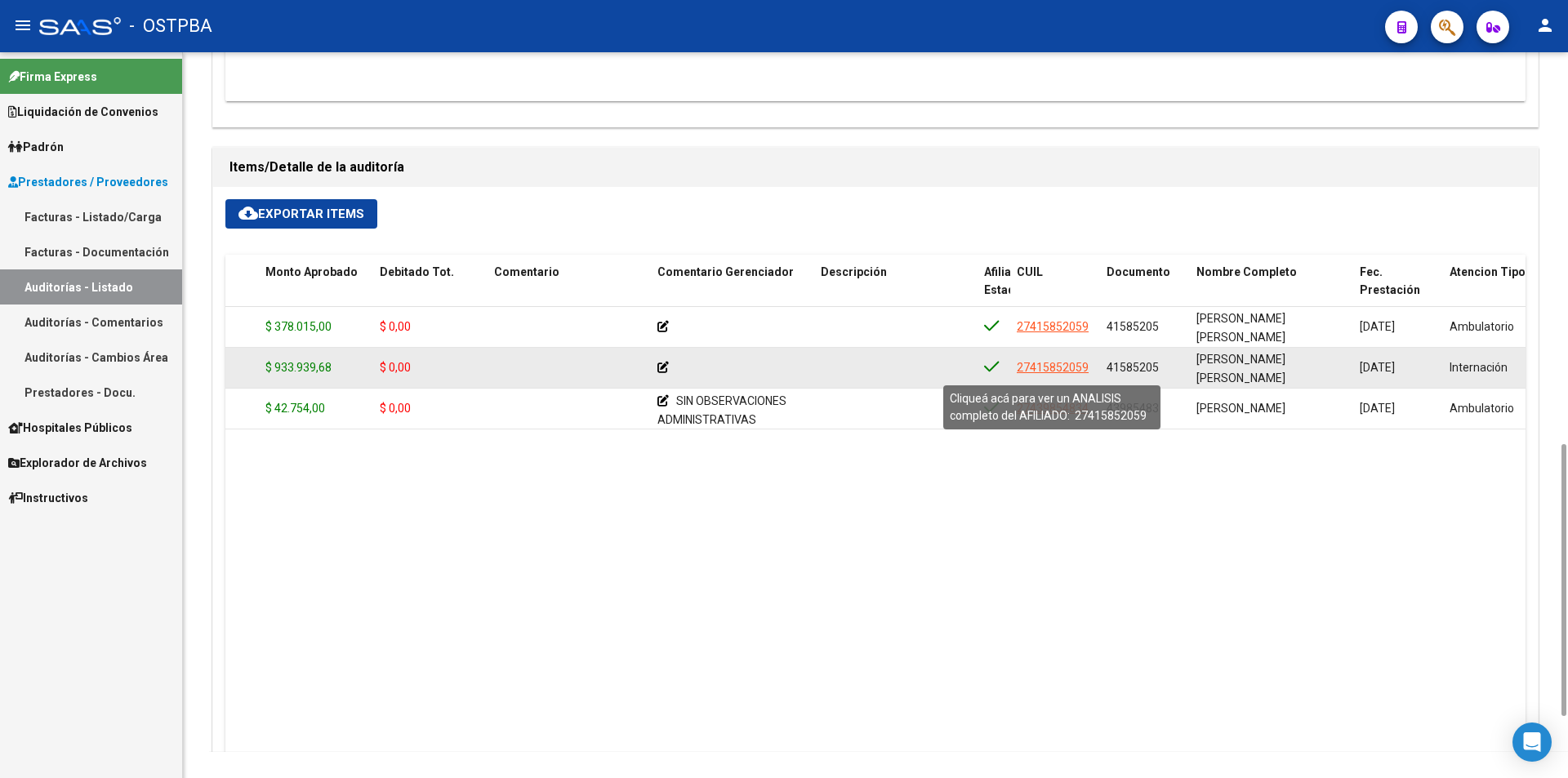 click on "27415852059" 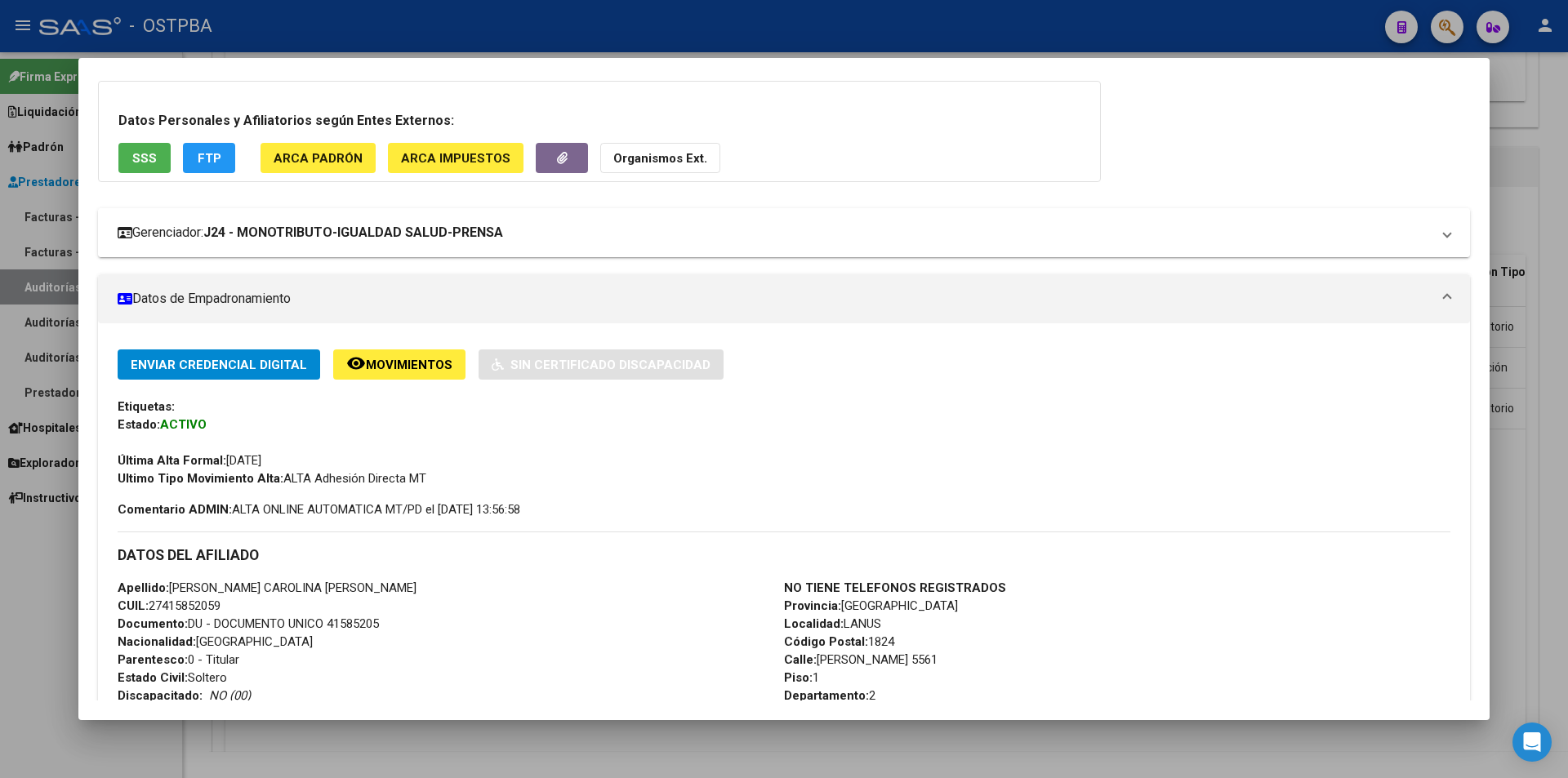 scroll, scrollTop: 0, scrollLeft: 0, axis: both 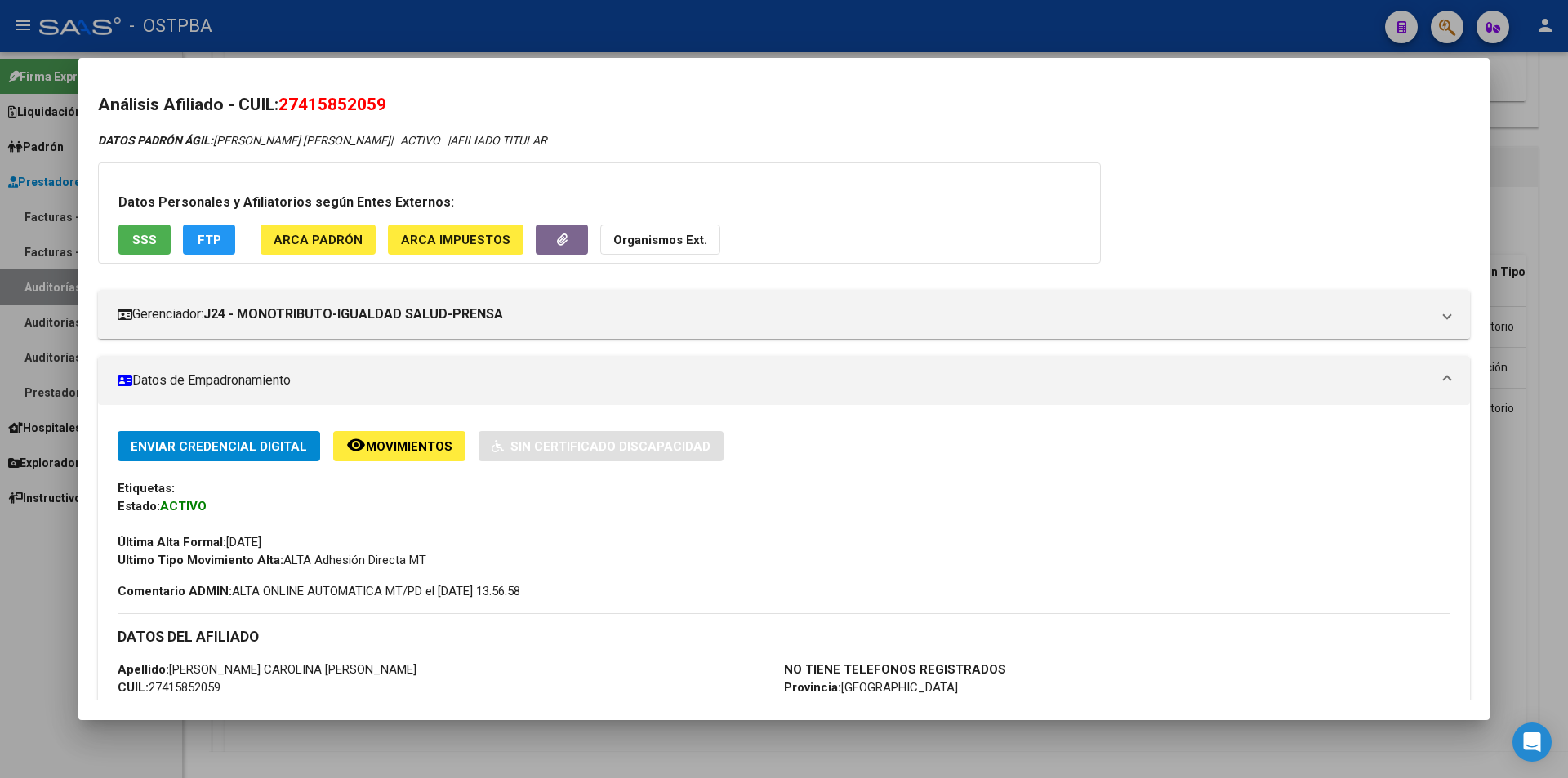 click on "DATOS [PERSON_NAME] ÁGIL:  [PERSON_NAME] [PERSON_NAME]     |   ACTIVO   |     AFILIADO TITULAR  Datos Personales y Afiliatorios [PERSON_NAME] Externos: SSS FTP ARCA [PERSON_NAME] ARCA Impuestos Organismos Ext.    Gerenciador:      J24 - MONOTRIBUTO-IGUALDAD SALUD-PRENSA Atención telefónica: Atención emergencias: Otros Datos Útiles:    Datos de Empadronamiento  Enviar Credencial Digital remove_red_eye Movimientos    Sin Certificado Discapacidad Etiquetas: Estado: ACTIVO Última Alta Formal:  [DATE] Ultimo Tipo Movimiento Alta:  ALTA Adhesión Directa MT Comentario ADMIN:  ALTA ONLINE AUTOMATICA MT/PD el [DATE] 13:56:58 DATOS DEL AFILIADO Apellido:  [PERSON_NAME] CAROLINA [PERSON_NAME] CUIL:  27415852059 Documento:  DU - DOCUMENTO UNICO 41585205  Nacionalidad:  ARGENTINA Parentesco:  0 - Titular Estado Civil:  [DEMOGRAPHIC_DATA] Discapacitado:    NO (00) Sexo:  F Nacimiento:  [DEMOGRAPHIC_DATA] Edad:  26  NO TIENE TELEFONOS REGISTRADOS Provincia:  [GEOGRAPHIC_DATA] Localidad:  LANUS                          Código Postal:  1824" at bounding box center (784, 695) 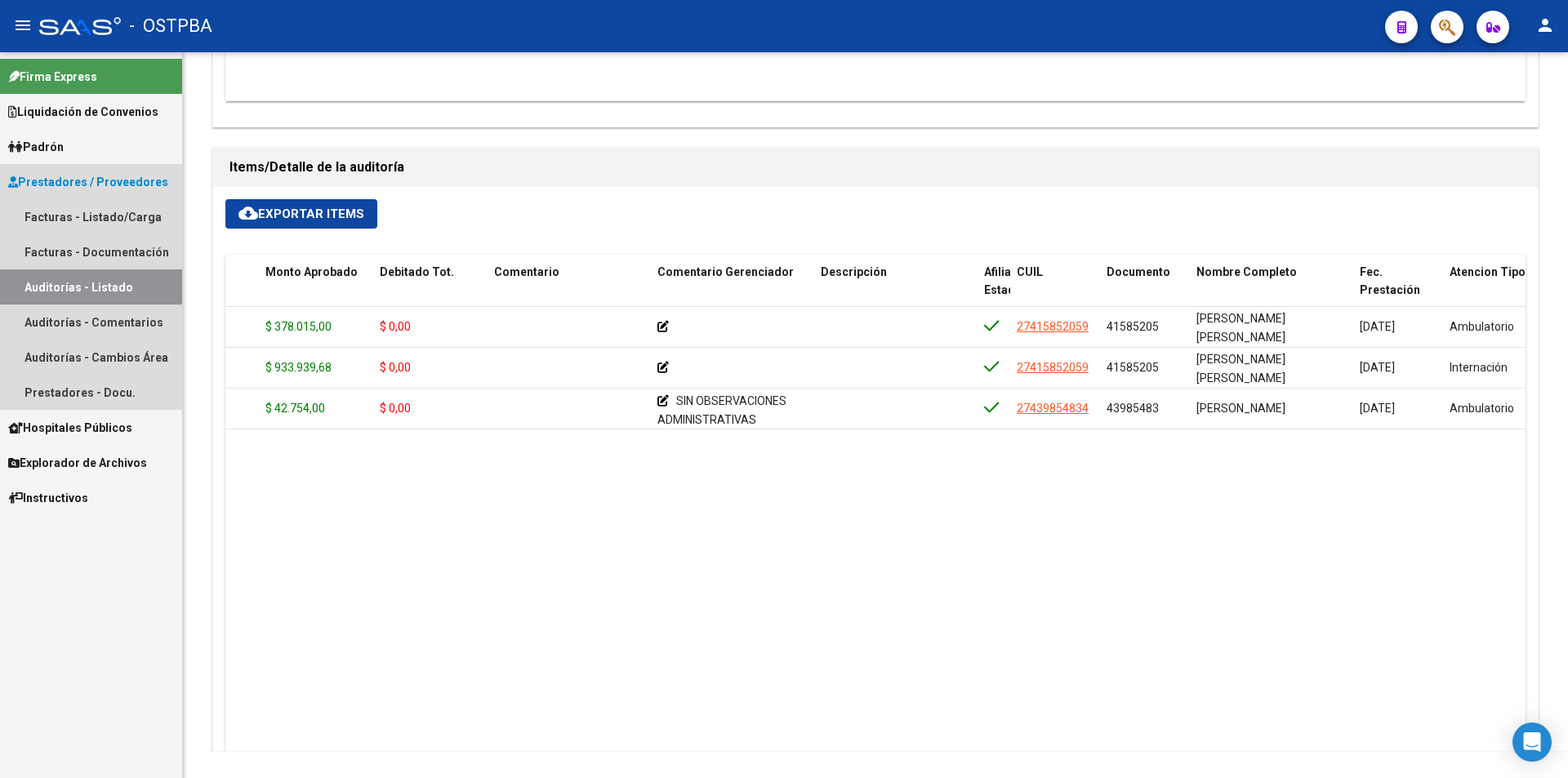 click on "Auditorías - Listado" at bounding box center [91, 287] 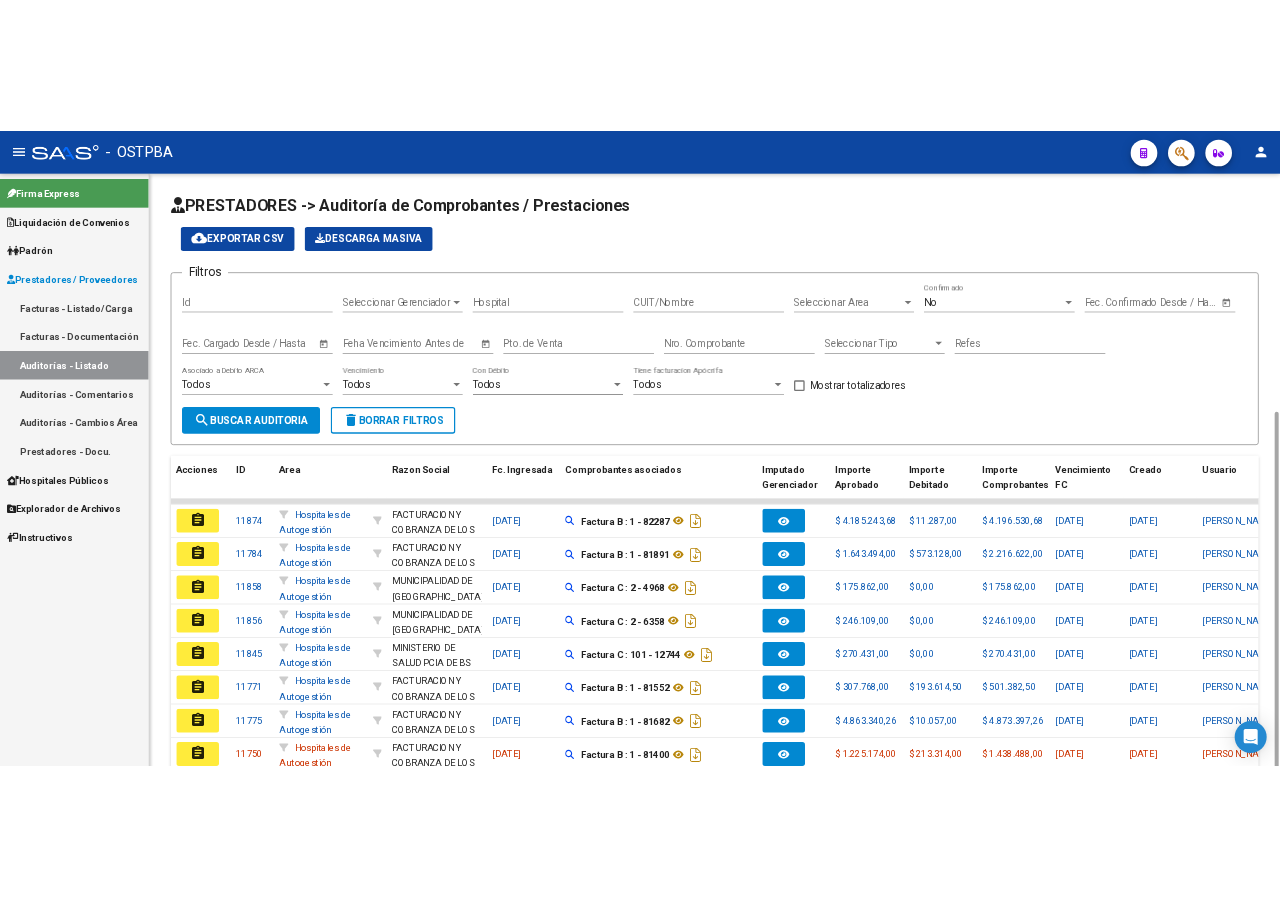 scroll, scrollTop: 243, scrollLeft: 0, axis: vertical 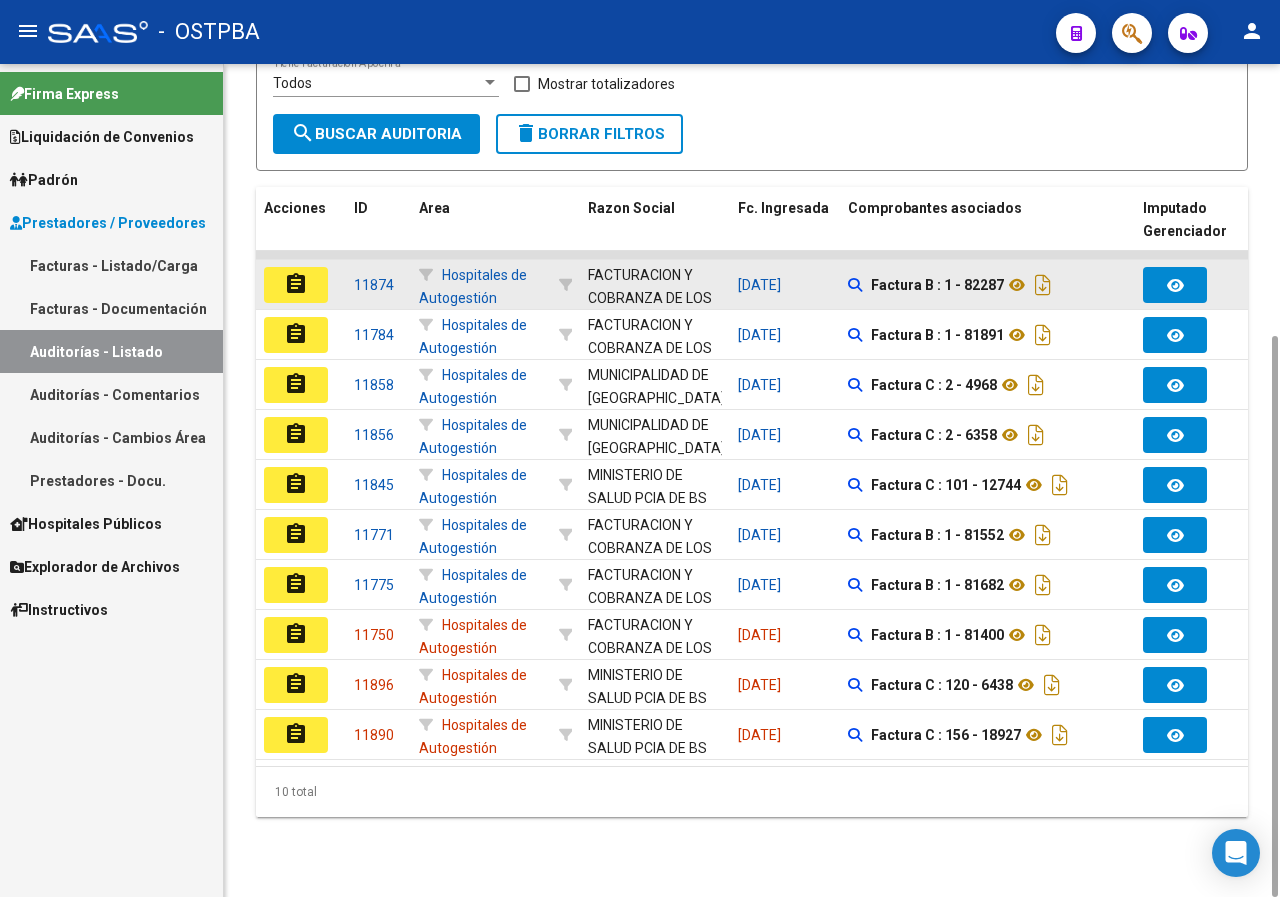 click on "assignment" 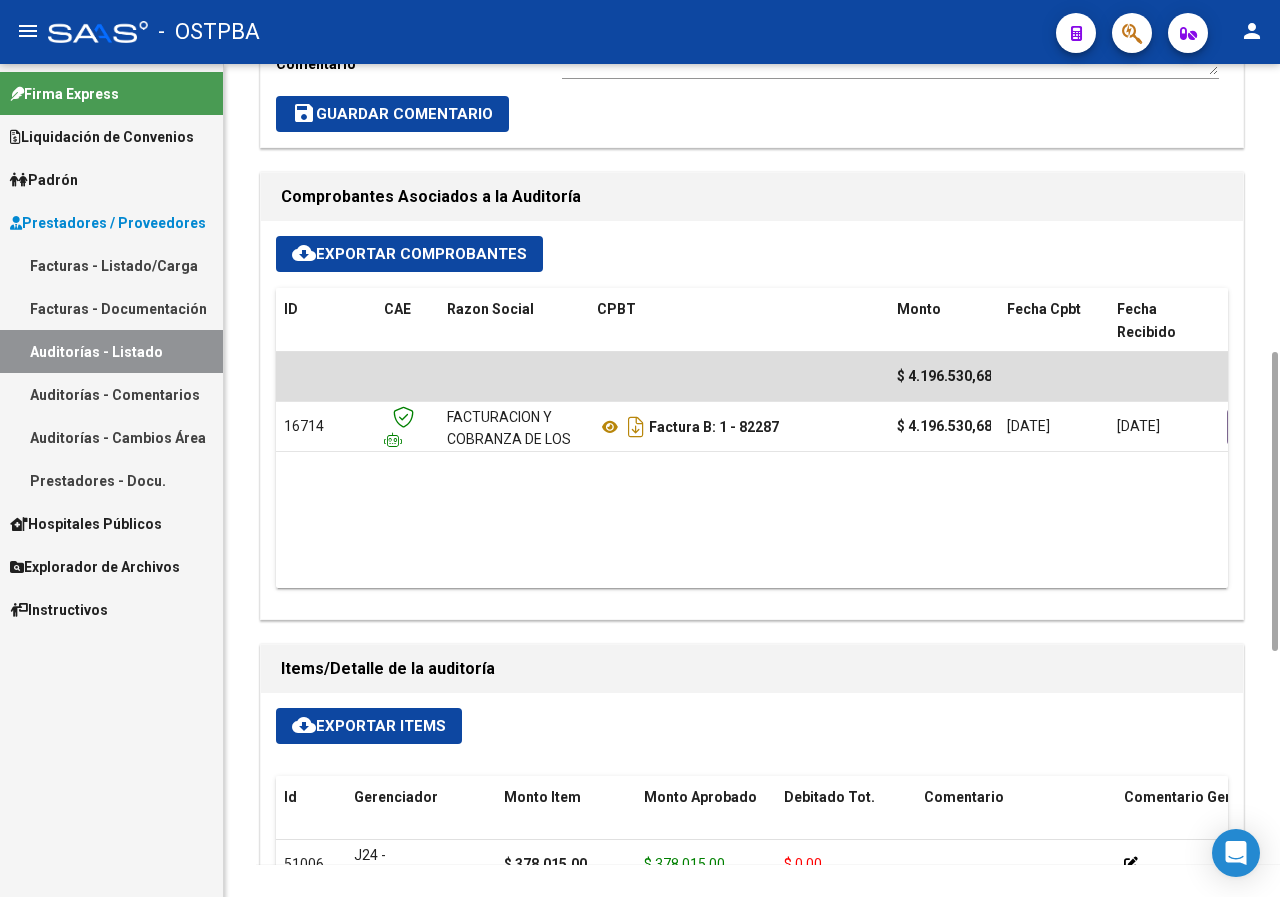 scroll, scrollTop: 1200, scrollLeft: 0, axis: vertical 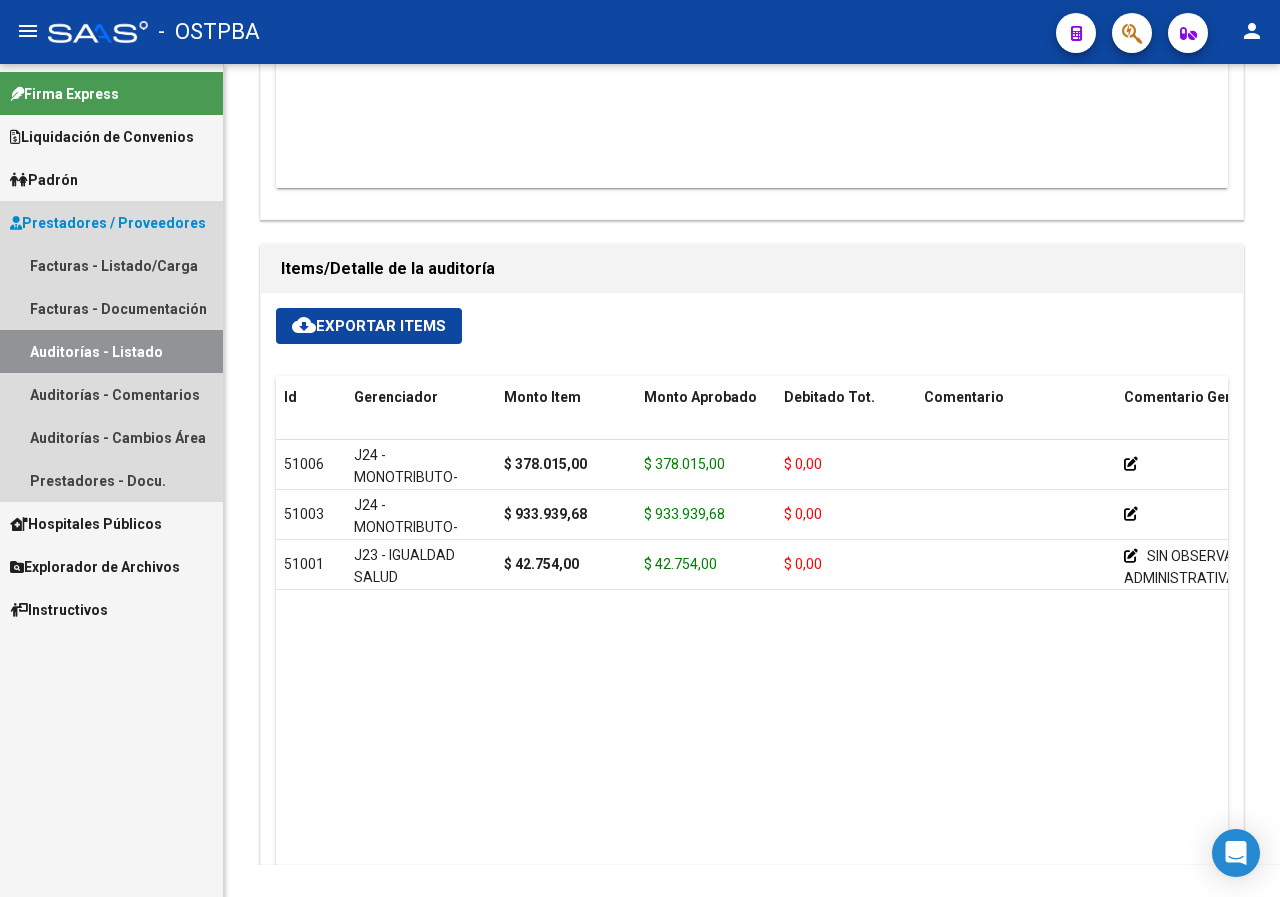 click on "Auditorías - Listado" at bounding box center (111, 351) 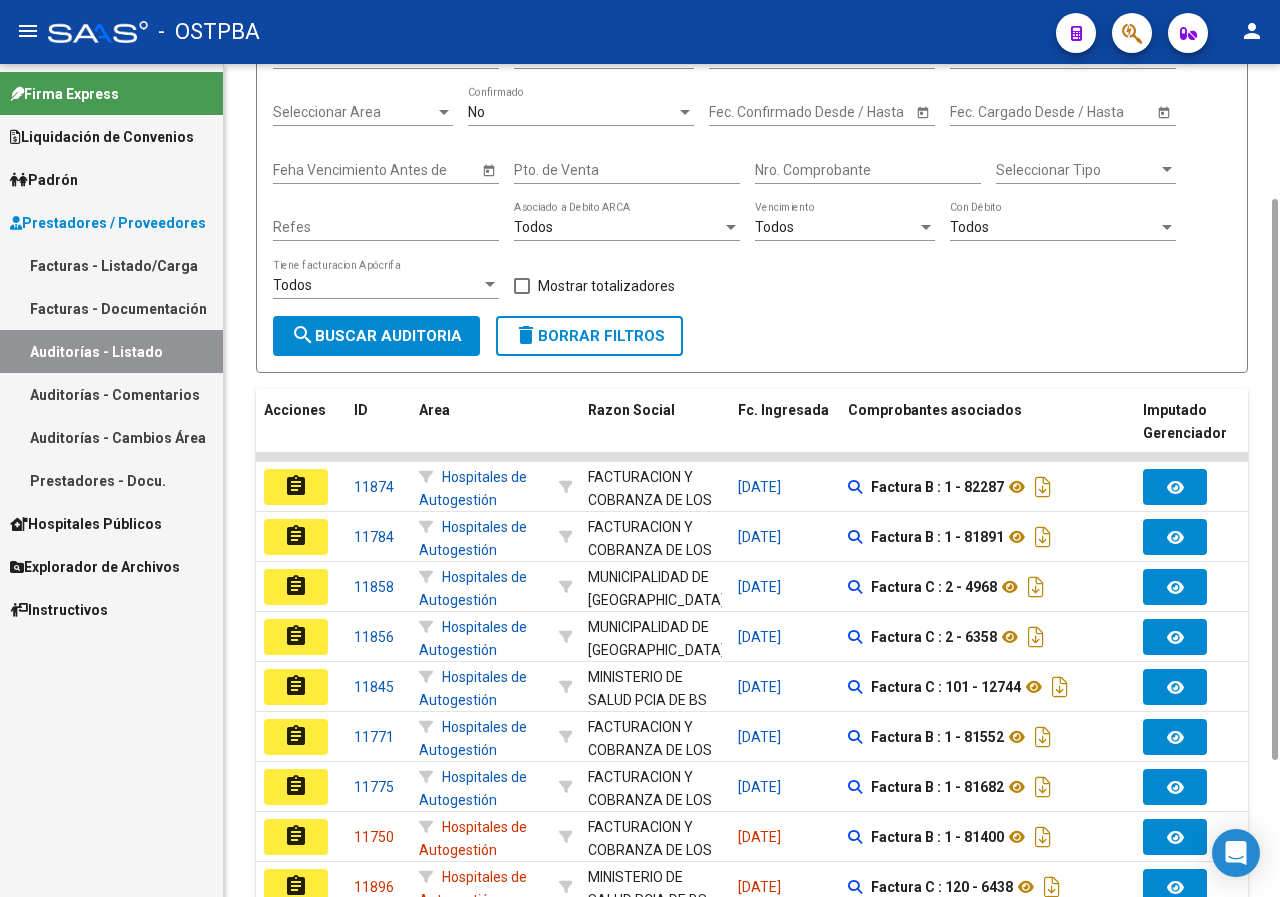 scroll, scrollTop: 400, scrollLeft: 0, axis: vertical 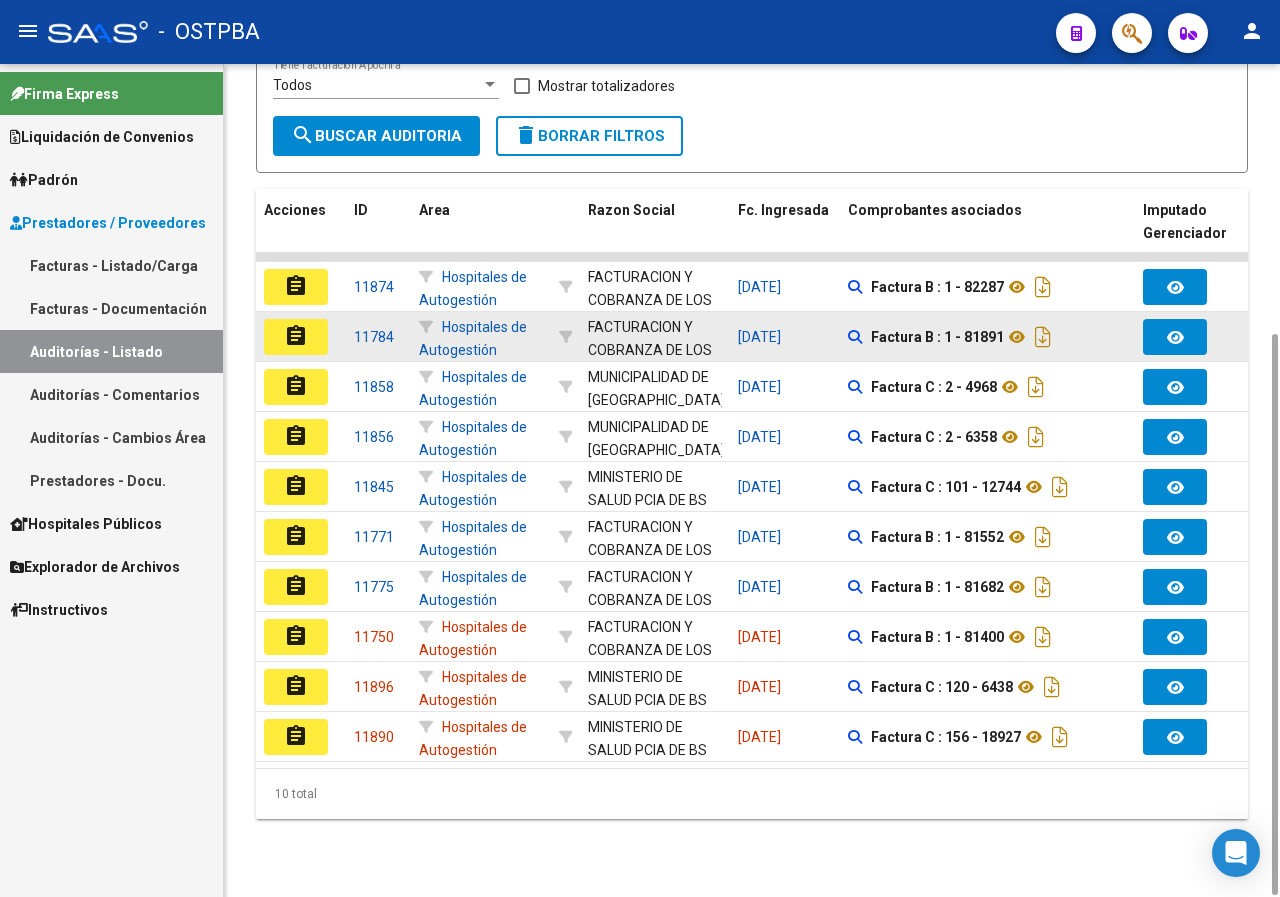 click on "assignment" 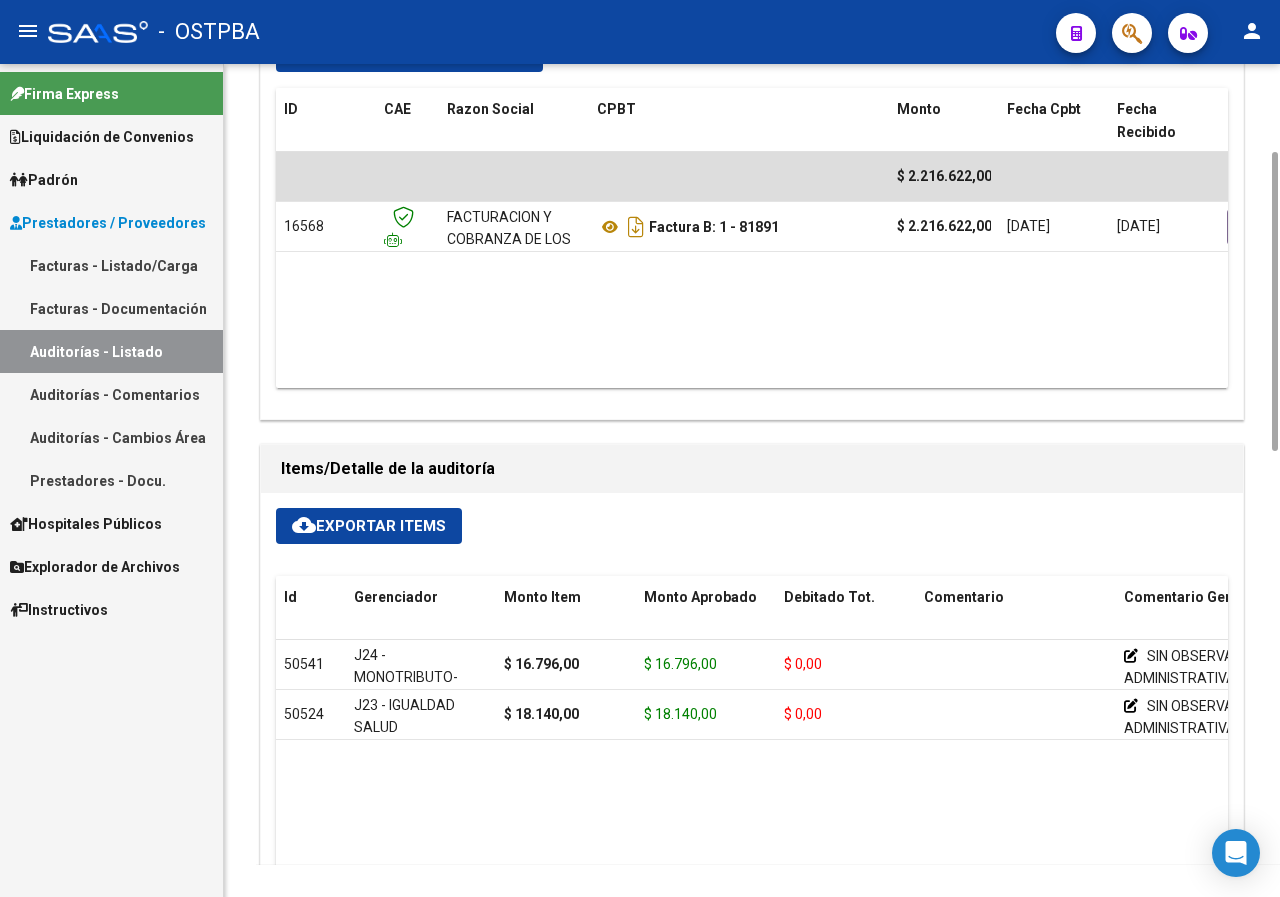 scroll, scrollTop: 800, scrollLeft: 0, axis: vertical 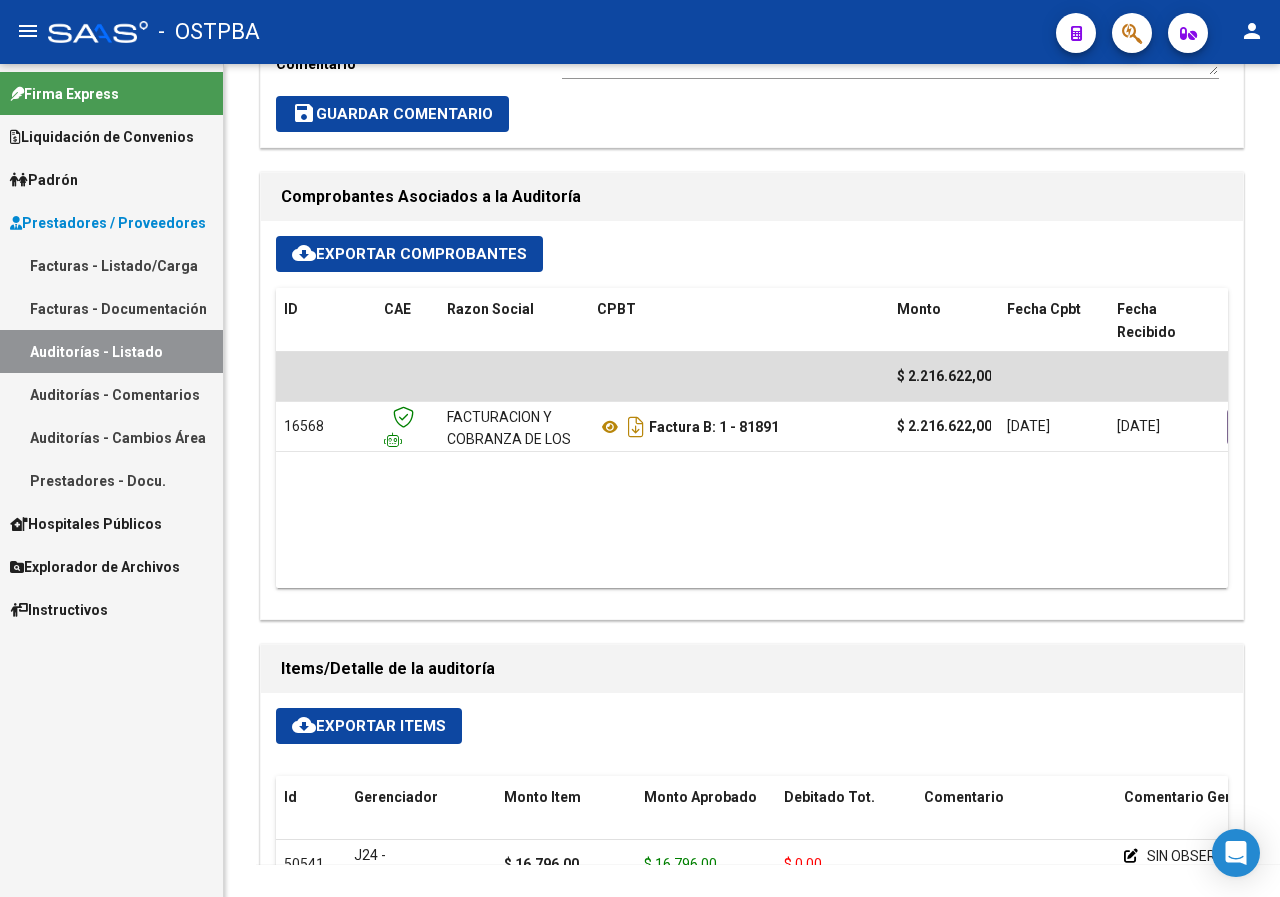 click on "Auditorías - Listado" at bounding box center [111, 351] 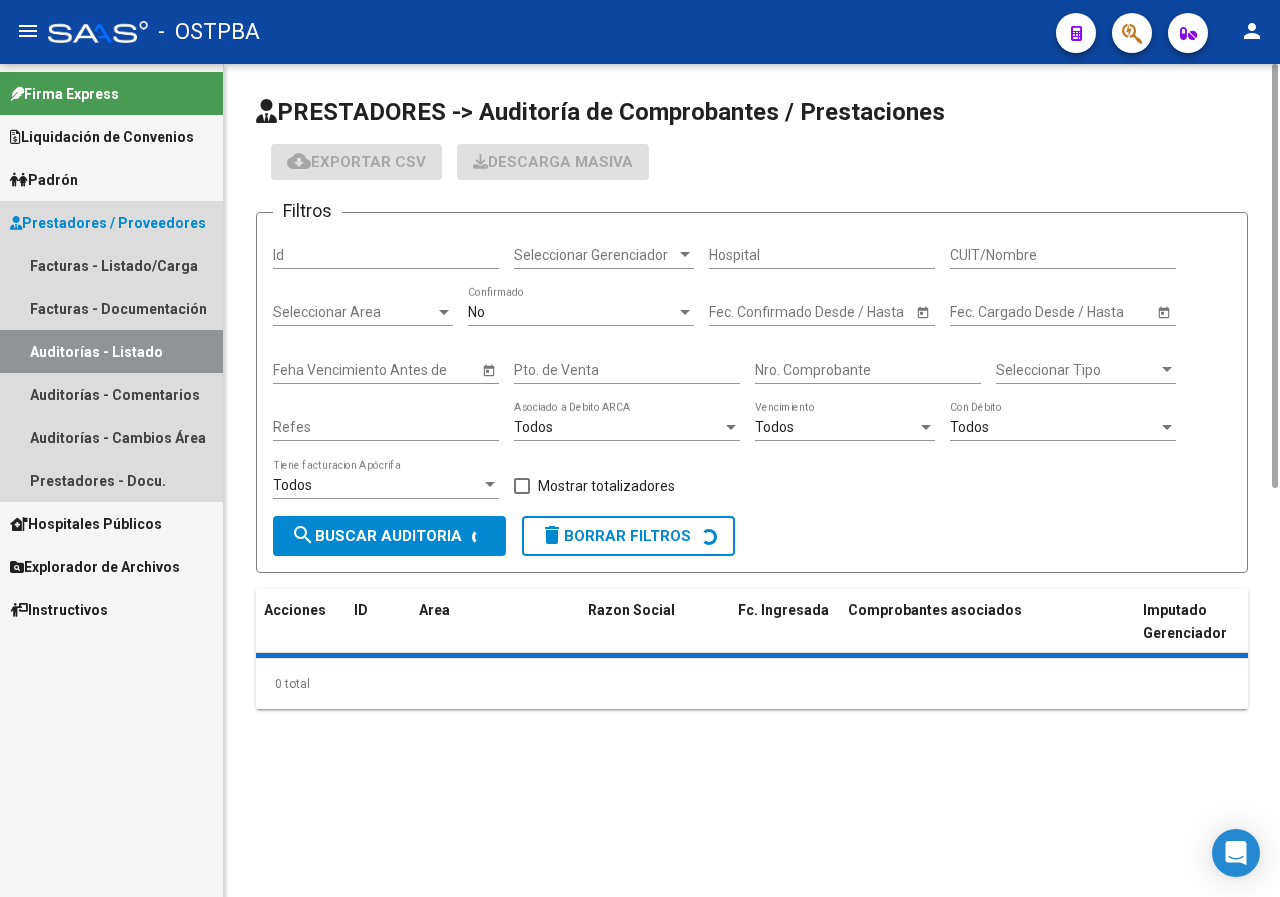 scroll, scrollTop: 0, scrollLeft: 0, axis: both 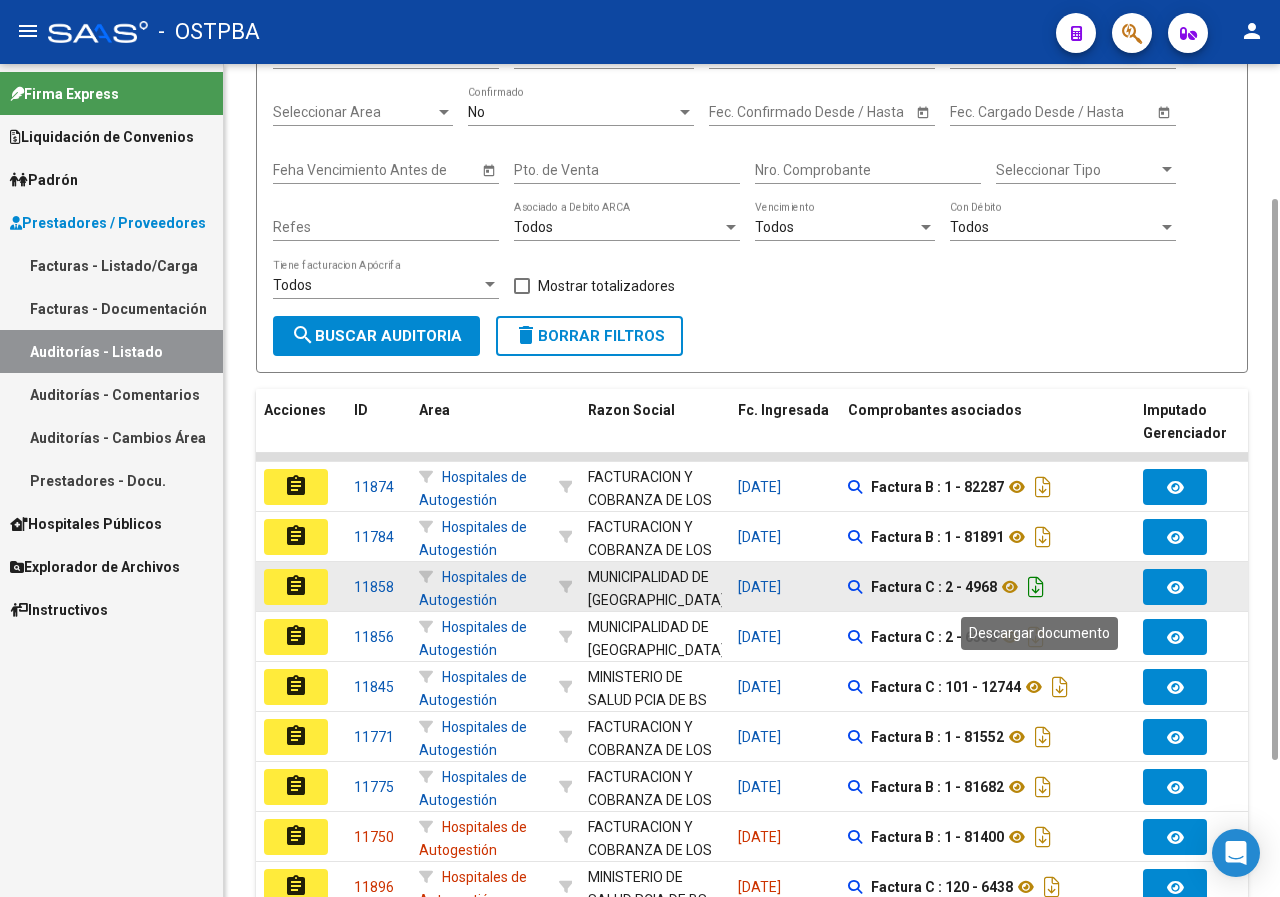 click 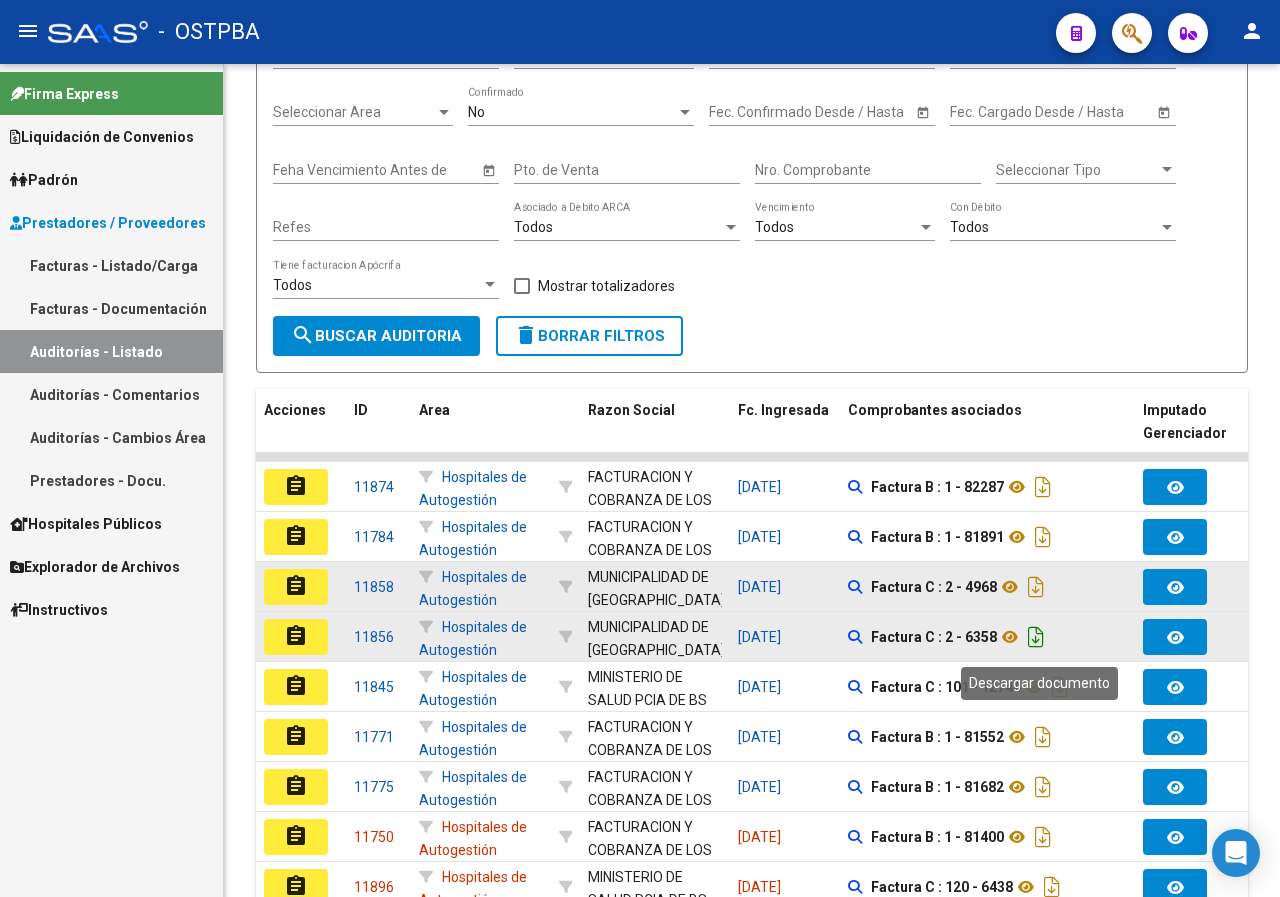 click 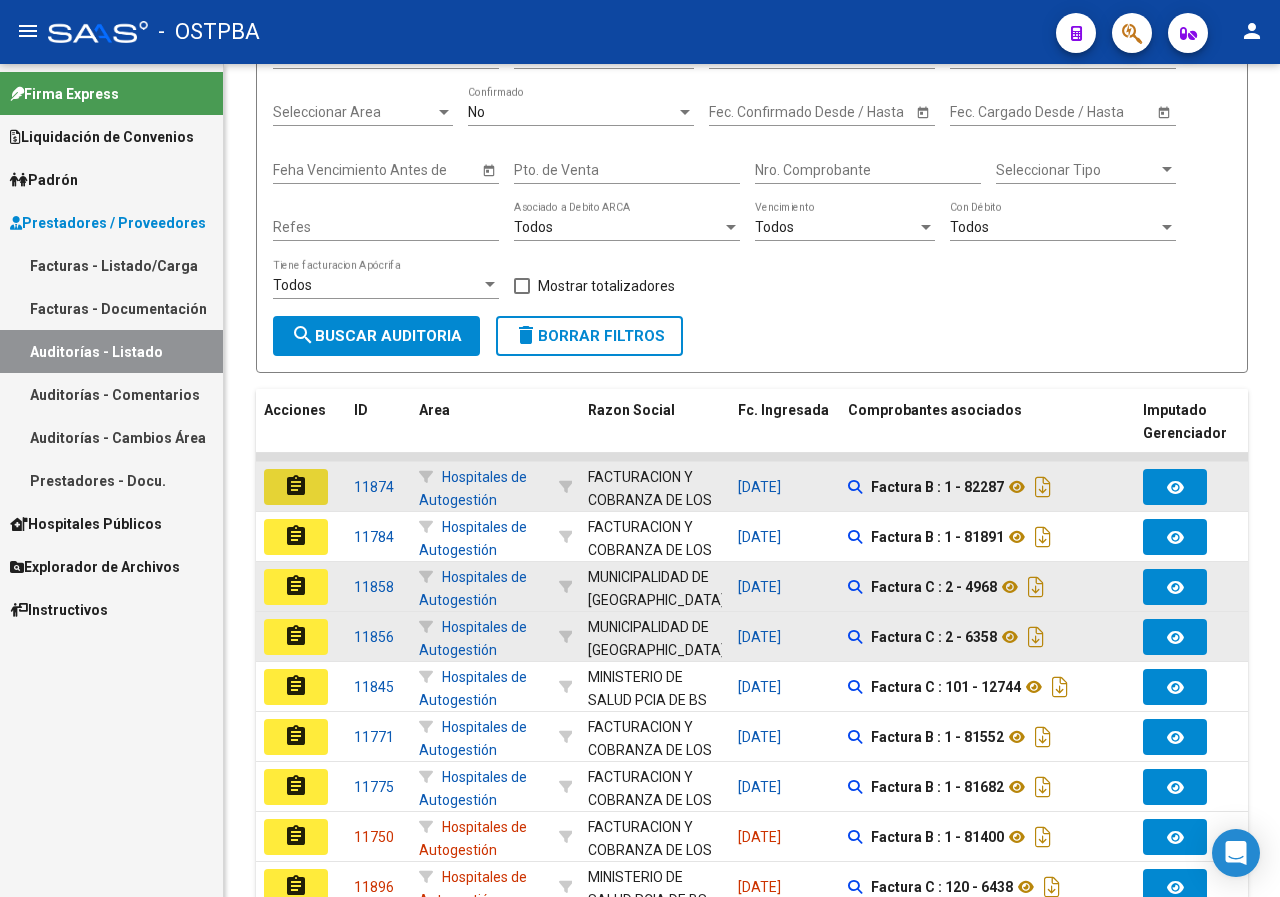 click on "assignment" 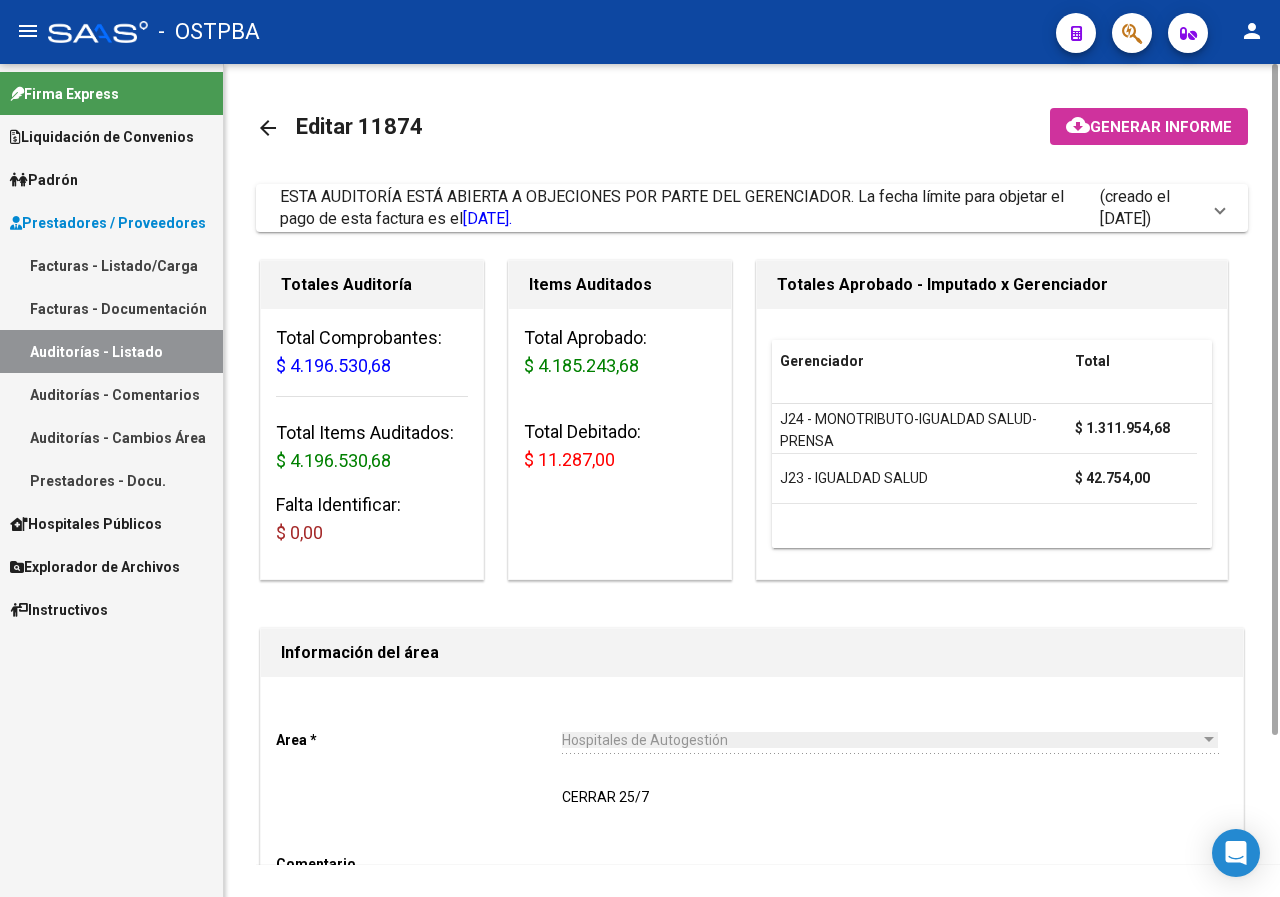 scroll, scrollTop: 1000, scrollLeft: 0, axis: vertical 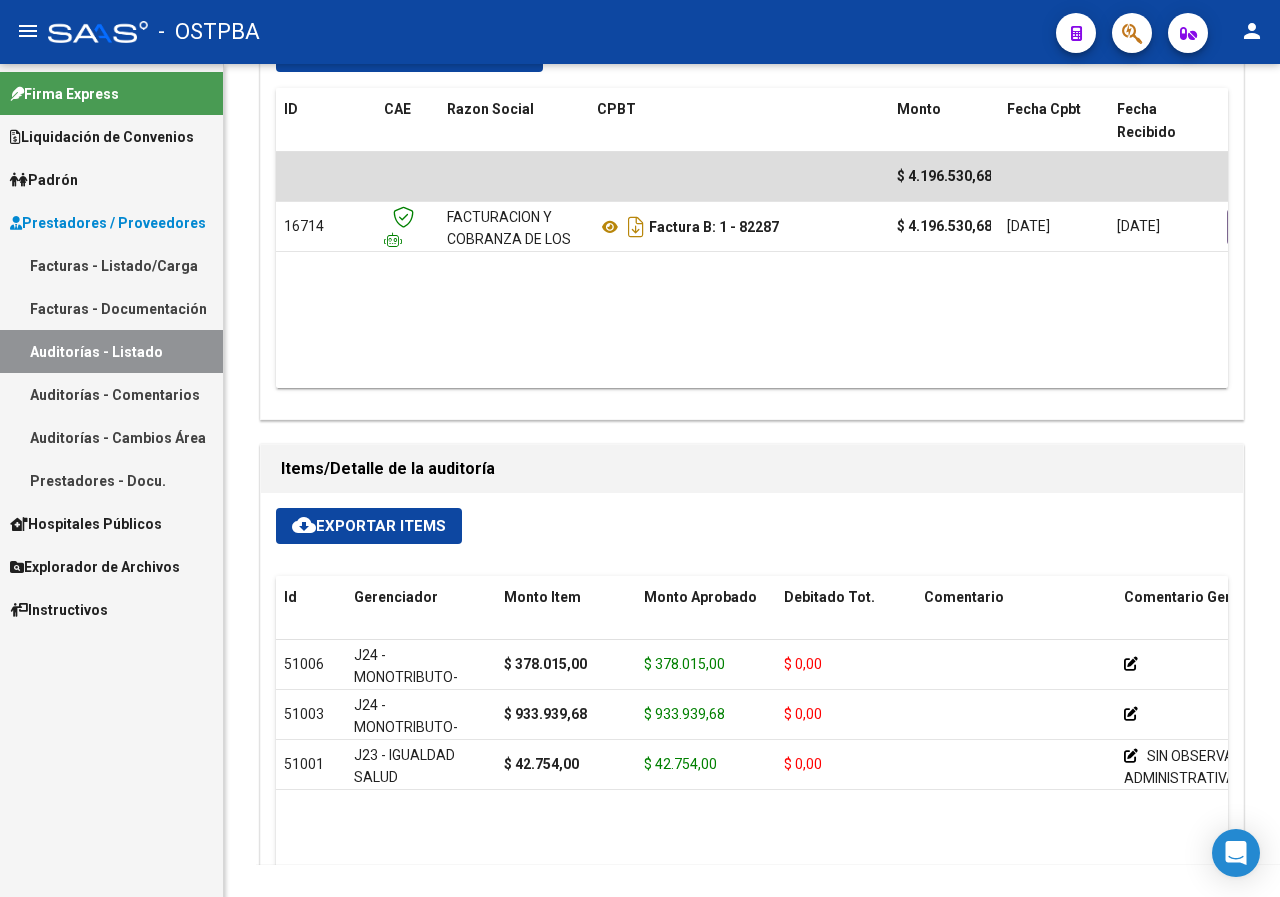 click on "Auditorías - Listado" at bounding box center [111, 351] 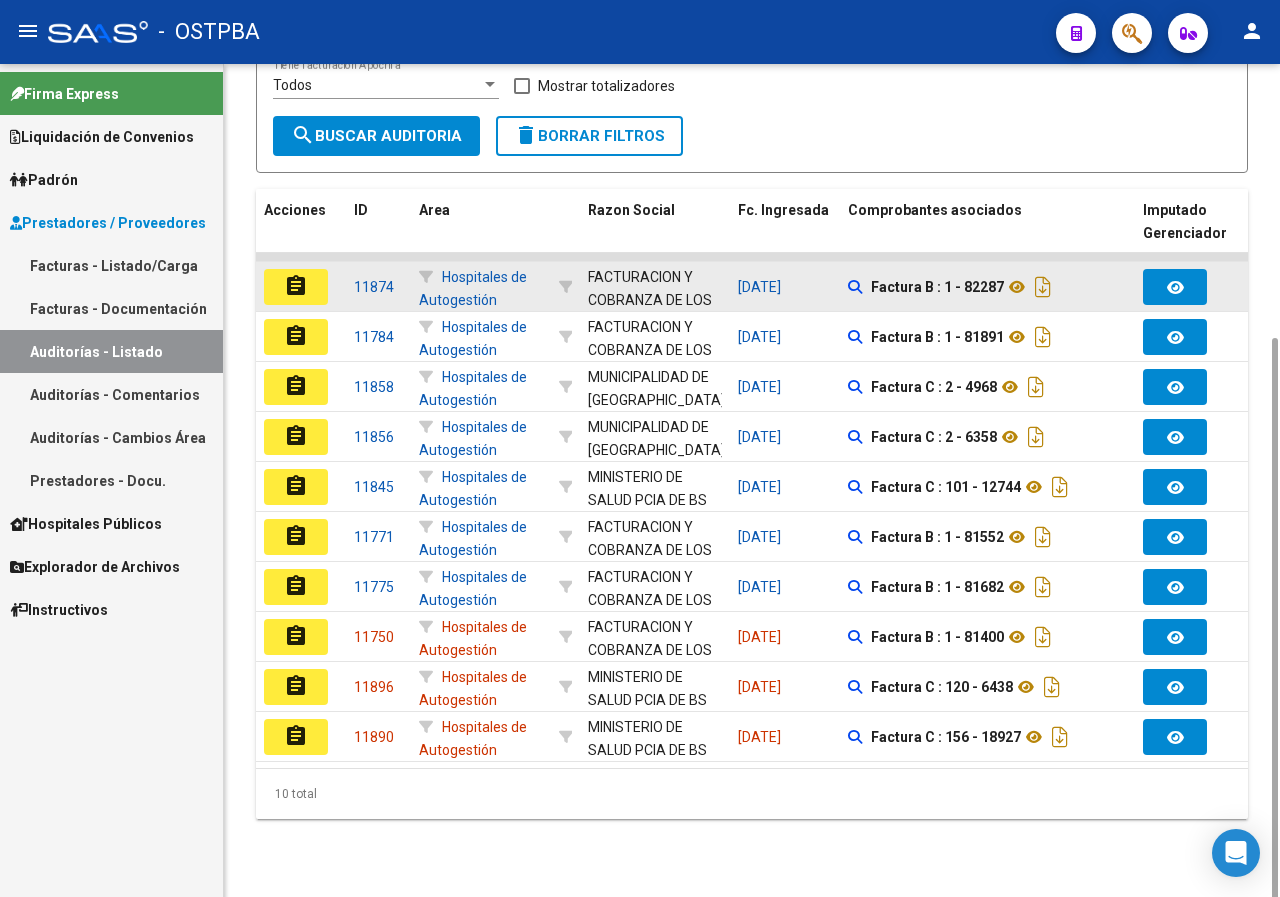 scroll, scrollTop: 402, scrollLeft: 0, axis: vertical 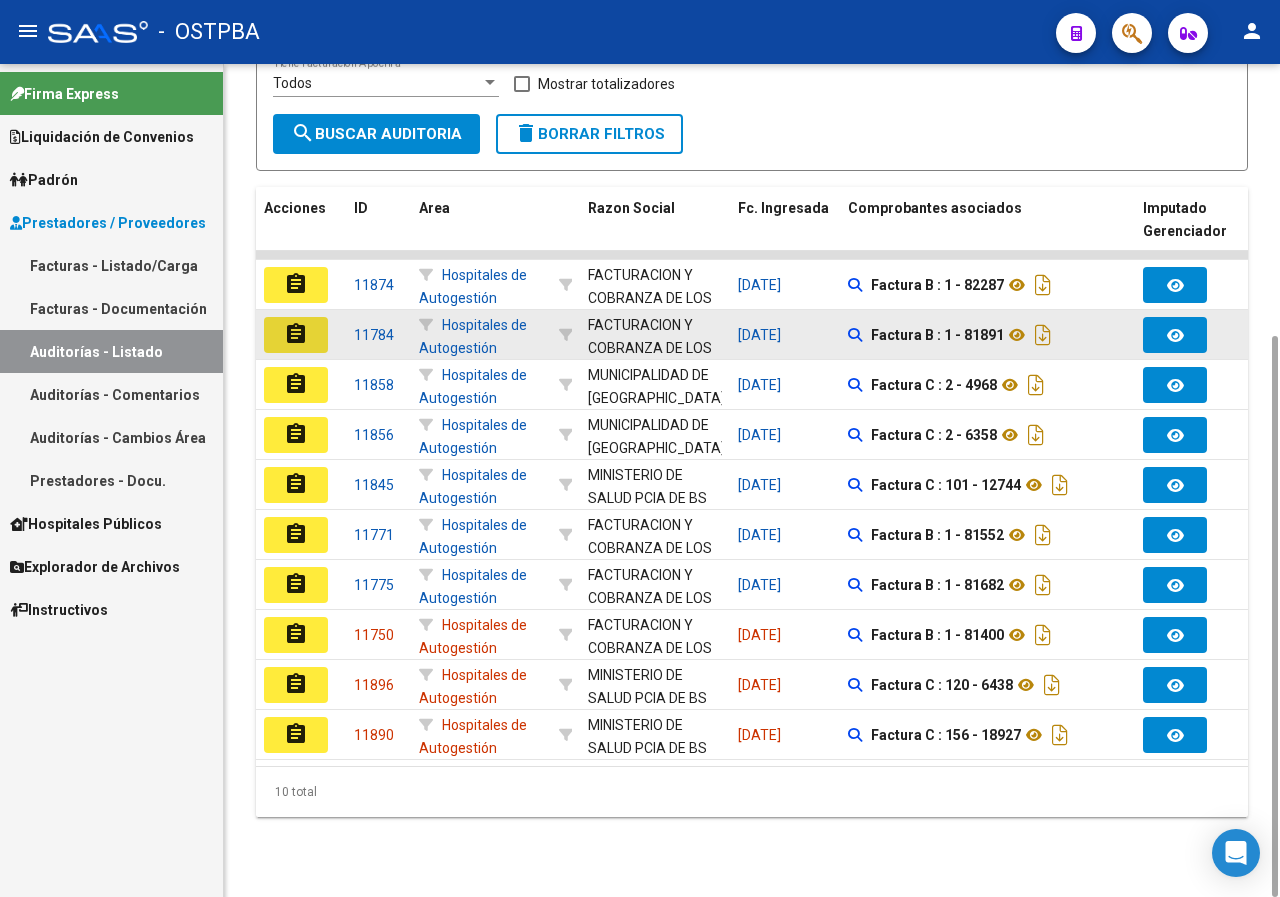 click on "assignment" 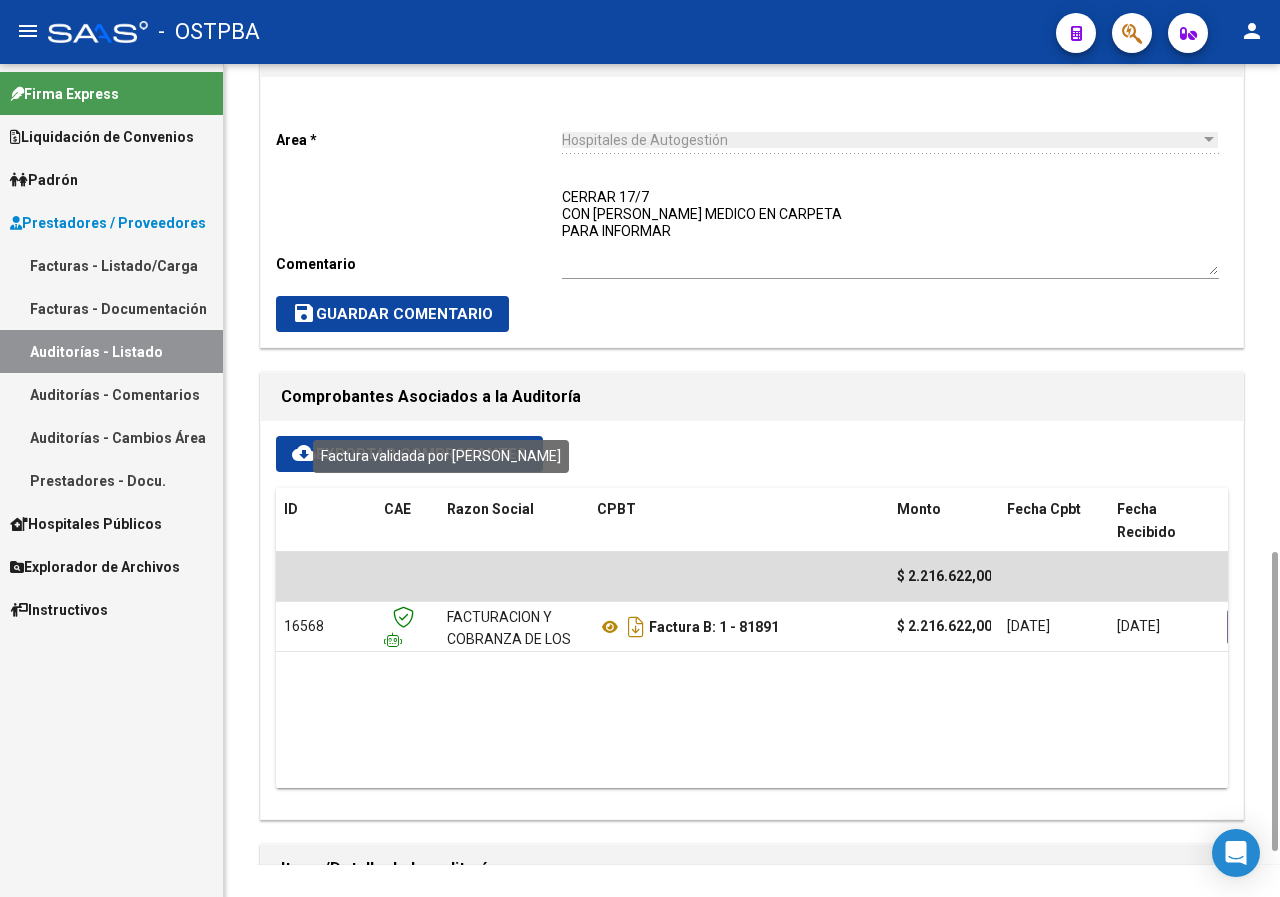 scroll, scrollTop: 1000, scrollLeft: 0, axis: vertical 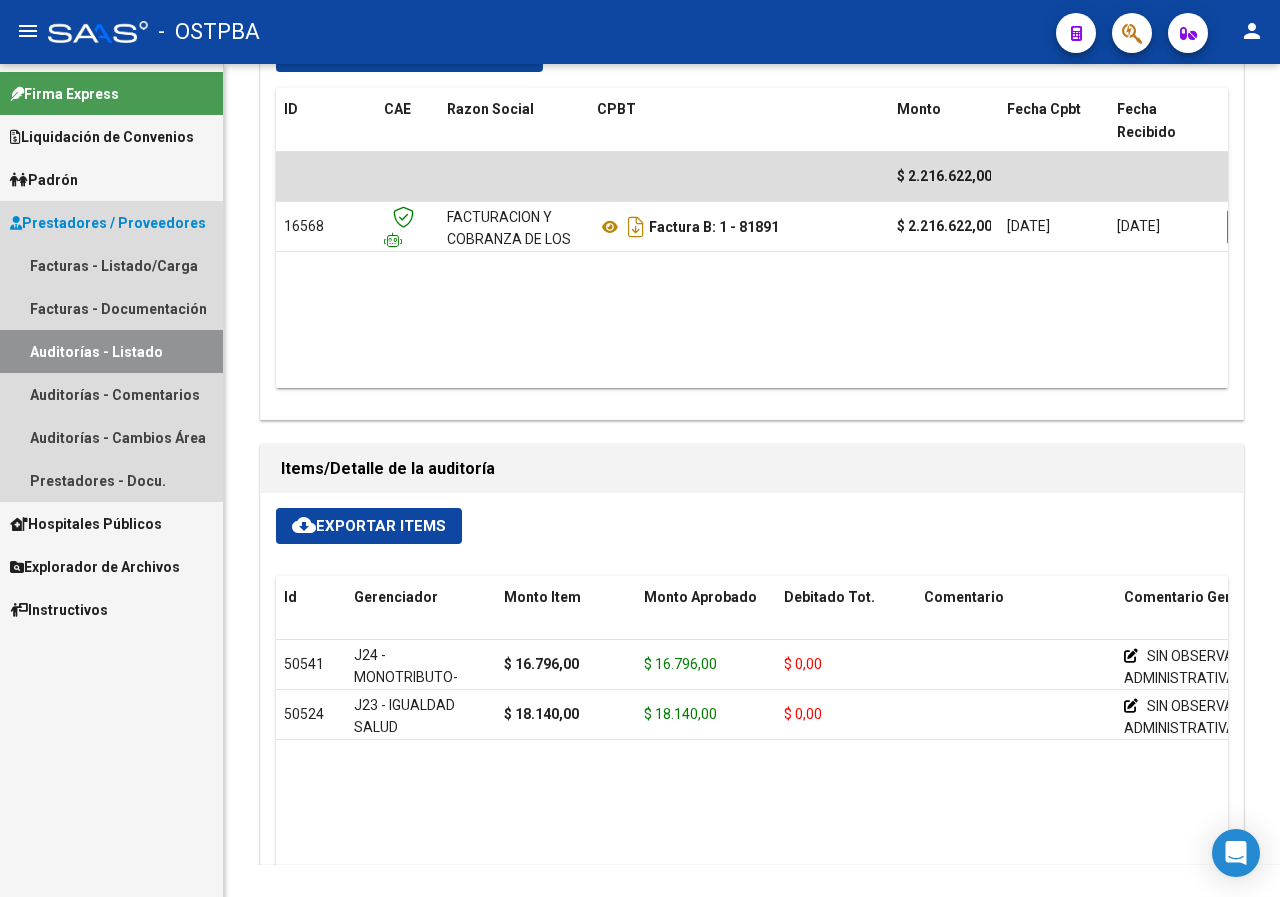click on "Auditorías - Listado" at bounding box center [111, 351] 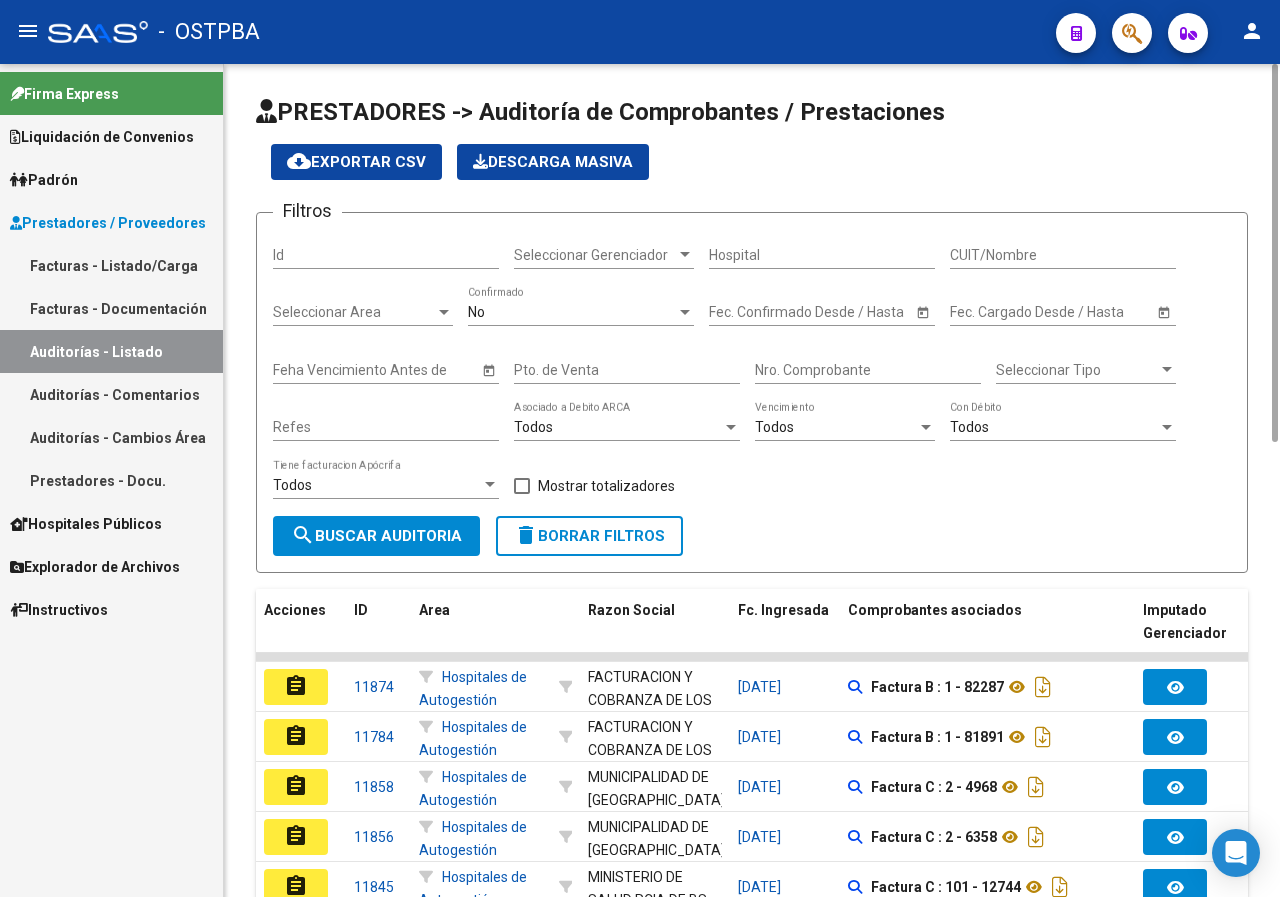 scroll, scrollTop: 400, scrollLeft: 0, axis: vertical 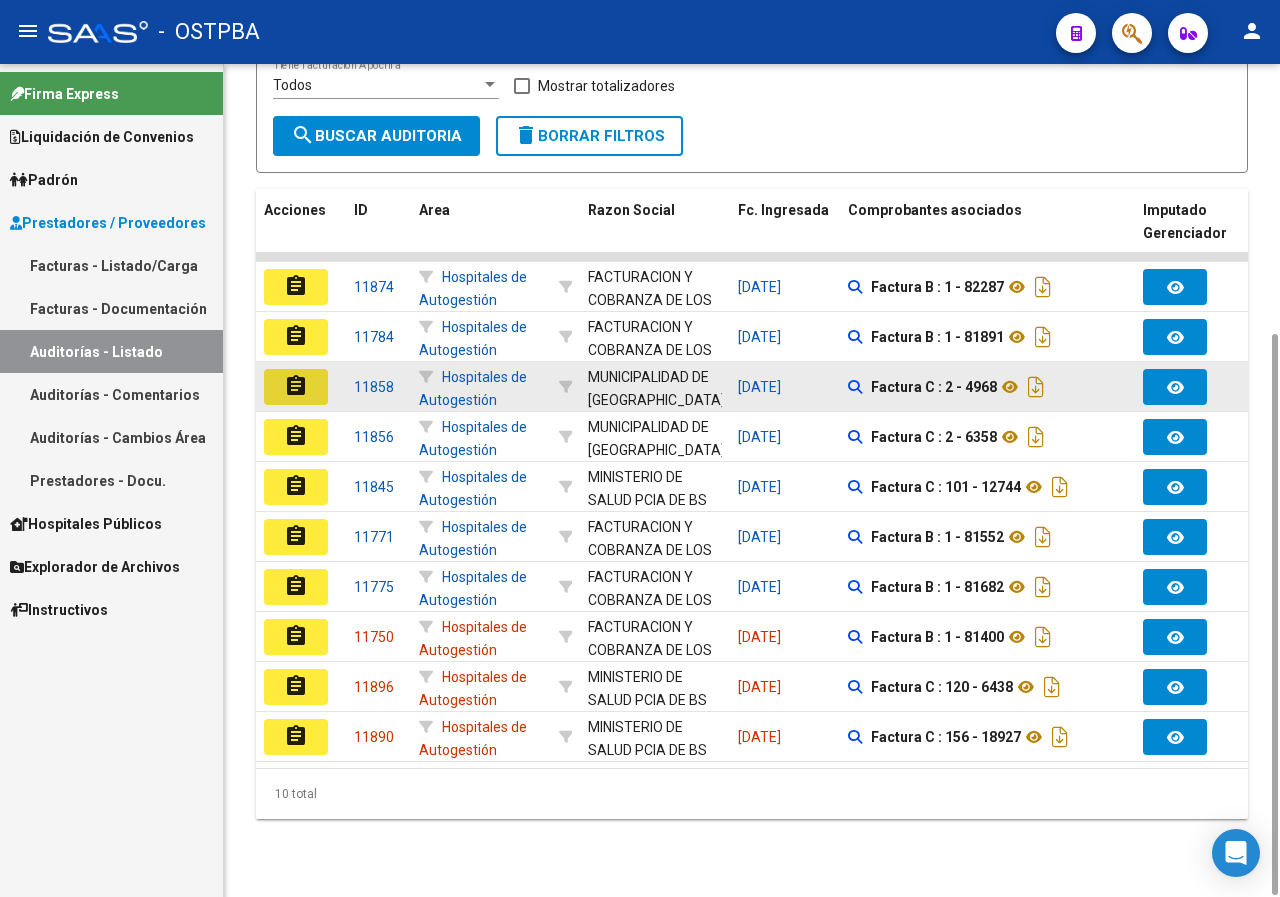click on "assignment" 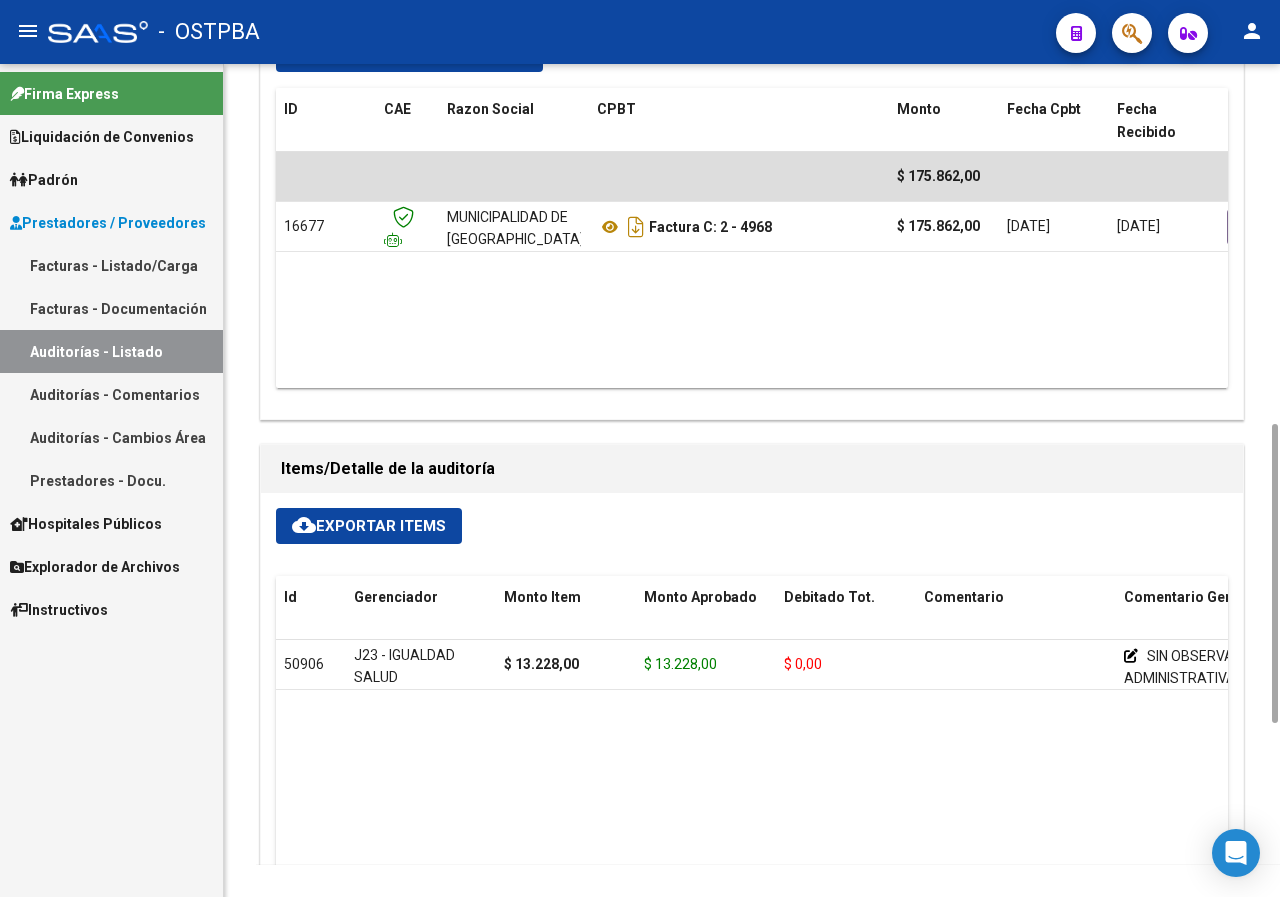 scroll, scrollTop: 1200, scrollLeft: 0, axis: vertical 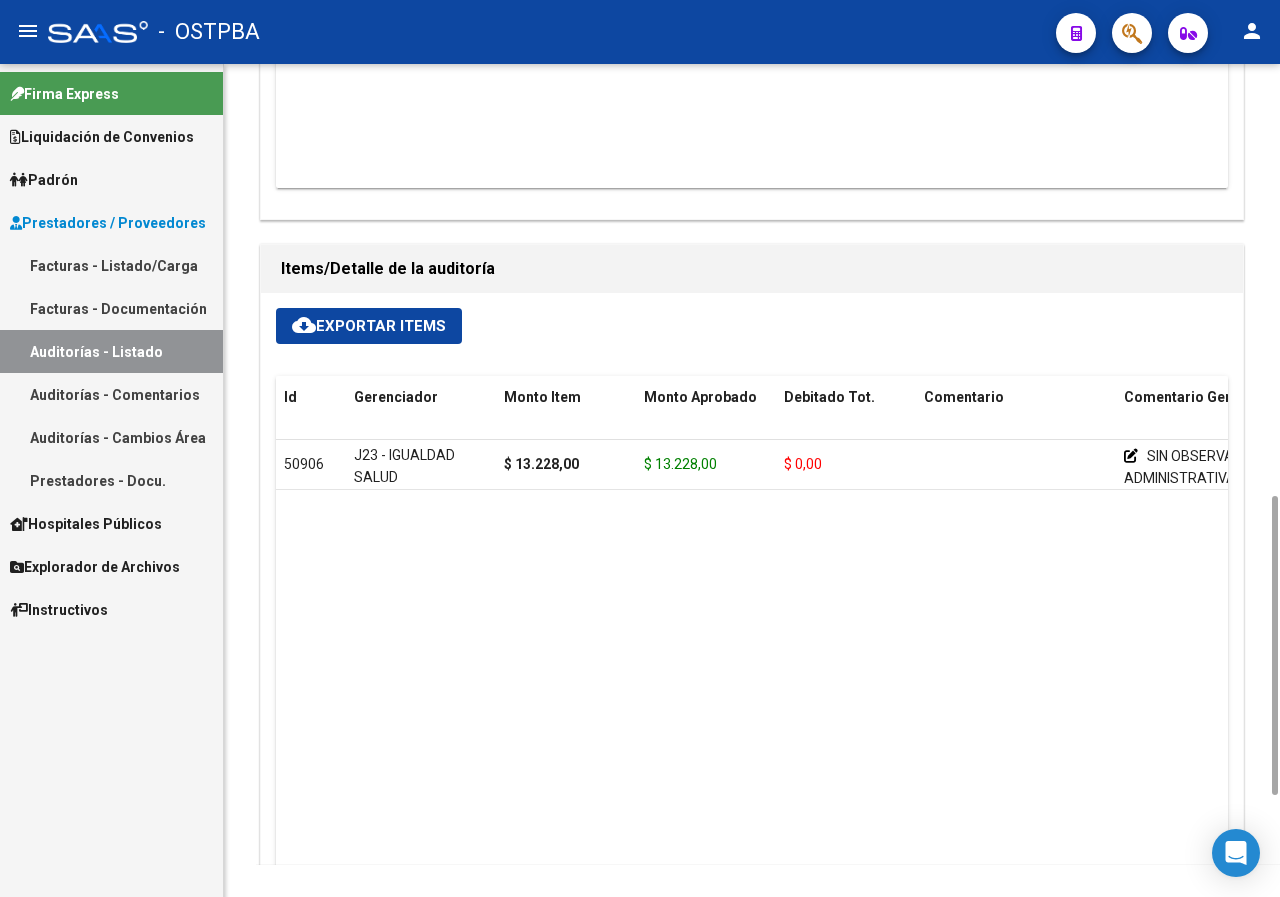 drag, startPoint x: 195, startPoint y: 349, endPoint x: 239, endPoint y: 353, distance: 44.181442 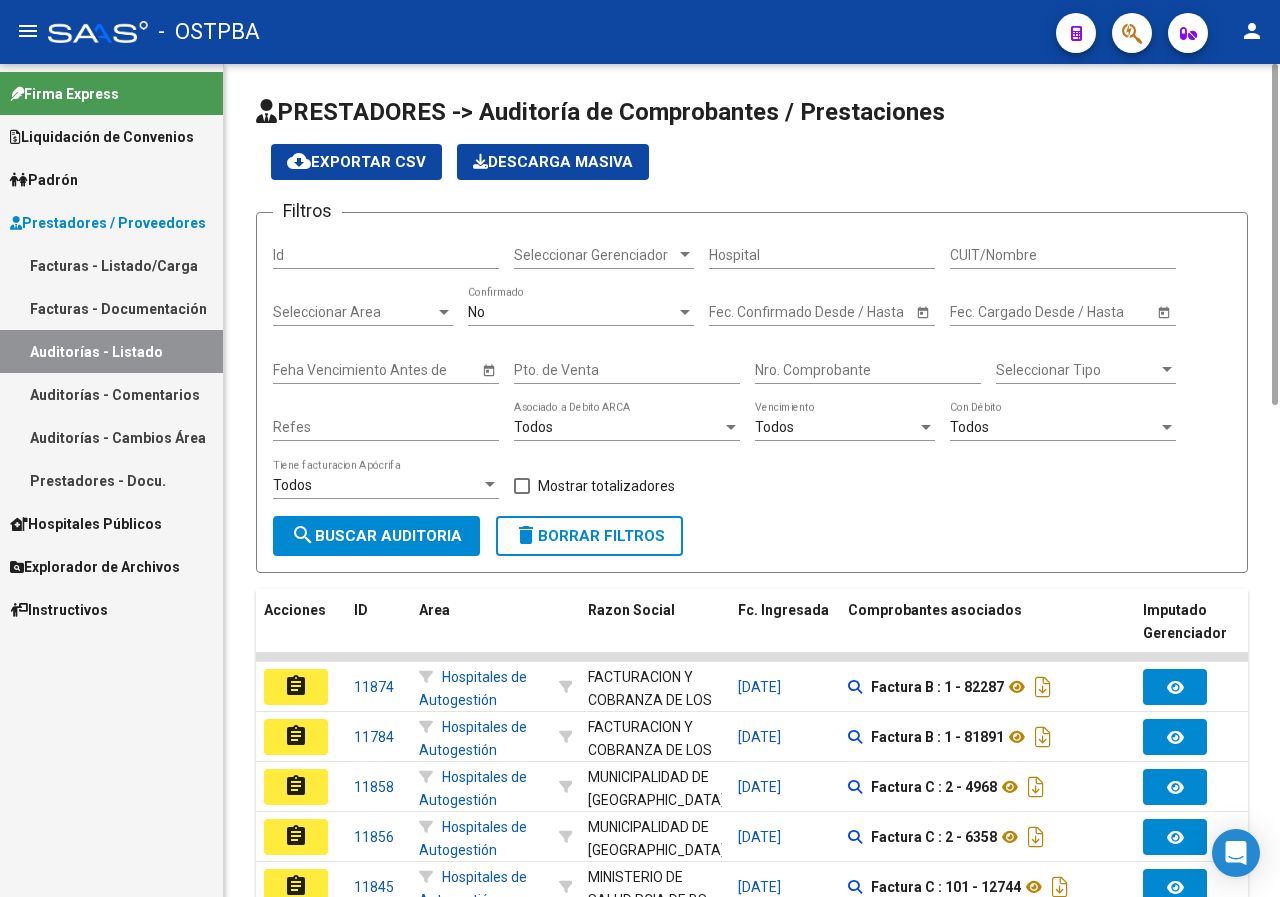 scroll, scrollTop: 400, scrollLeft: 0, axis: vertical 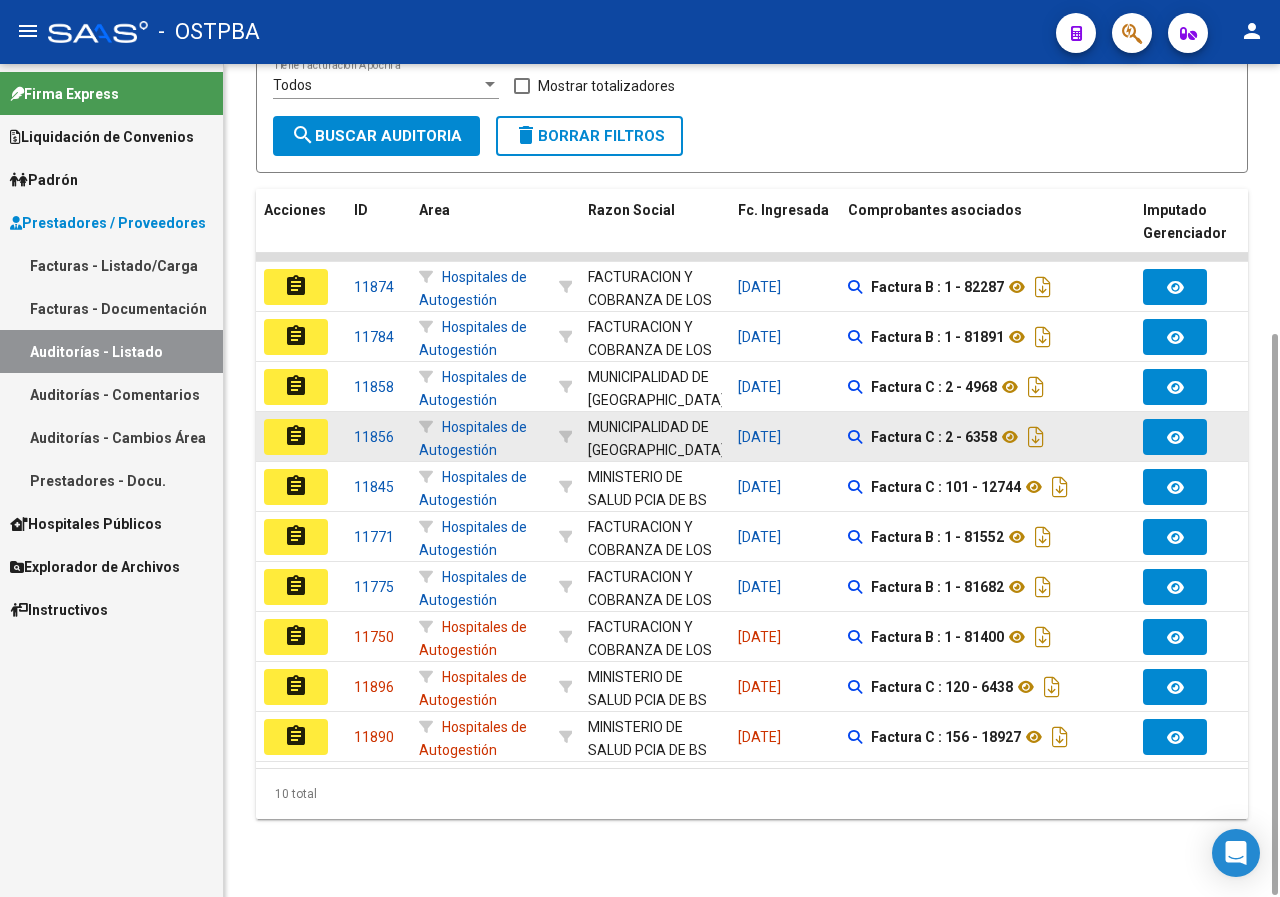 click on "assignment" 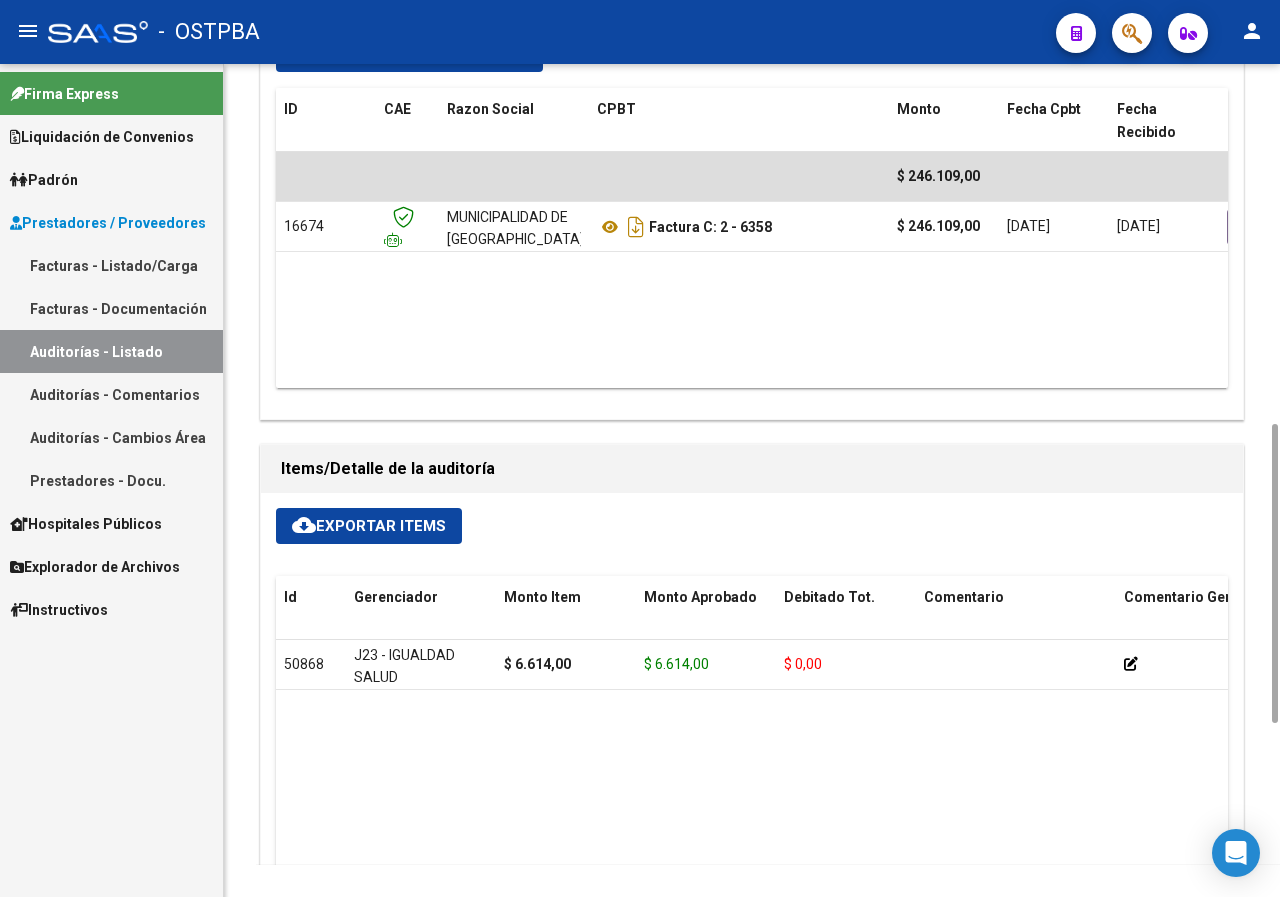 scroll, scrollTop: 0, scrollLeft: 0, axis: both 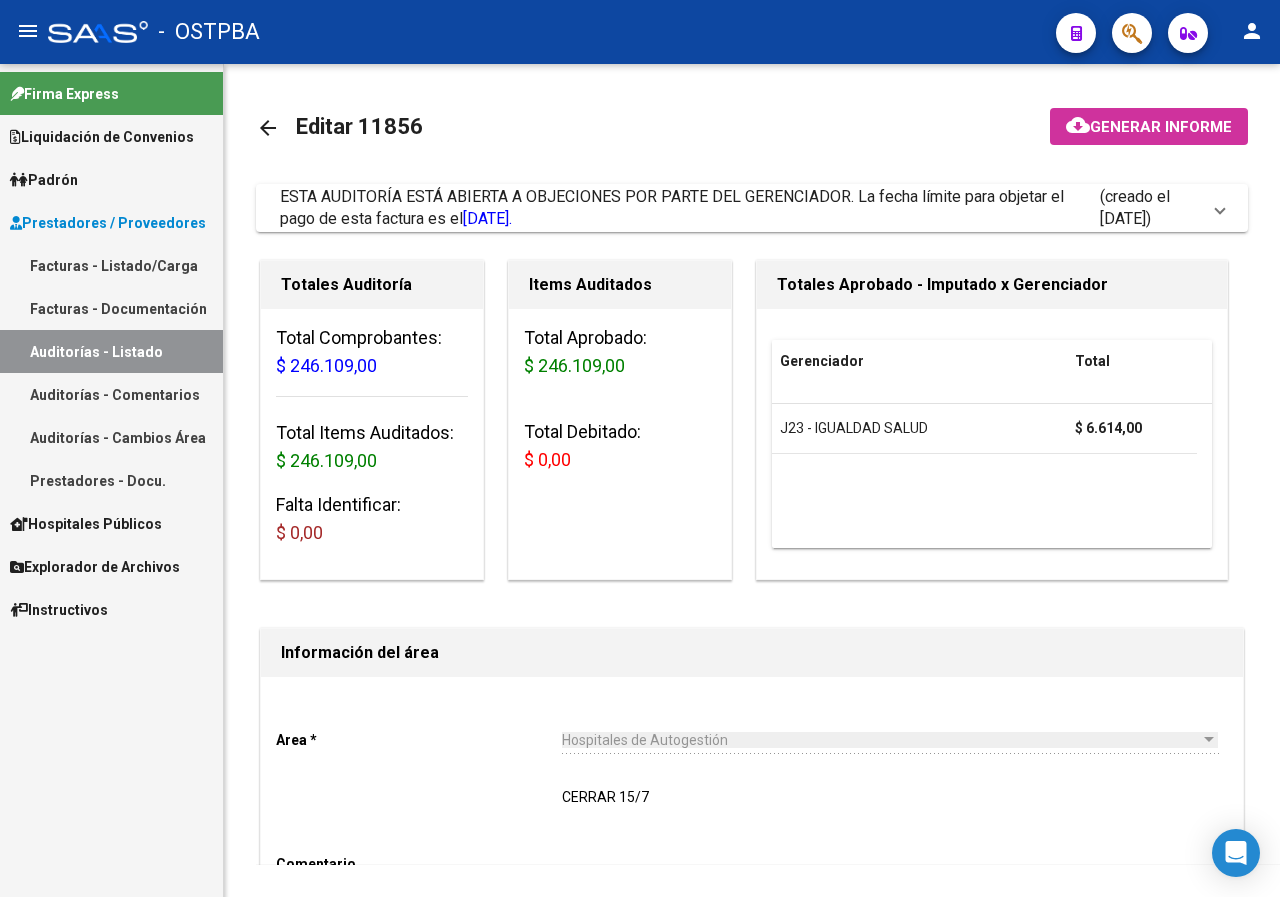 click on "Auditorías - Listado" at bounding box center (111, 351) 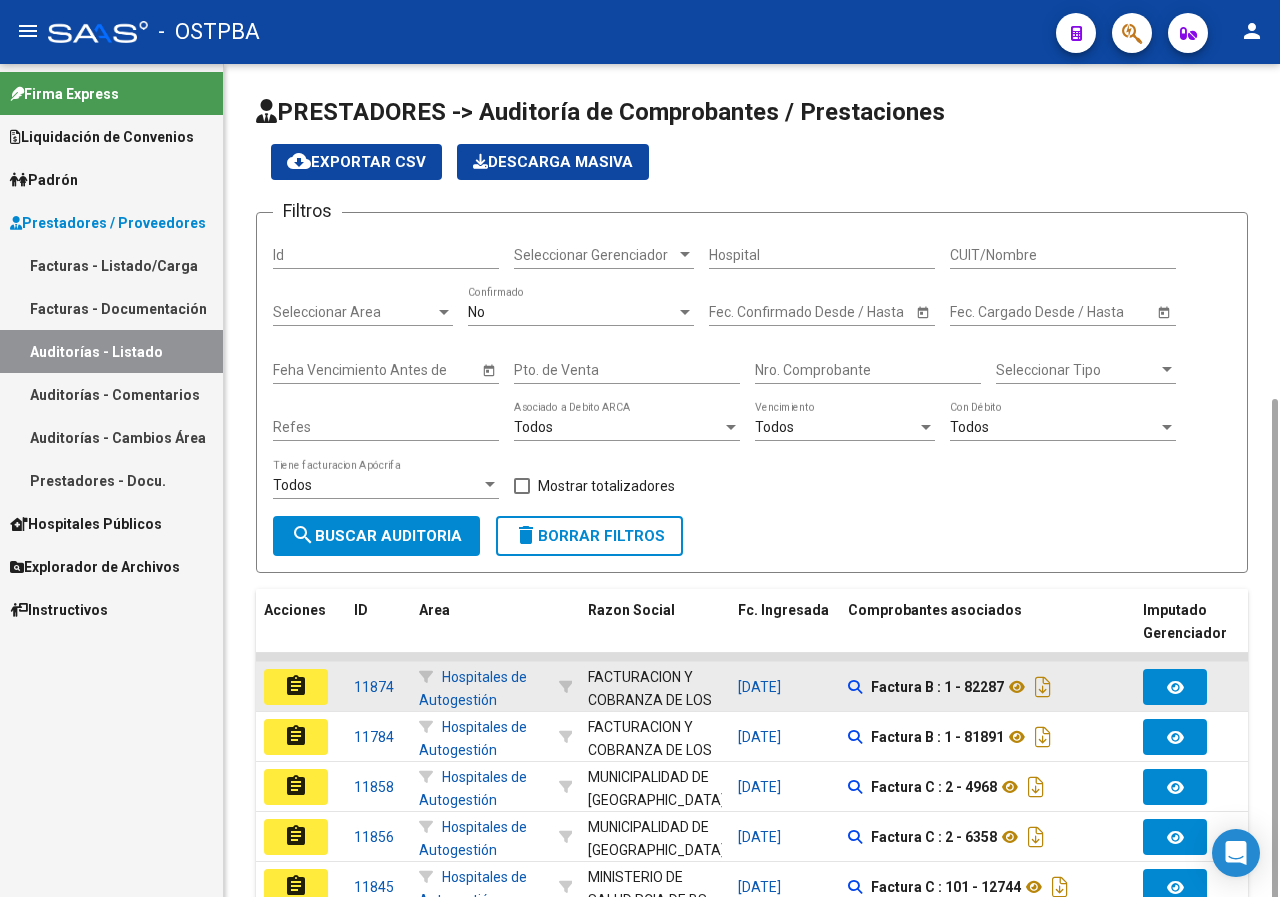 scroll, scrollTop: 200, scrollLeft: 0, axis: vertical 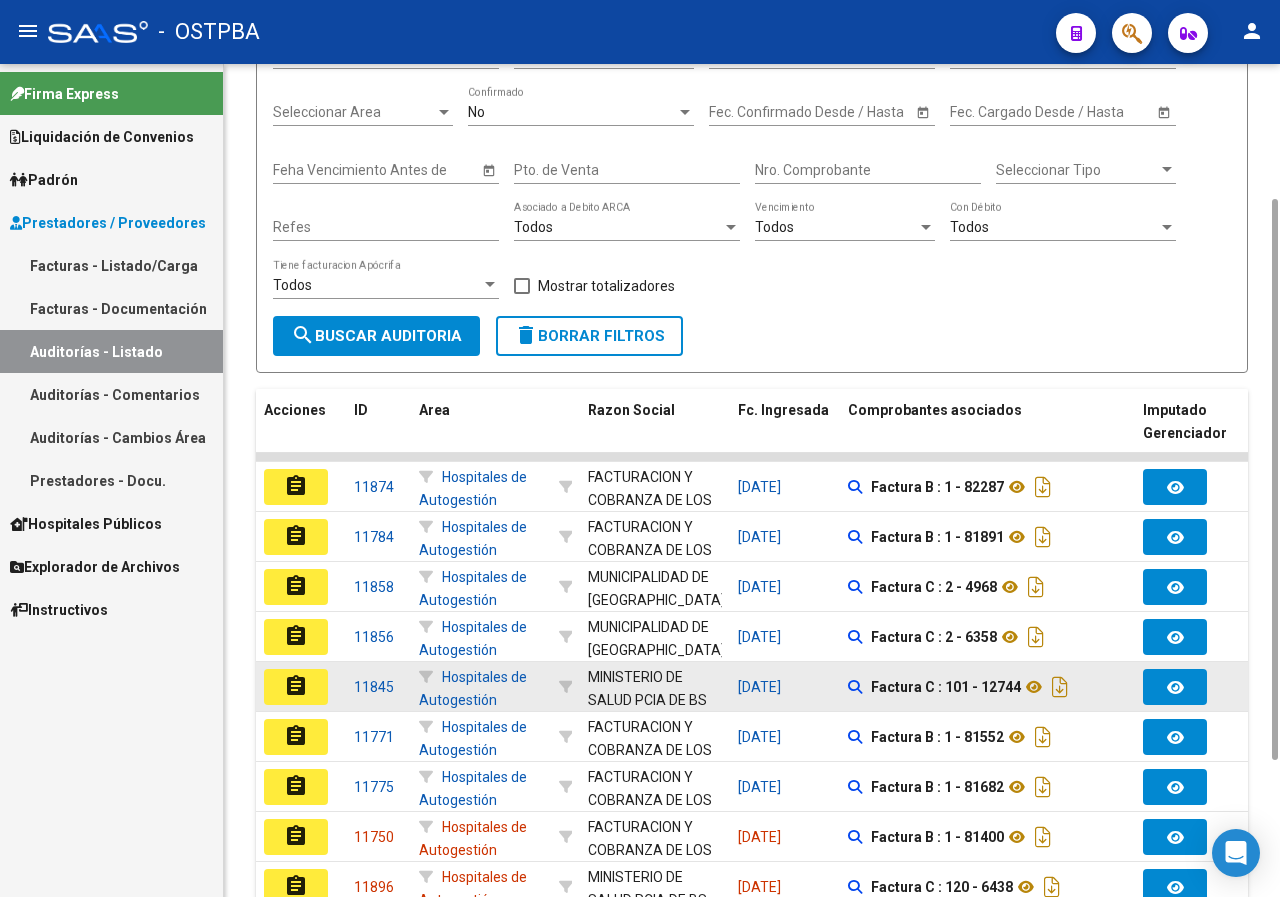click on "assignment" 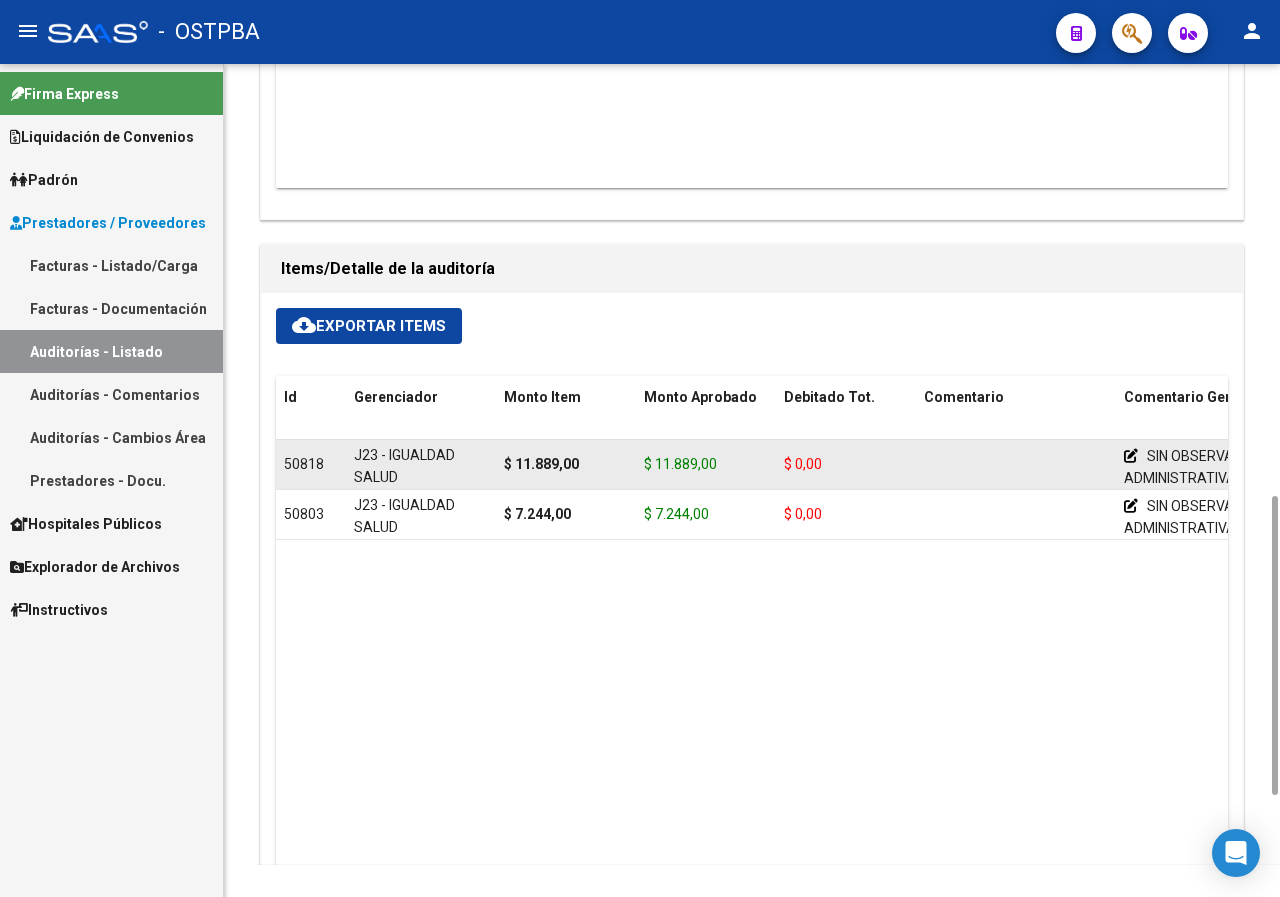 scroll, scrollTop: 1000, scrollLeft: 0, axis: vertical 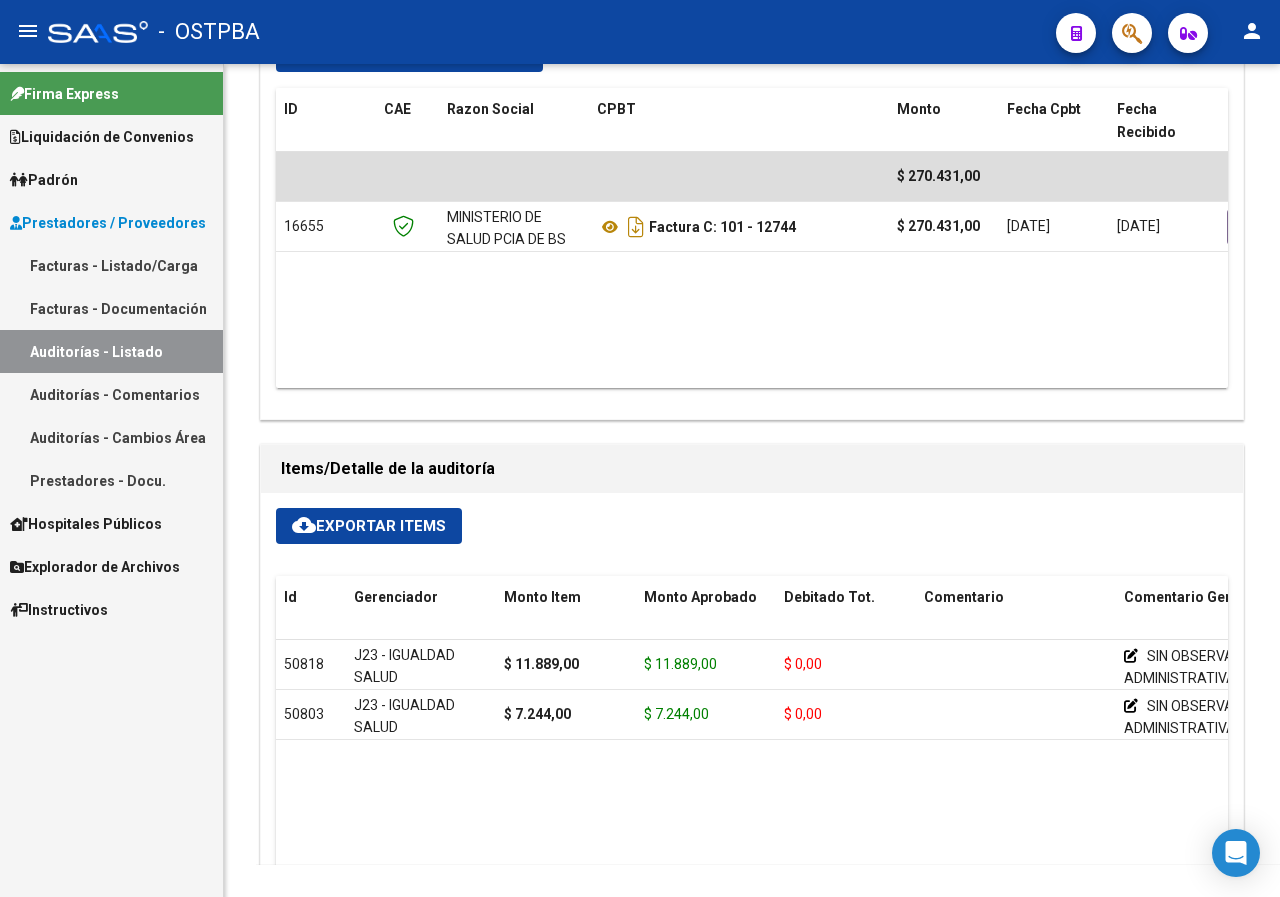 click on "Auditorías - Listado" at bounding box center (111, 351) 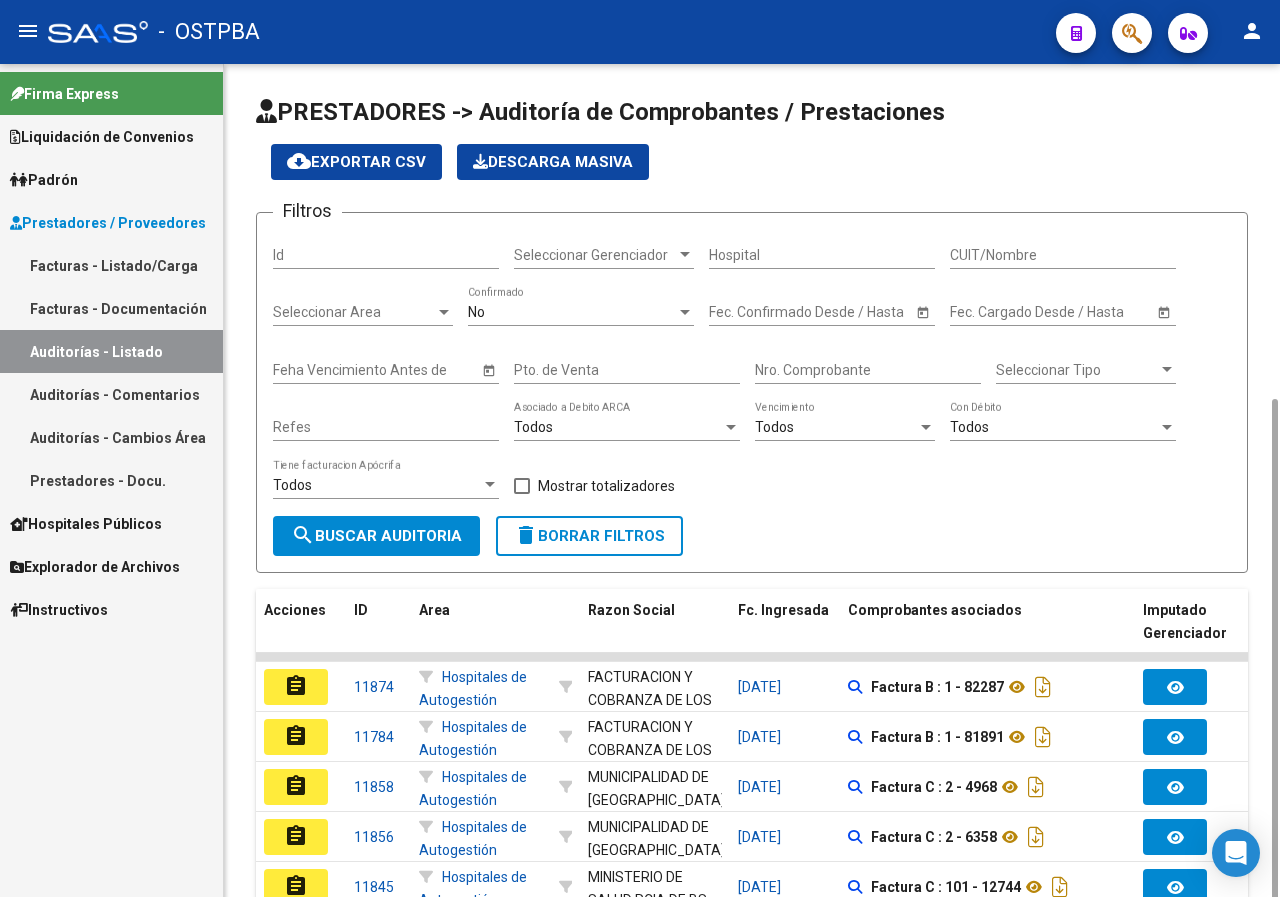 scroll, scrollTop: 400, scrollLeft: 0, axis: vertical 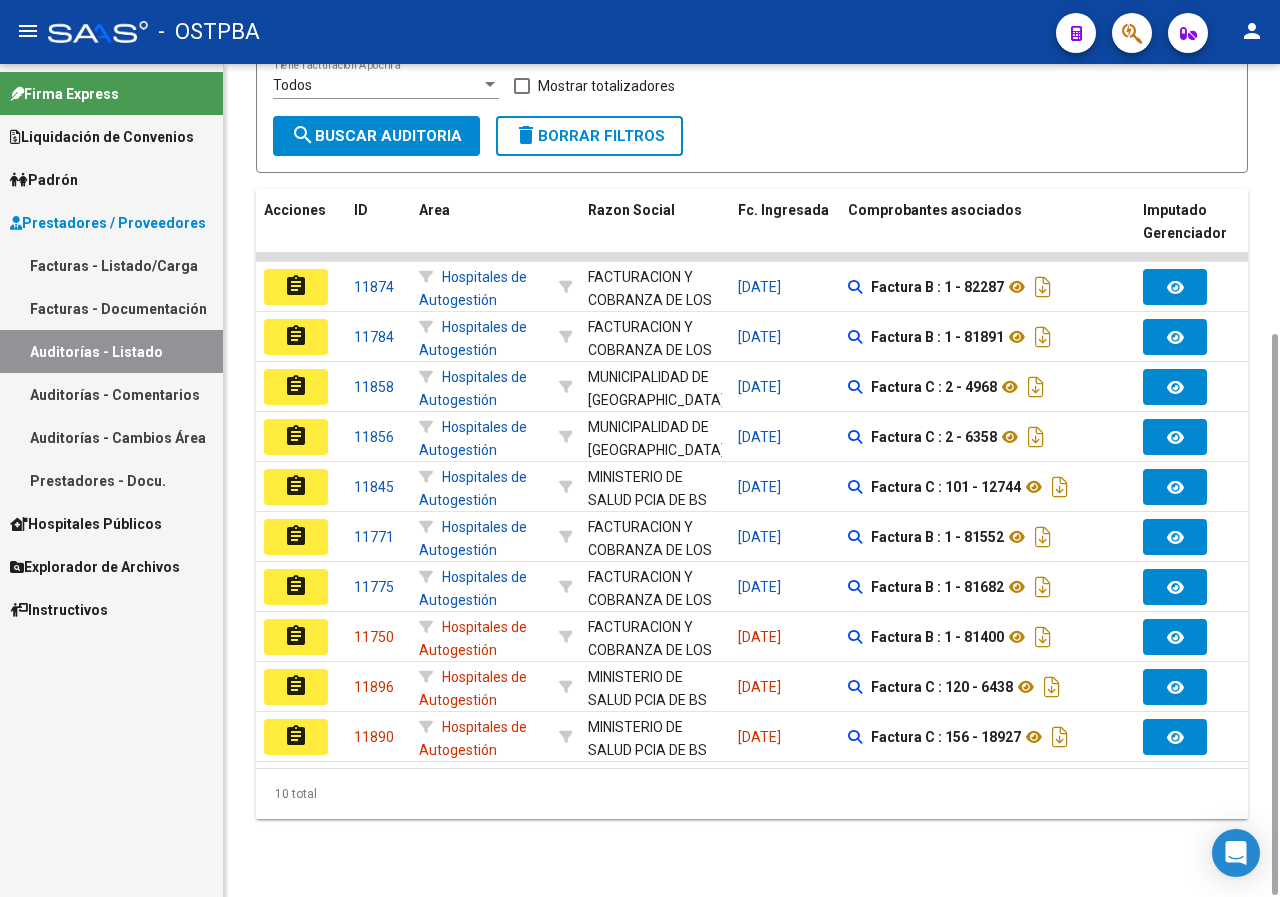 drag, startPoint x: 287, startPoint y: 534, endPoint x: 306, endPoint y: 547, distance: 23.021729 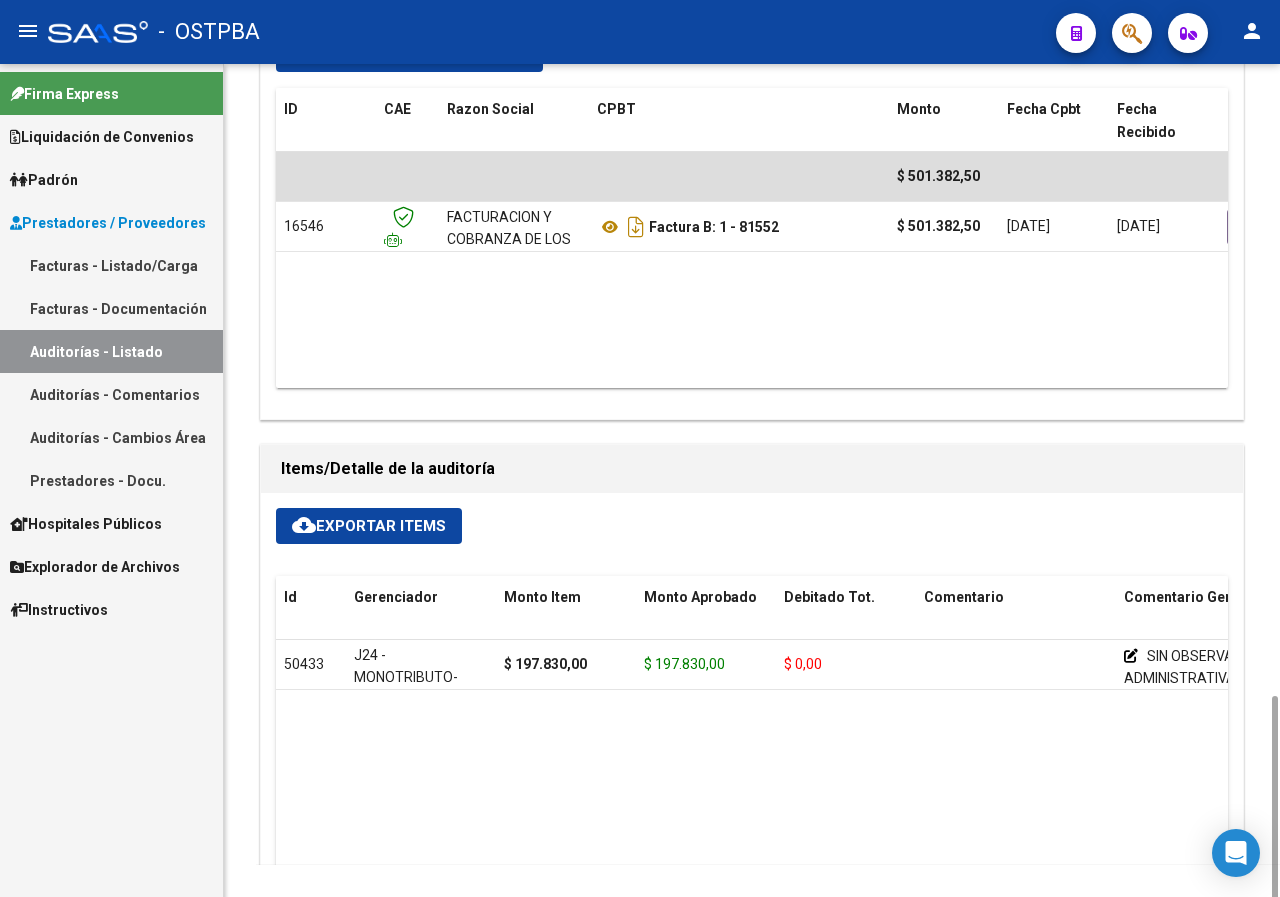 scroll, scrollTop: 1200, scrollLeft: 0, axis: vertical 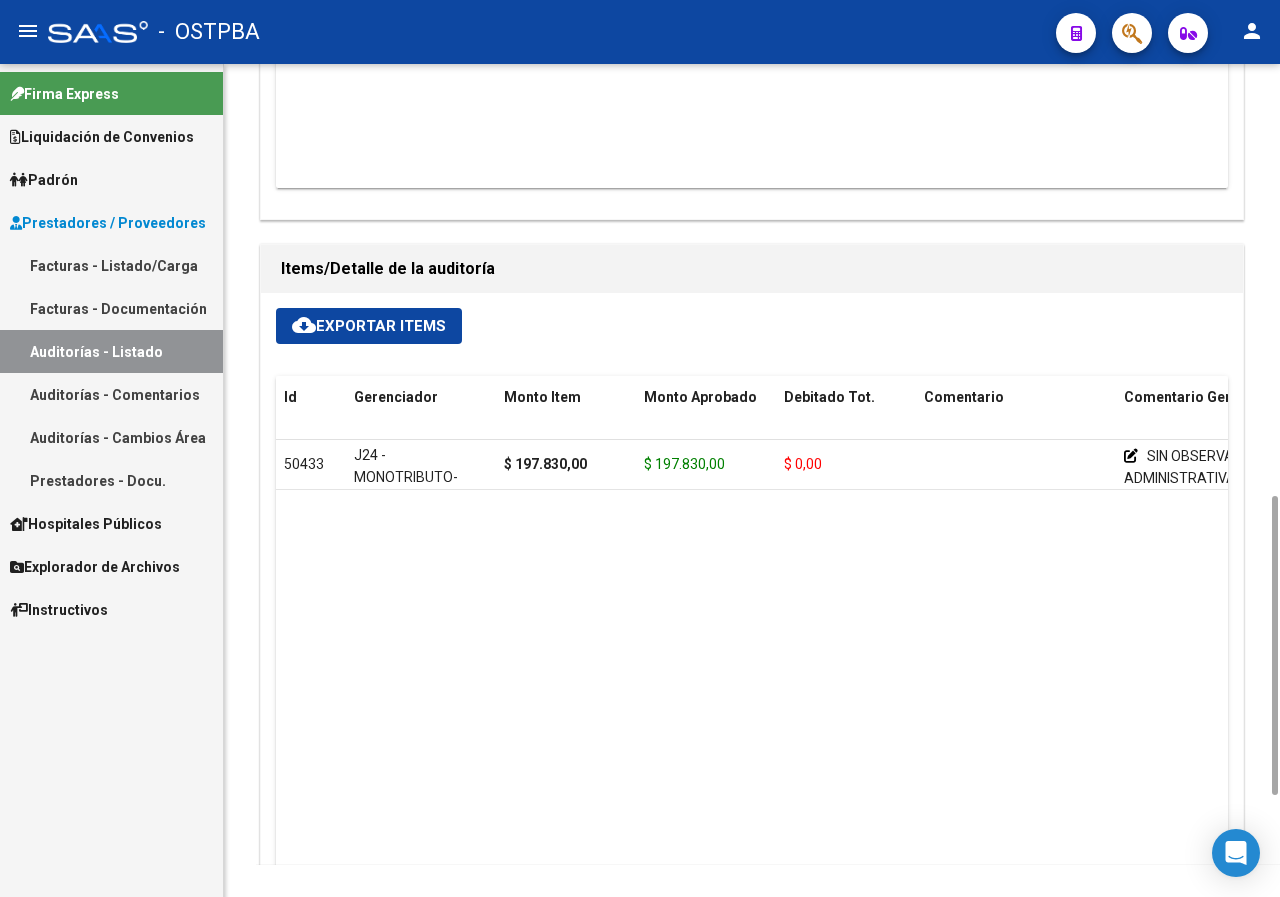 click on "Auditorías - Listado" at bounding box center (111, 351) 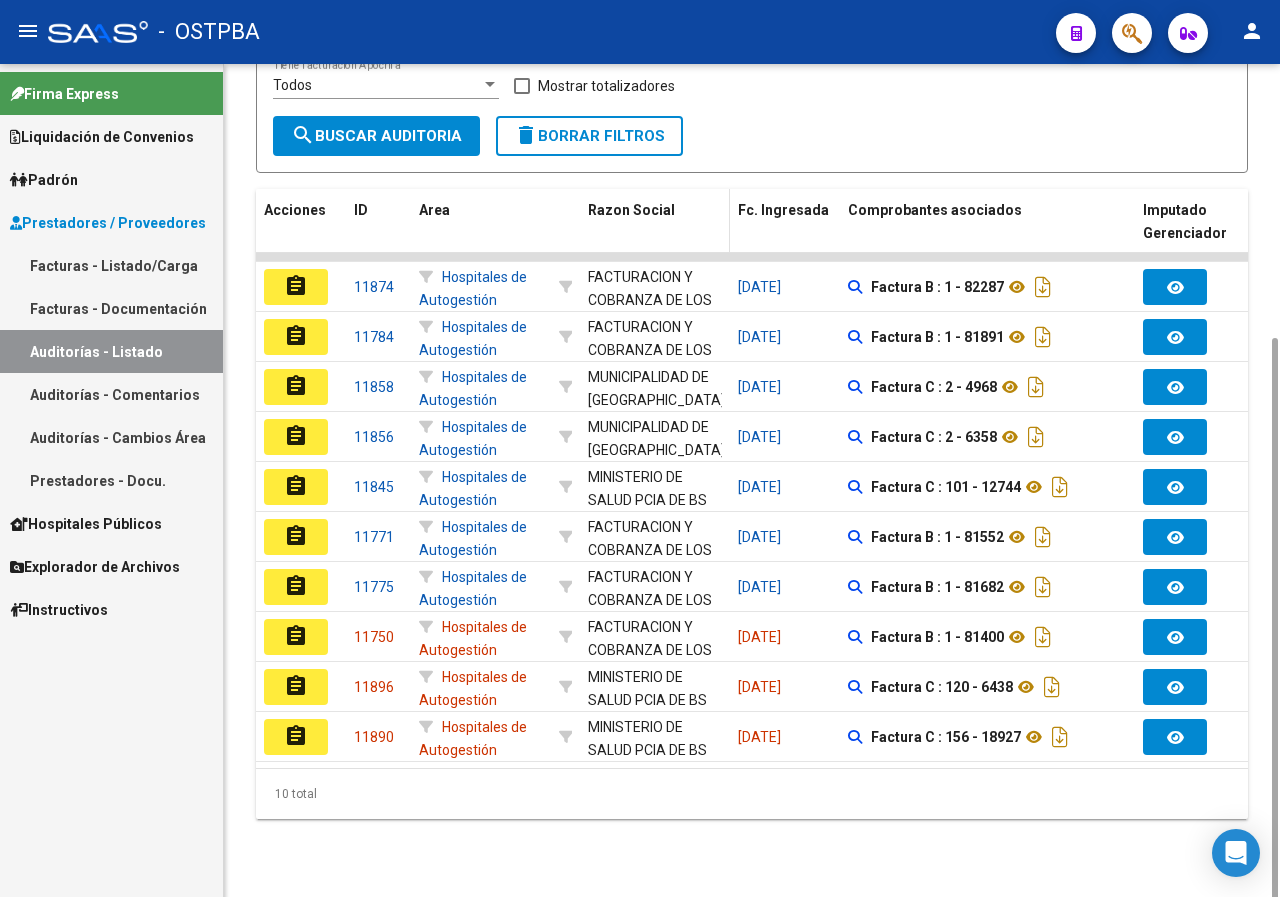 scroll, scrollTop: 402, scrollLeft: 0, axis: vertical 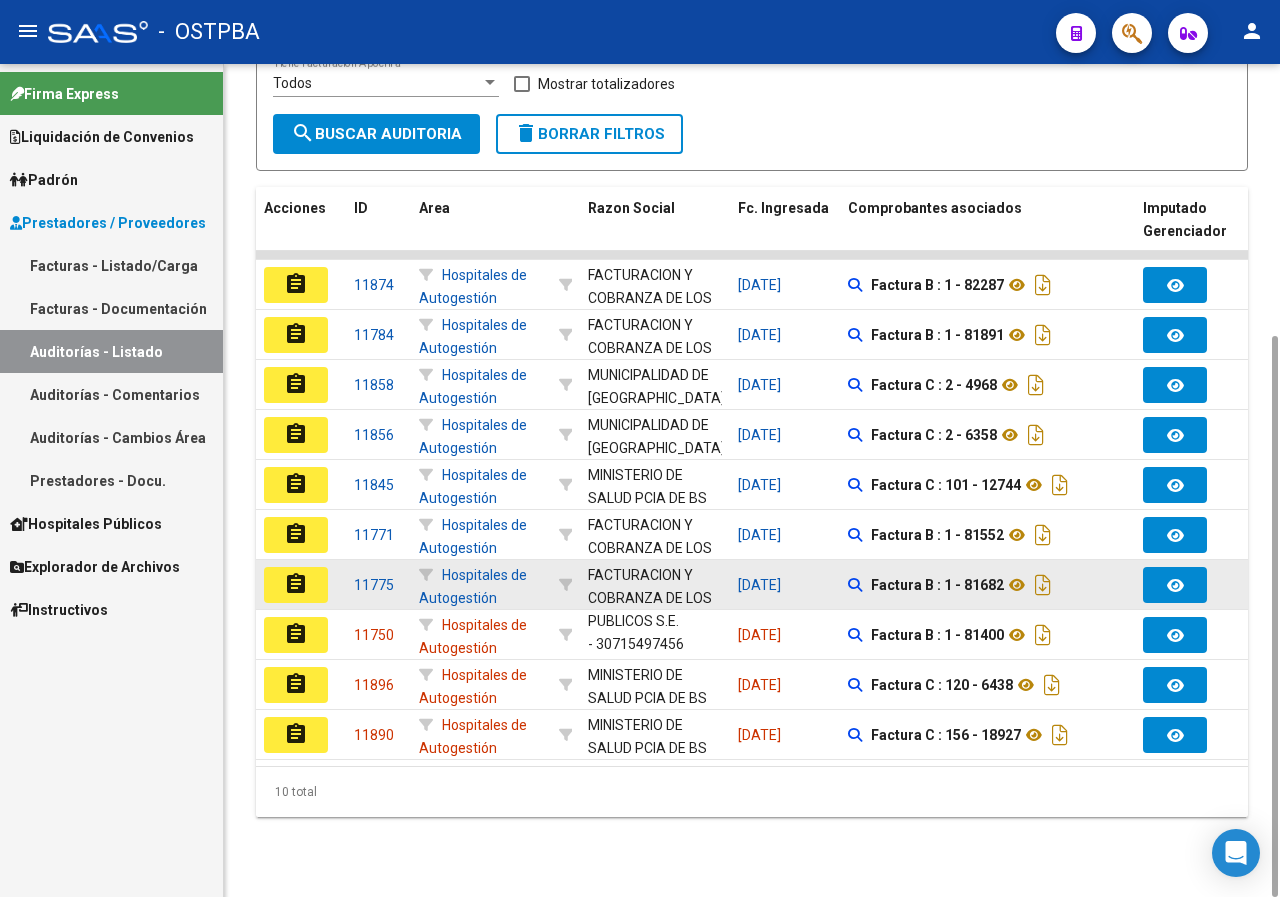 click on "assignment" 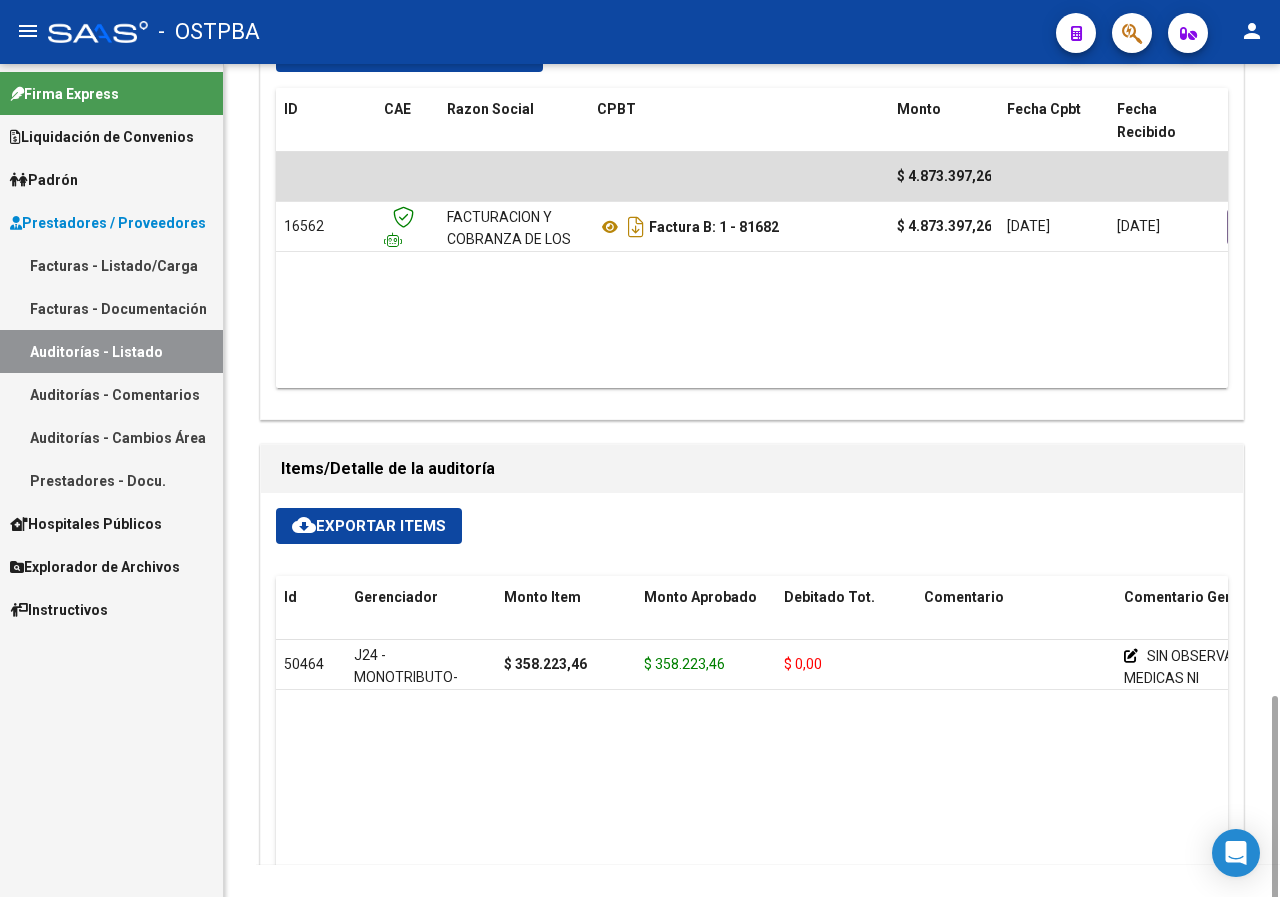 scroll, scrollTop: 1200, scrollLeft: 0, axis: vertical 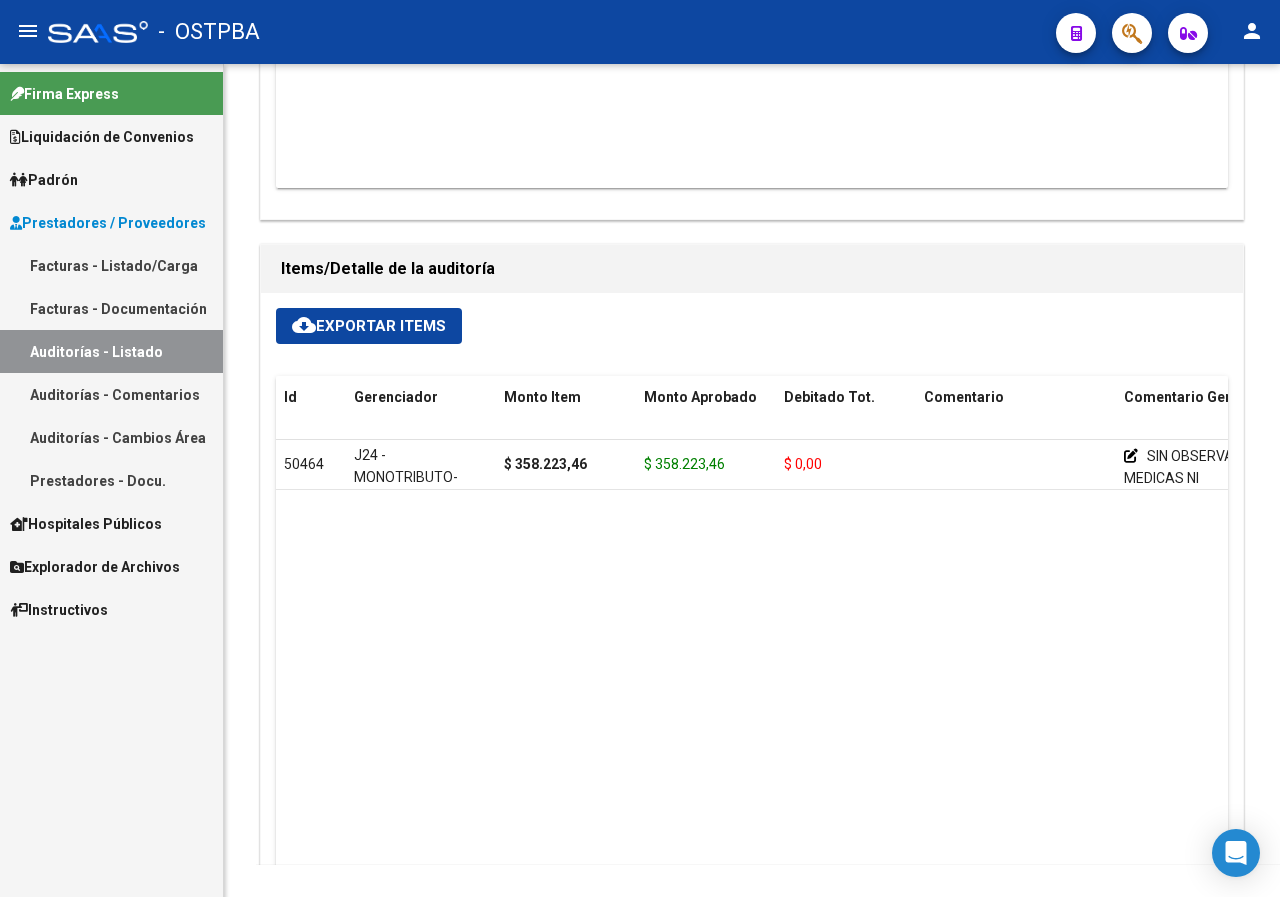 click on "Auditorías - Listado" at bounding box center [111, 351] 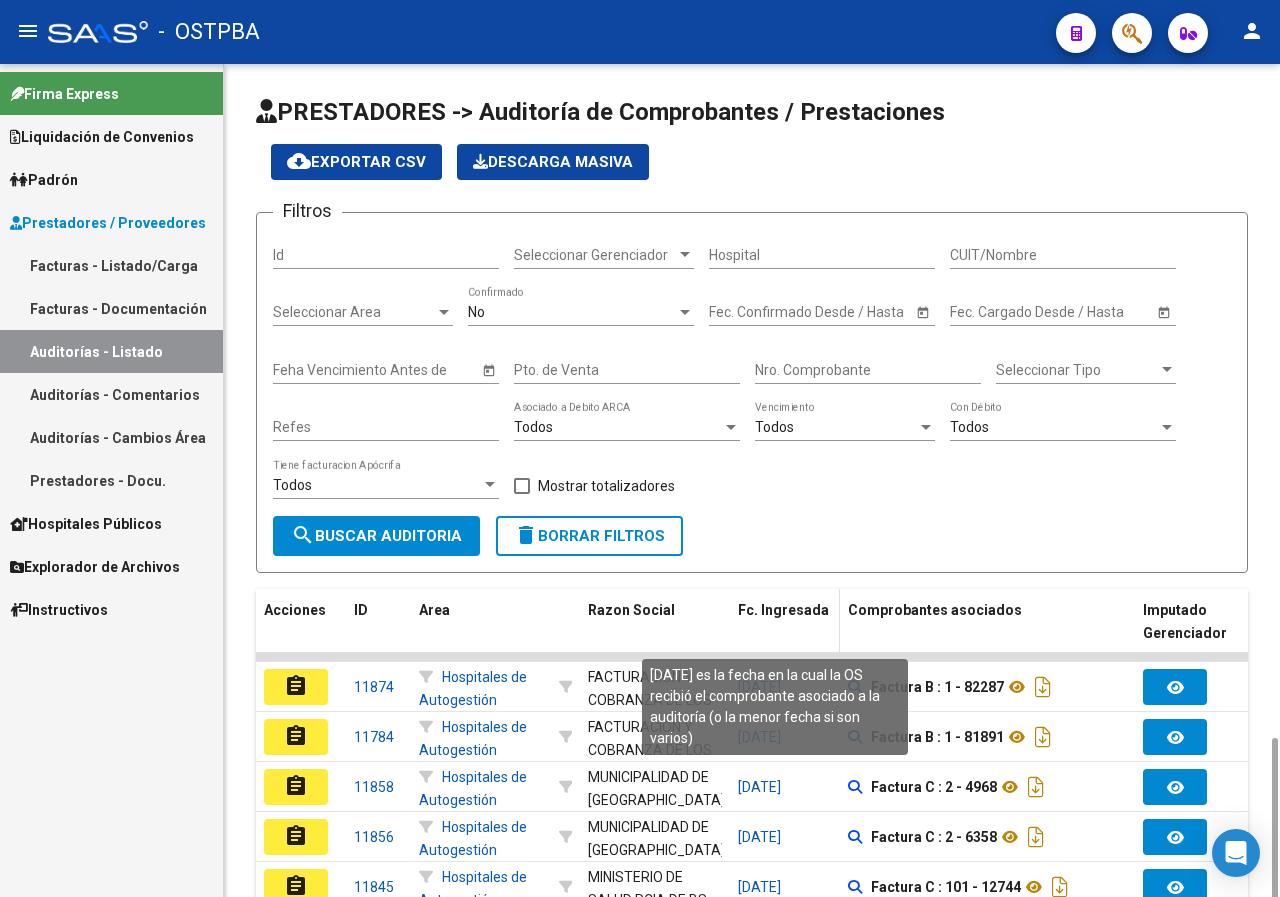 scroll, scrollTop: 402, scrollLeft: 0, axis: vertical 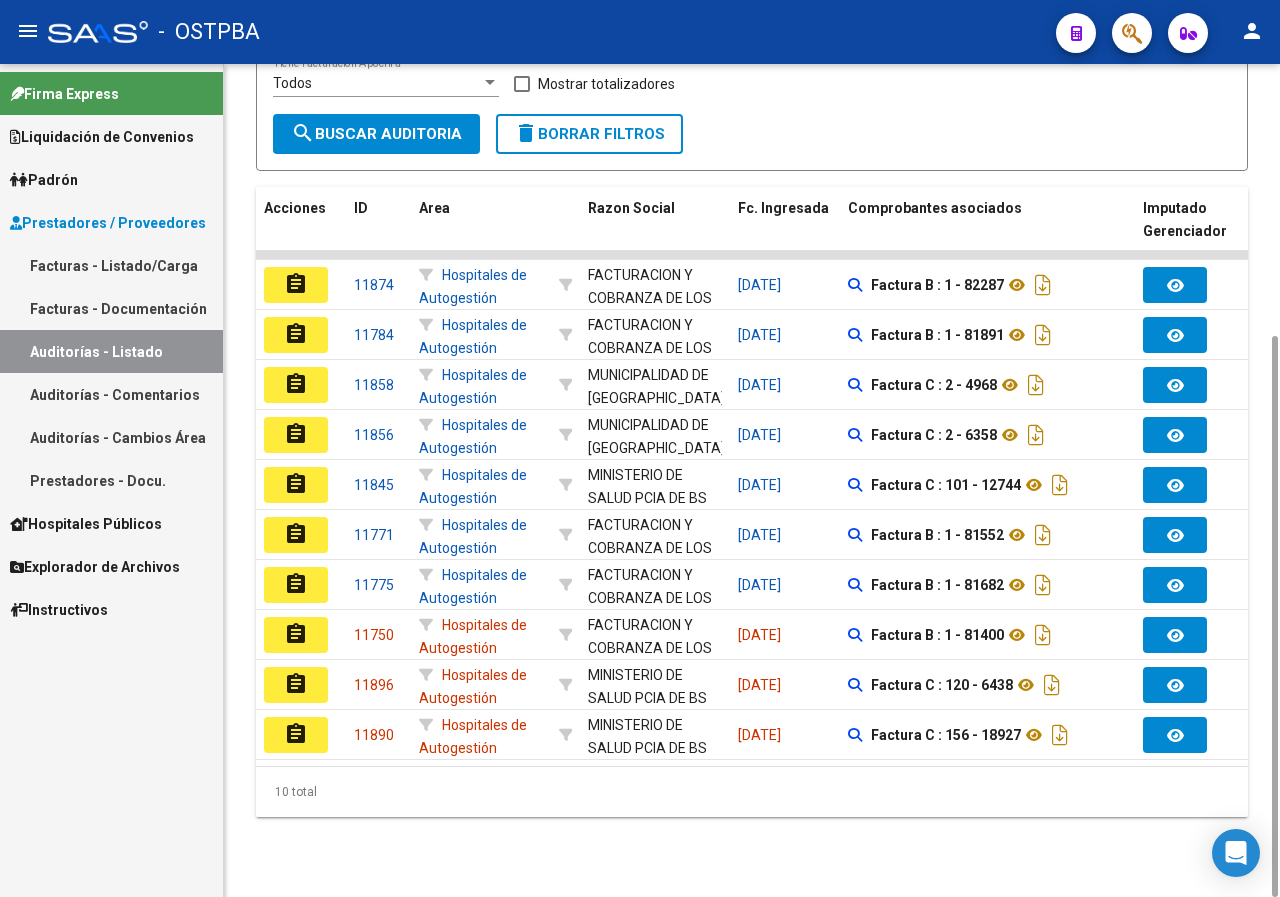click on "assignment" 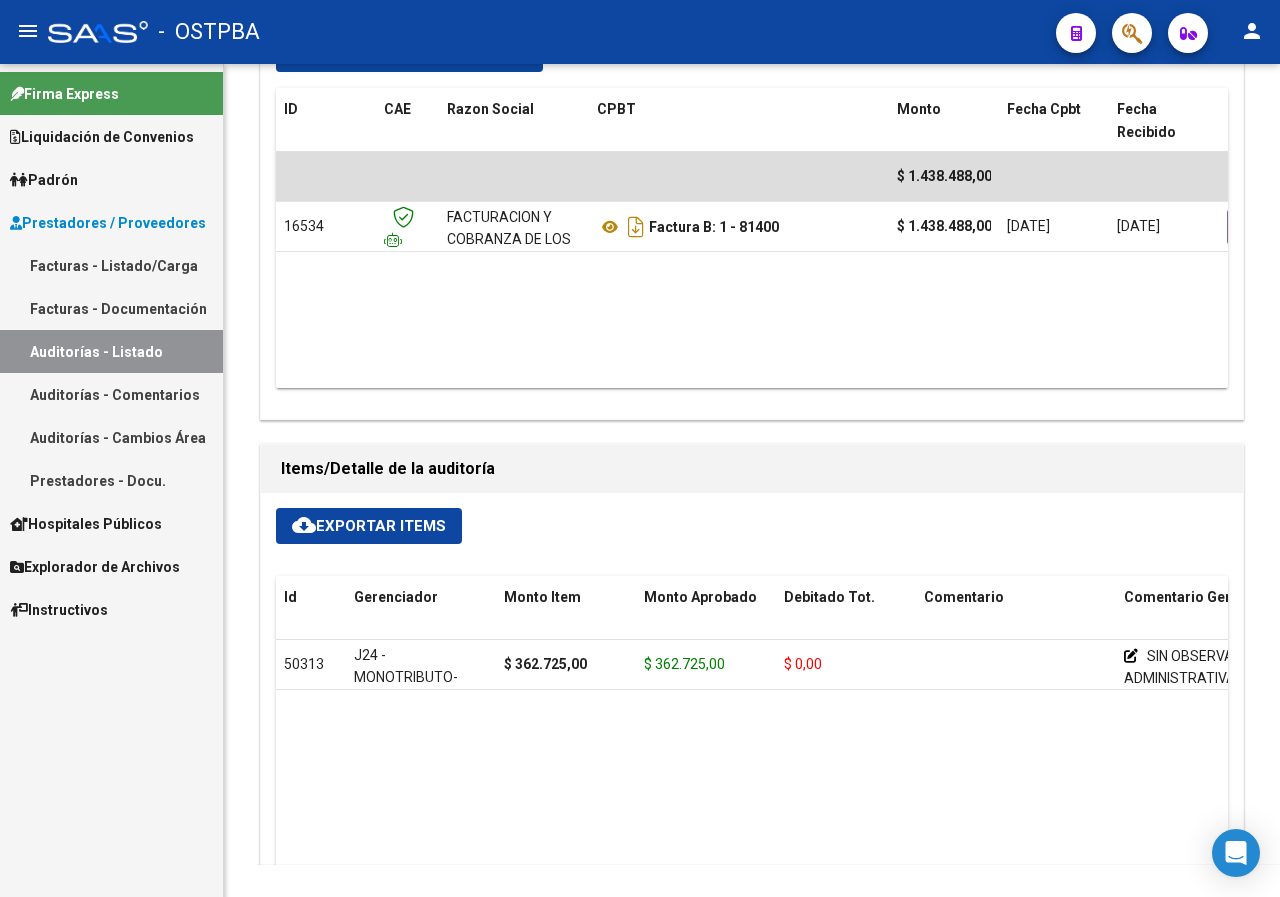 scroll, scrollTop: 1400, scrollLeft: 0, axis: vertical 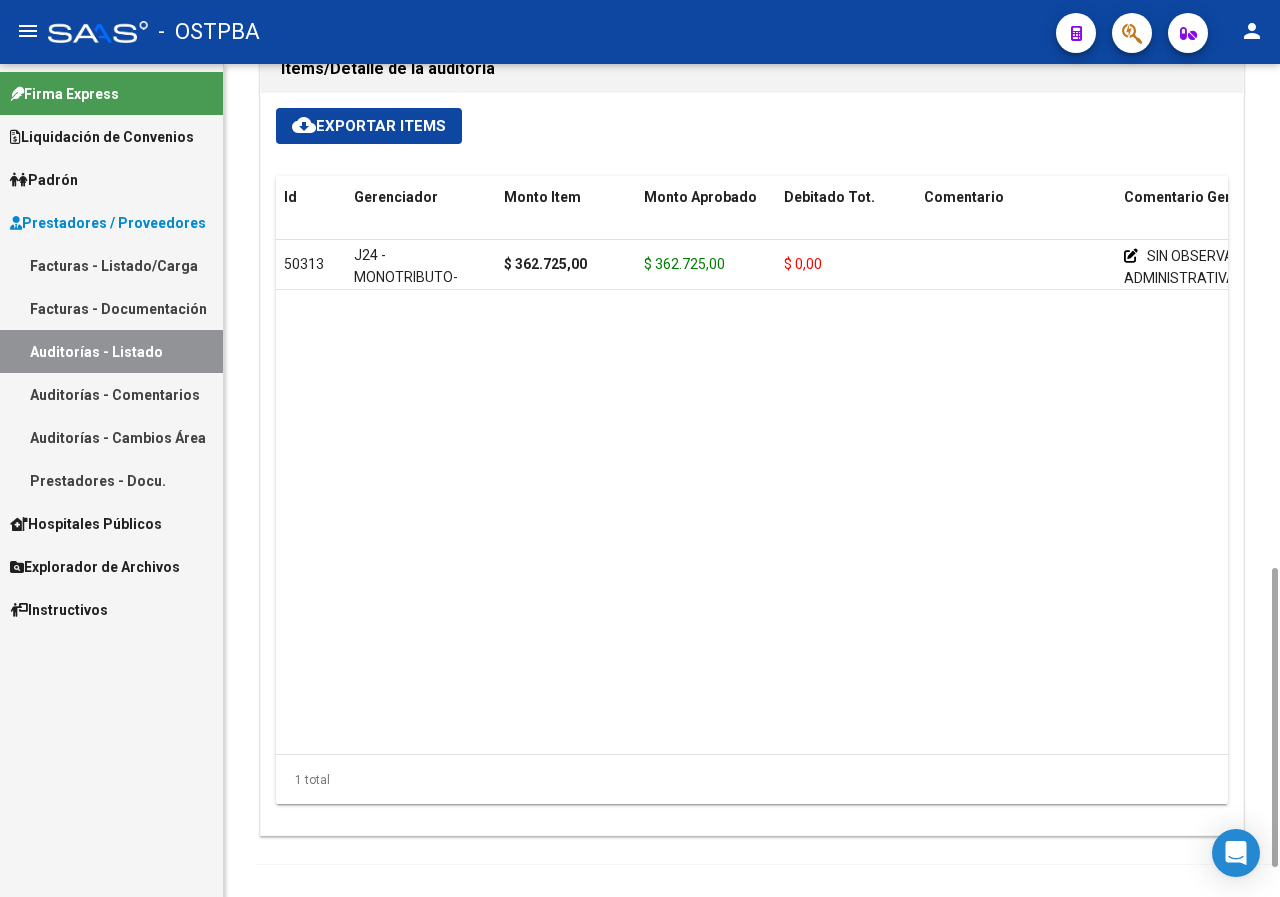 click on "Auditorías - Listado" at bounding box center [111, 351] 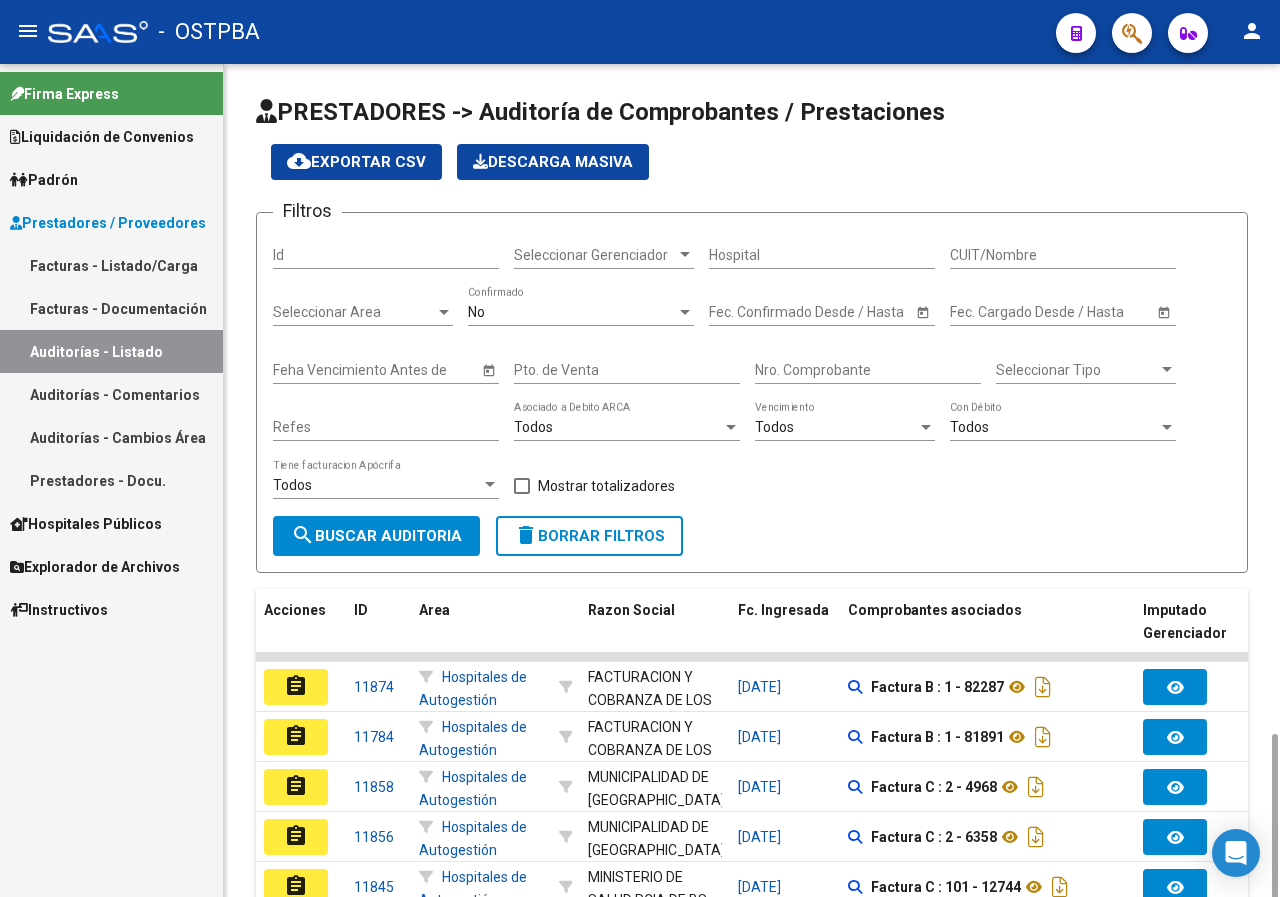 scroll, scrollTop: 402, scrollLeft: 0, axis: vertical 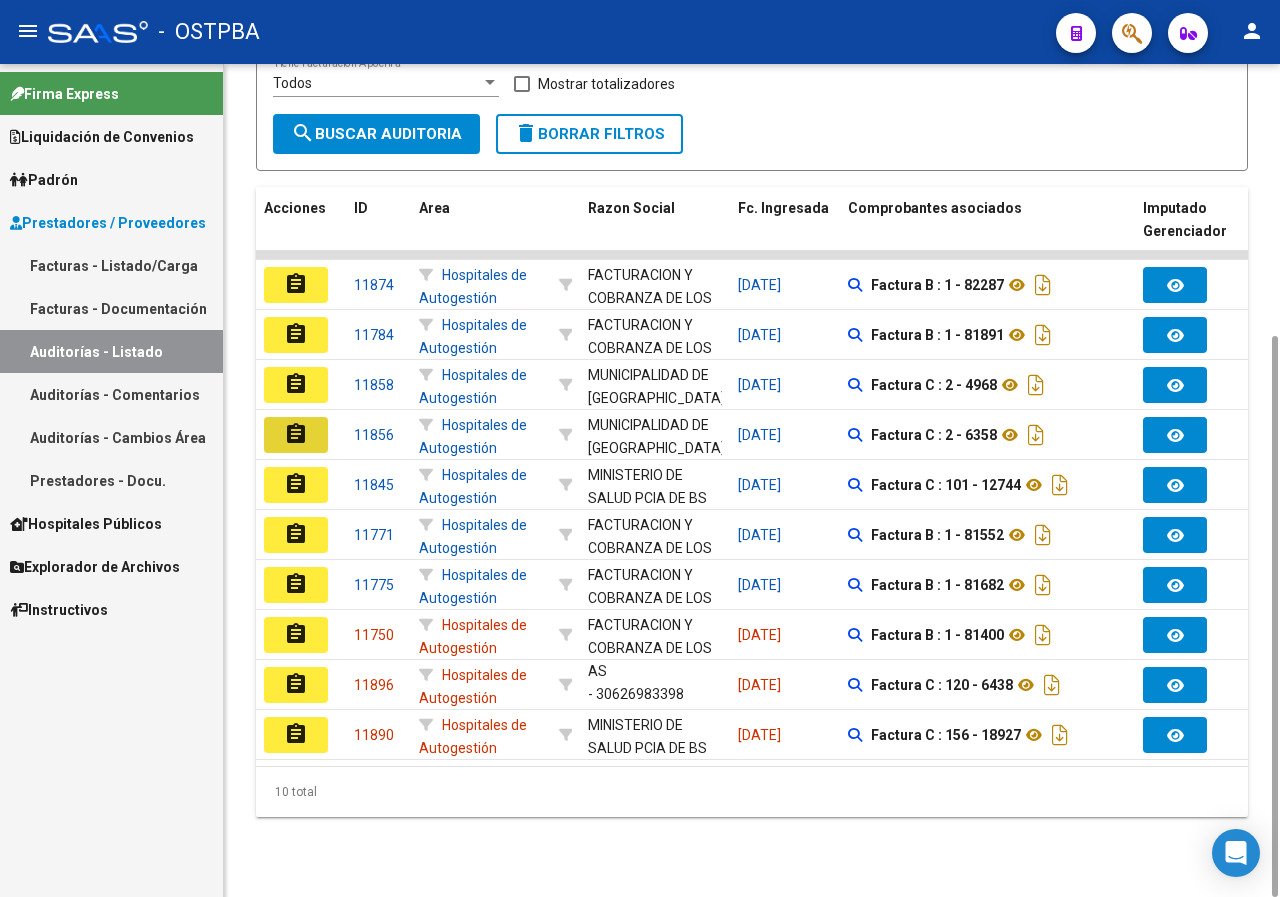 click on "assignment" 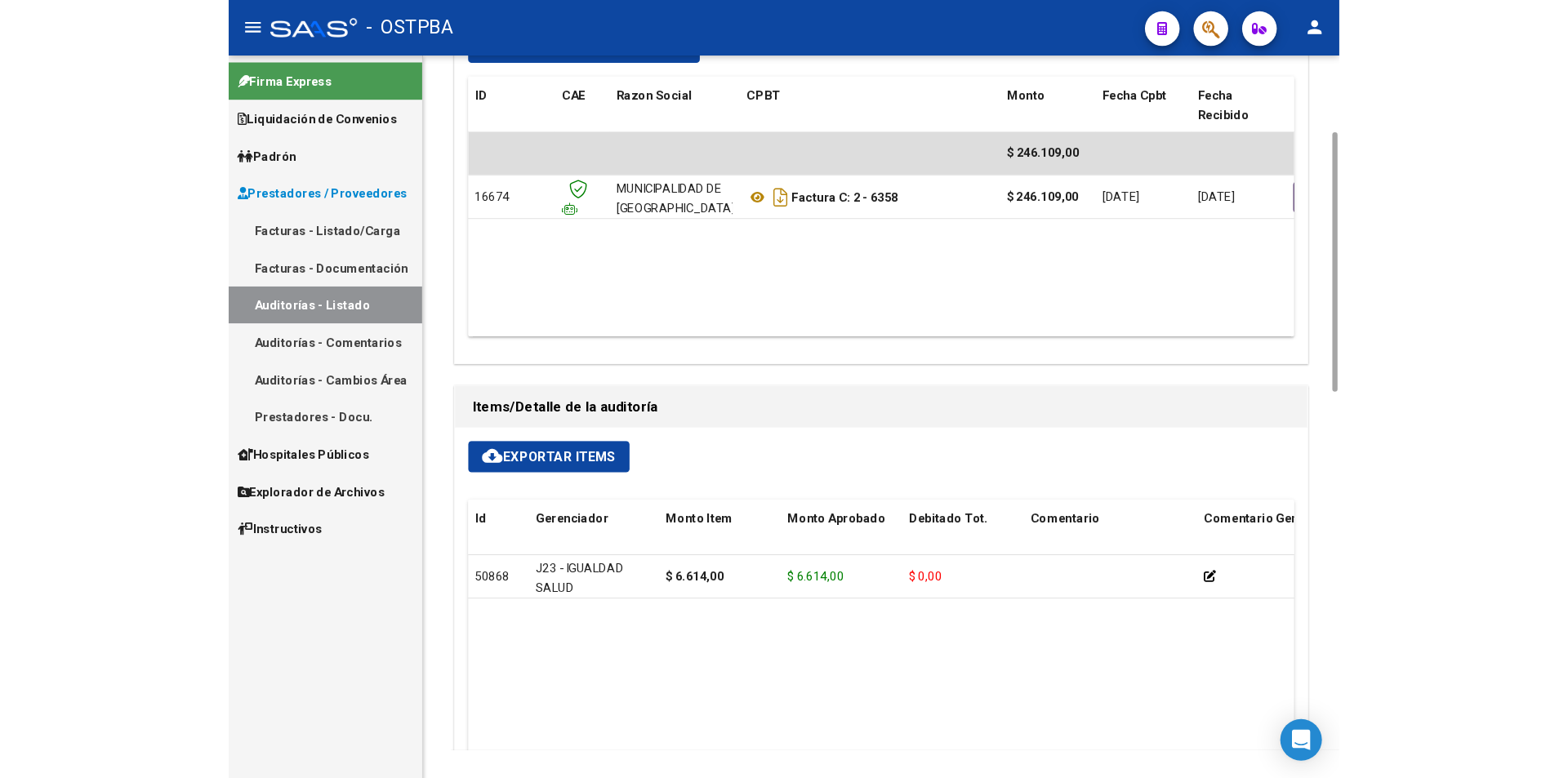 scroll, scrollTop: 653, scrollLeft: 0, axis: vertical 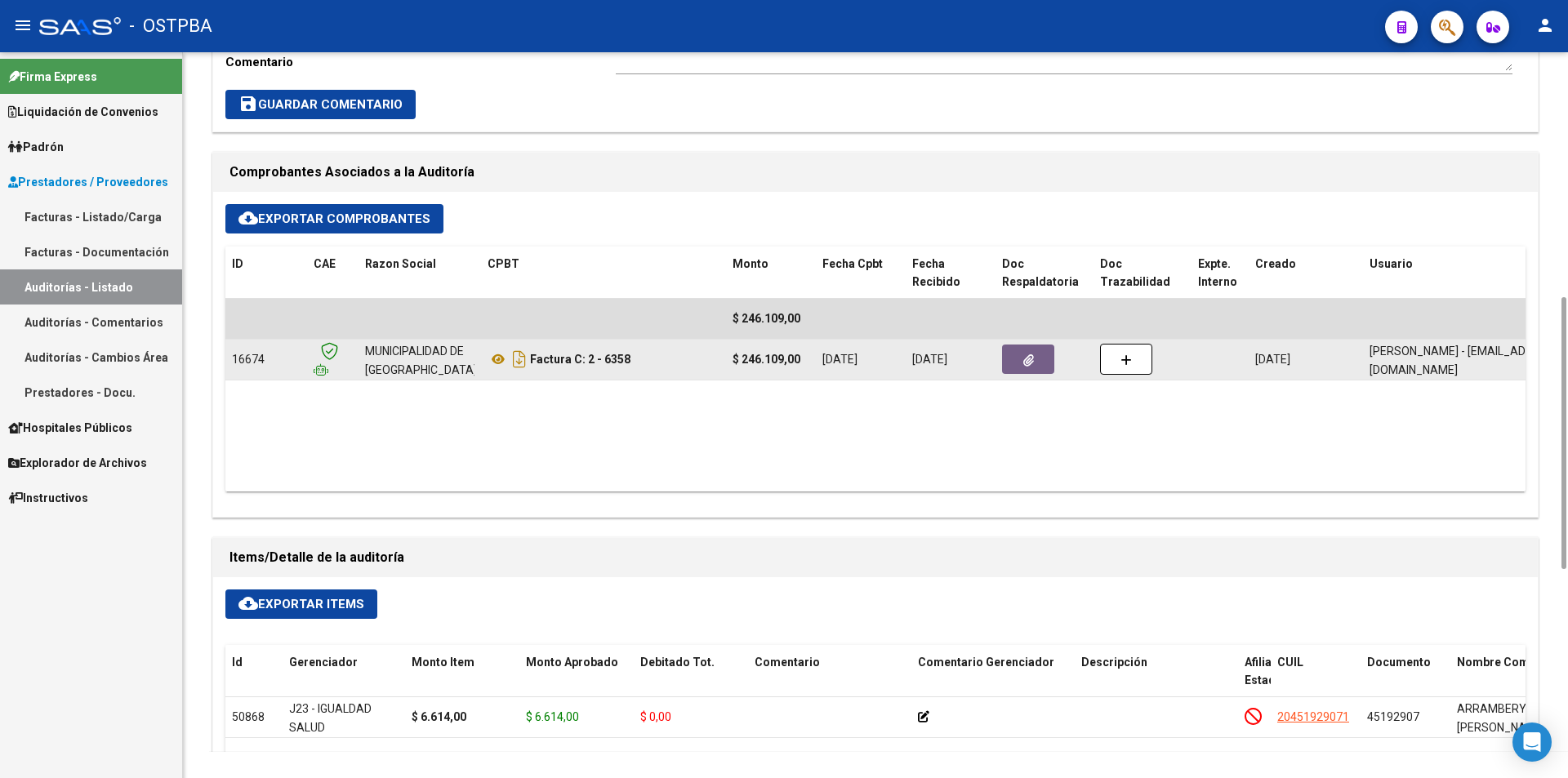 click 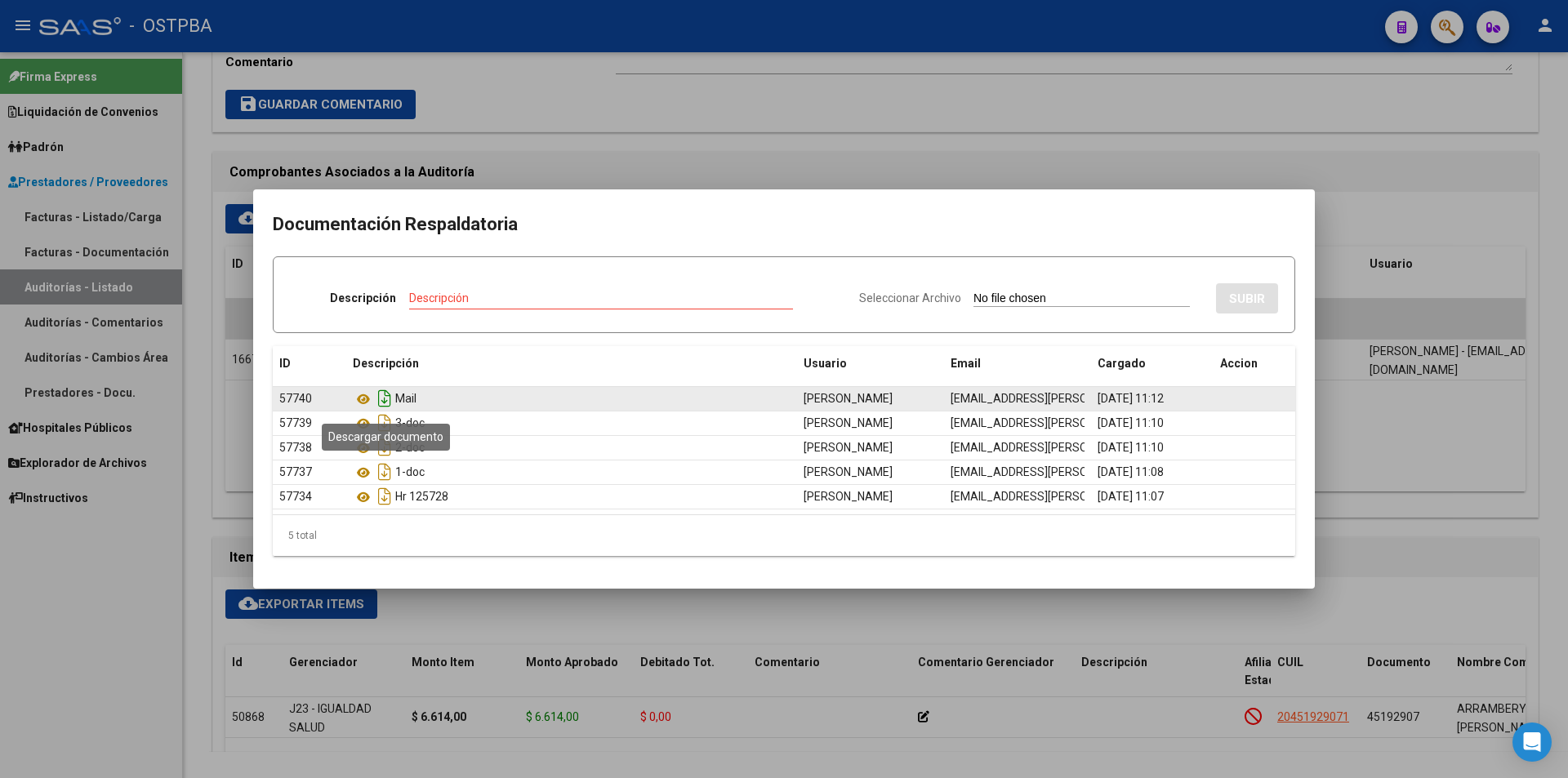 click 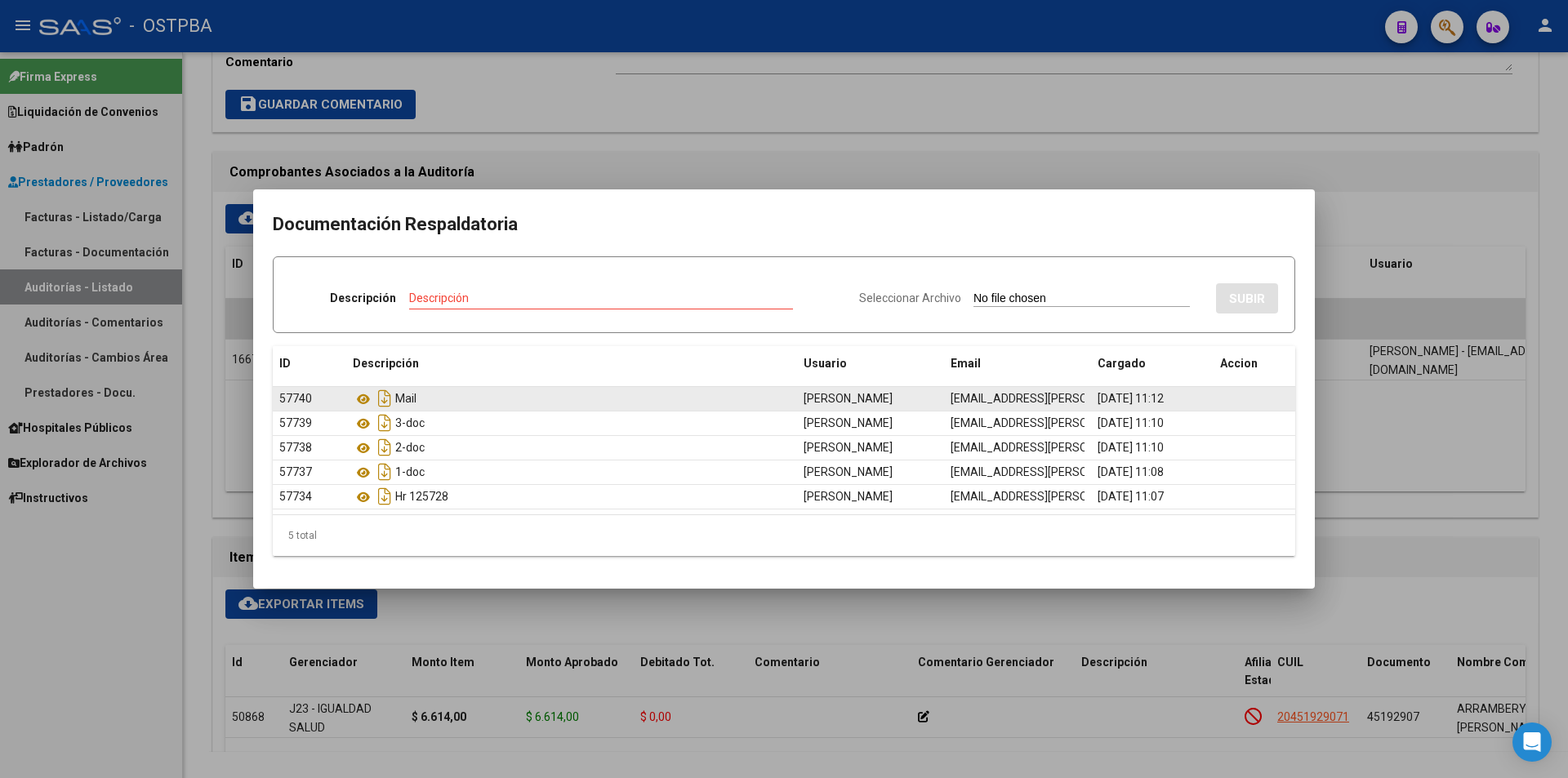 click at bounding box center (784, 389) 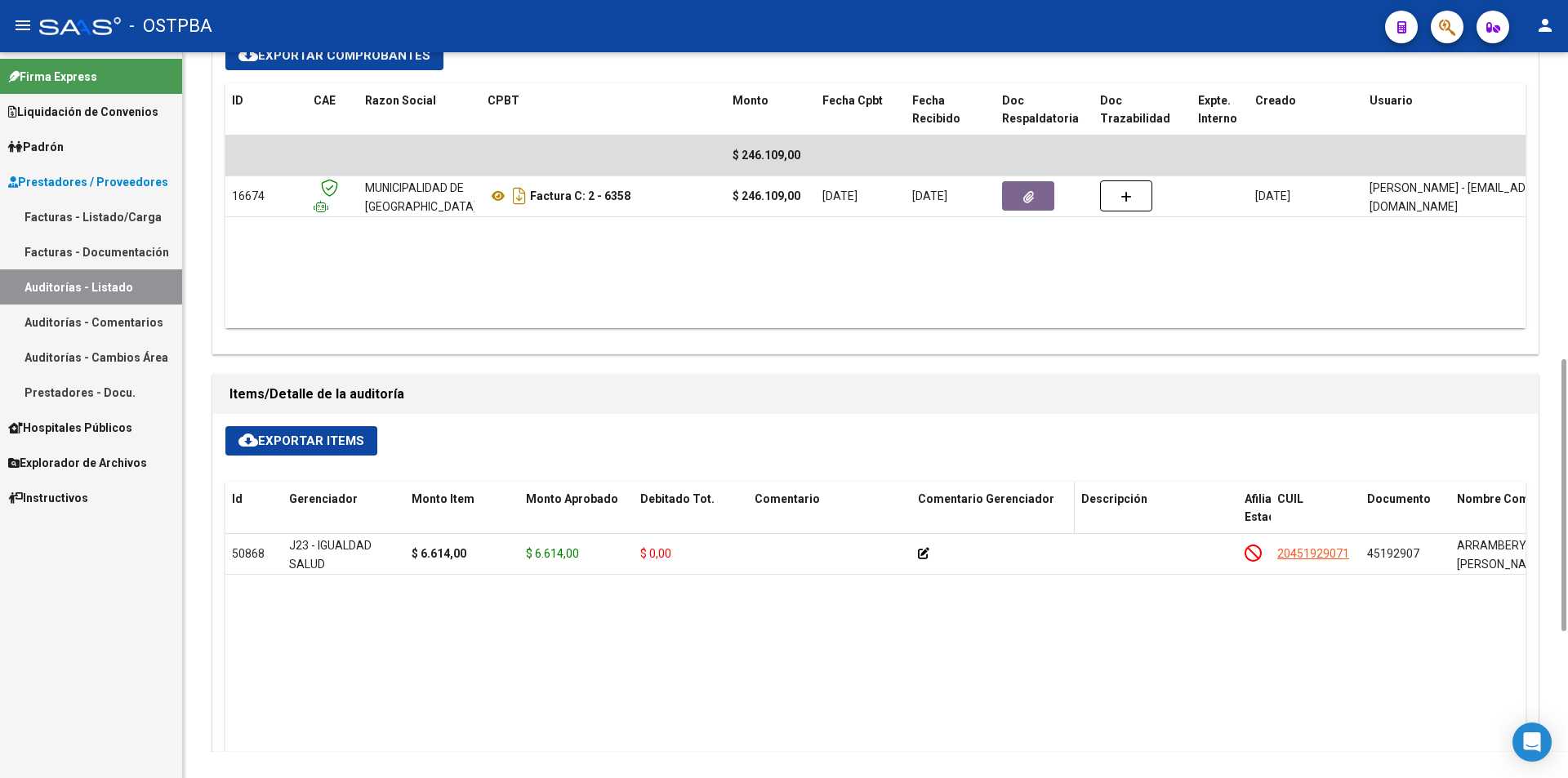 scroll, scrollTop: 1143, scrollLeft: 0, axis: vertical 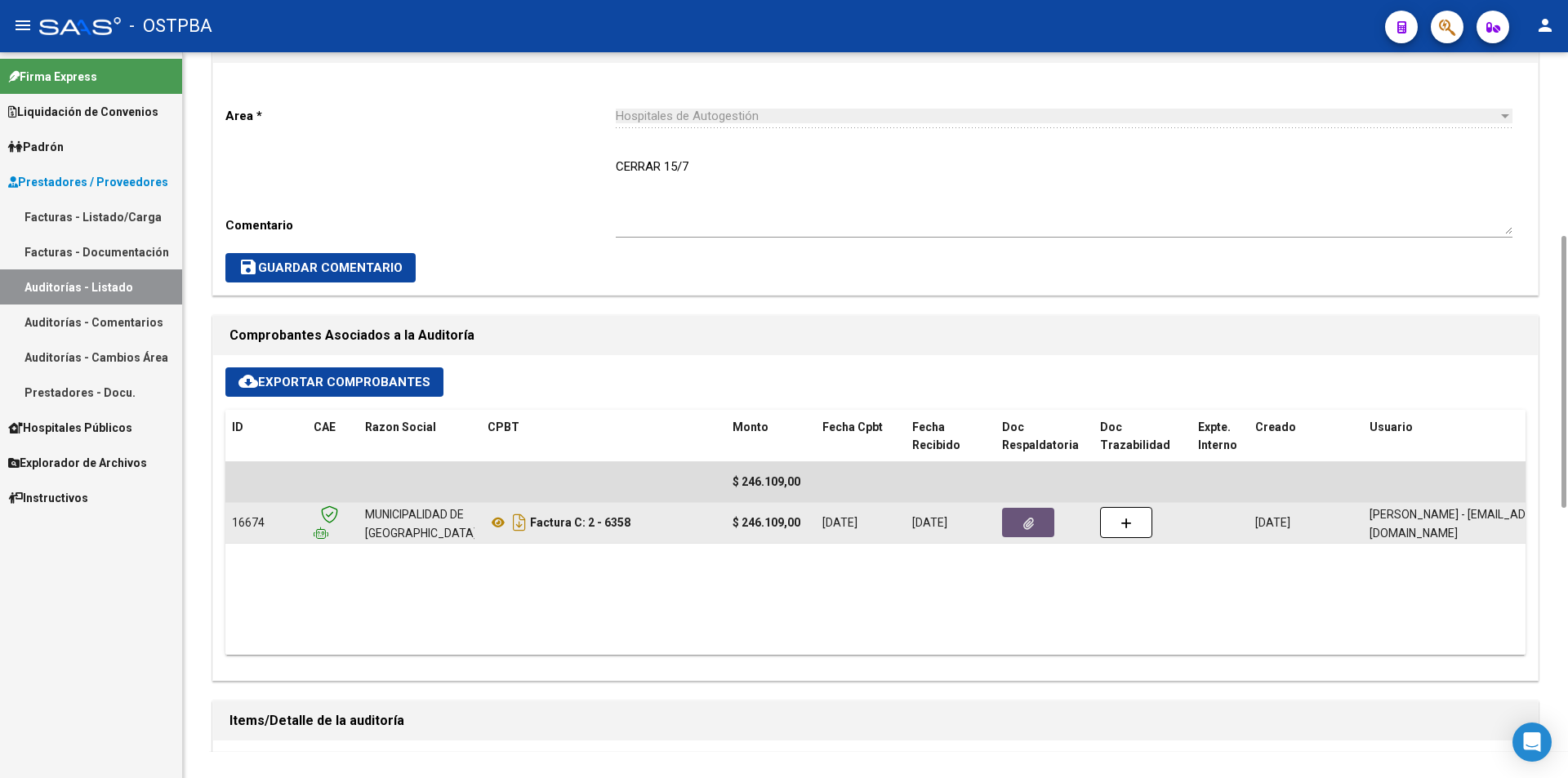 click 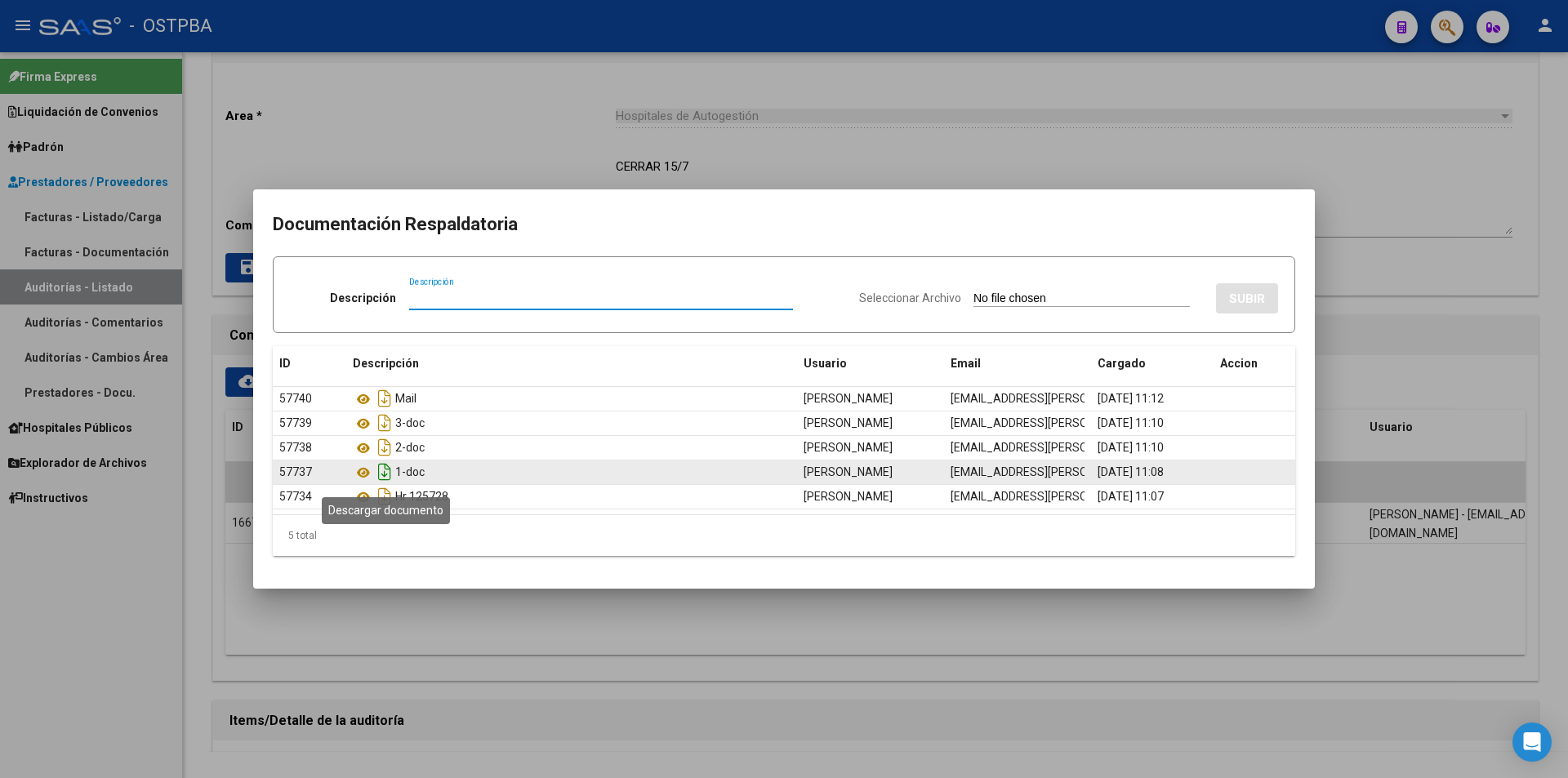 click 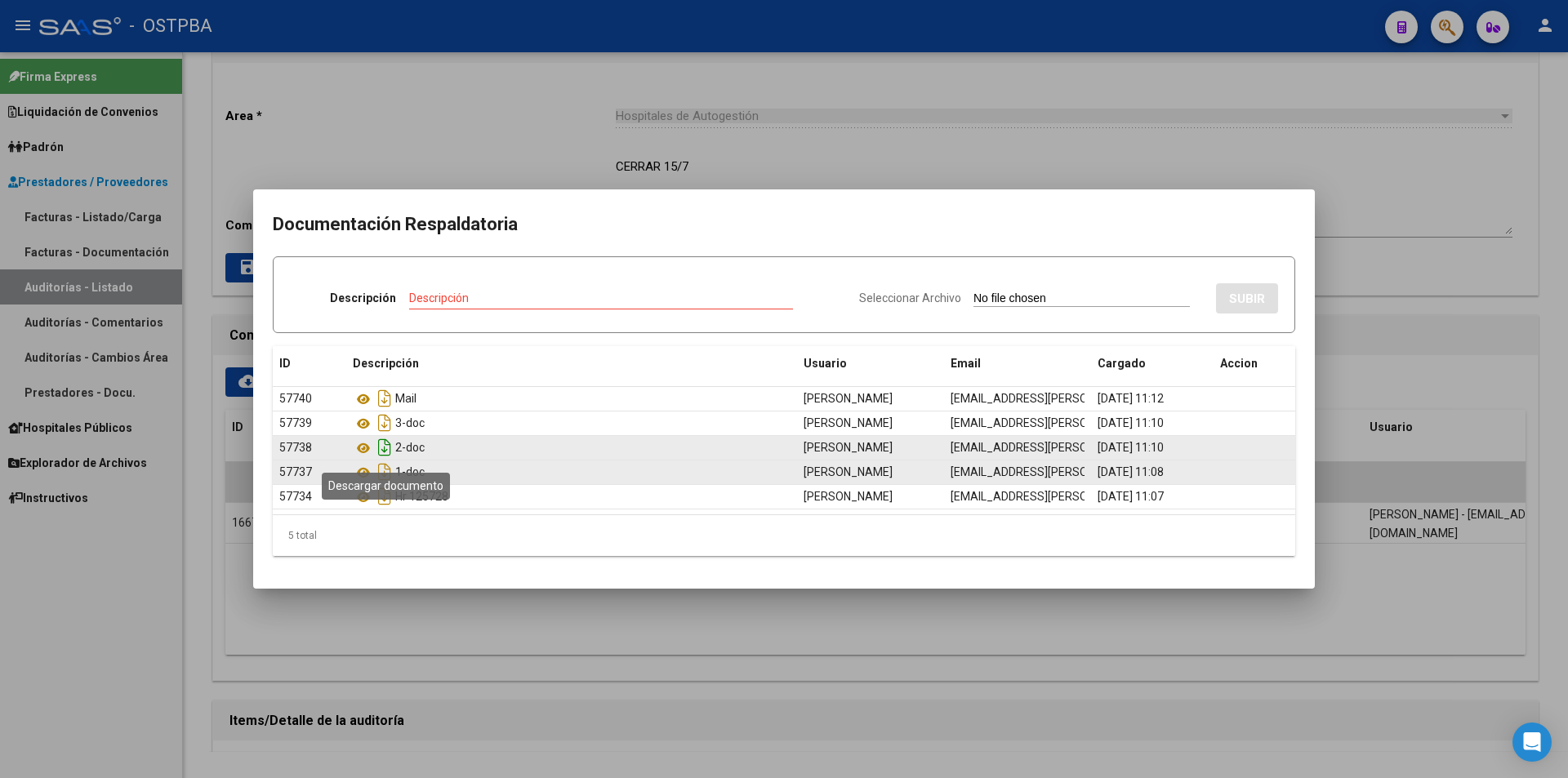 click 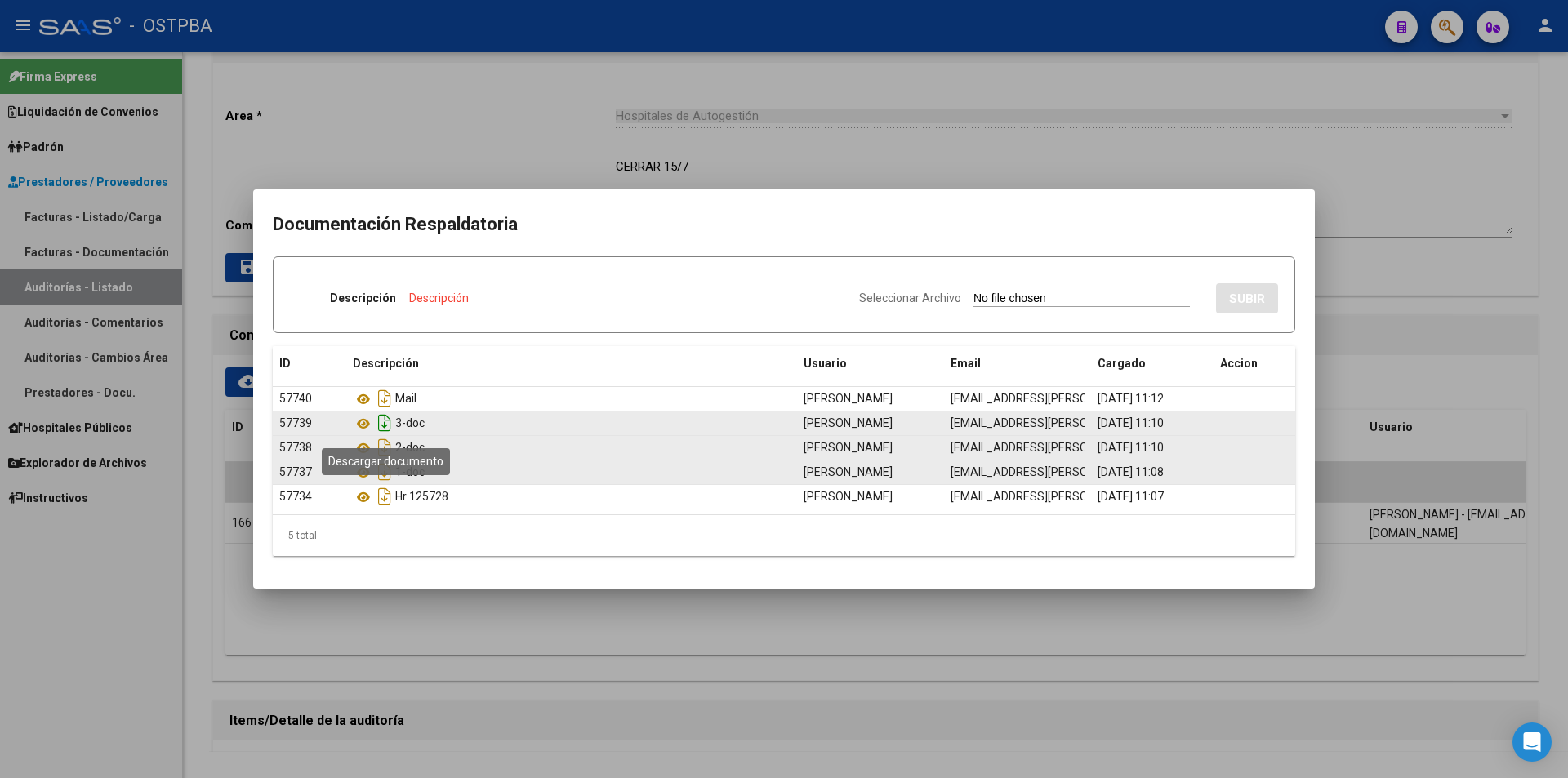 click 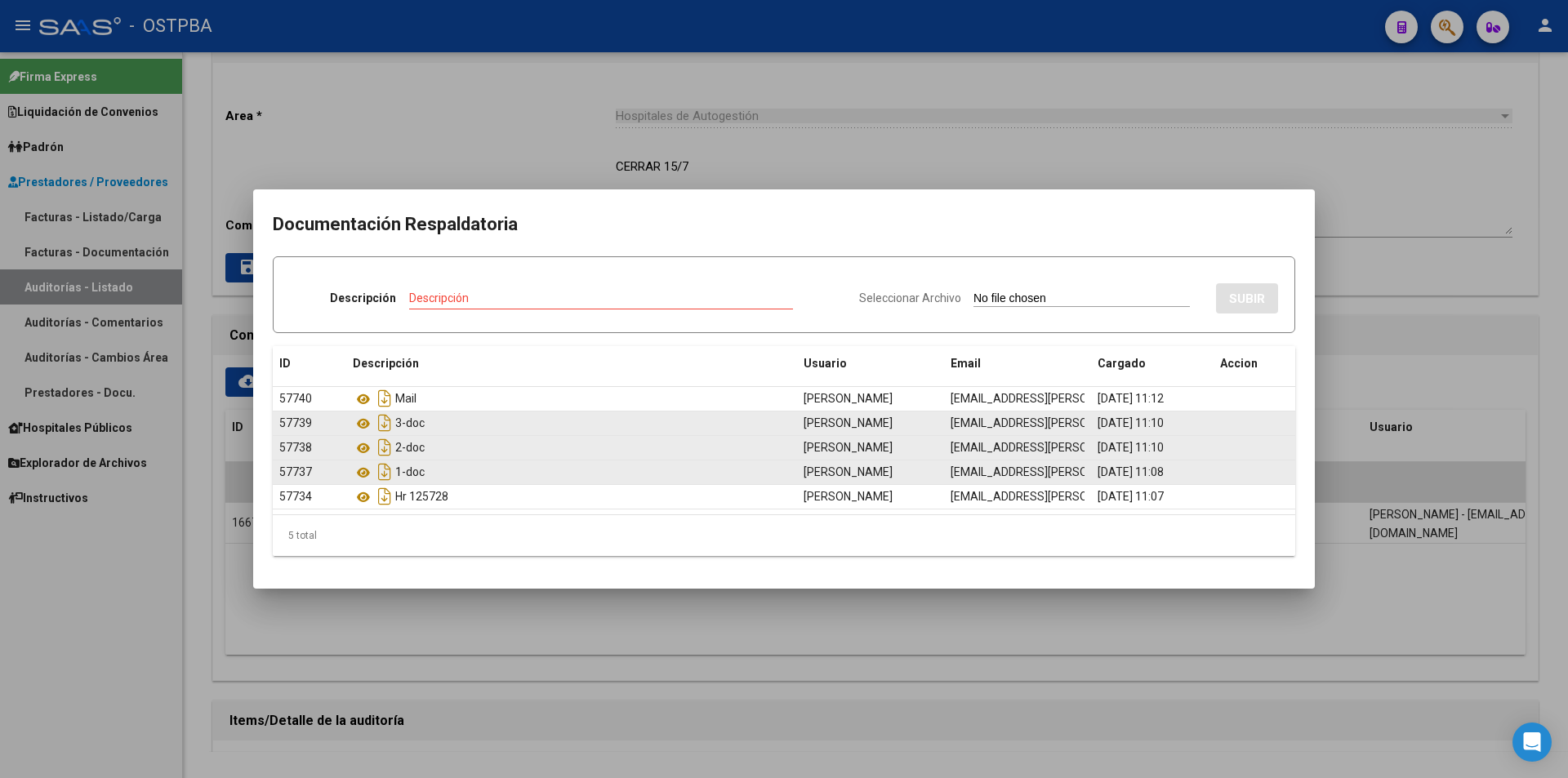 click at bounding box center [784, 389] 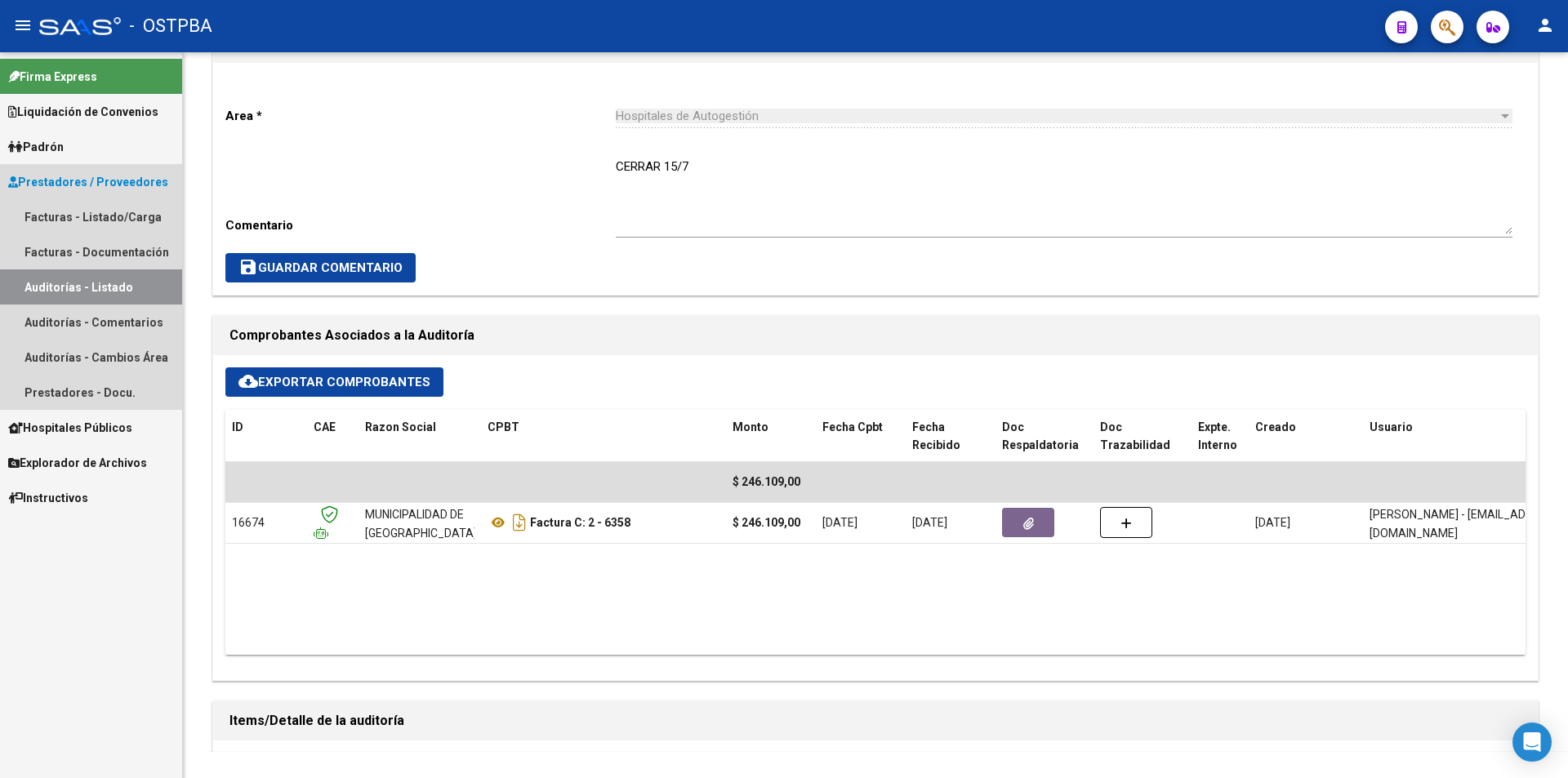 click on "Auditorías - Listado" at bounding box center [91, 287] 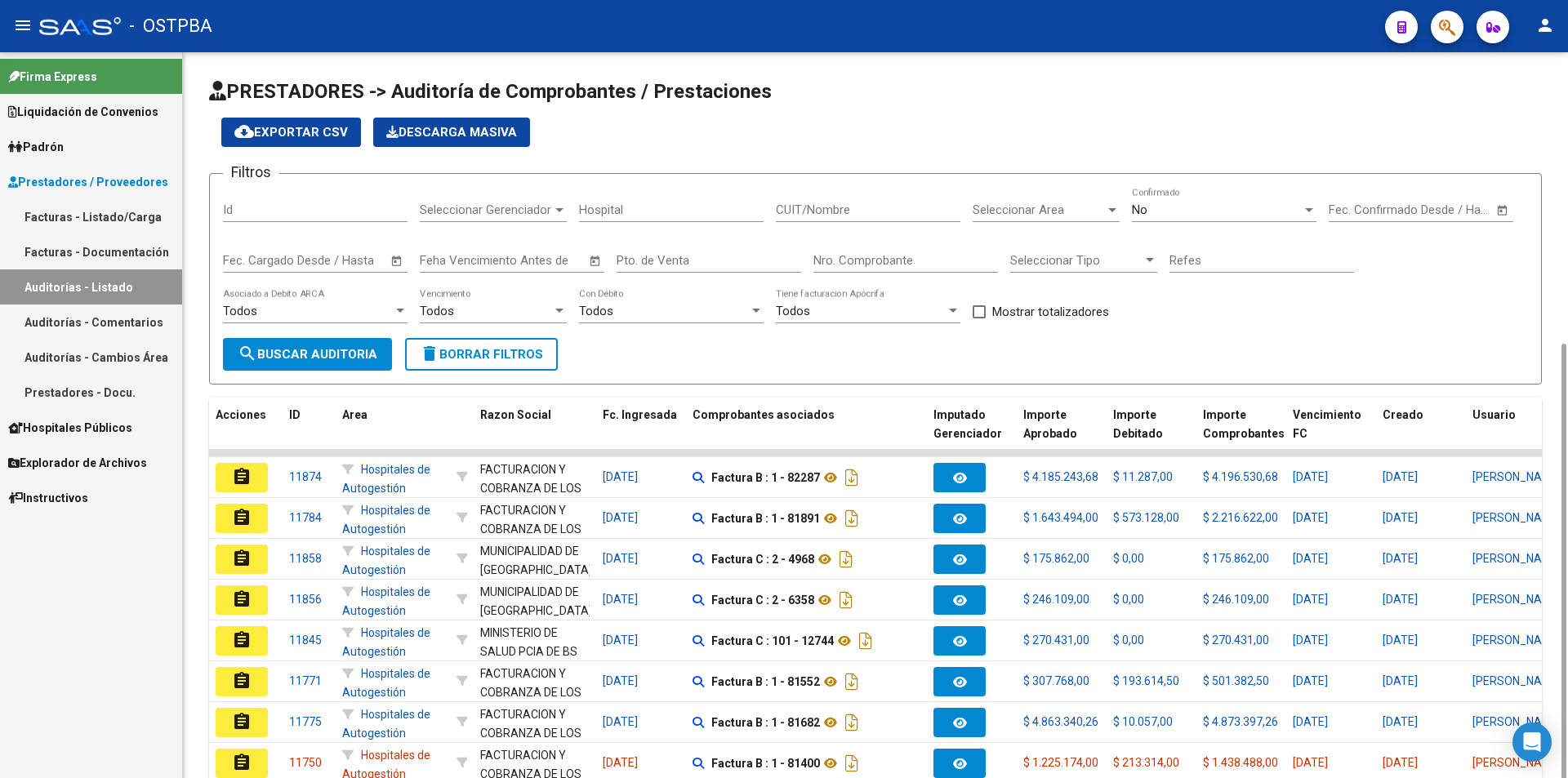 scroll, scrollTop: 163, scrollLeft: 0, axis: vertical 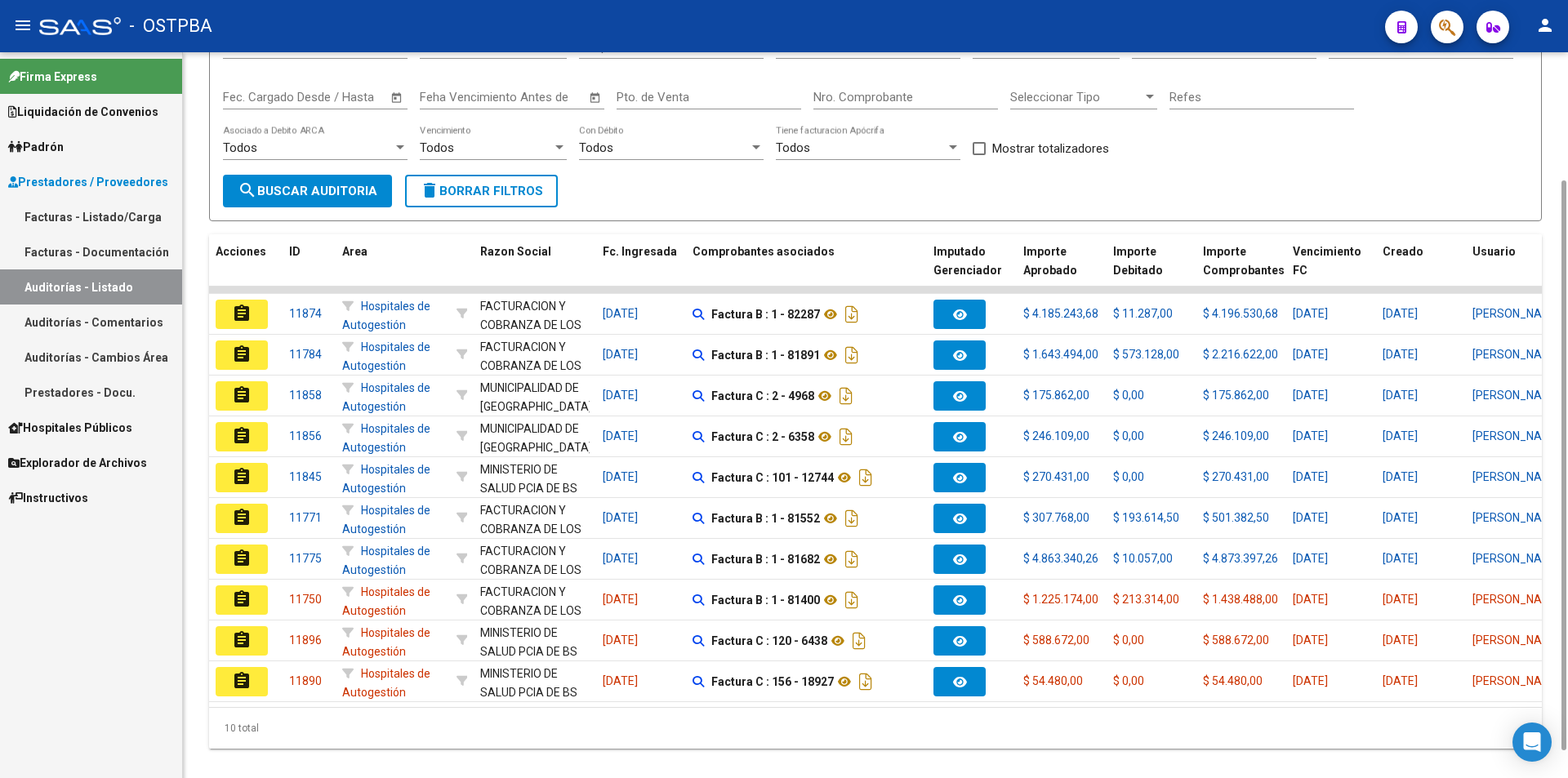click on "assignment" 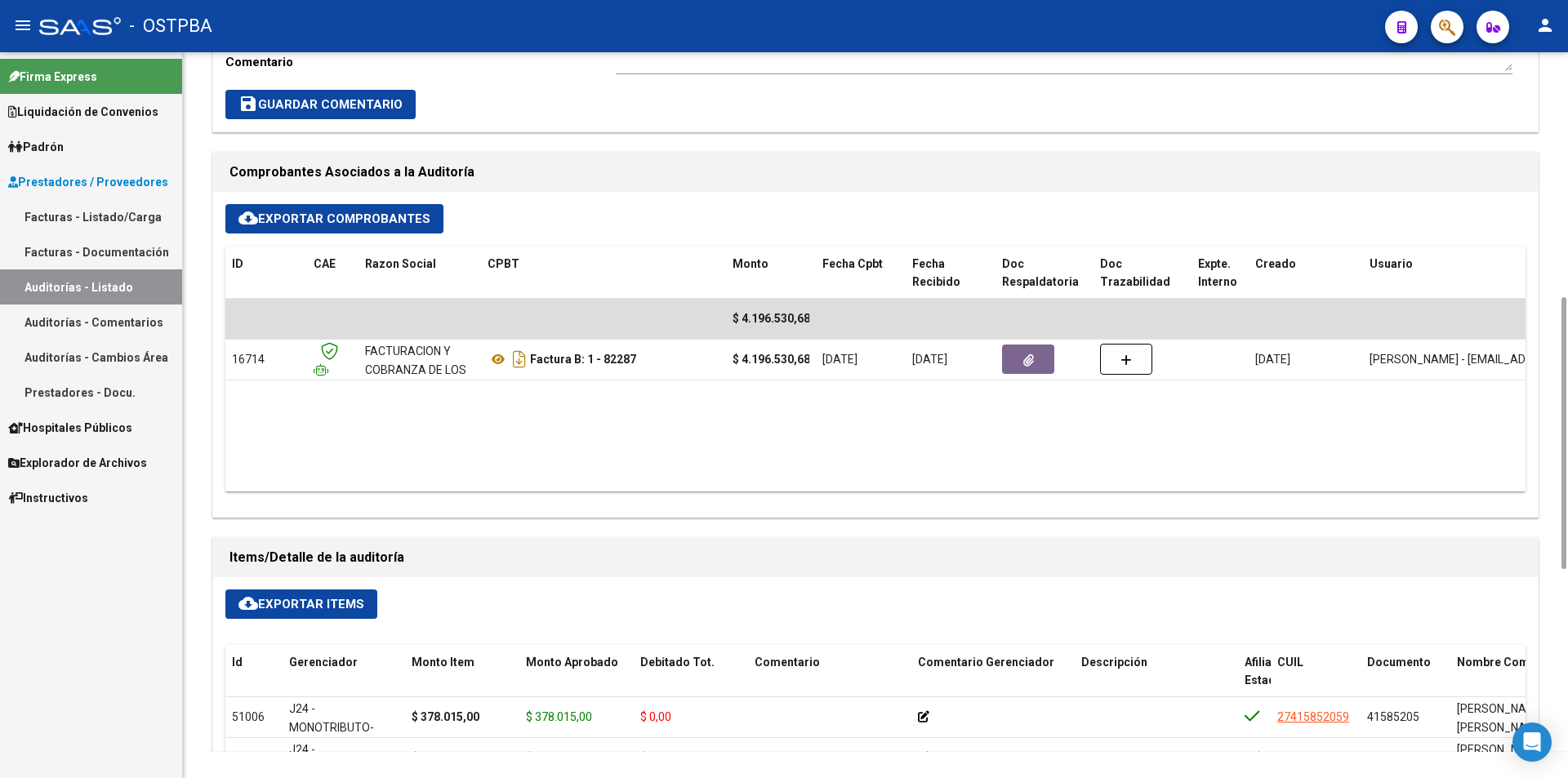 scroll, scrollTop: 816, scrollLeft: 0, axis: vertical 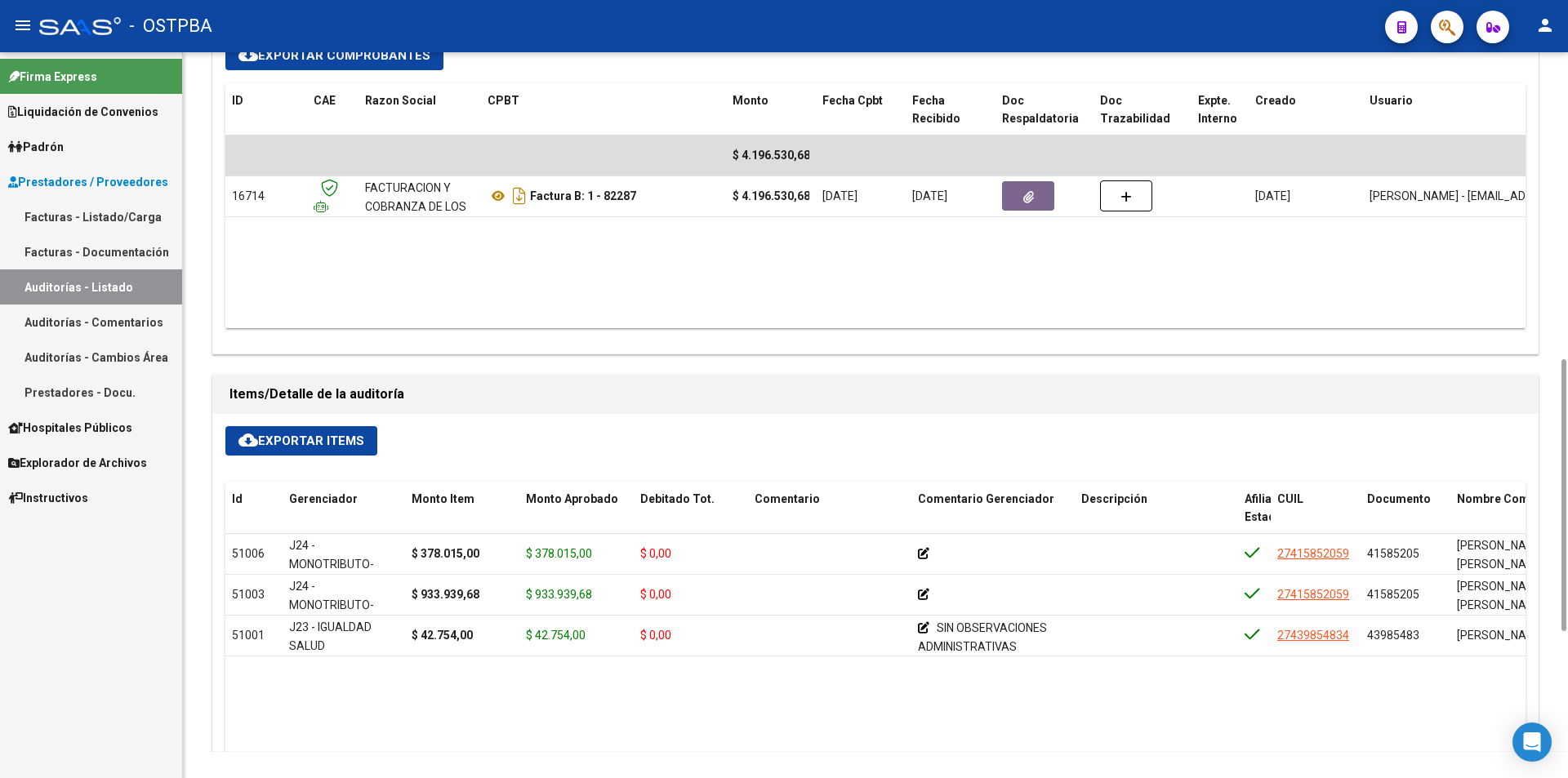 click on "Auditorías - Listado" at bounding box center [91, 287] 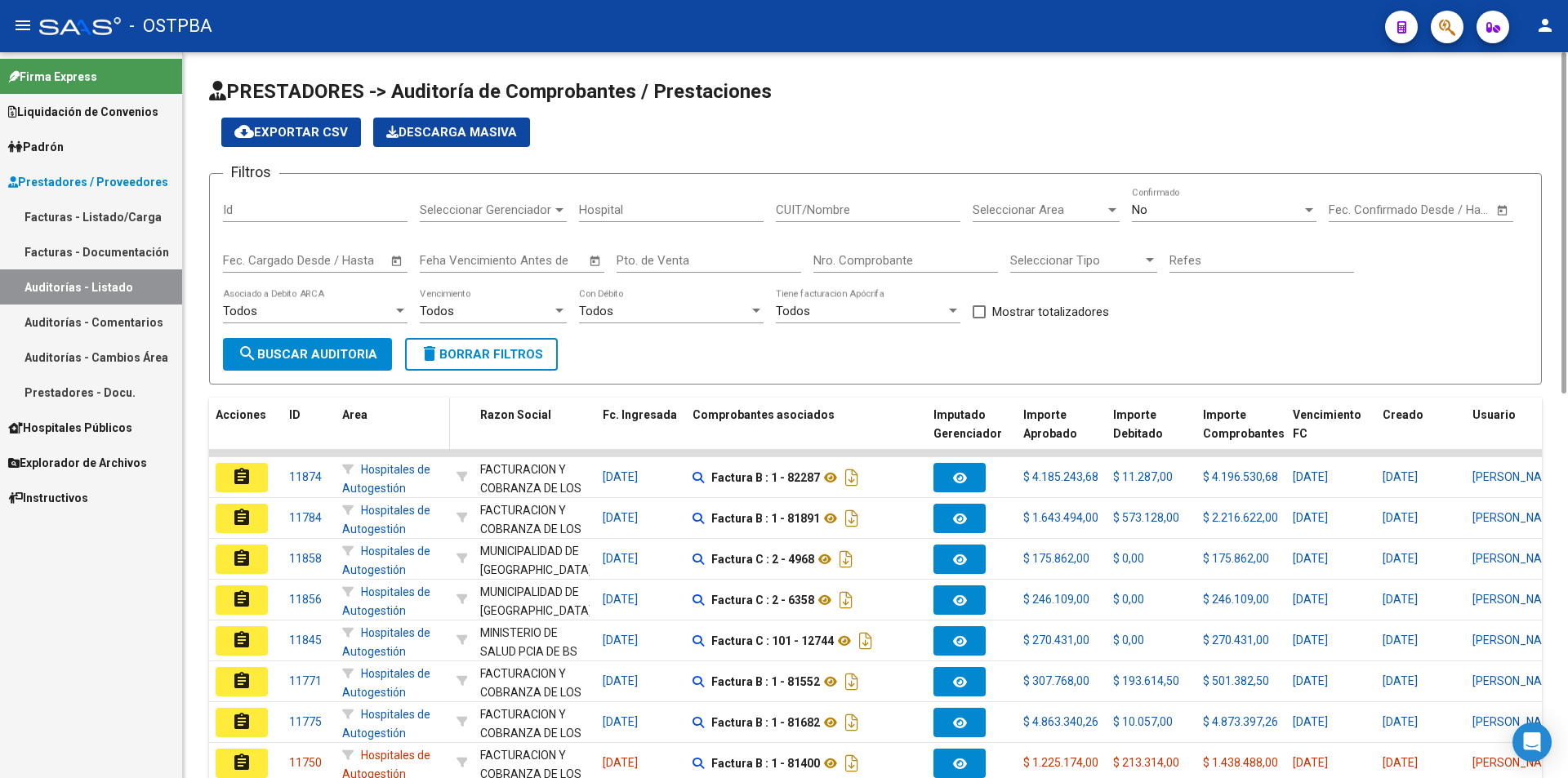 scroll, scrollTop: 198, scrollLeft: 0, axis: vertical 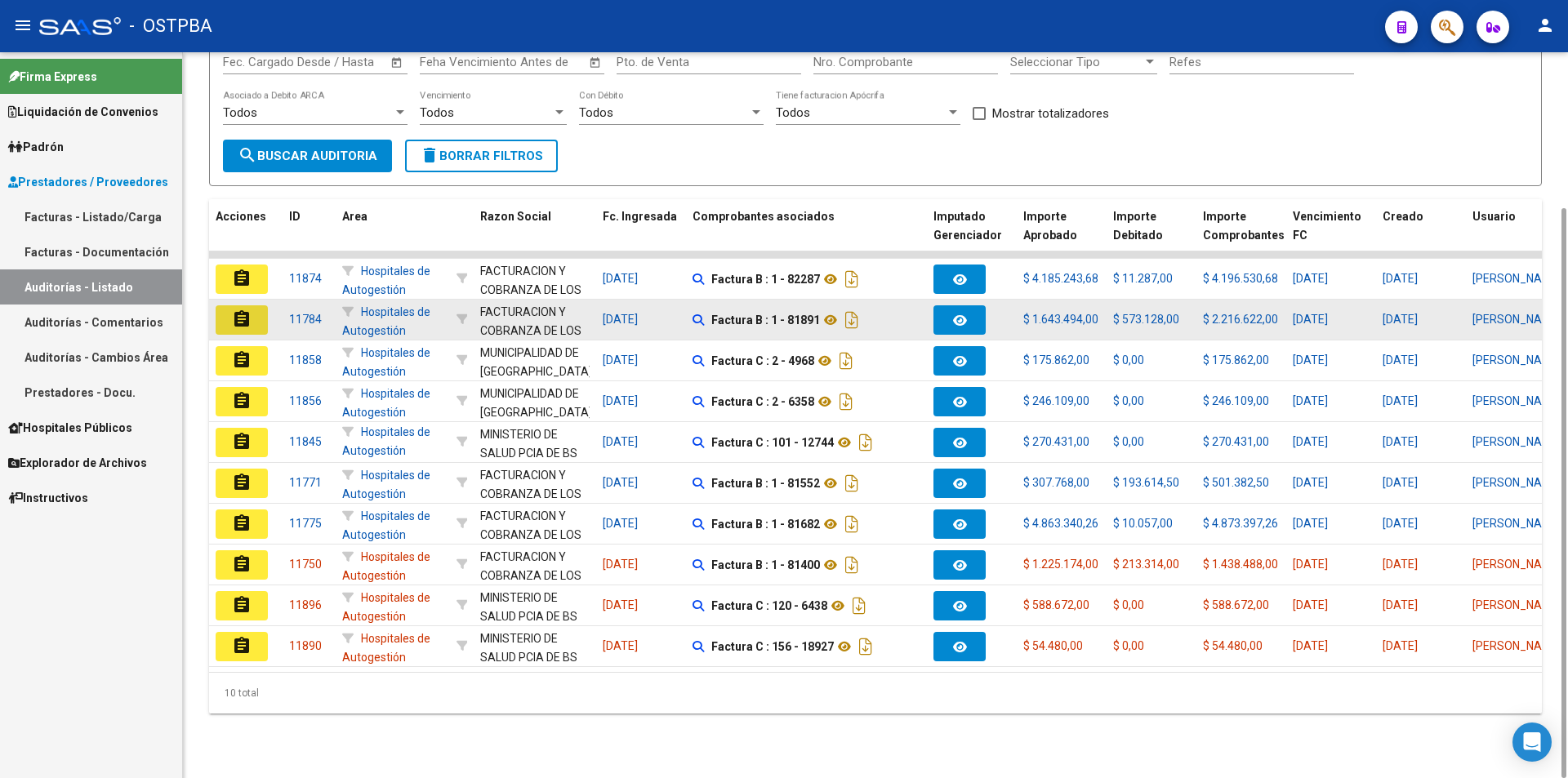 click on "assignment" 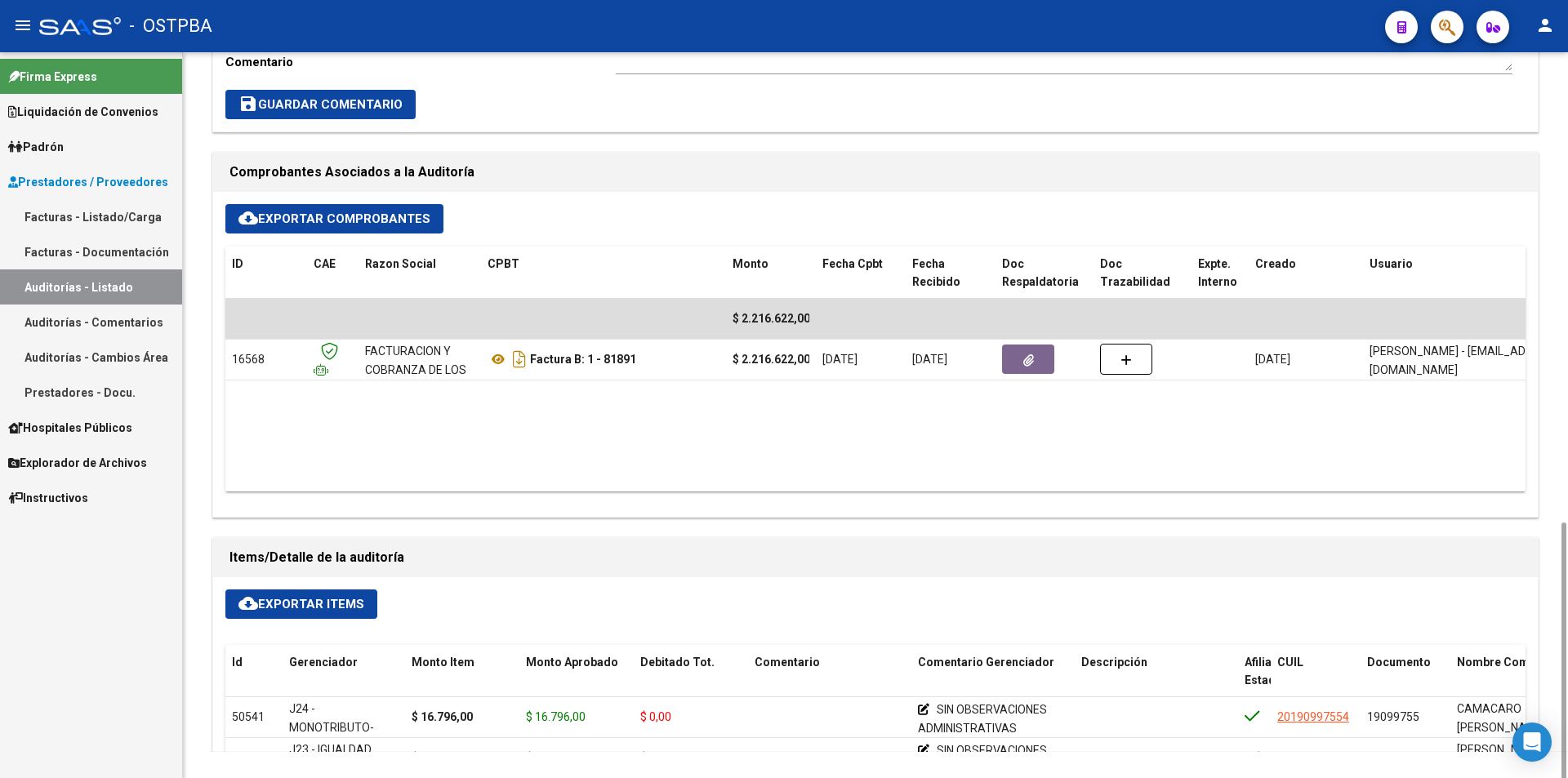 scroll, scrollTop: 816, scrollLeft: 0, axis: vertical 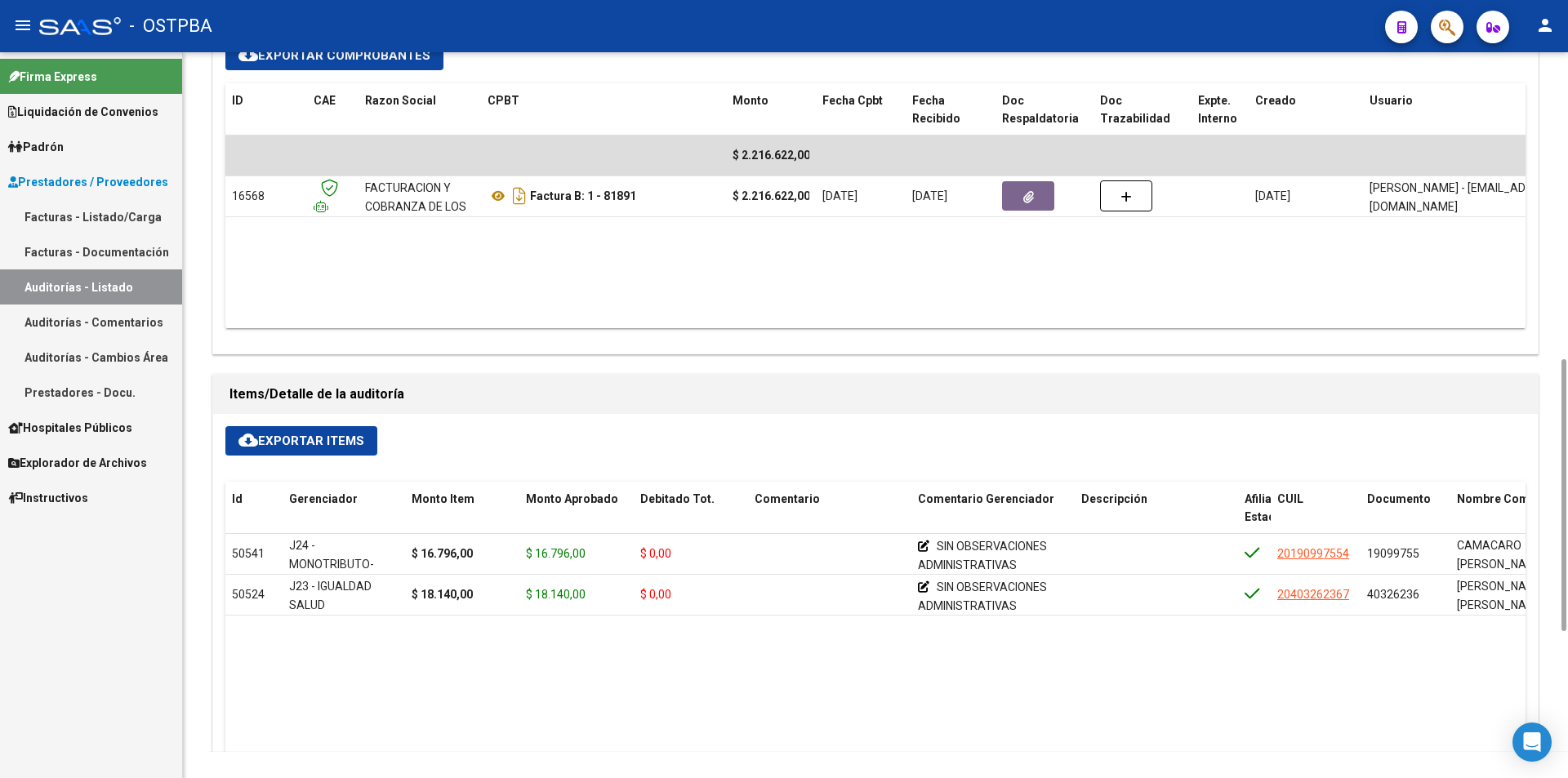 click on "Auditorías - Listado" at bounding box center (91, 287) 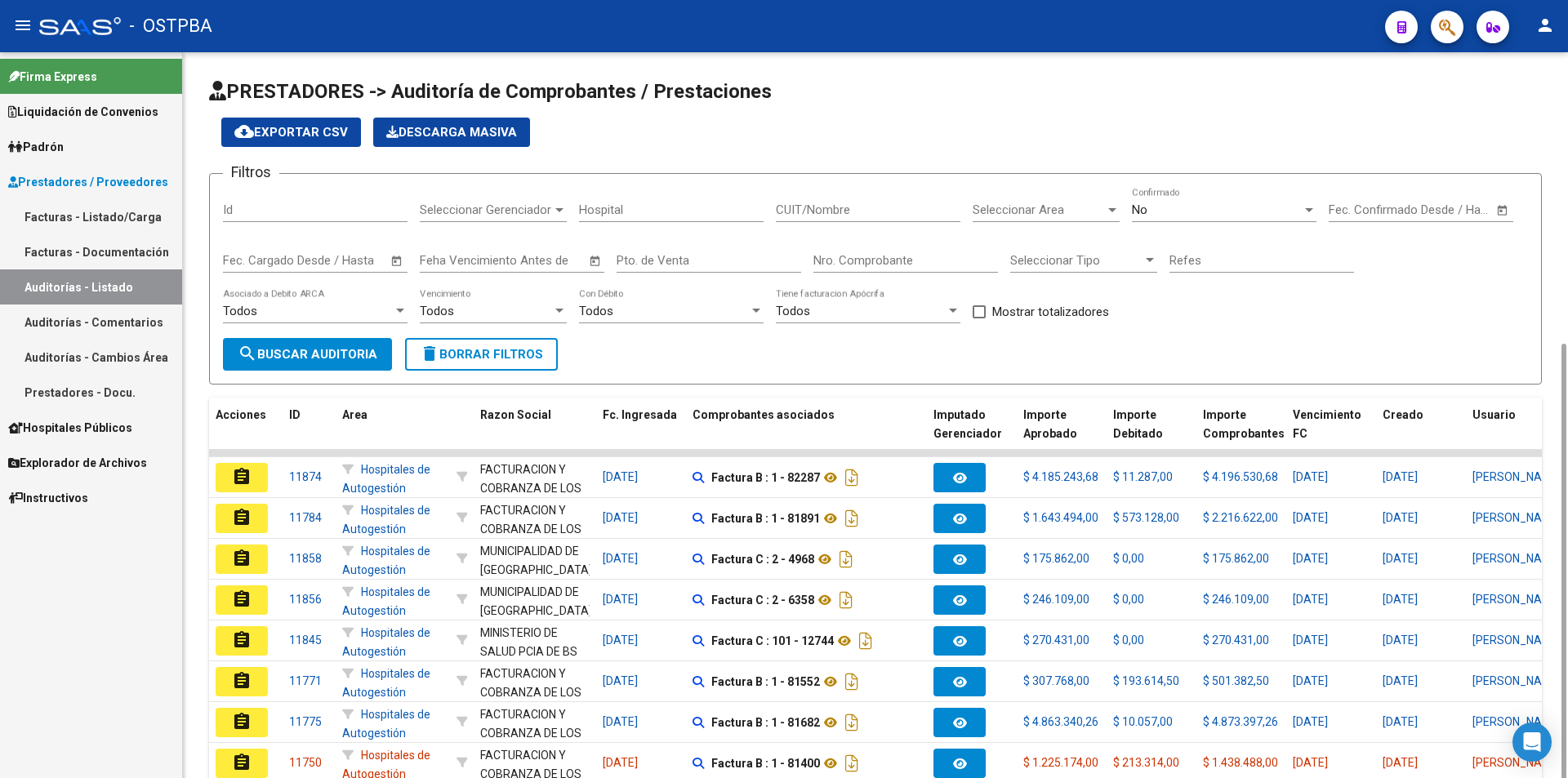 scroll, scrollTop: 198, scrollLeft: 0, axis: vertical 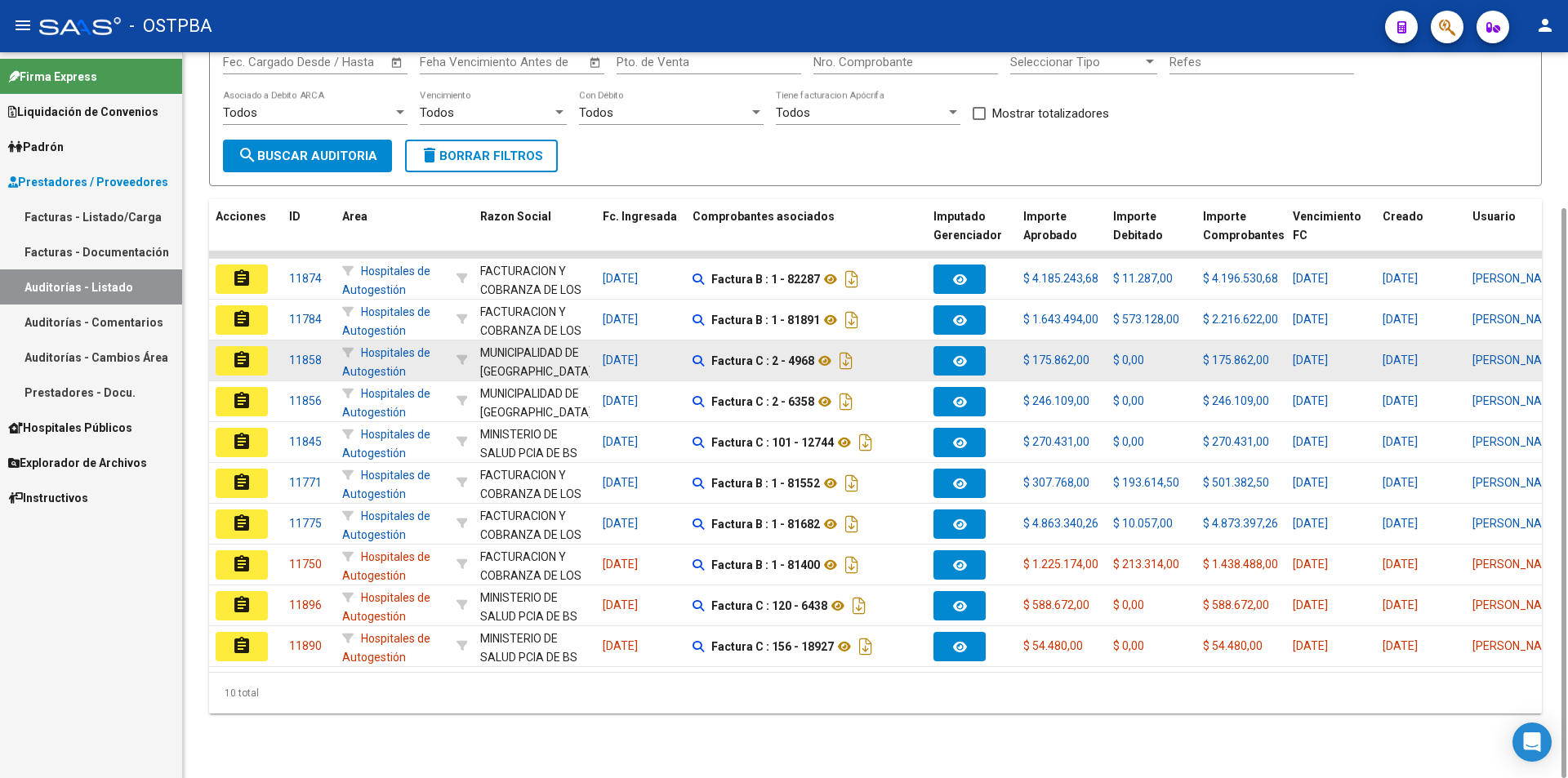 click on "assignment" 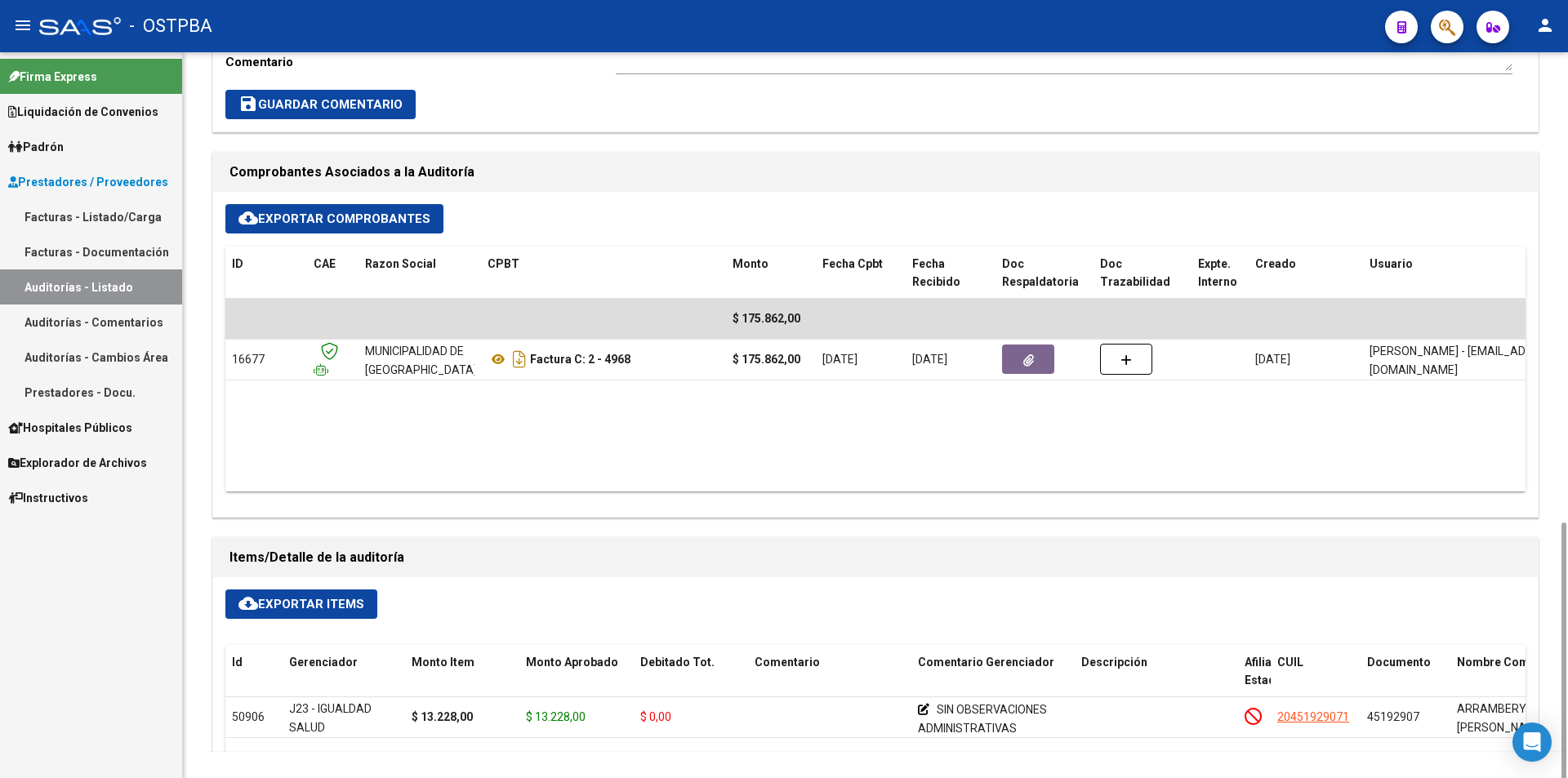scroll, scrollTop: 816, scrollLeft: 0, axis: vertical 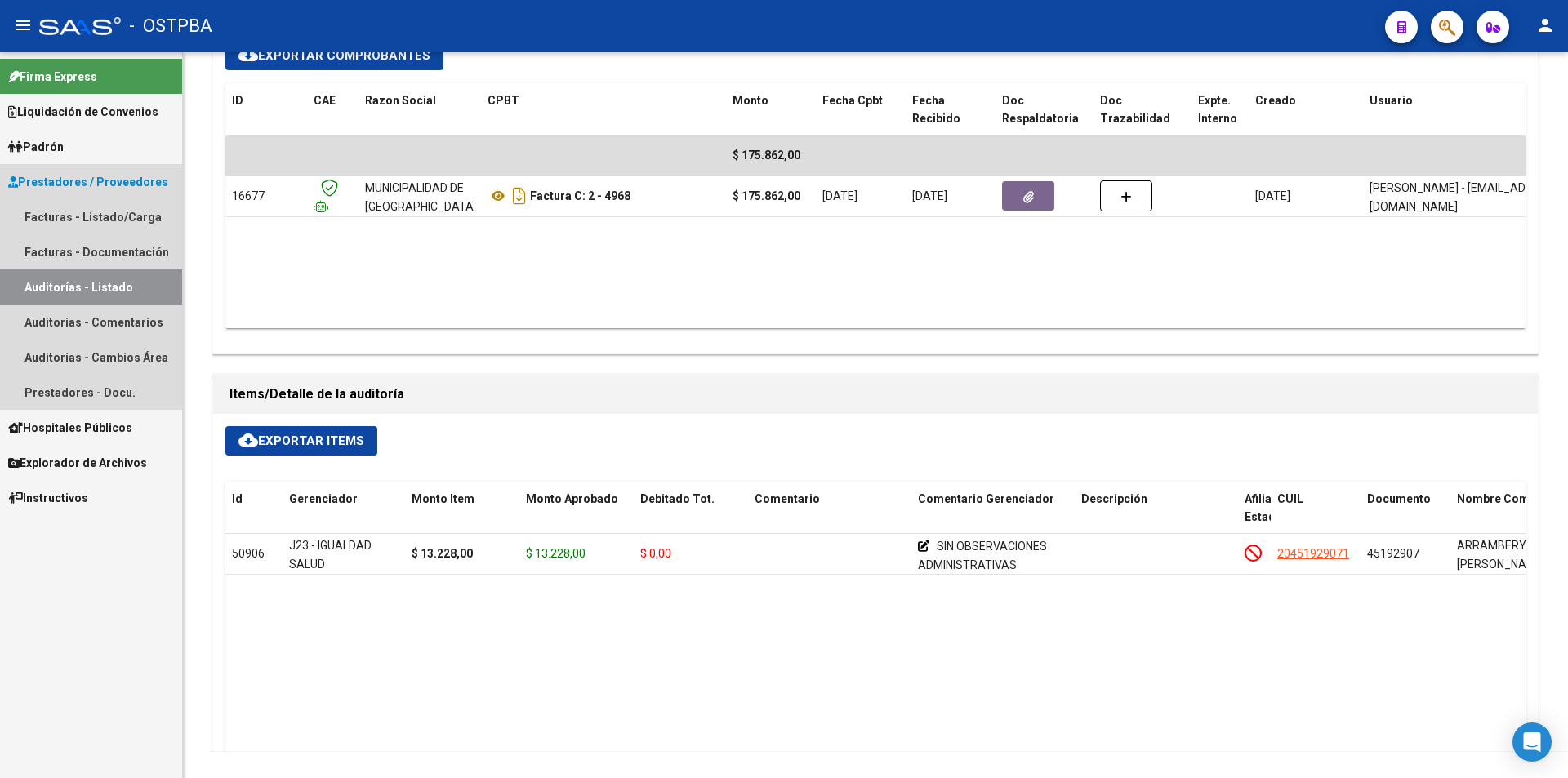 click on "Auditorías - Listado" at bounding box center [91, 287] 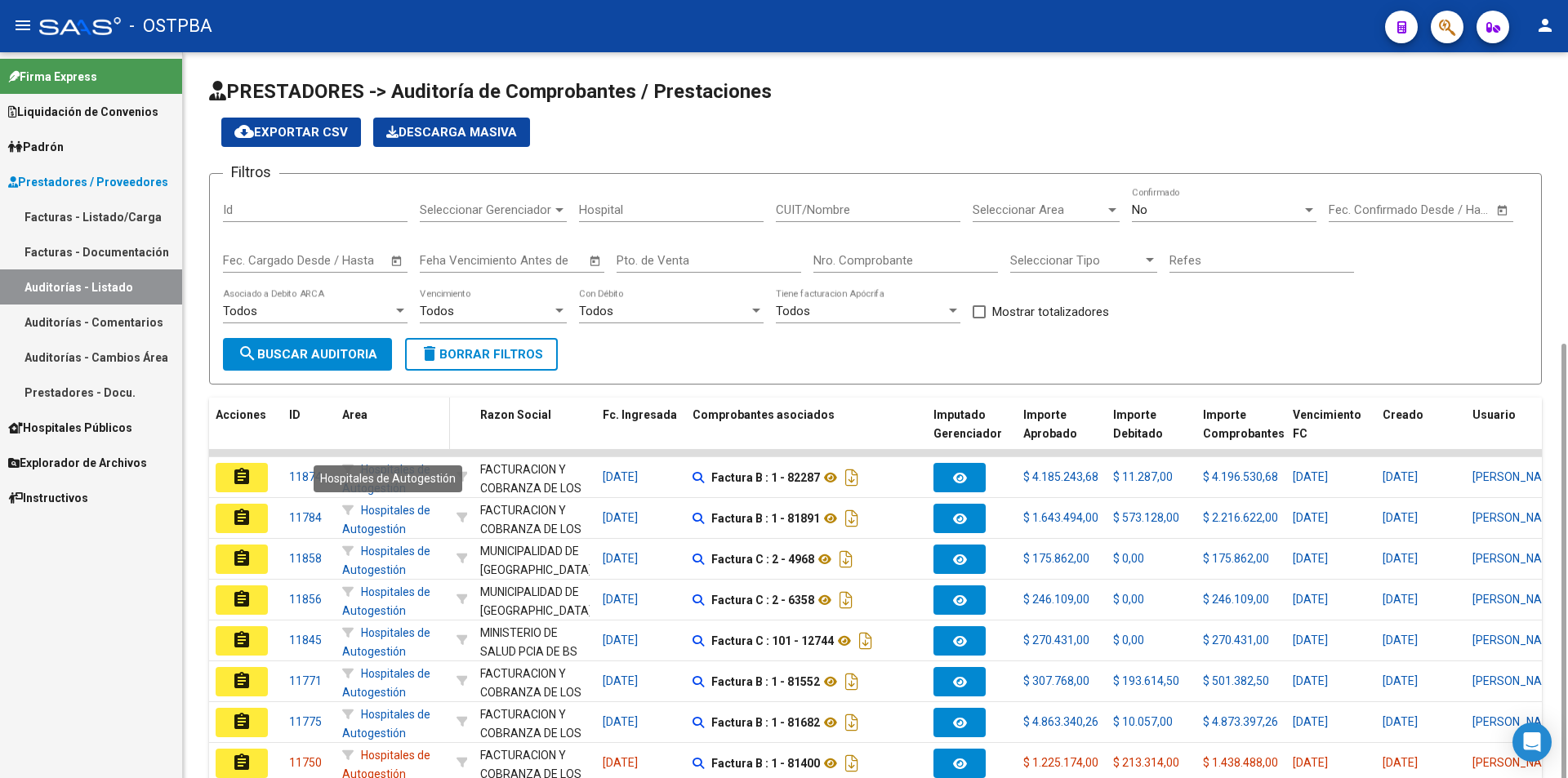 scroll, scrollTop: 163, scrollLeft: 0, axis: vertical 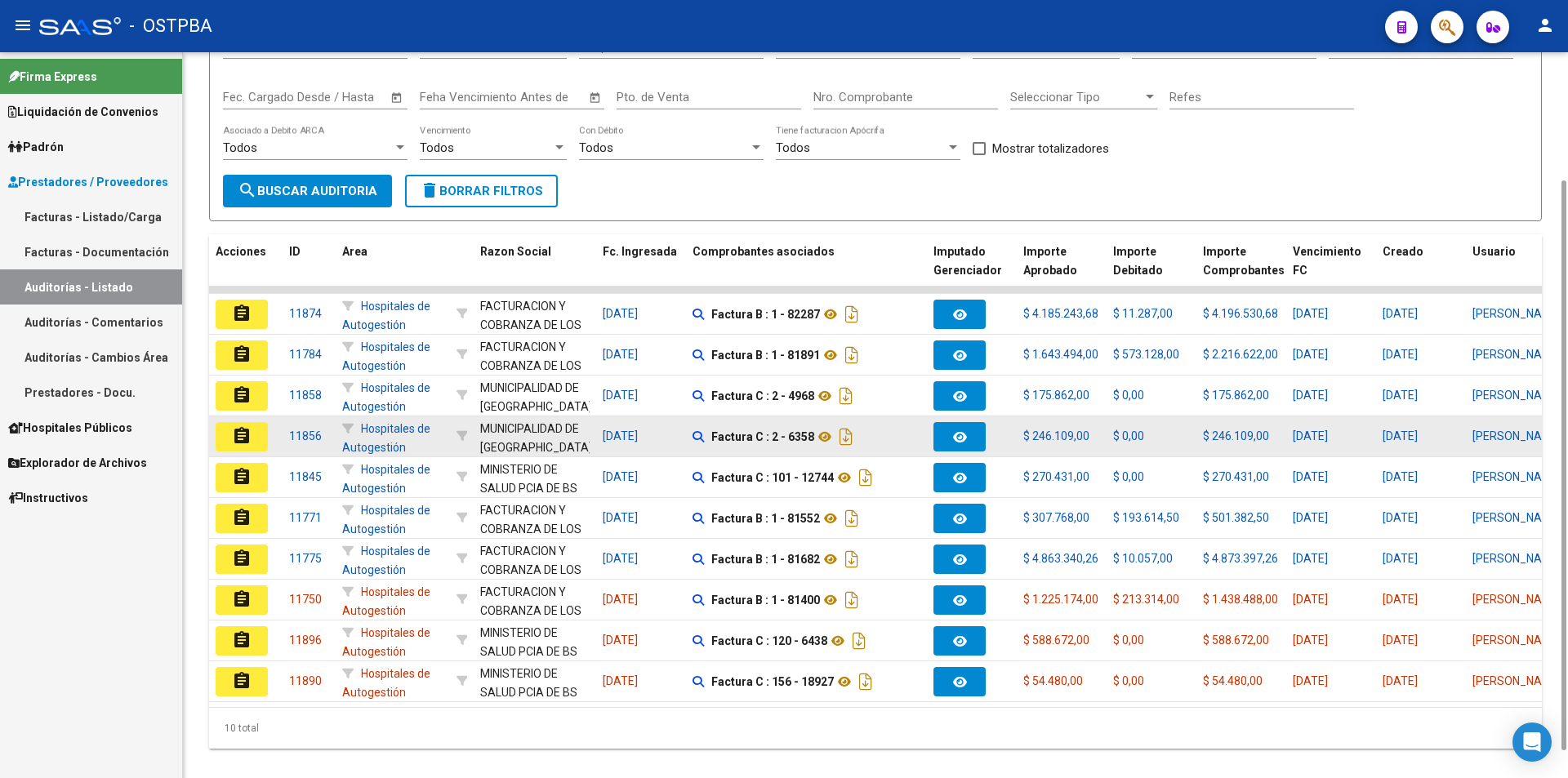 click on "assignment" 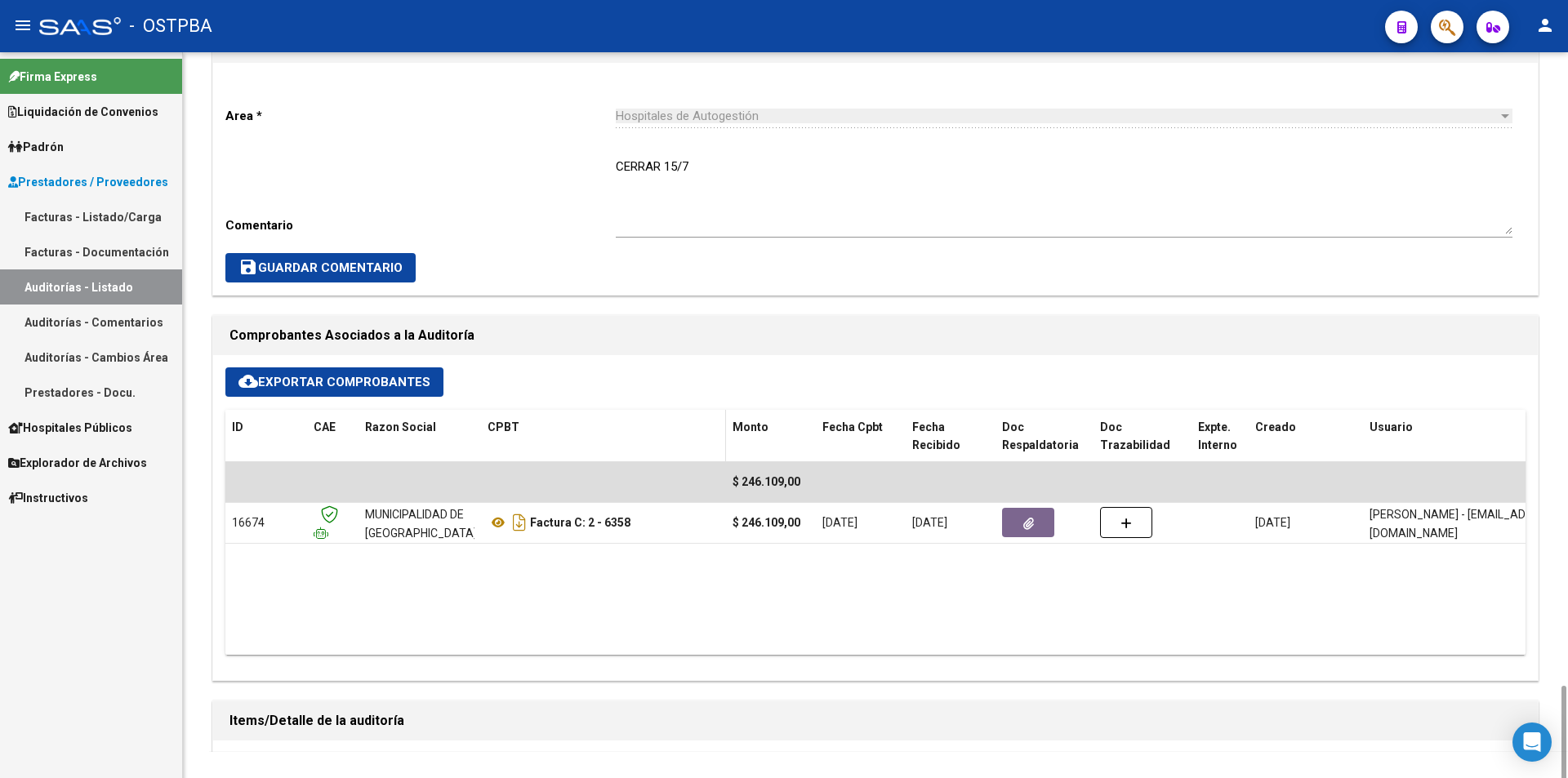 scroll, scrollTop: 816, scrollLeft: 0, axis: vertical 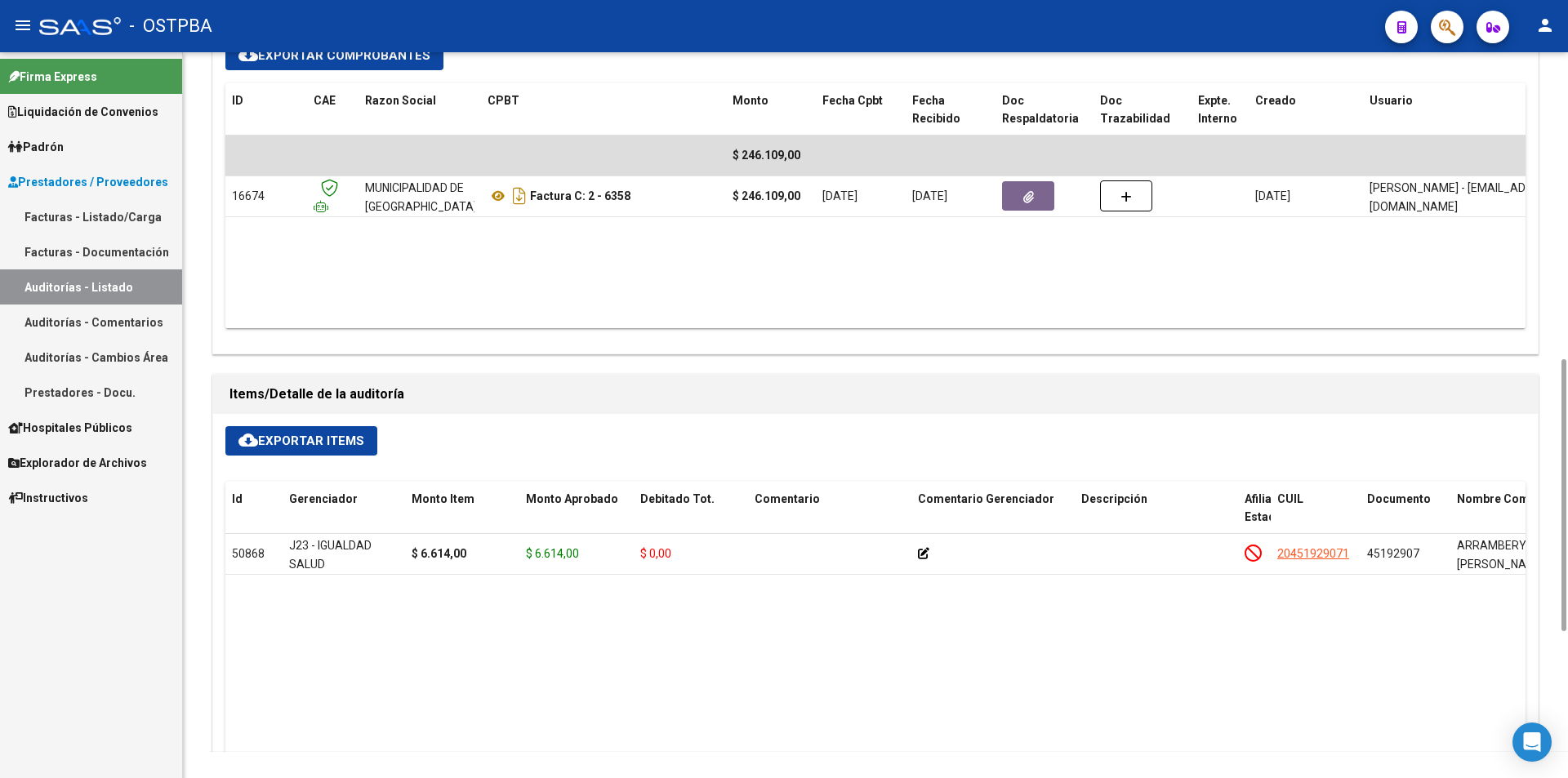 drag, startPoint x: 127, startPoint y: 292, endPoint x: 188, endPoint y: 329, distance: 71.34424 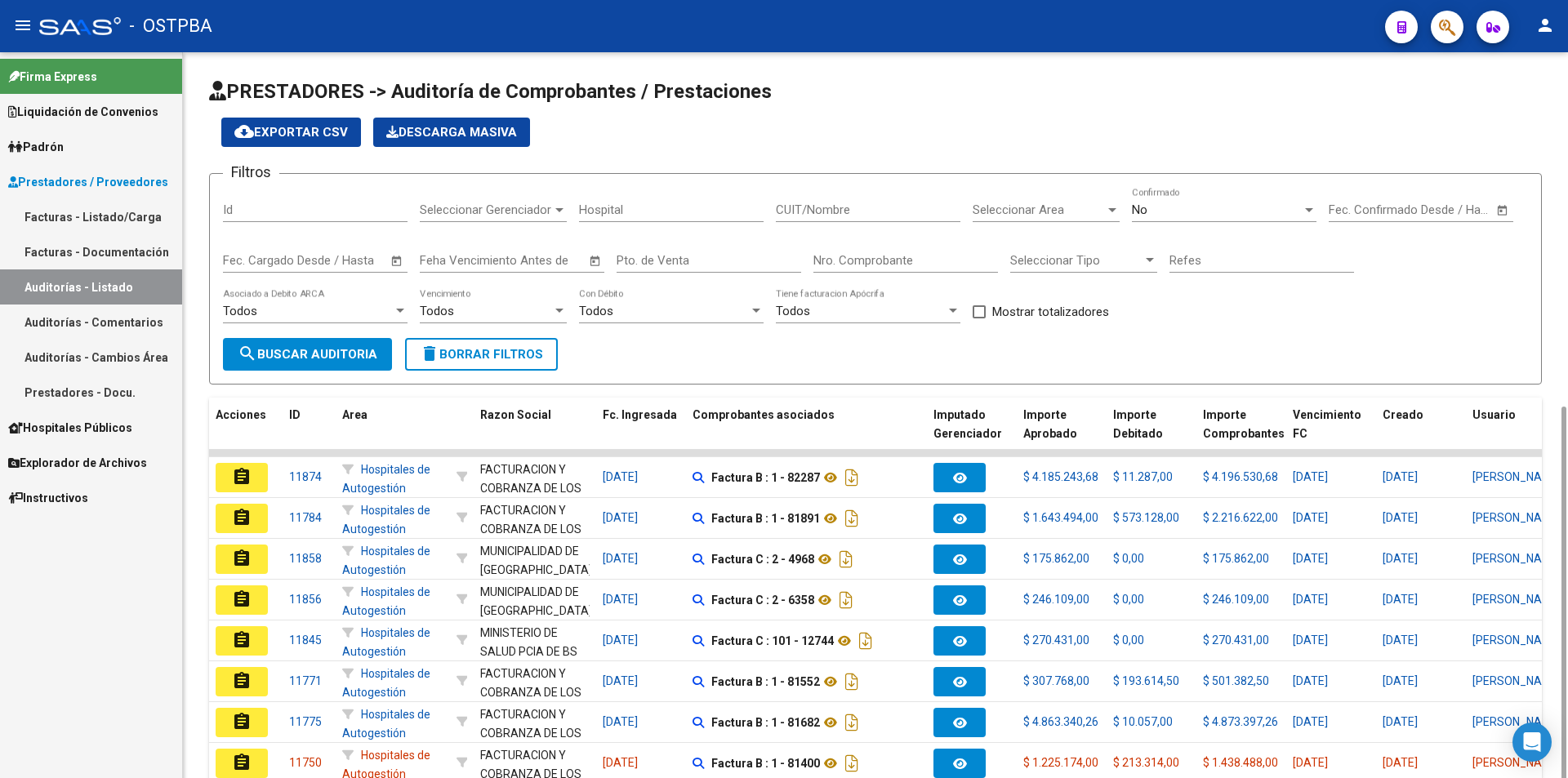 scroll, scrollTop: 198, scrollLeft: 0, axis: vertical 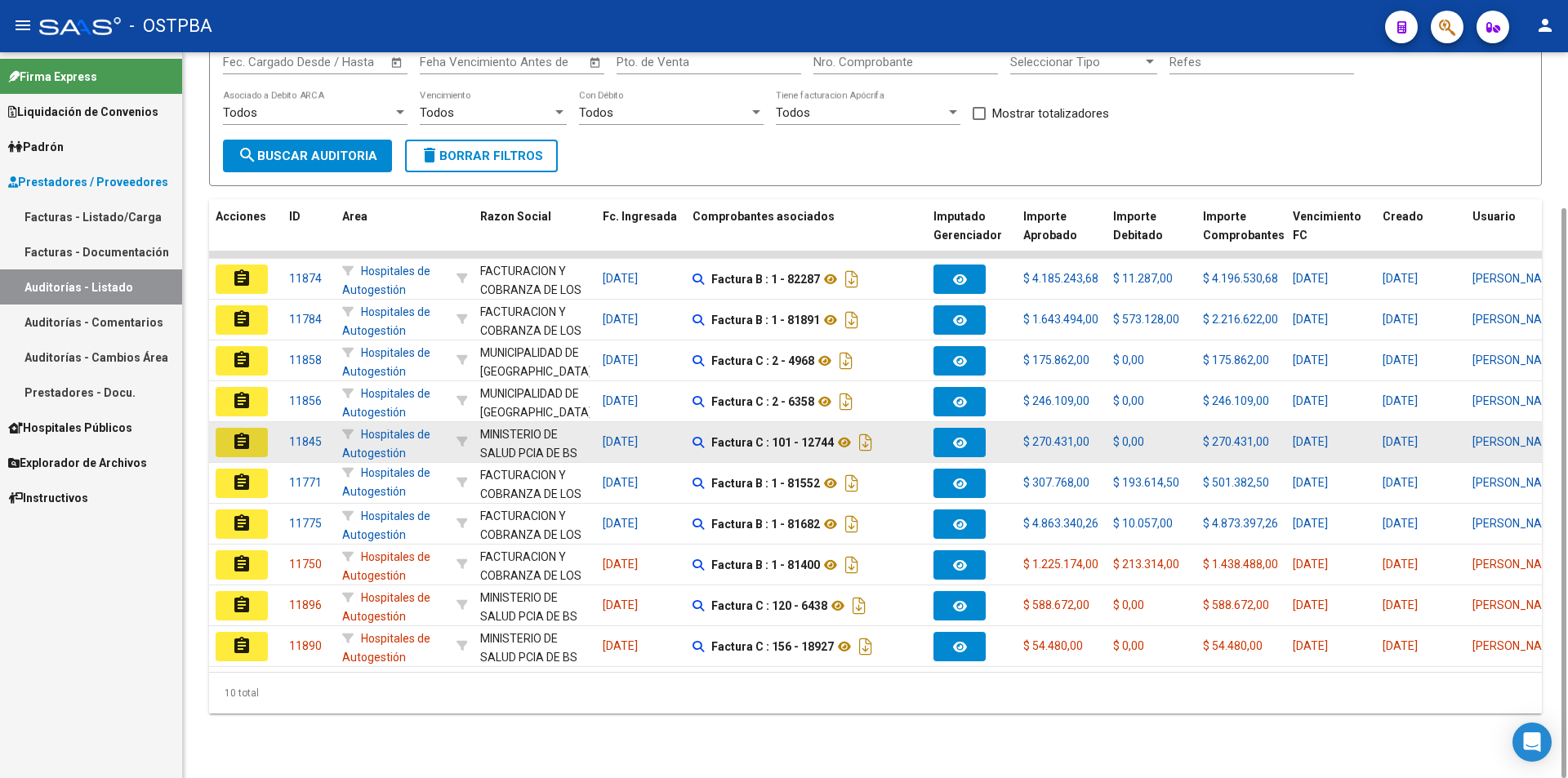 click on "assignment" 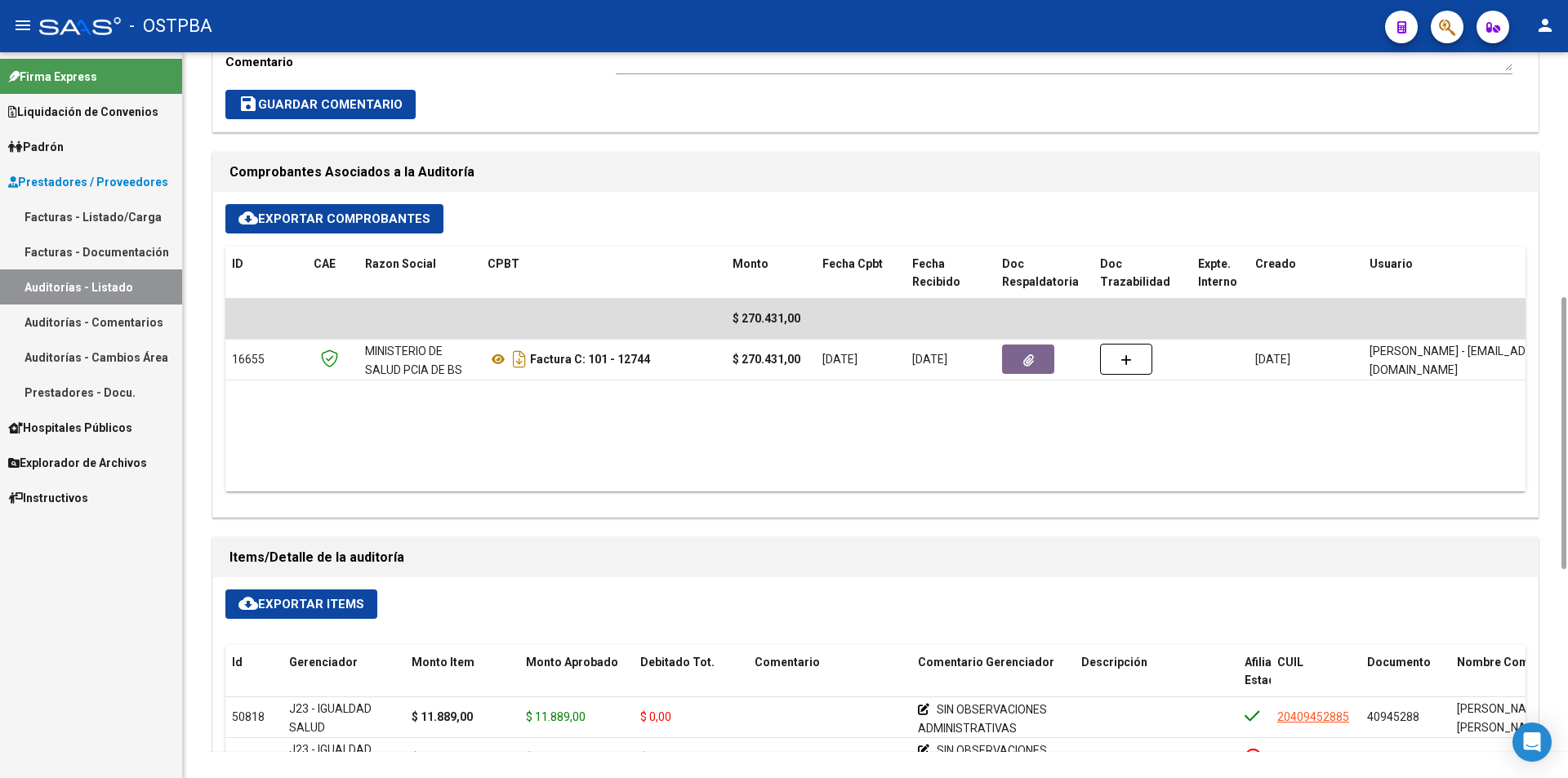 scroll, scrollTop: 816, scrollLeft: 0, axis: vertical 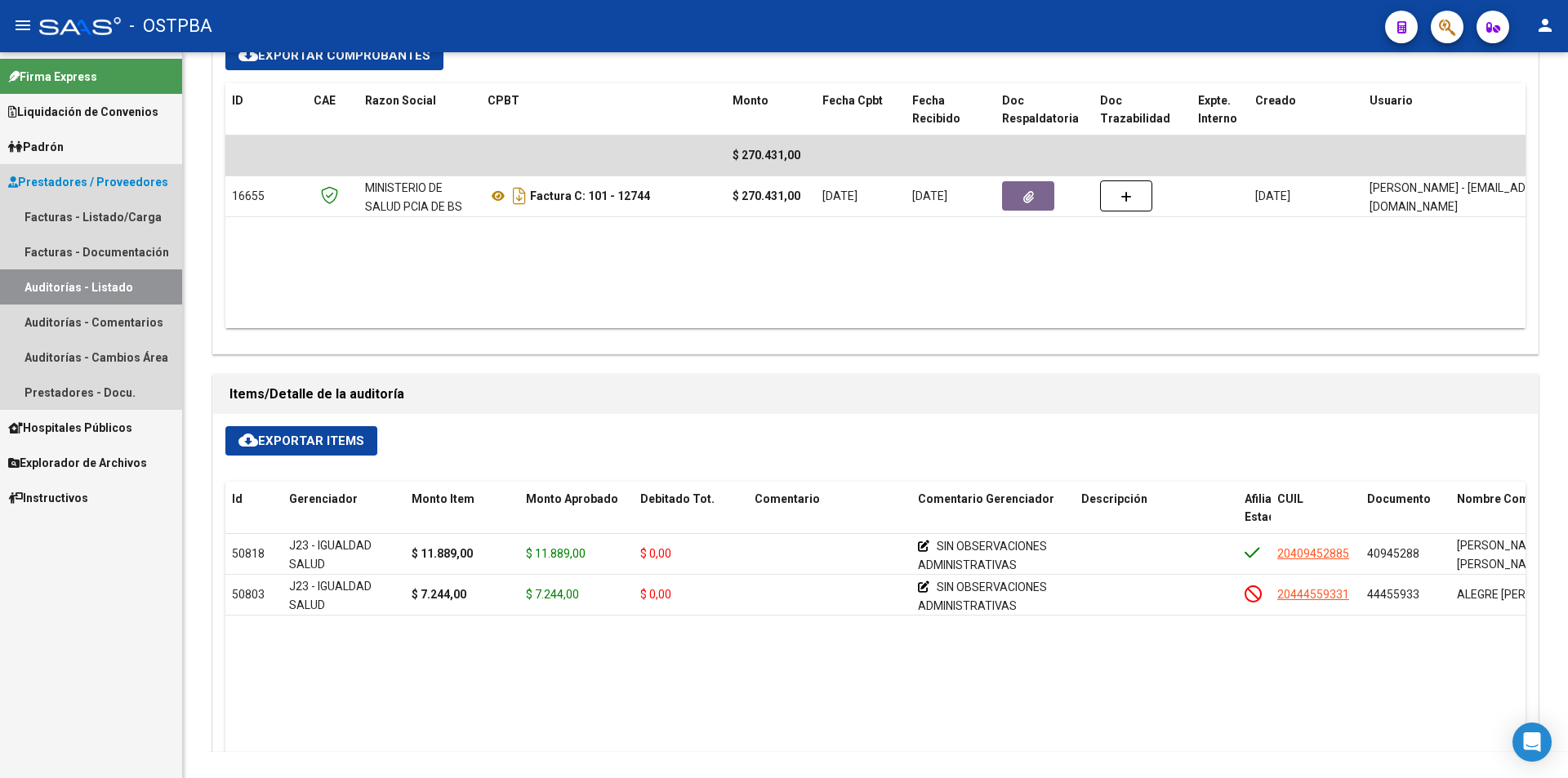 click on "Auditorías - Listado" at bounding box center [91, 287] 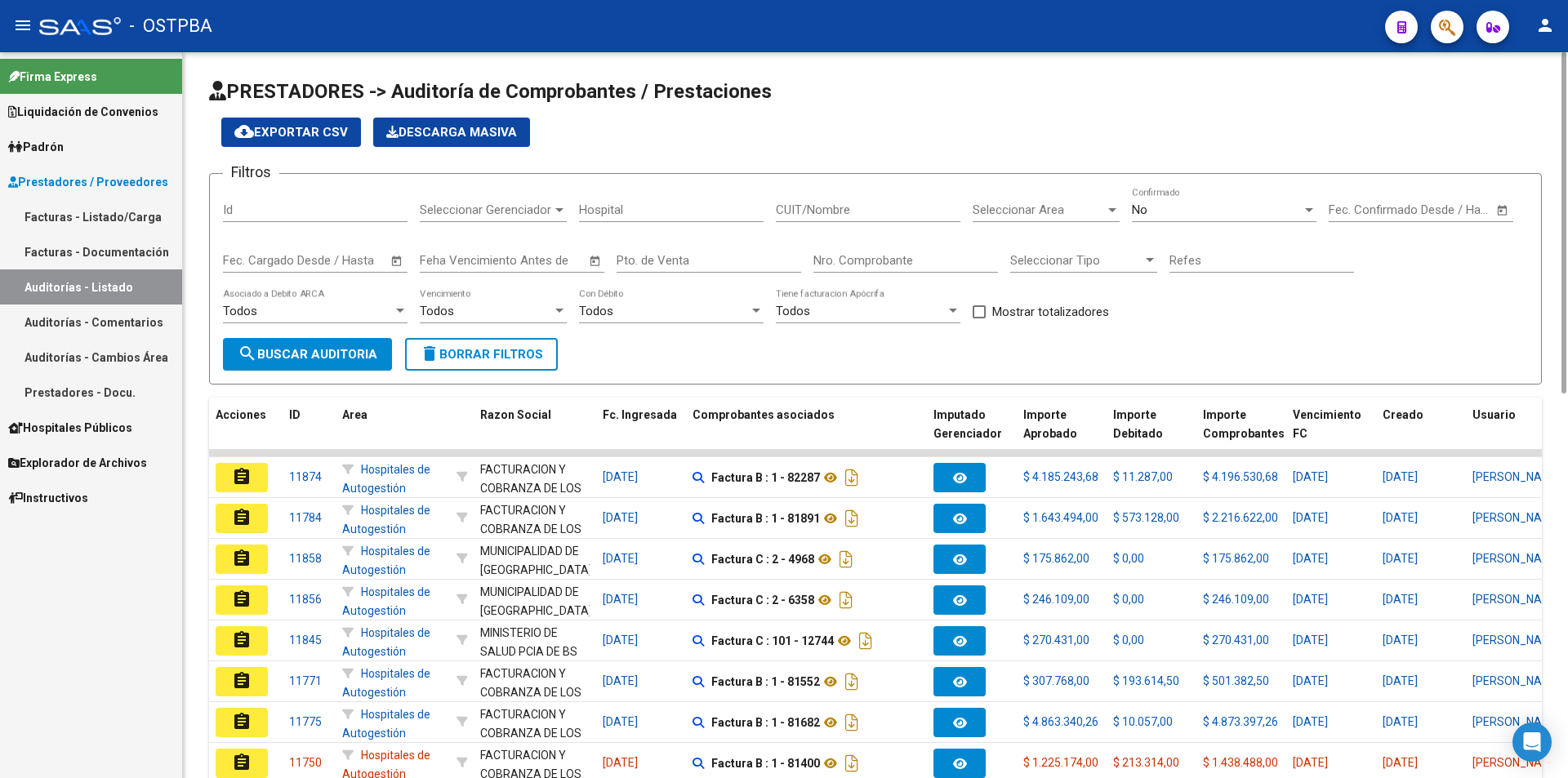 scroll, scrollTop: 198, scrollLeft: 0, axis: vertical 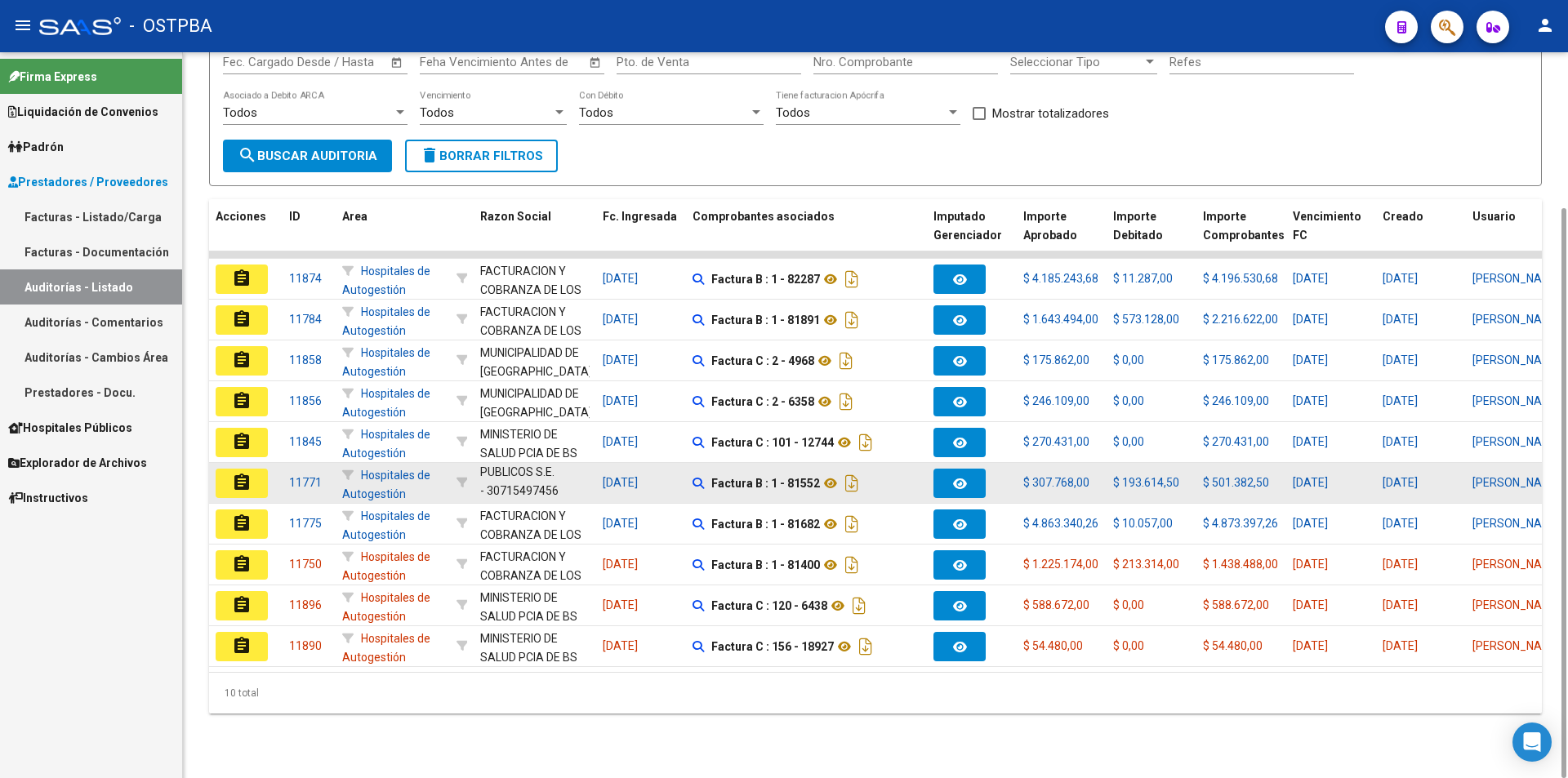 click on "assignment" 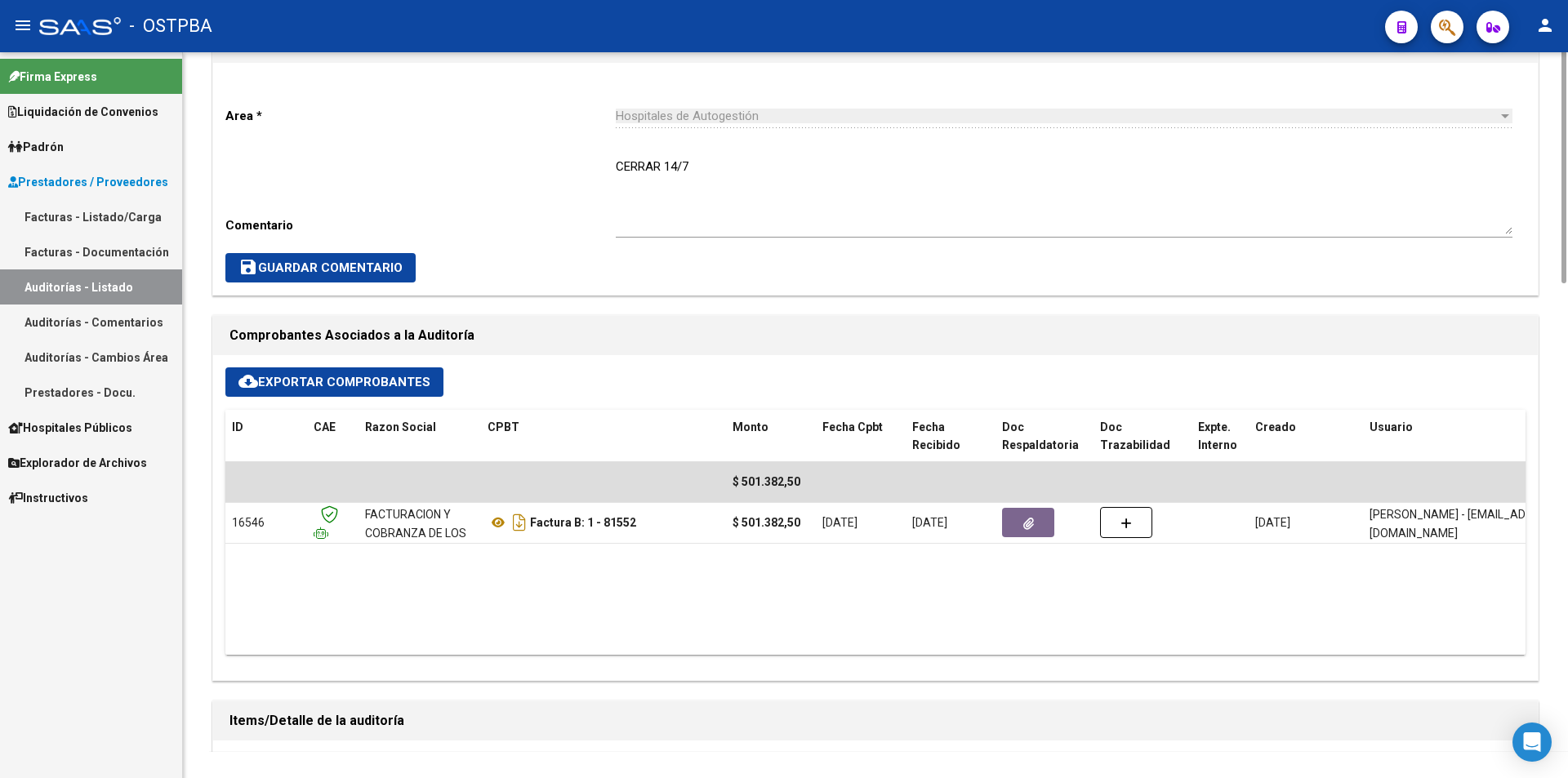 scroll, scrollTop: 816, scrollLeft: 0, axis: vertical 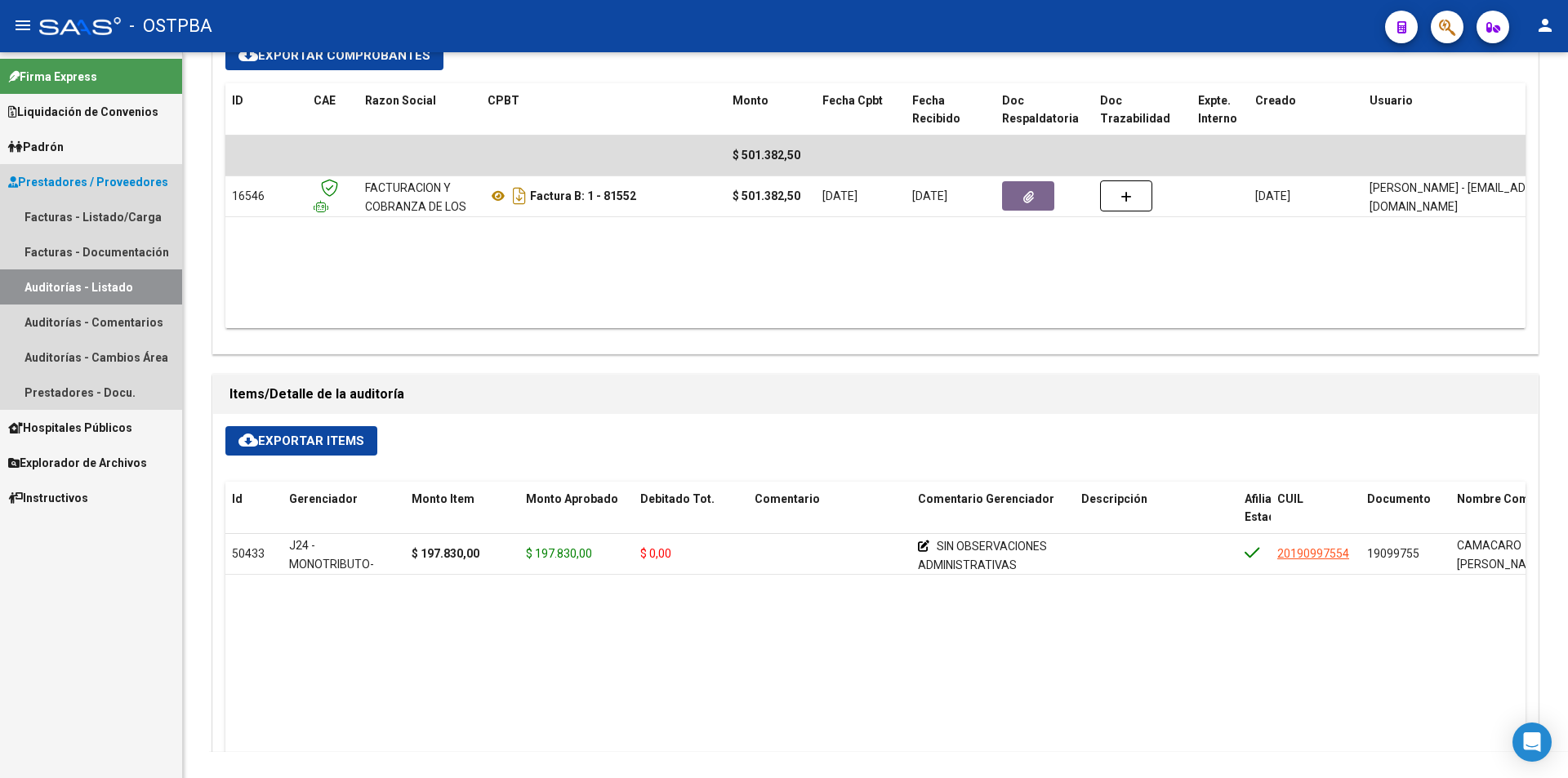 click on "Auditorías - Listado" at bounding box center (91, 287) 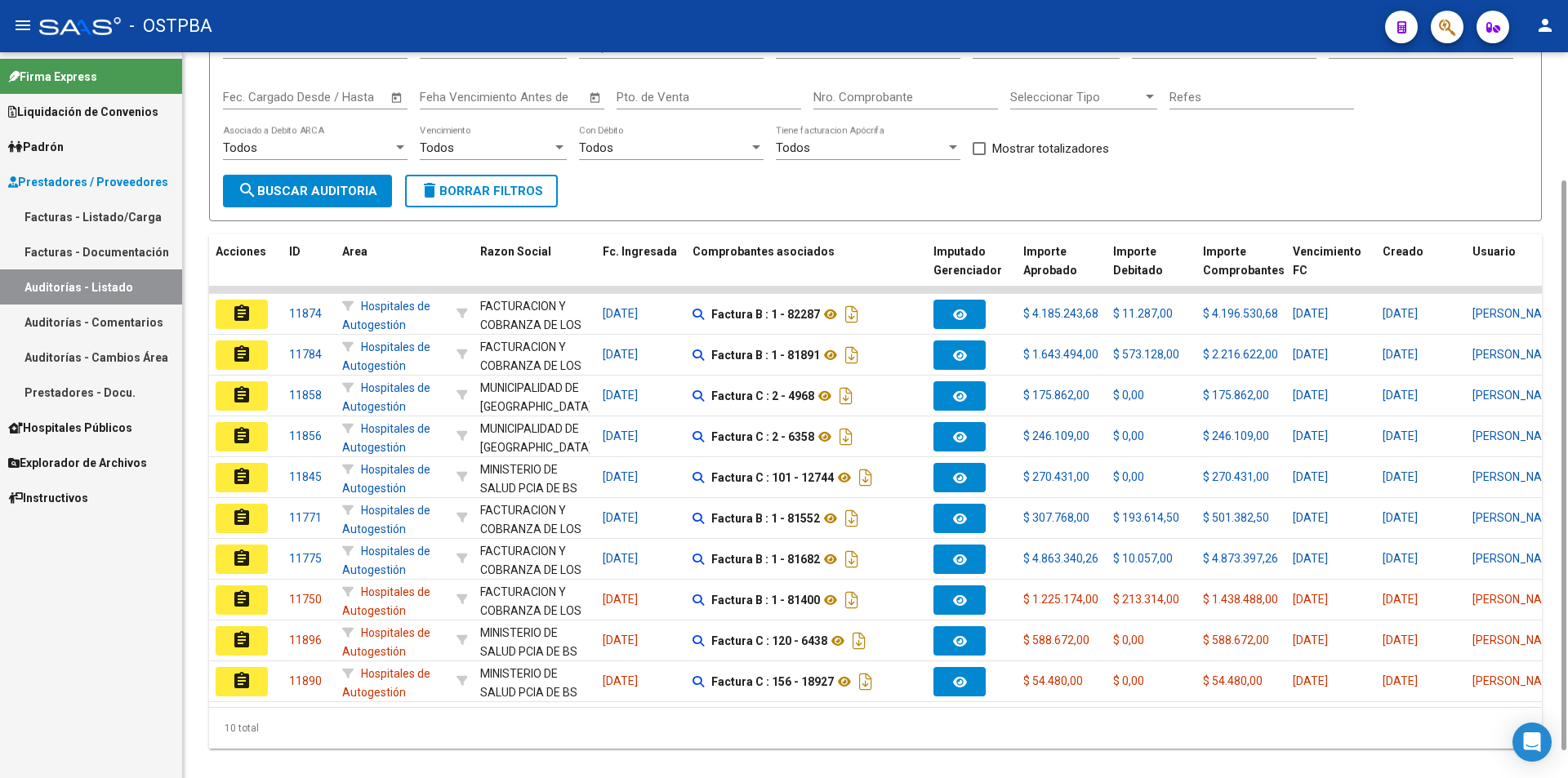 scroll, scrollTop: 198, scrollLeft: 0, axis: vertical 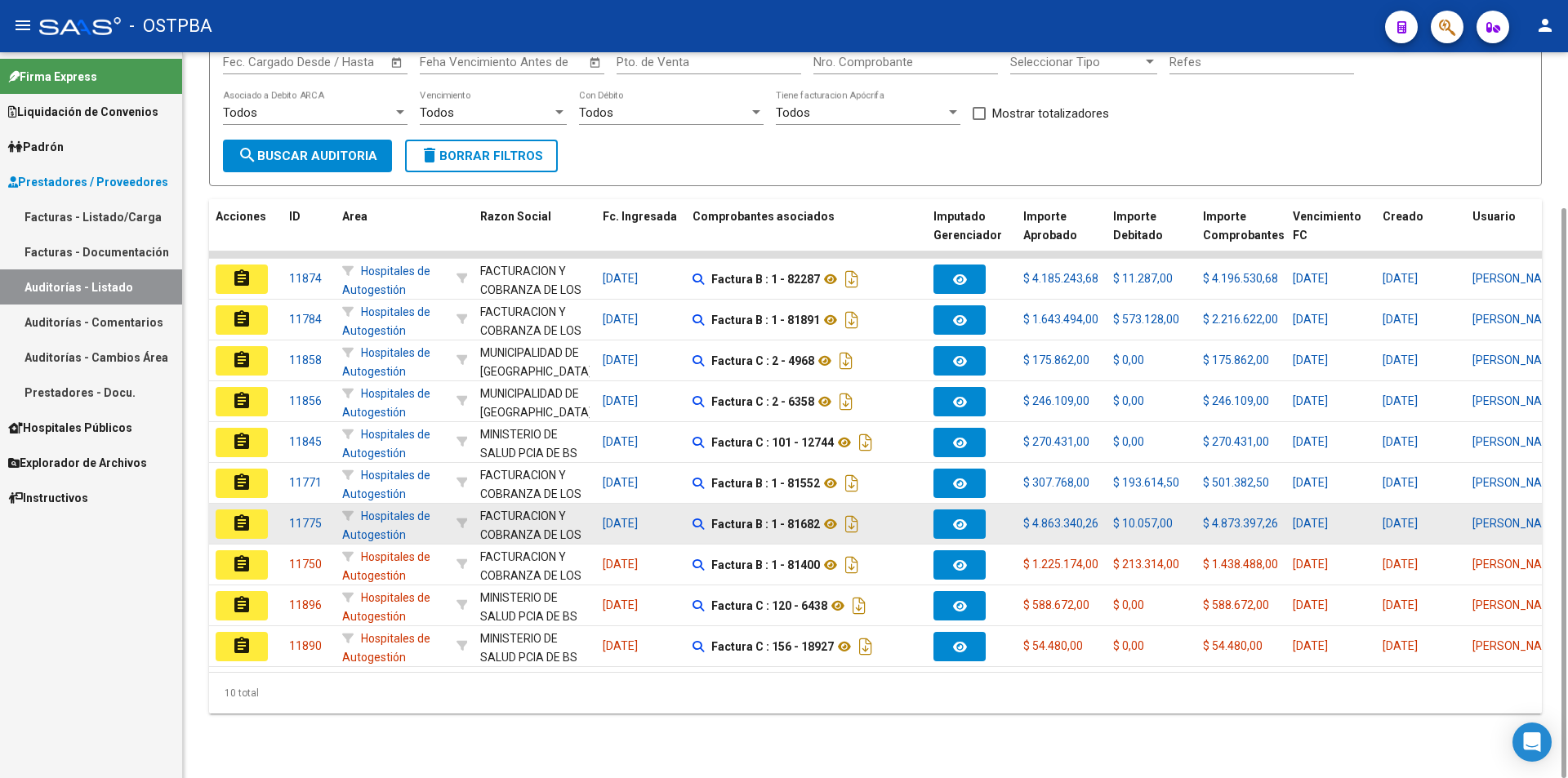 click on "assignment" 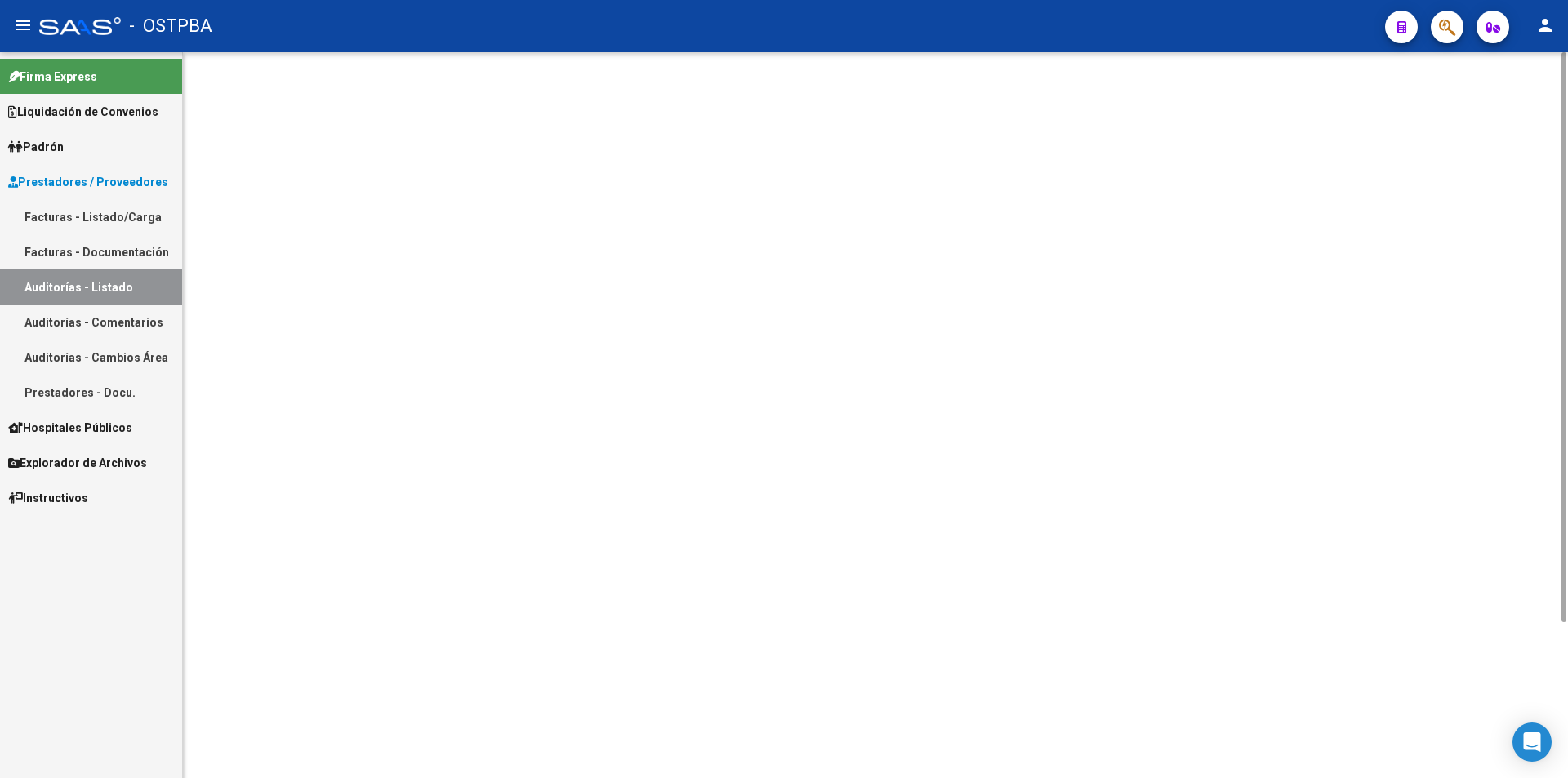 scroll, scrollTop: 0, scrollLeft: 0, axis: both 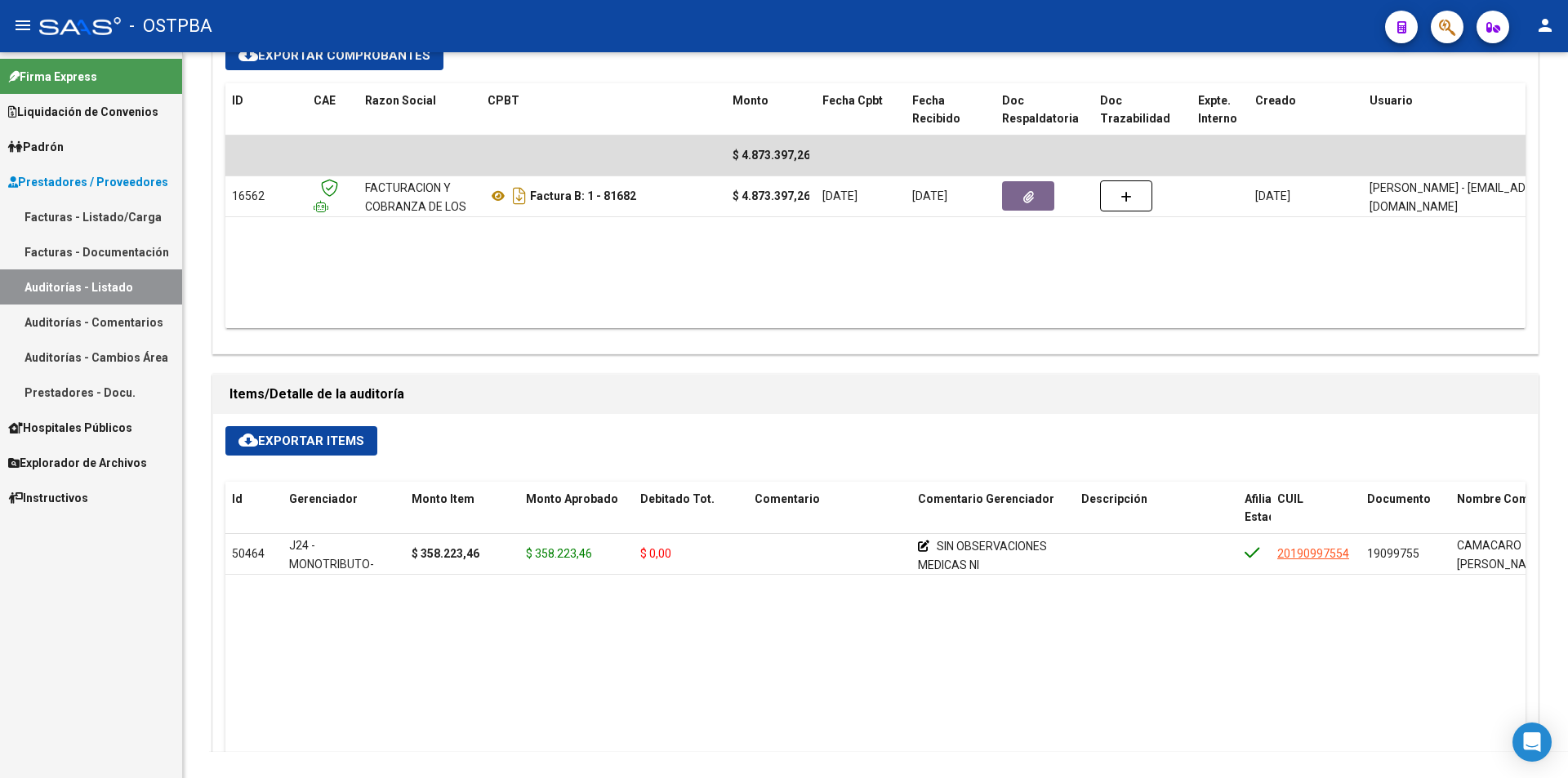 click on "Auditorías - Listado" at bounding box center (91, 287) 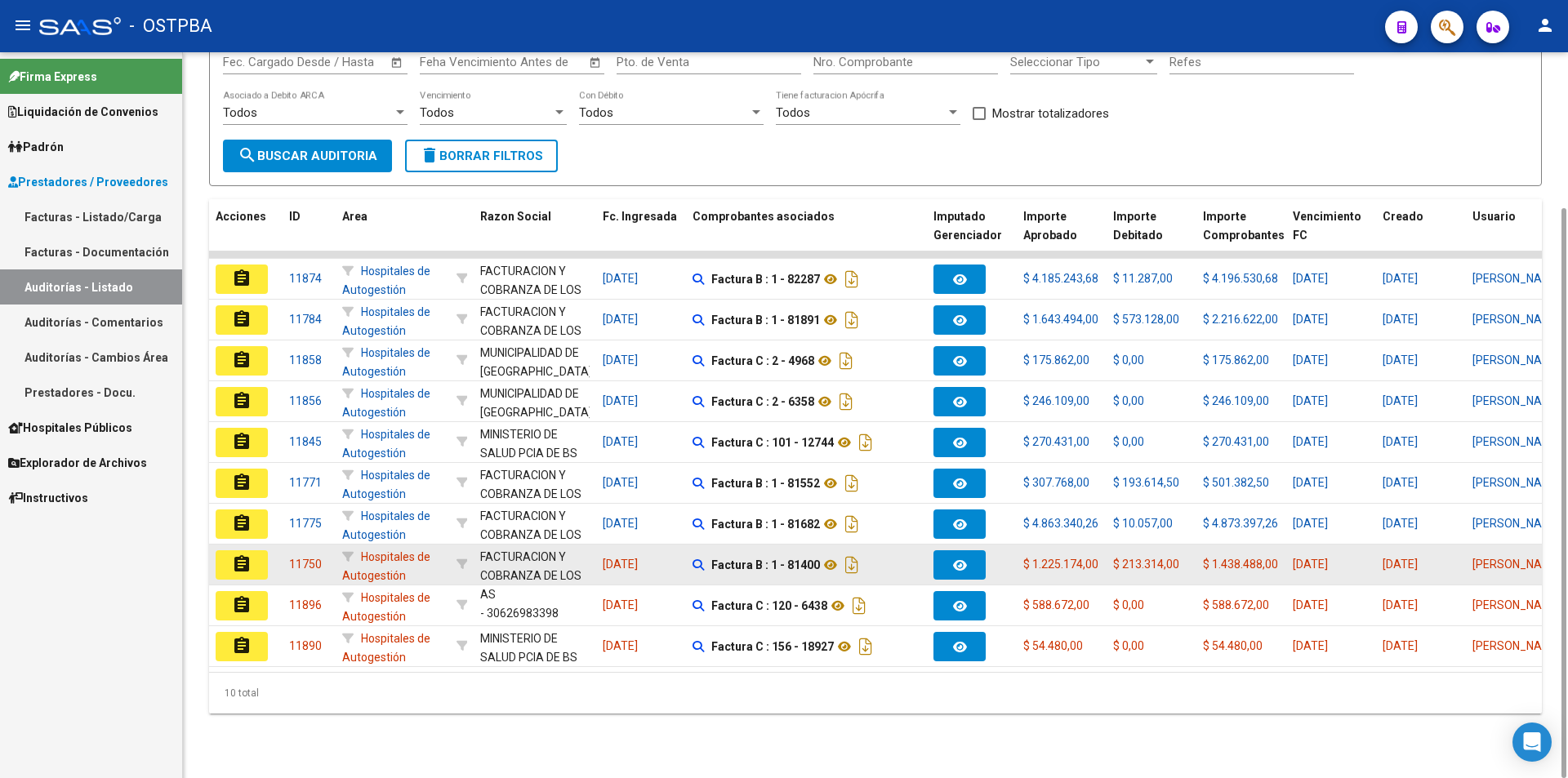click on "assignment" 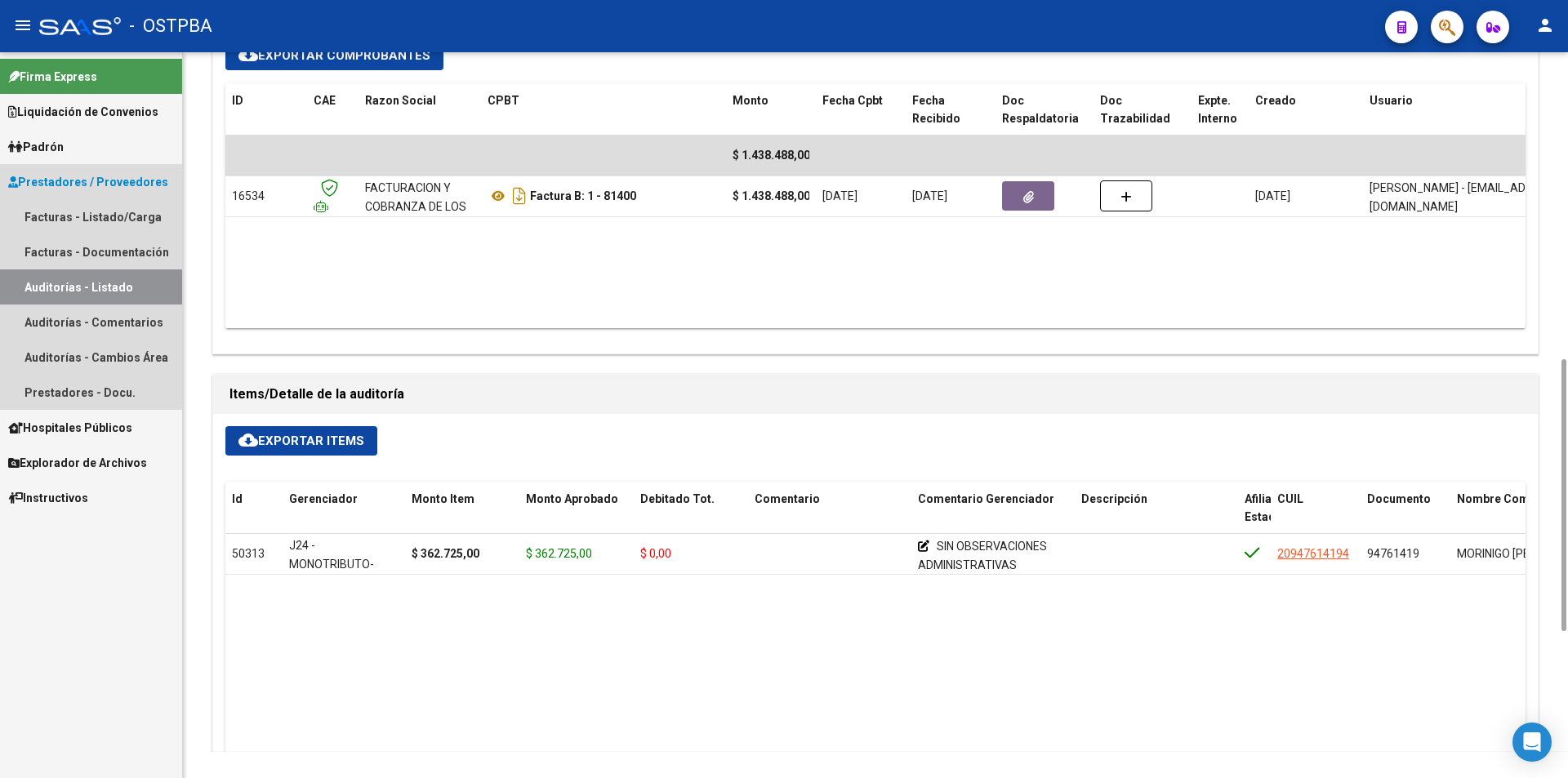 click on "Auditorías - Listado" at bounding box center [91, 287] 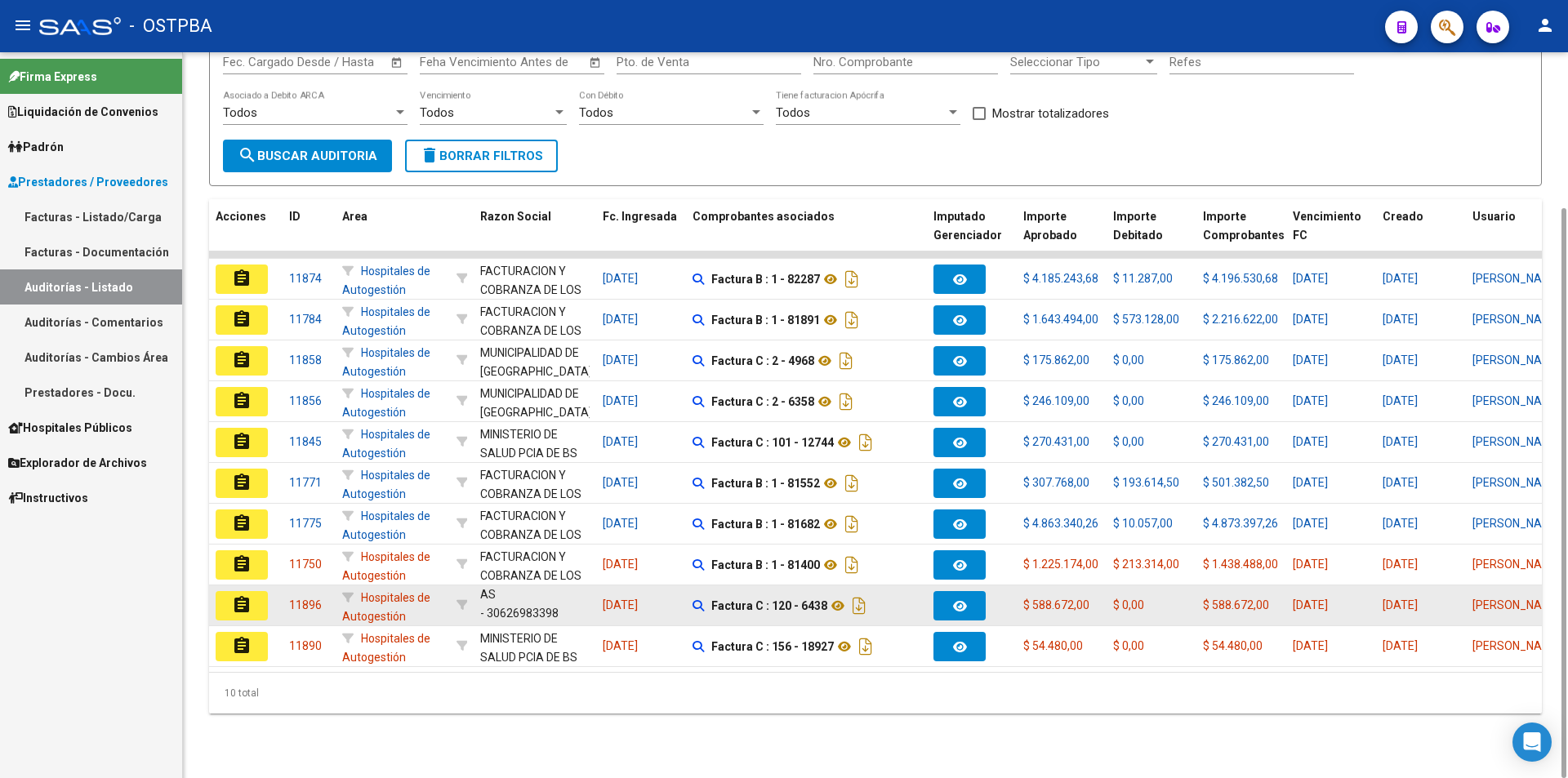 click on "Factura C : 120 - 6438" 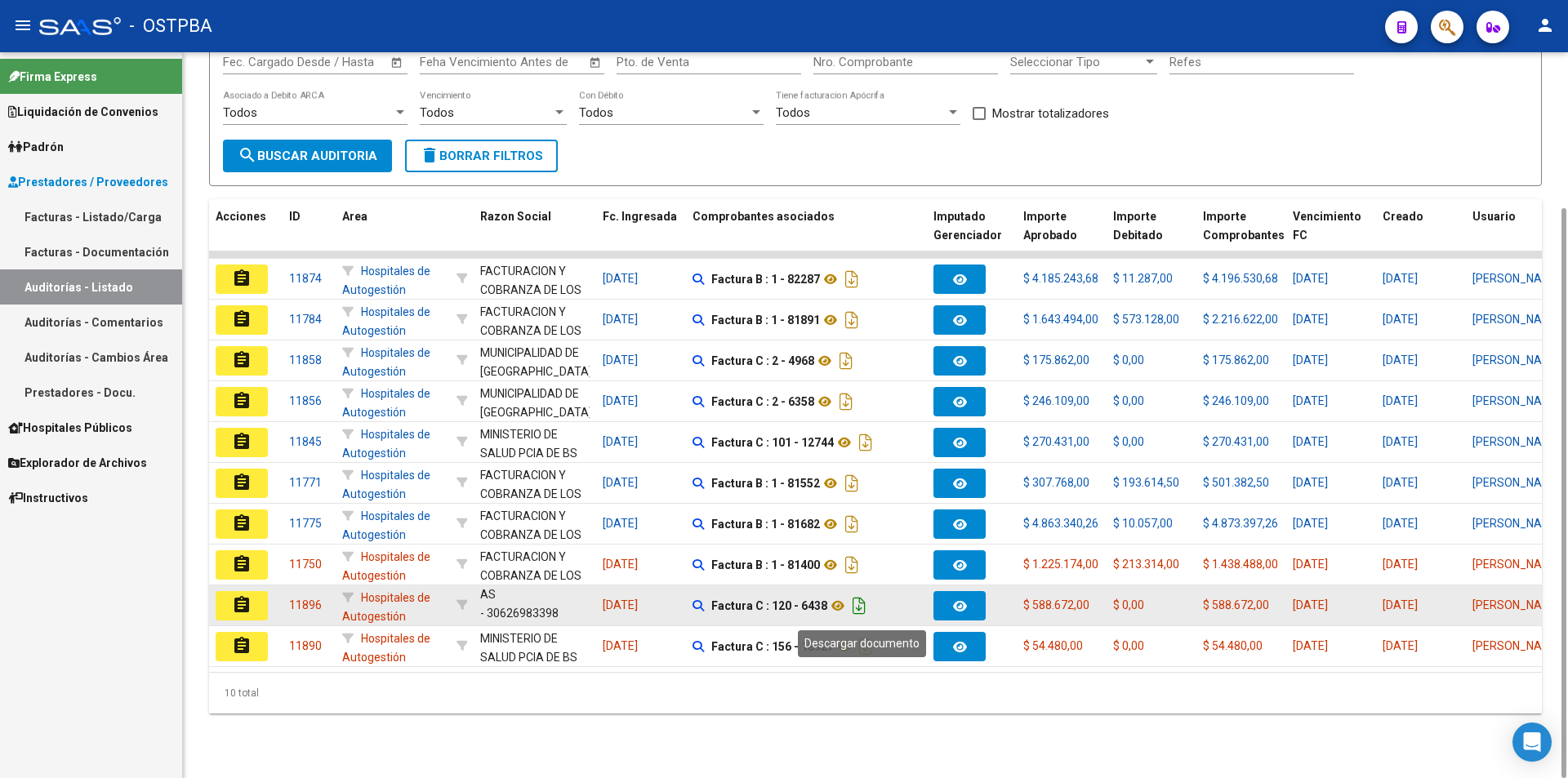 click 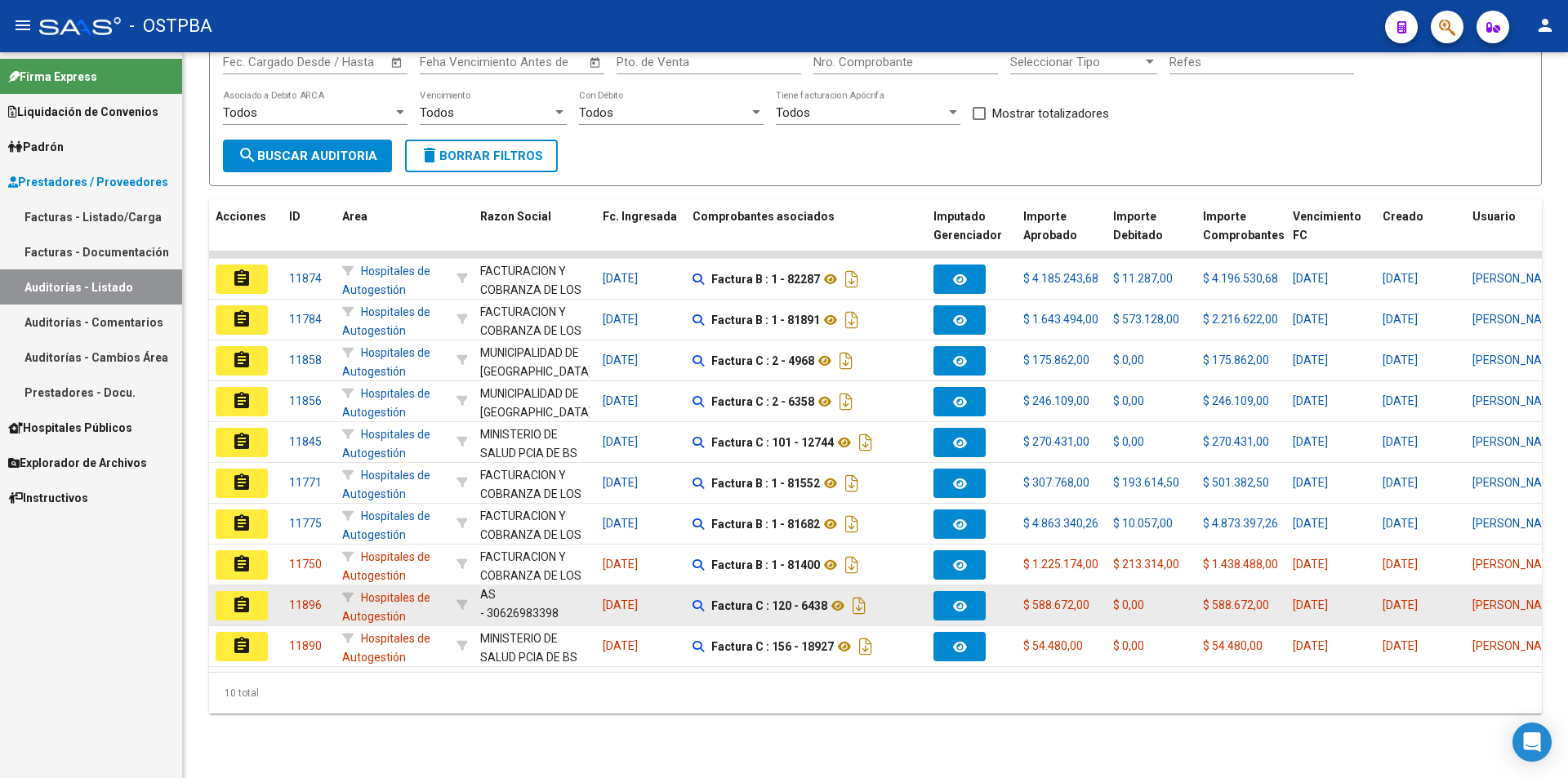 click on "assignment" 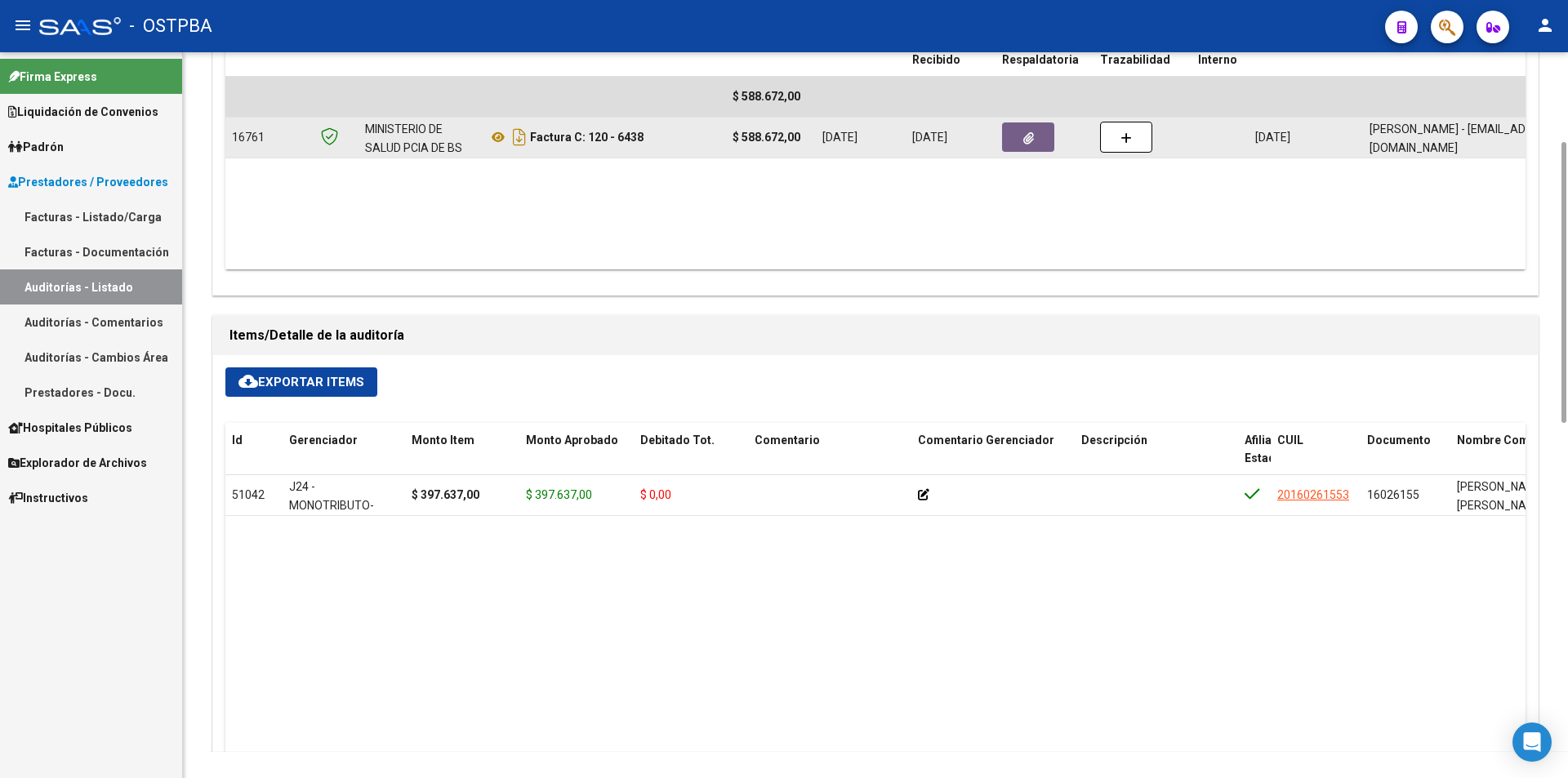 scroll, scrollTop: 653, scrollLeft: 0, axis: vertical 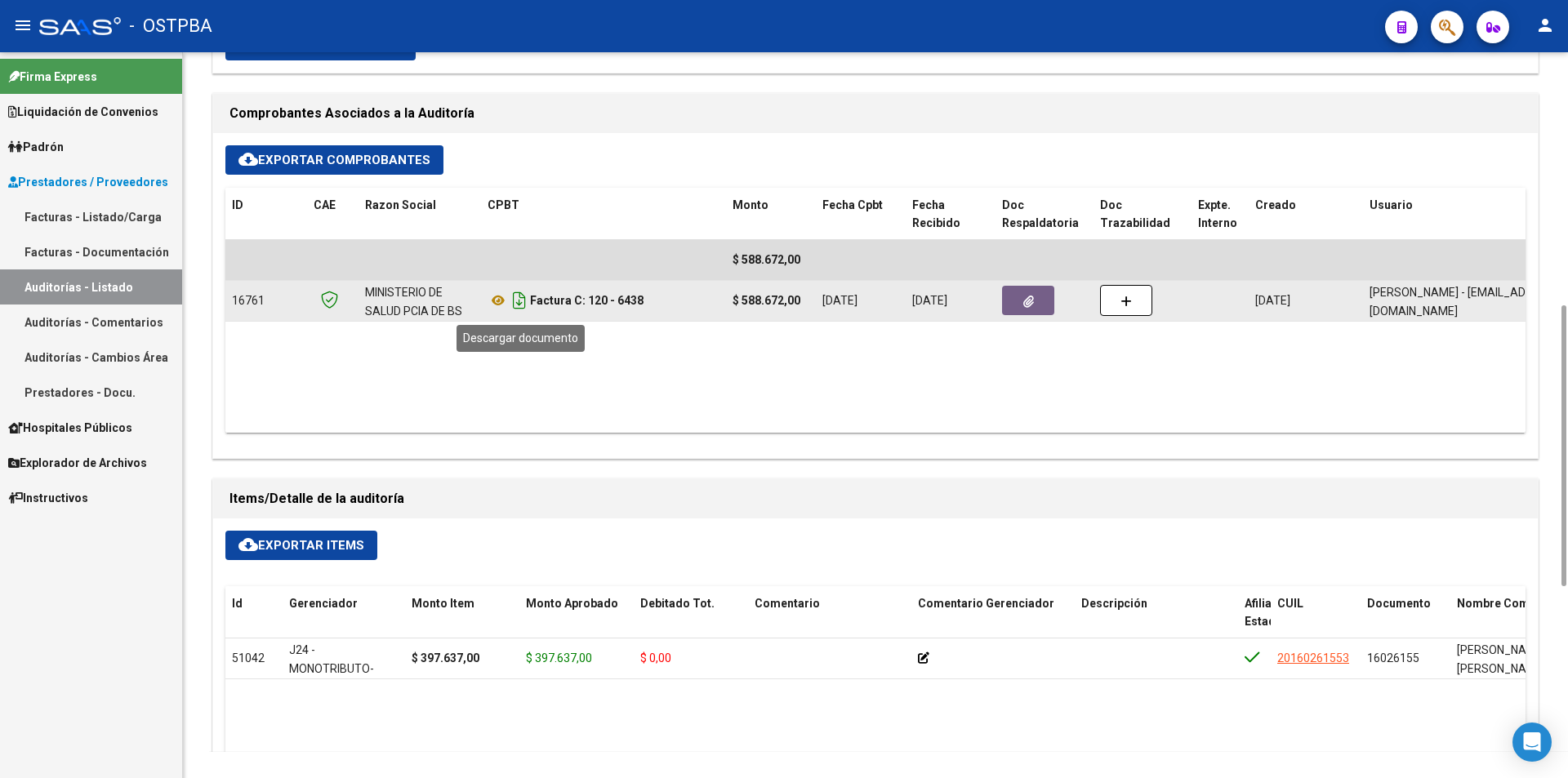 click 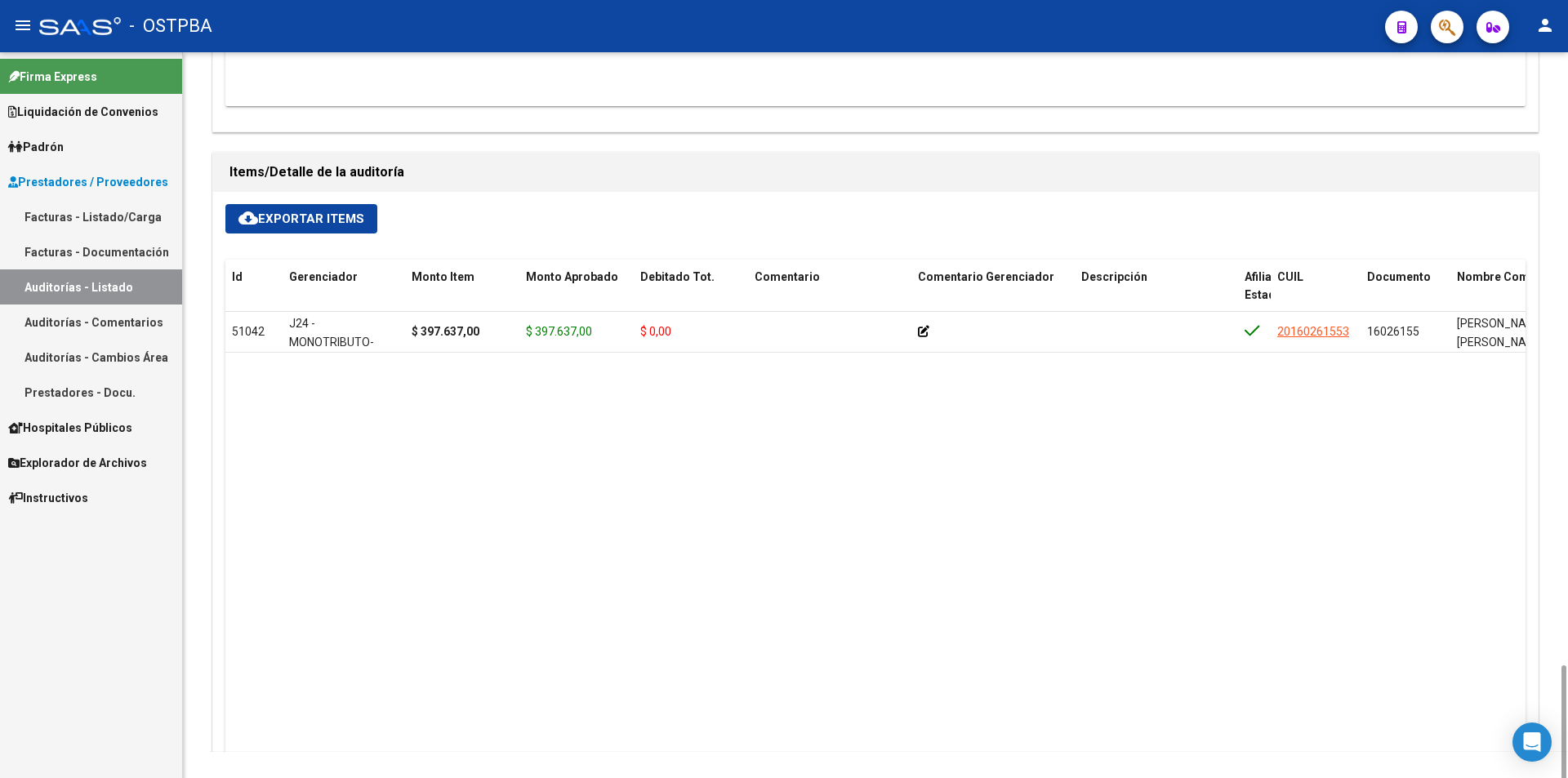 scroll, scrollTop: 1148, scrollLeft: 0, axis: vertical 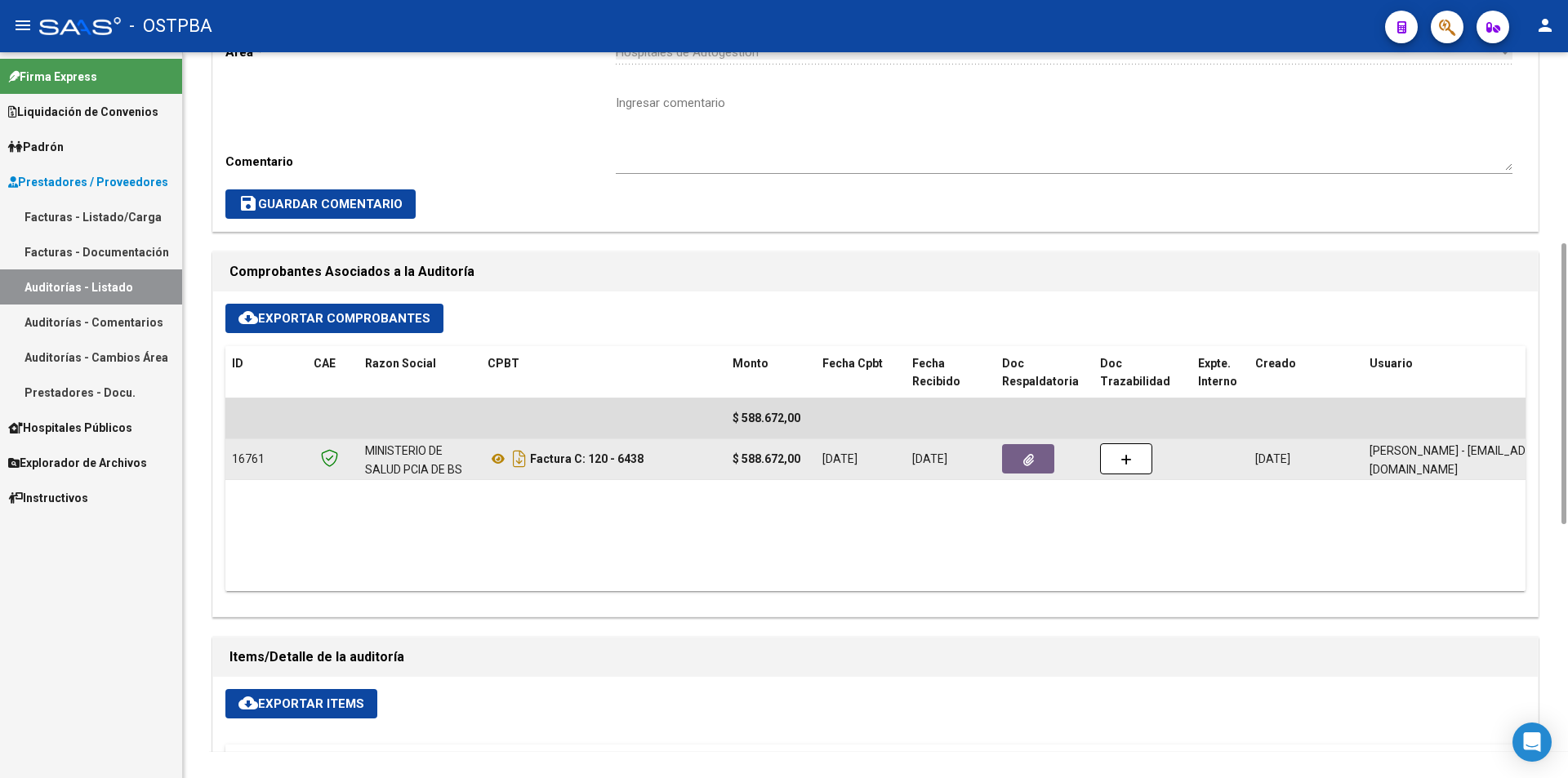 click 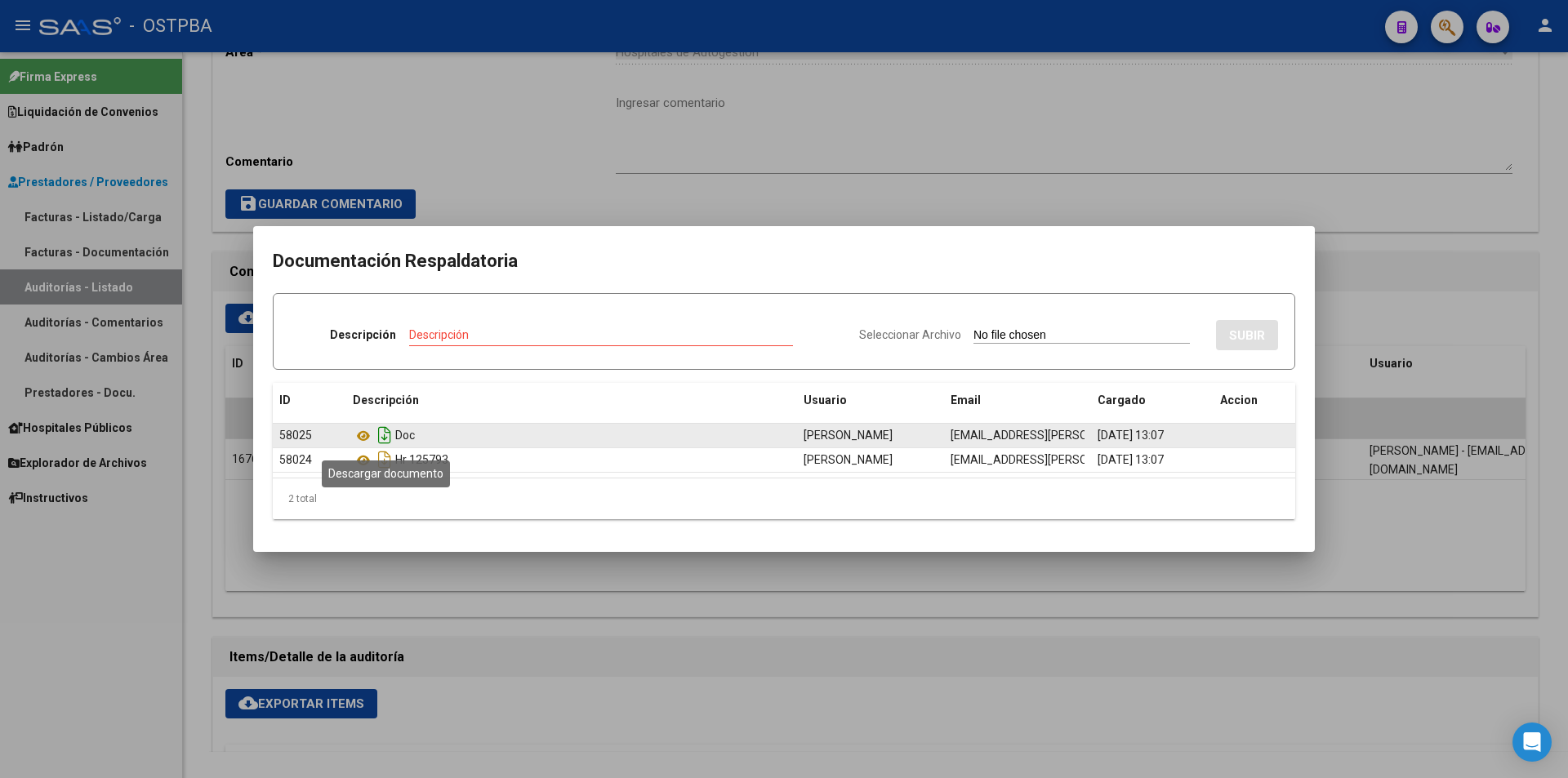 click 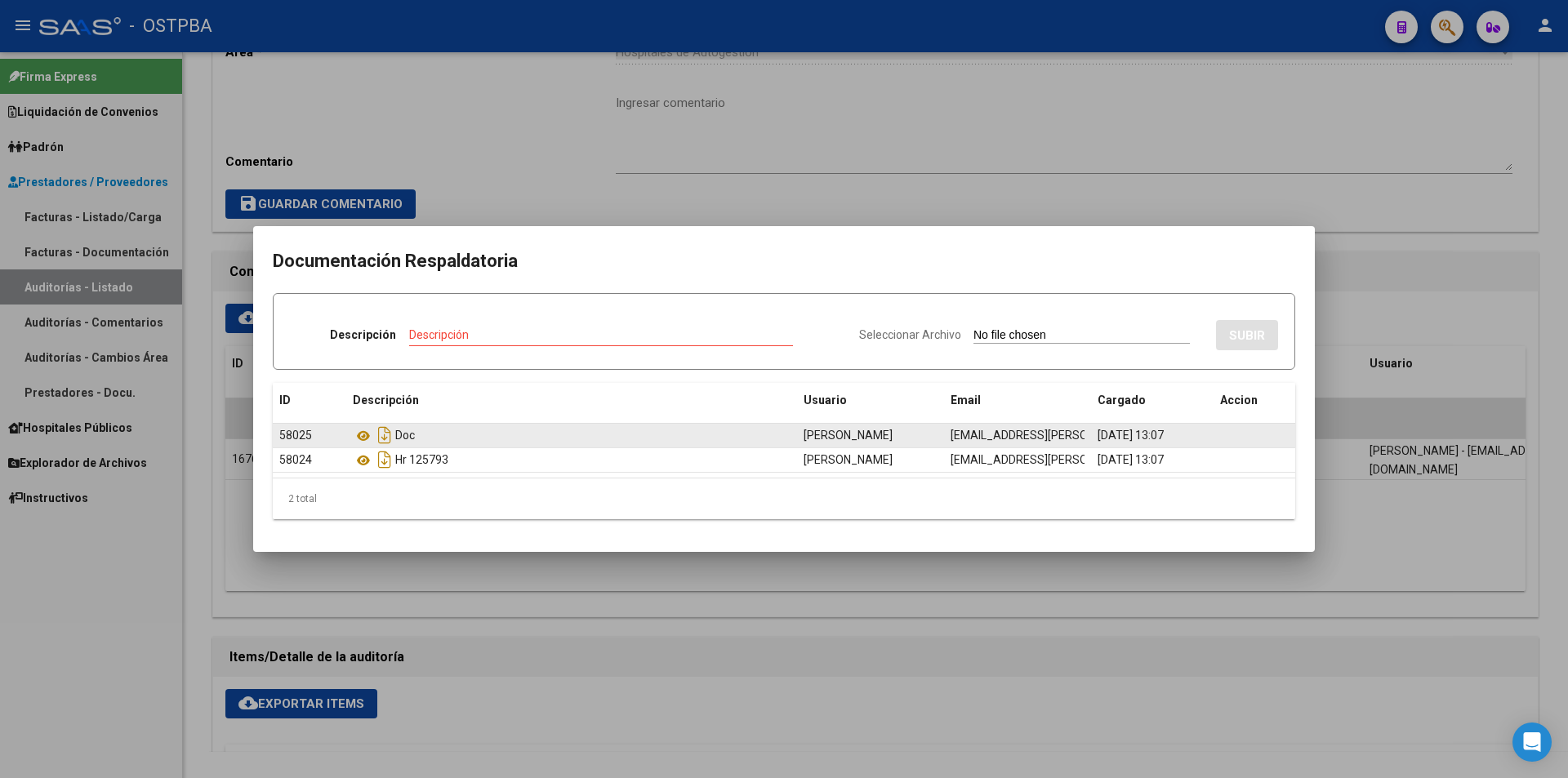 click at bounding box center [784, 389] 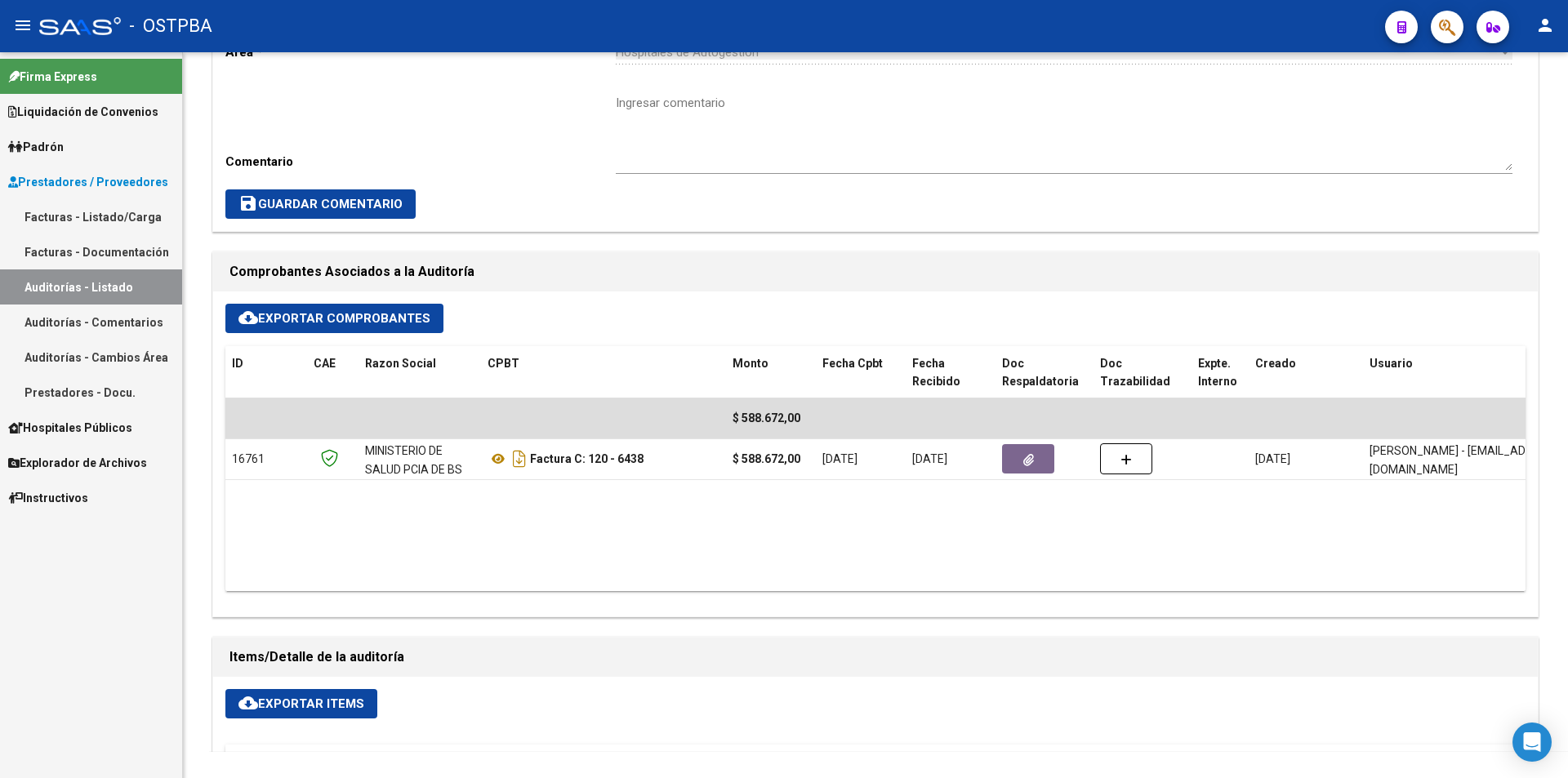 click on "Auditorías - Listado" at bounding box center [91, 287] 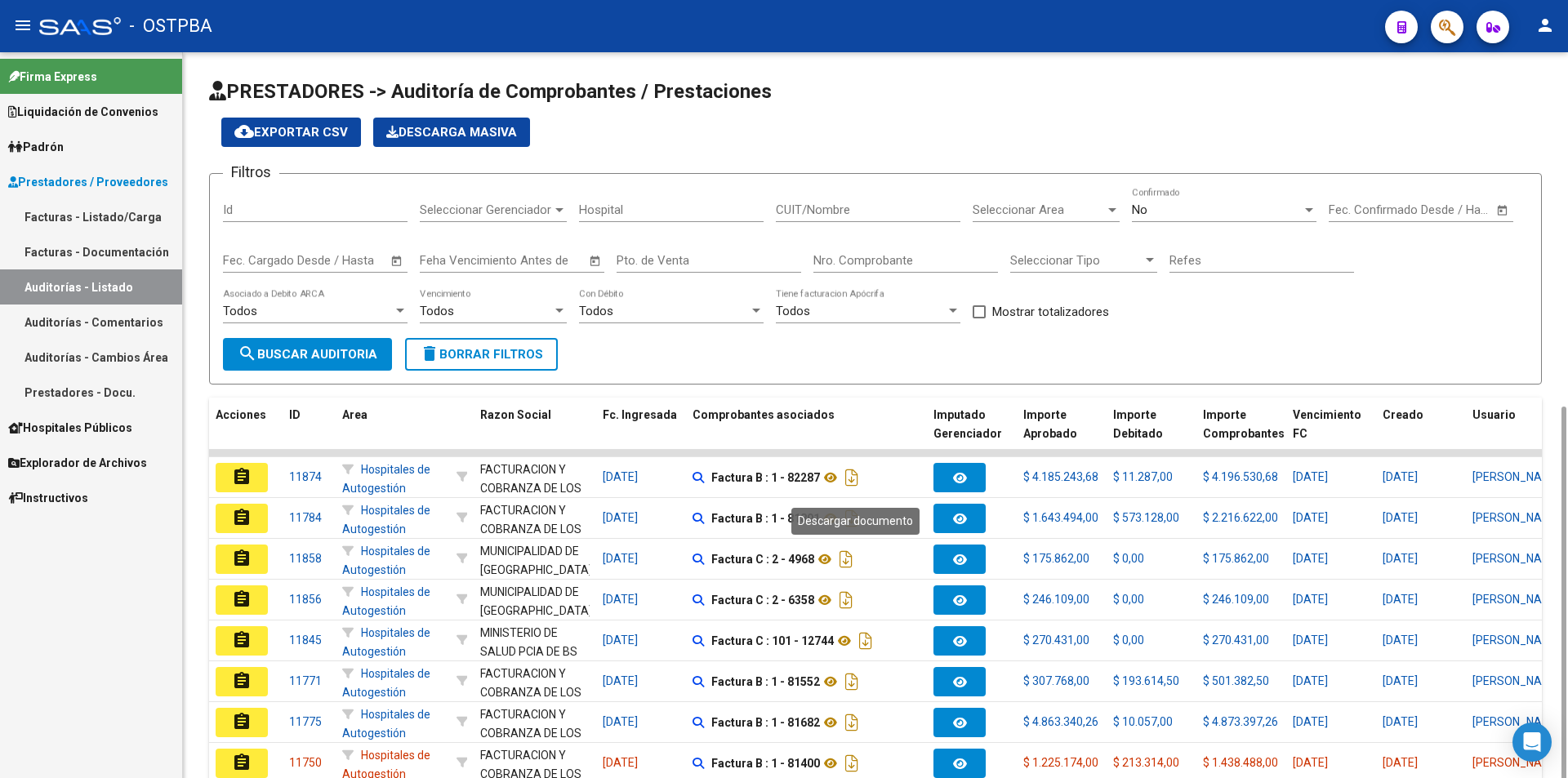 scroll, scrollTop: 198, scrollLeft: 0, axis: vertical 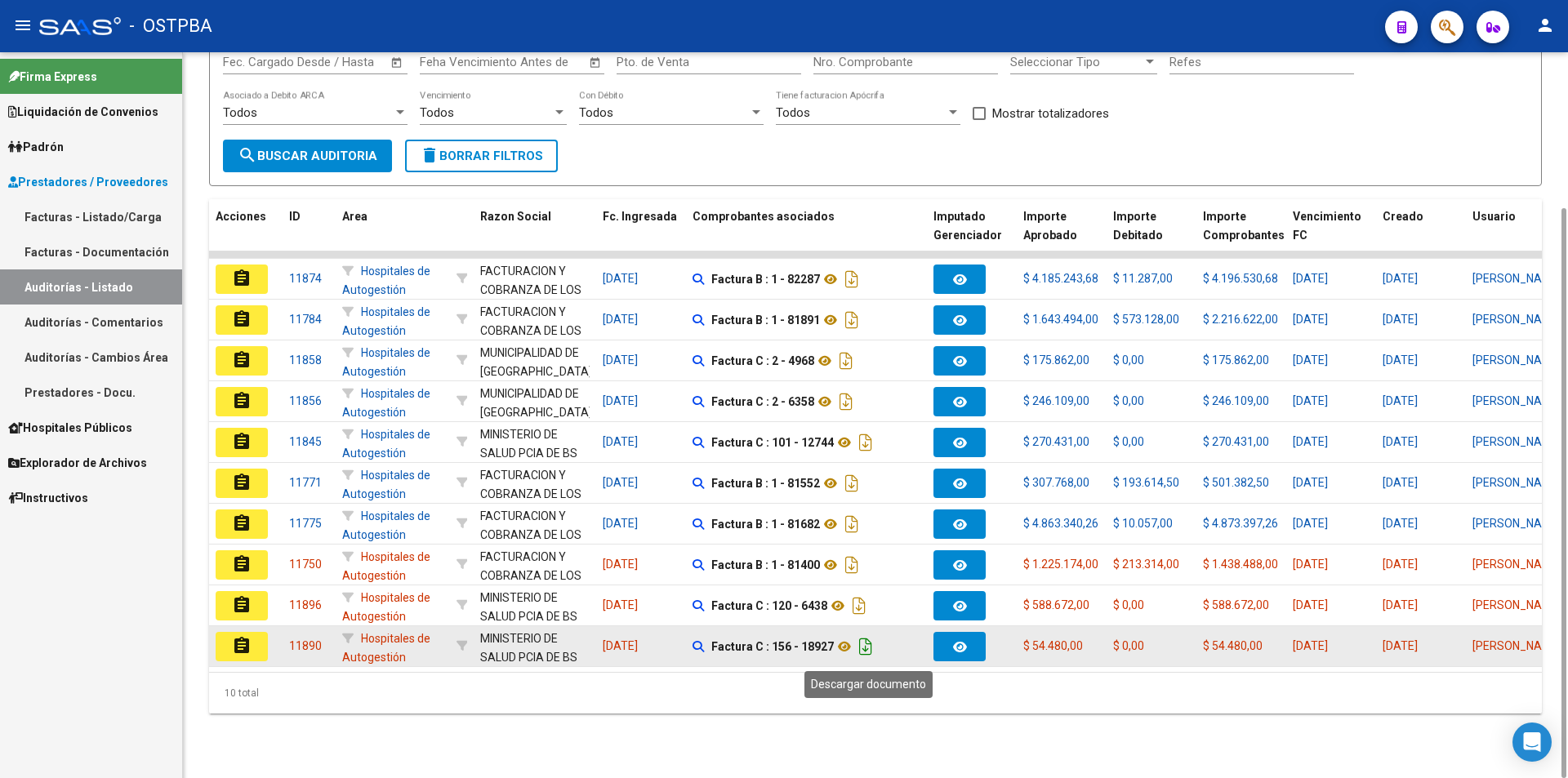 click 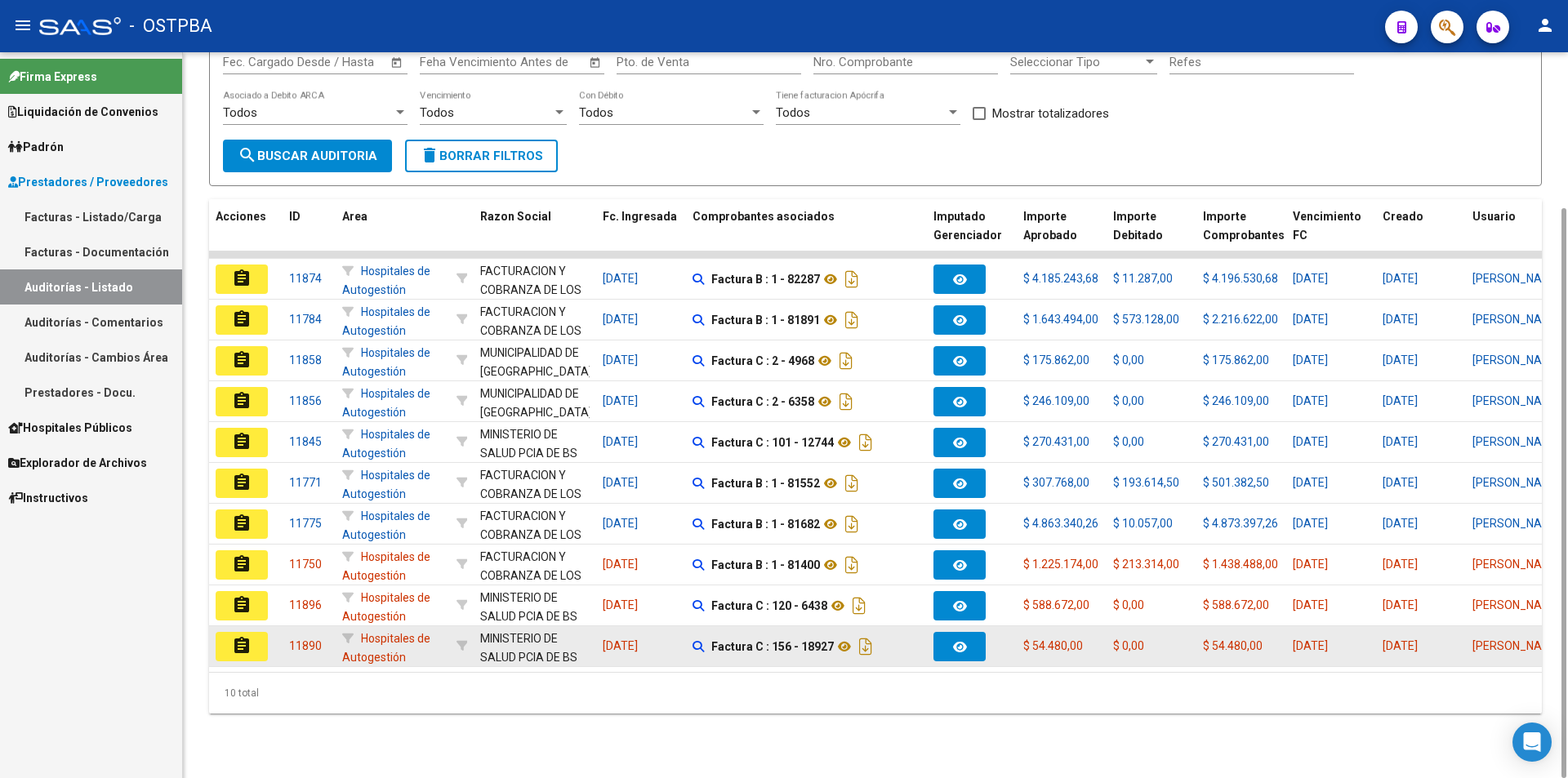 click on "assignment" 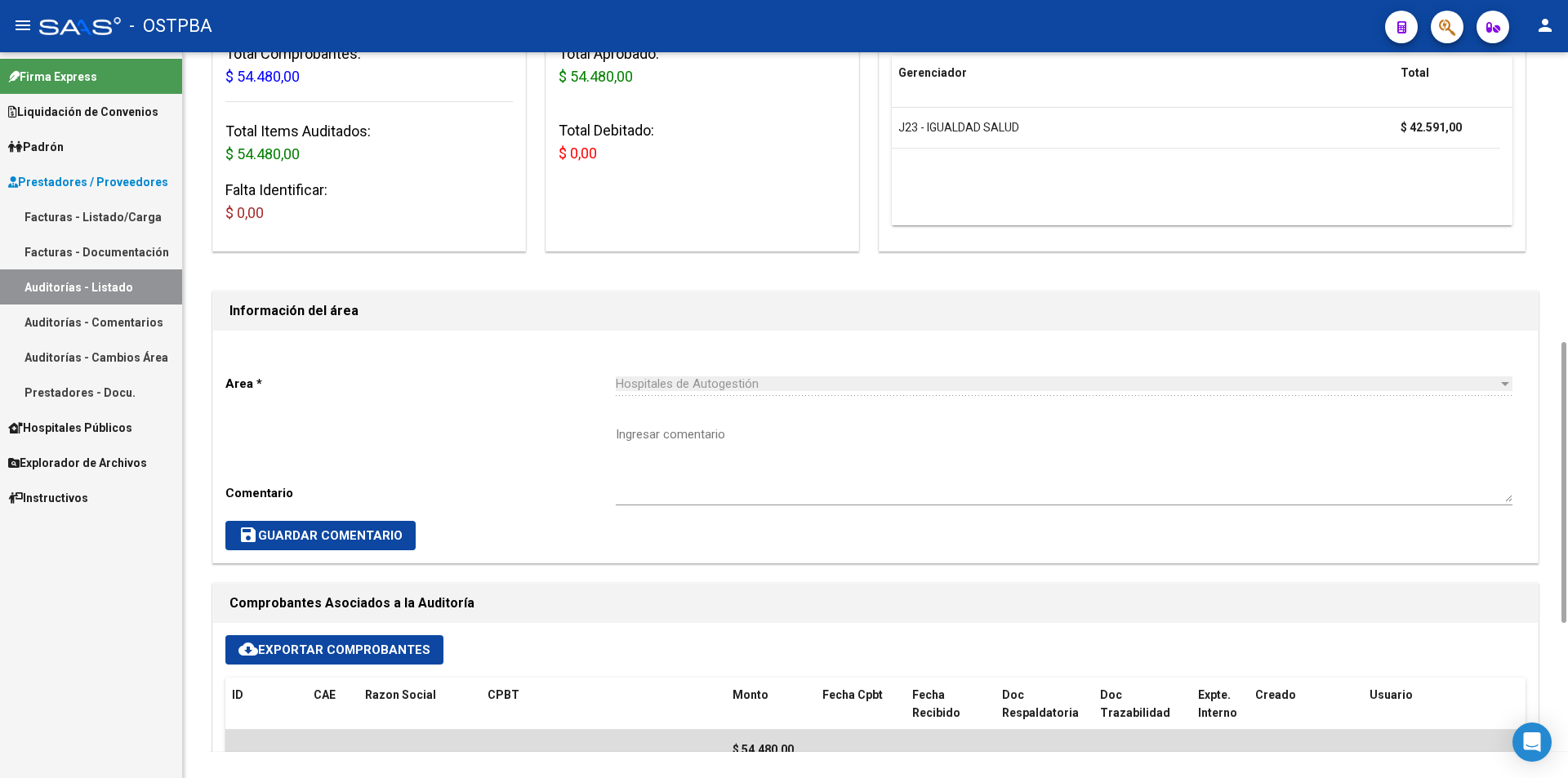 scroll, scrollTop: 490, scrollLeft: 0, axis: vertical 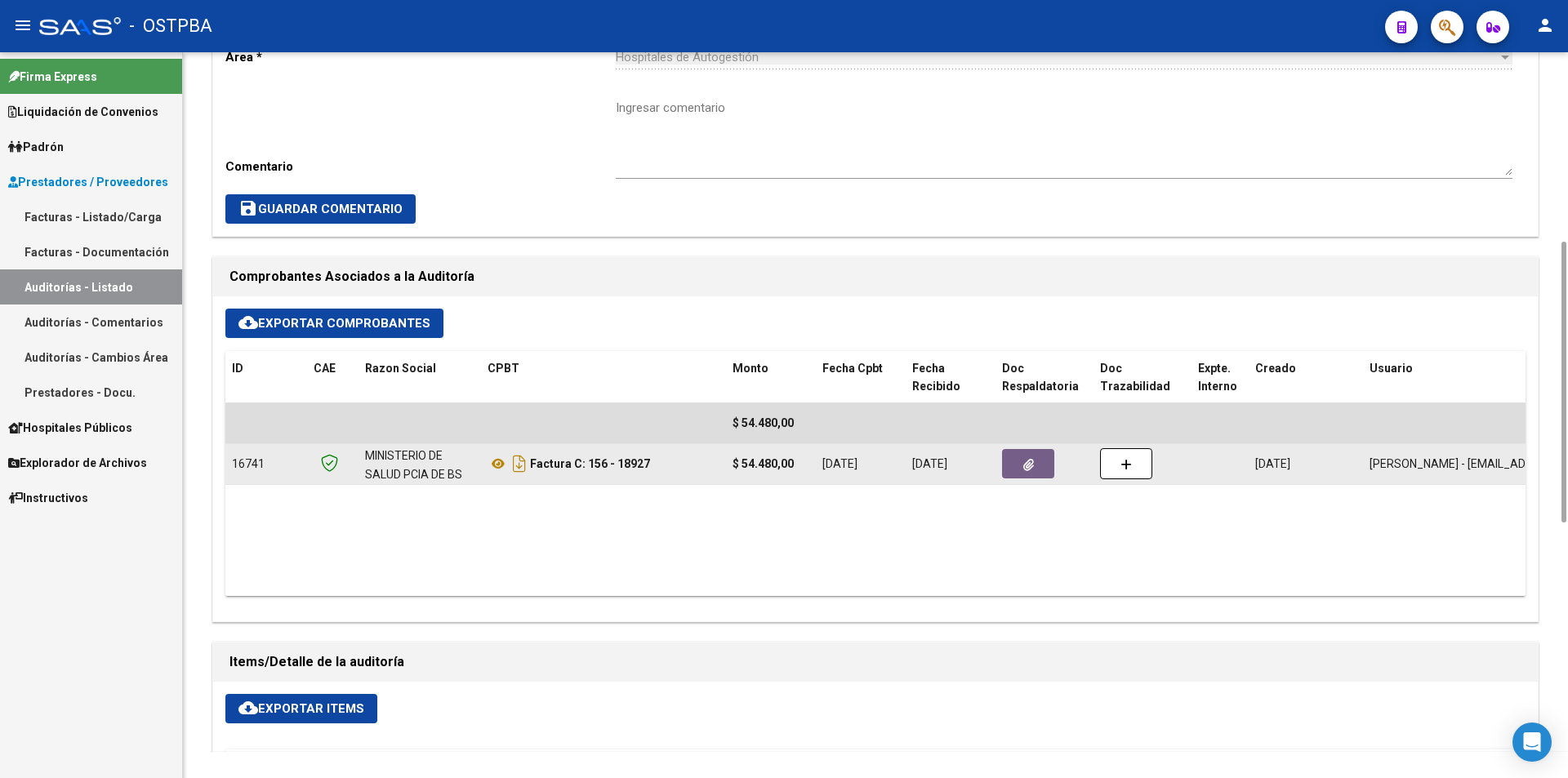 click 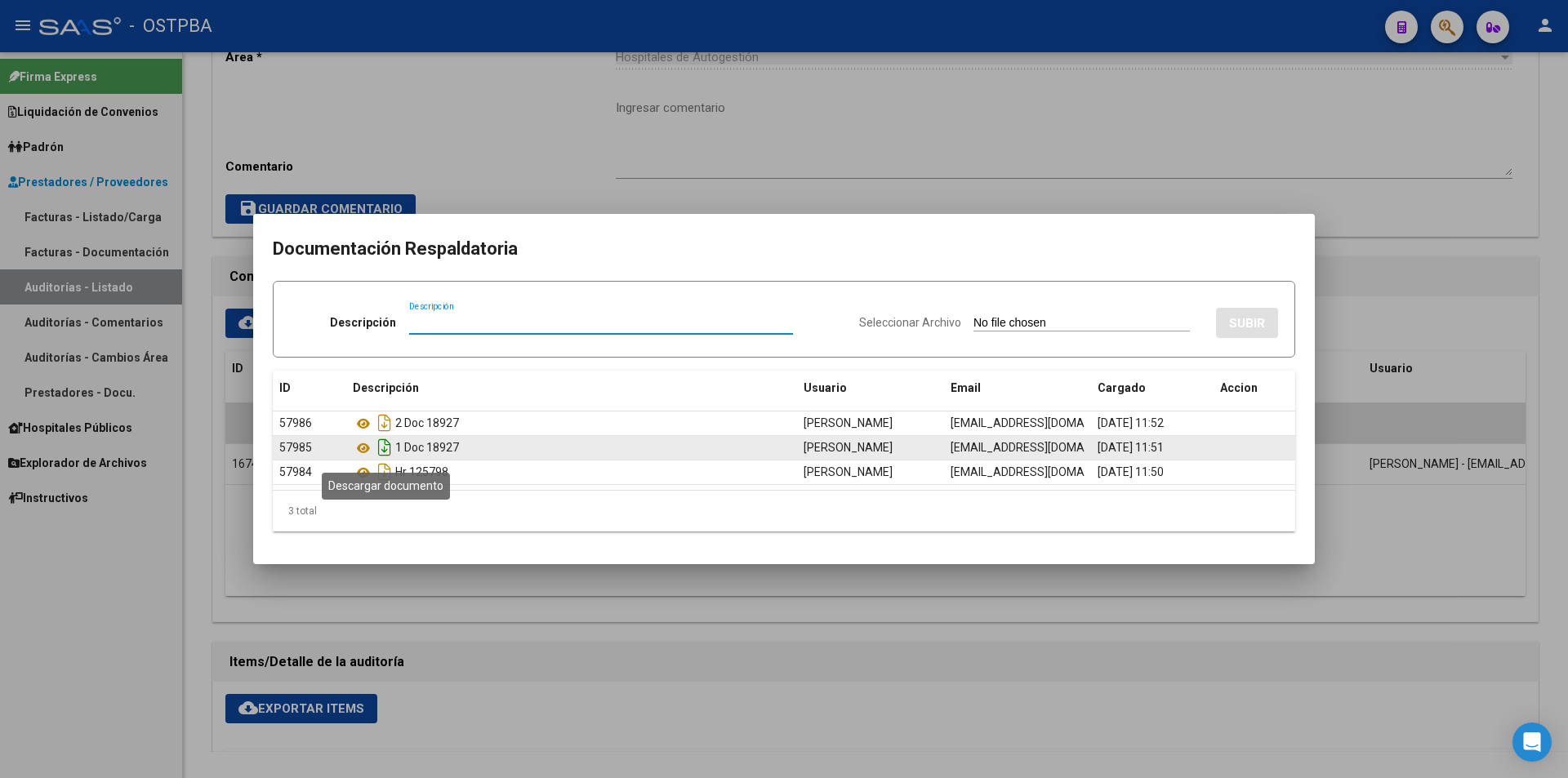 click 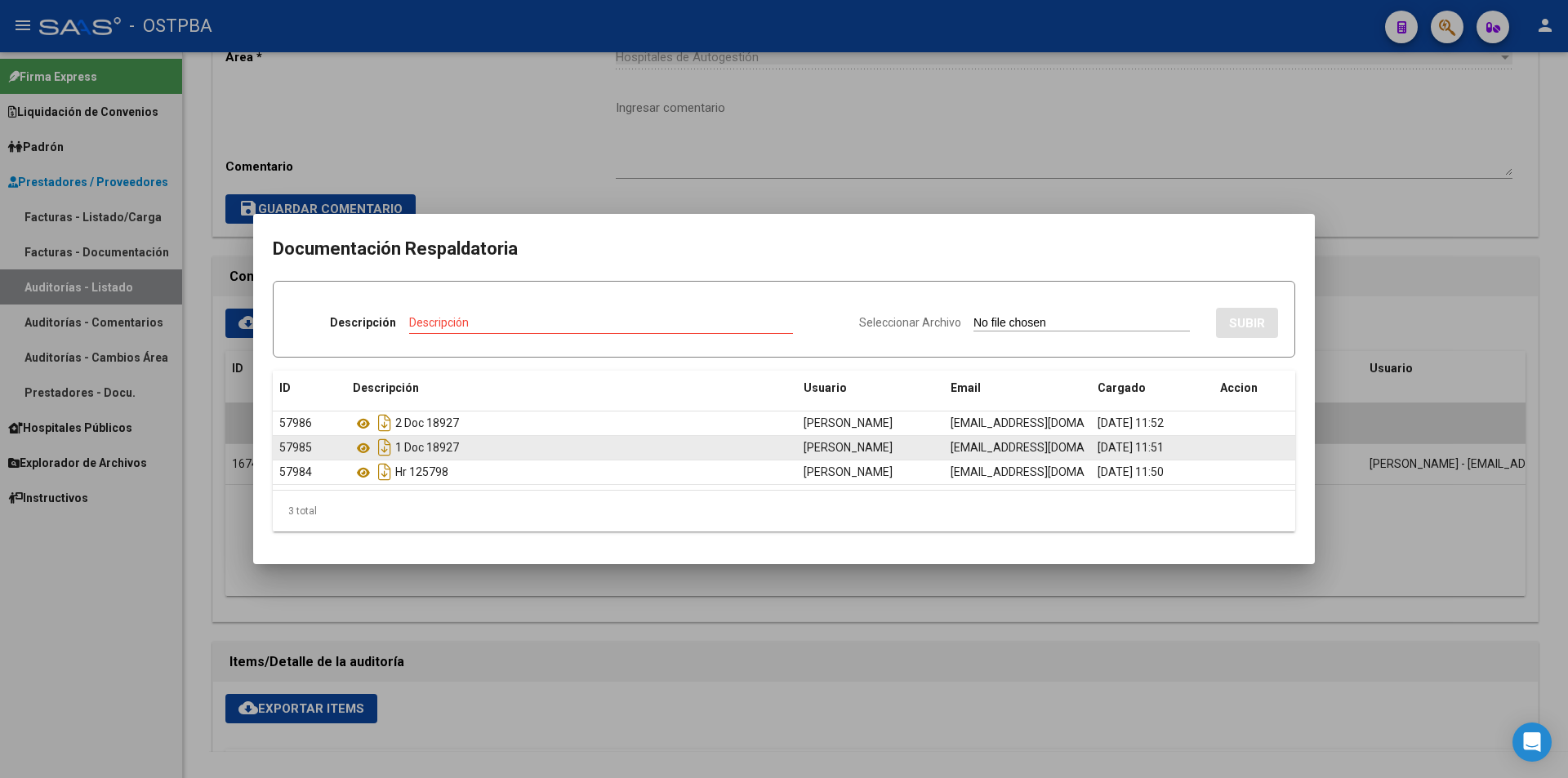 click at bounding box center (784, 389) 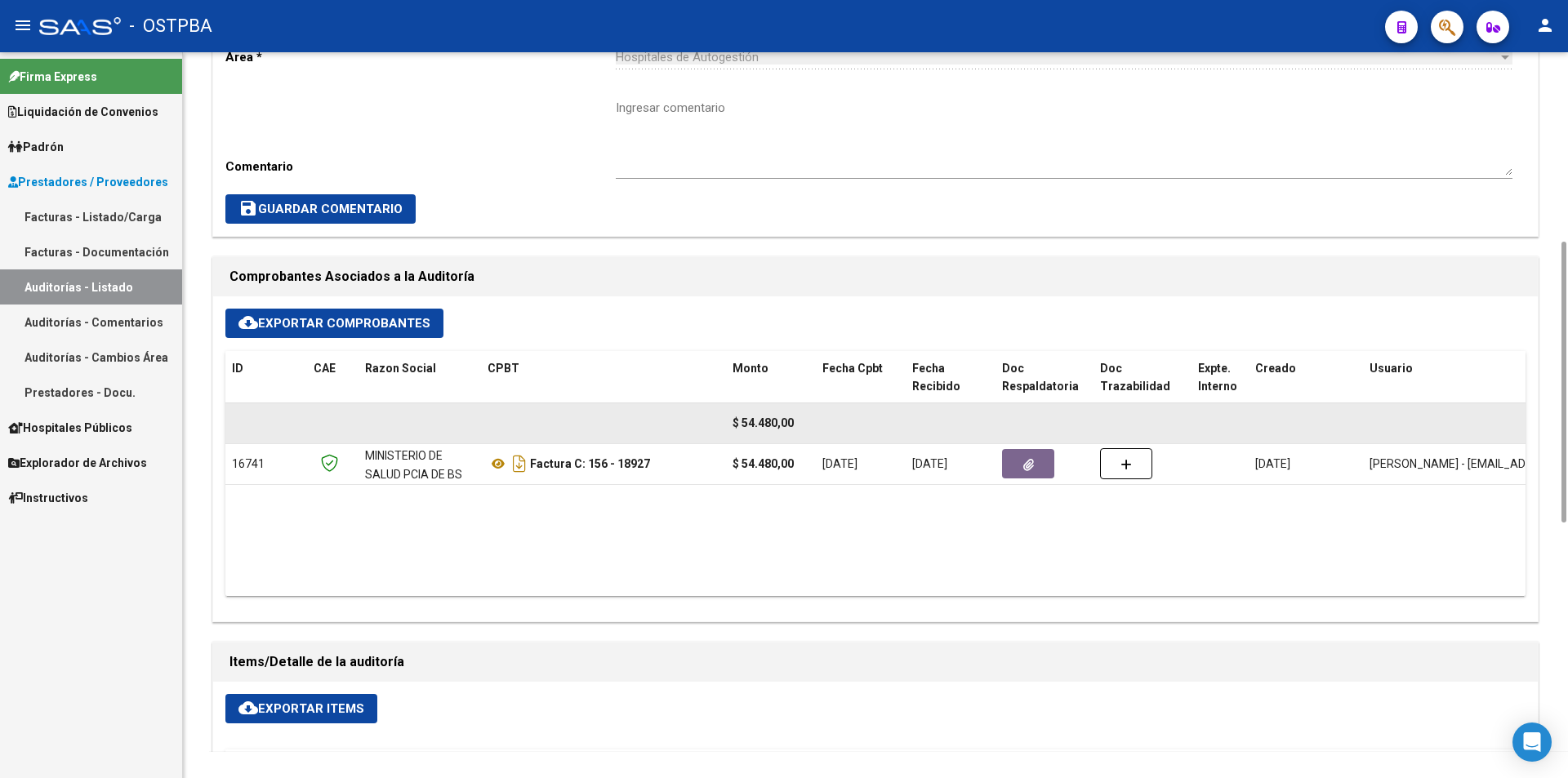 scroll, scrollTop: 816, scrollLeft: 0, axis: vertical 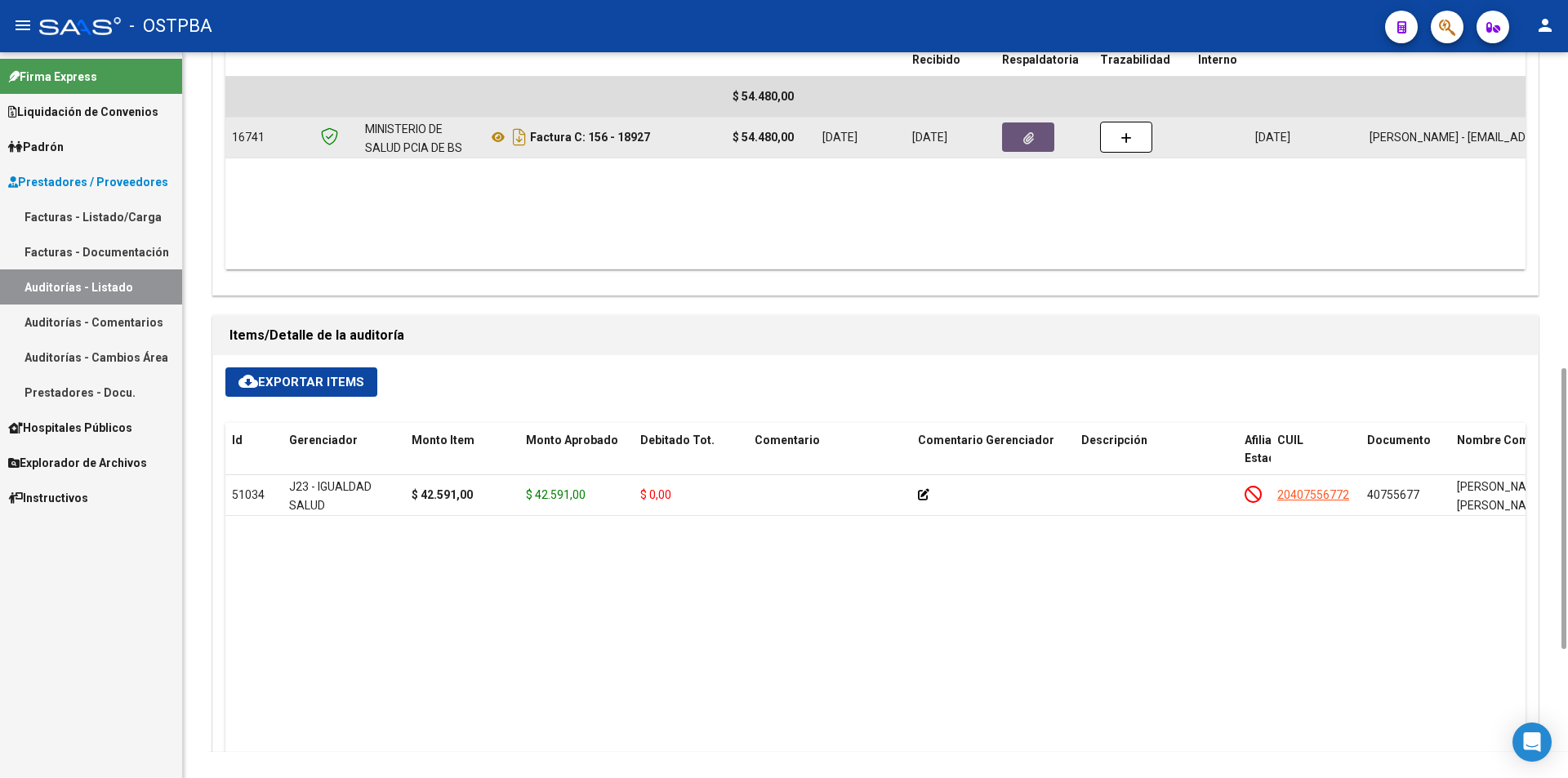 click 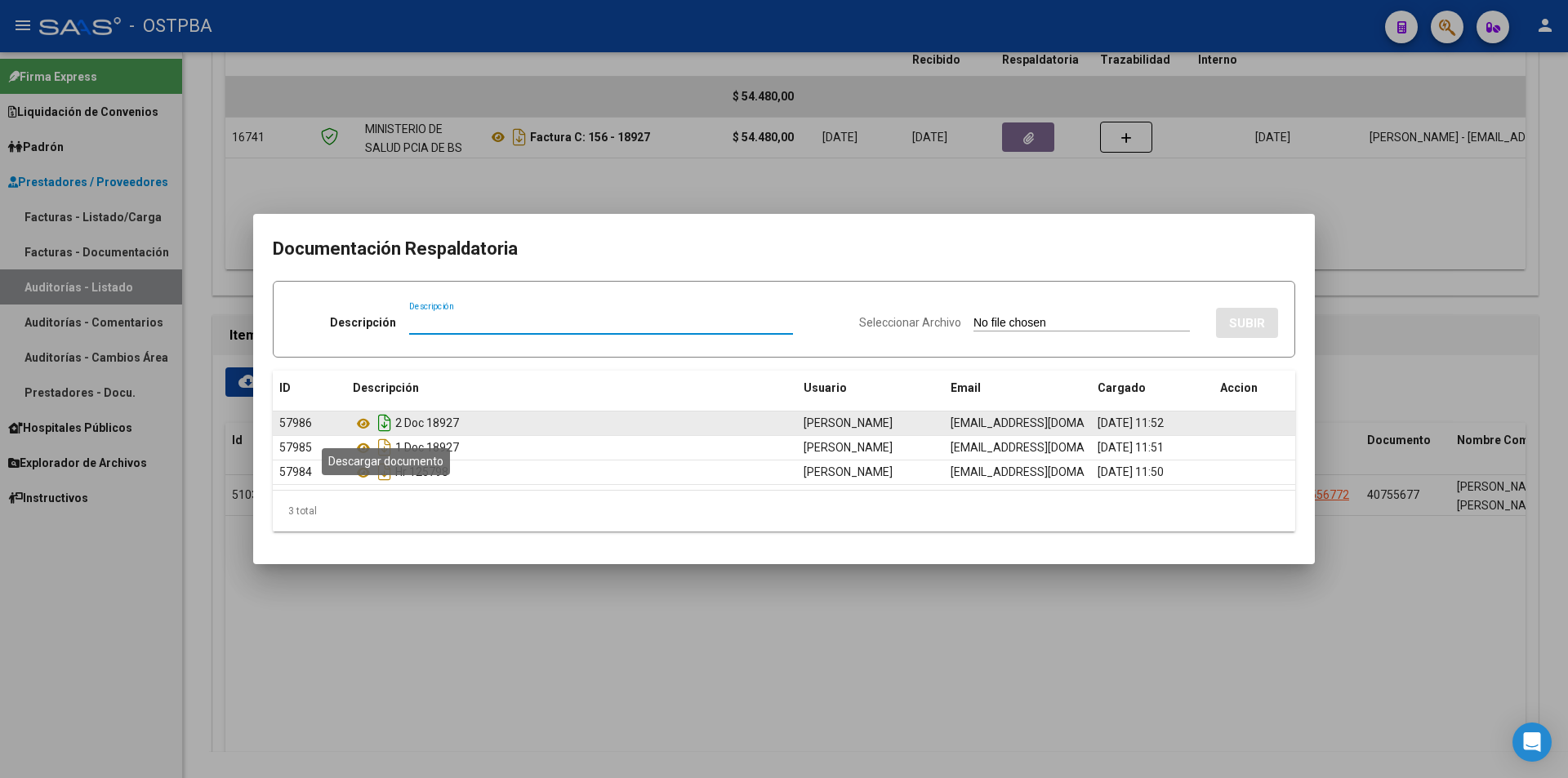 click 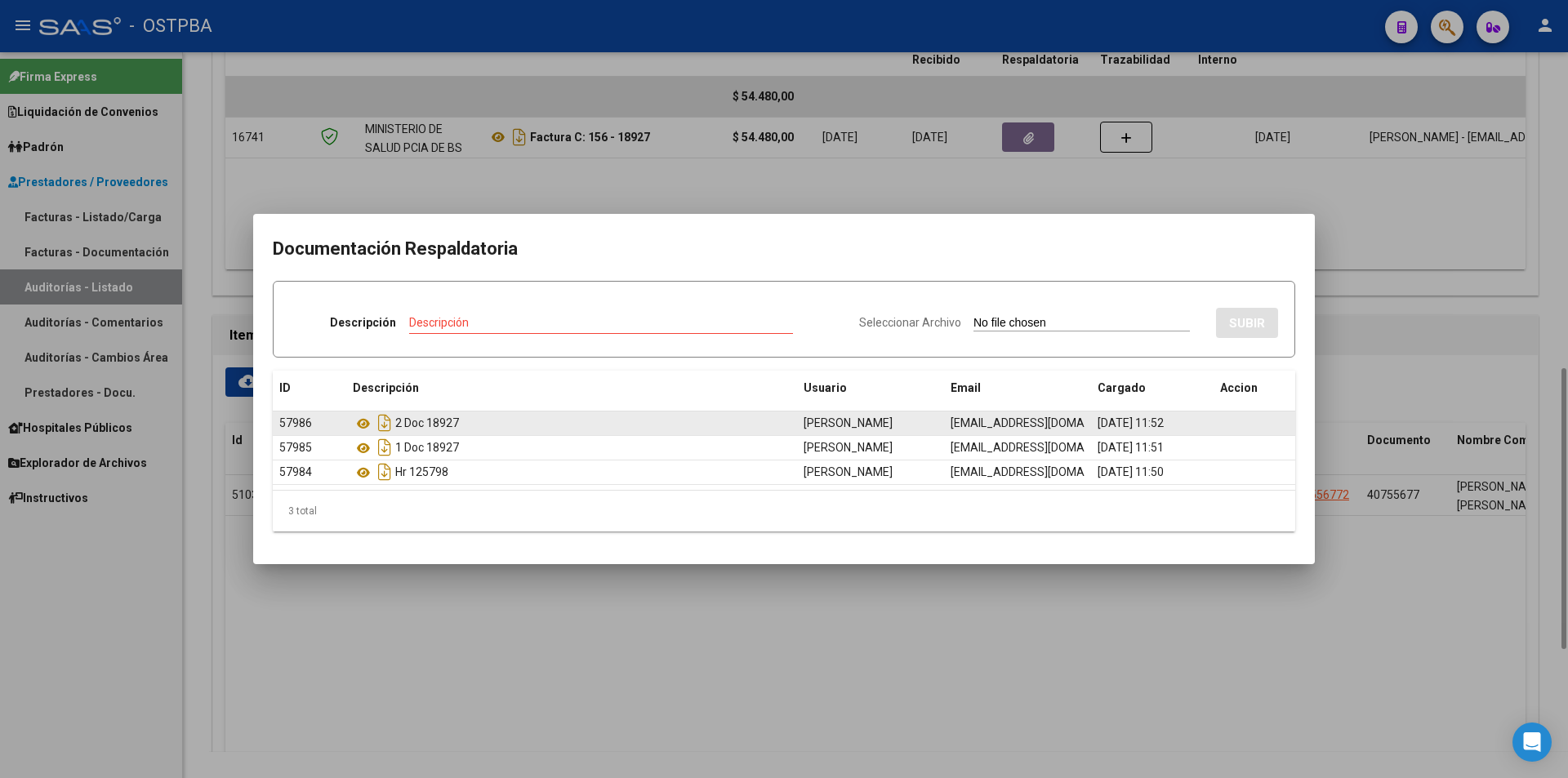 click at bounding box center (784, 389) 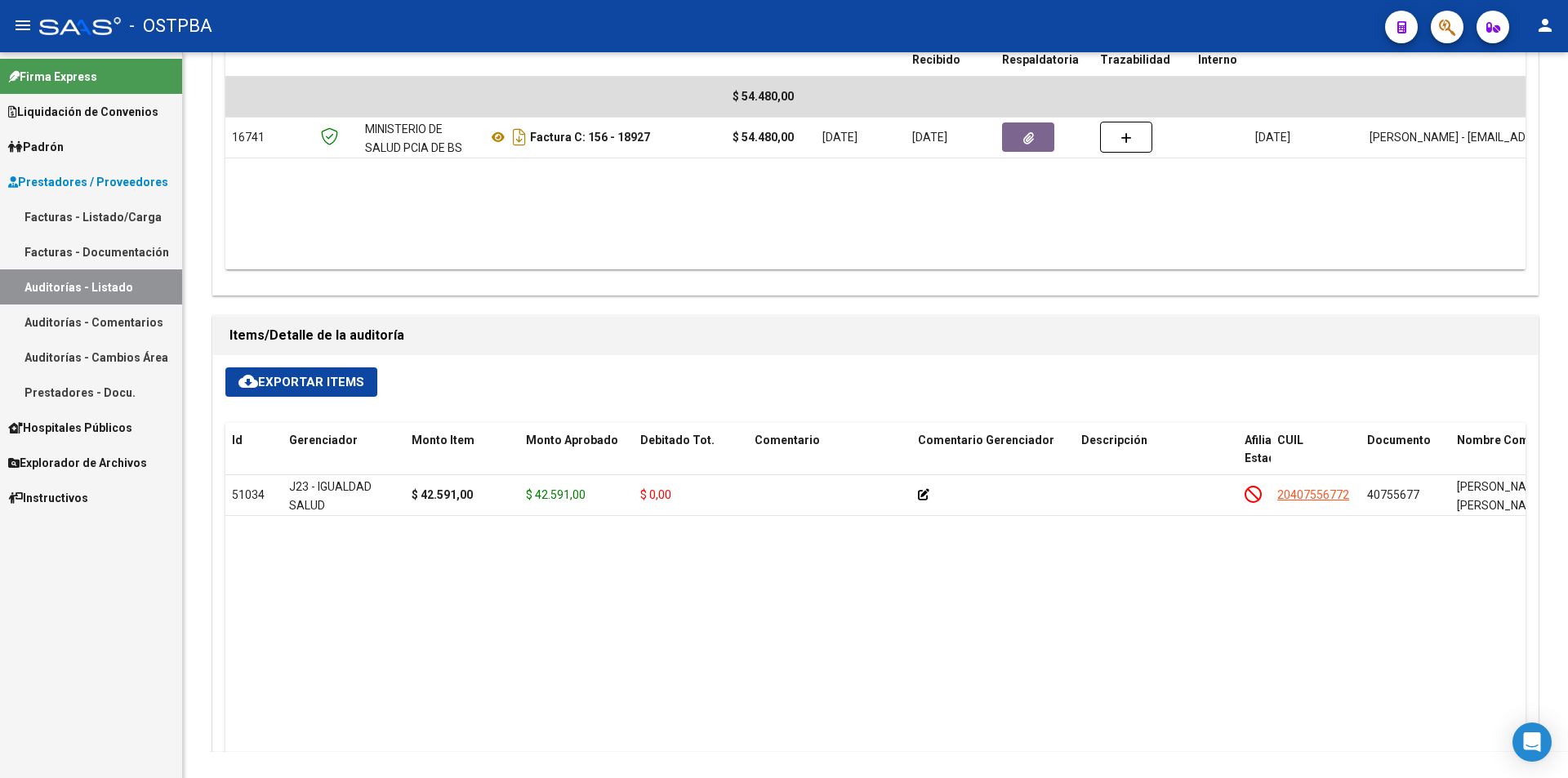 drag, startPoint x: 108, startPoint y: 287, endPoint x: 155, endPoint y: 180, distance: 116.86745 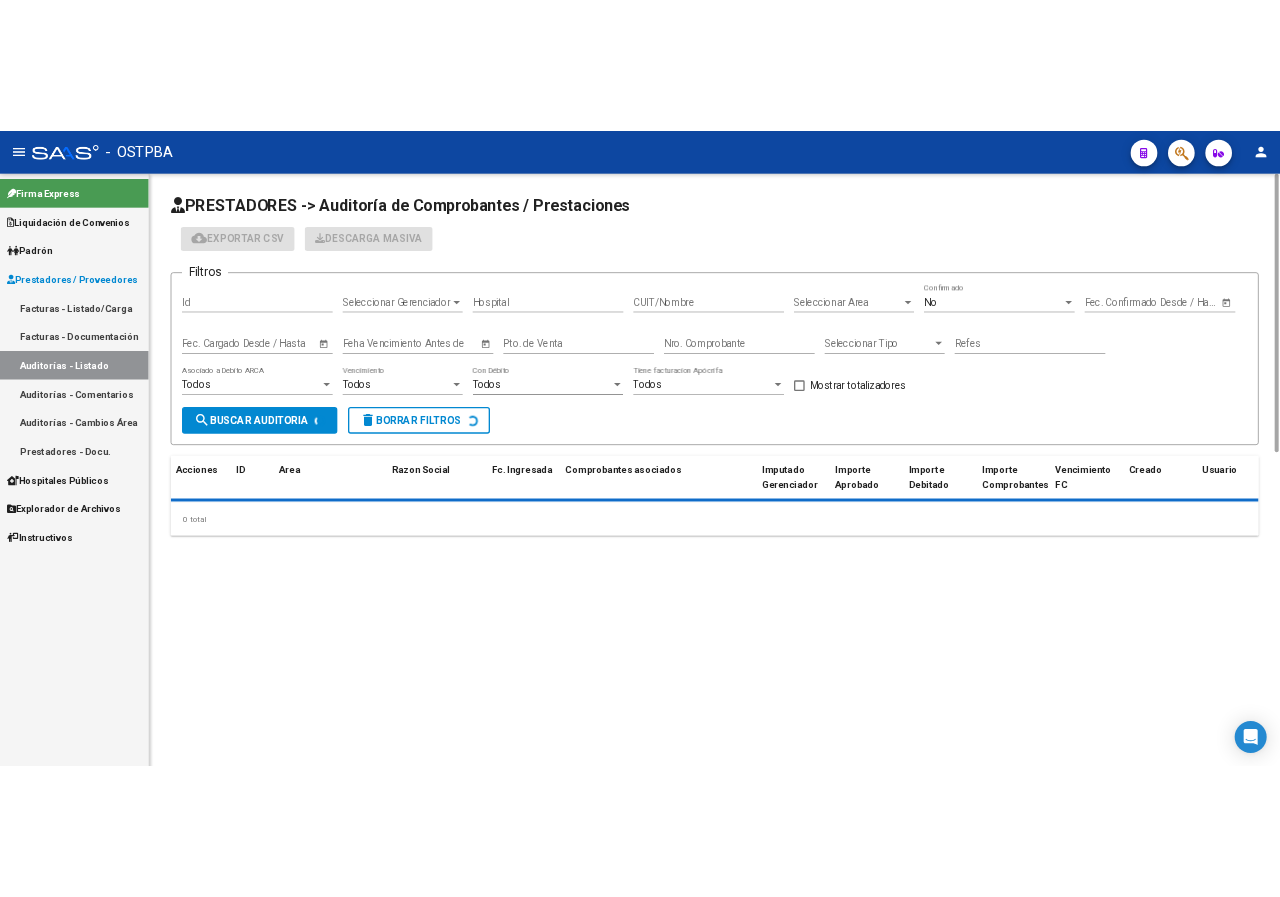 scroll, scrollTop: 0, scrollLeft: 0, axis: both 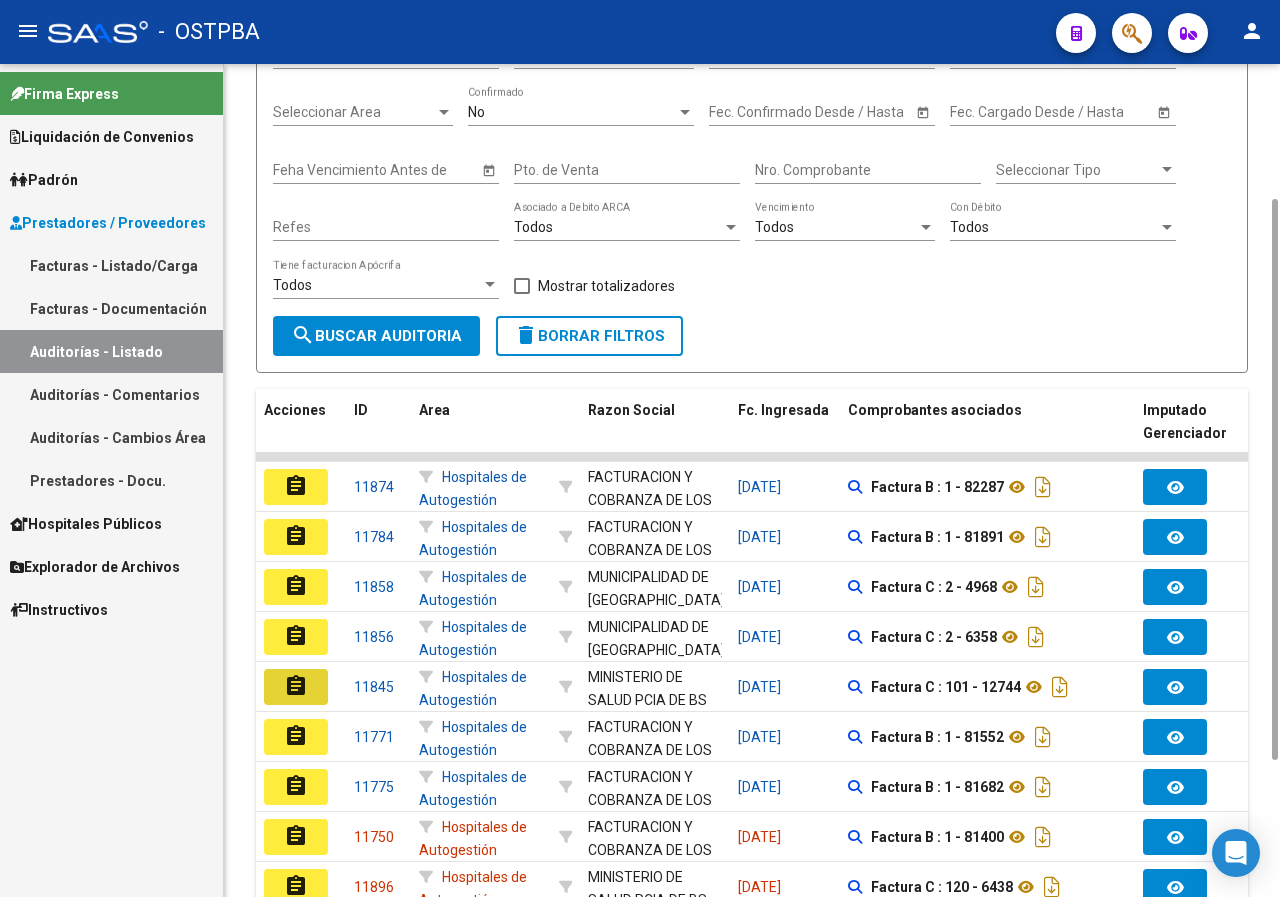drag, startPoint x: 307, startPoint y: 685, endPoint x: 450, endPoint y: 698, distance: 143.58969 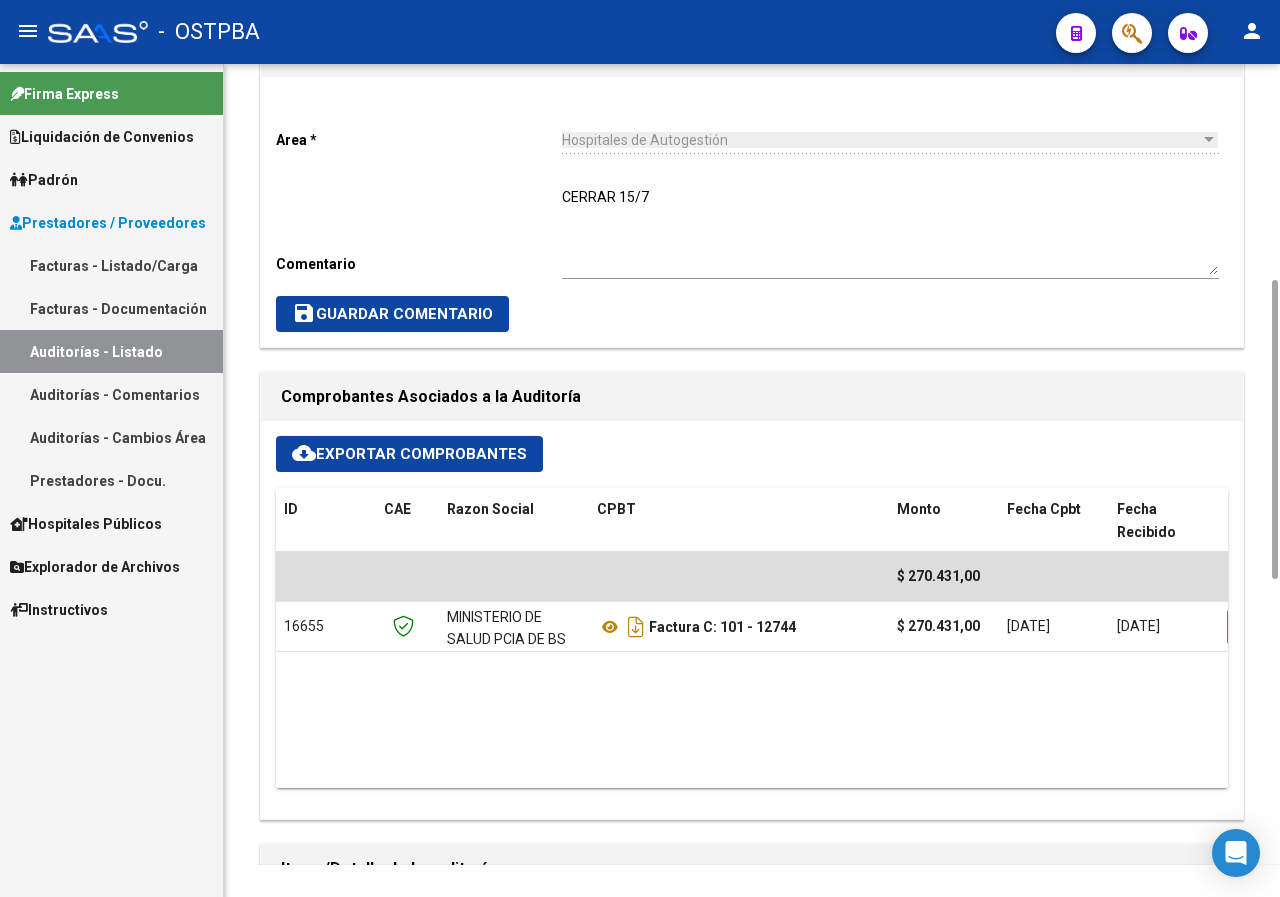 scroll, scrollTop: 800, scrollLeft: 0, axis: vertical 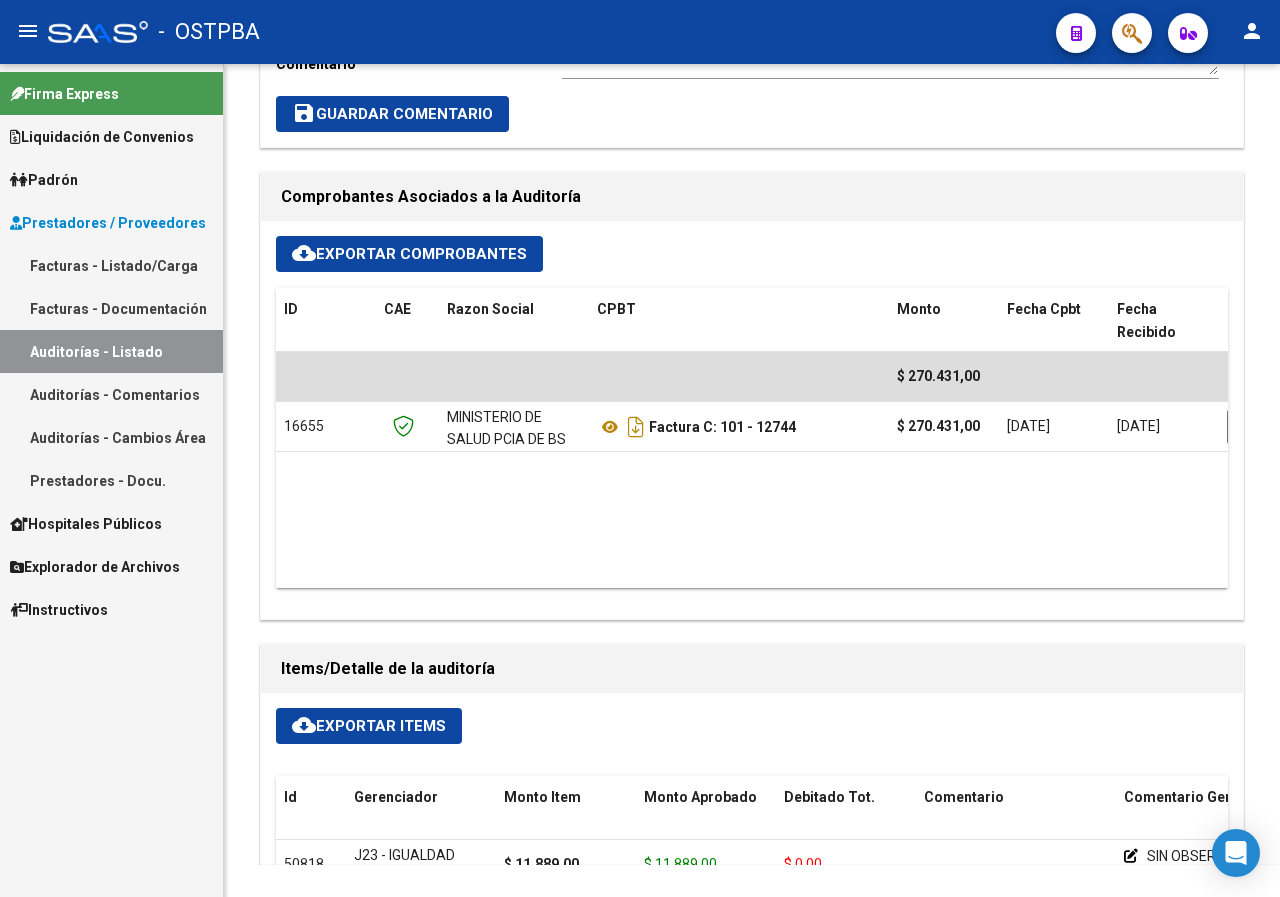 click on "Auditorías - Listado" at bounding box center [111, 351] 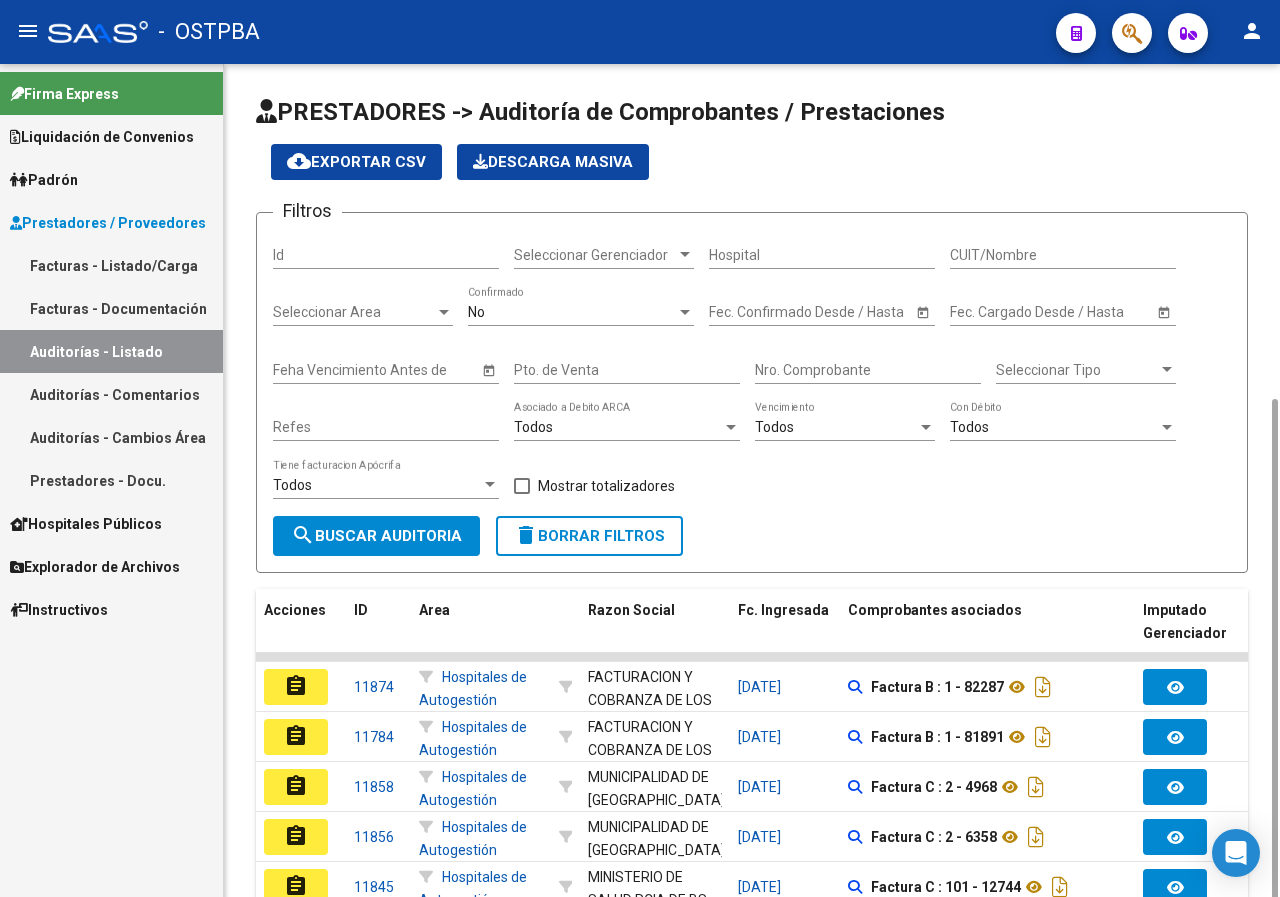 scroll, scrollTop: 400, scrollLeft: 0, axis: vertical 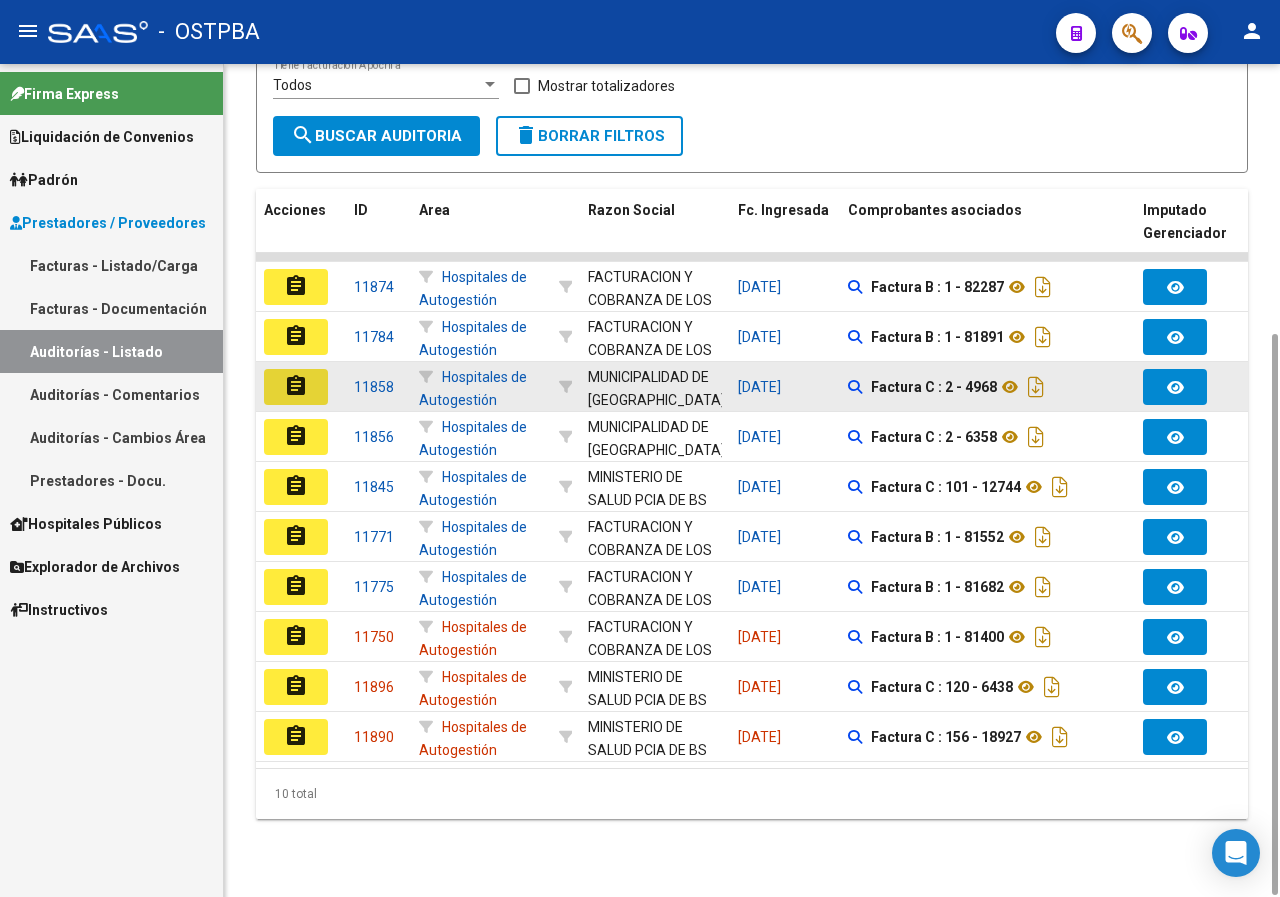 click on "assignment" 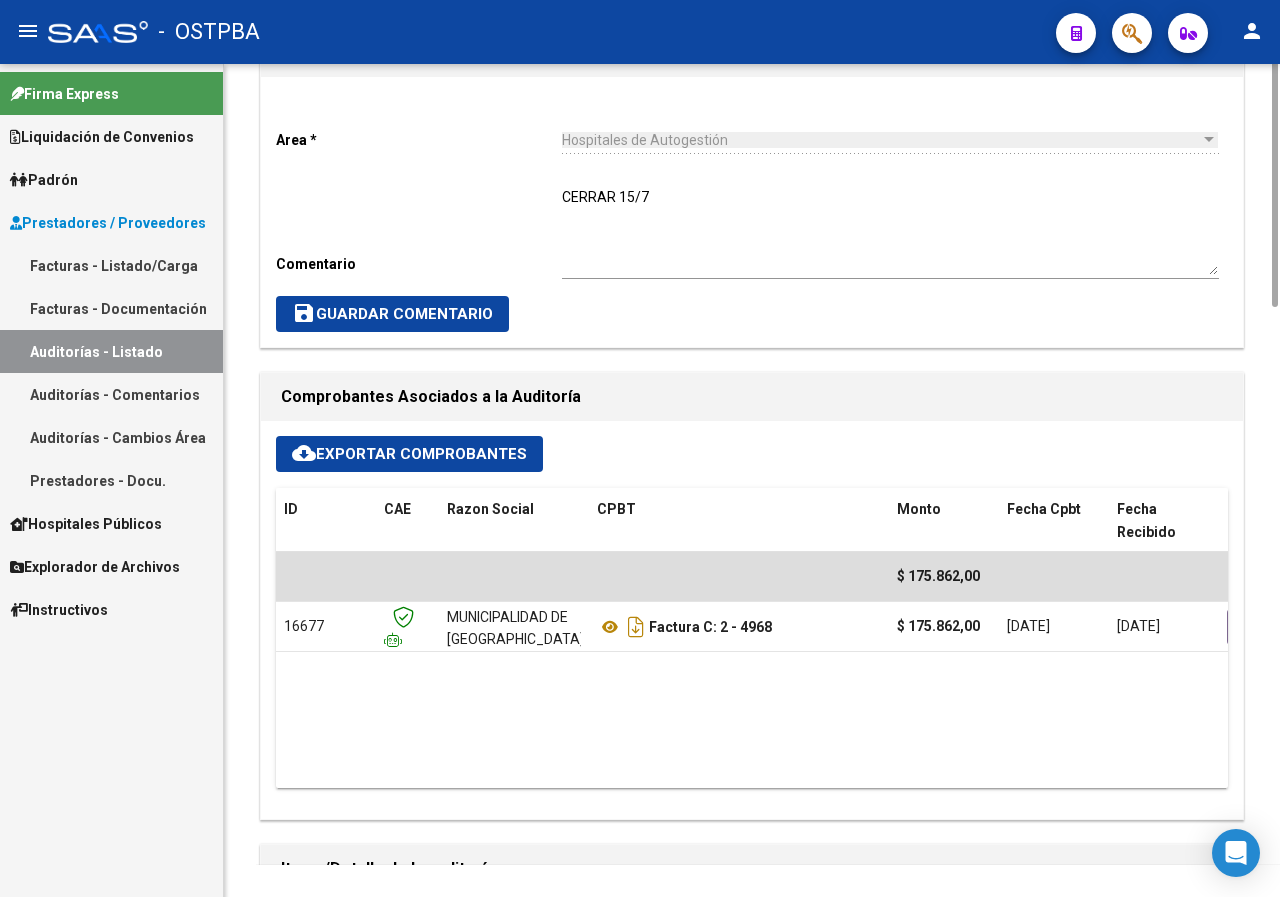 scroll, scrollTop: 800, scrollLeft: 0, axis: vertical 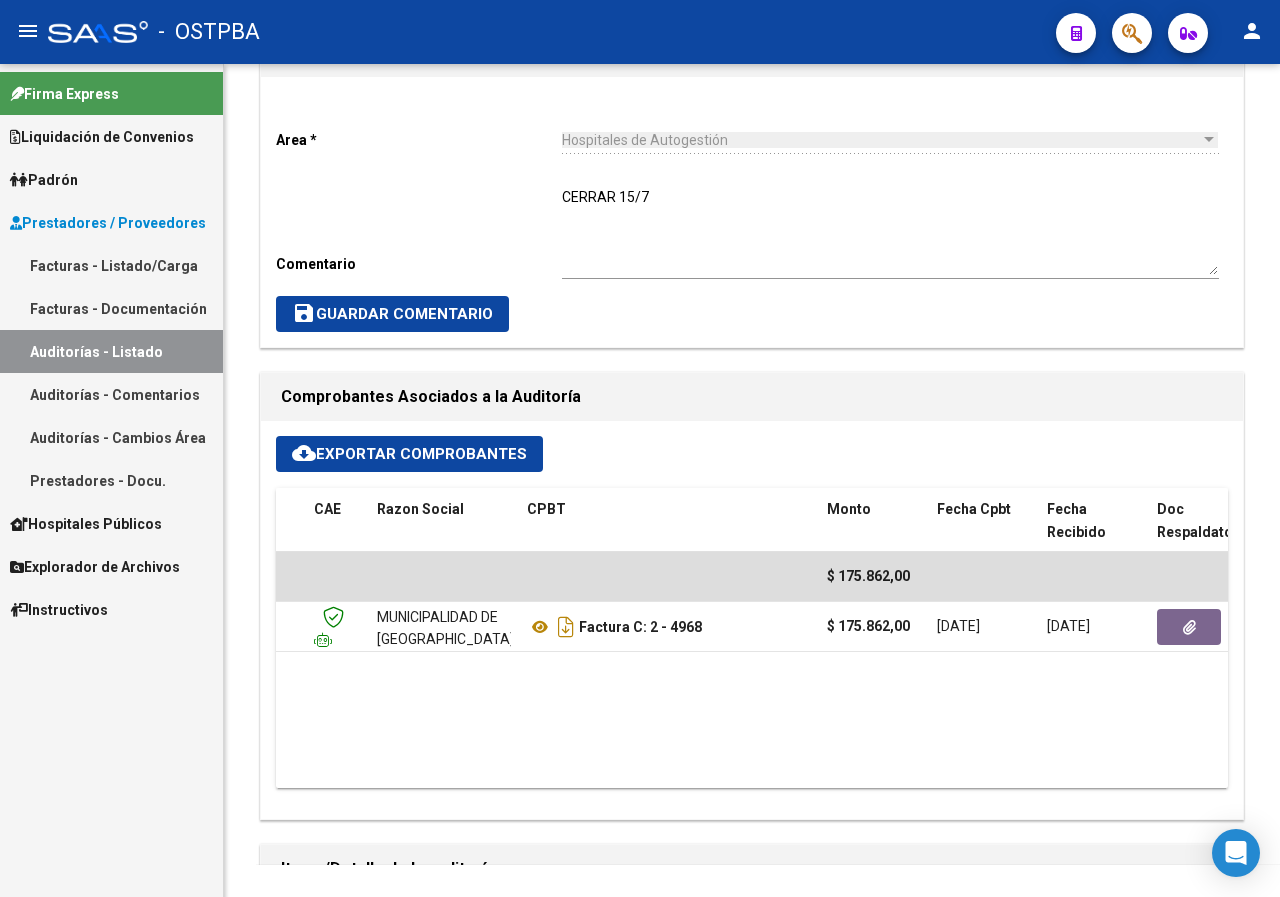 click on "Auditorías - Listado" at bounding box center (111, 351) 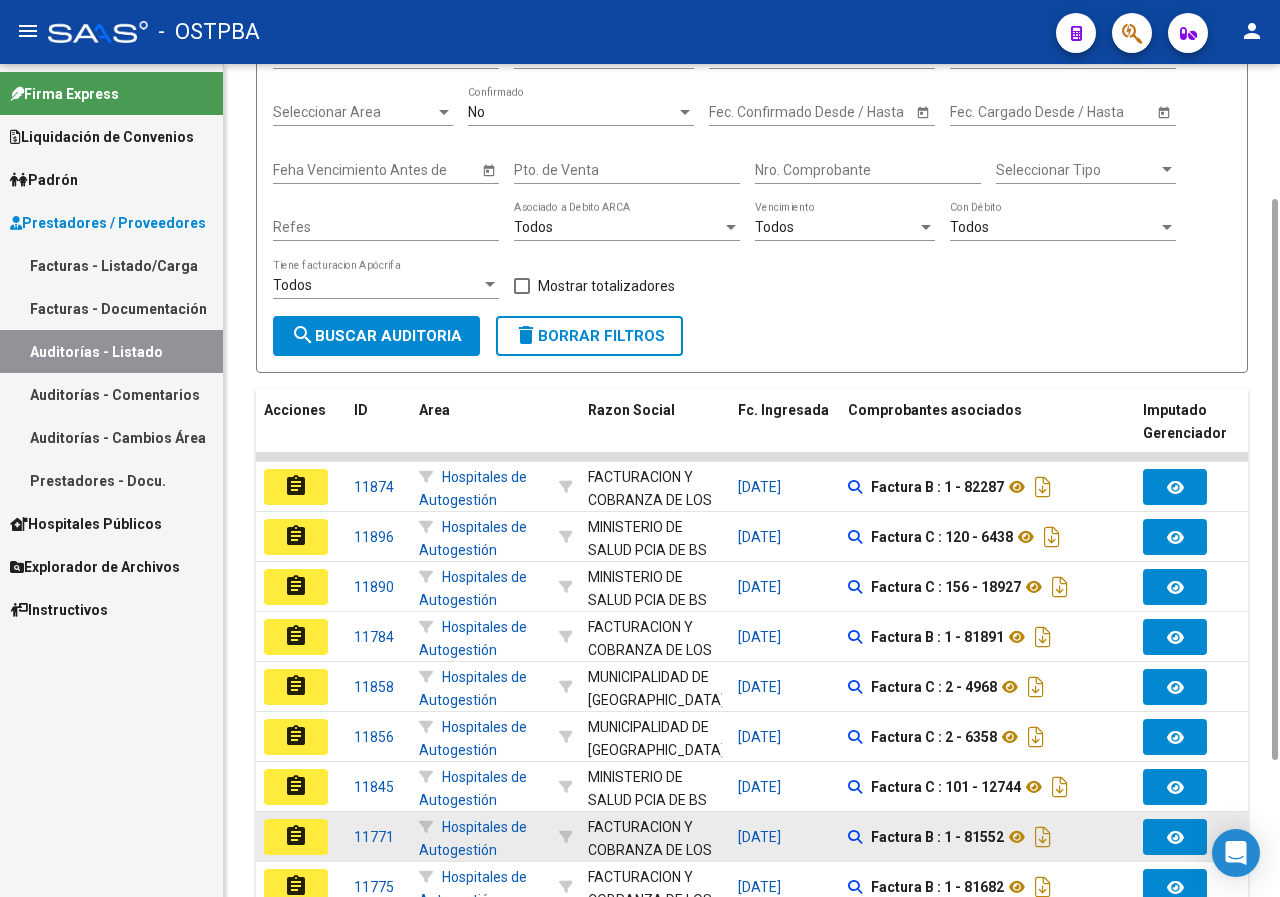 scroll, scrollTop: 400, scrollLeft: 0, axis: vertical 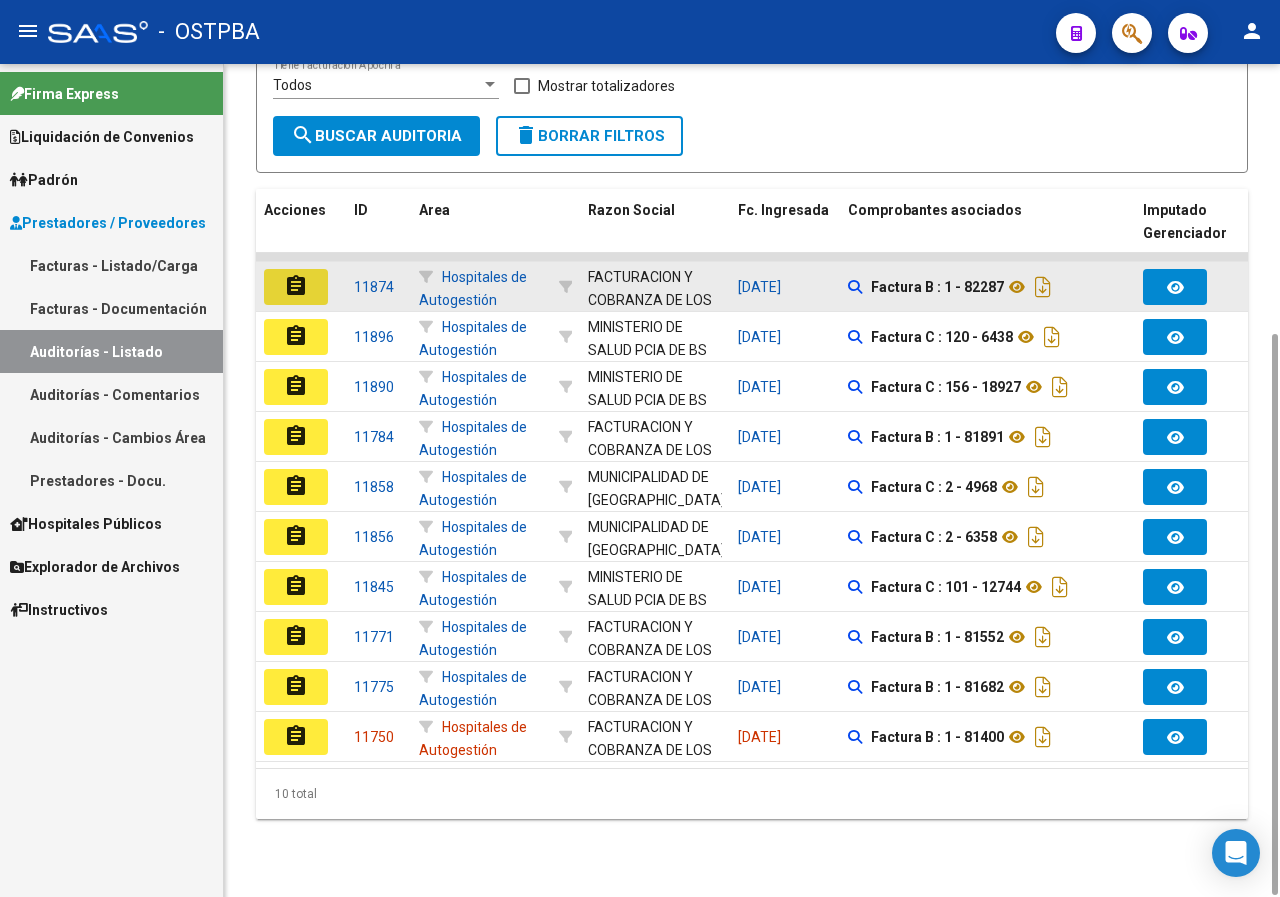 click on "assignment" 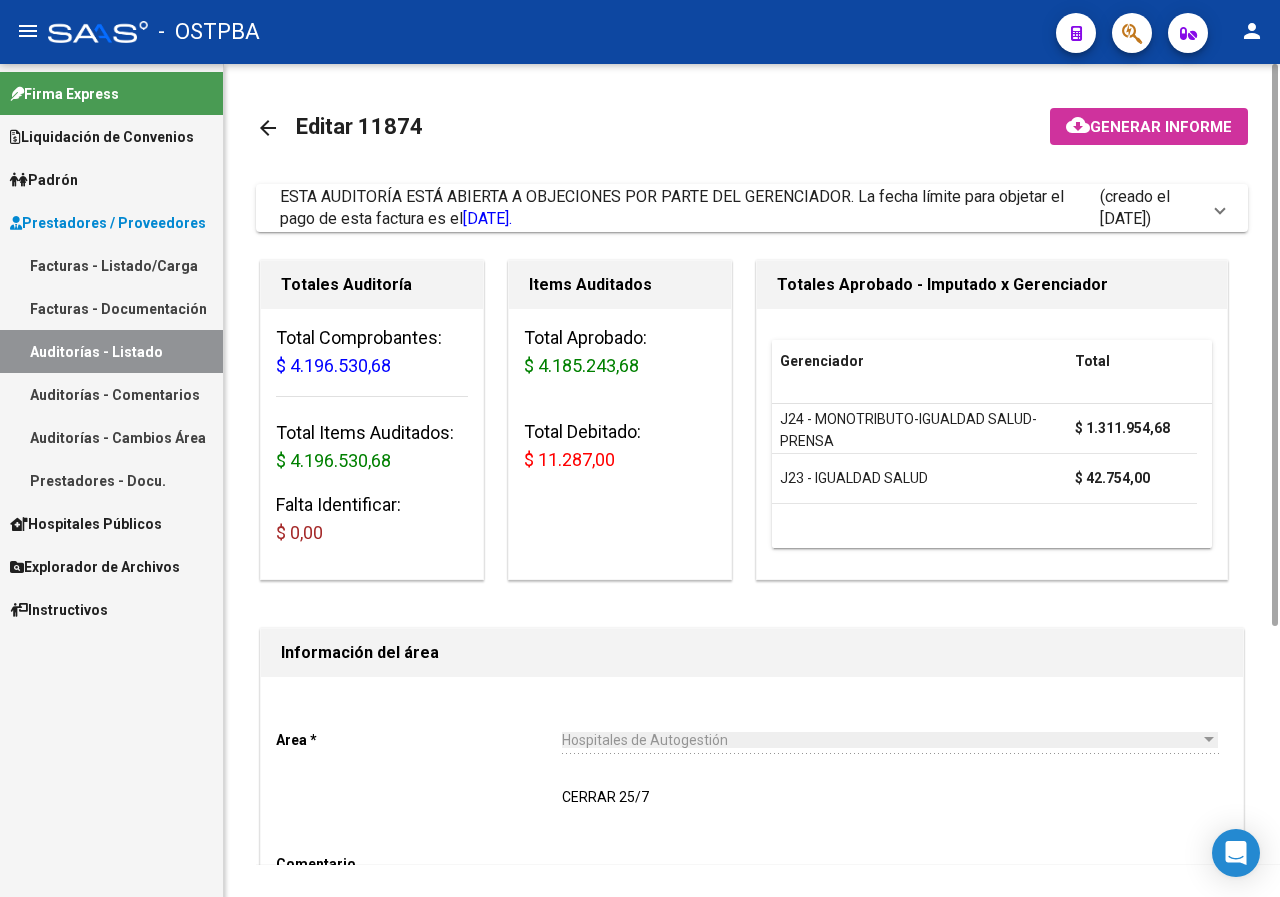 scroll, scrollTop: 600, scrollLeft: 0, axis: vertical 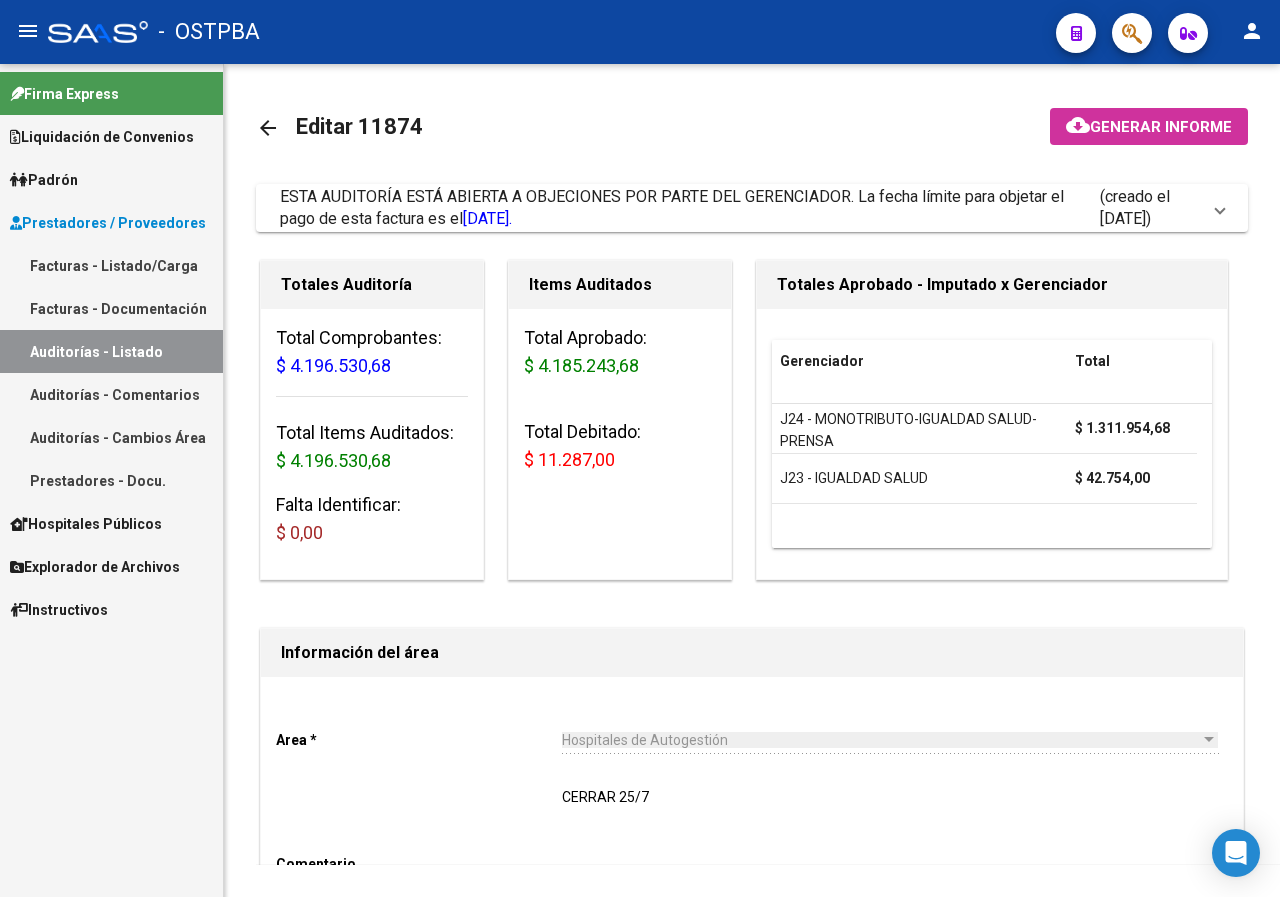 click on "Auditorías - Listado" at bounding box center [111, 351] 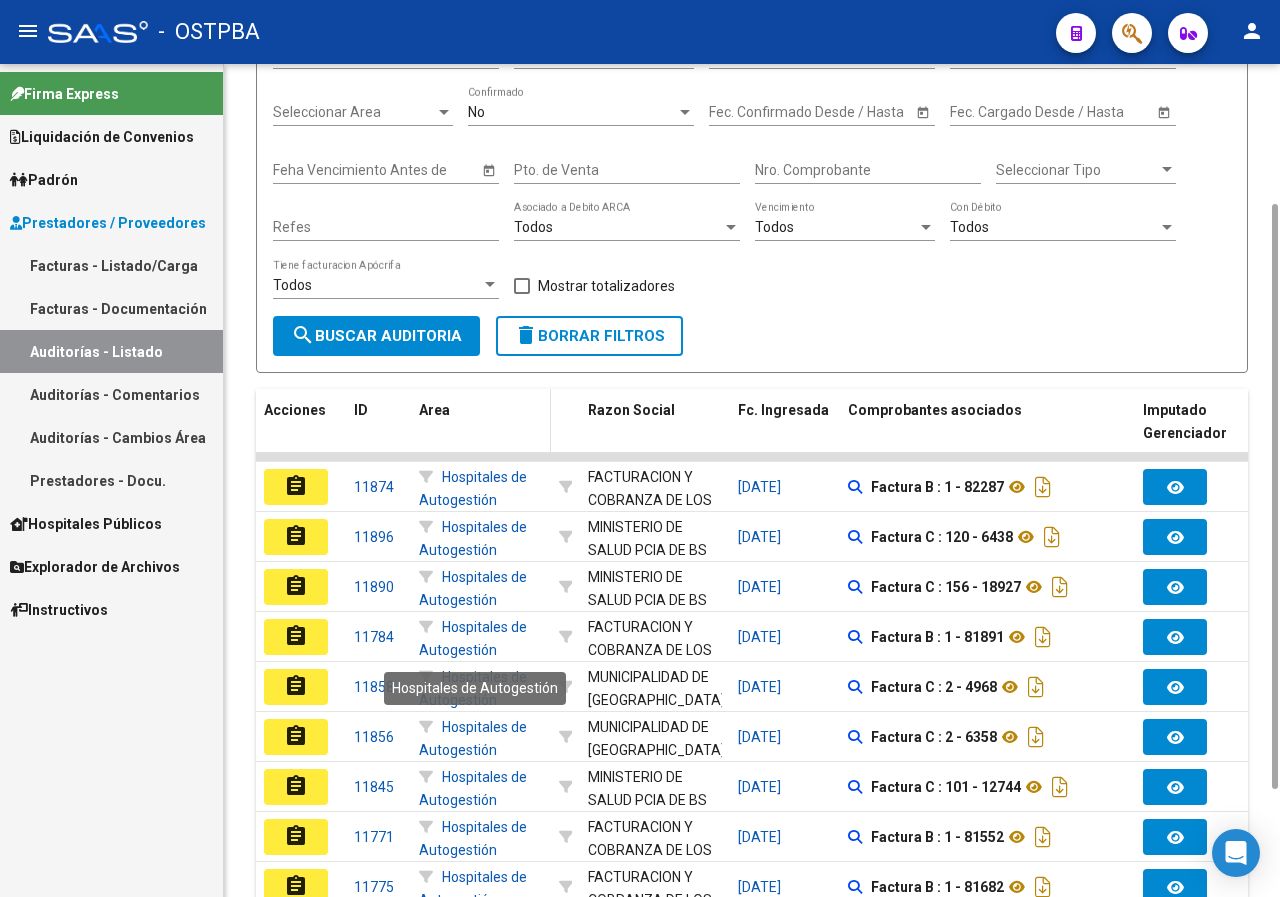 scroll, scrollTop: 352, scrollLeft: 0, axis: vertical 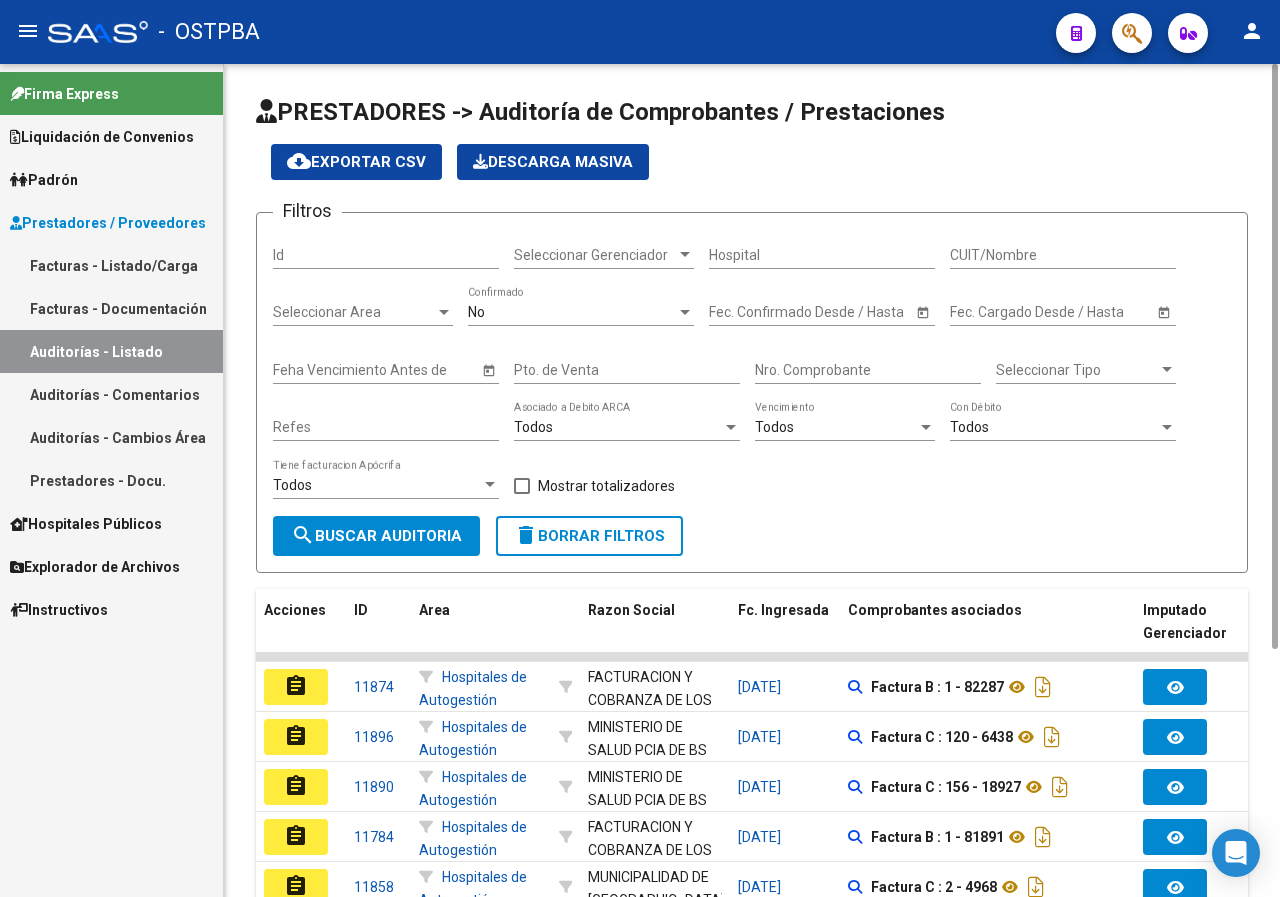 click on "Id" at bounding box center [386, 255] 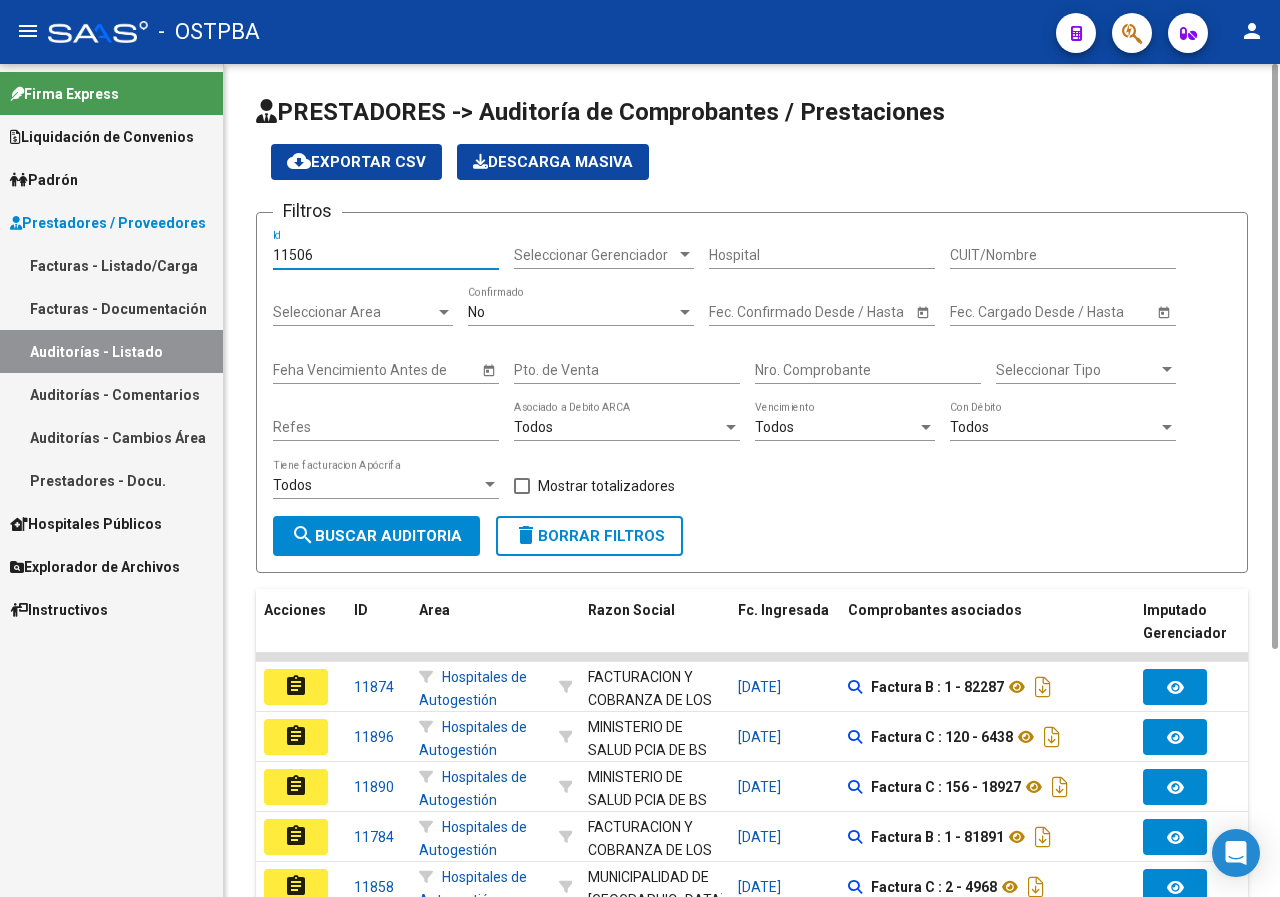 type on "11506" 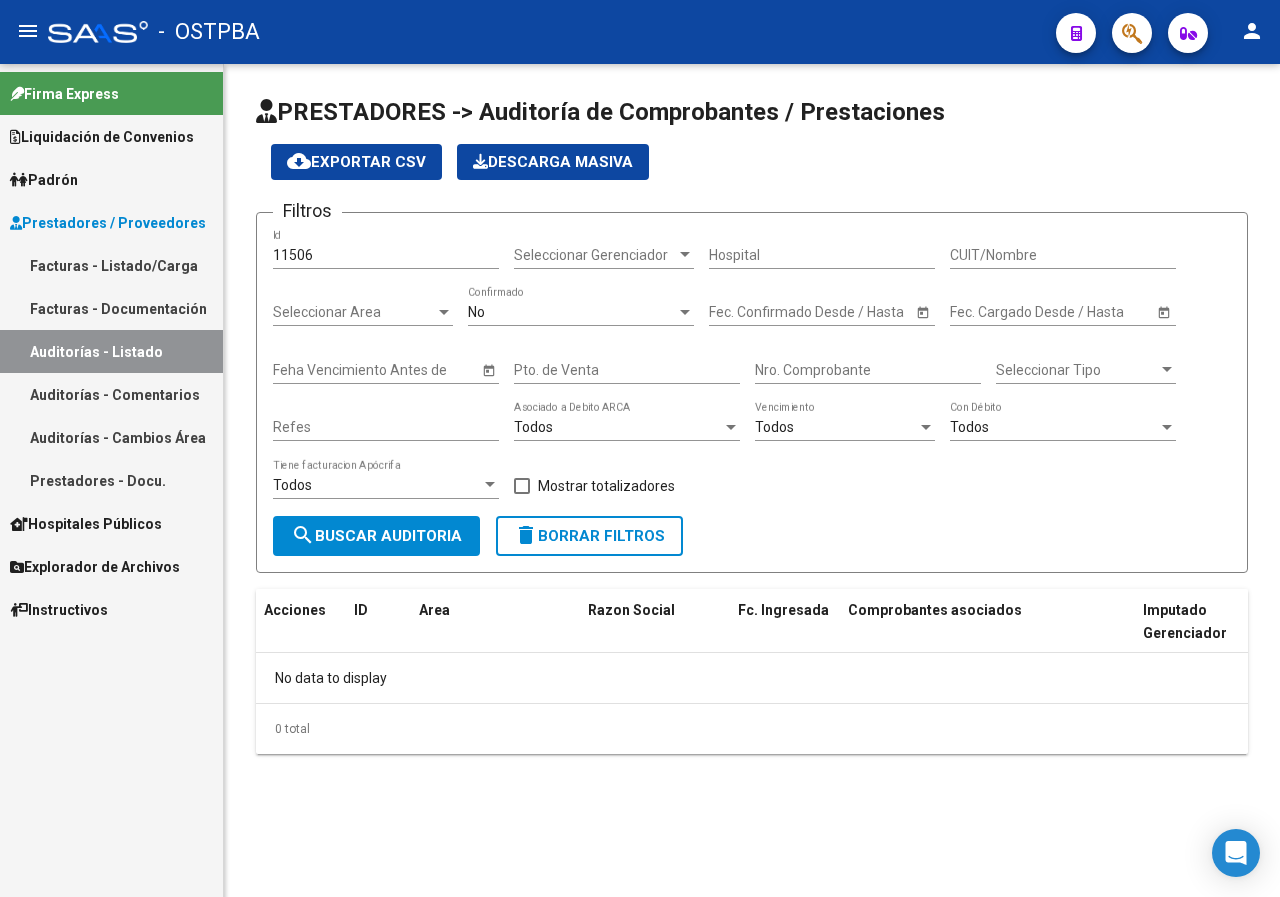 click on "No" at bounding box center [572, 312] 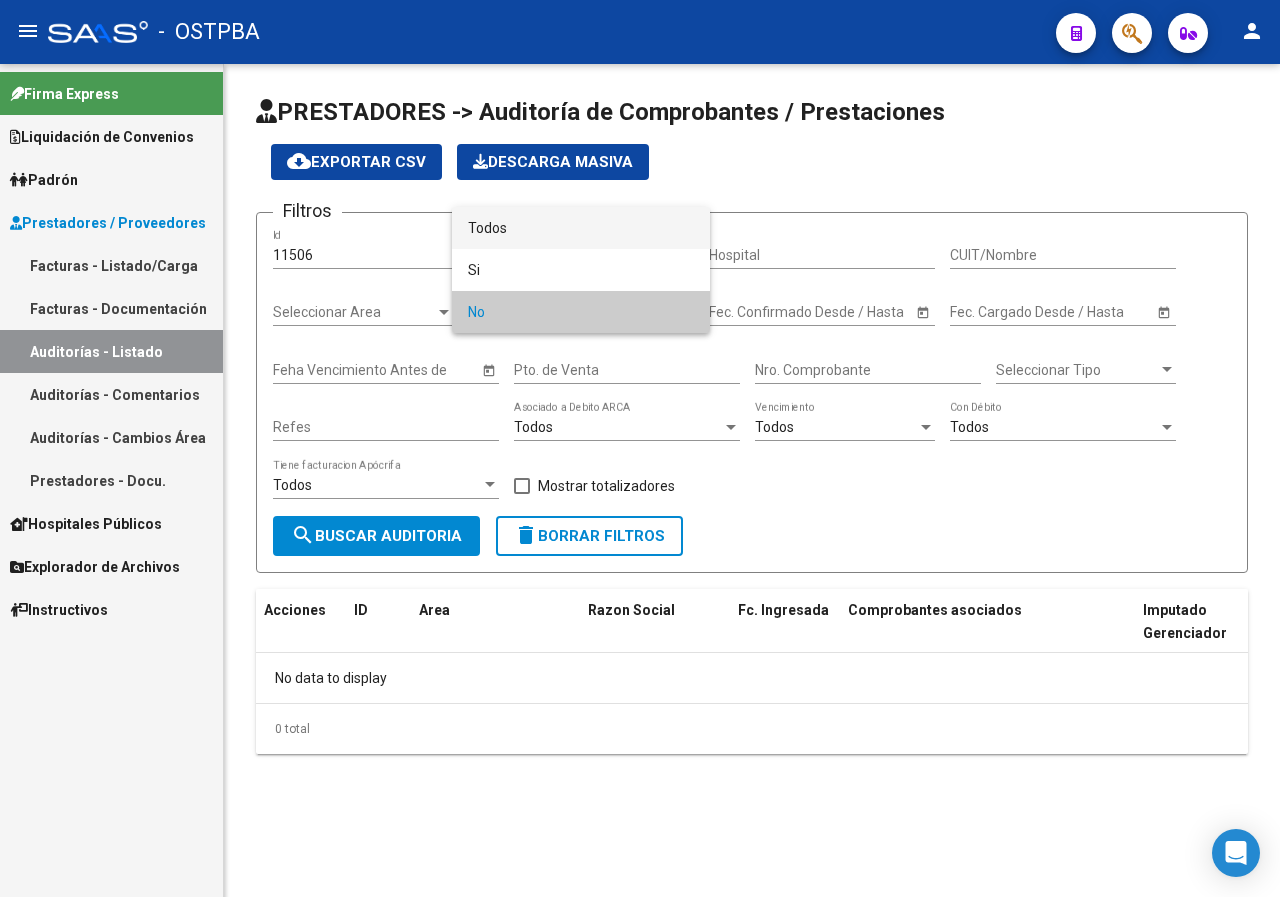 click on "Todos" at bounding box center (581, 228) 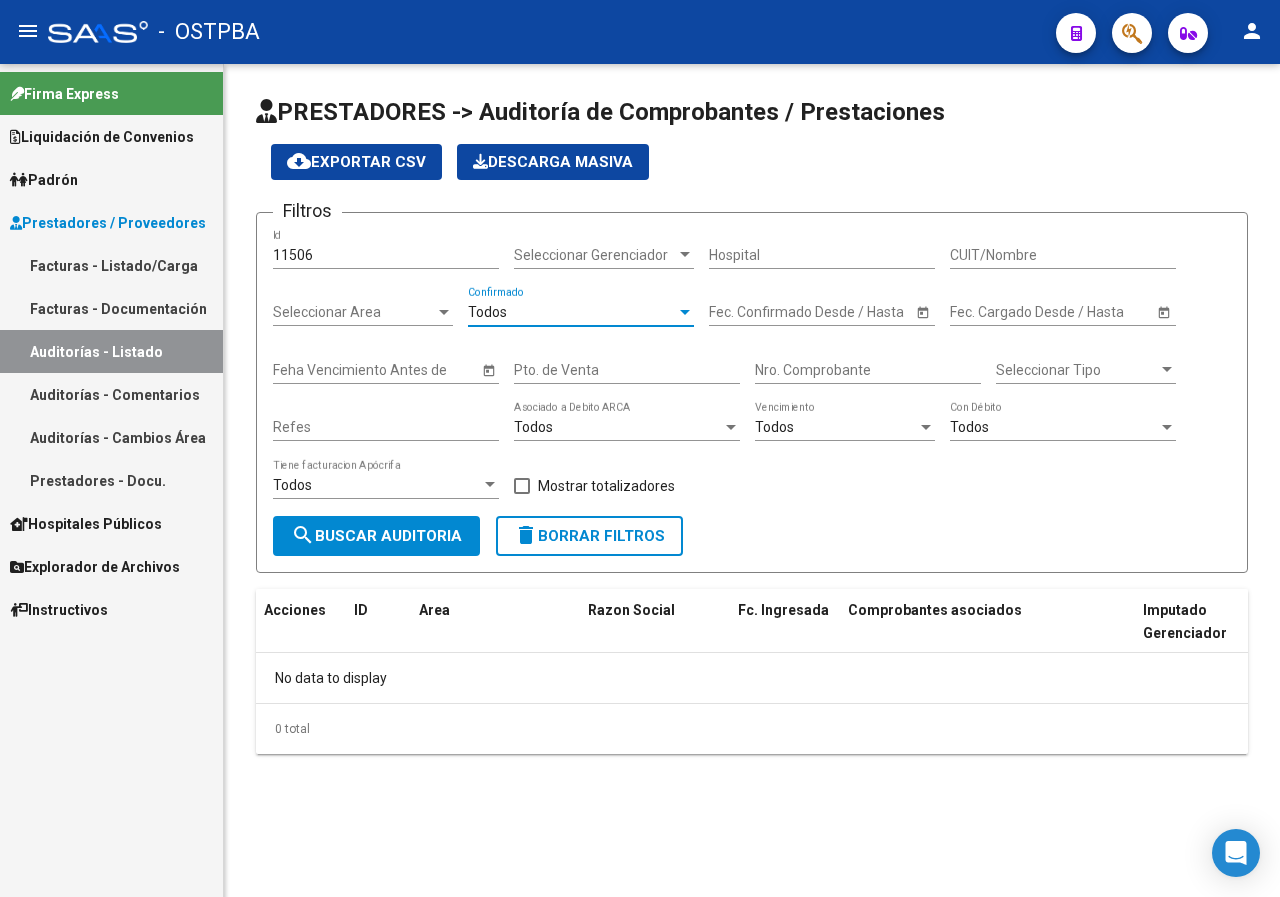click on "search  Buscar Auditoria" 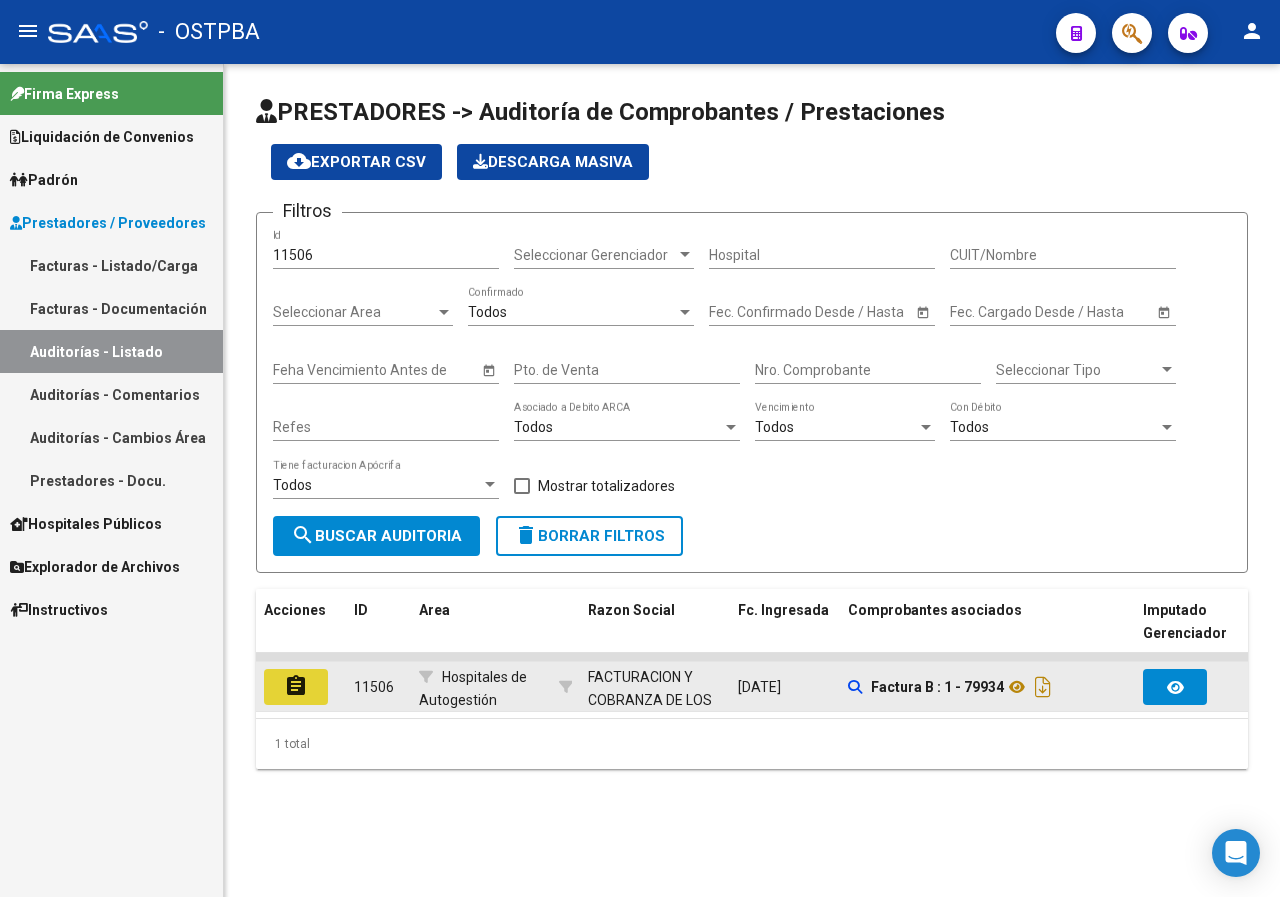 click on "assignment" 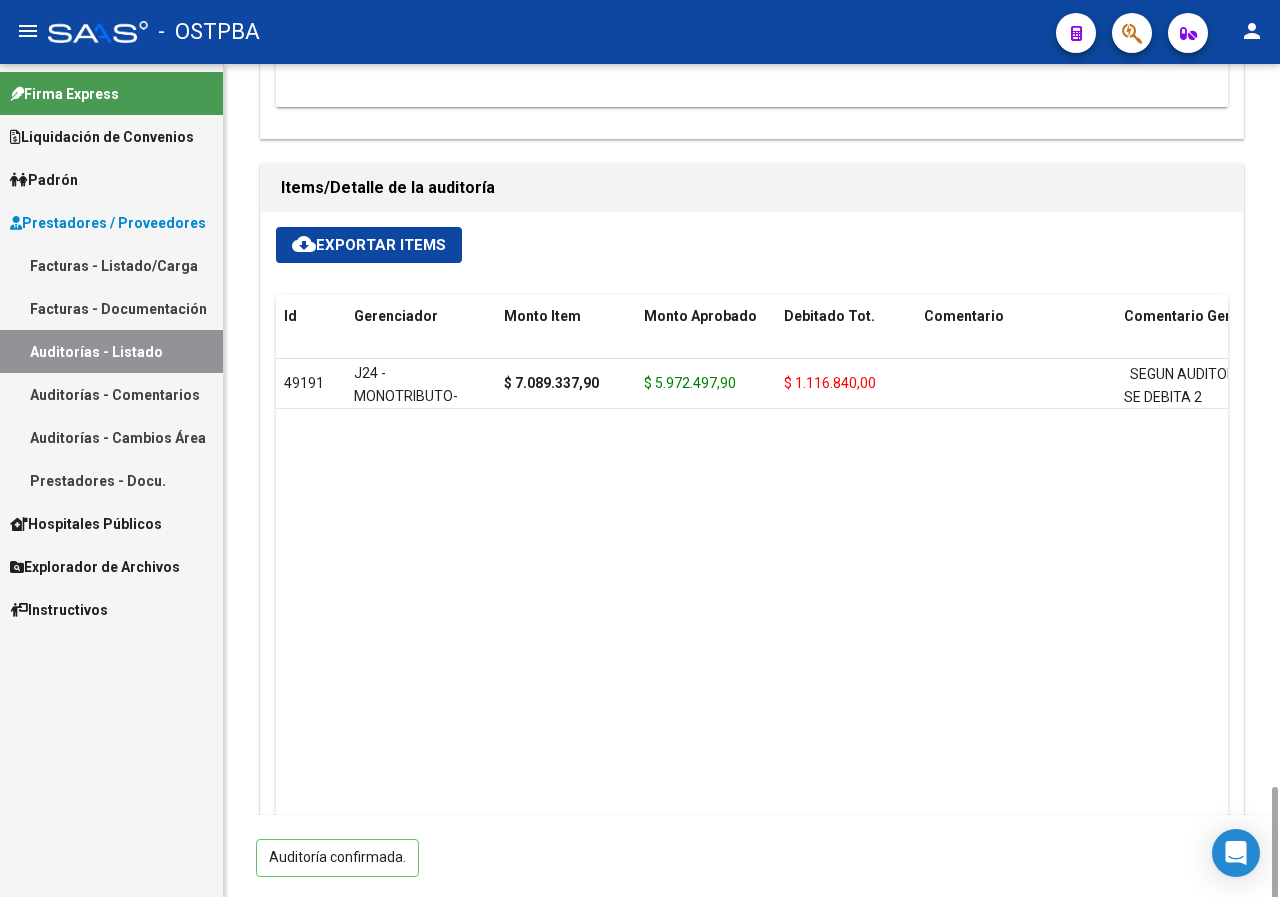 scroll, scrollTop: 1400, scrollLeft: 0, axis: vertical 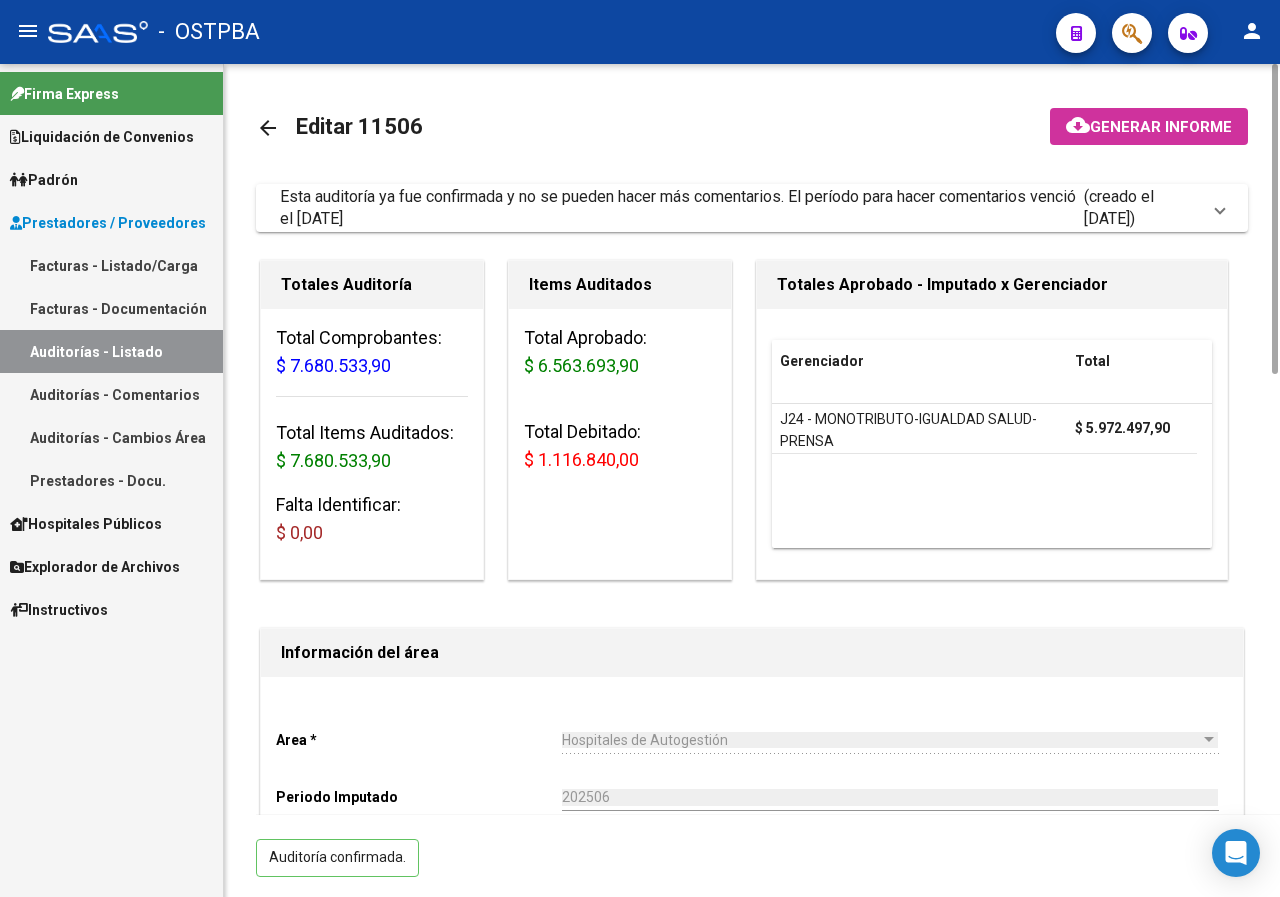 click on "Generar informe" 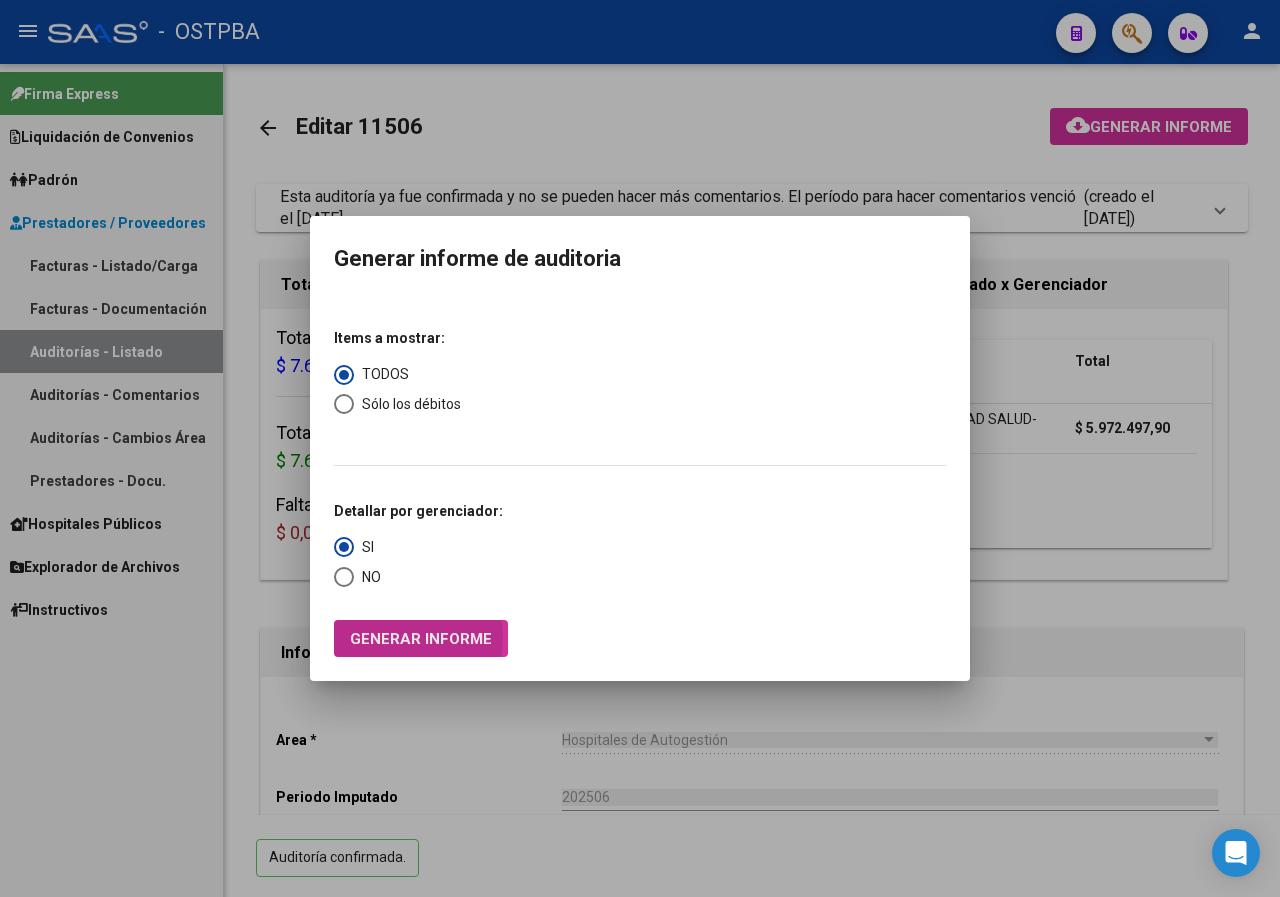 click on "Generar informe" at bounding box center [421, 639] 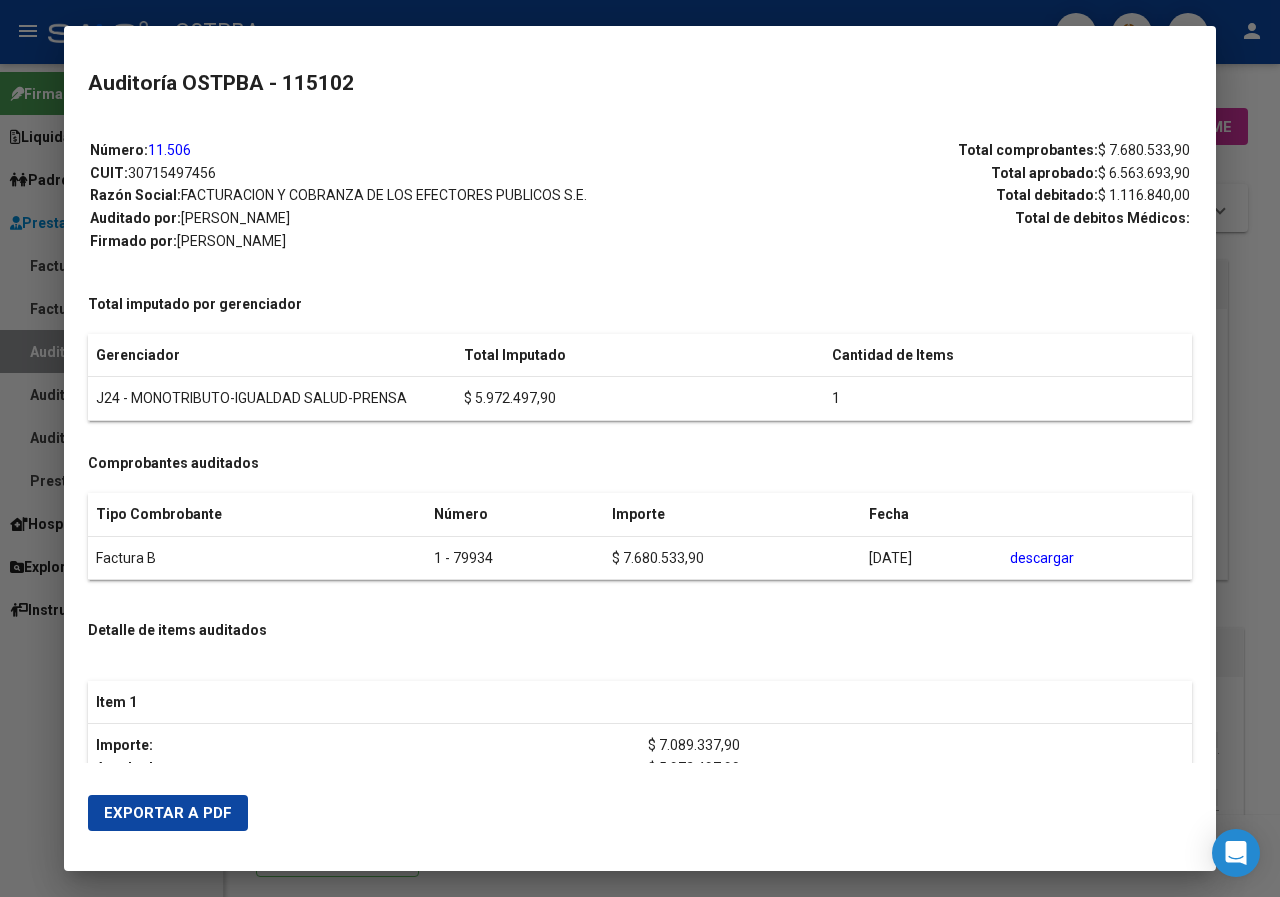 click on "Exportar a PDF" at bounding box center (168, 813) 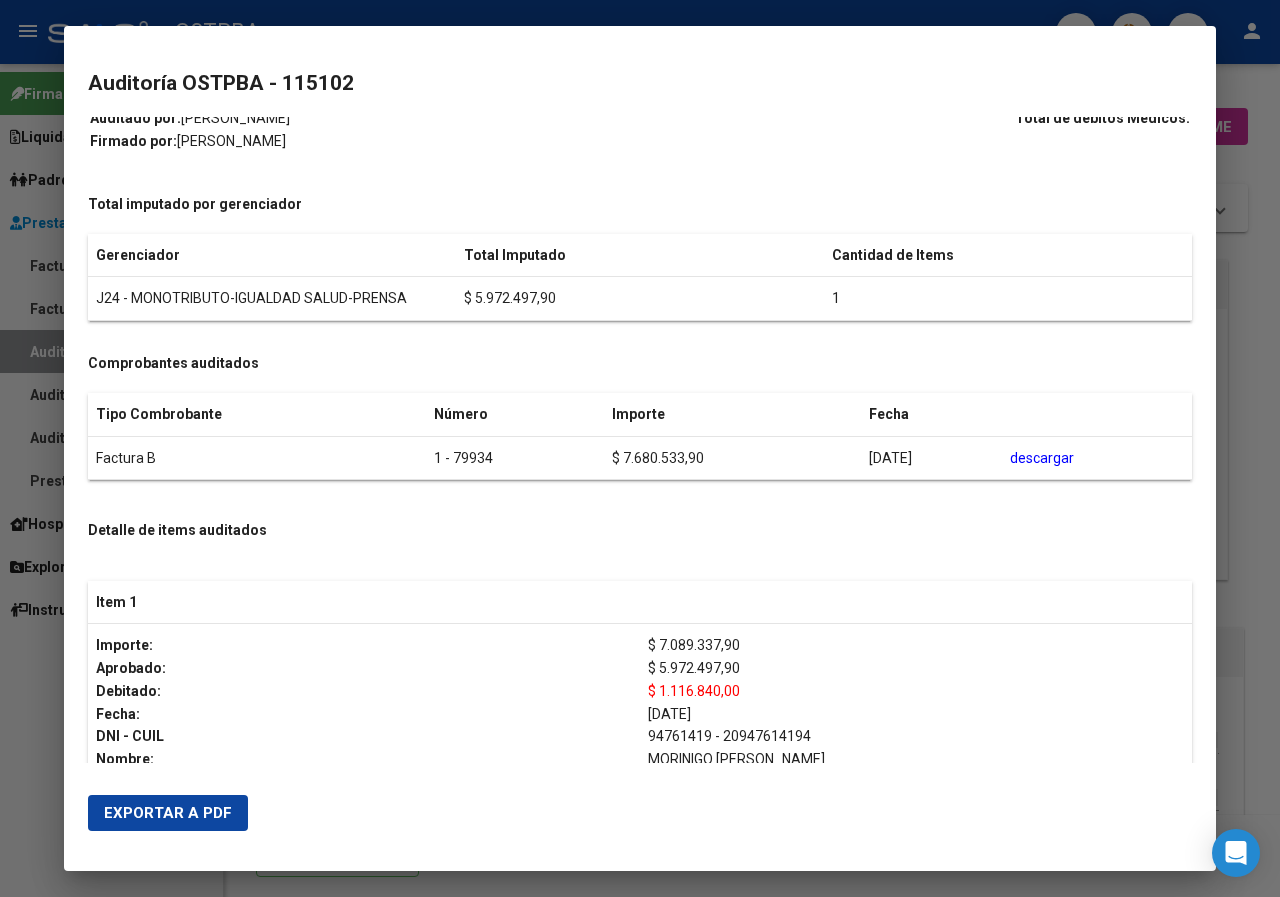 scroll, scrollTop: 0, scrollLeft: 0, axis: both 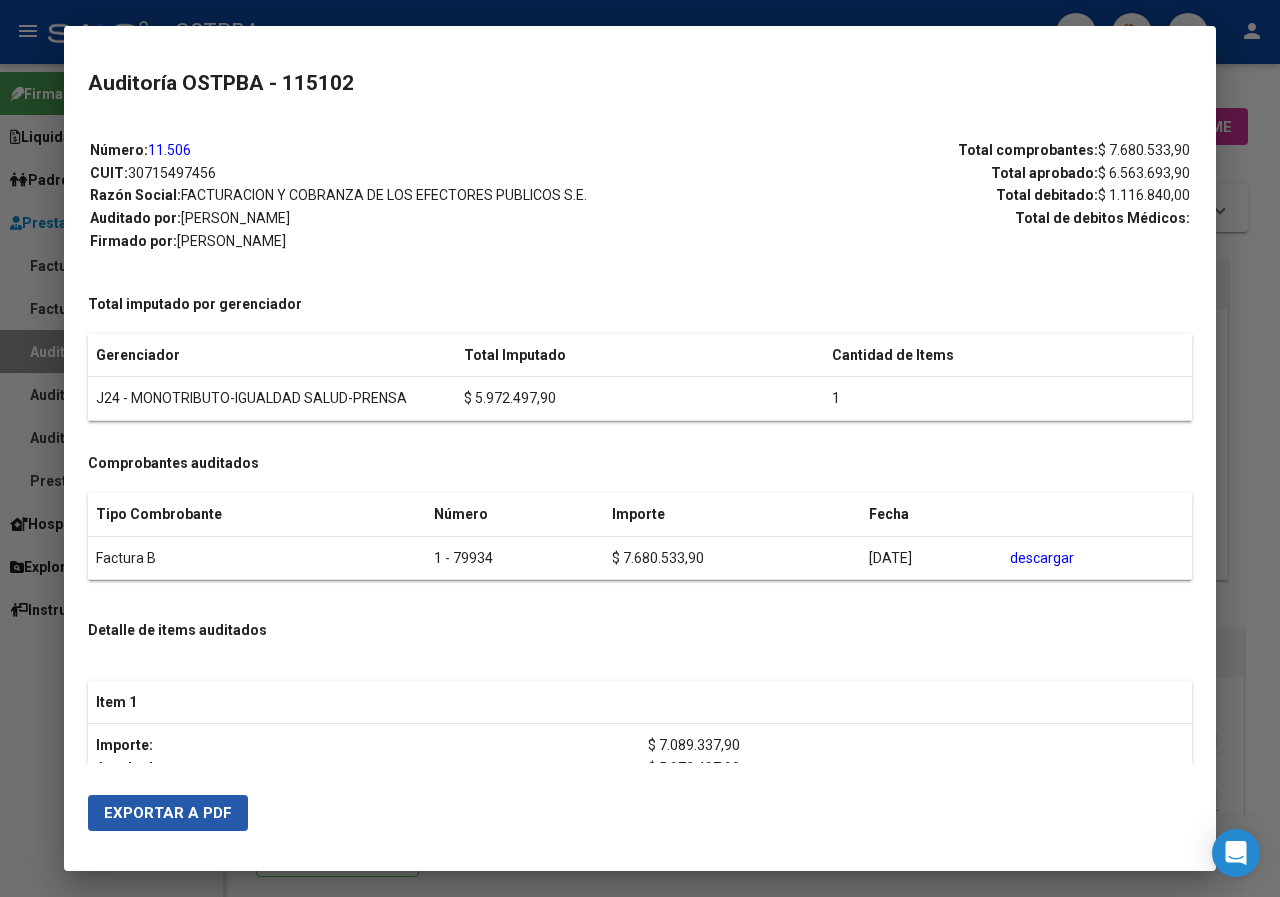click on "Exportar a PDF" at bounding box center (168, 813) 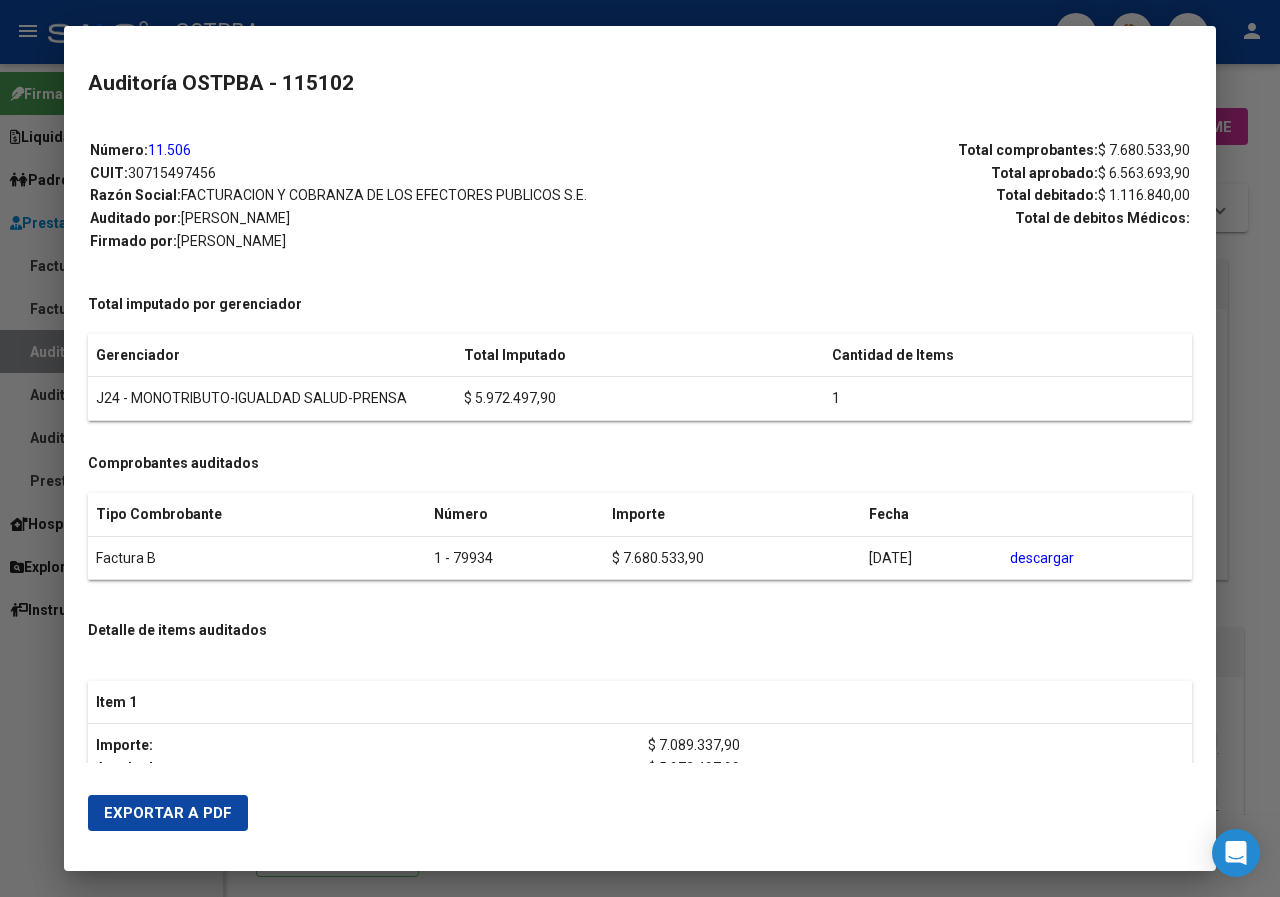 click at bounding box center (640, 448) 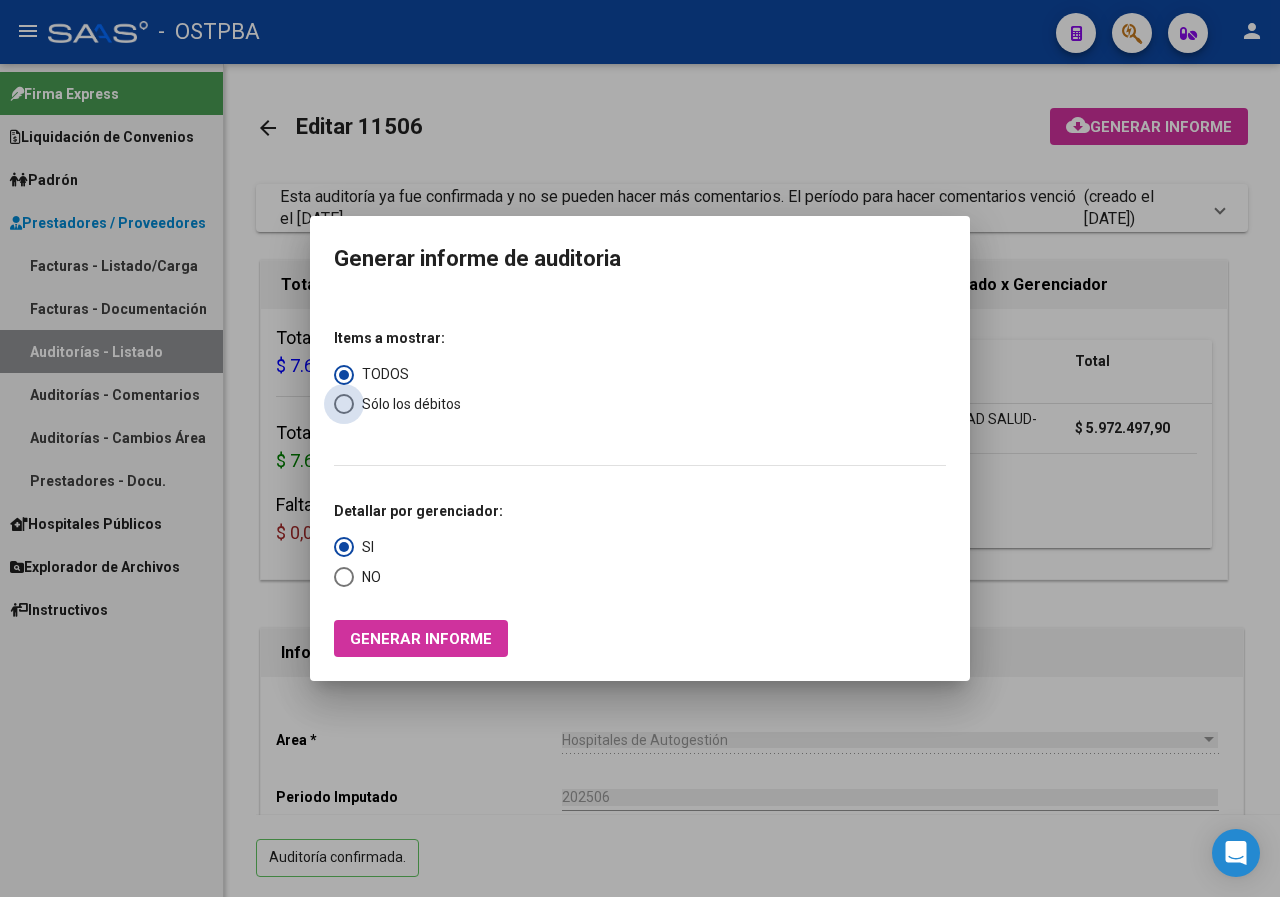 click at bounding box center (344, 404) 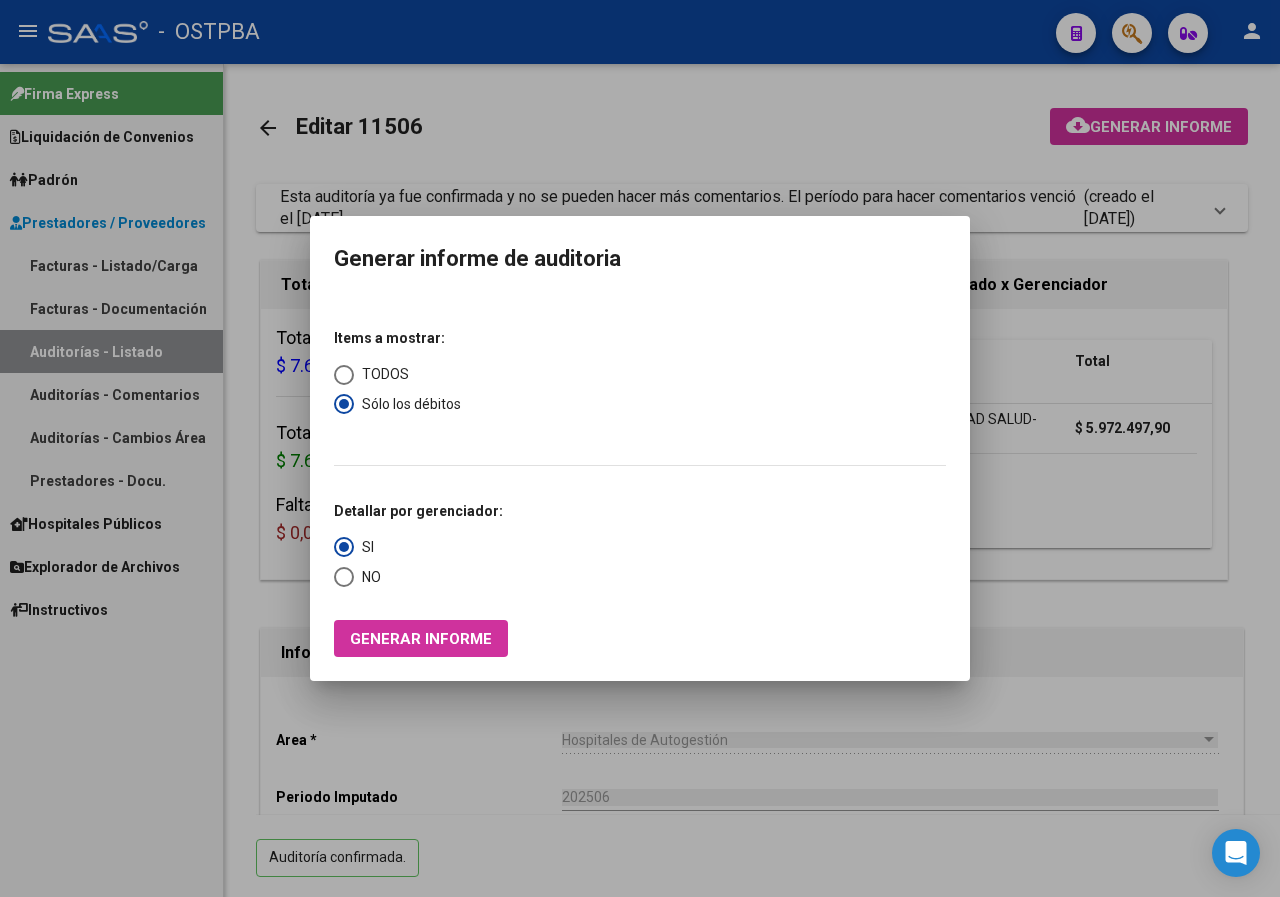 click on "Generar informe" at bounding box center [421, 639] 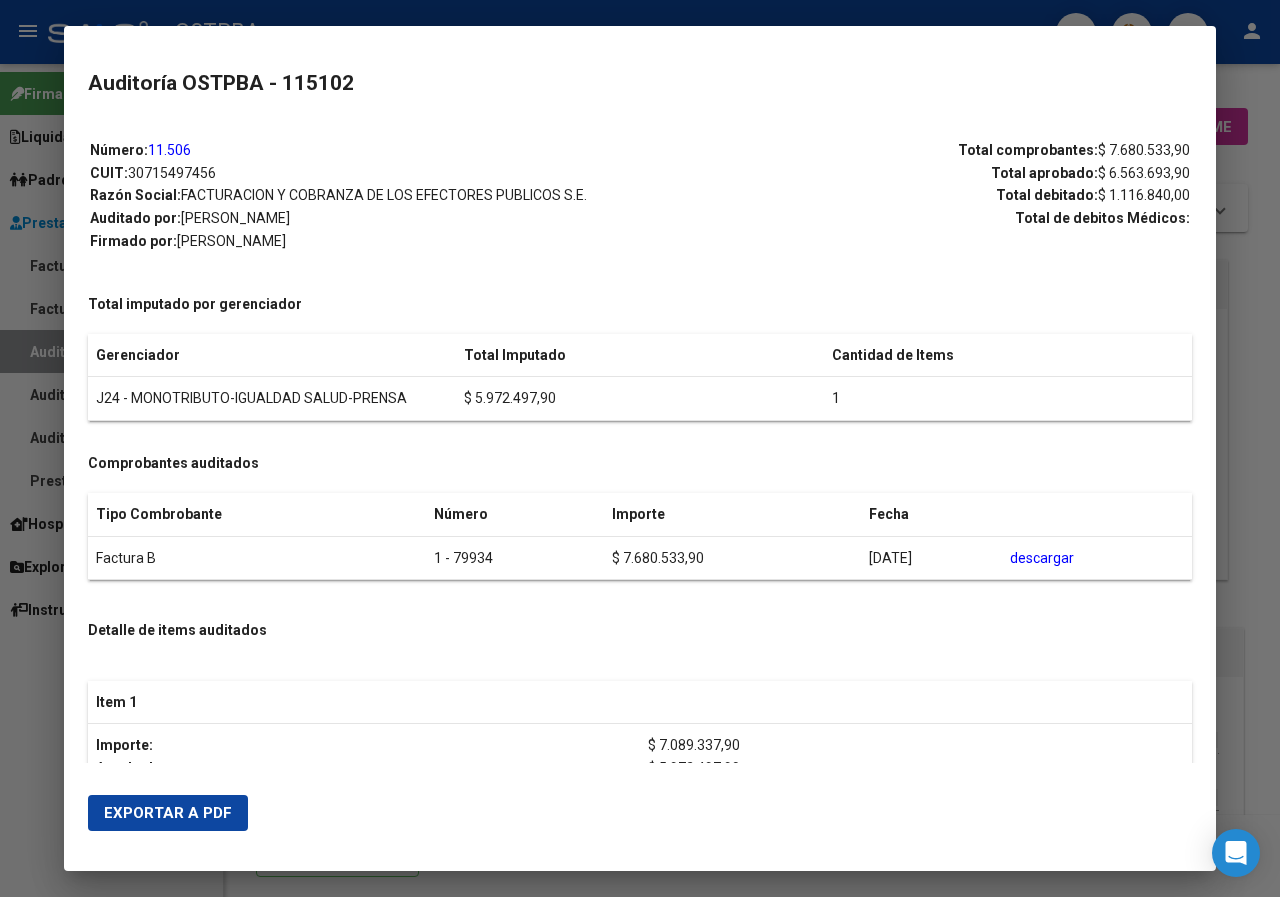 drag, startPoint x: 190, startPoint y: 822, endPoint x: 260, endPoint y: 813, distance: 70.5762 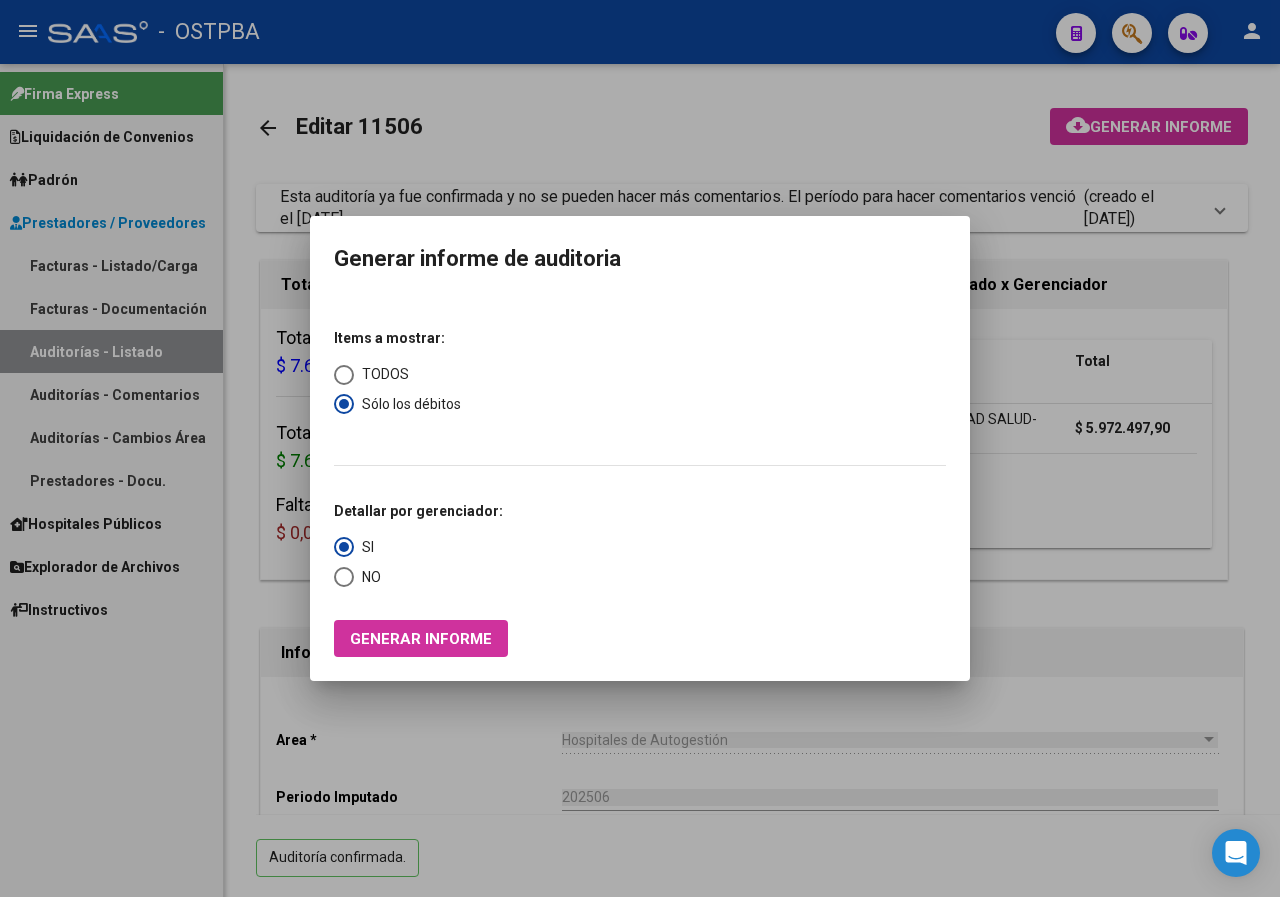 click at bounding box center [640, 448] 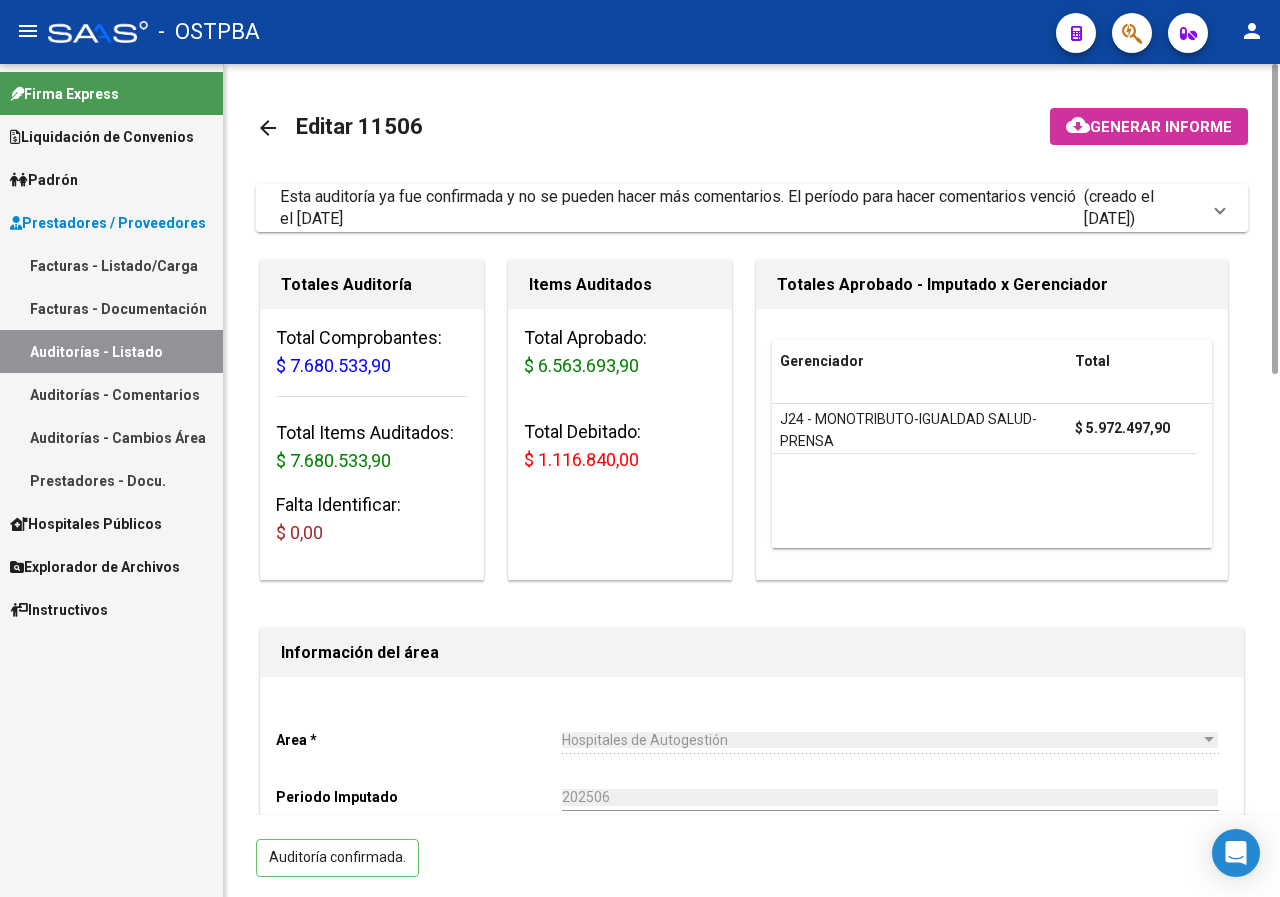 click on "Esta auditoría ya fue confirmada y no se pueden hacer más comentarios. El período para hacer comentarios venció el [DATE]    (creado el [DATE])" at bounding box center (752, 208) 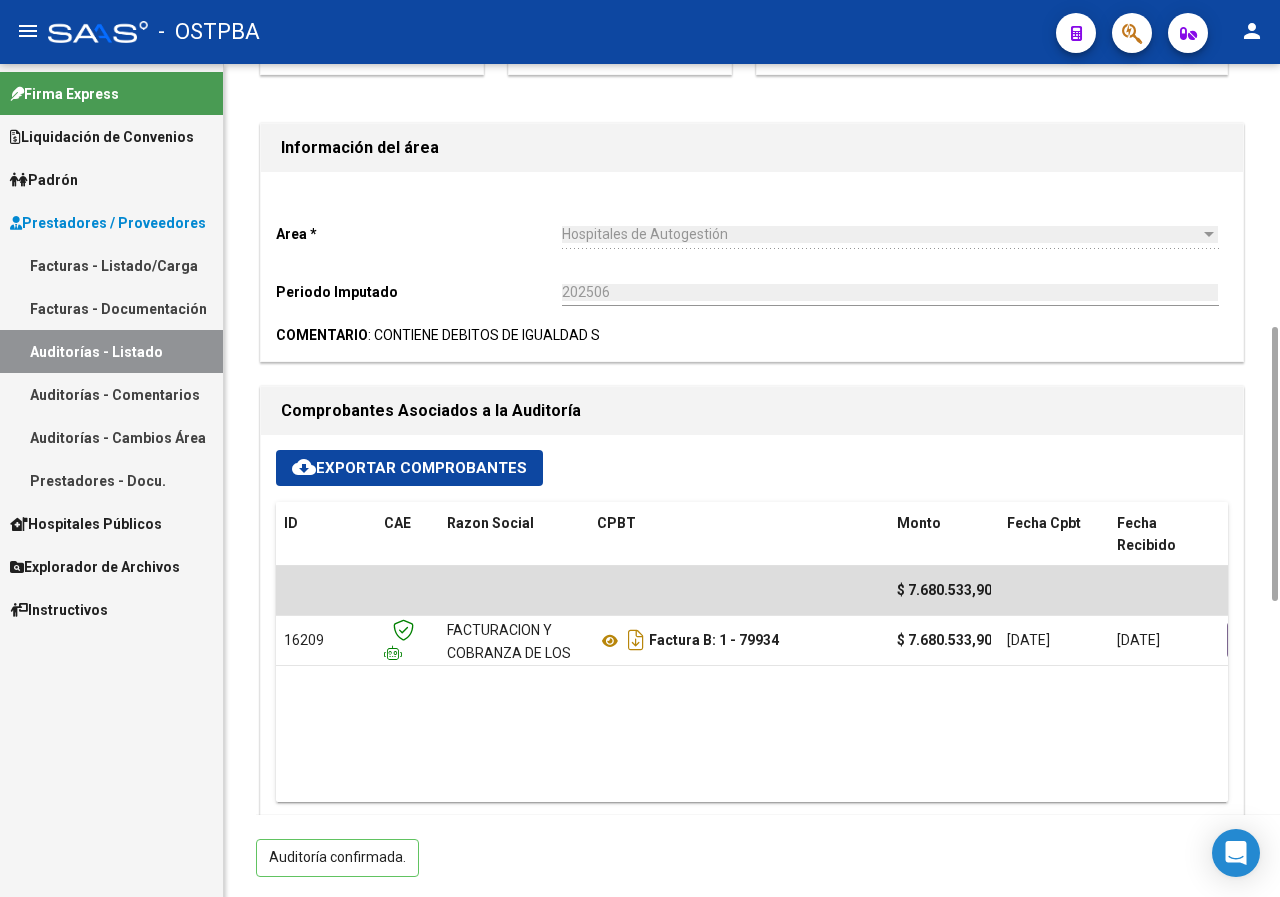 scroll, scrollTop: 0, scrollLeft: 0, axis: both 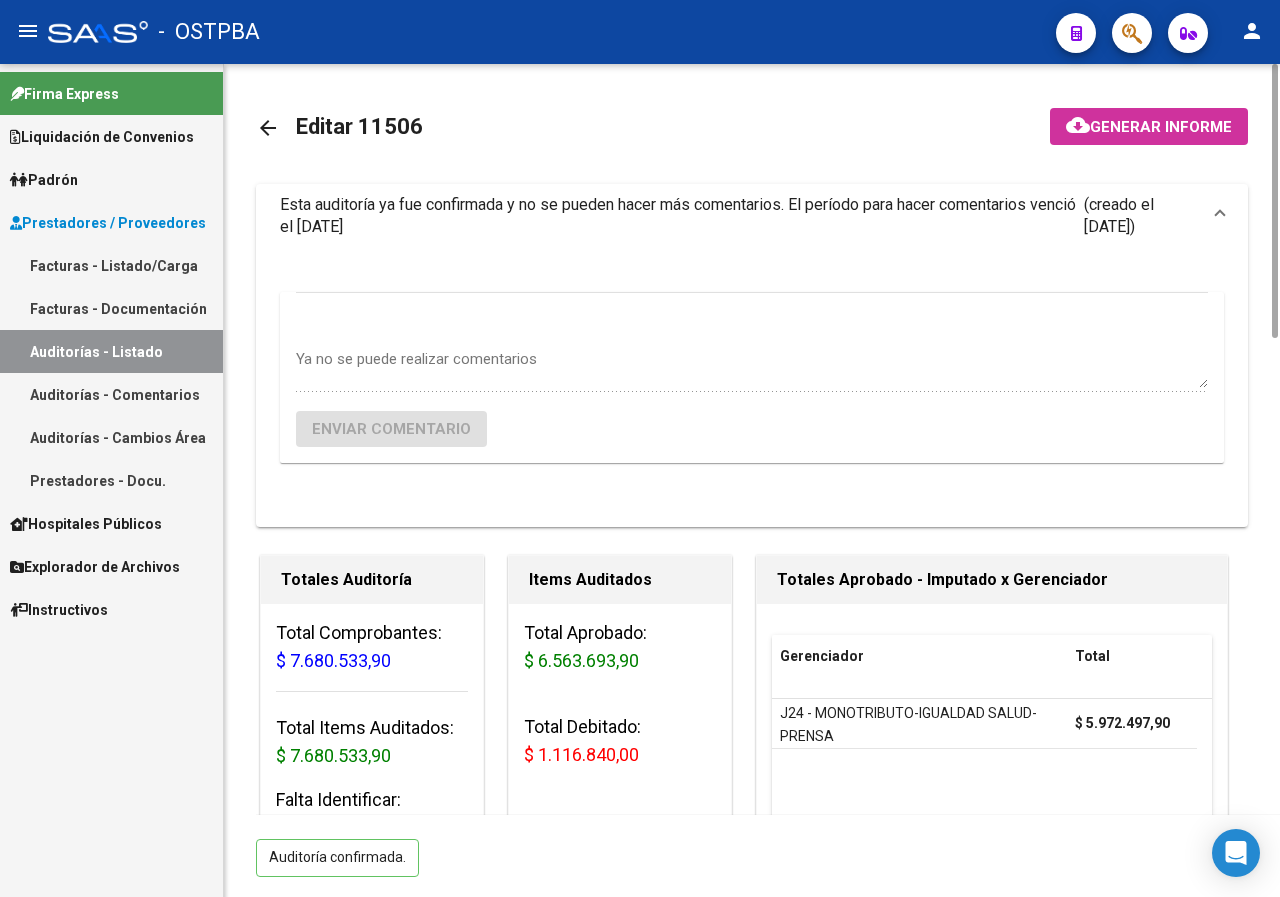 click on "Auditorías - Listado" at bounding box center [111, 351] 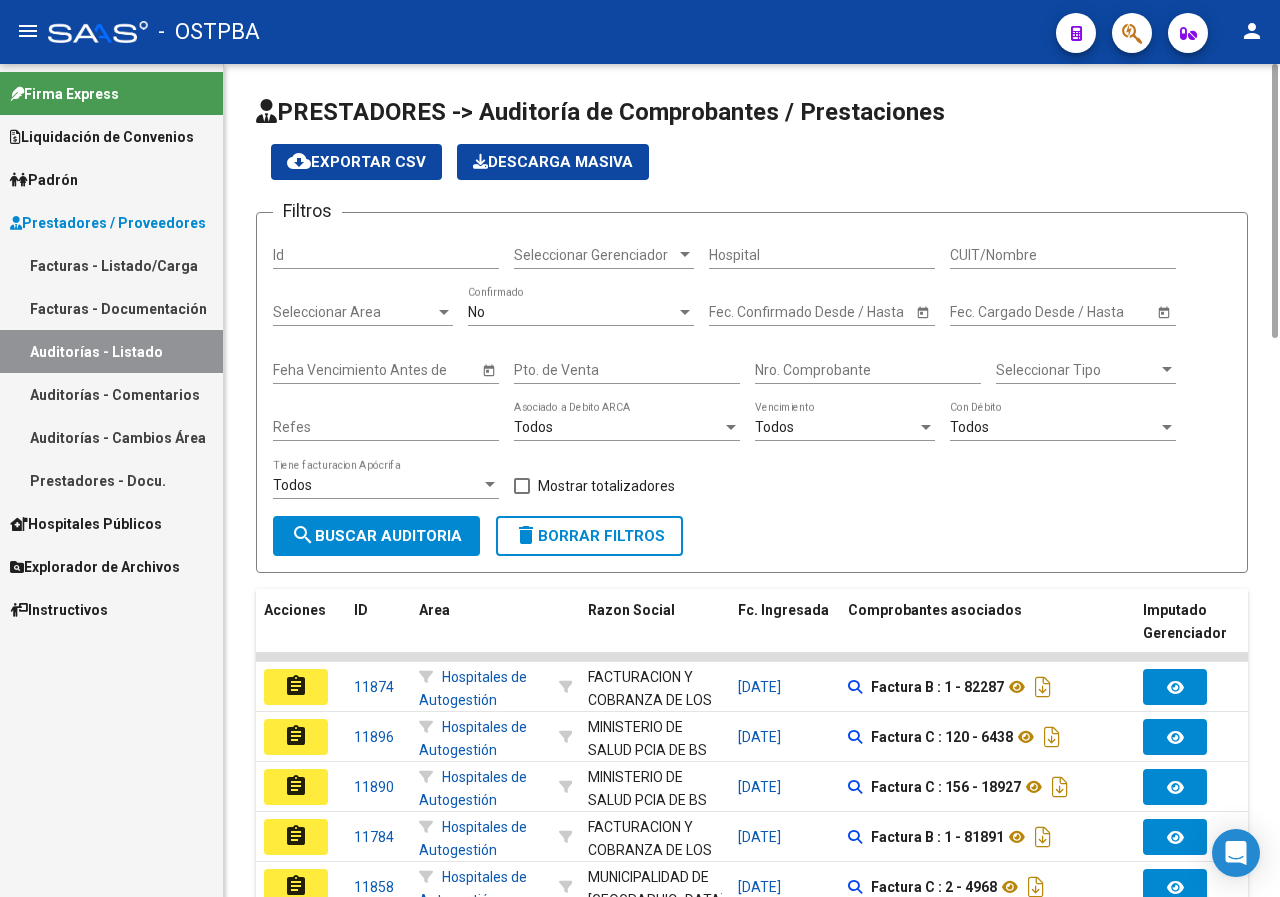 click on "Id" at bounding box center [386, 255] 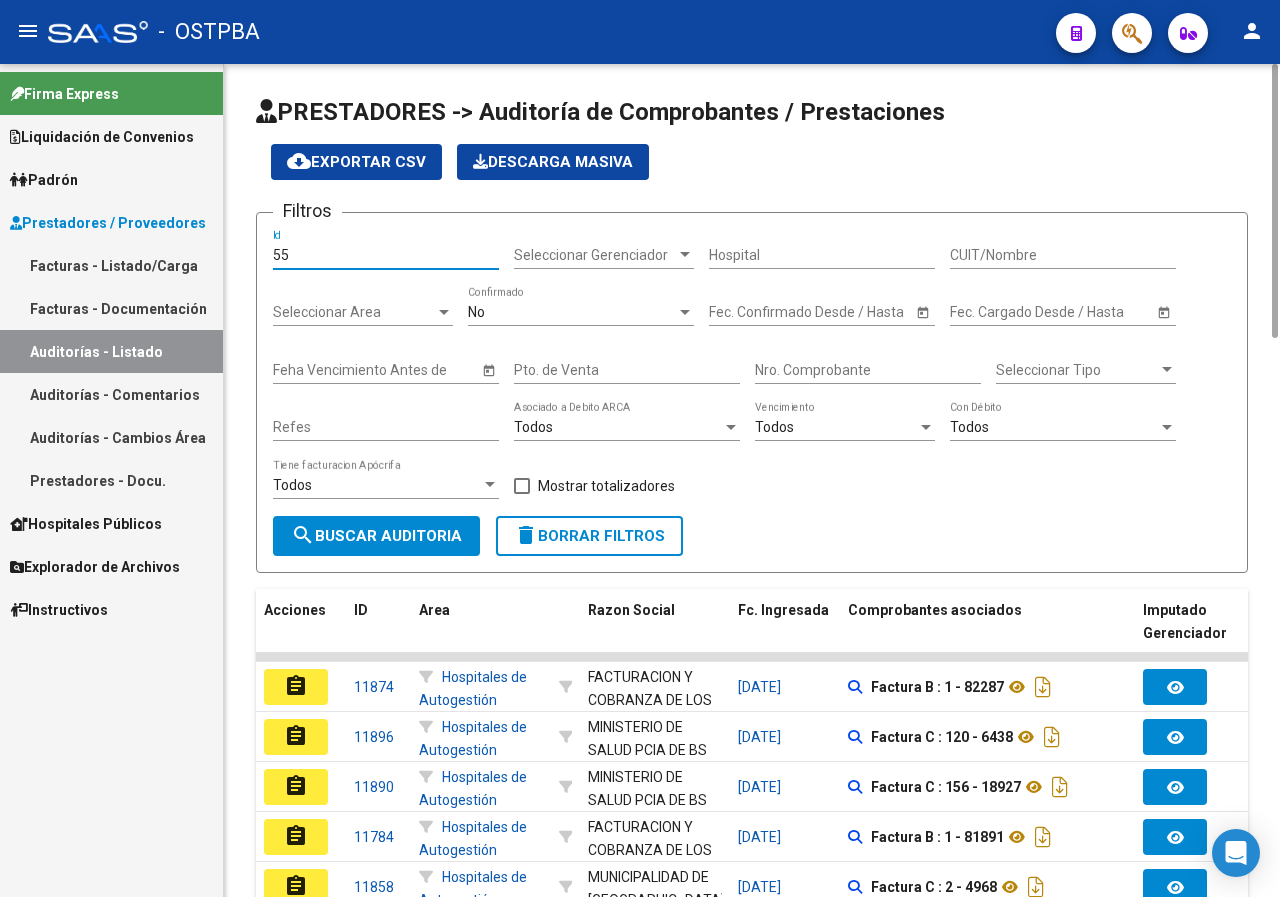 type on "5" 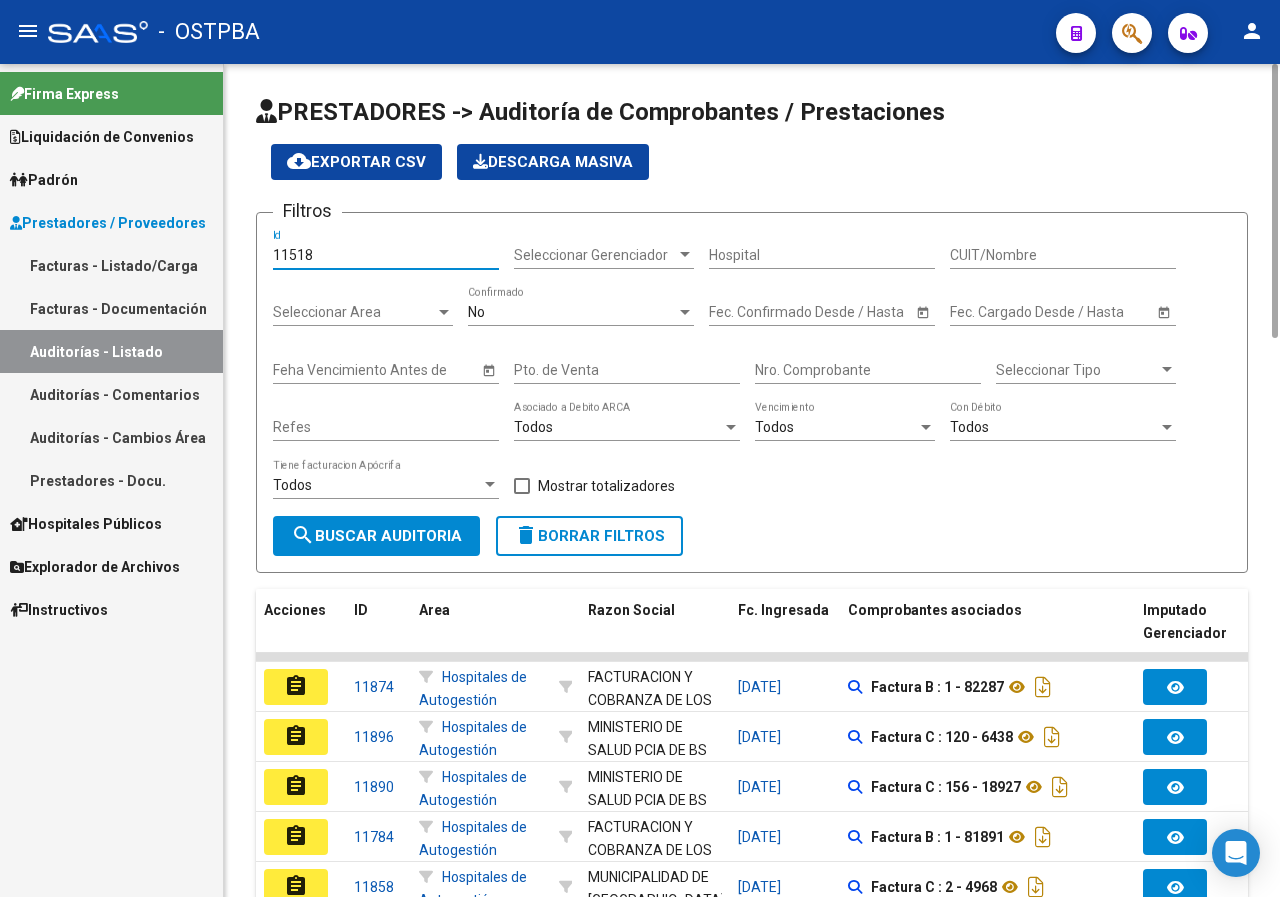 type on "11518" 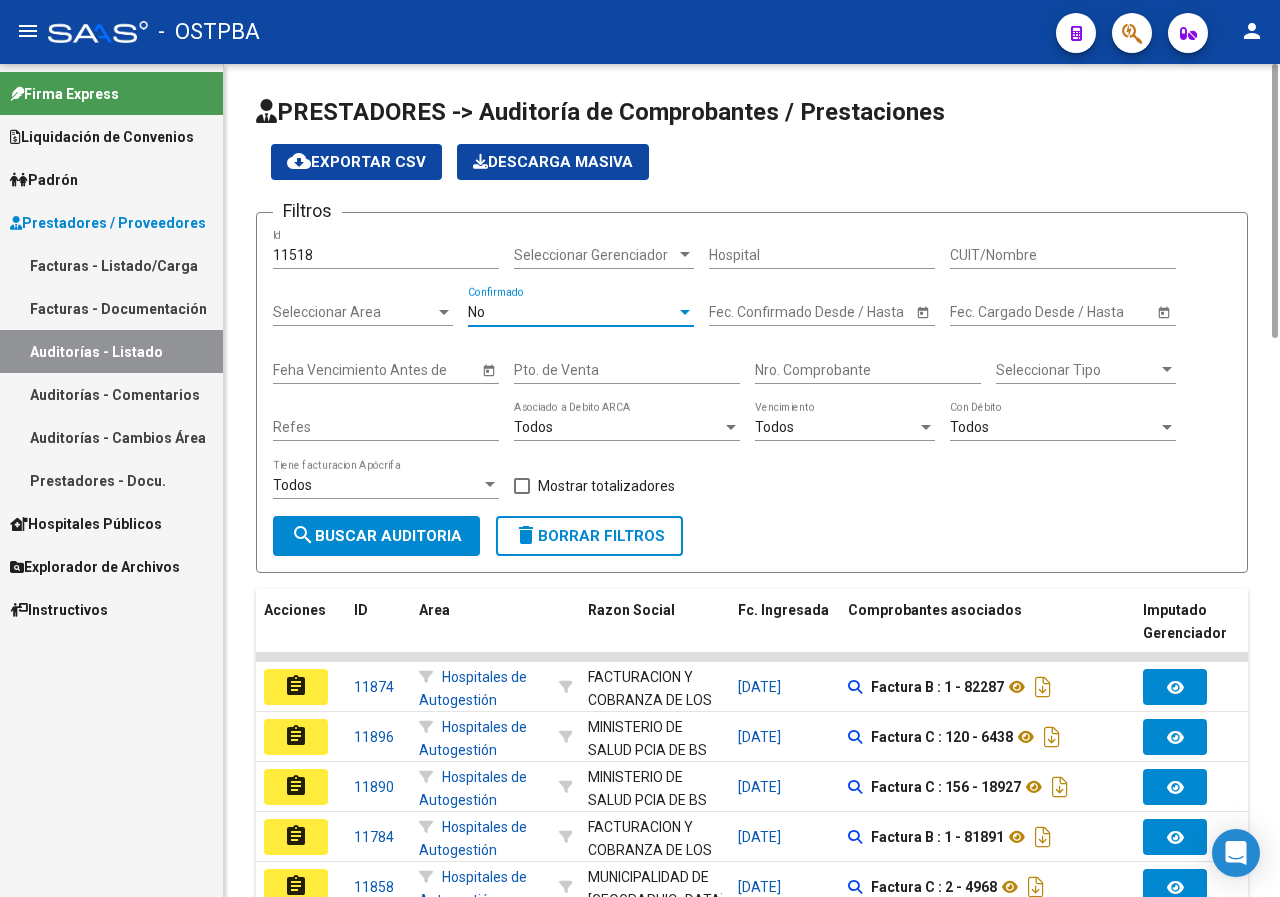 click on "No" at bounding box center (572, 312) 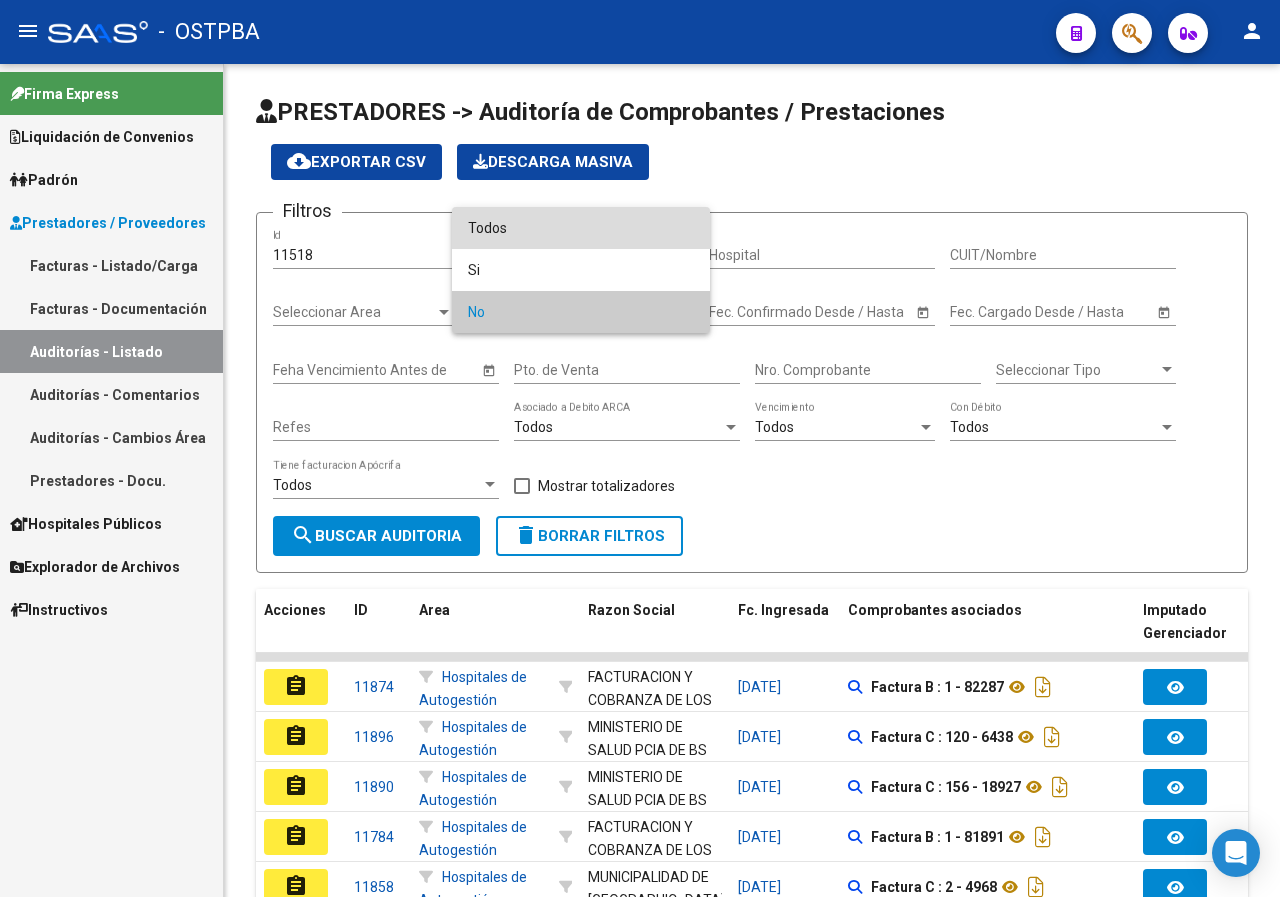 click on "Todos" at bounding box center (581, 228) 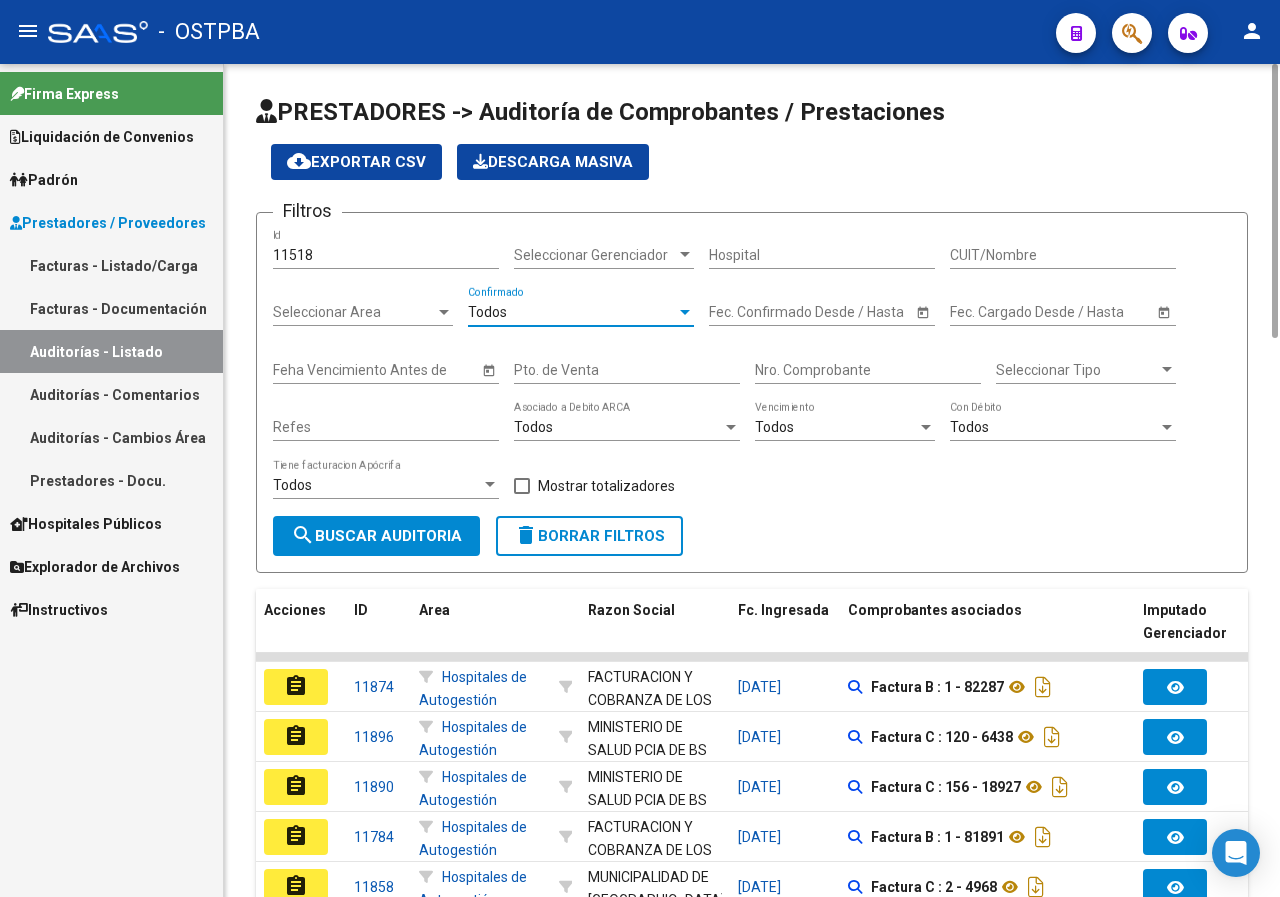 click on "search  Buscar Auditoria" 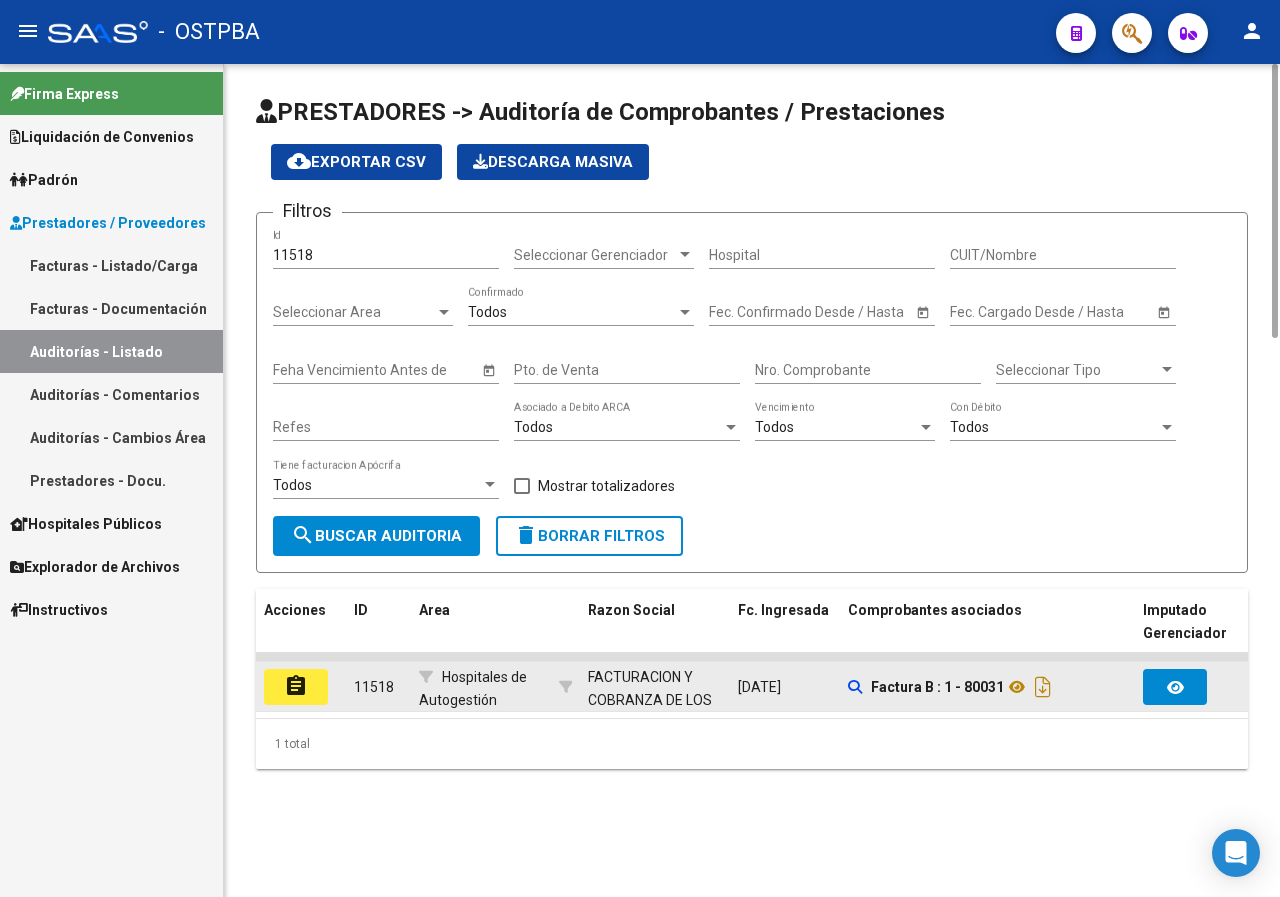 drag, startPoint x: 303, startPoint y: 690, endPoint x: 322, endPoint y: 681, distance: 21.023796 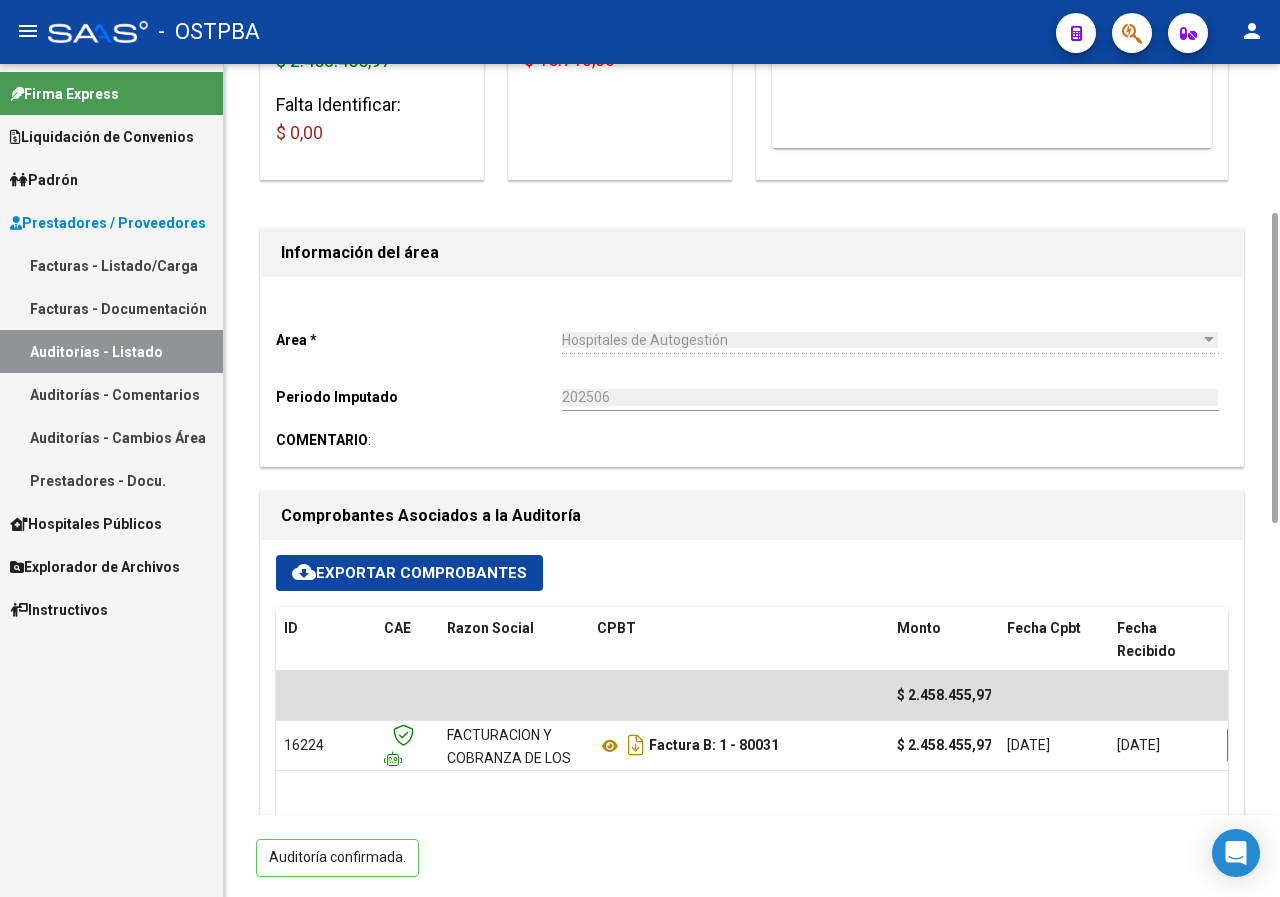 scroll, scrollTop: 600, scrollLeft: 0, axis: vertical 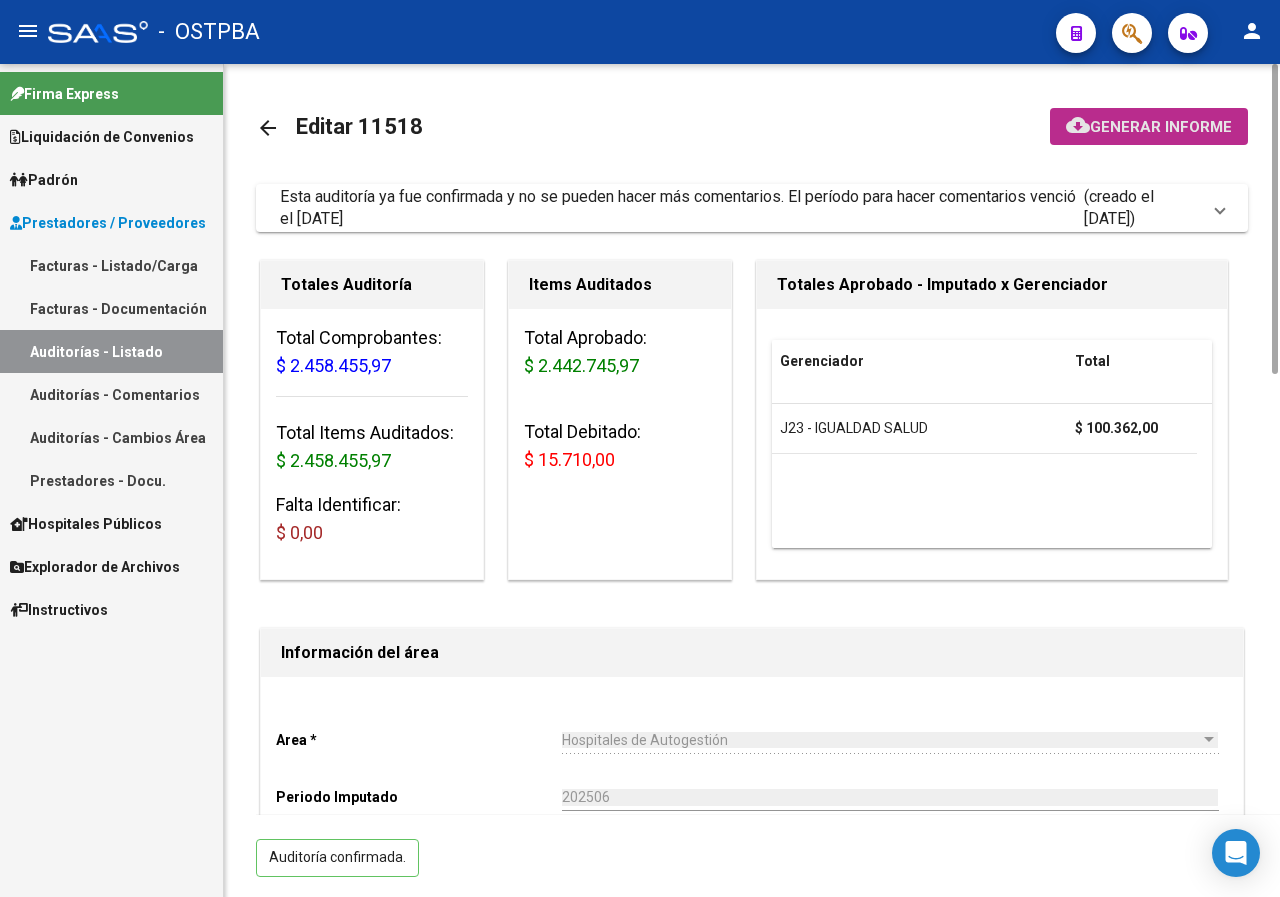click on "cloud_download  Generar informe" 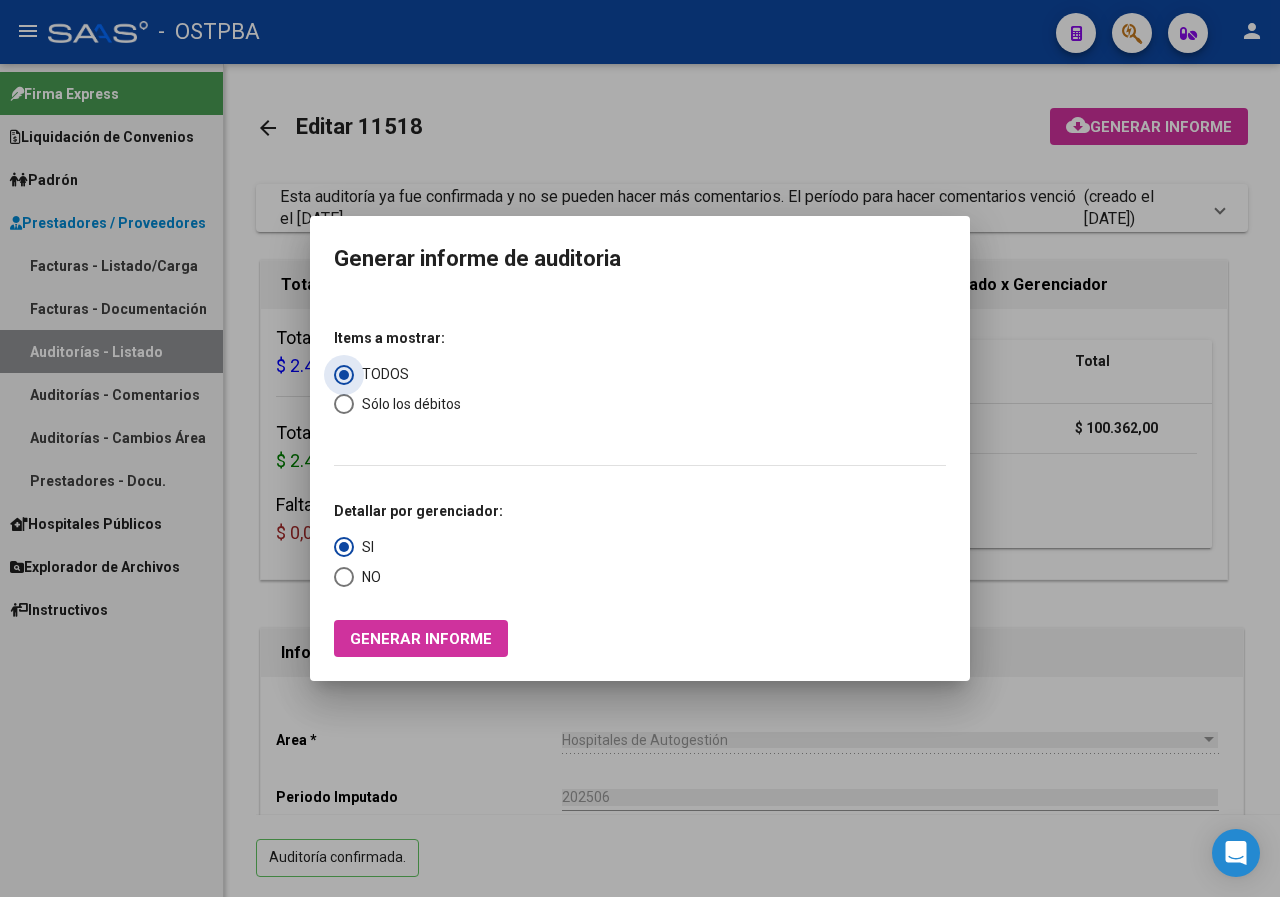 click on "Generar informe" at bounding box center [421, 639] 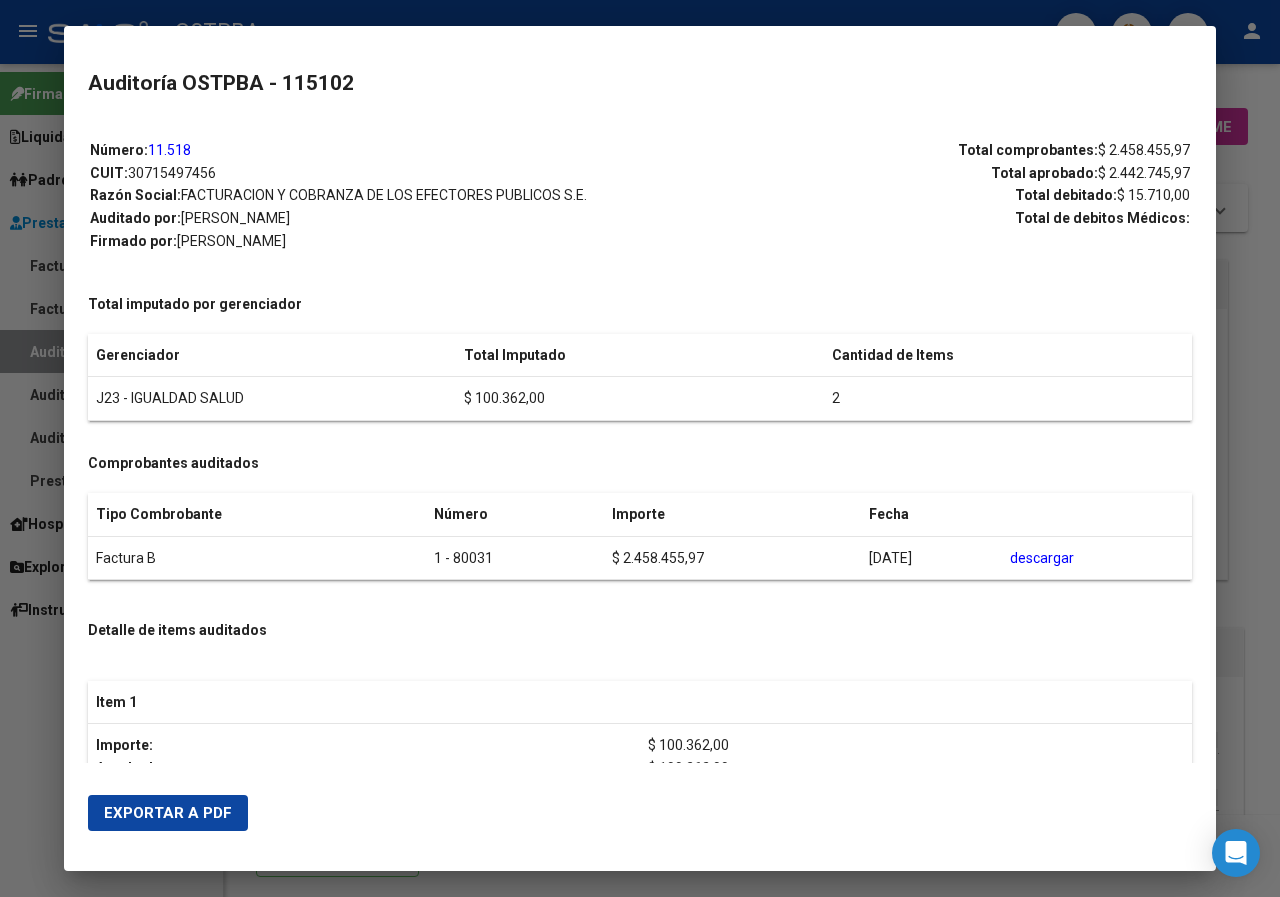 click on "Exportar a PDF" at bounding box center [168, 813] 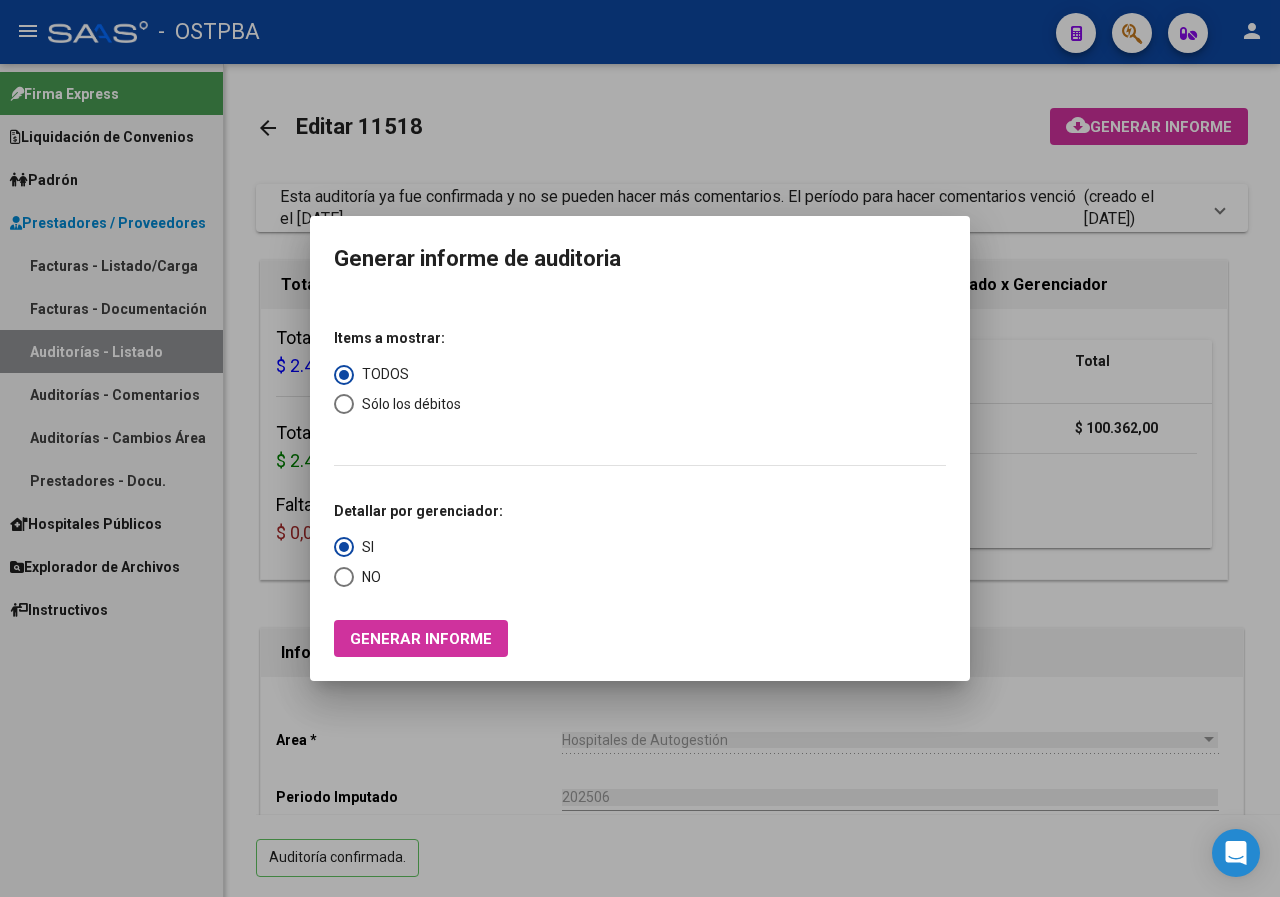 click at bounding box center (640, 448) 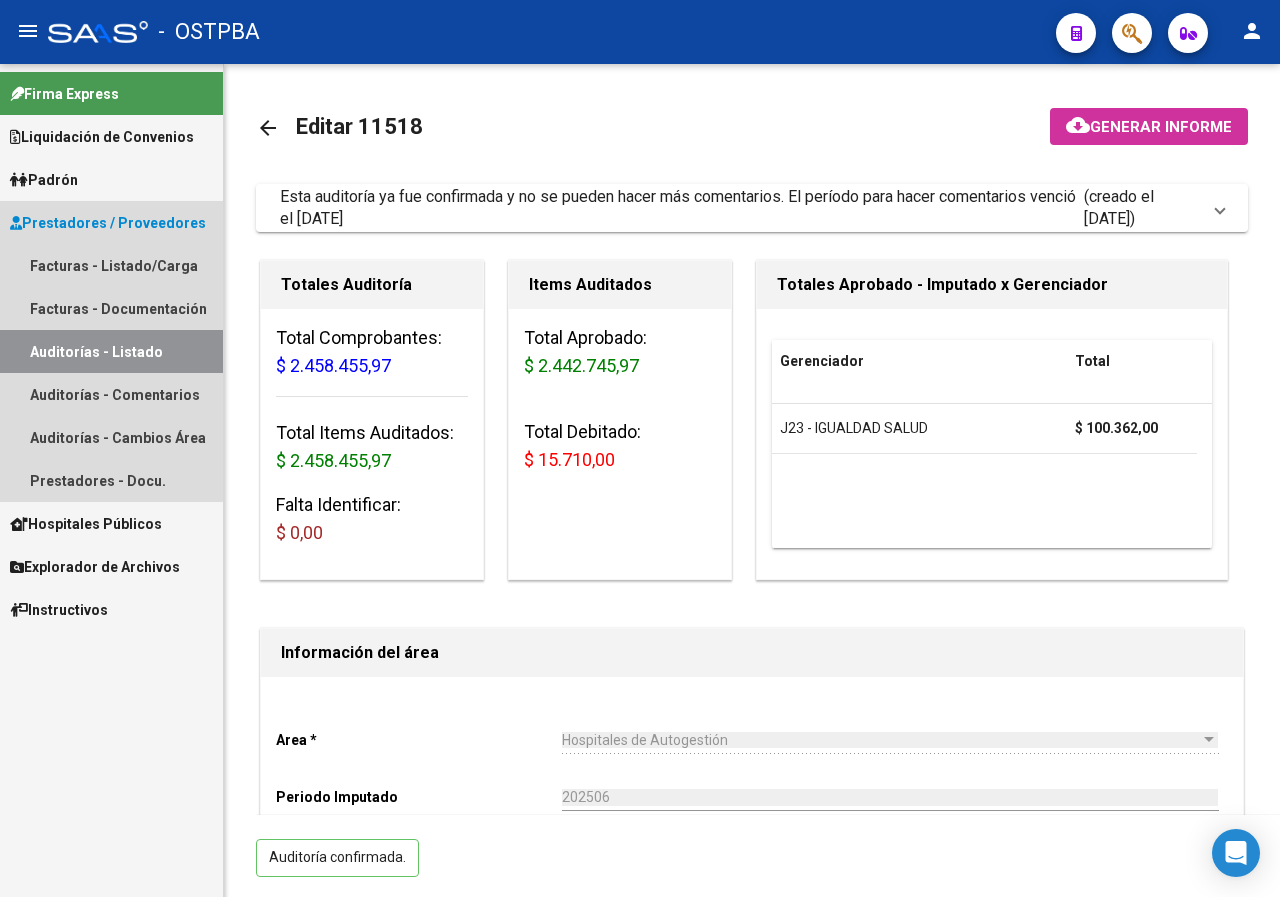 click on "Auditorías - Listado" at bounding box center [111, 351] 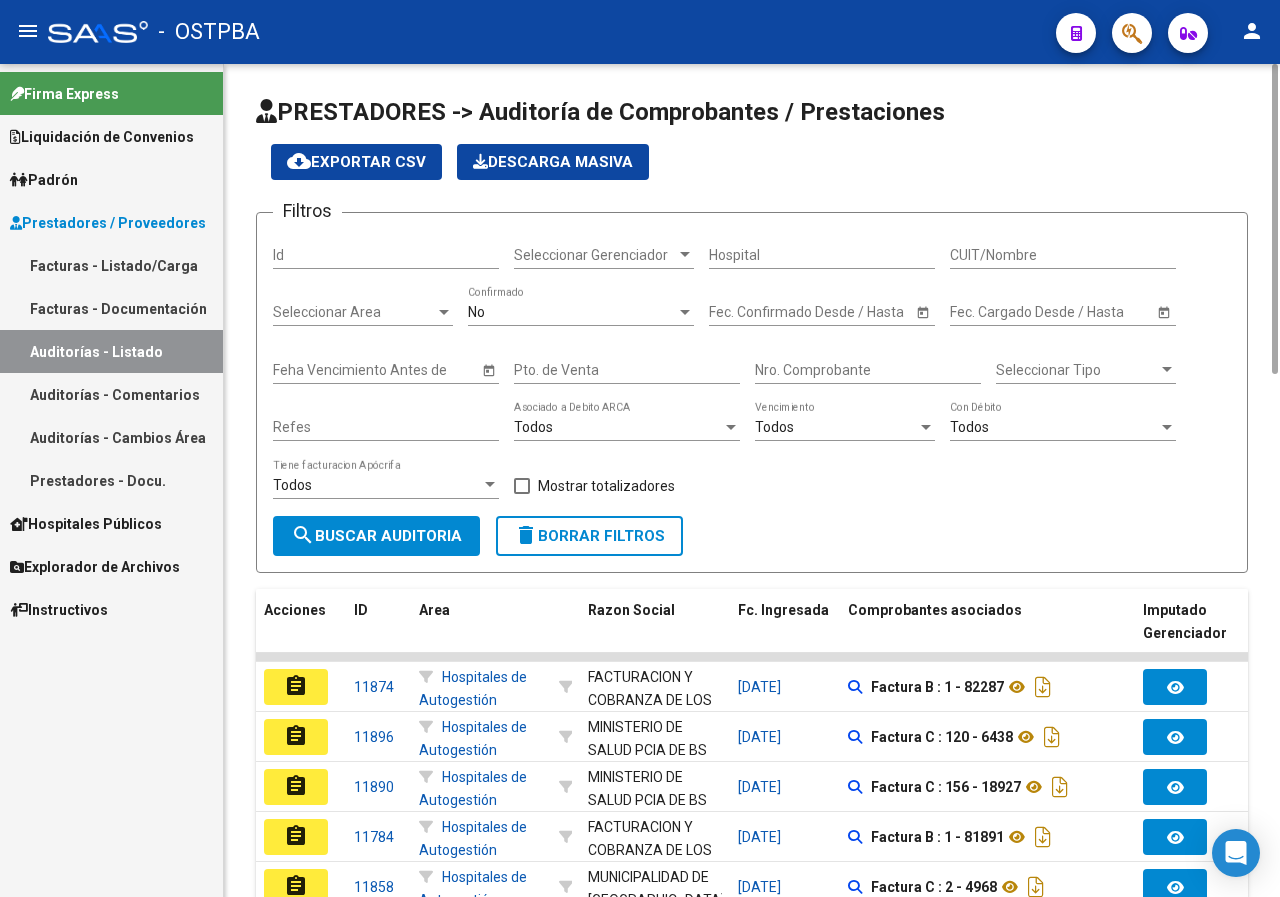drag, startPoint x: 298, startPoint y: 246, endPoint x: 327, endPoint y: 262, distance: 33.12099 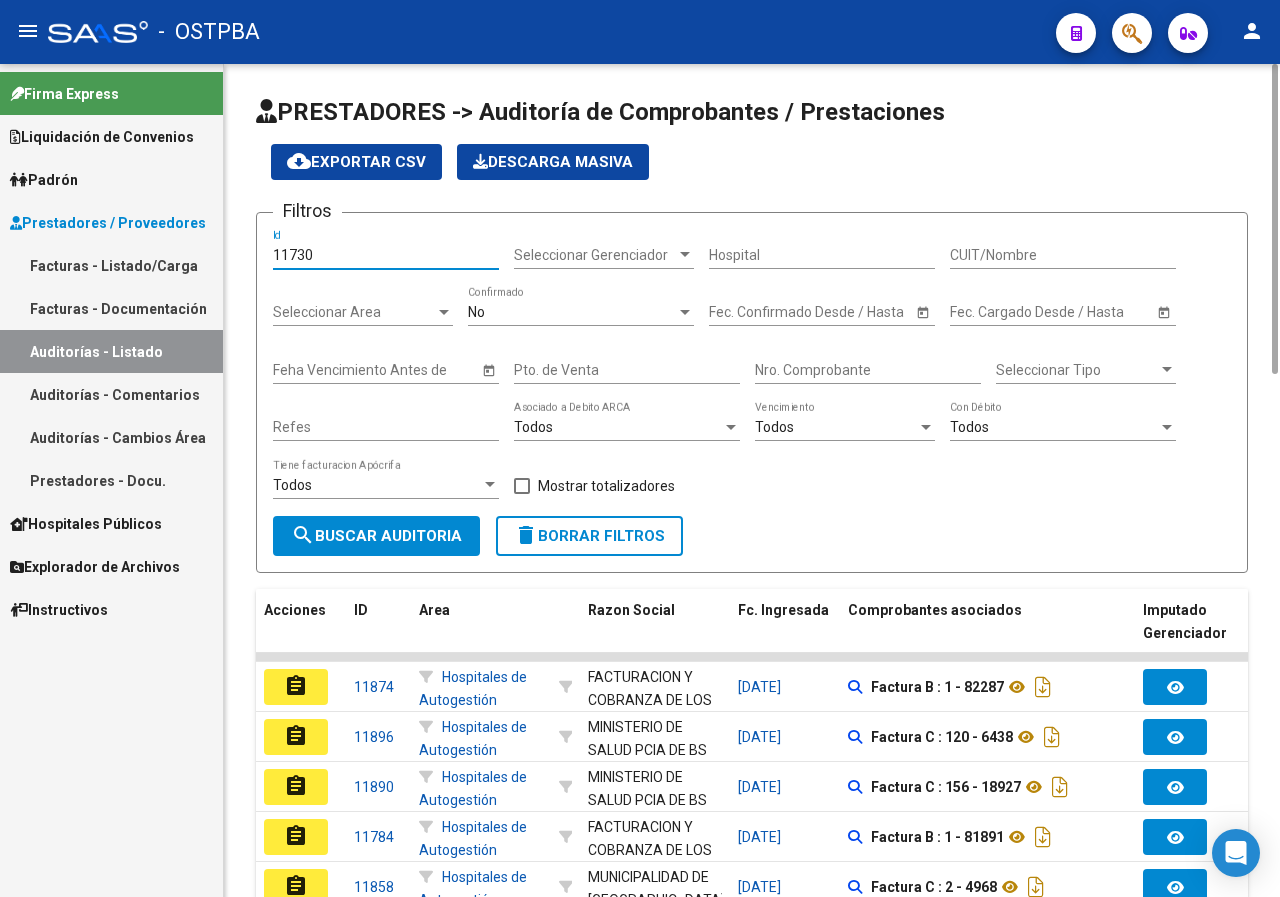 type on "11730" 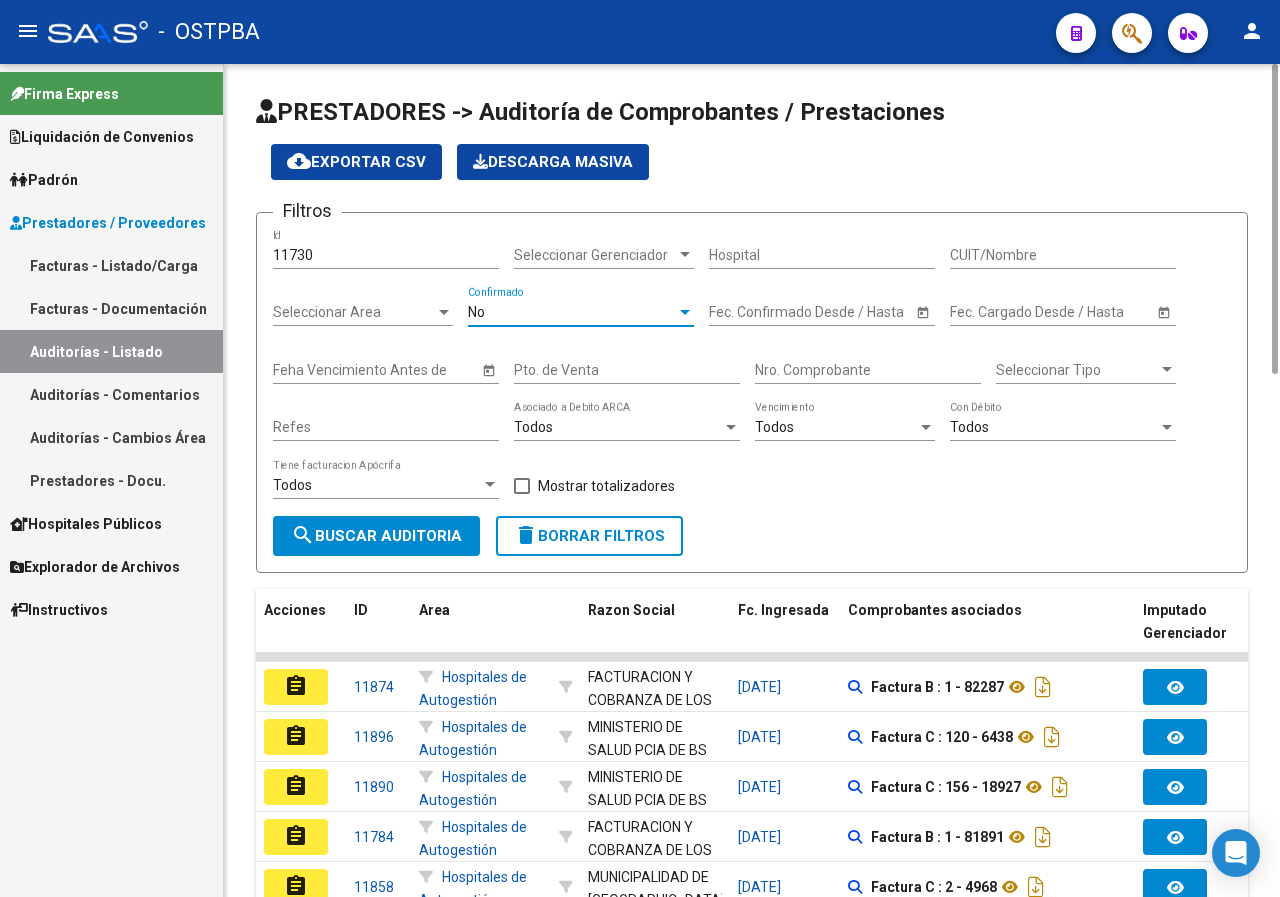 click on "No" at bounding box center [572, 312] 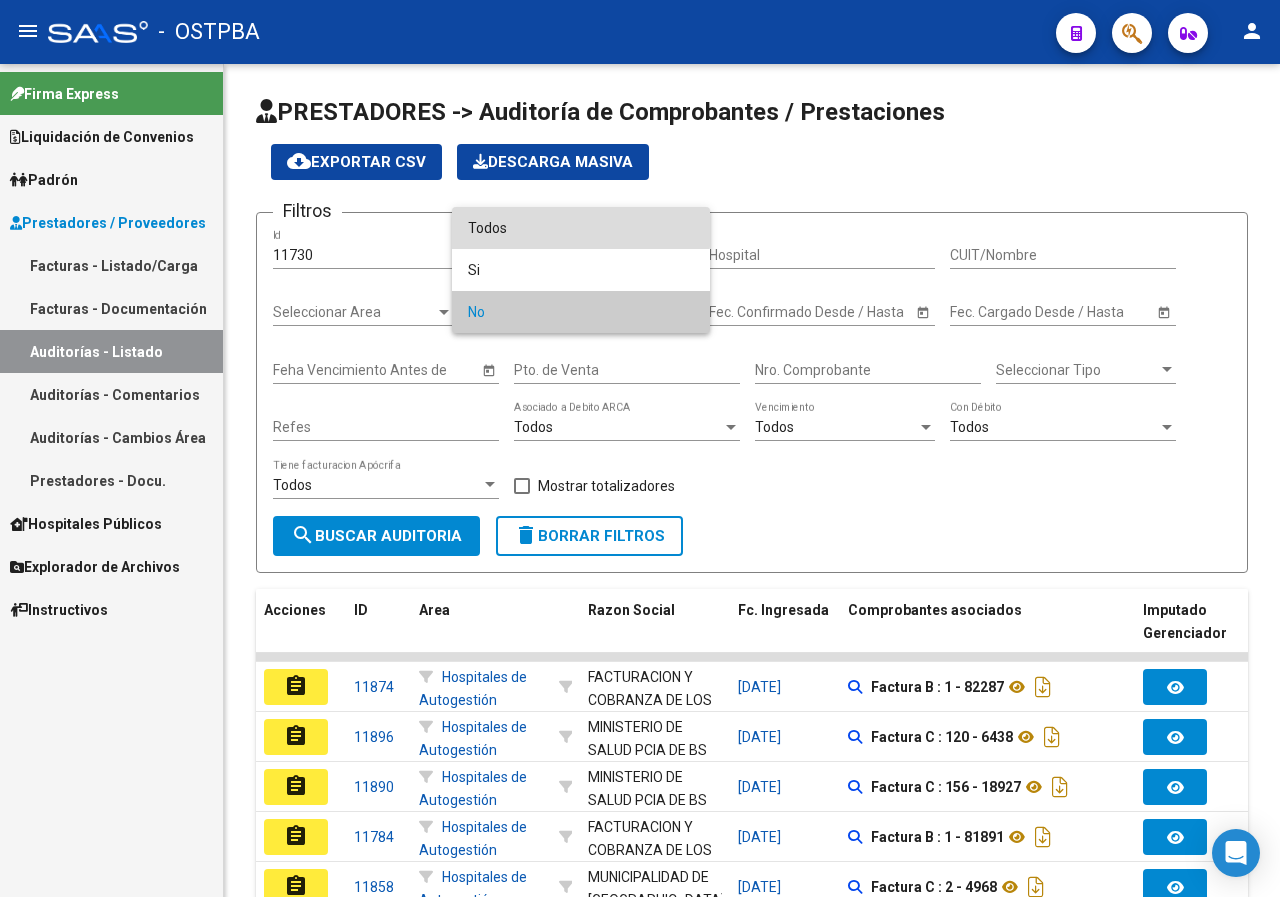 click on "Todos" at bounding box center (581, 228) 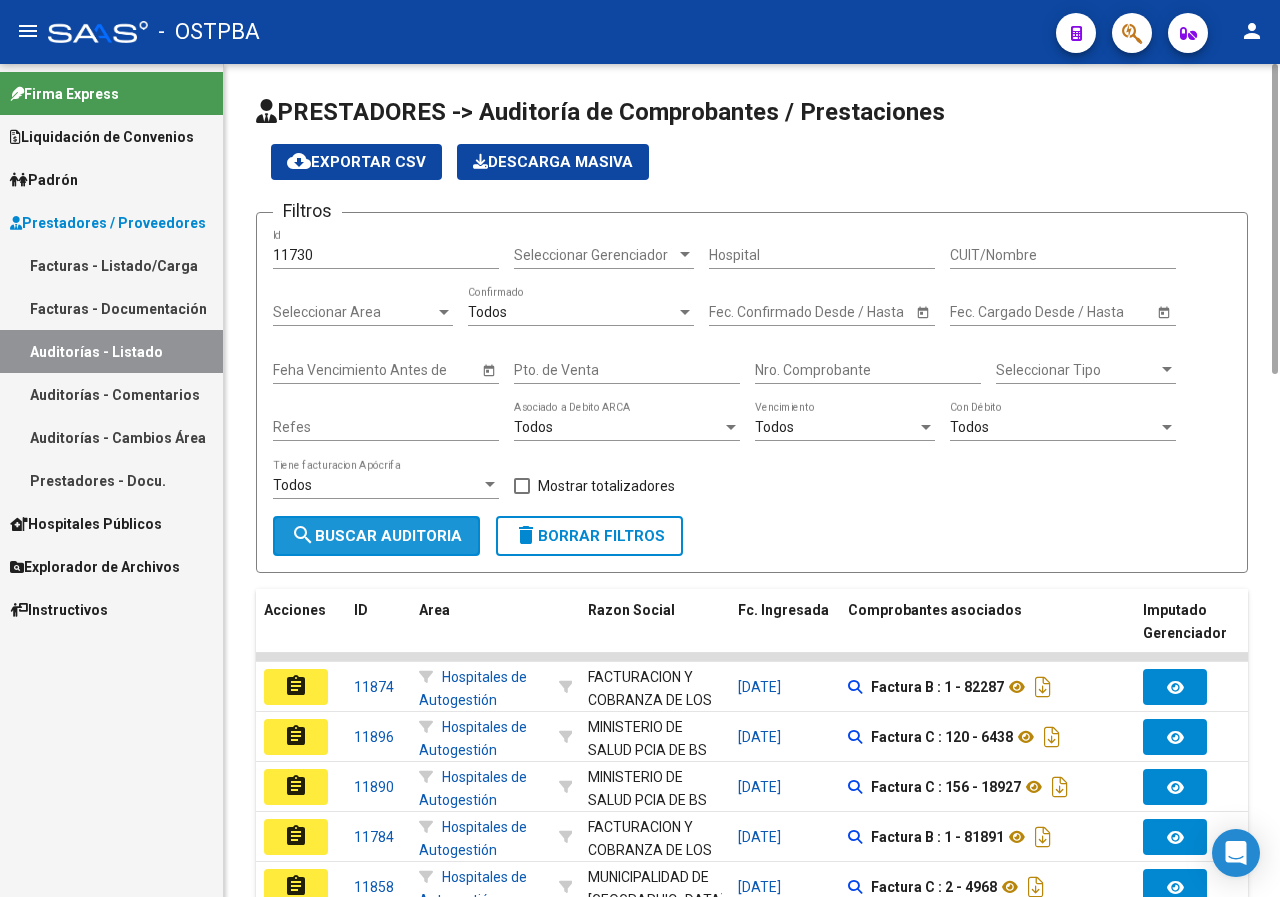 drag, startPoint x: 413, startPoint y: 533, endPoint x: 429, endPoint y: 524, distance: 18.35756 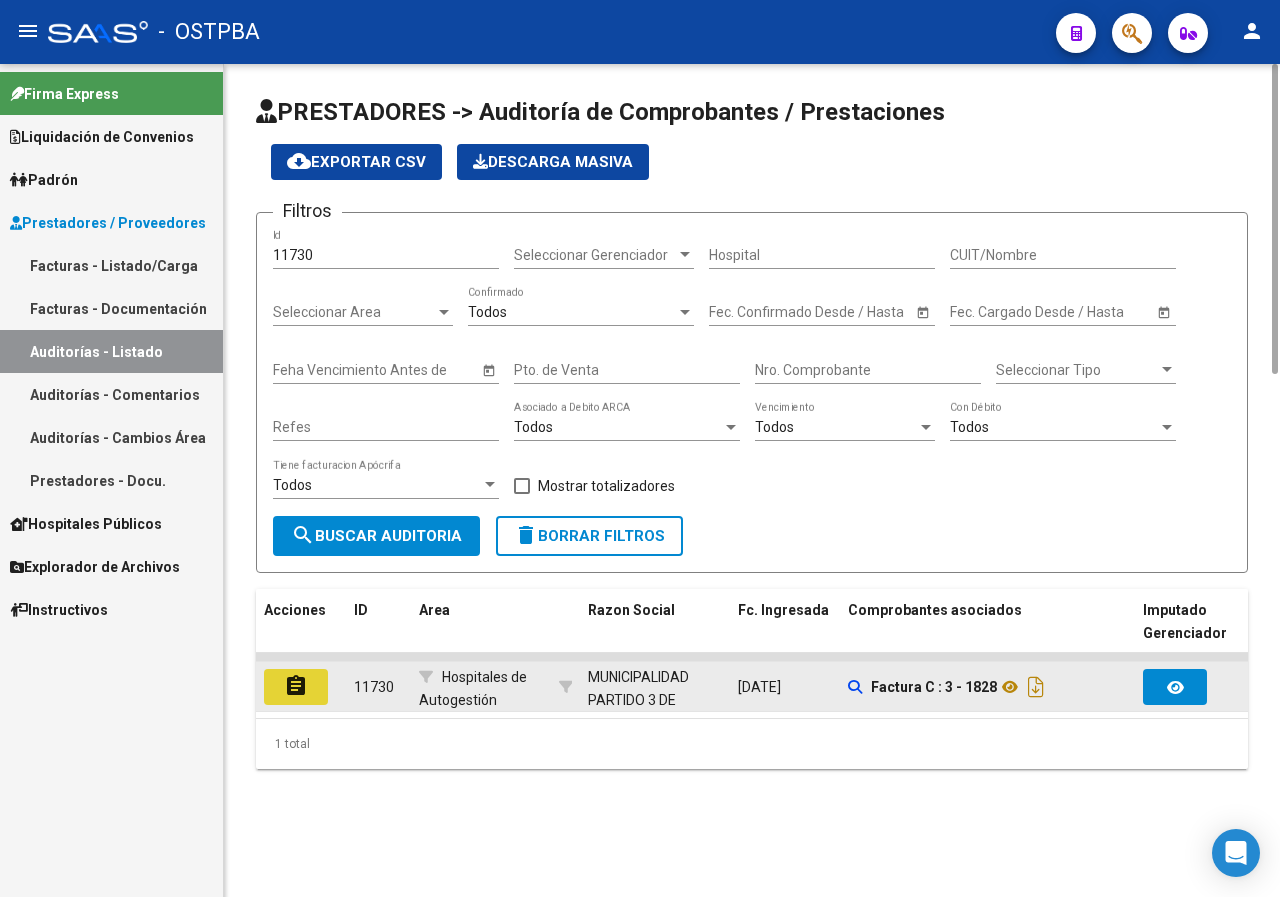 click on "assignment" 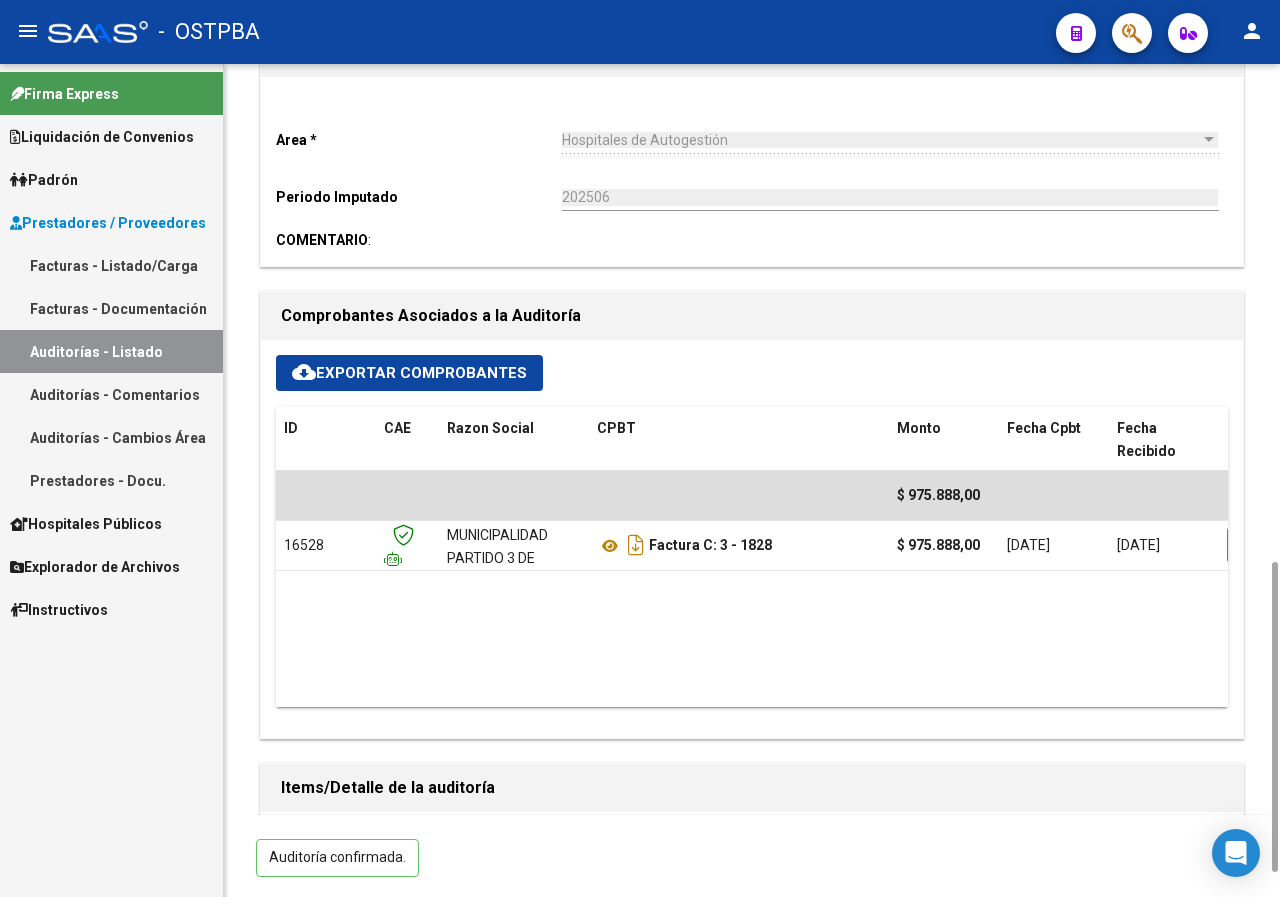 scroll, scrollTop: 800, scrollLeft: 0, axis: vertical 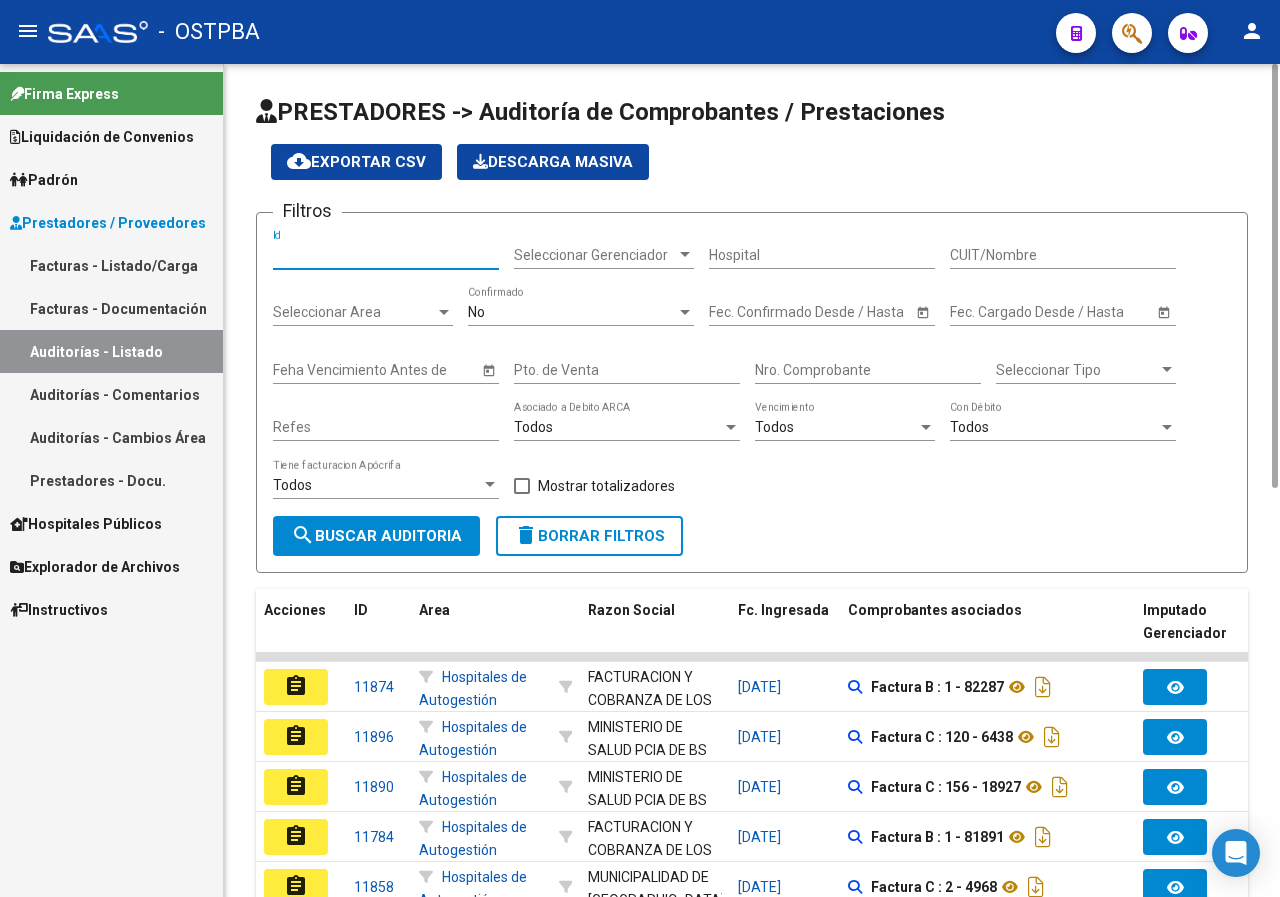 click on "Id" at bounding box center (386, 255) 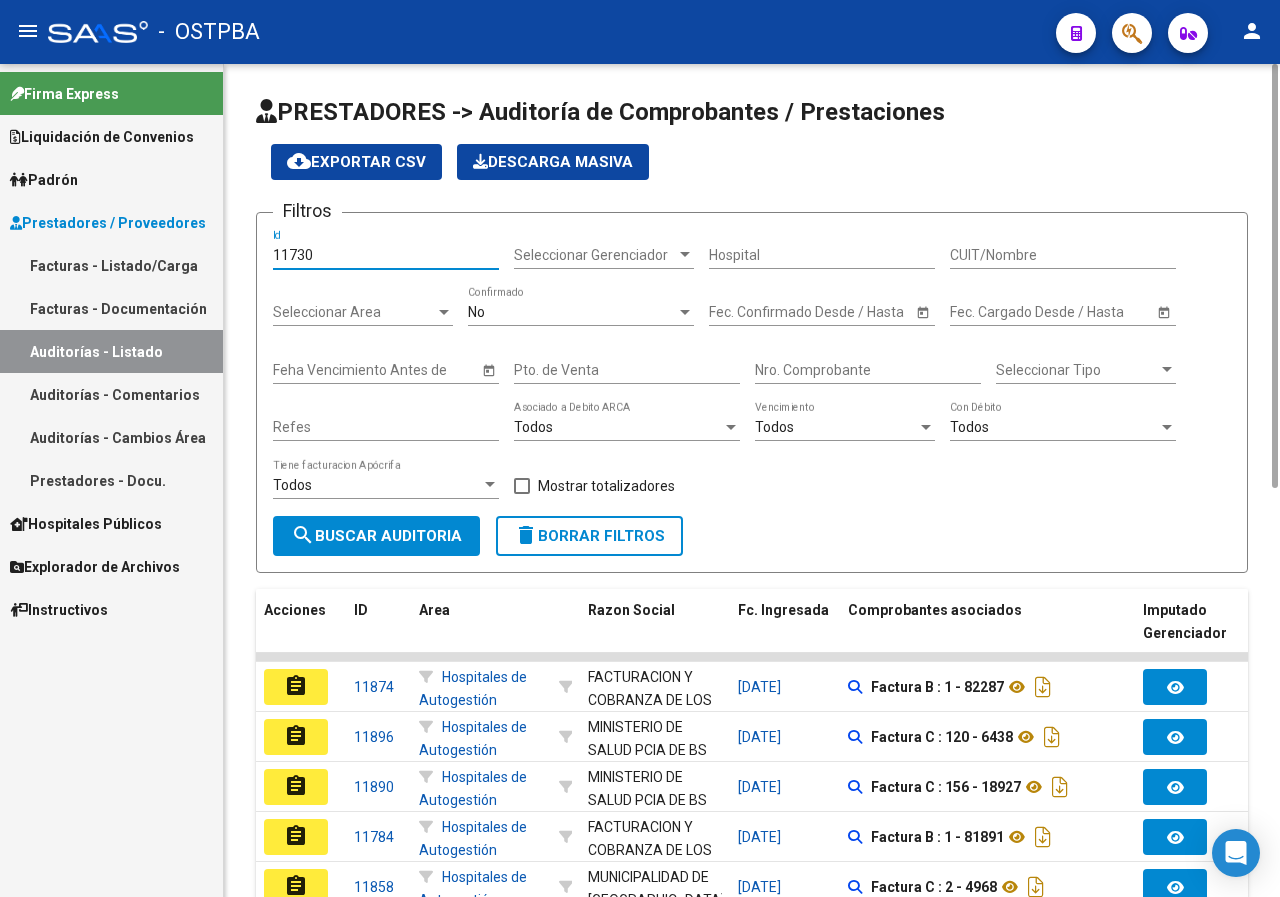 type on "11730" 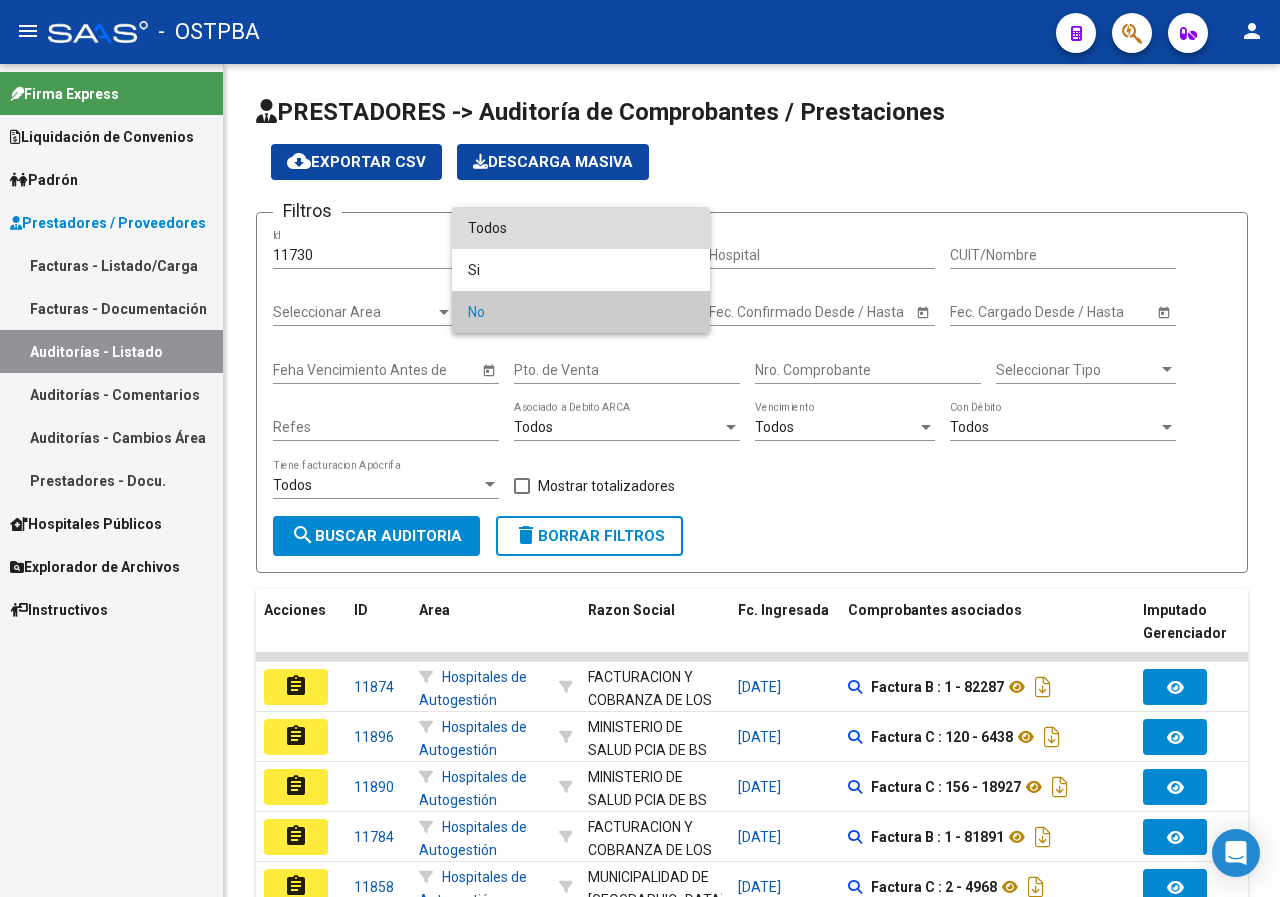 click on "Todos" at bounding box center (581, 228) 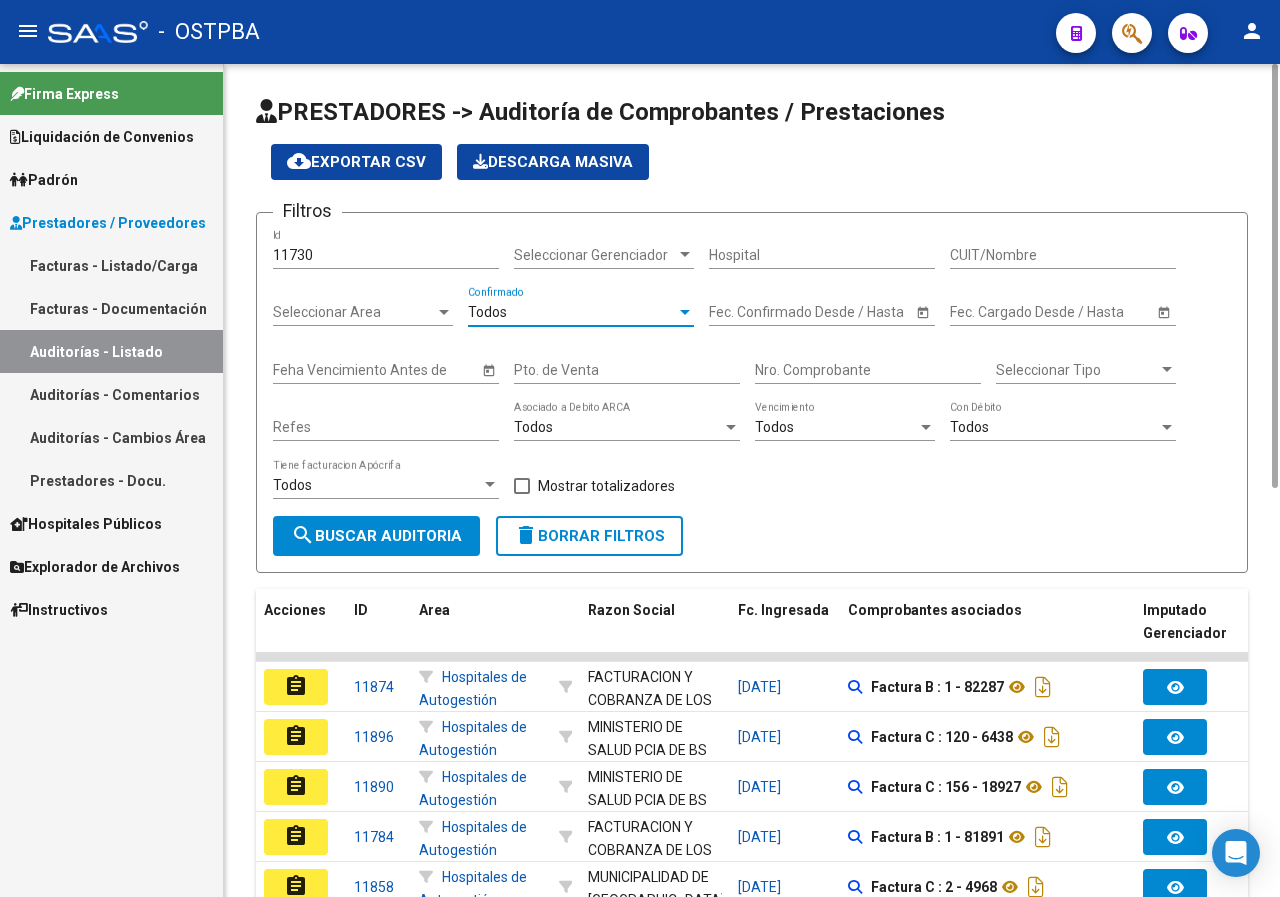 click on "search  Buscar Auditoria" 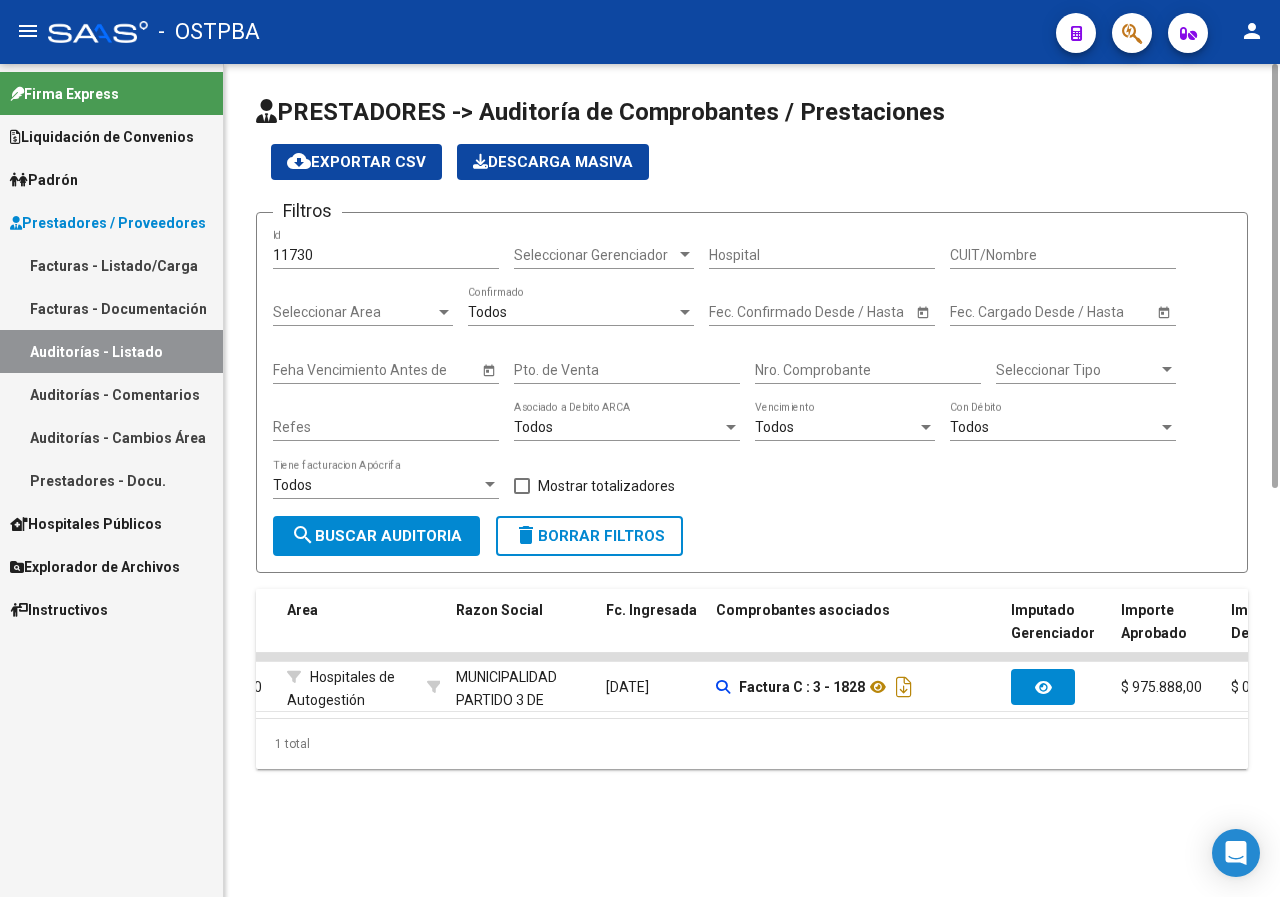 scroll, scrollTop: 0, scrollLeft: 0, axis: both 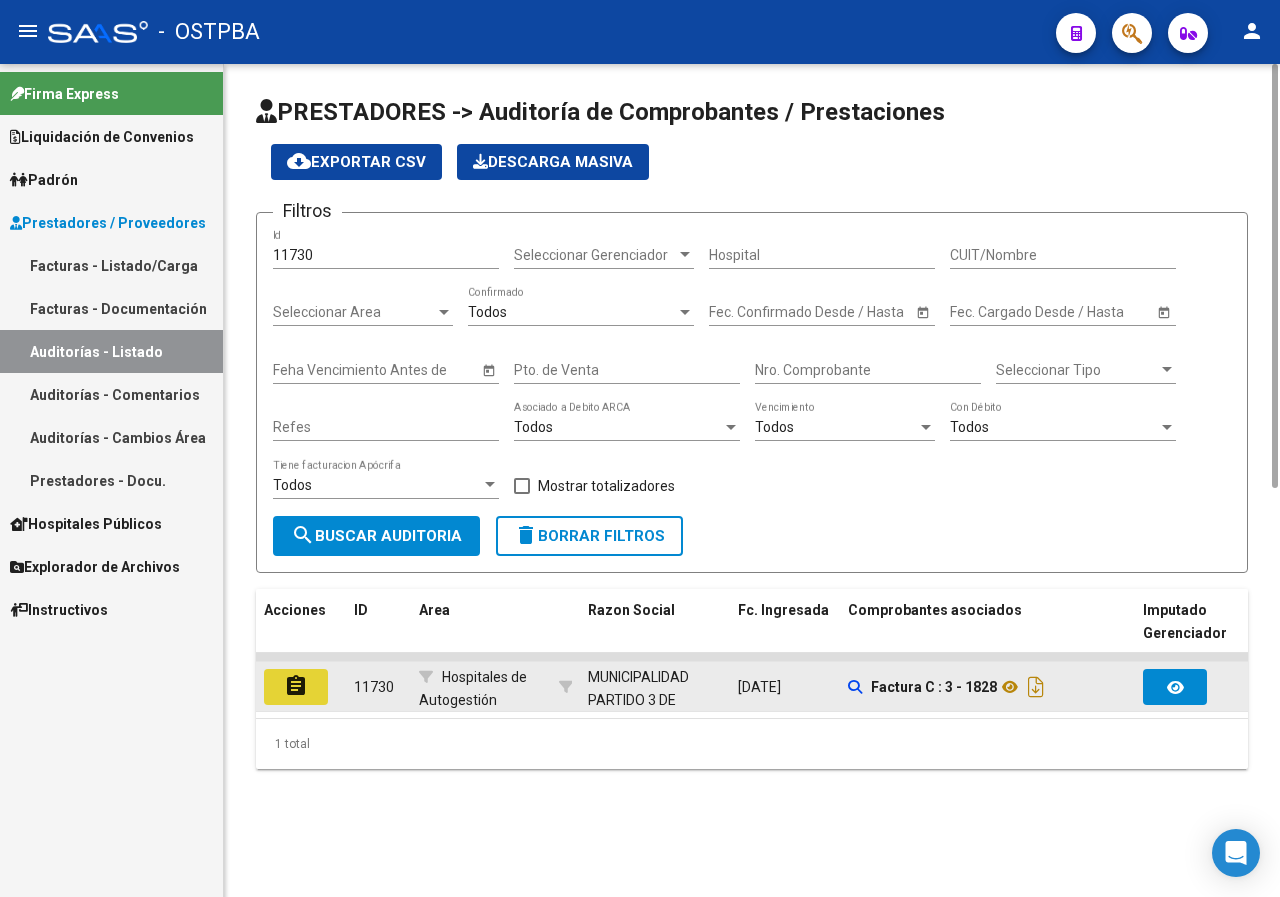 click on "assignment" 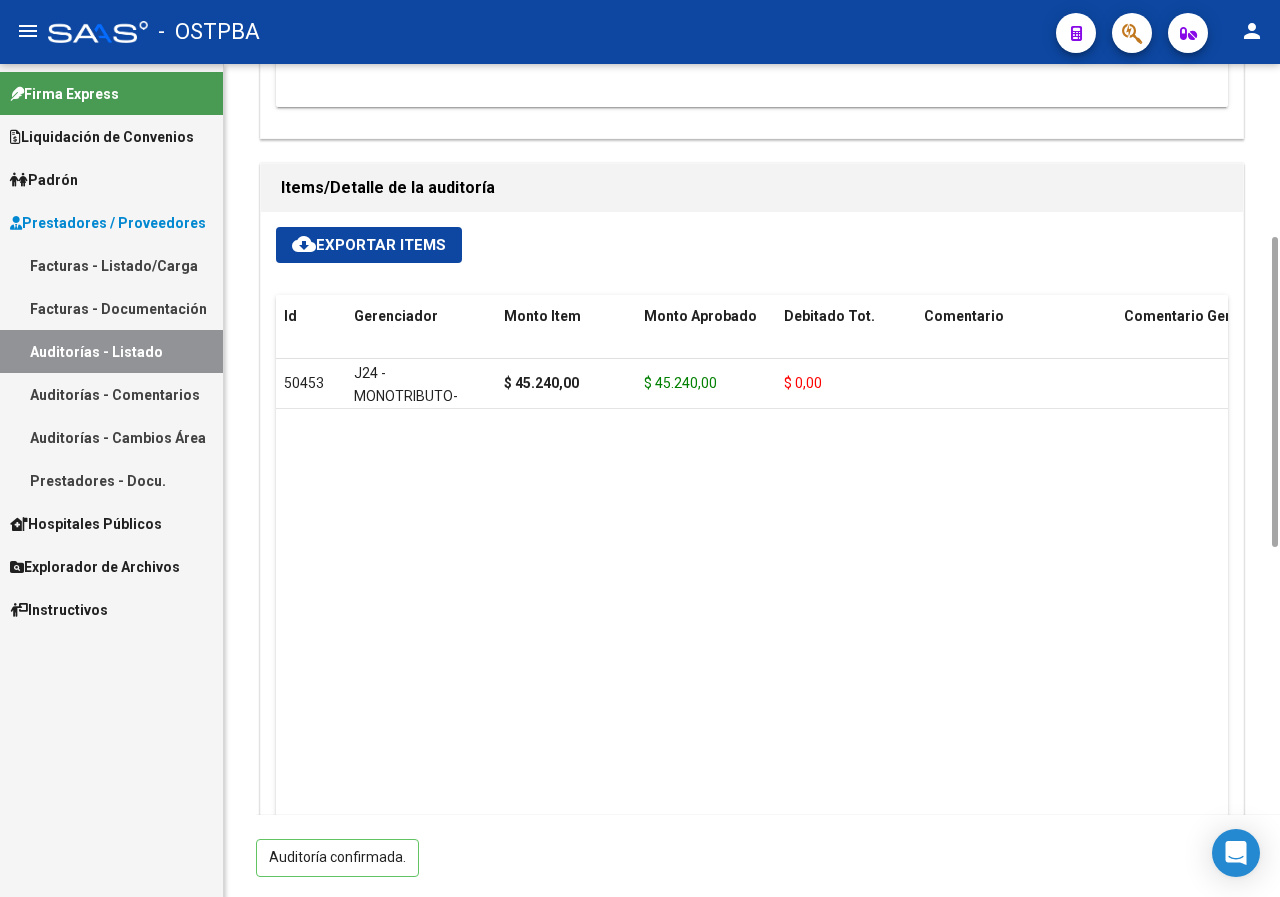 scroll, scrollTop: 1400, scrollLeft: 0, axis: vertical 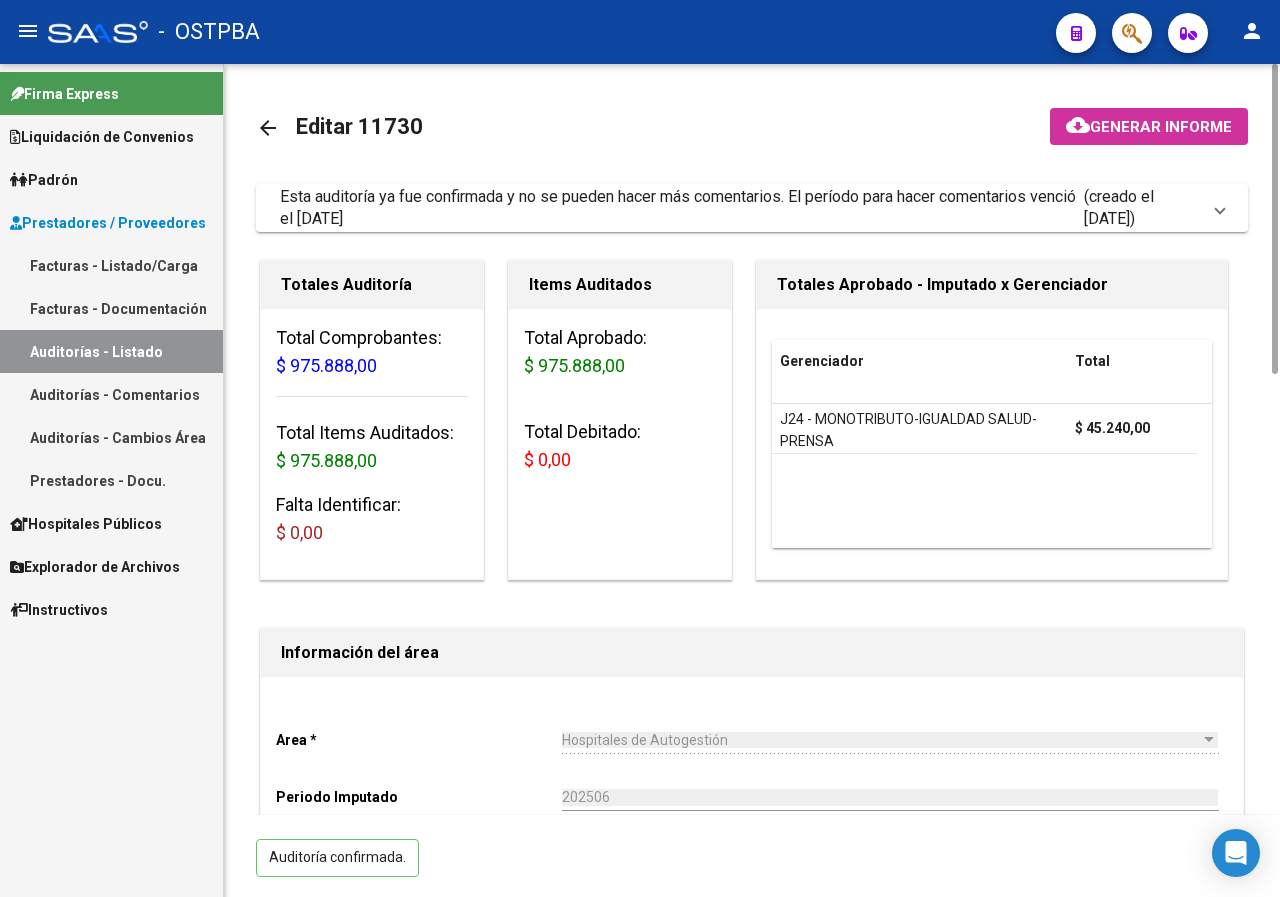 click on "Generar informe" 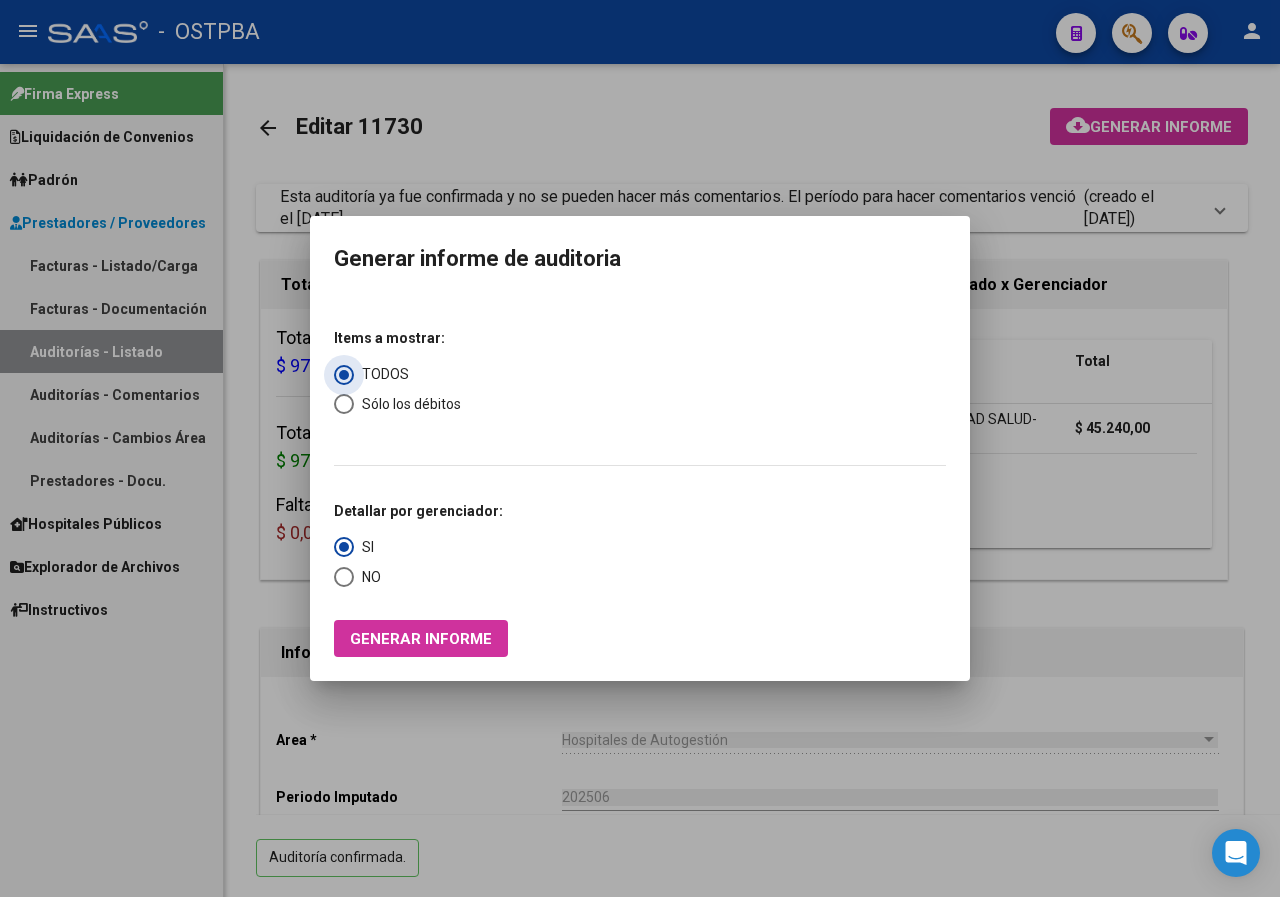 click on "Generar informe" at bounding box center [421, 639] 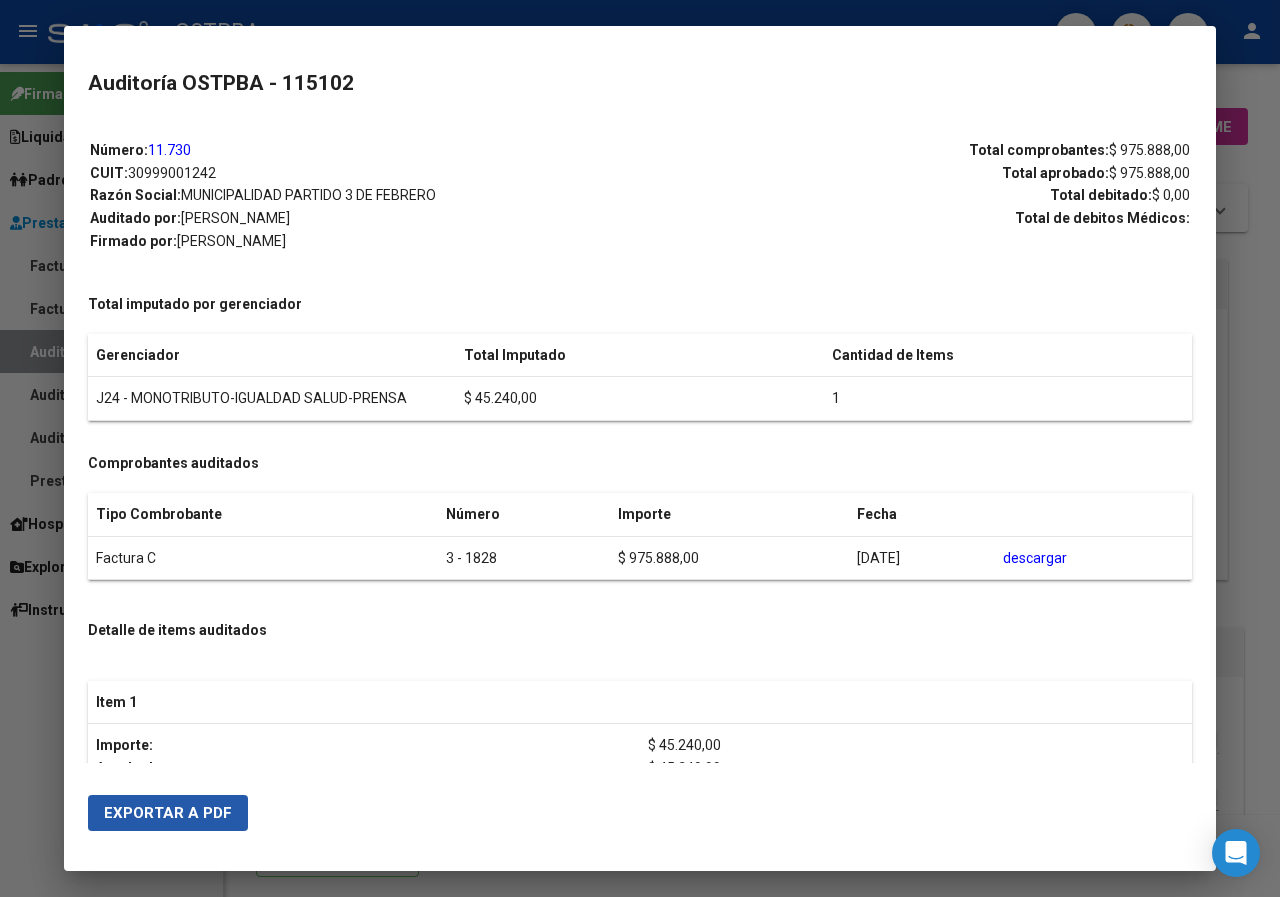 click on "Exportar a PDF" at bounding box center (168, 813) 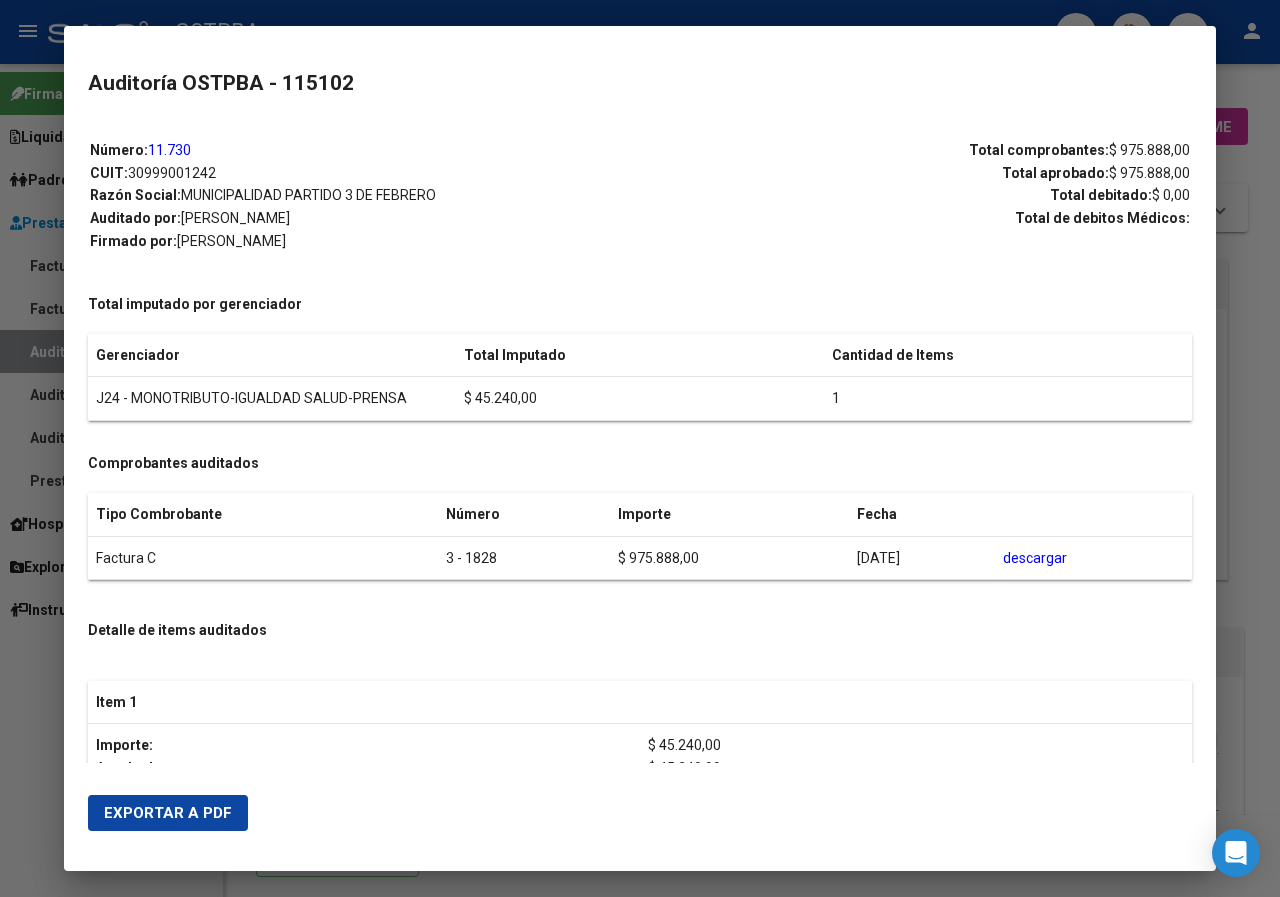 drag, startPoint x: 1276, startPoint y: 356, endPoint x: 1236, endPoint y: 330, distance: 47.707443 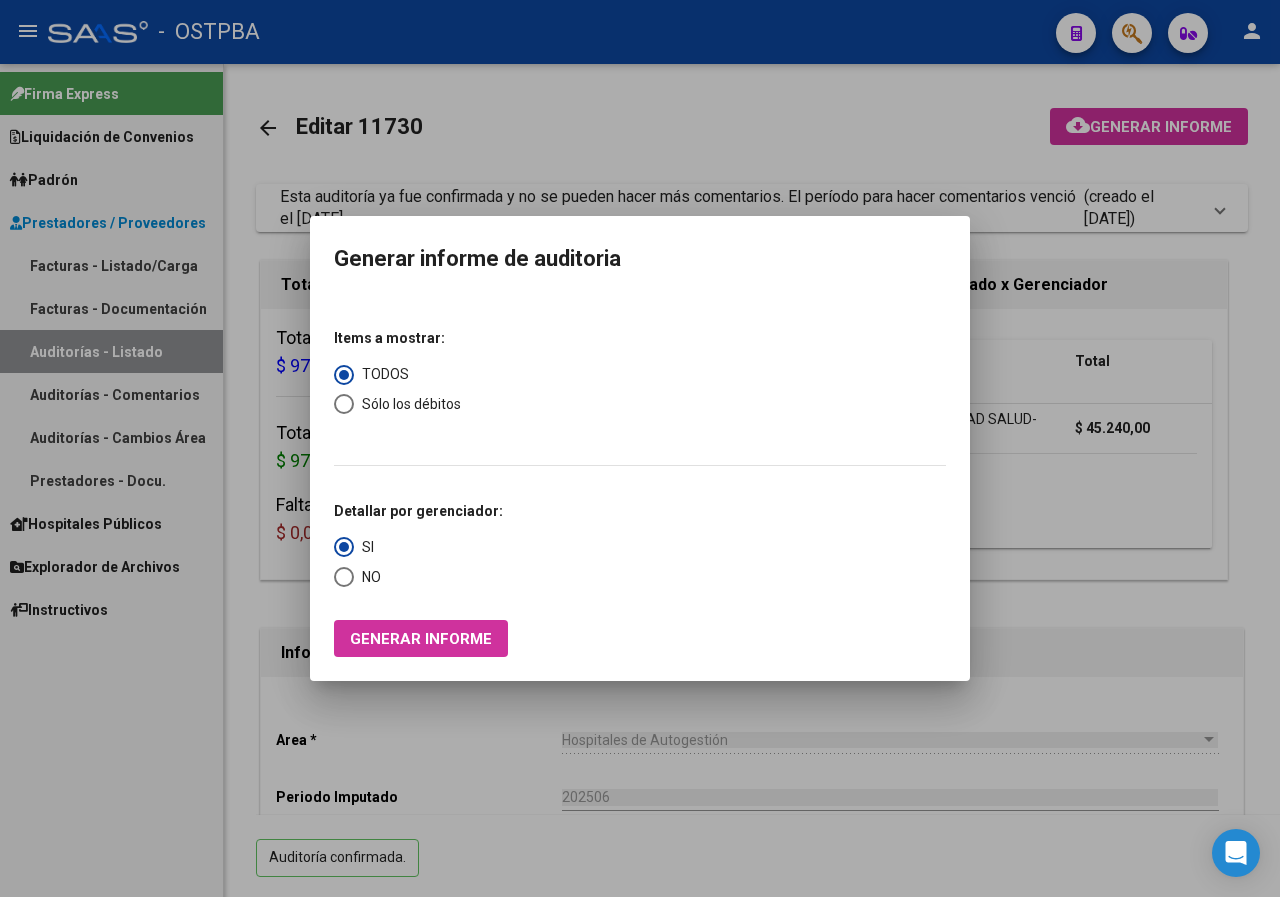 click at bounding box center [640, 448] 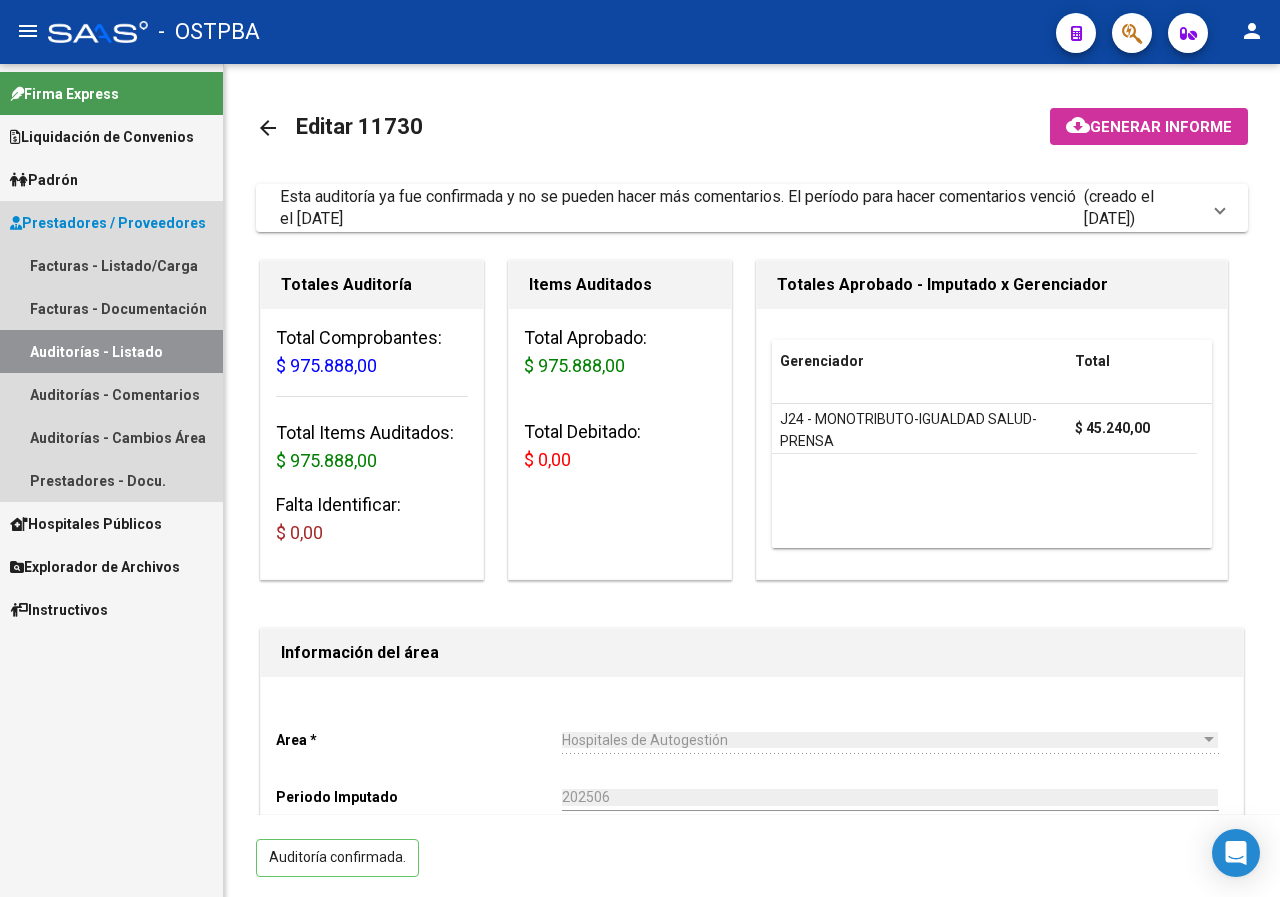 click on "Auditorías - Listado" at bounding box center (111, 351) 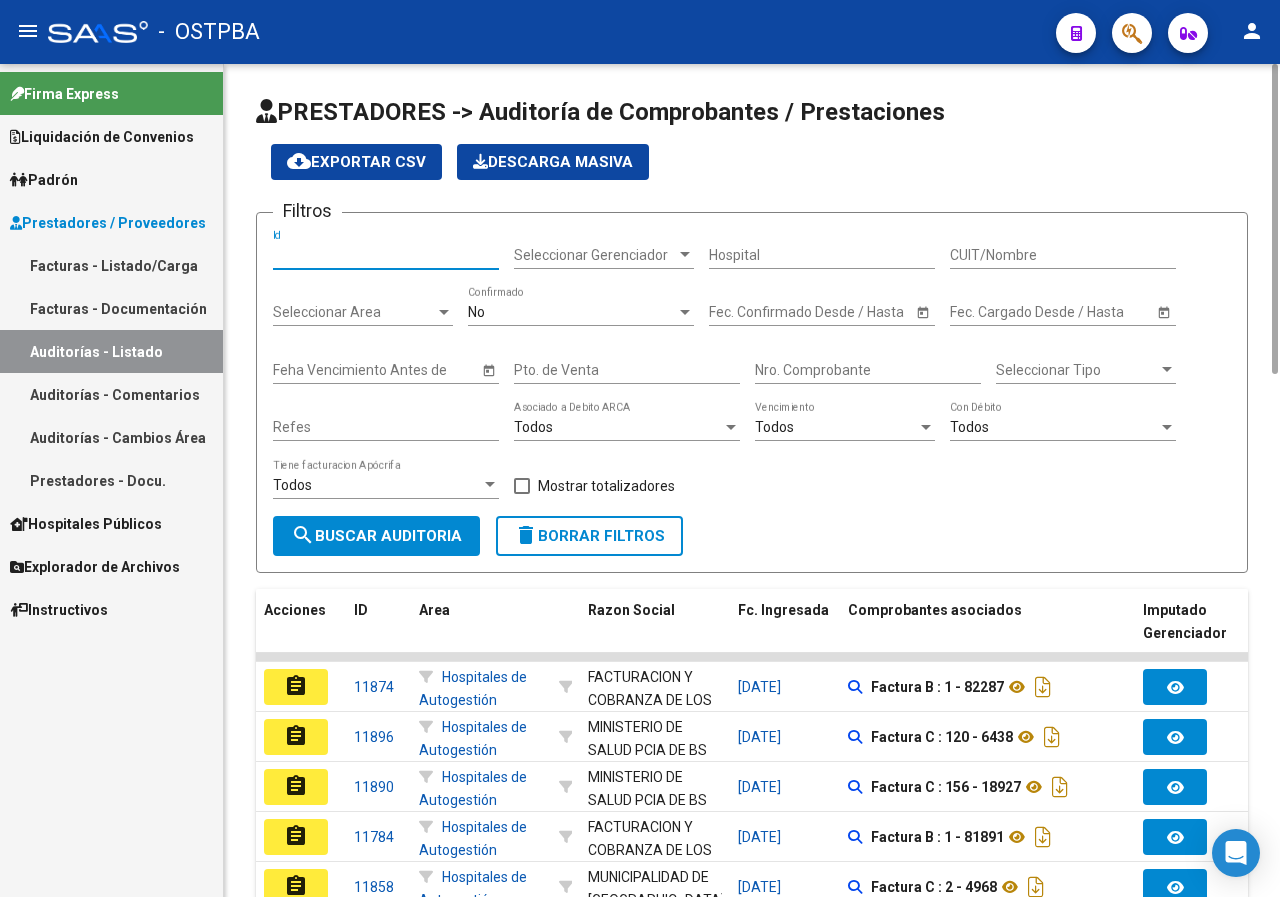 click on "Id" at bounding box center [386, 255] 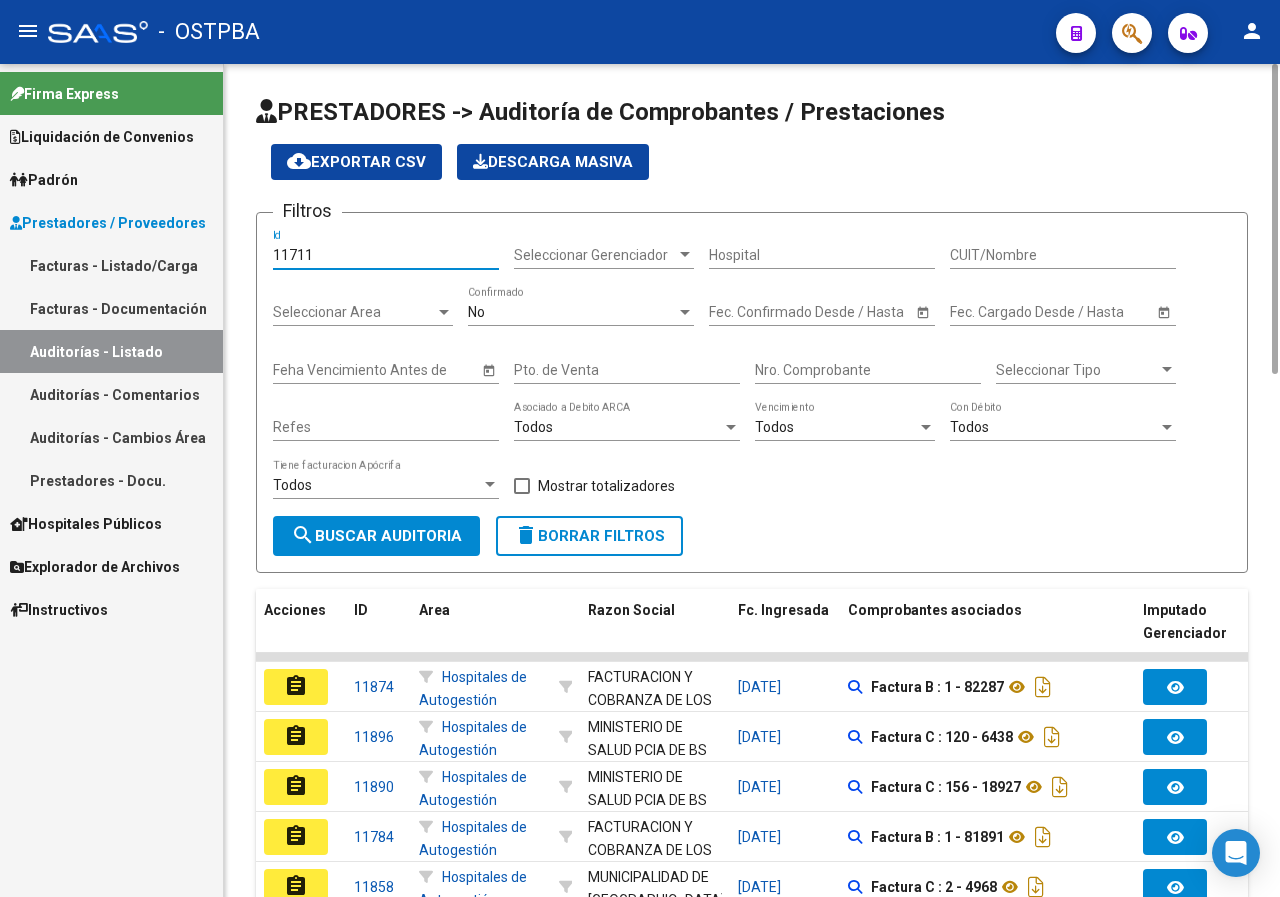 type on "11711" 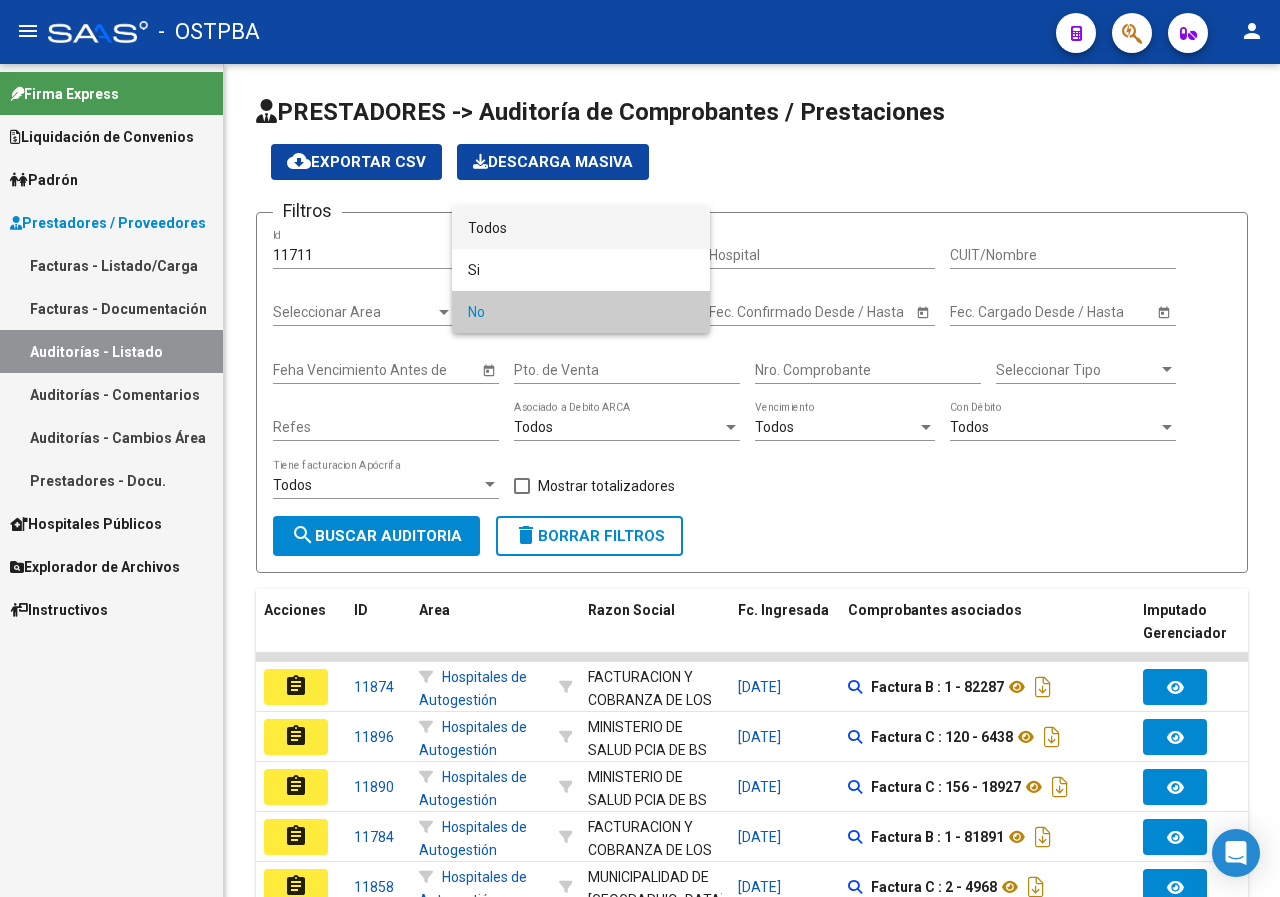 click on "Todos" at bounding box center [581, 228] 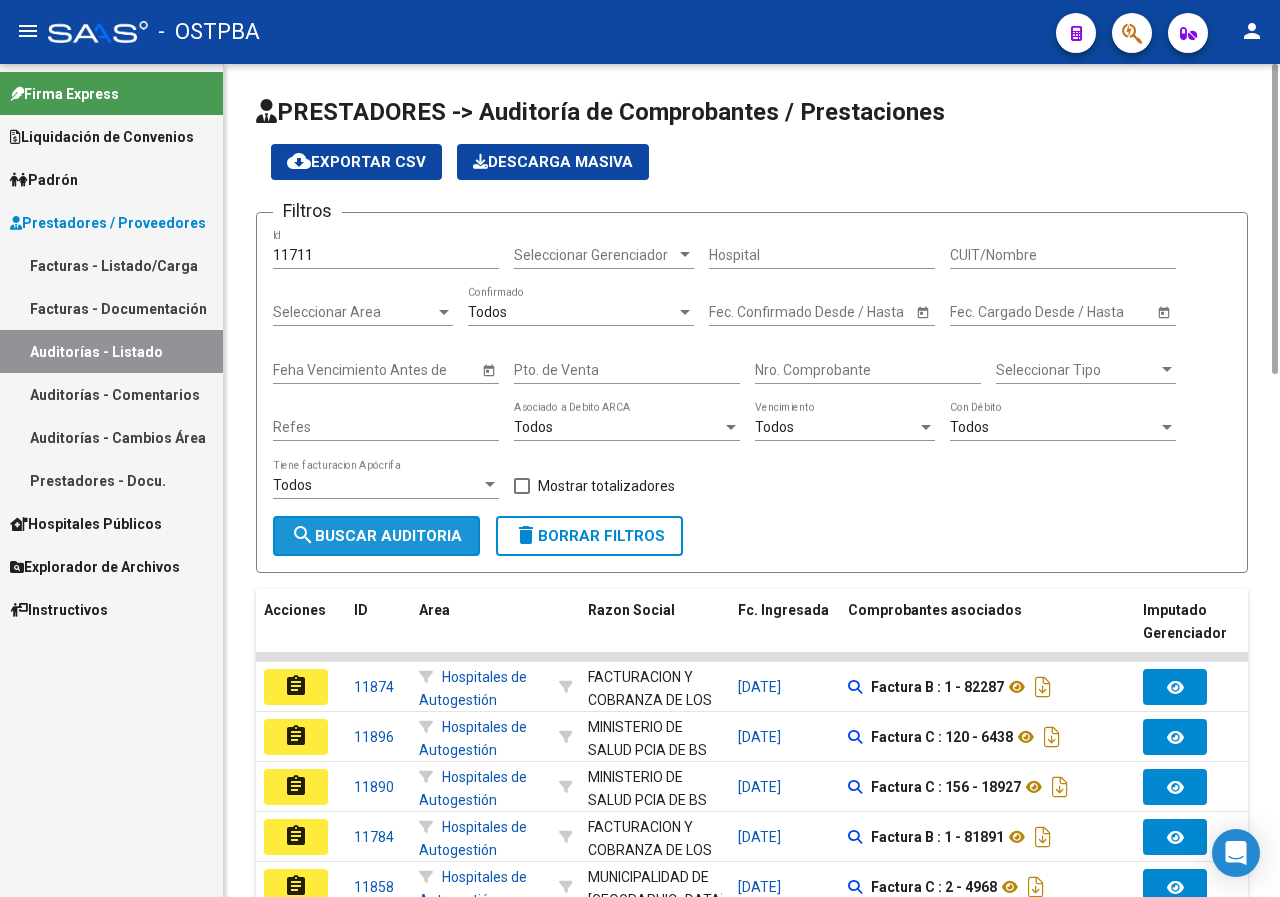 click on "search  Buscar Auditoria" 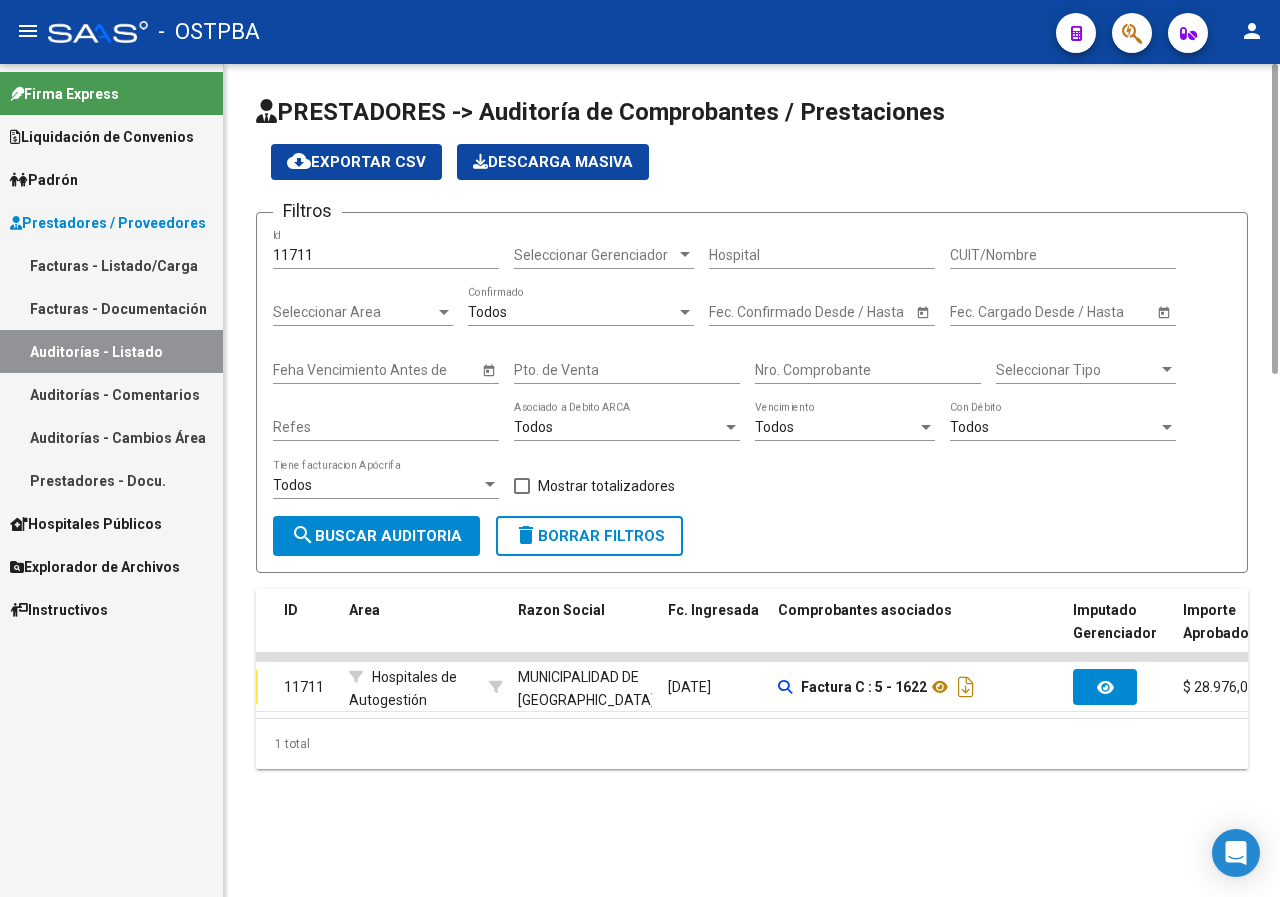 scroll, scrollTop: 0, scrollLeft: 0, axis: both 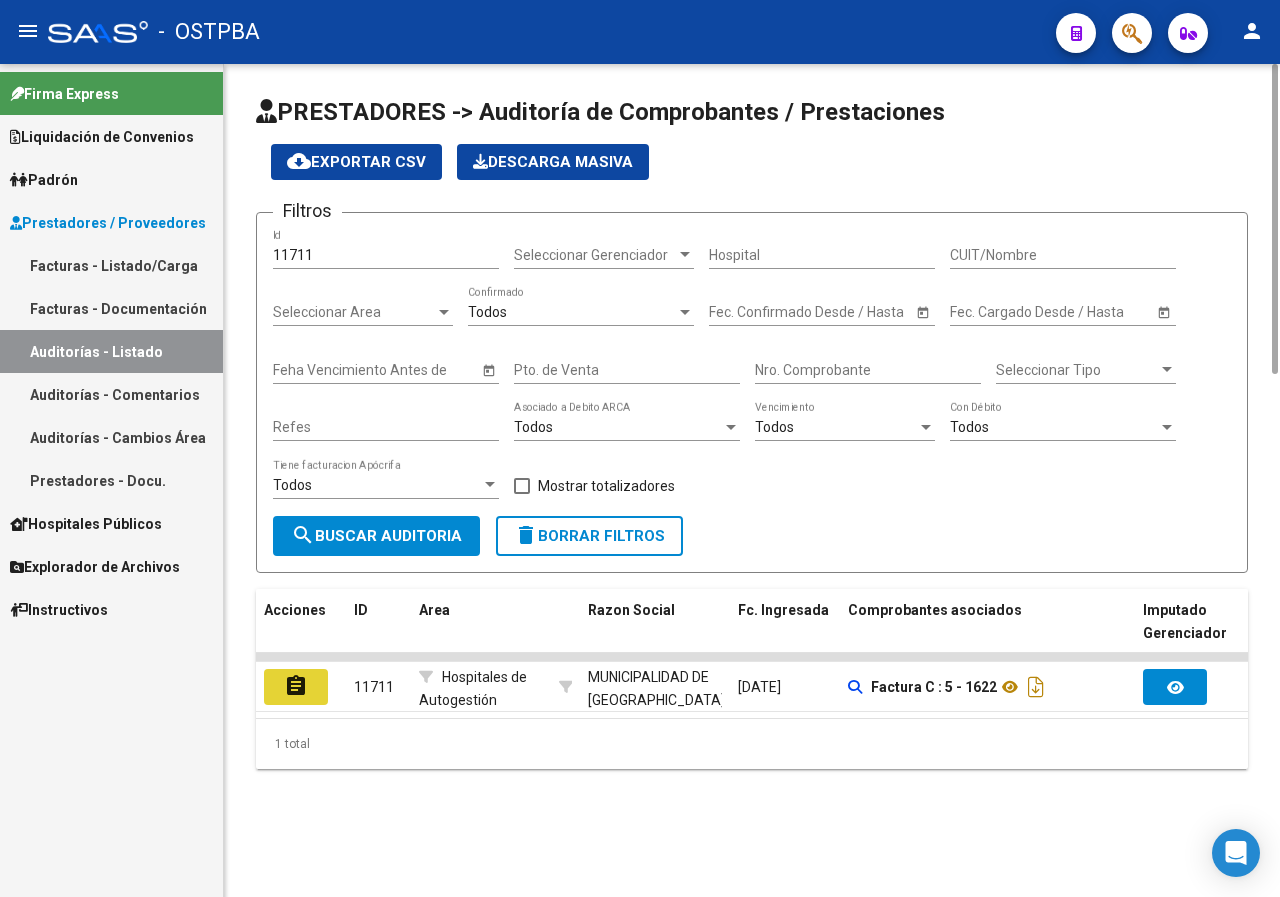 drag, startPoint x: 307, startPoint y: 690, endPoint x: 448, endPoint y: 691, distance: 141.00354 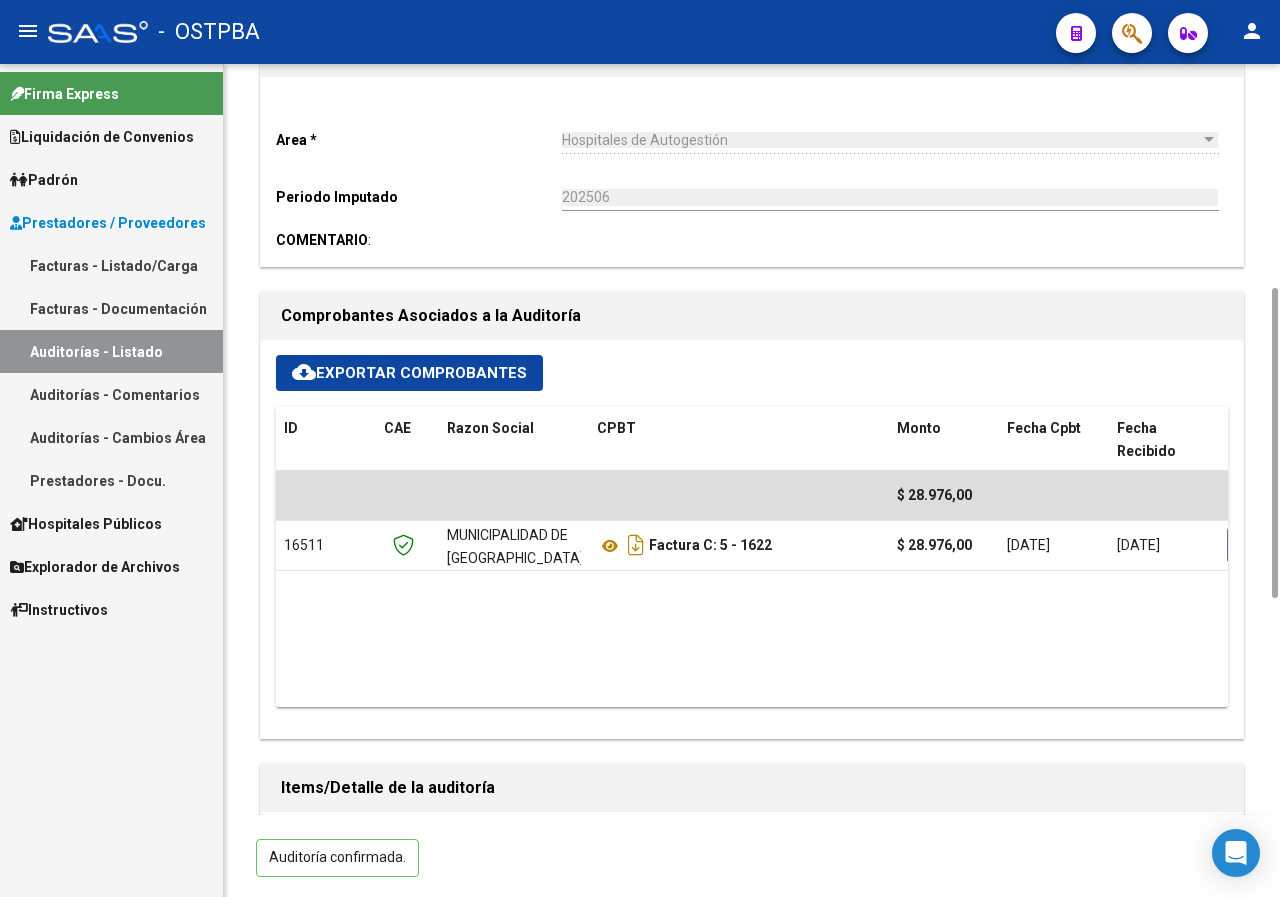 scroll, scrollTop: 800, scrollLeft: 0, axis: vertical 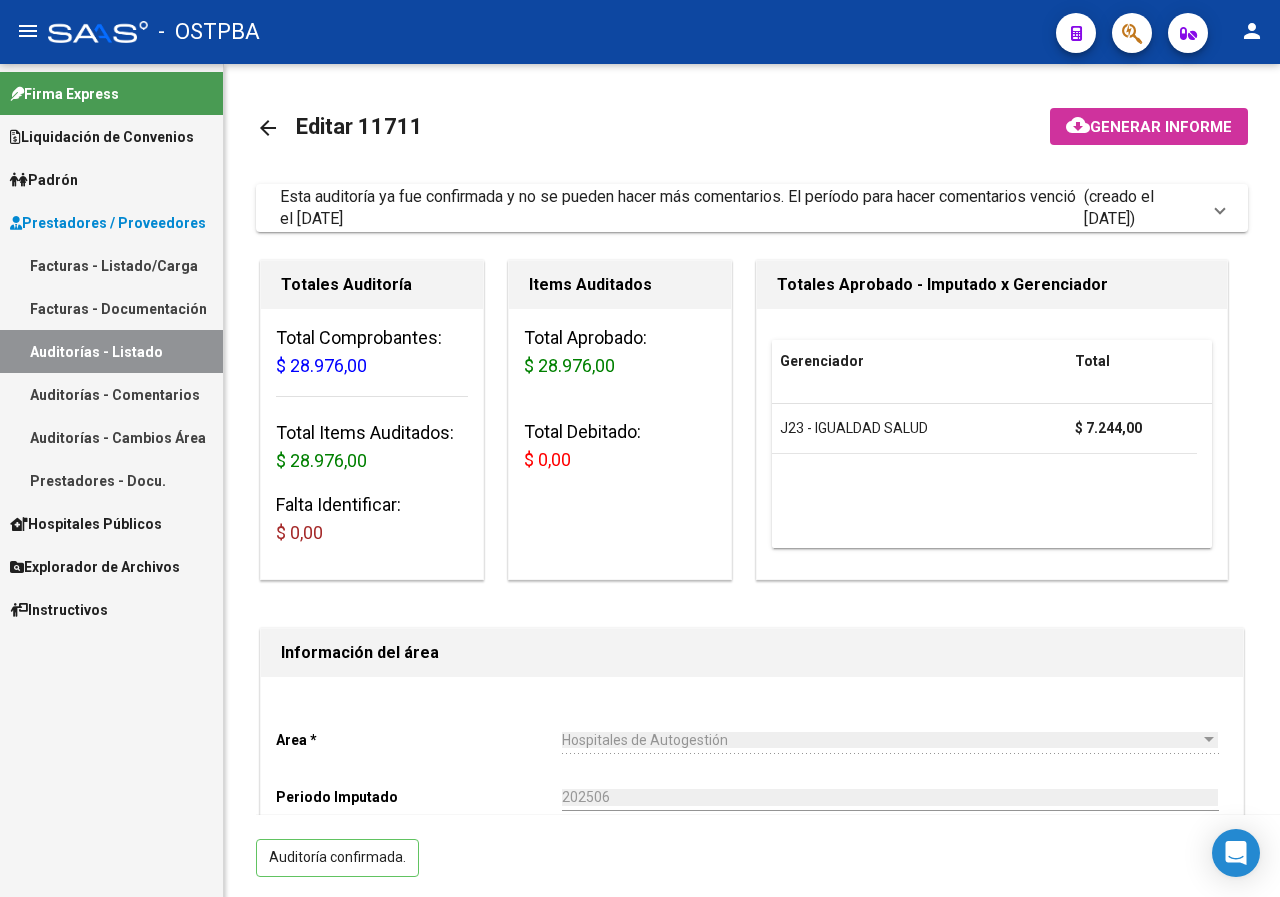 drag, startPoint x: 146, startPoint y: 349, endPoint x: 152, endPoint y: 360, distance: 12.529964 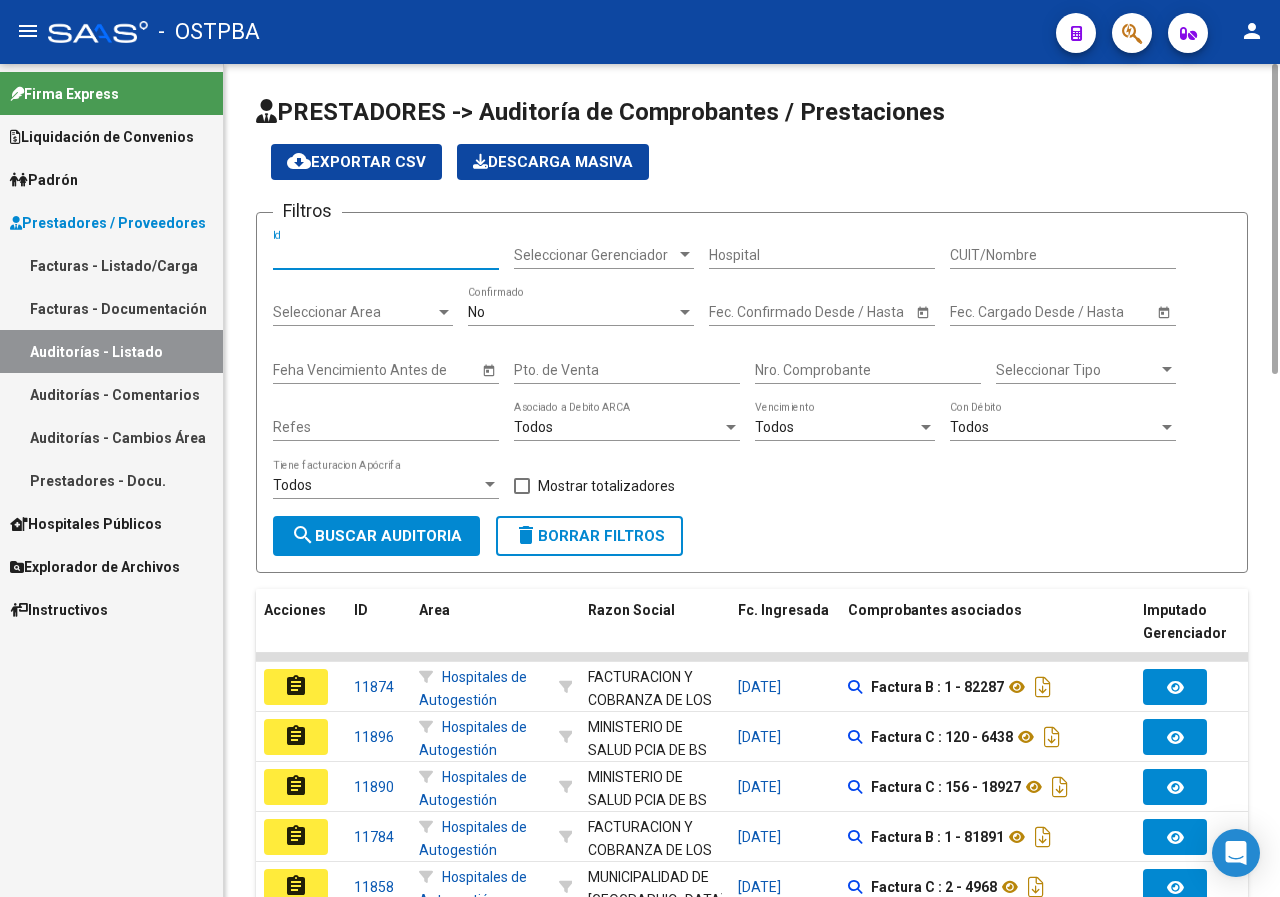 click on "Id" at bounding box center [386, 255] 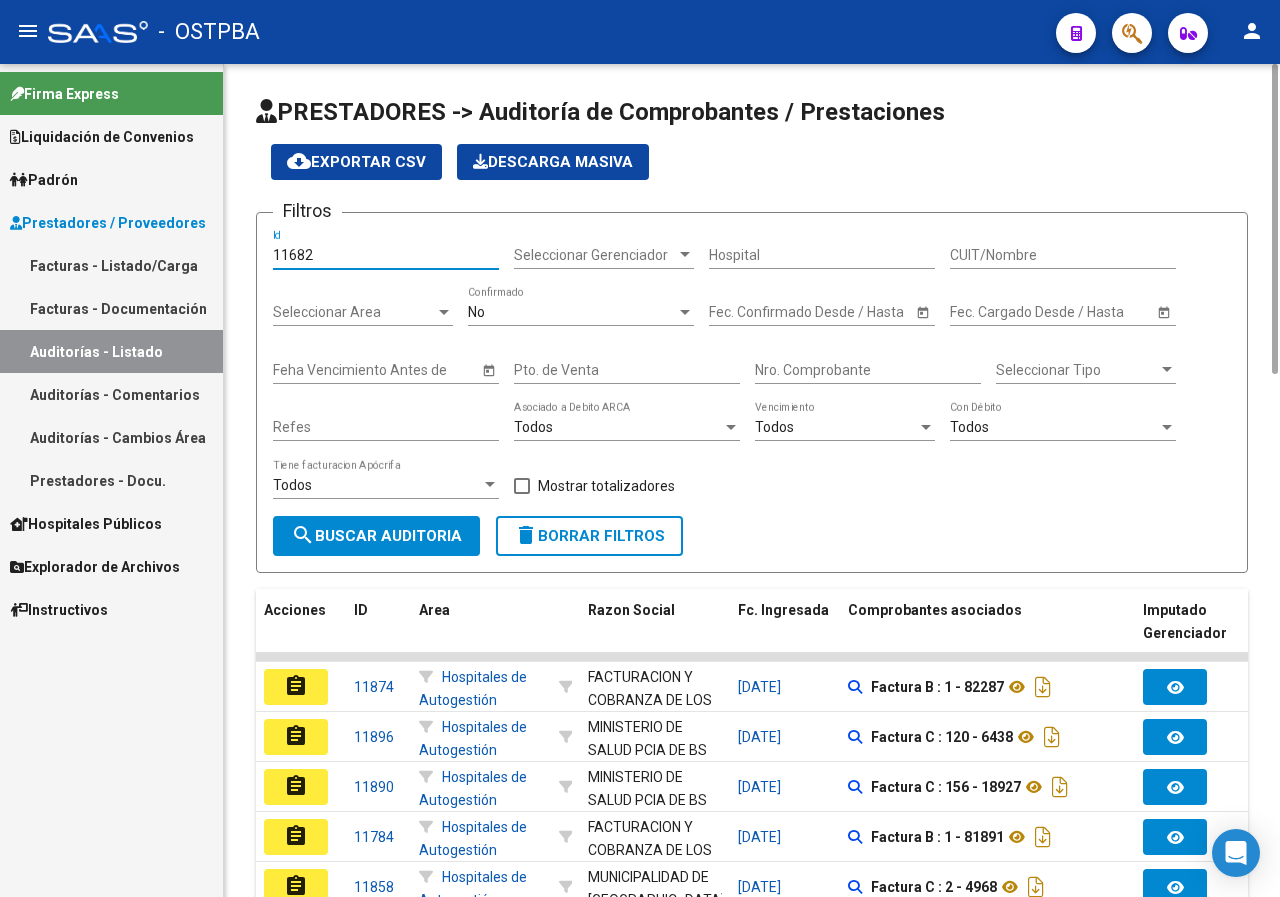 type on "11682" 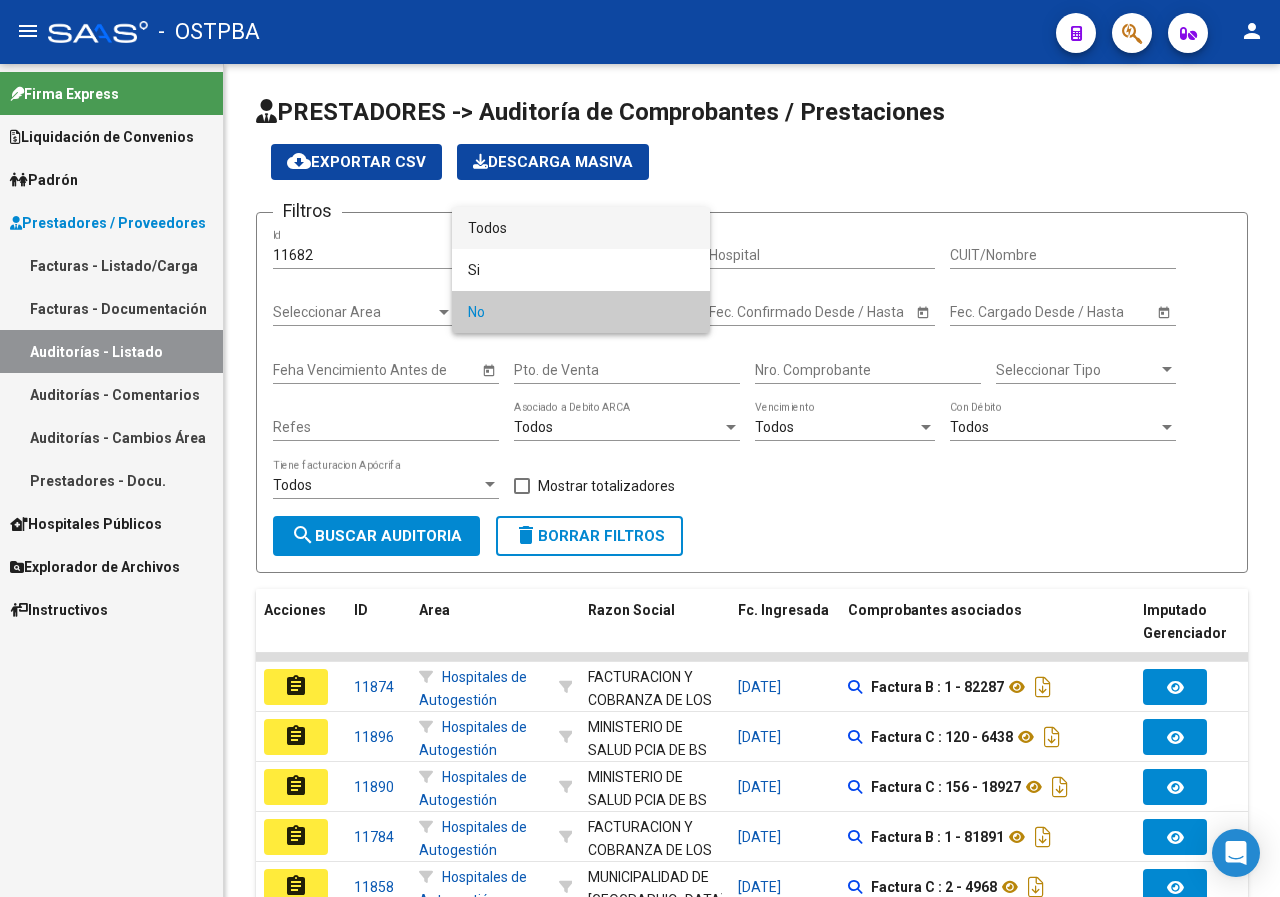 click on "Todos" at bounding box center [581, 228] 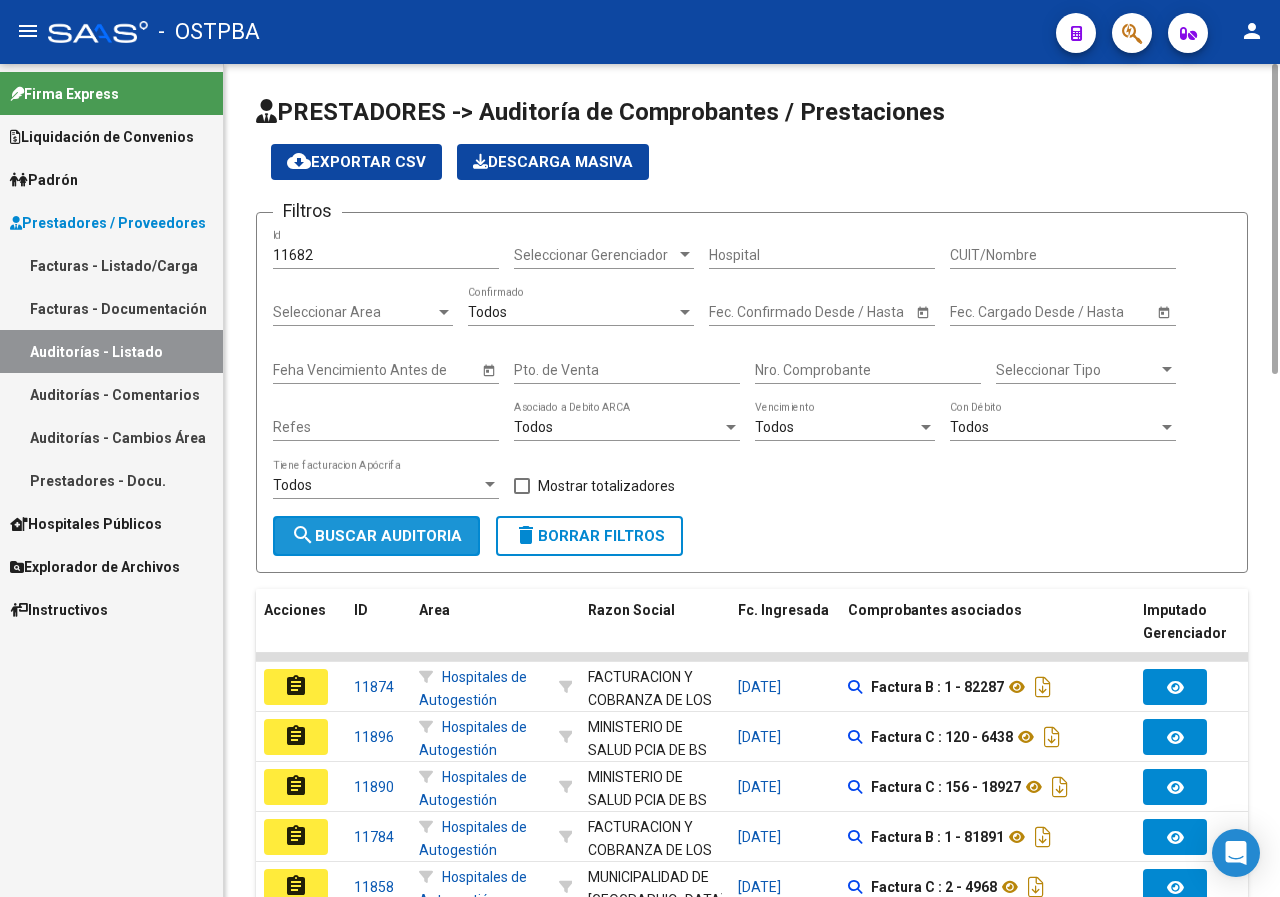 click on "search  Buscar Auditoria" 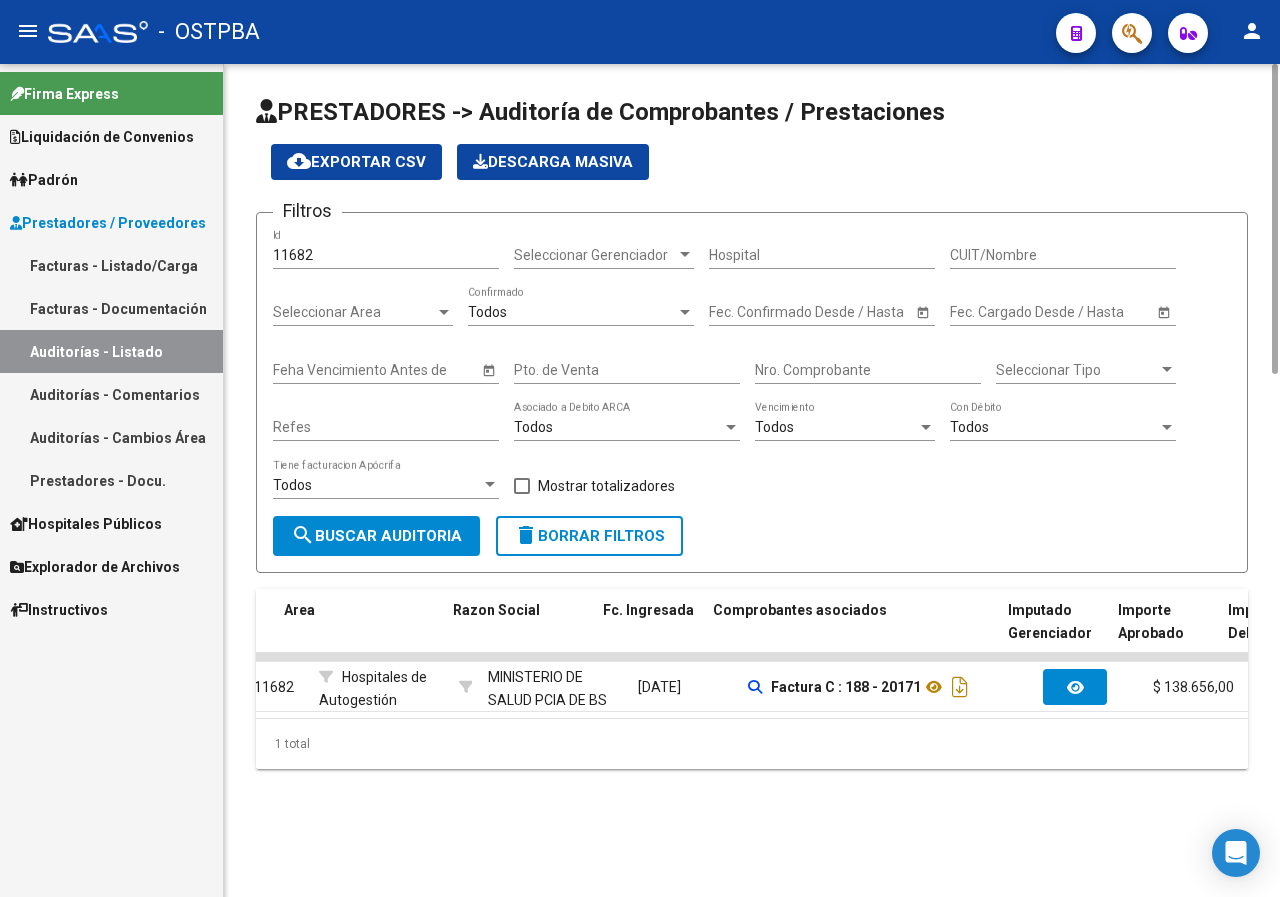 scroll, scrollTop: 0, scrollLeft: 135, axis: horizontal 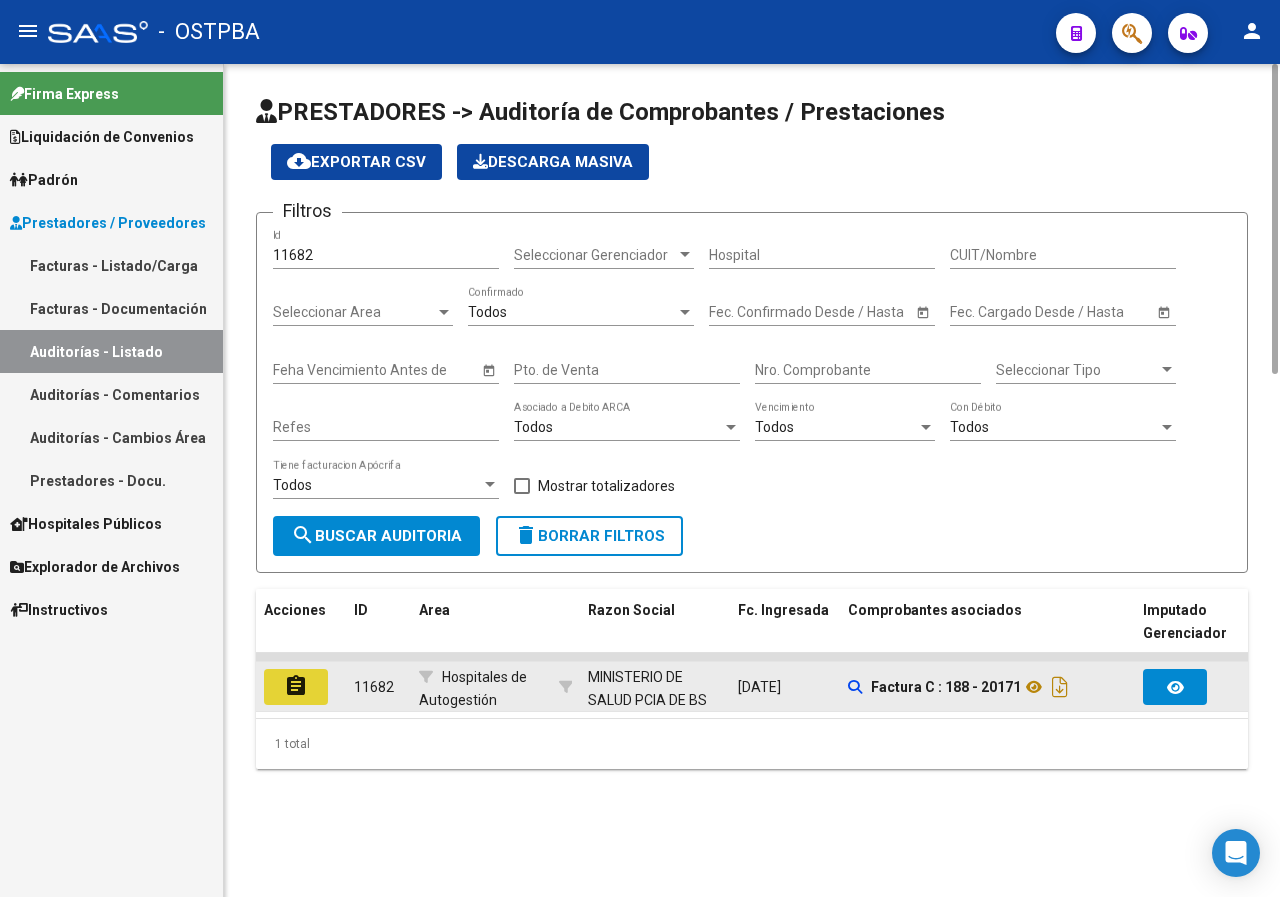 click on "assignment" 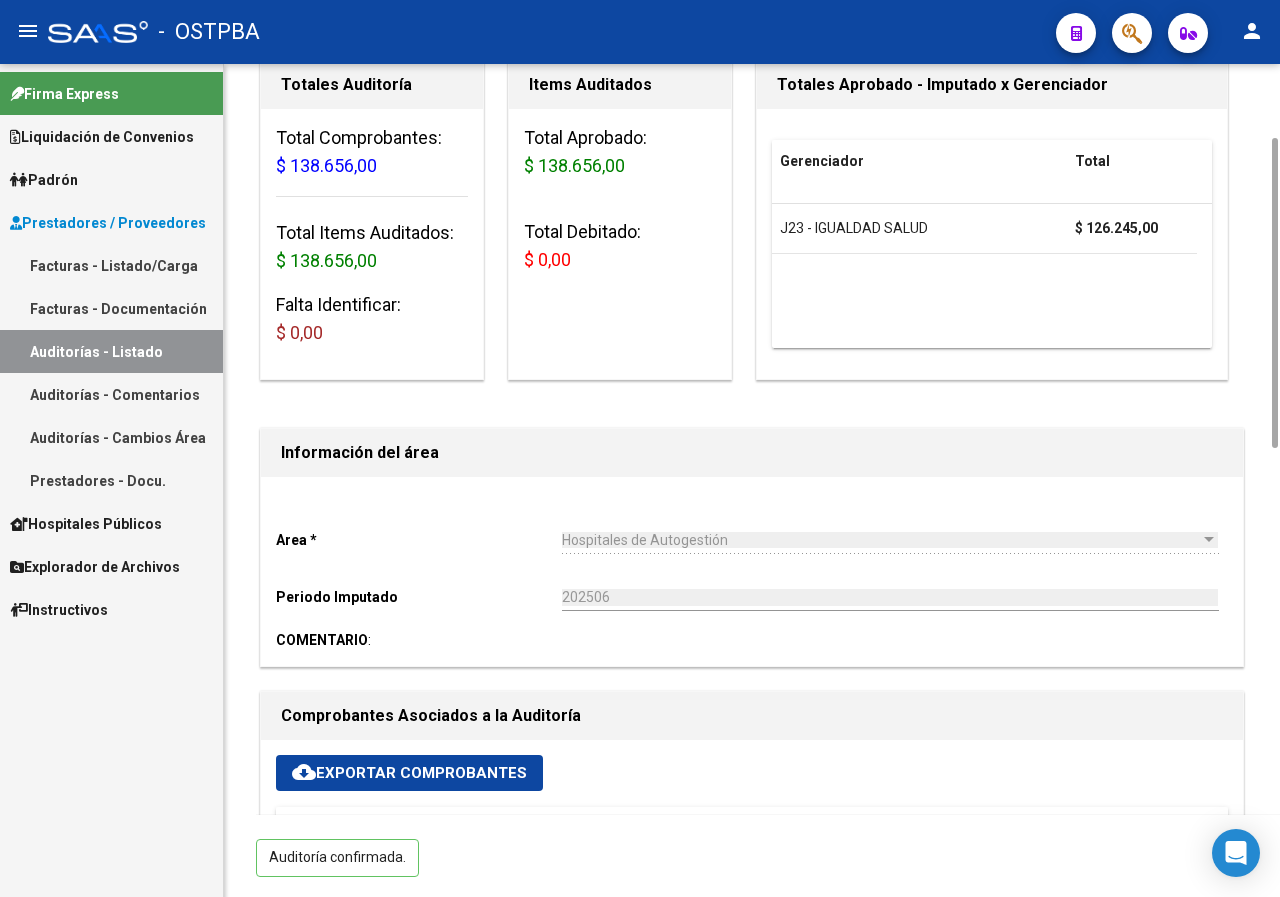 scroll, scrollTop: 0, scrollLeft: 0, axis: both 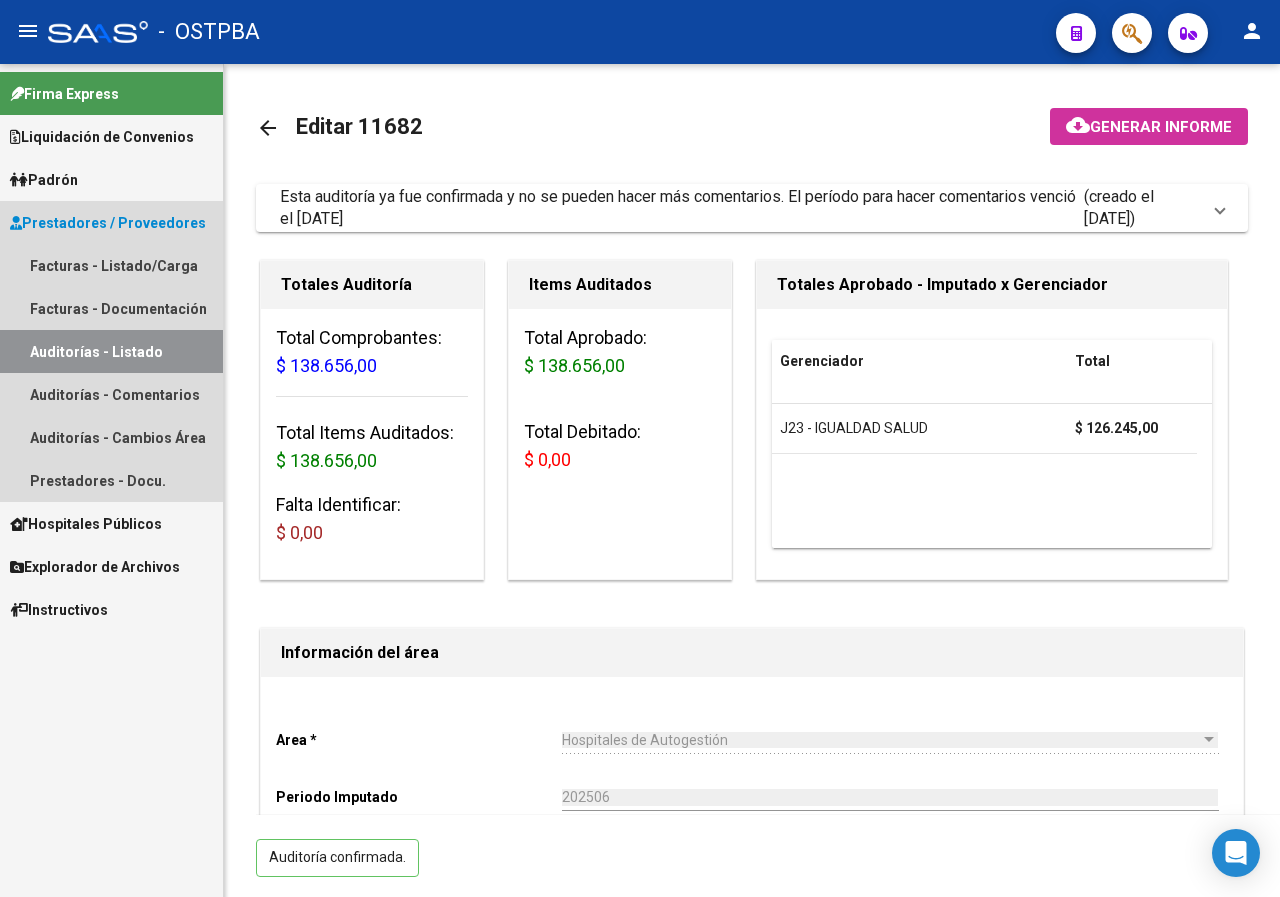 click on "Auditorías - Listado" at bounding box center [111, 351] 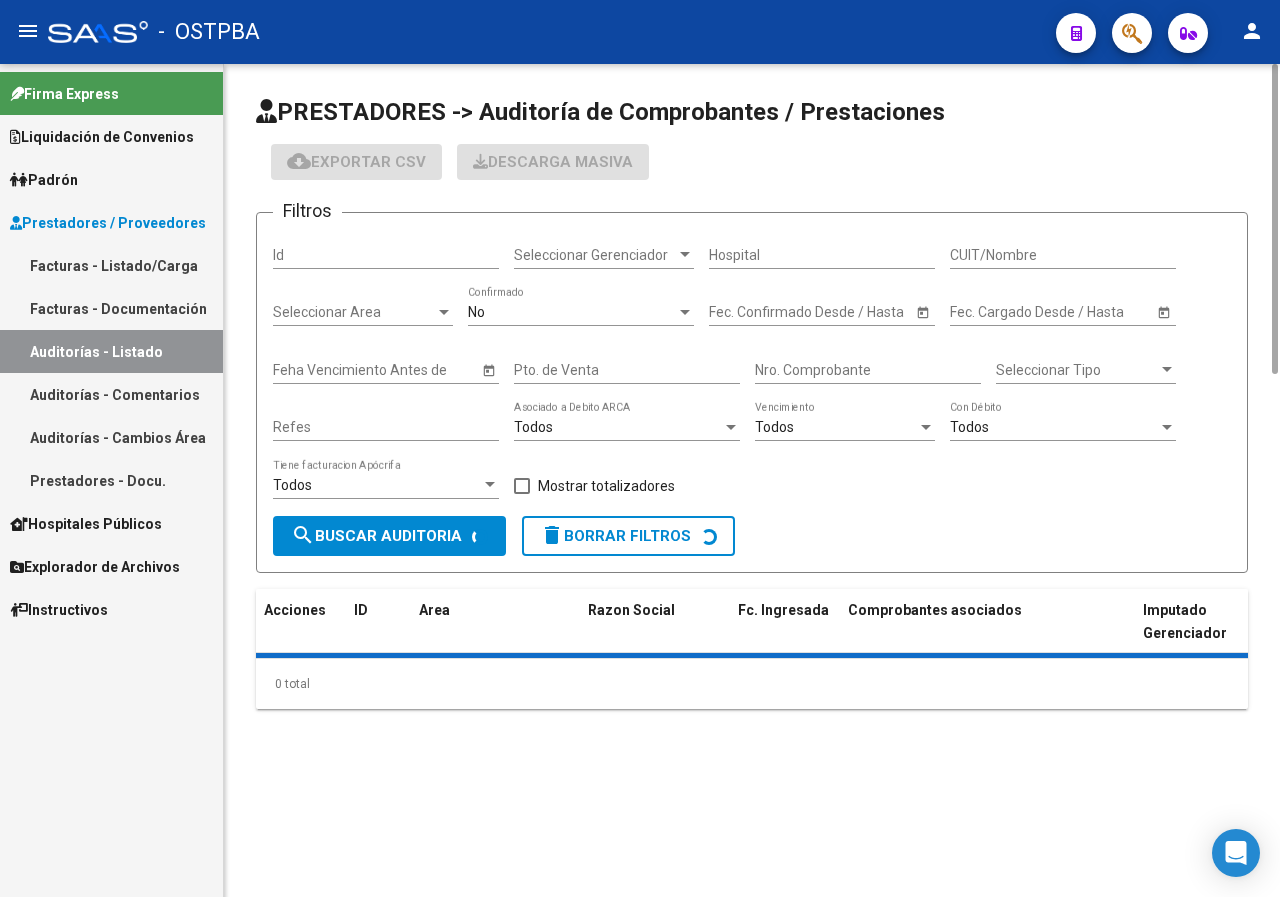 click on "Id" at bounding box center [386, 255] 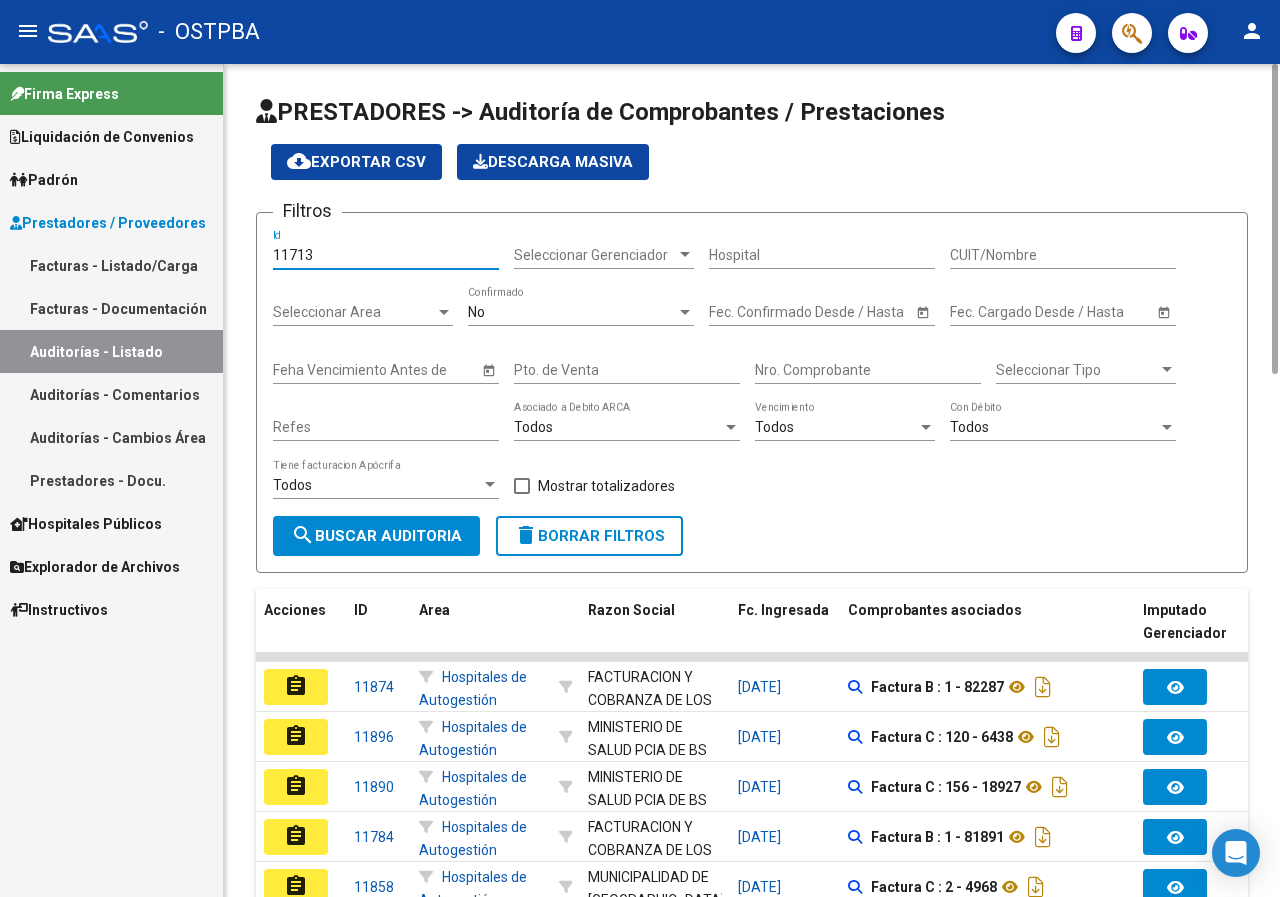 type on "11713" 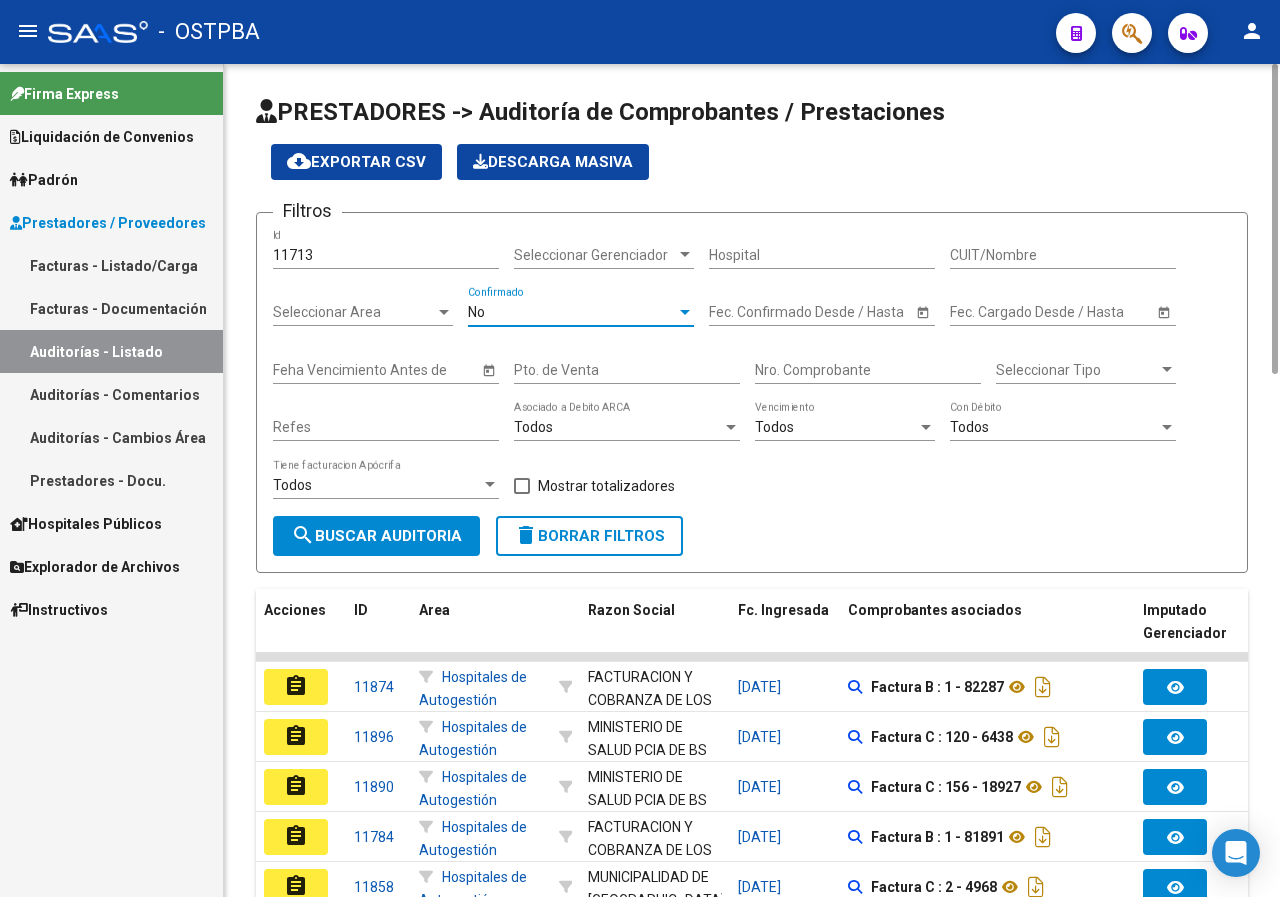 click on "No" at bounding box center [572, 312] 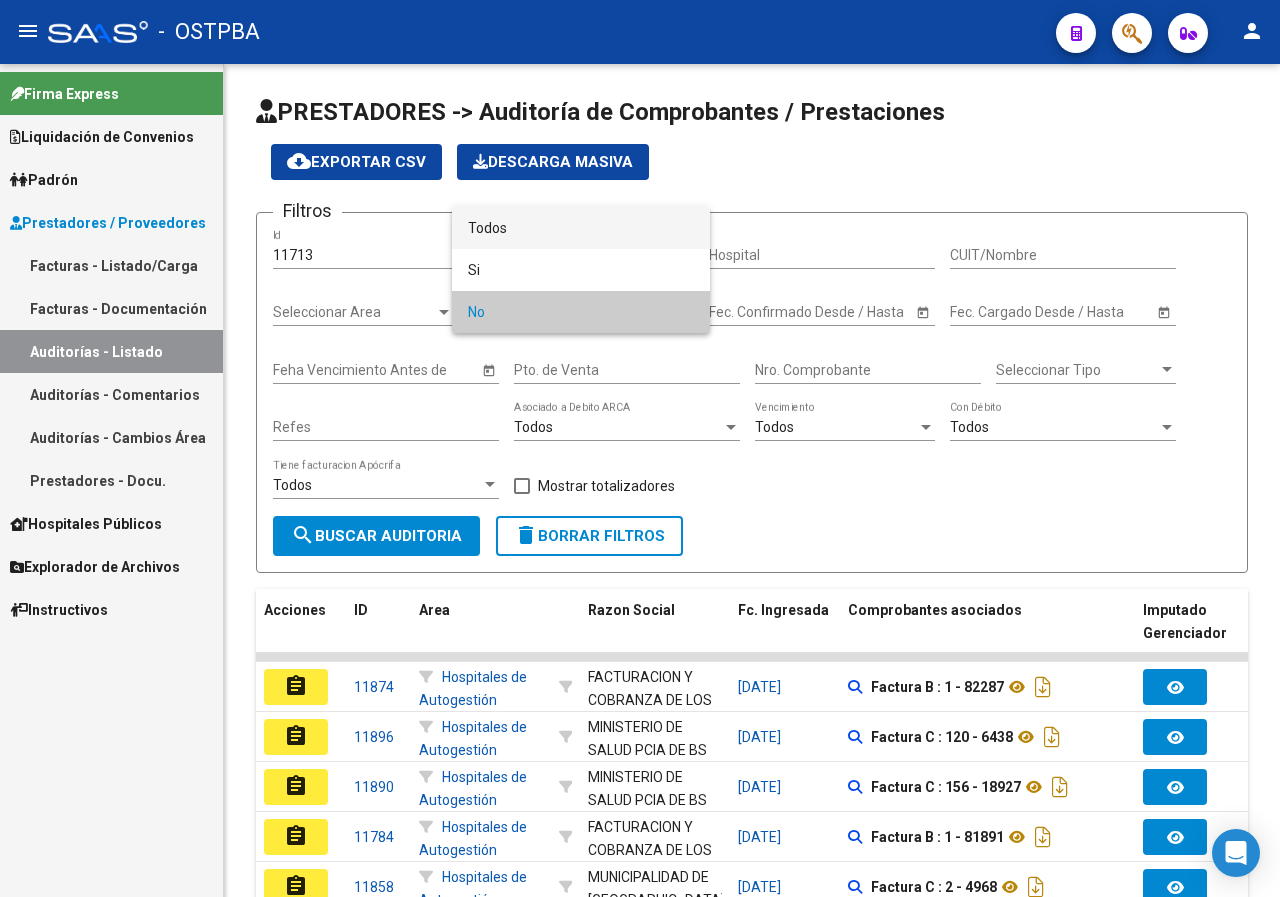 click on "Todos" at bounding box center (581, 228) 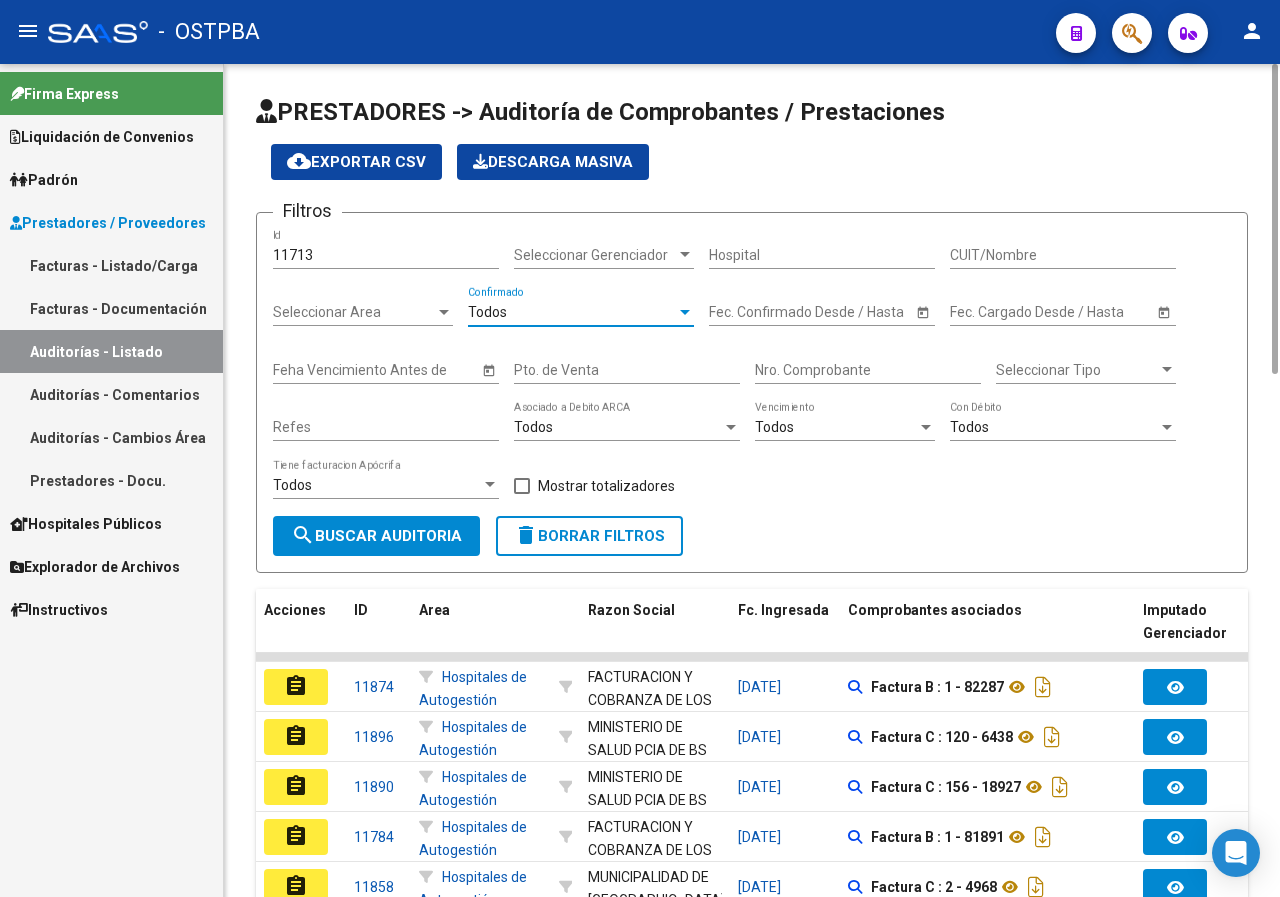 click on "search  Buscar Auditoria" 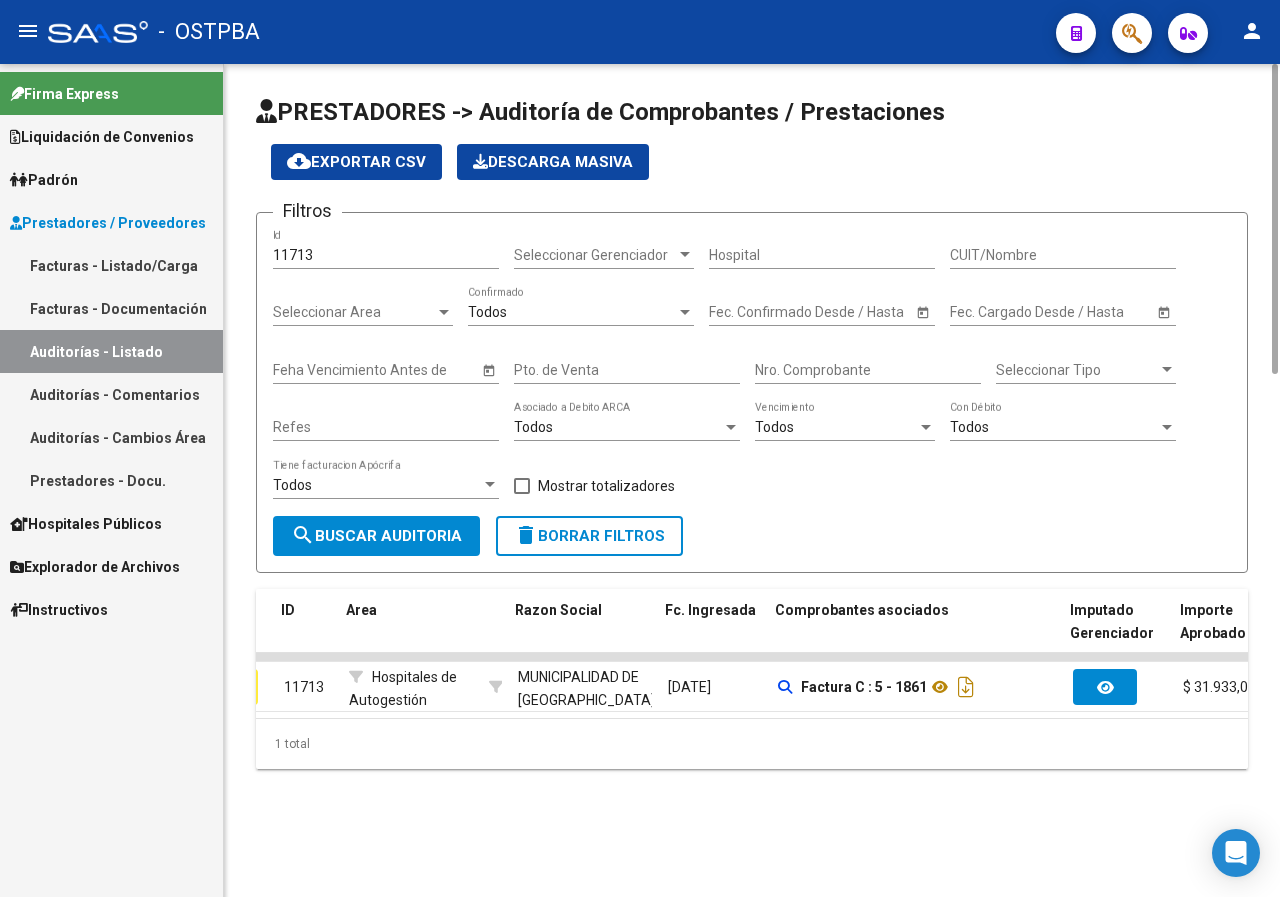 scroll, scrollTop: 0, scrollLeft: 73, axis: horizontal 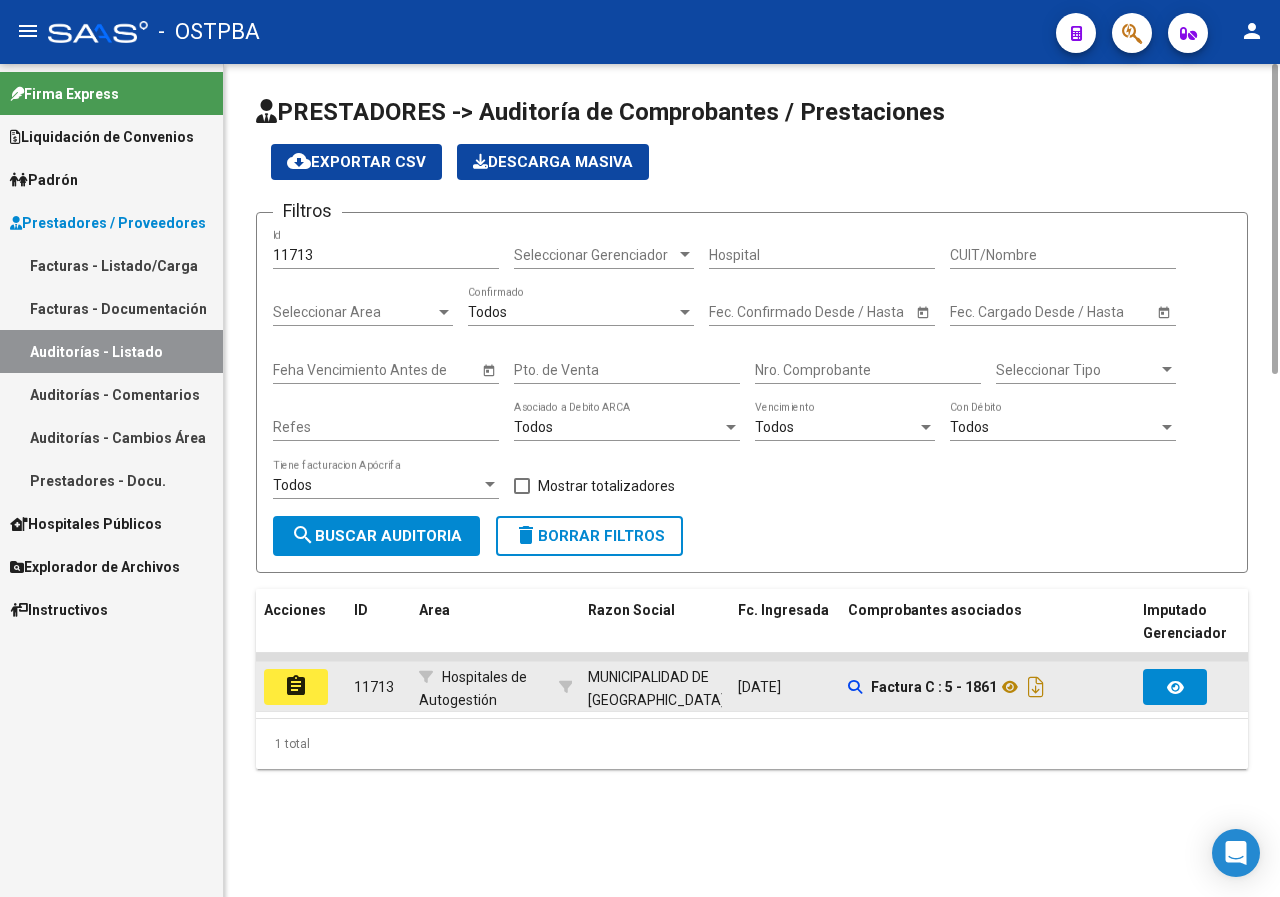 click on "assignment" 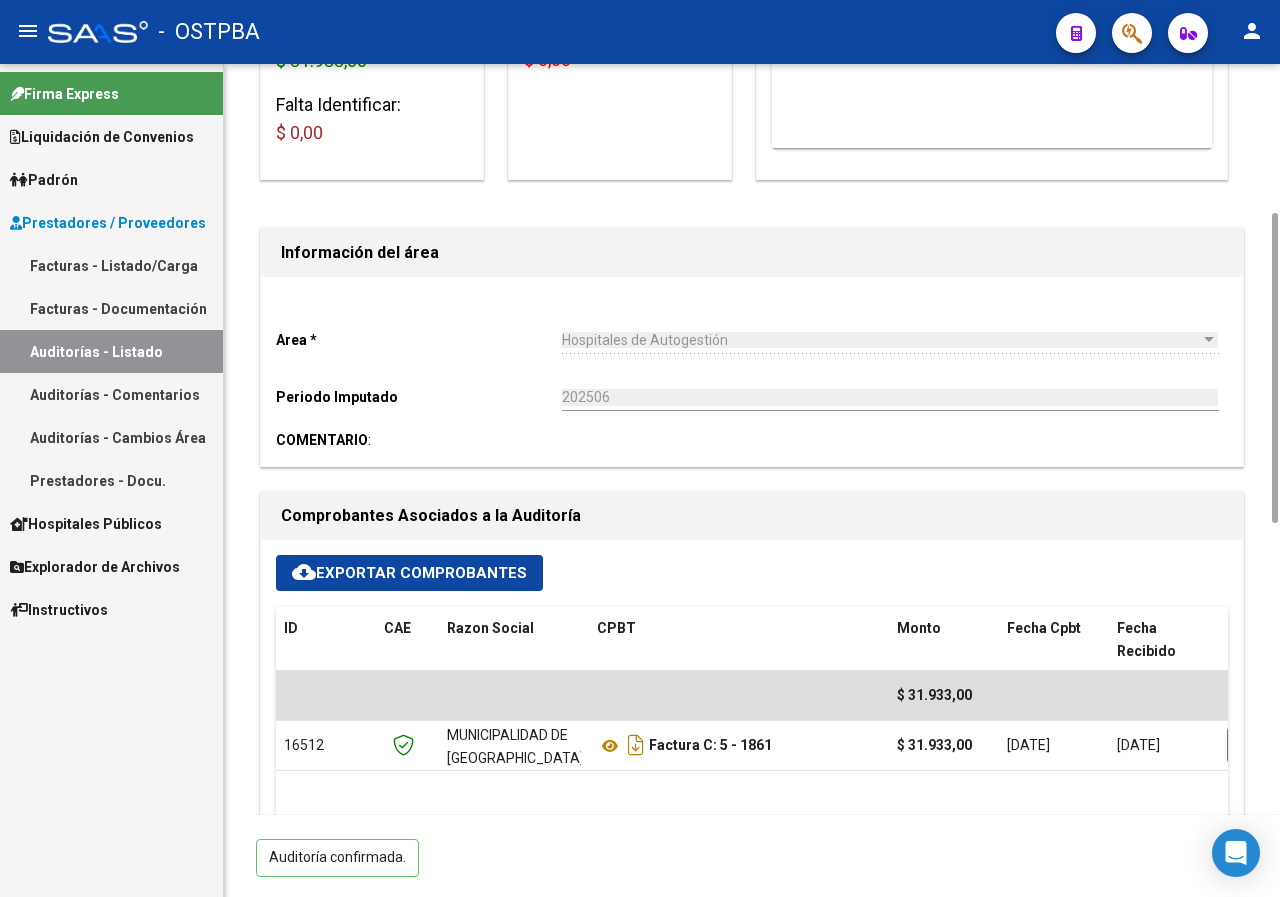 scroll, scrollTop: 0, scrollLeft: 0, axis: both 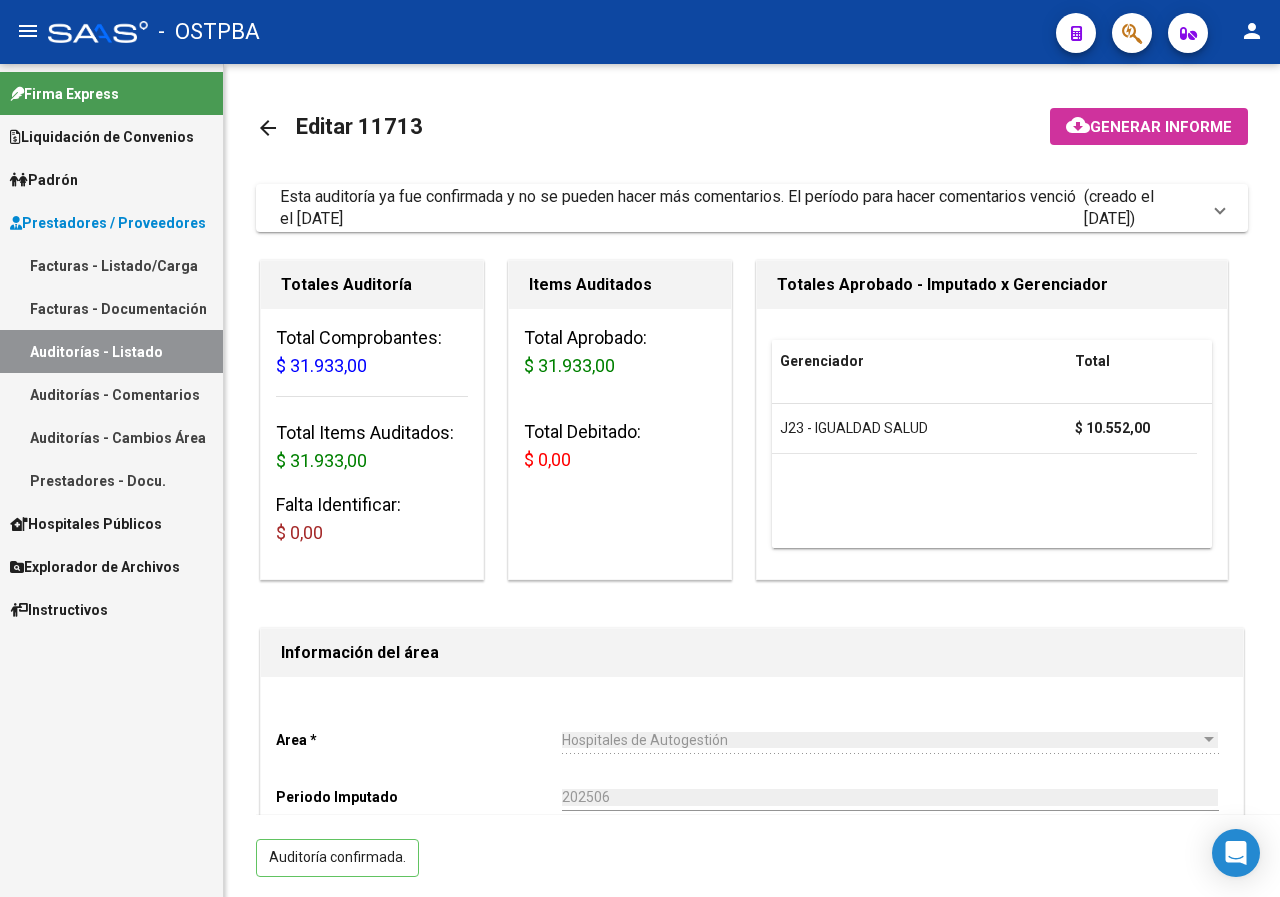 click on "Auditorías - Listado" at bounding box center [111, 351] 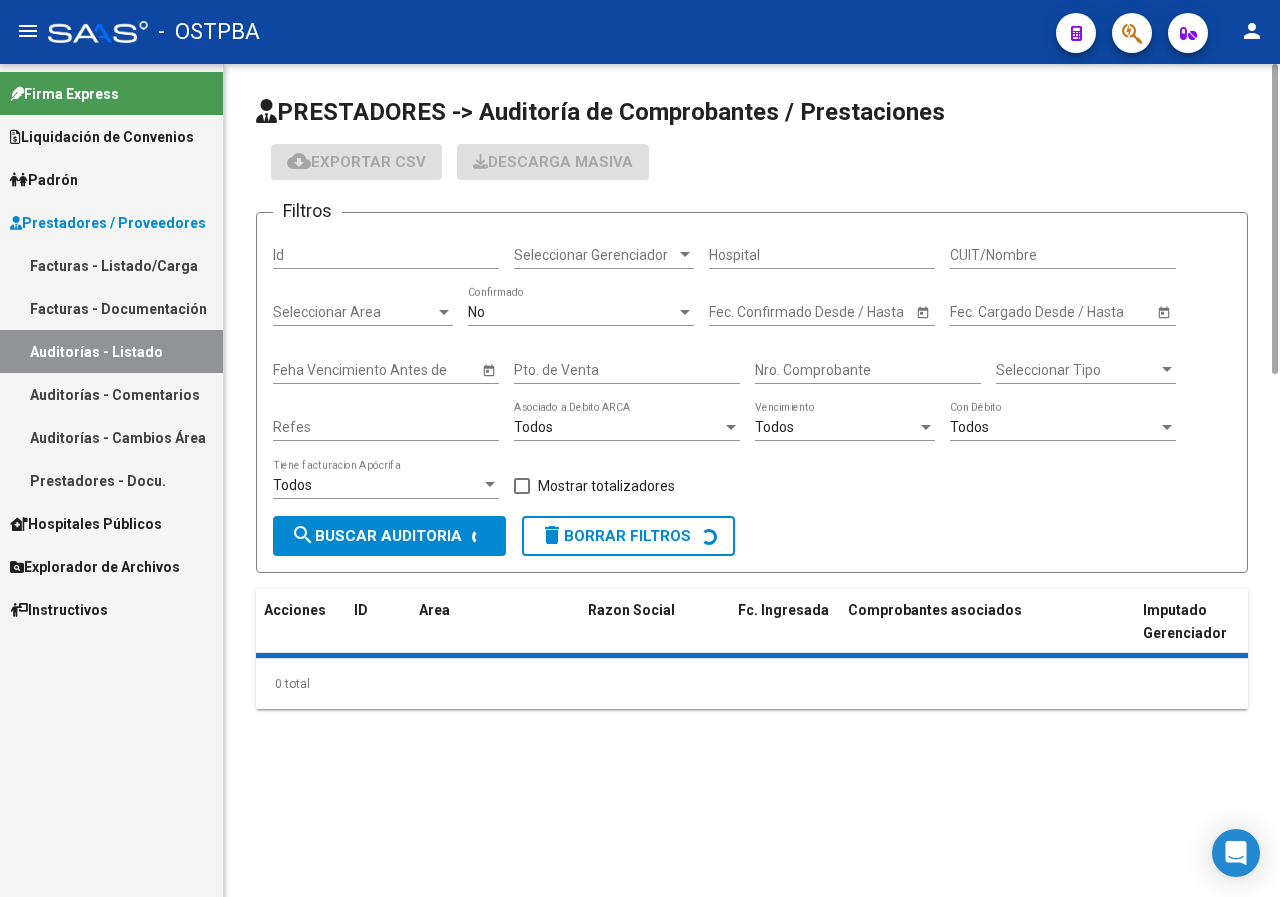 click on "Id" at bounding box center [386, 255] 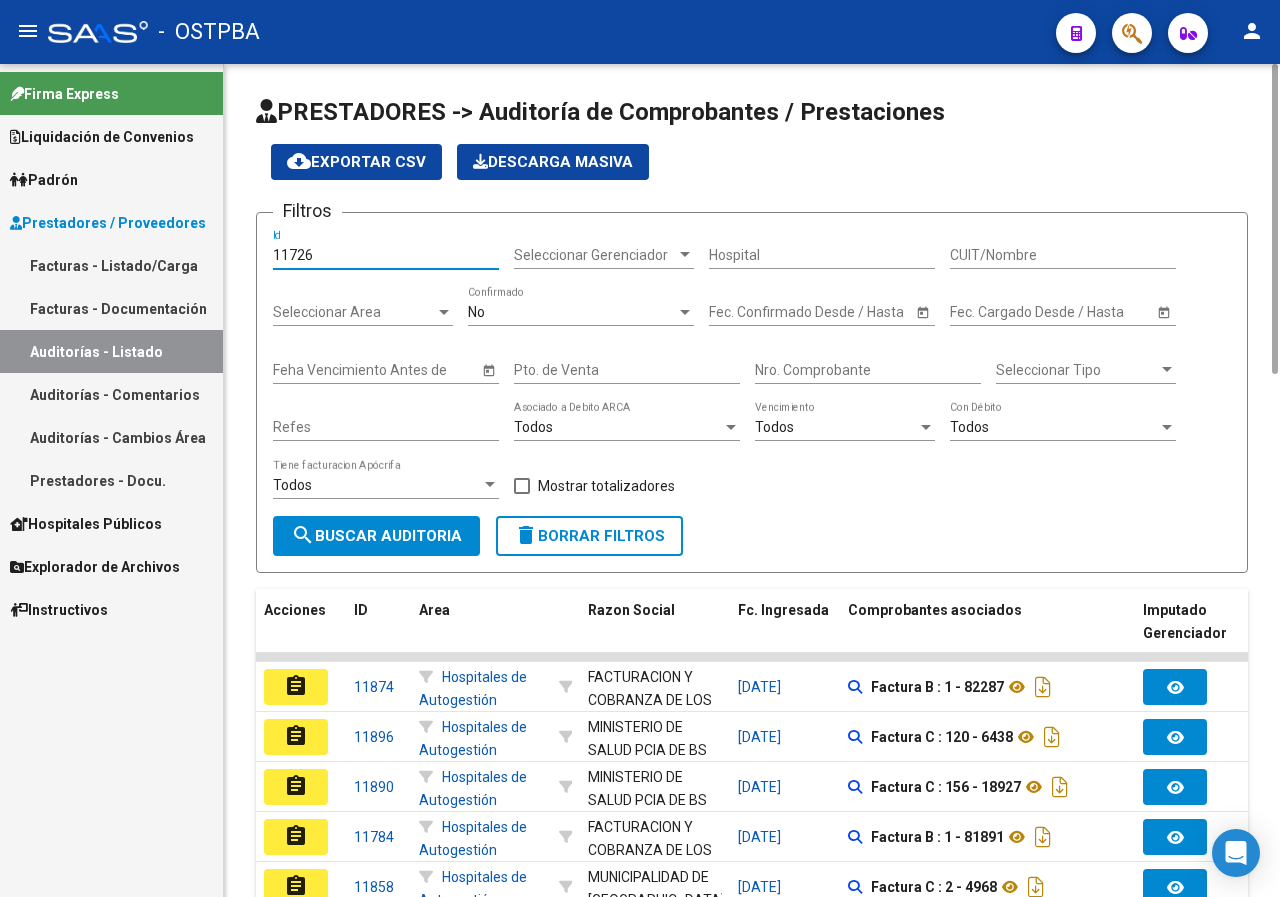 type on "11726" 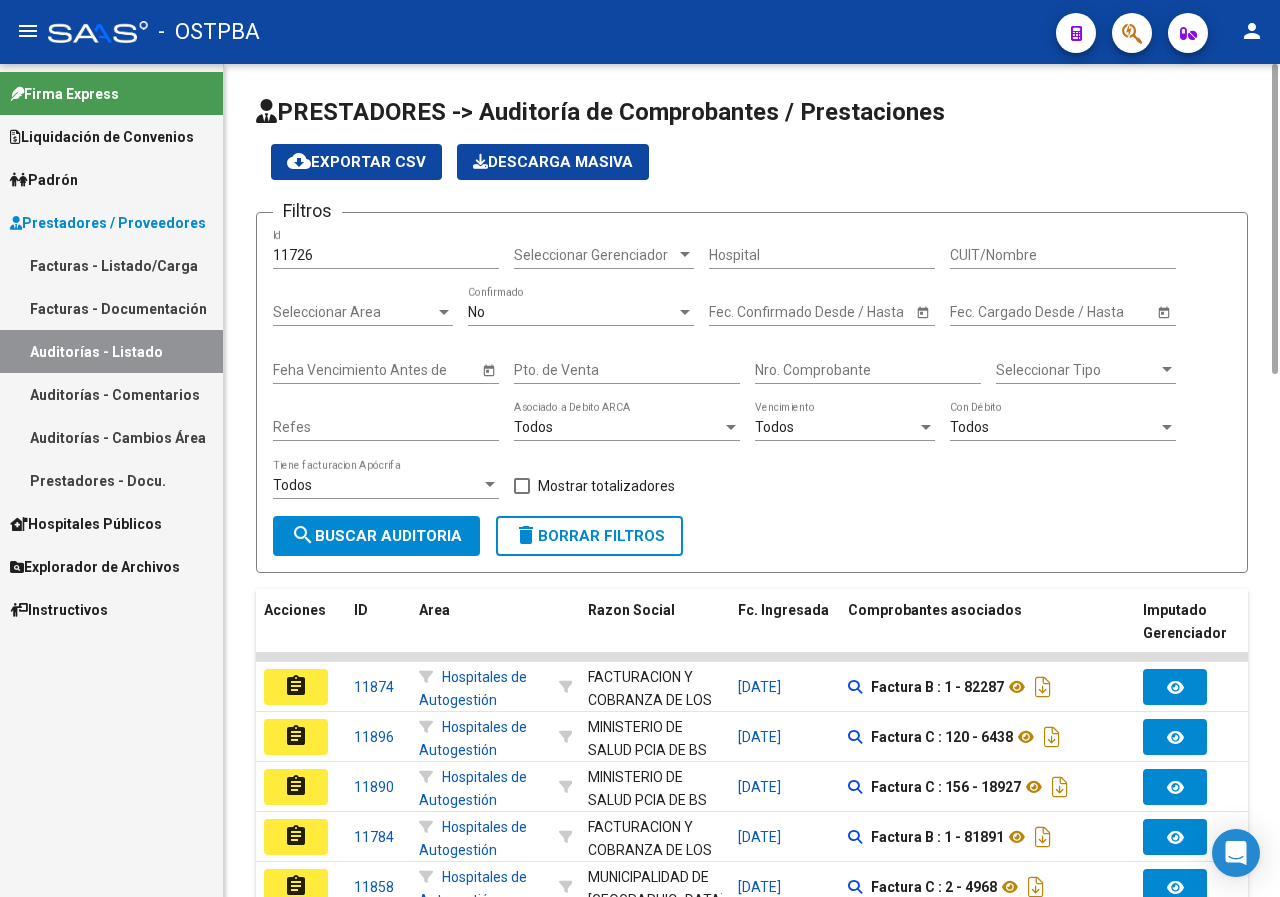 click on "No  Confirmado" 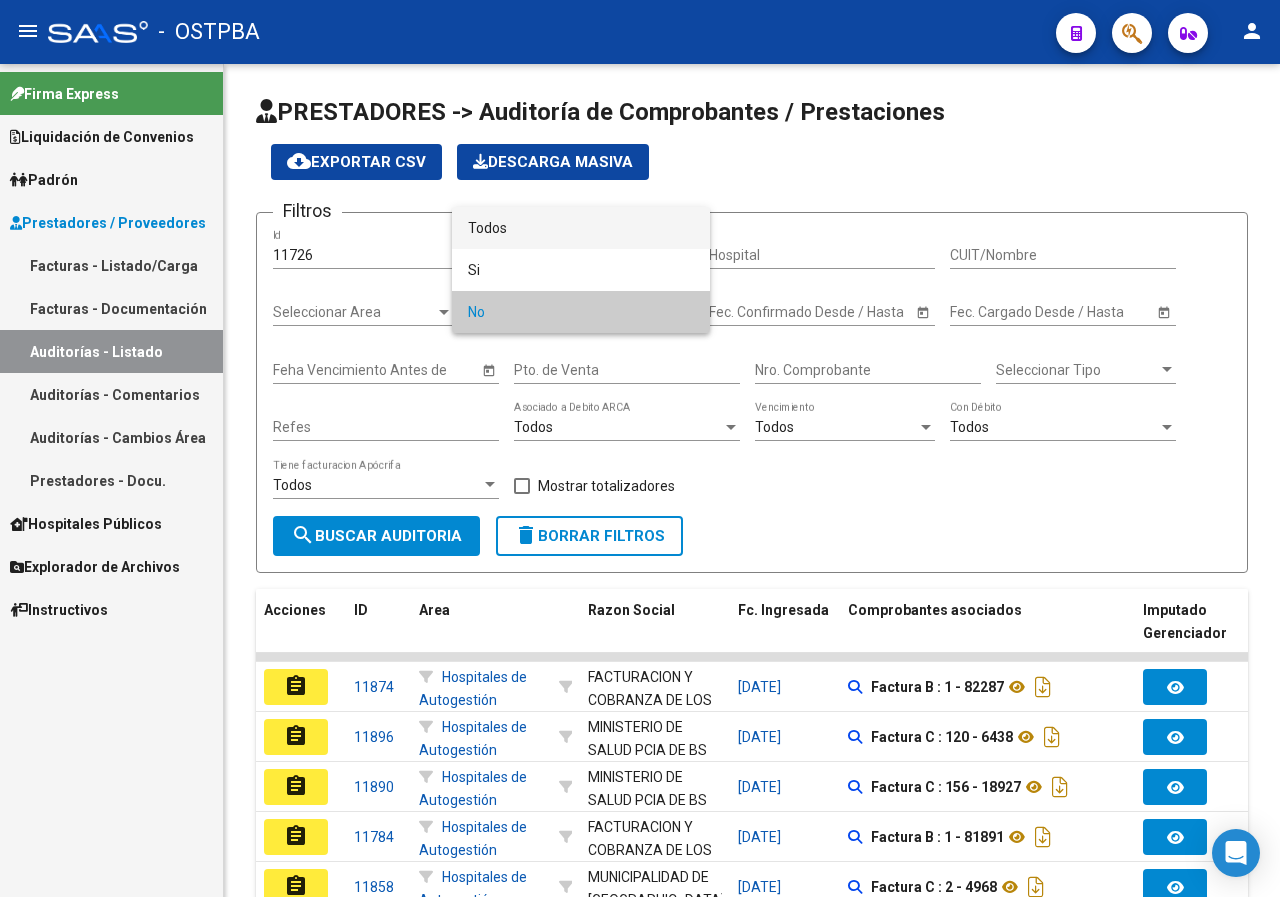 click on "Todos" at bounding box center (581, 228) 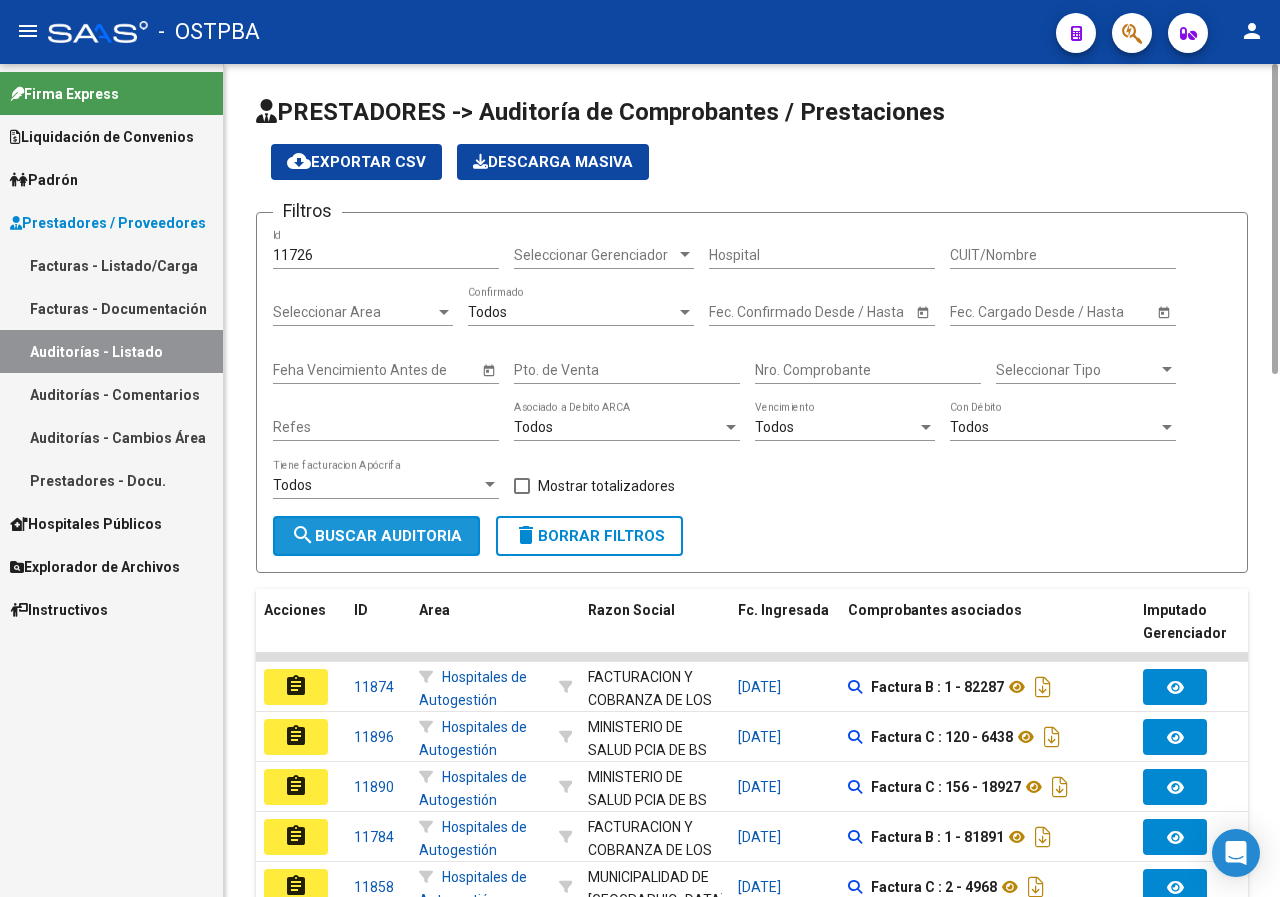 click on "search  Buscar Auditoria" 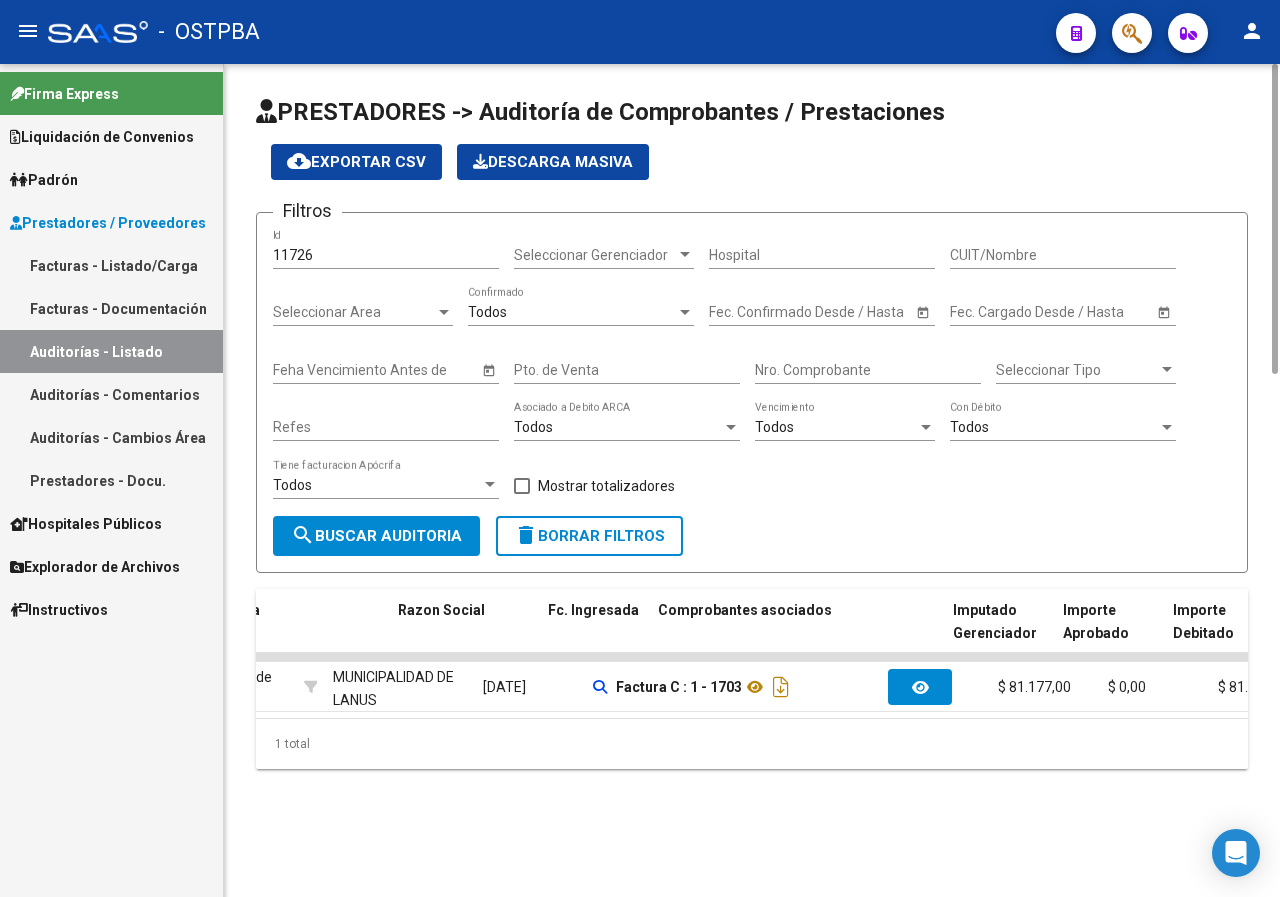 scroll, scrollTop: 0, scrollLeft: 59, axis: horizontal 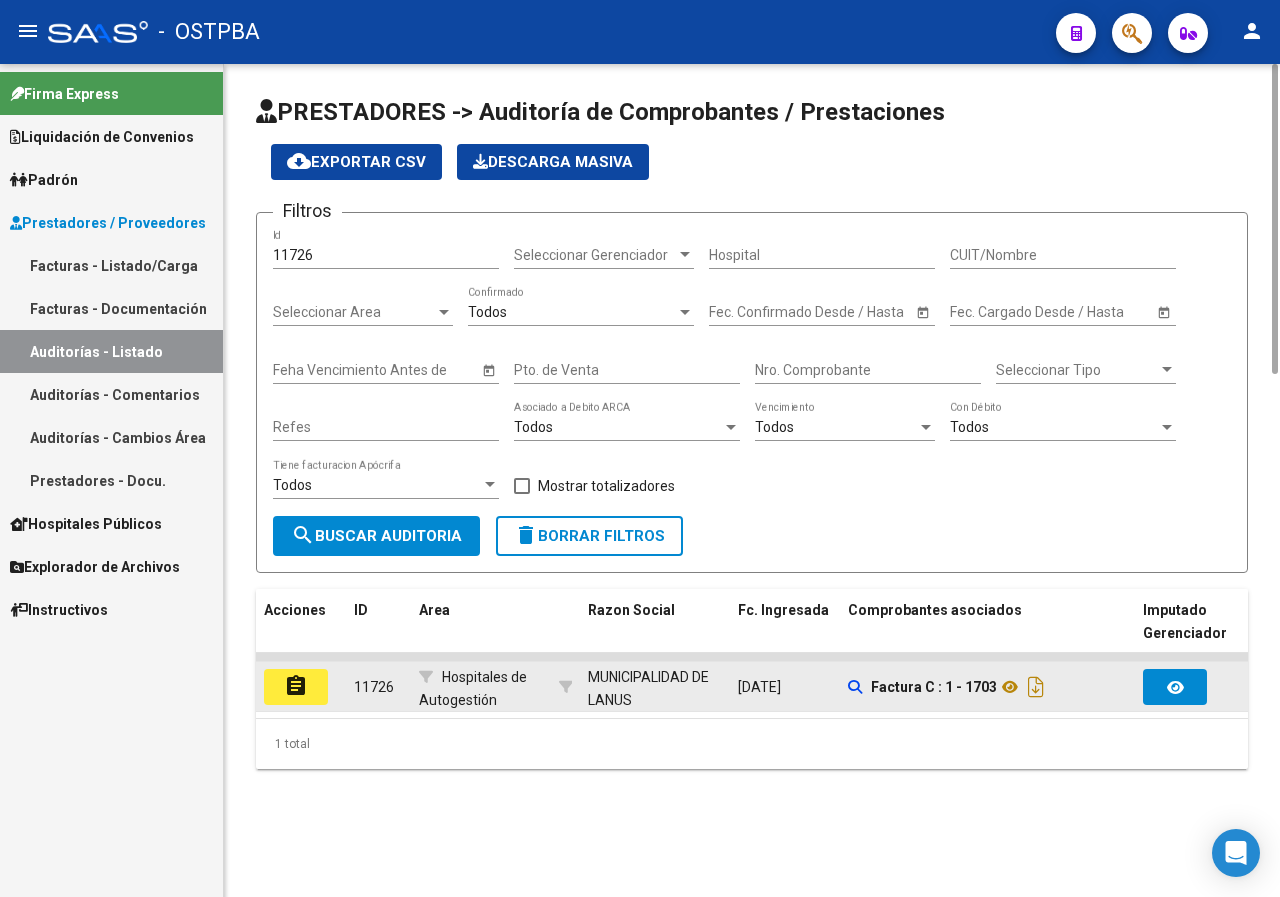 click on "assignment" 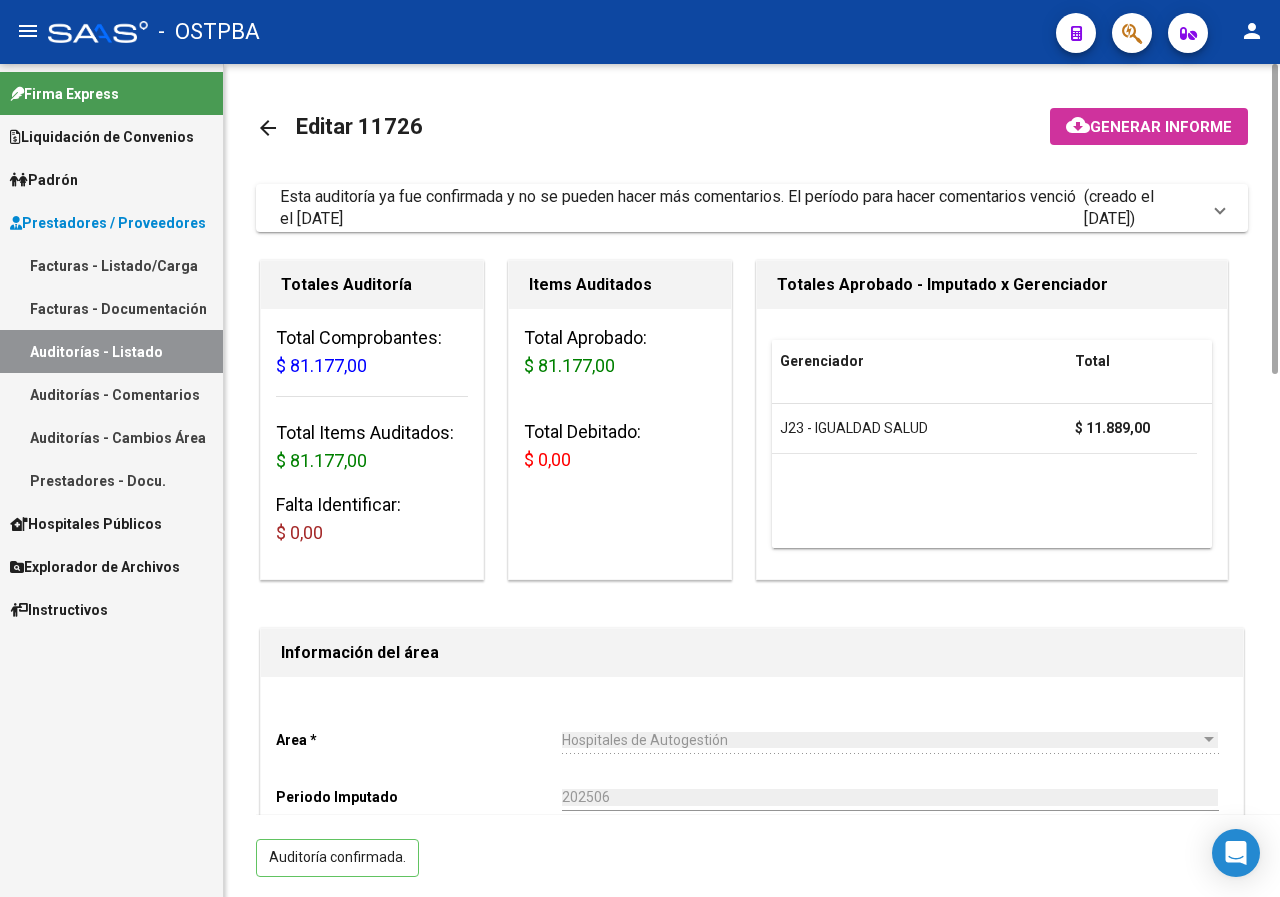 click on "Auditorías - Listado" at bounding box center (111, 351) 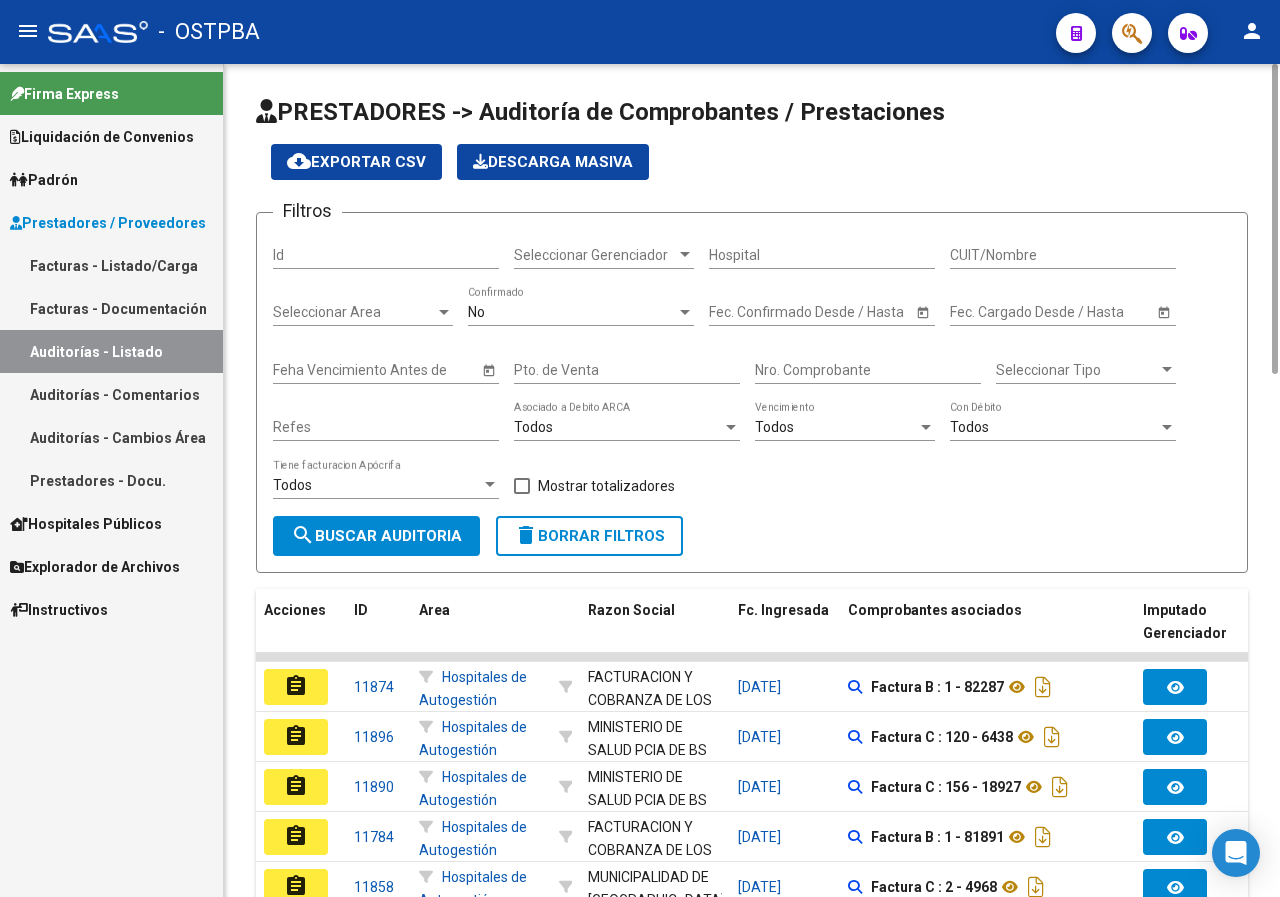 click on "Id" 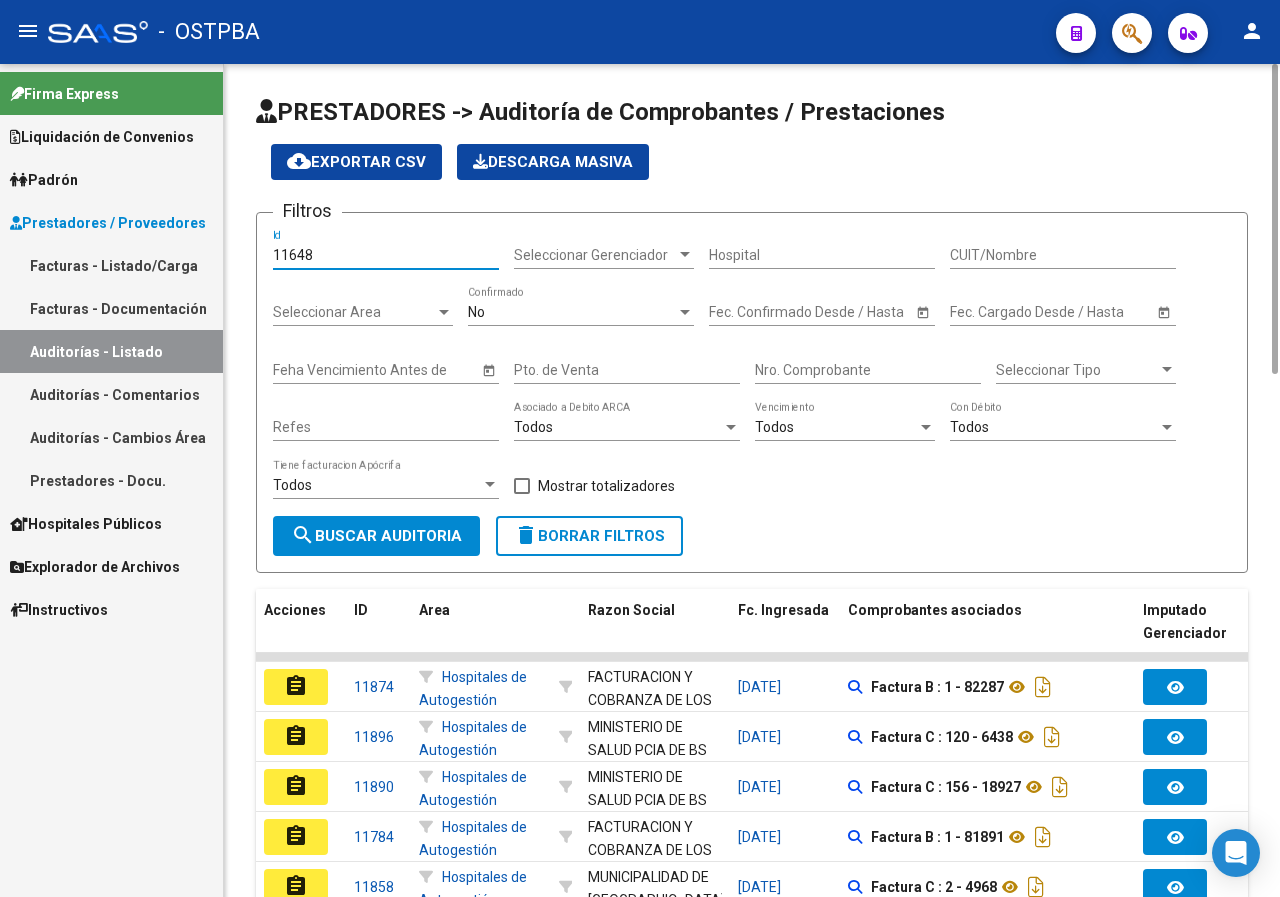 type on "11648" 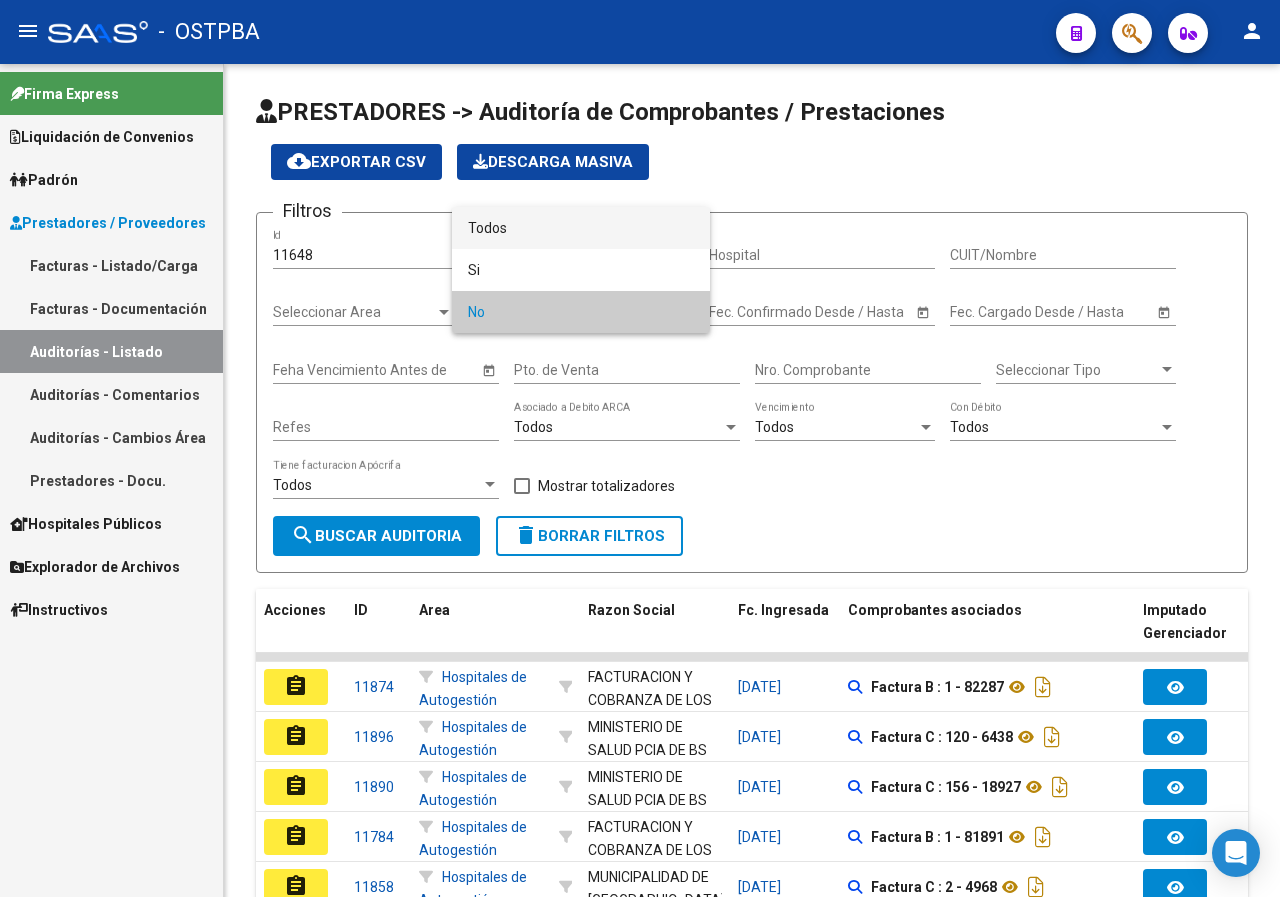 click on "Todos" at bounding box center [581, 228] 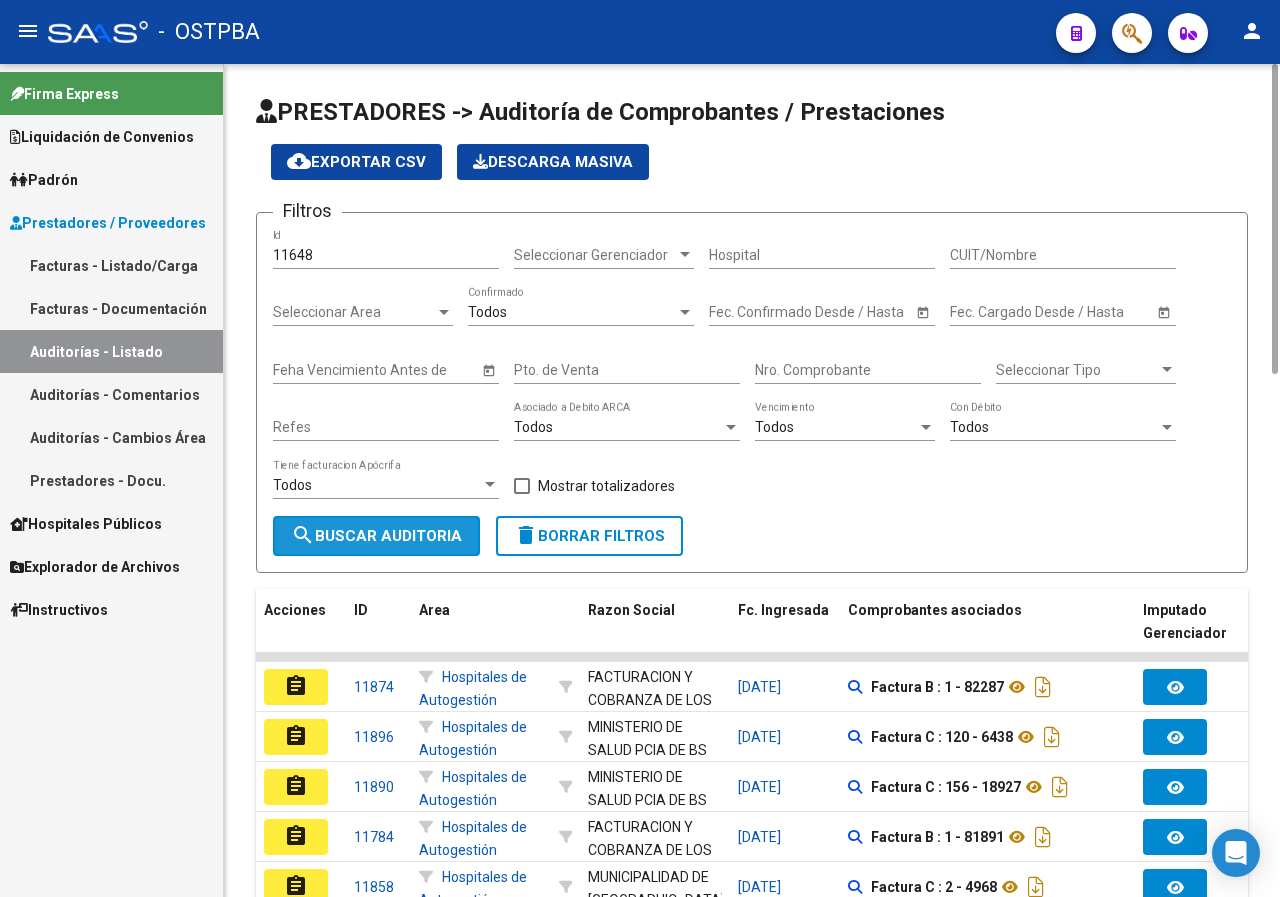 click on "search  Buscar Auditoria" 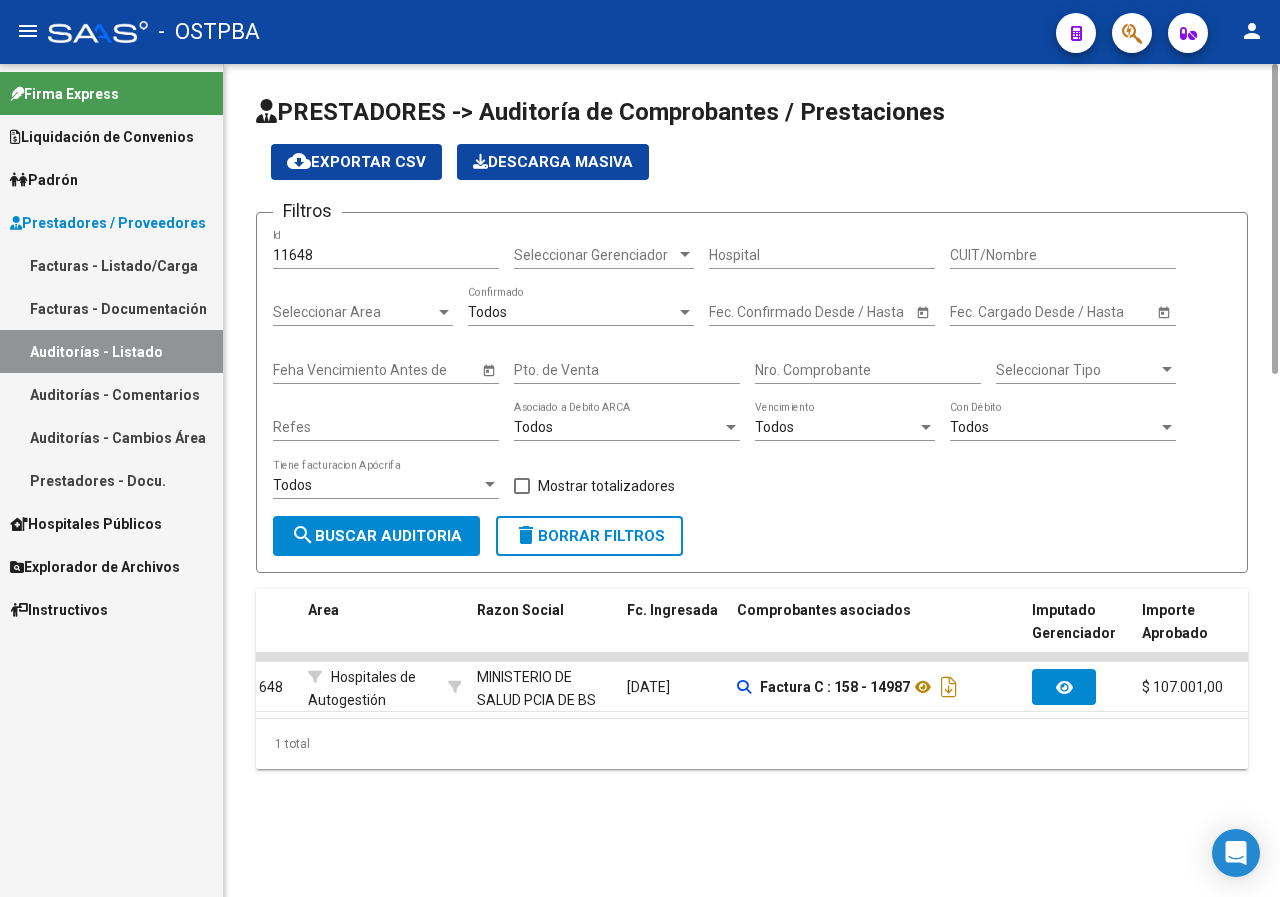scroll, scrollTop: 0, scrollLeft: 0, axis: both 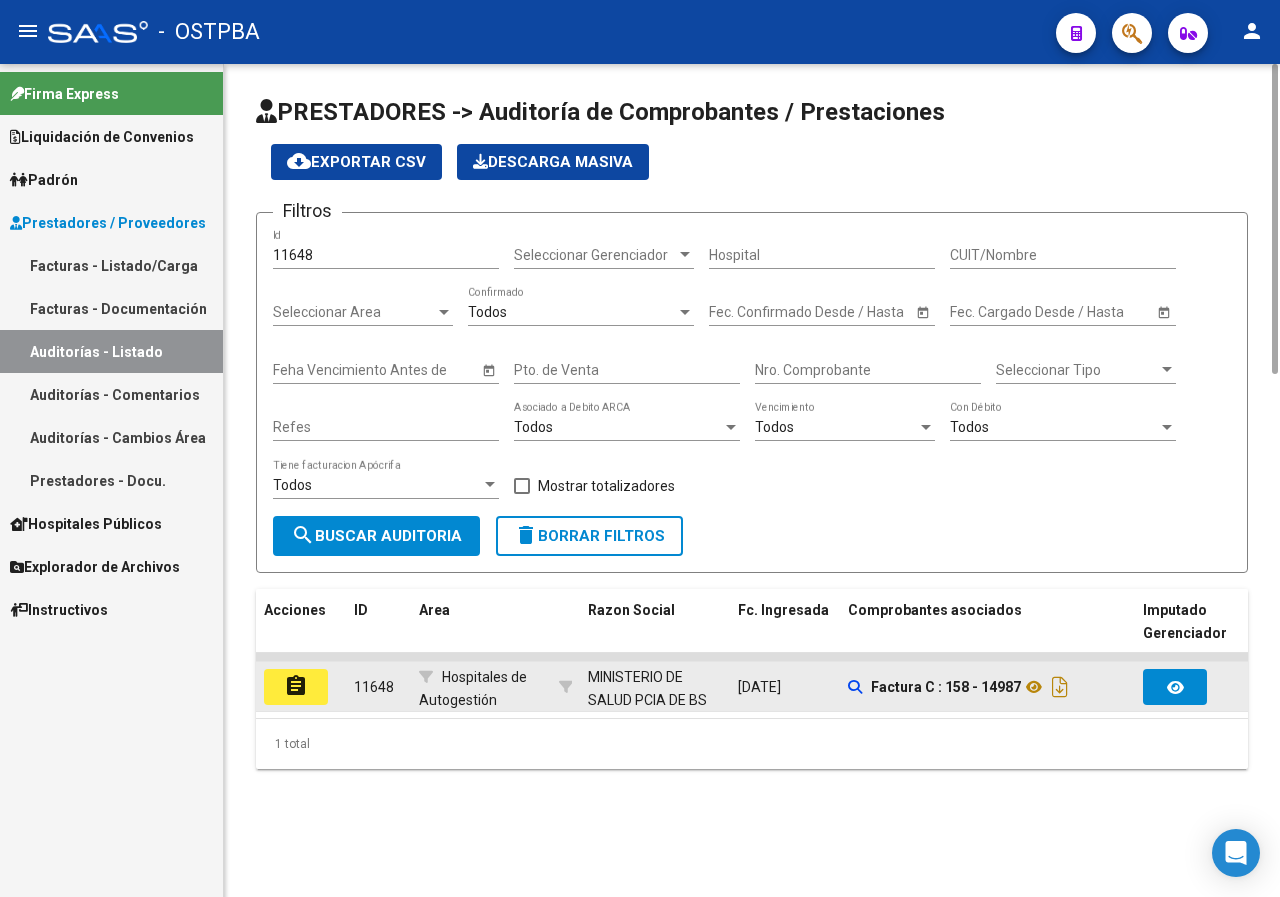 drag, startPoint x: 294, startPoint y: 685, endPoint x: 305, endPoint y: 679, distance: 12.529964 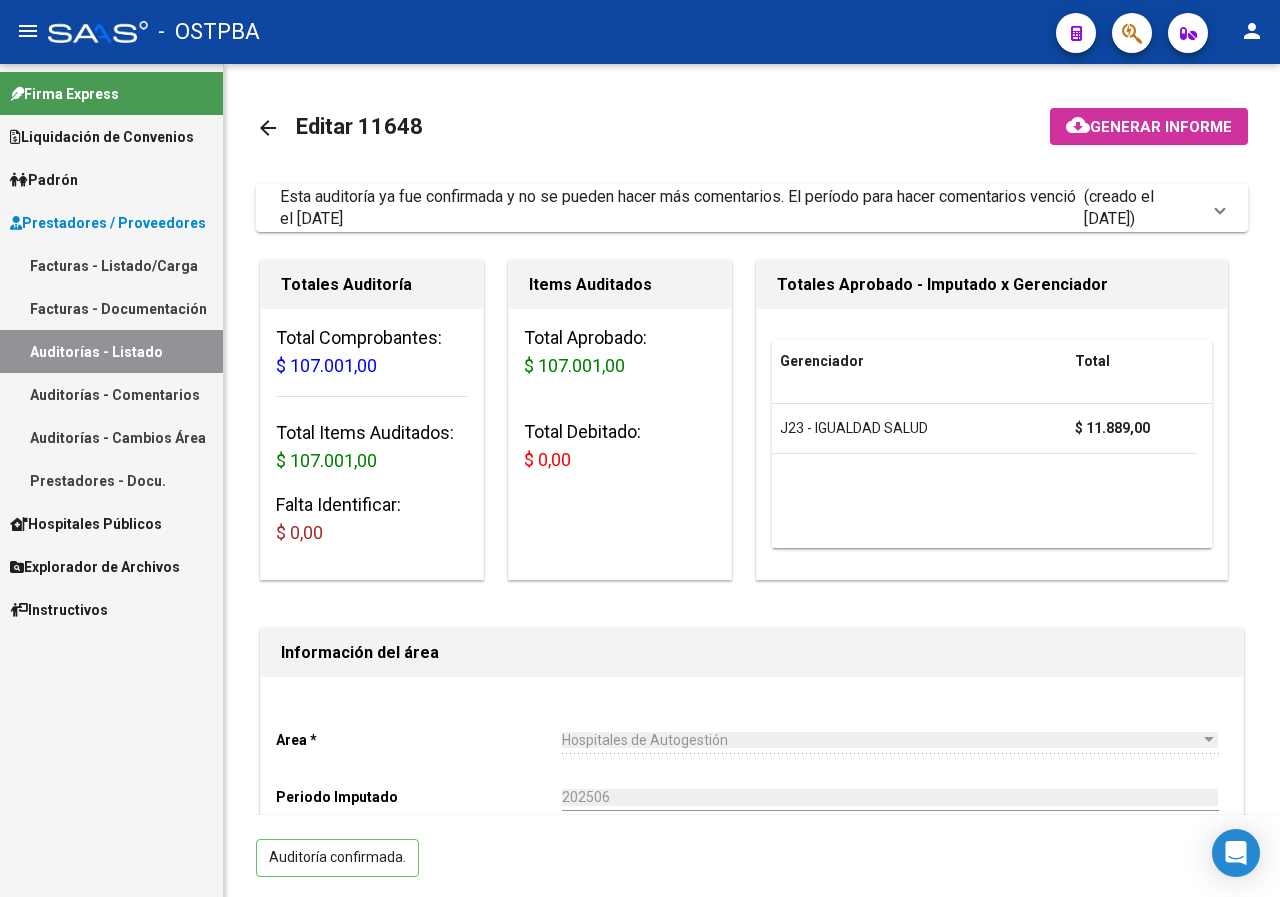 click on "Auditorías - Listado" at bounding box center (111, 351) 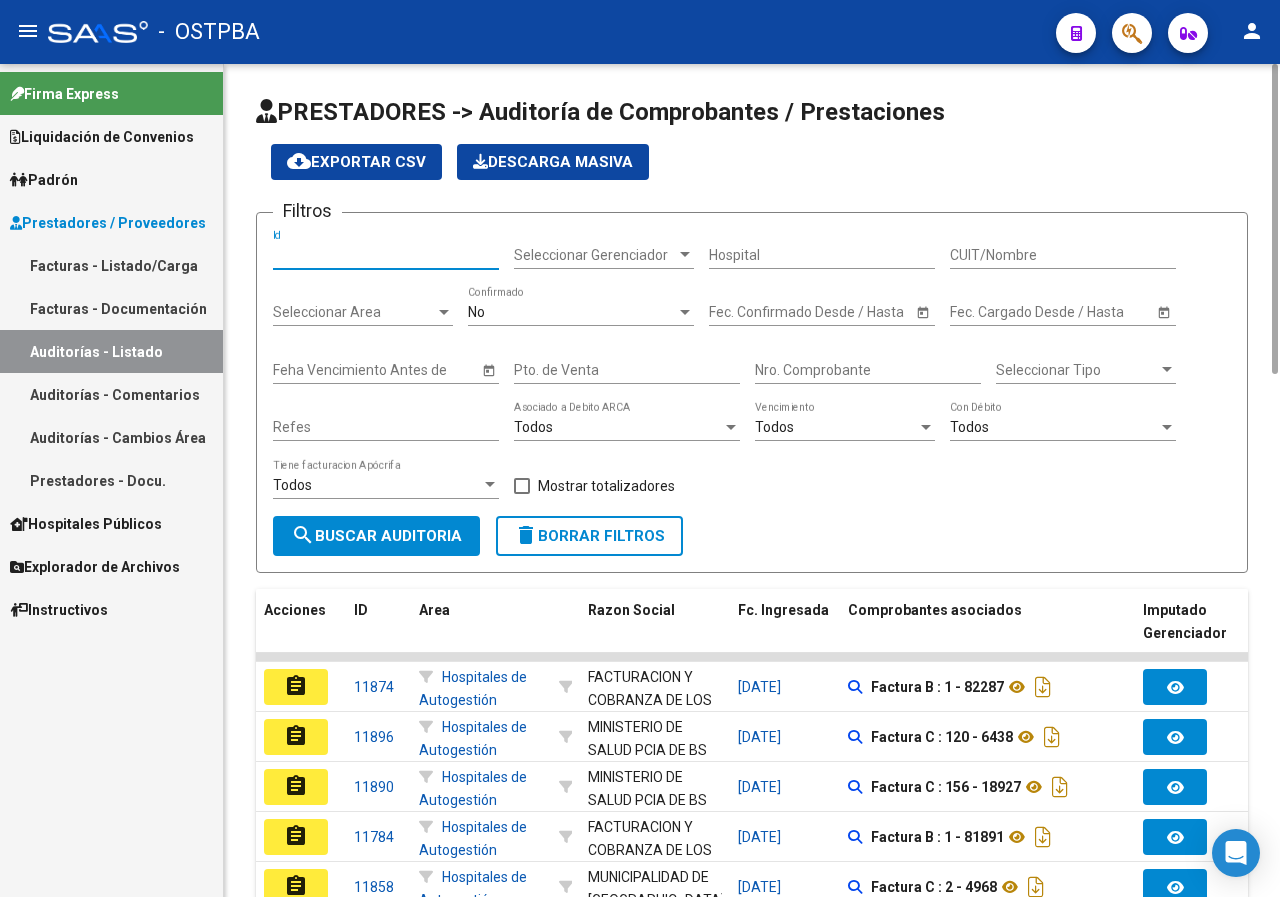 click on "Id" at bounding box center [386, 255] 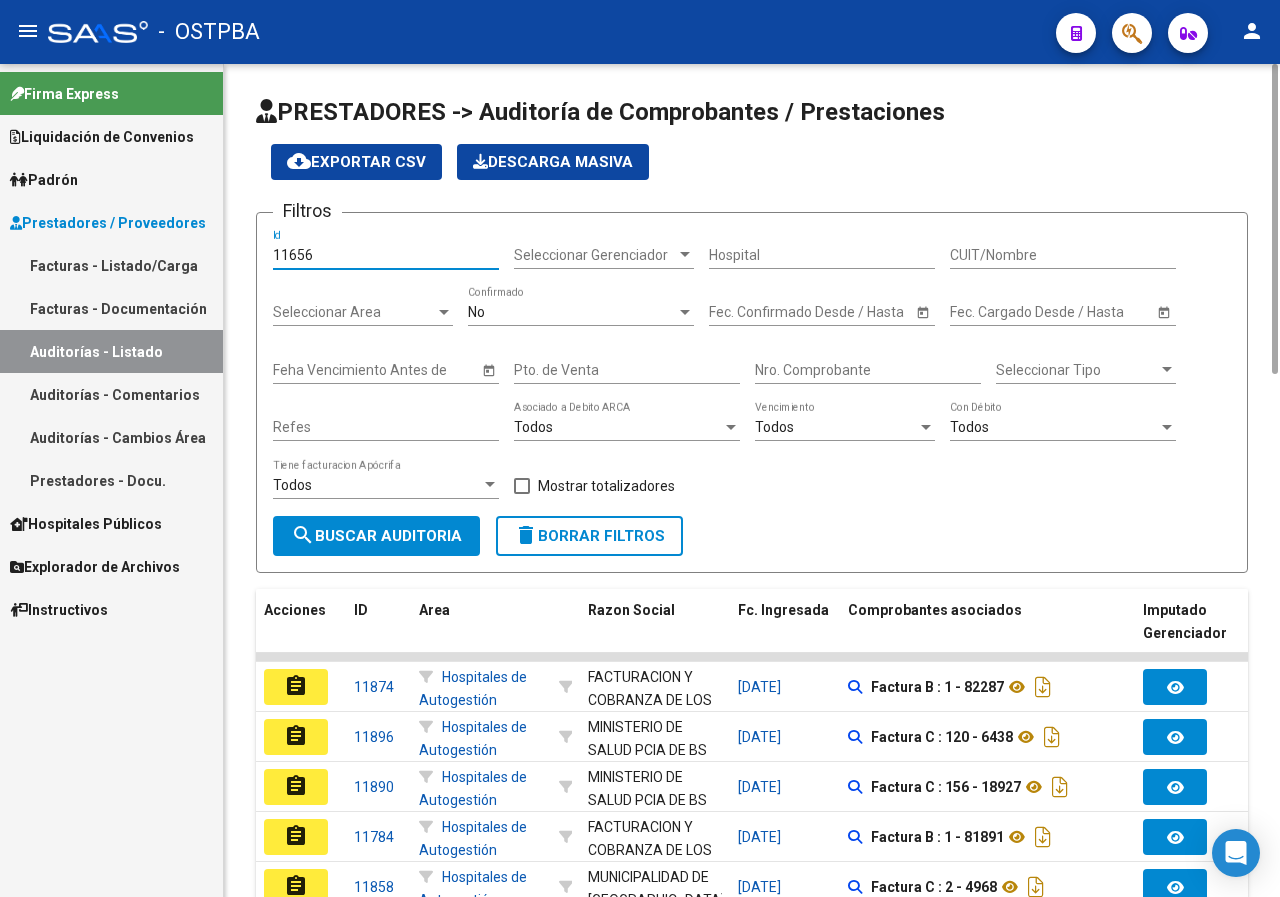 type on "11656" 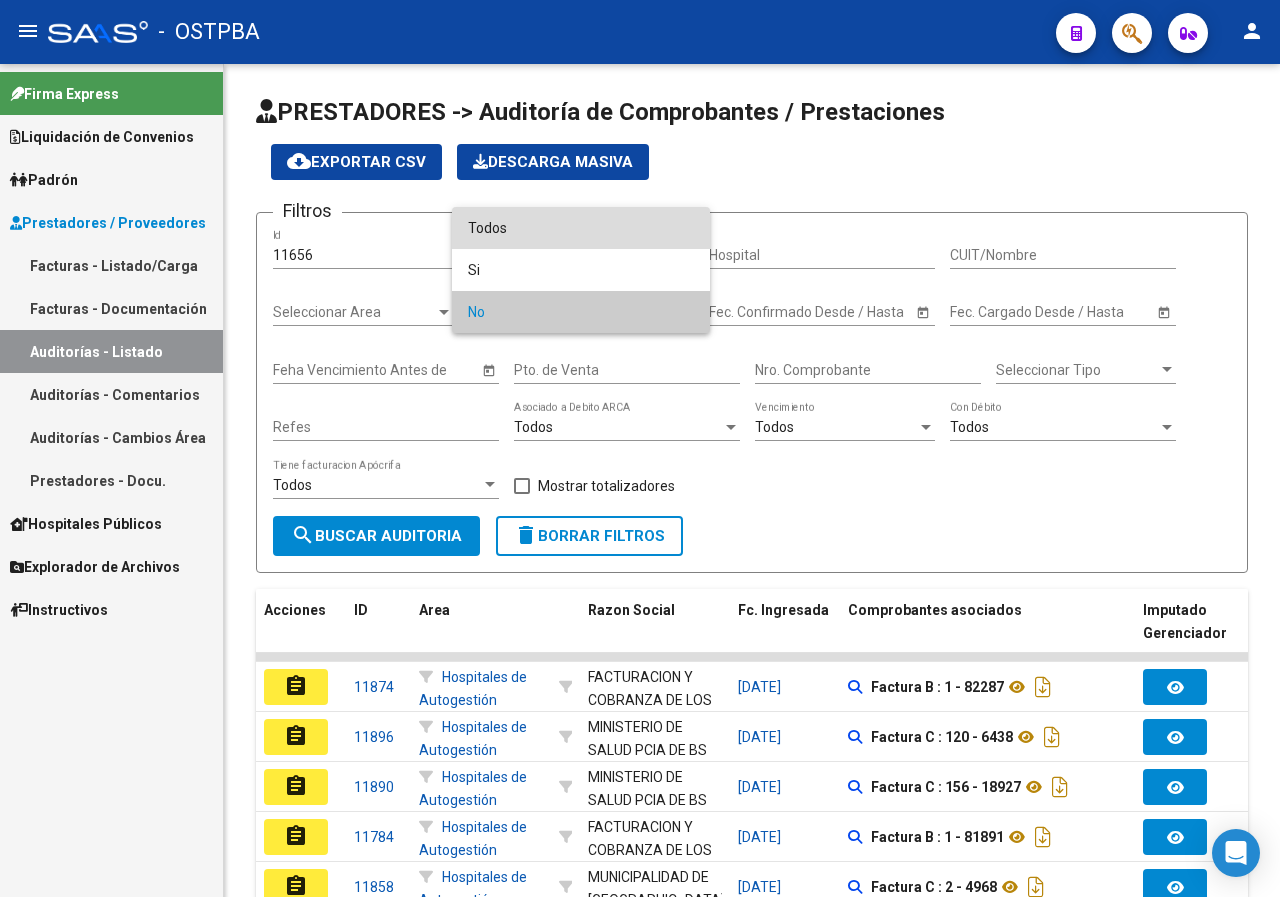 click on "Todos" at bounding box center (581, 228) 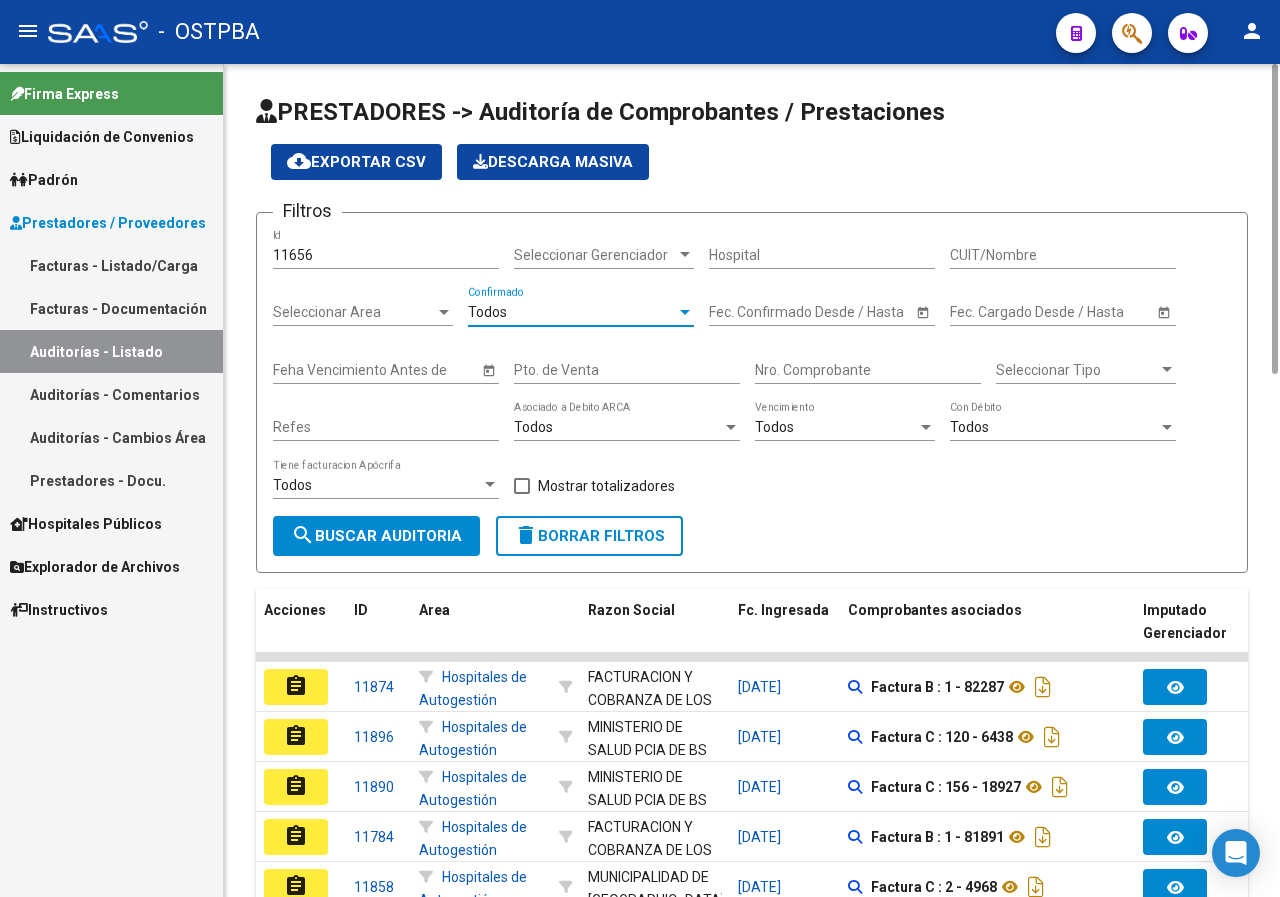 click on "search  Buscar Auditoria" 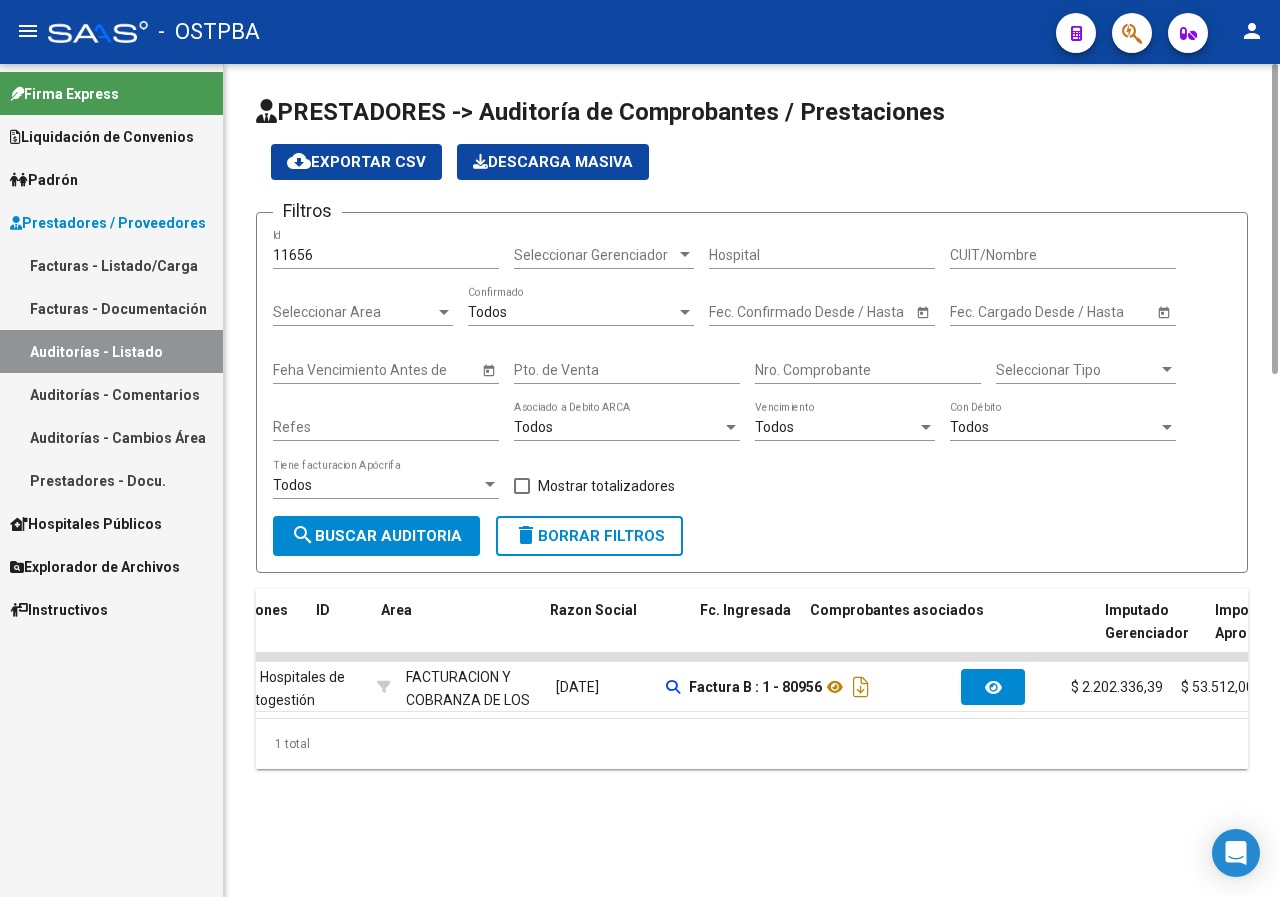 scroll, scrollTop: 0, scrollLeft: 0, axis: both 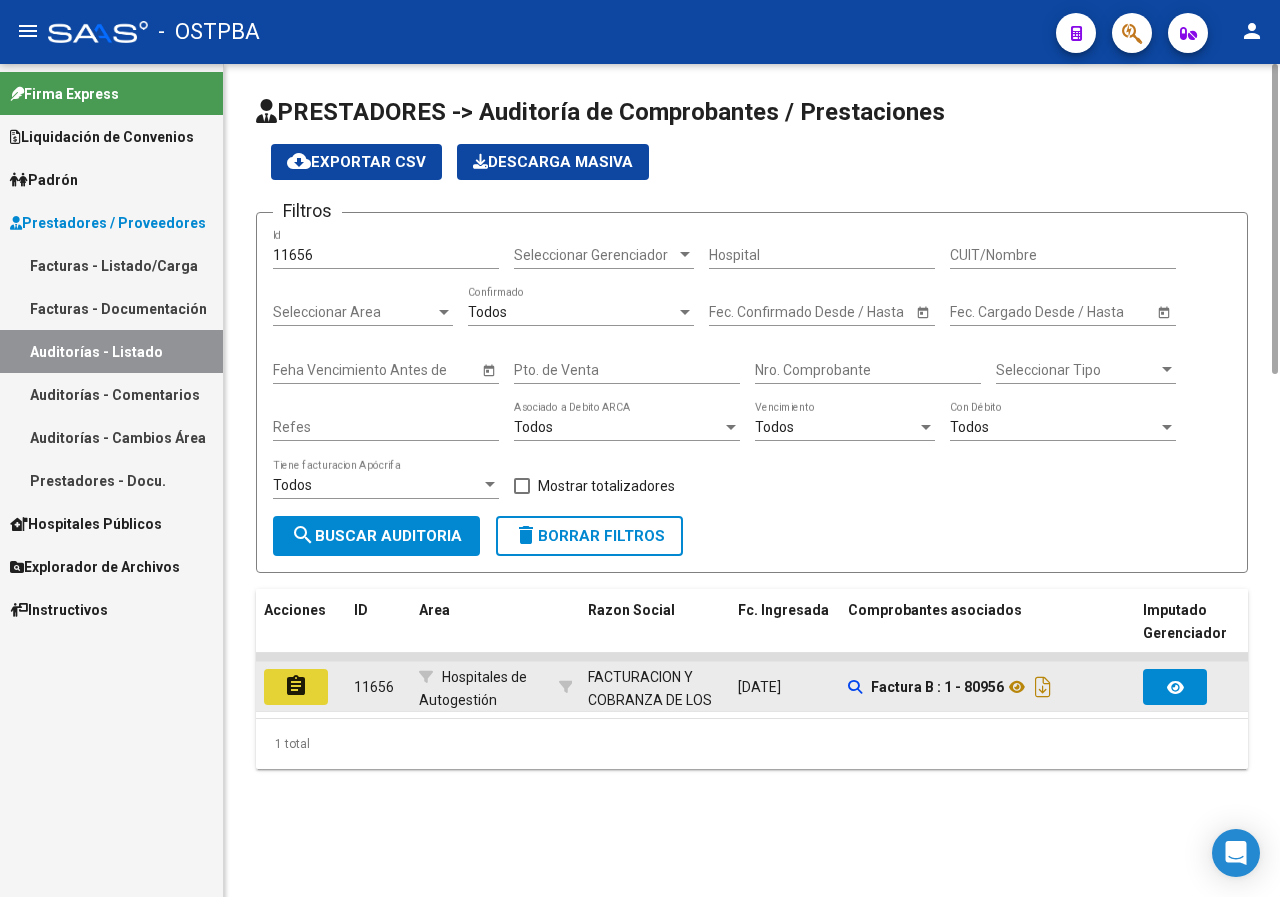 click on "assignment" 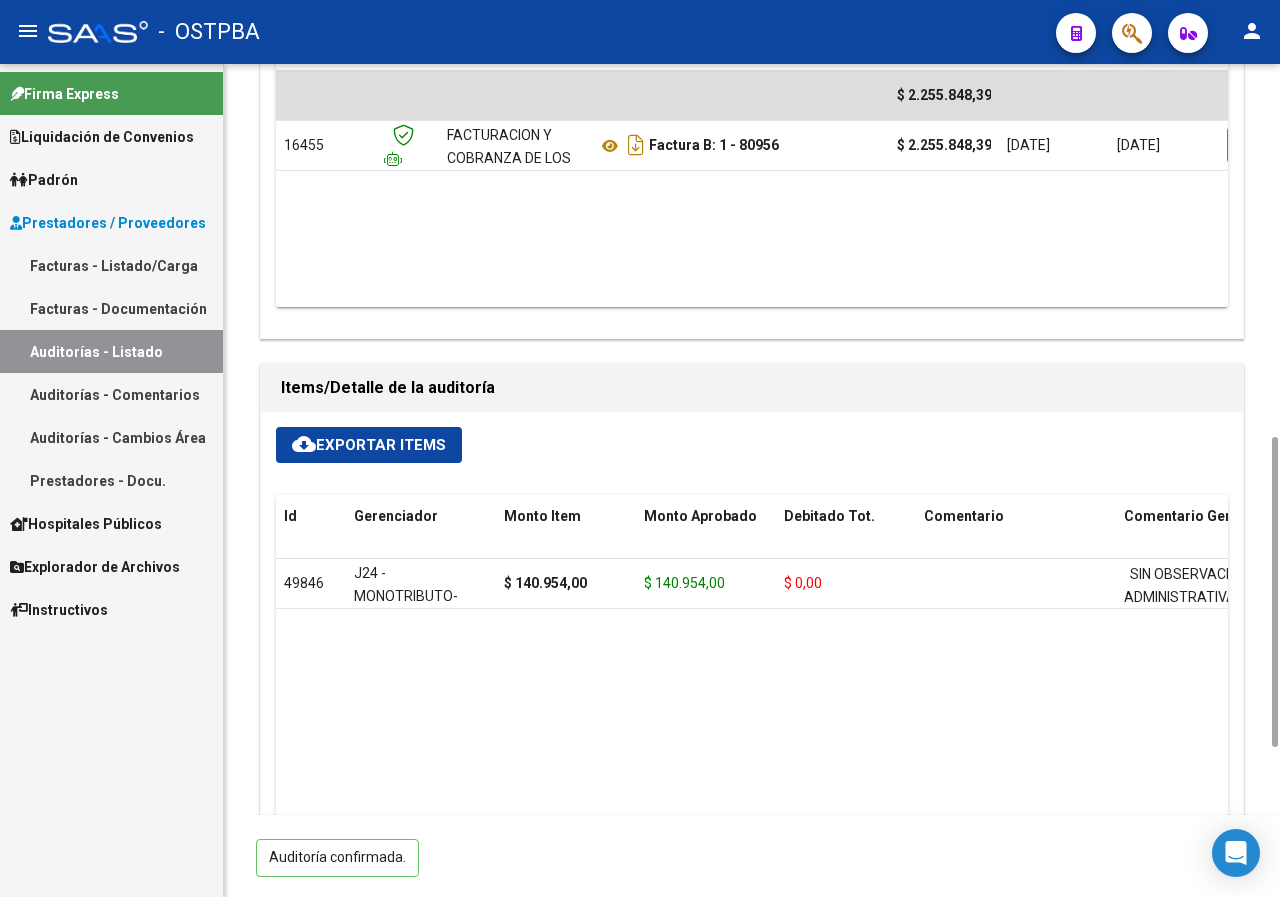 scroll, scrollTop: 800, scrollLeft: 0, axis: vertical 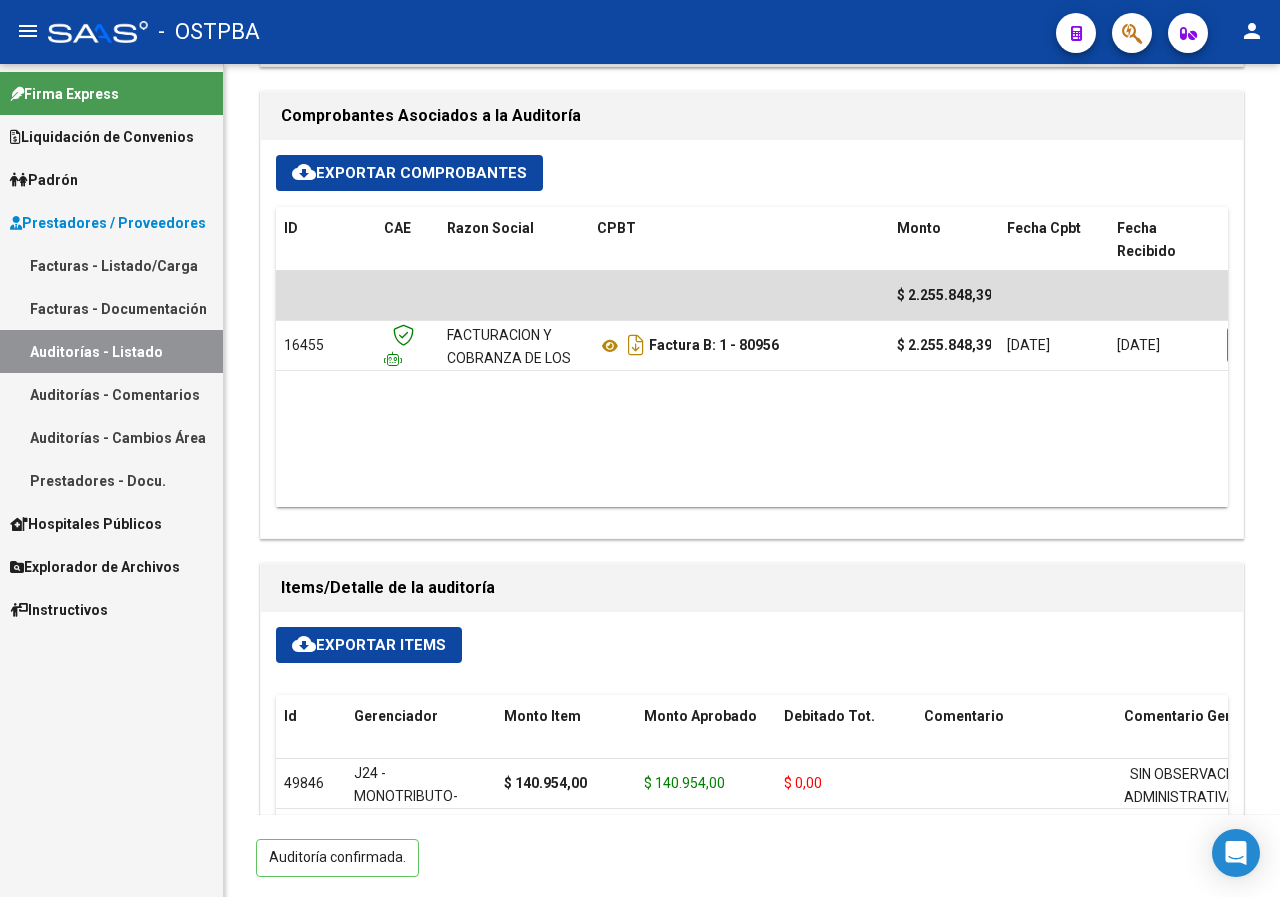 click on "Auditorías - Listado" at bounding box center (111, 351) 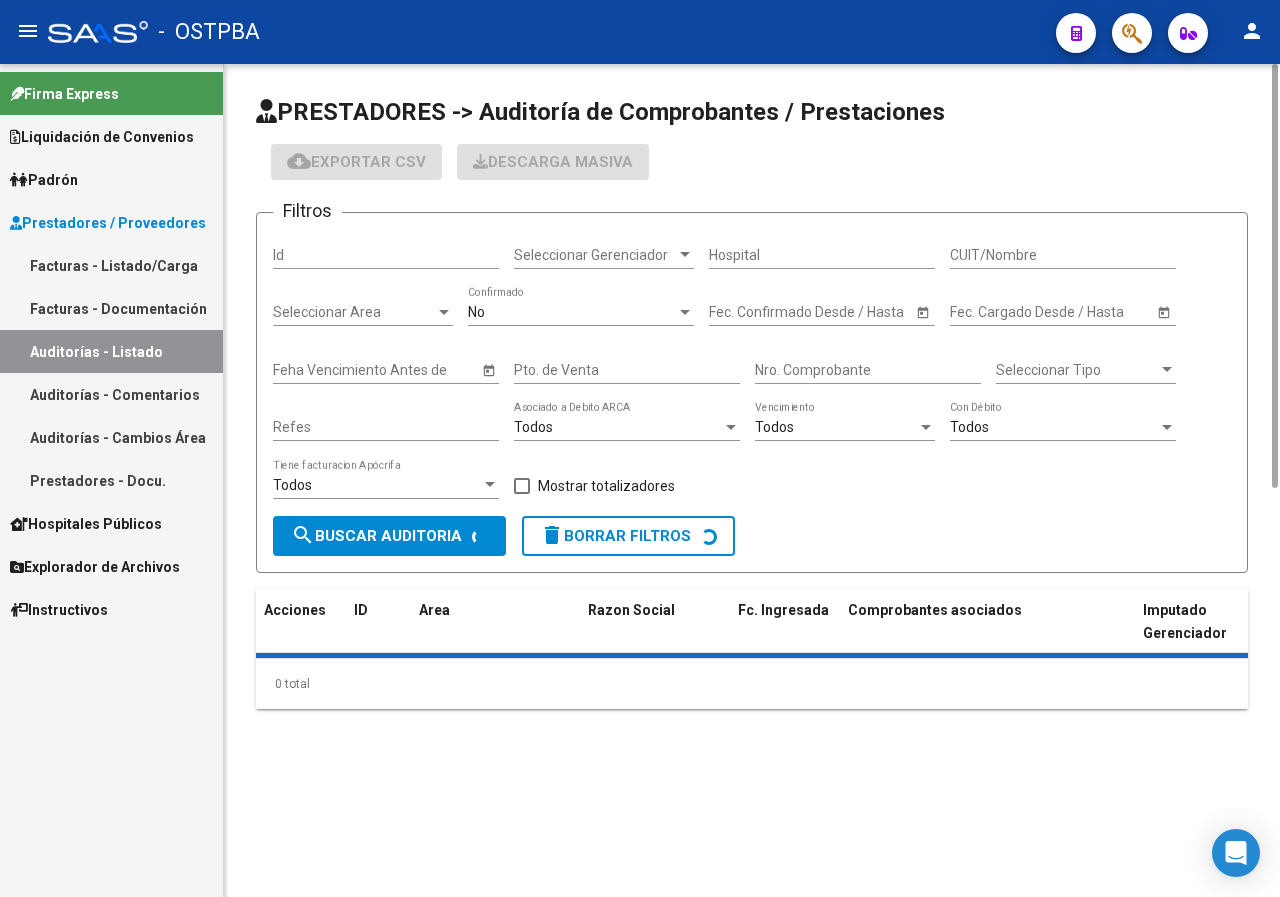 scroll, scrollTop: 0, scrollLeft: 0, axis: both 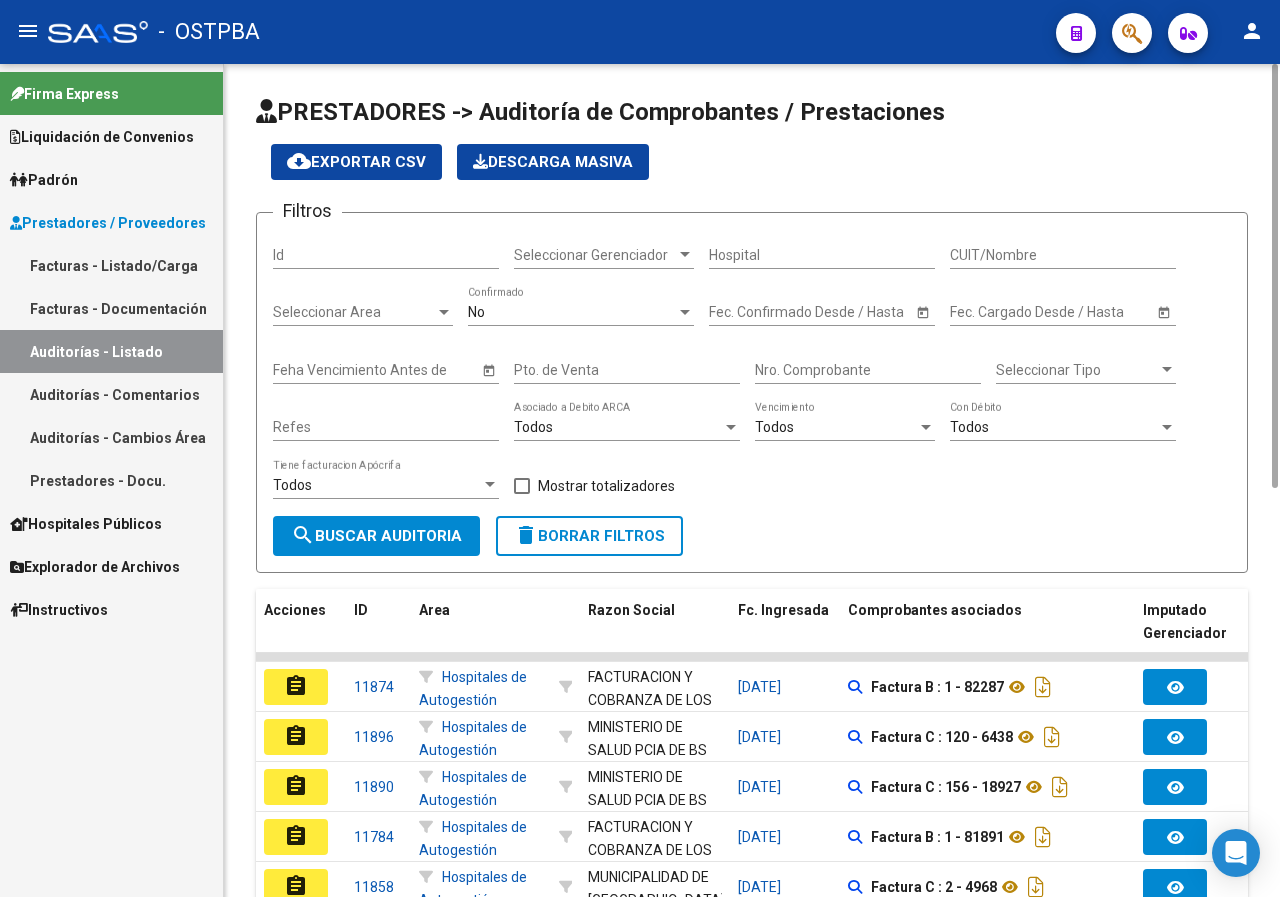click on "Id" at bounding box center [386, 255] 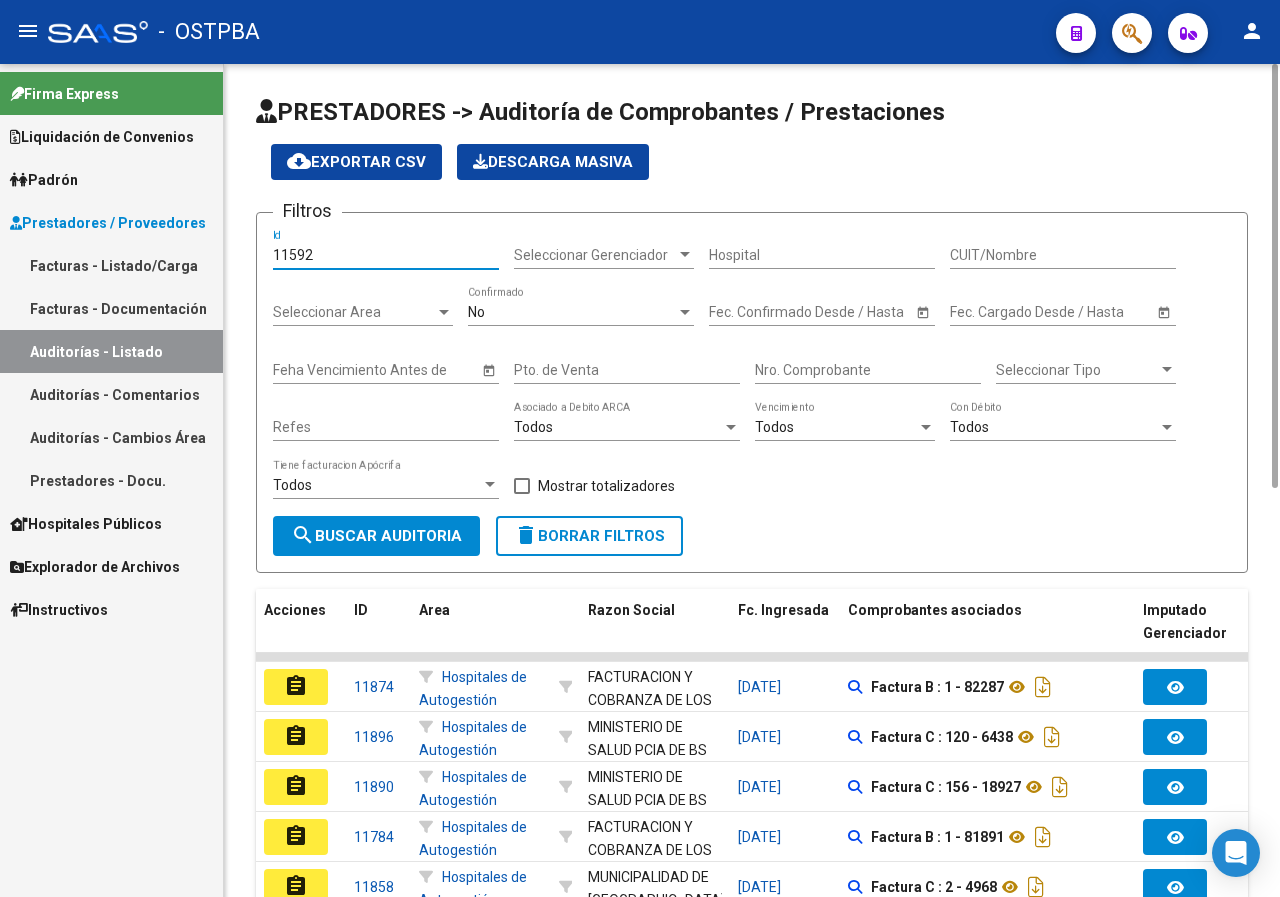 type on "11592" 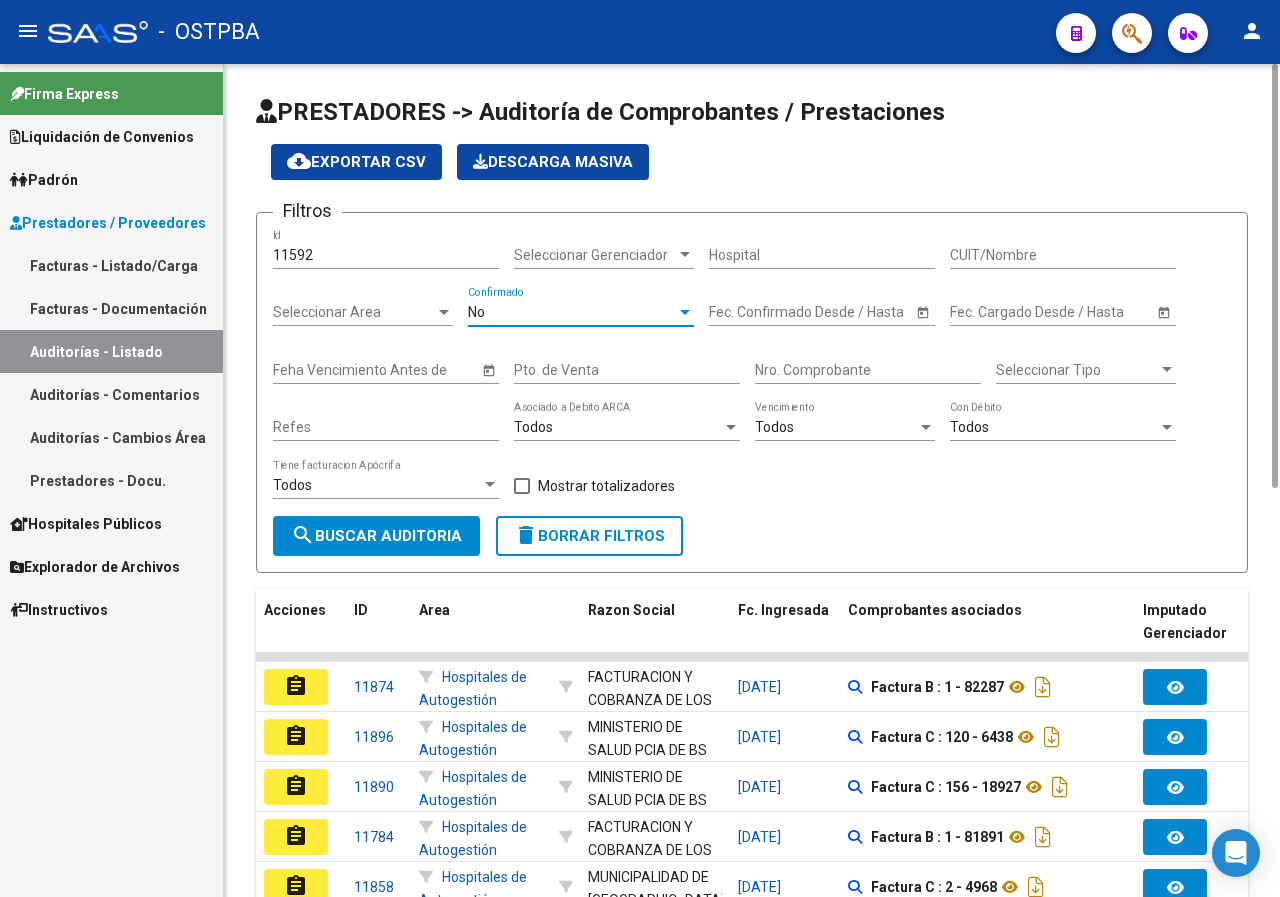 click on "No" at bounding box center [572, 312] 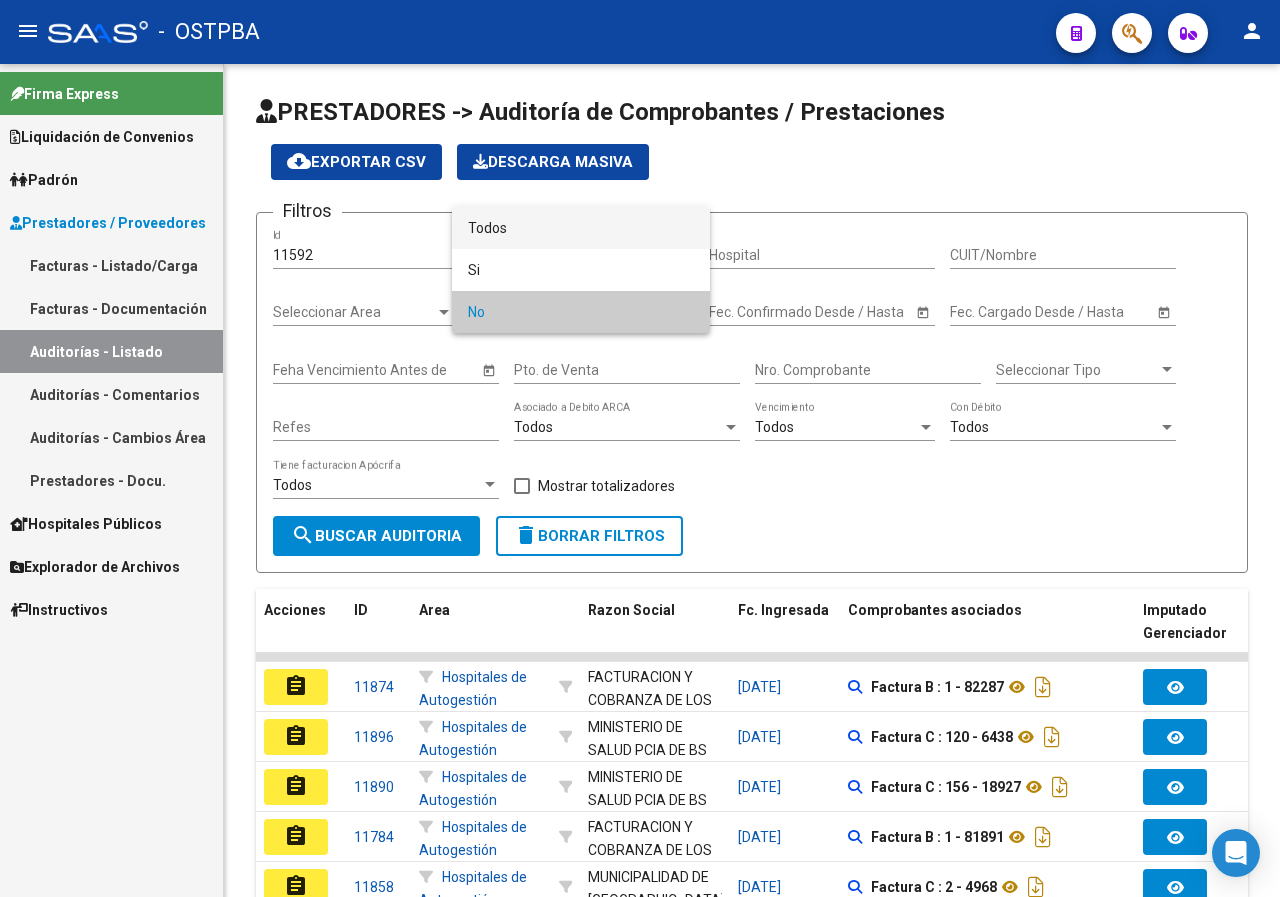 click on "Todos" at bounding box center [581, 228] 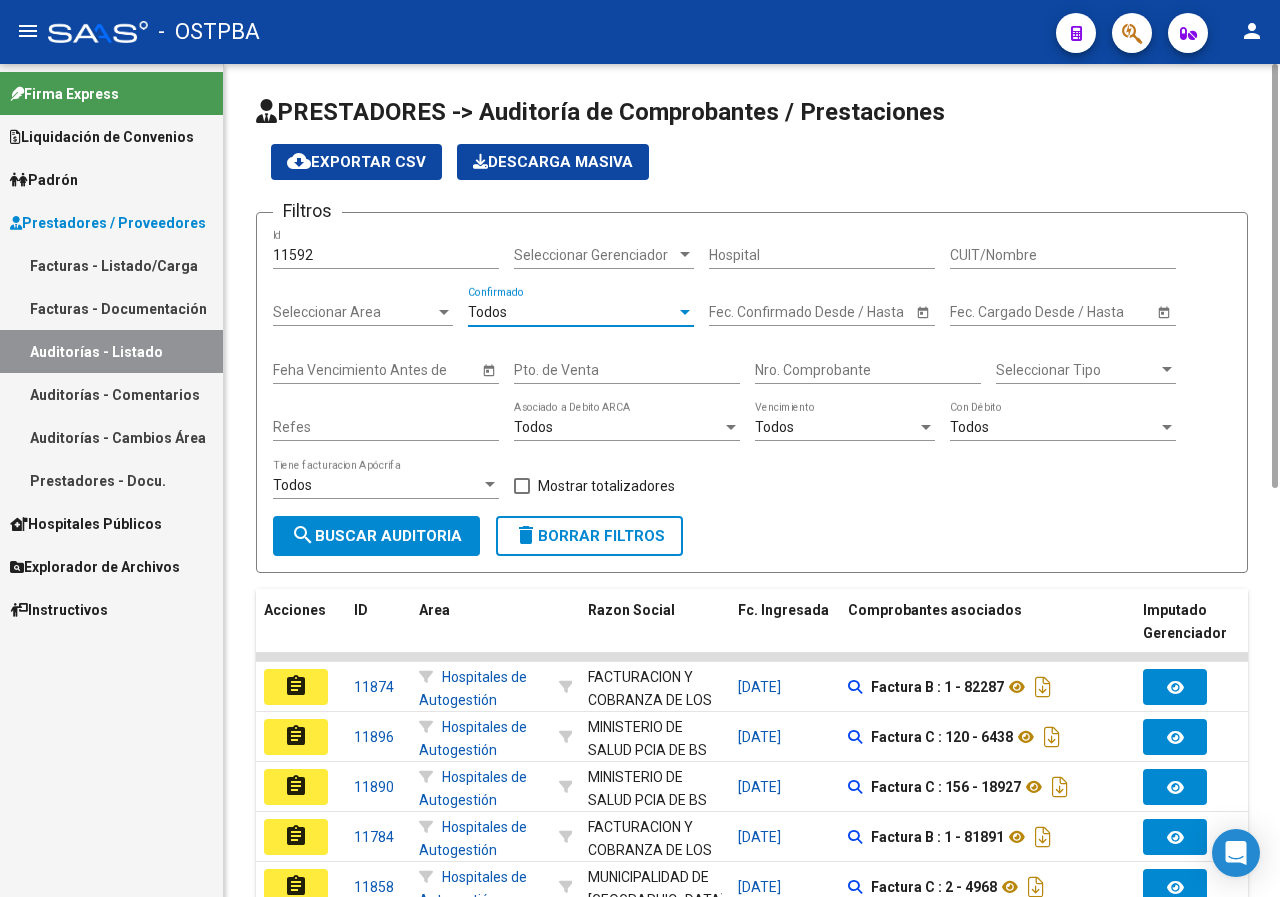 click on "search  Buscar Auditoria" 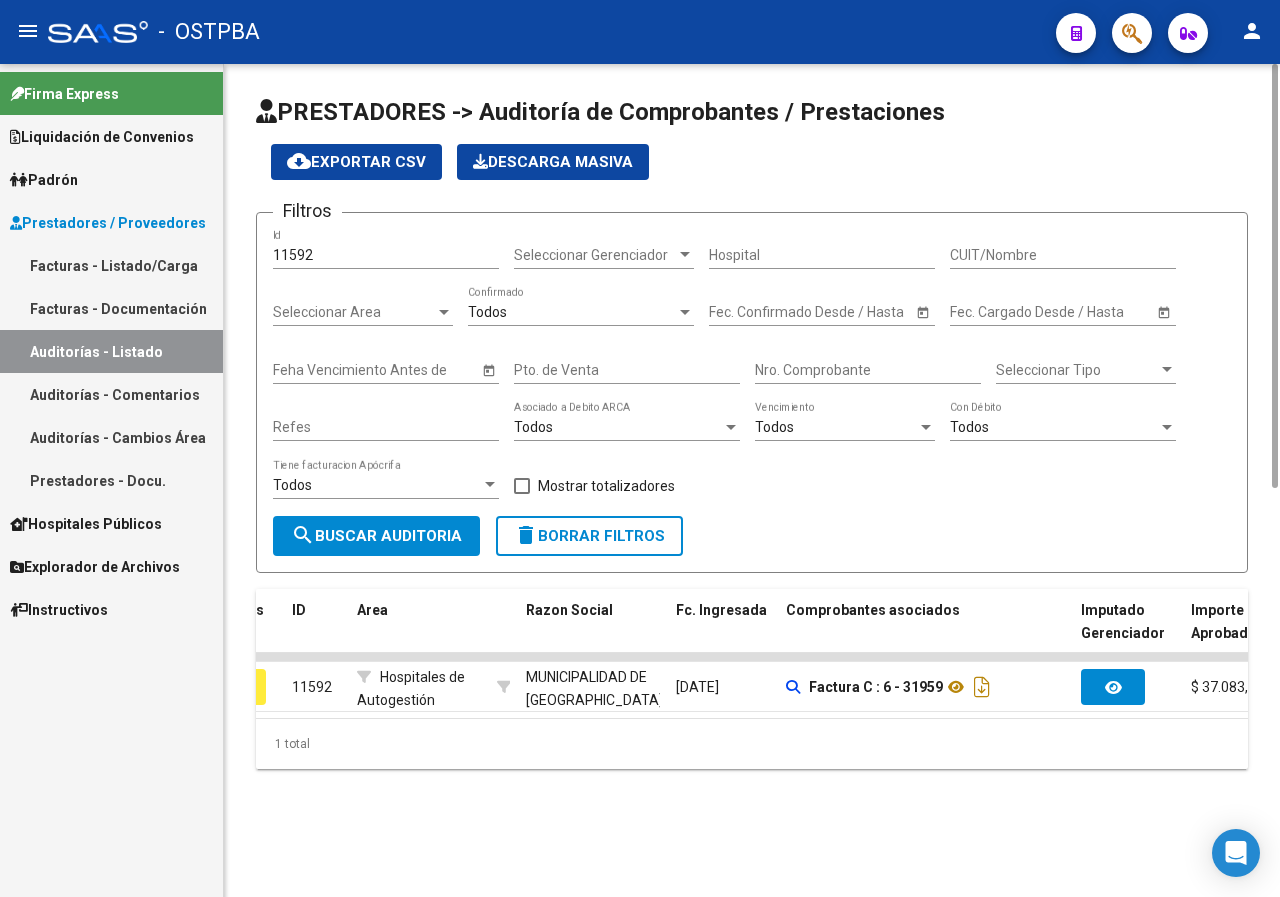 scroll, scrollTop: 0, scrollLeft: 64, axis: horizontal 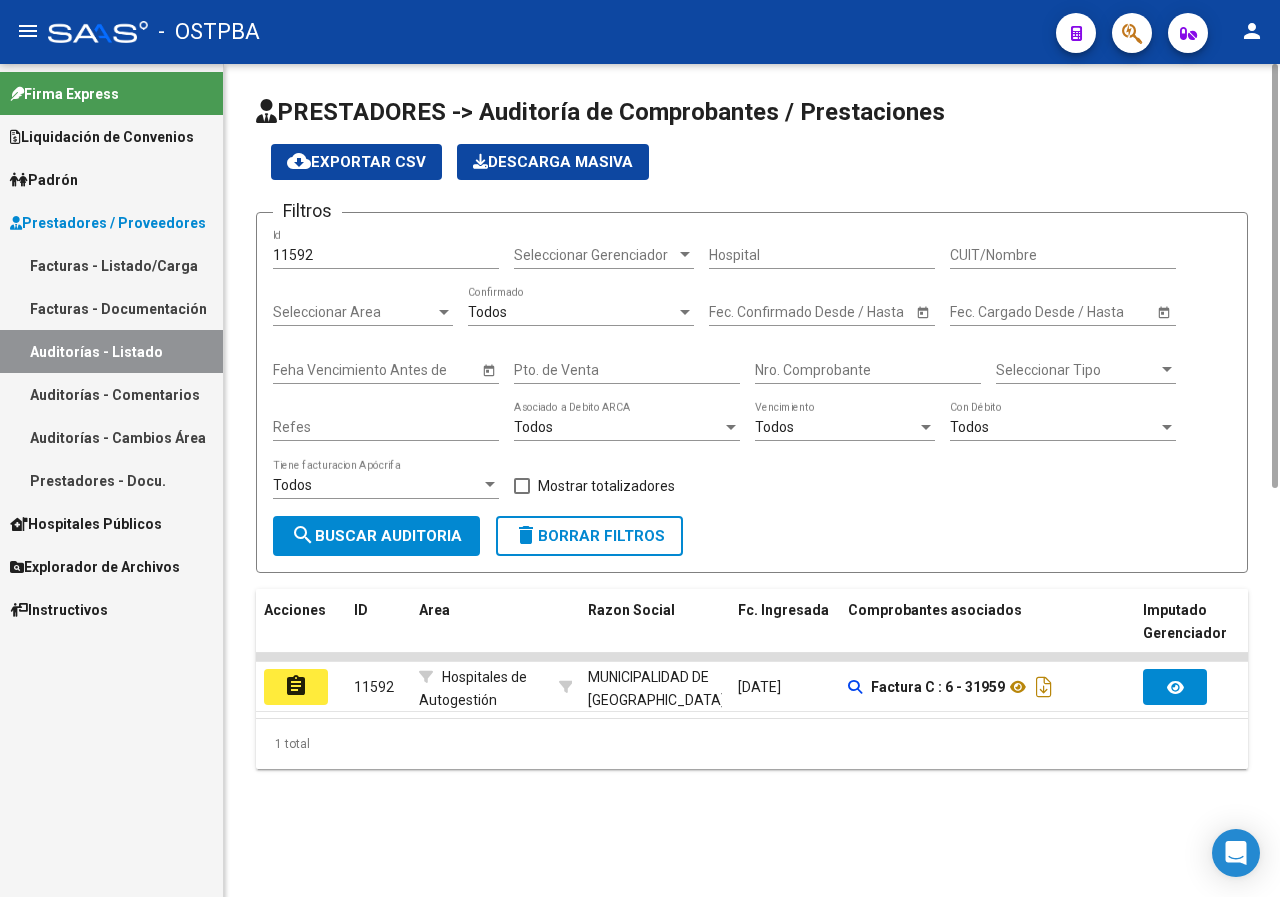 click on "assignment" 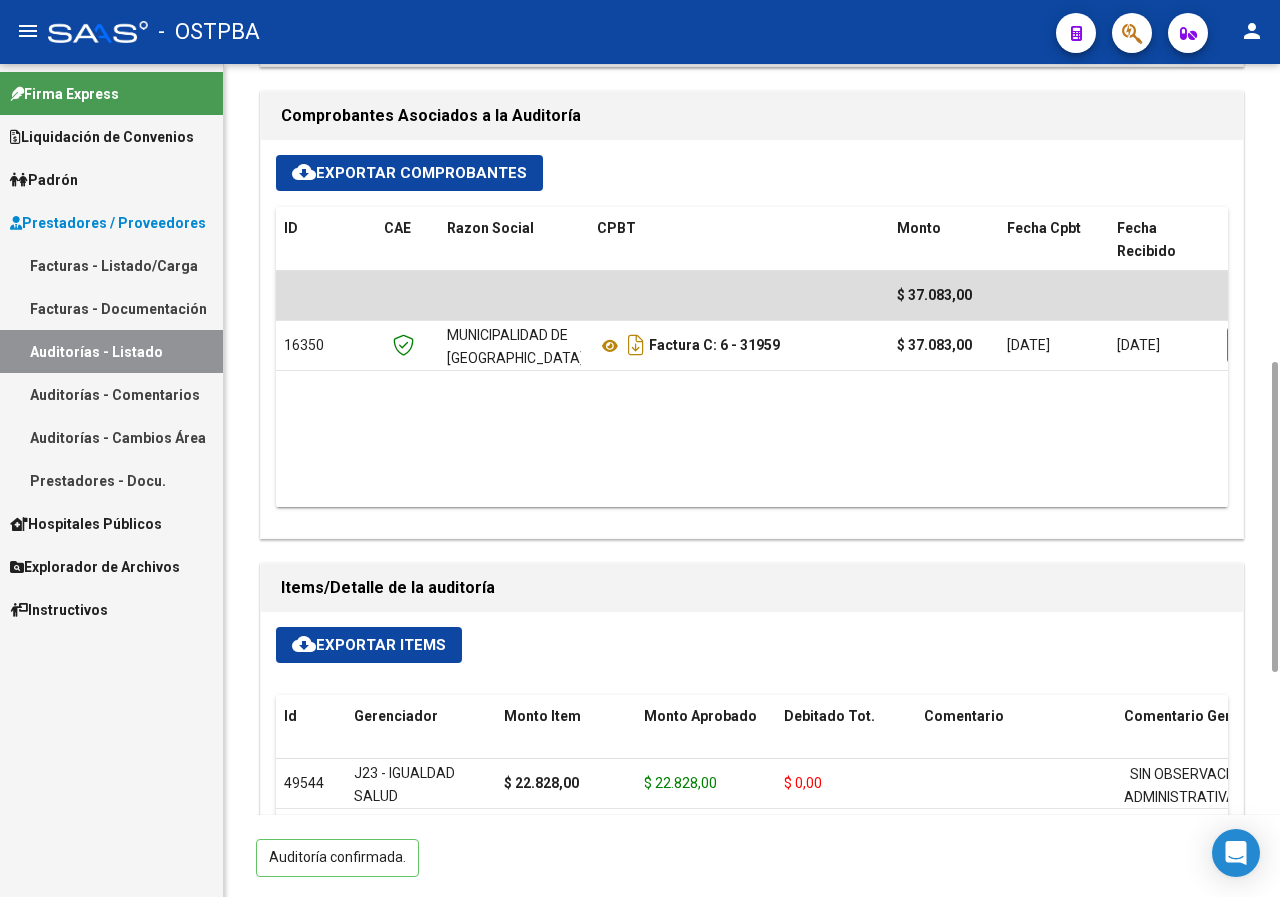 scroll, scrollTop: 400, scrollLeft: 0, axis: vertical 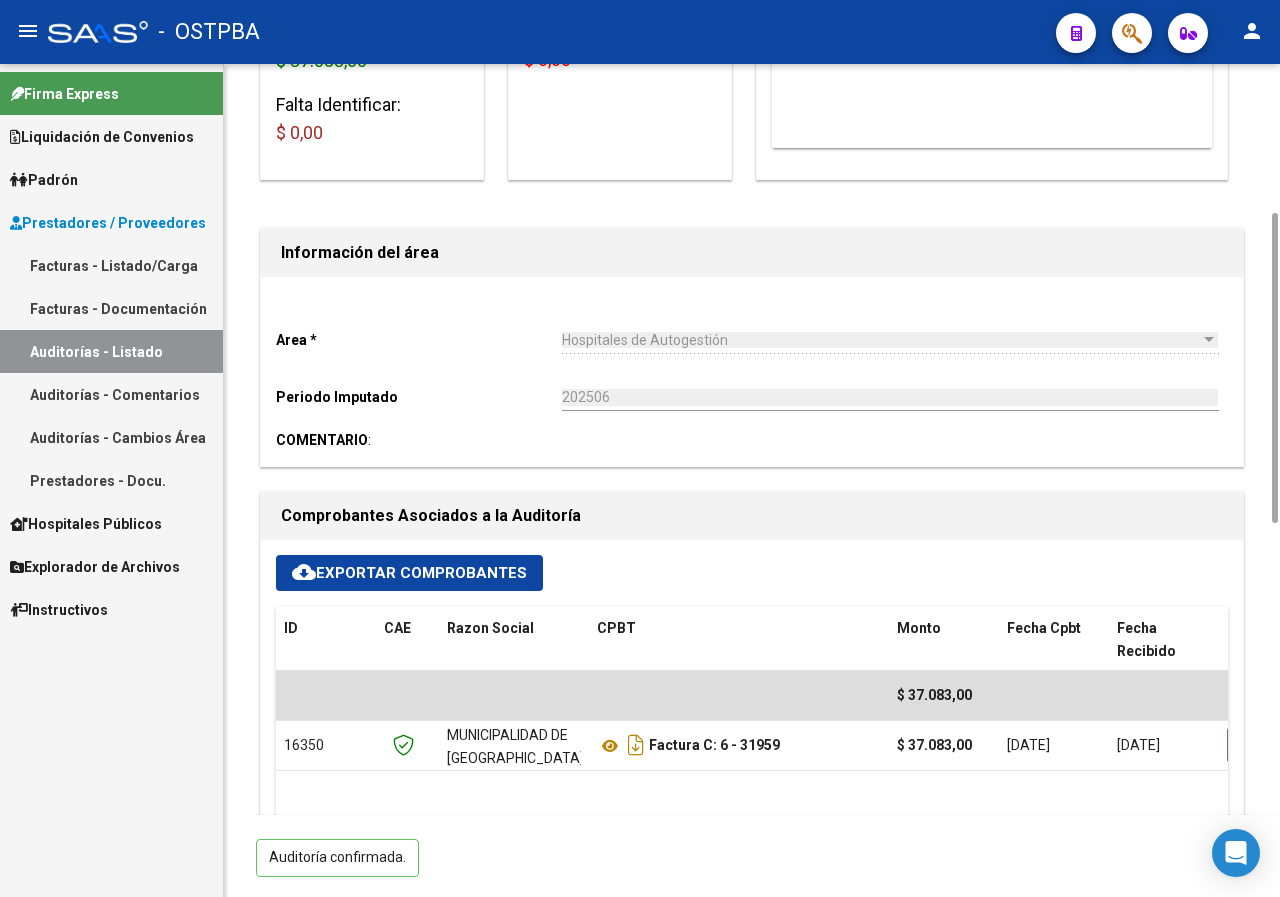 click on "Auditorías - Listado" at bounding box center [111, 351] 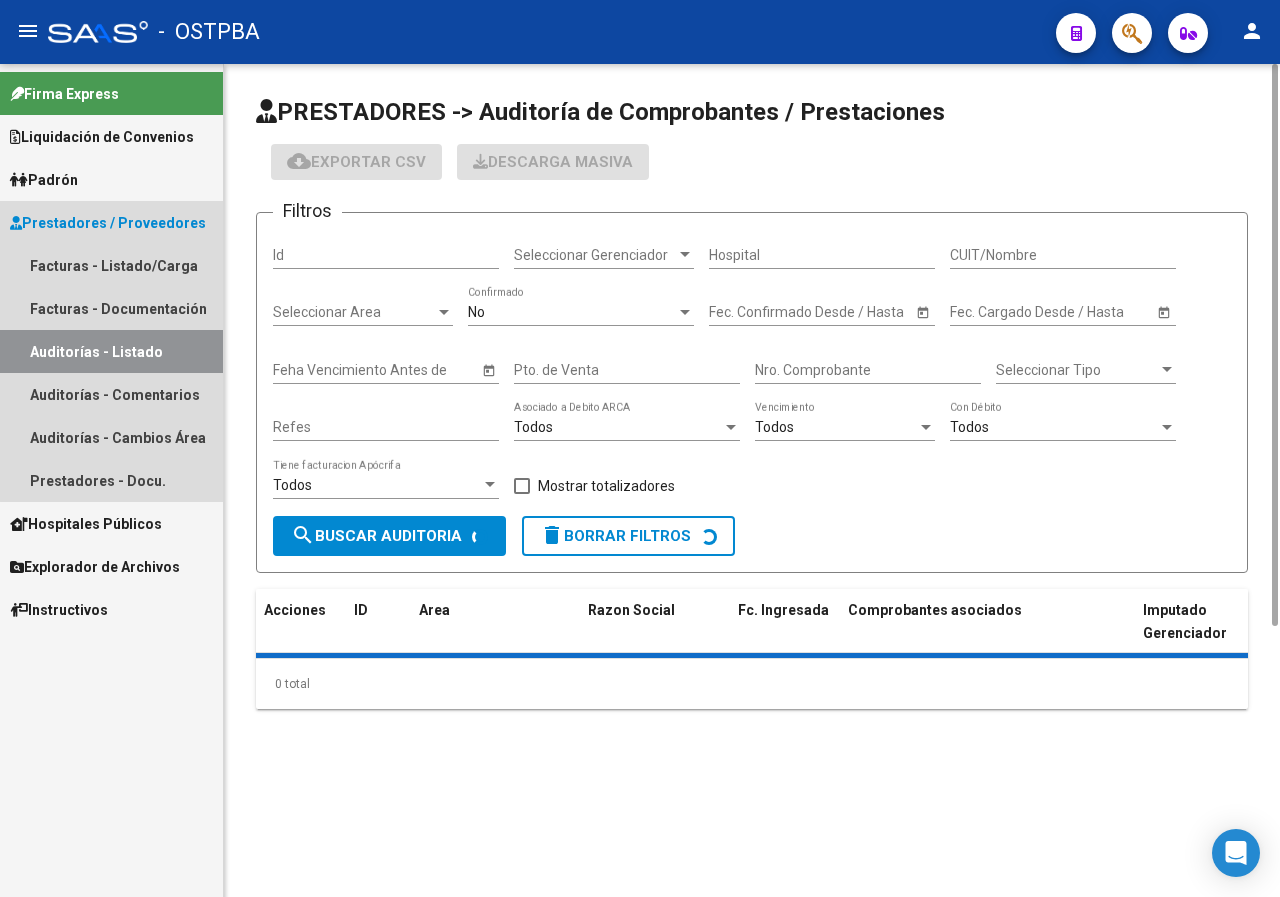 scroll, scrollTop: 0, scrollLeft: 0, axis: both 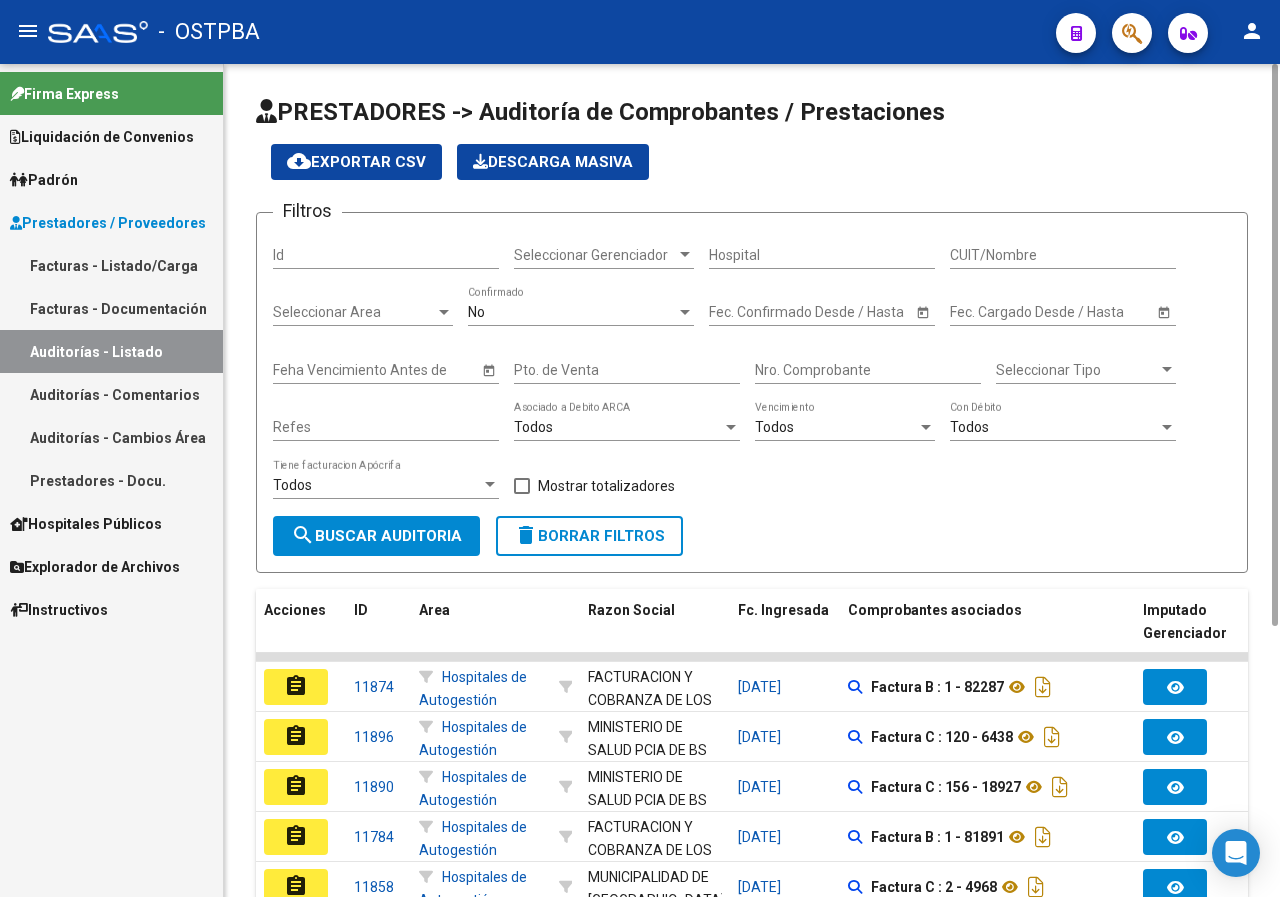 drag, startPoint x: 333, startPoint y: 267, endPoint x: 337, endPoint y: 248, distance: 19.416489 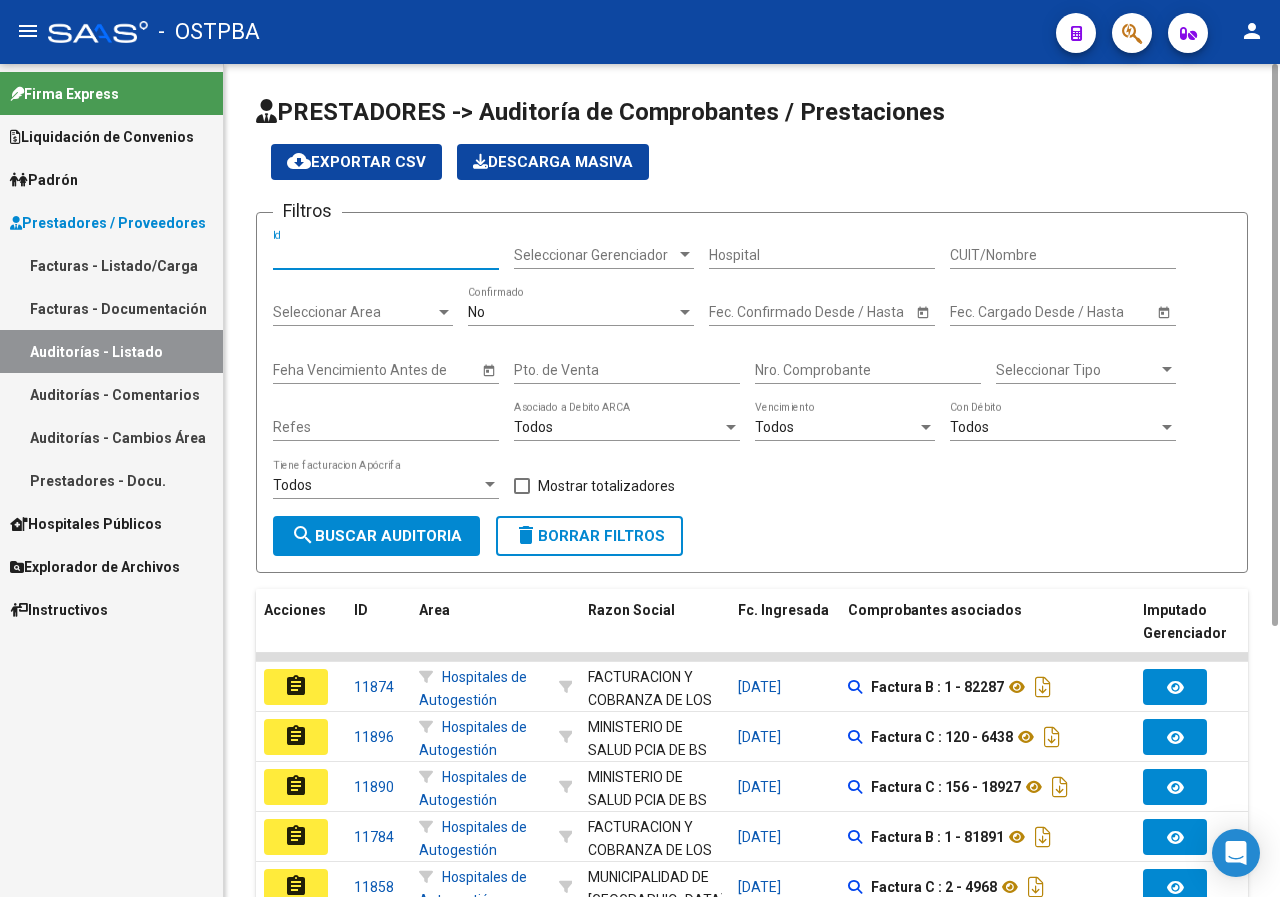click on "Id" at bounding box center (386, 255) 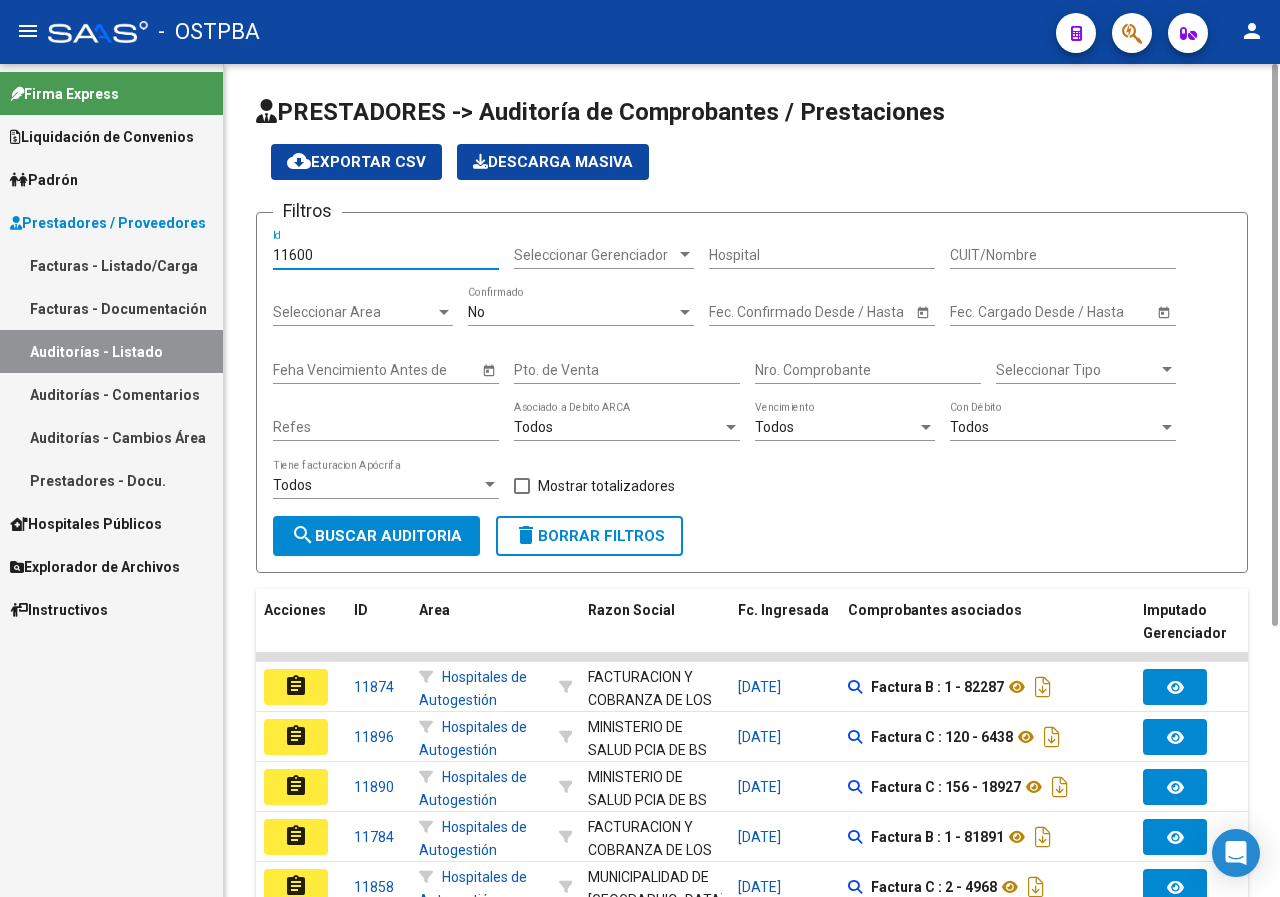 type on "11600" 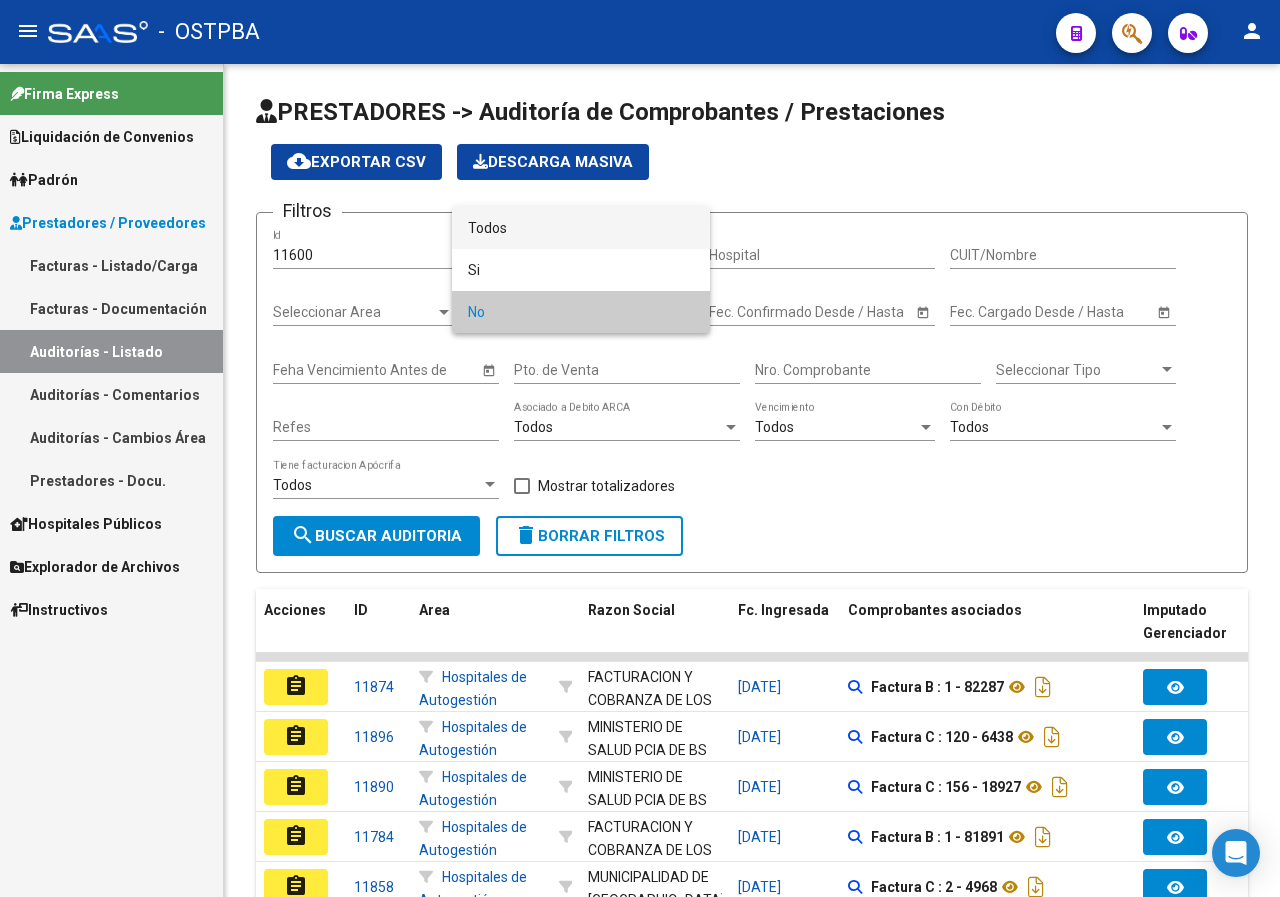click on "Todos" at bounding box center (581, 228) 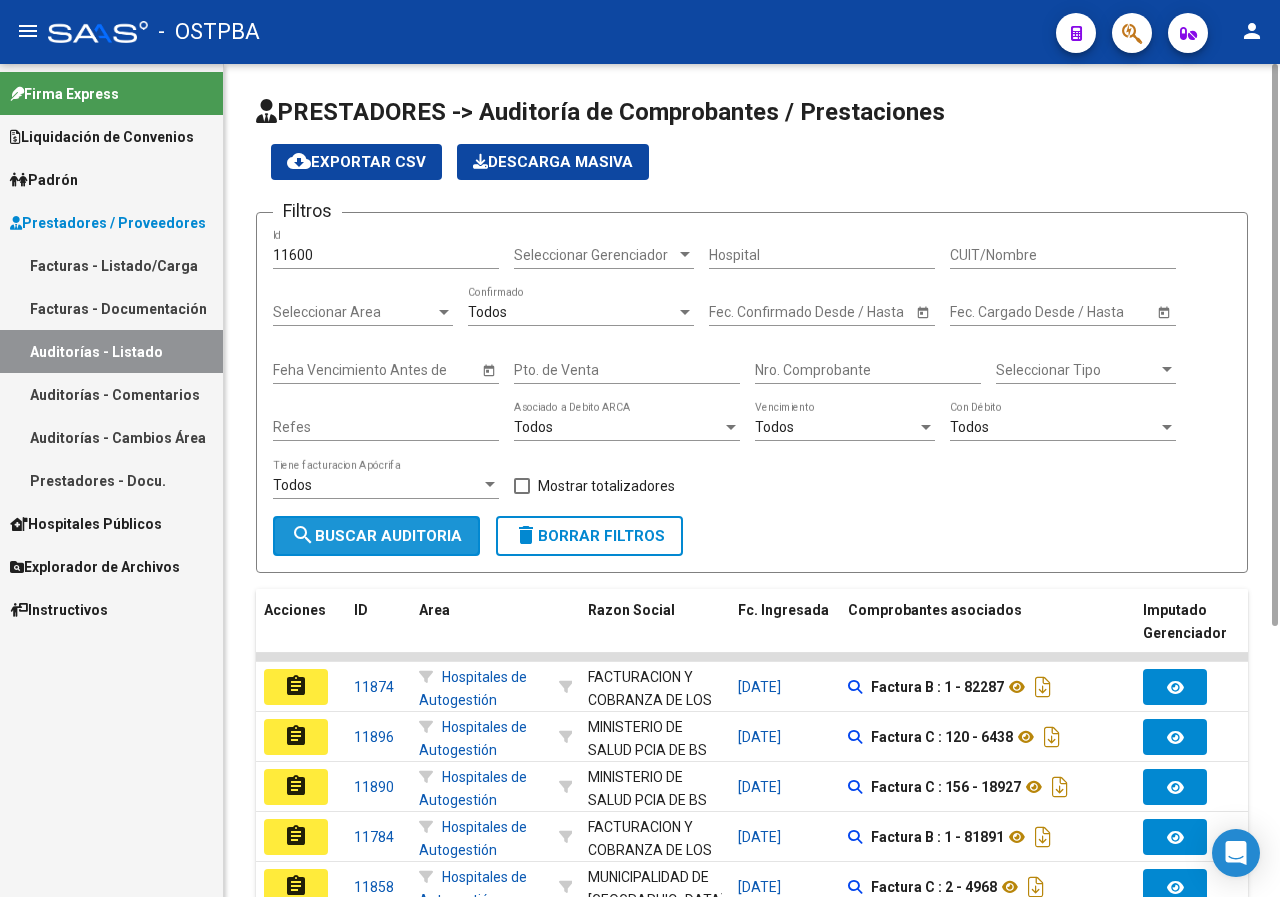 click on "search  Buscar Auditoria" 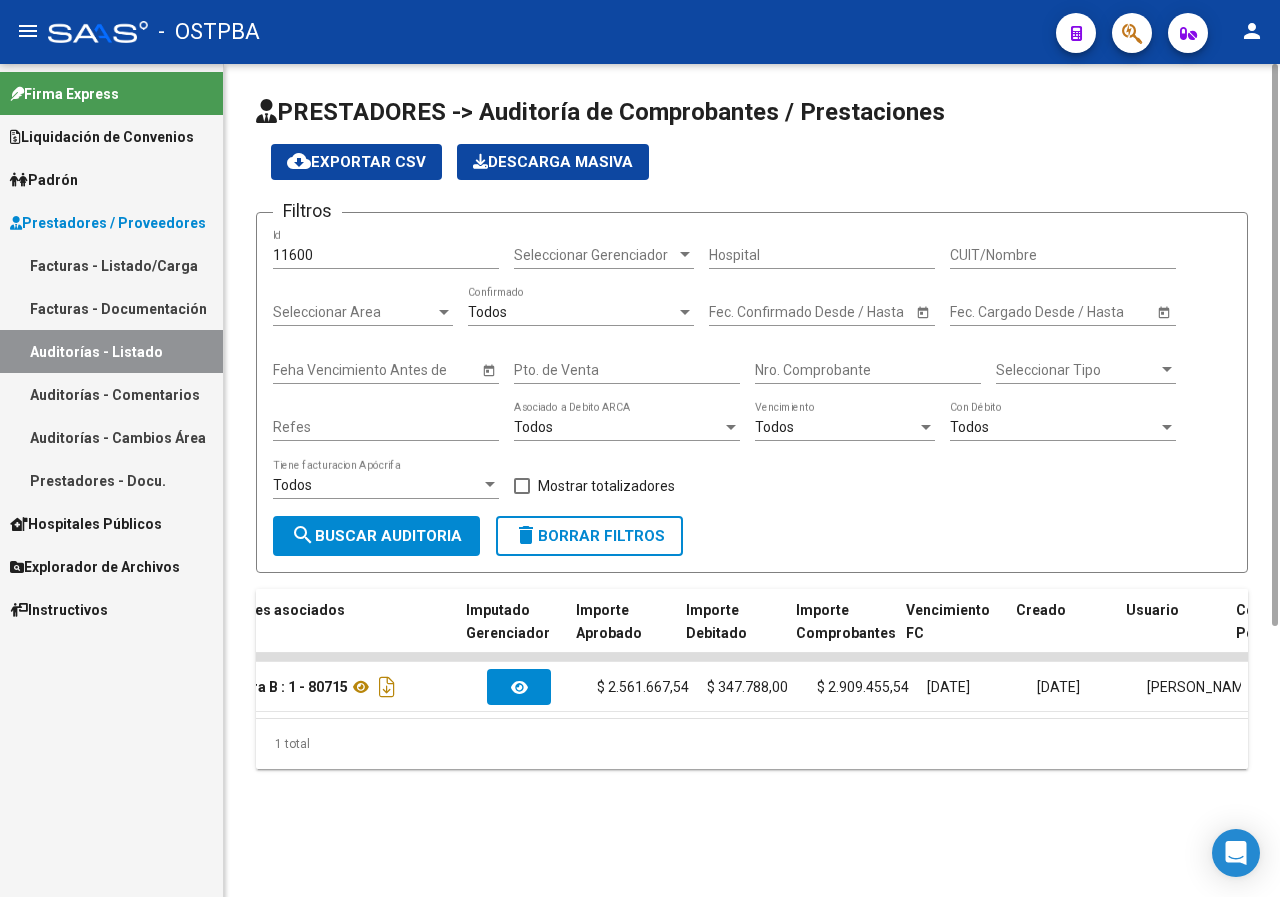 scroll, scrollTop: 0, scrollLeft: 677, axis: horizontal 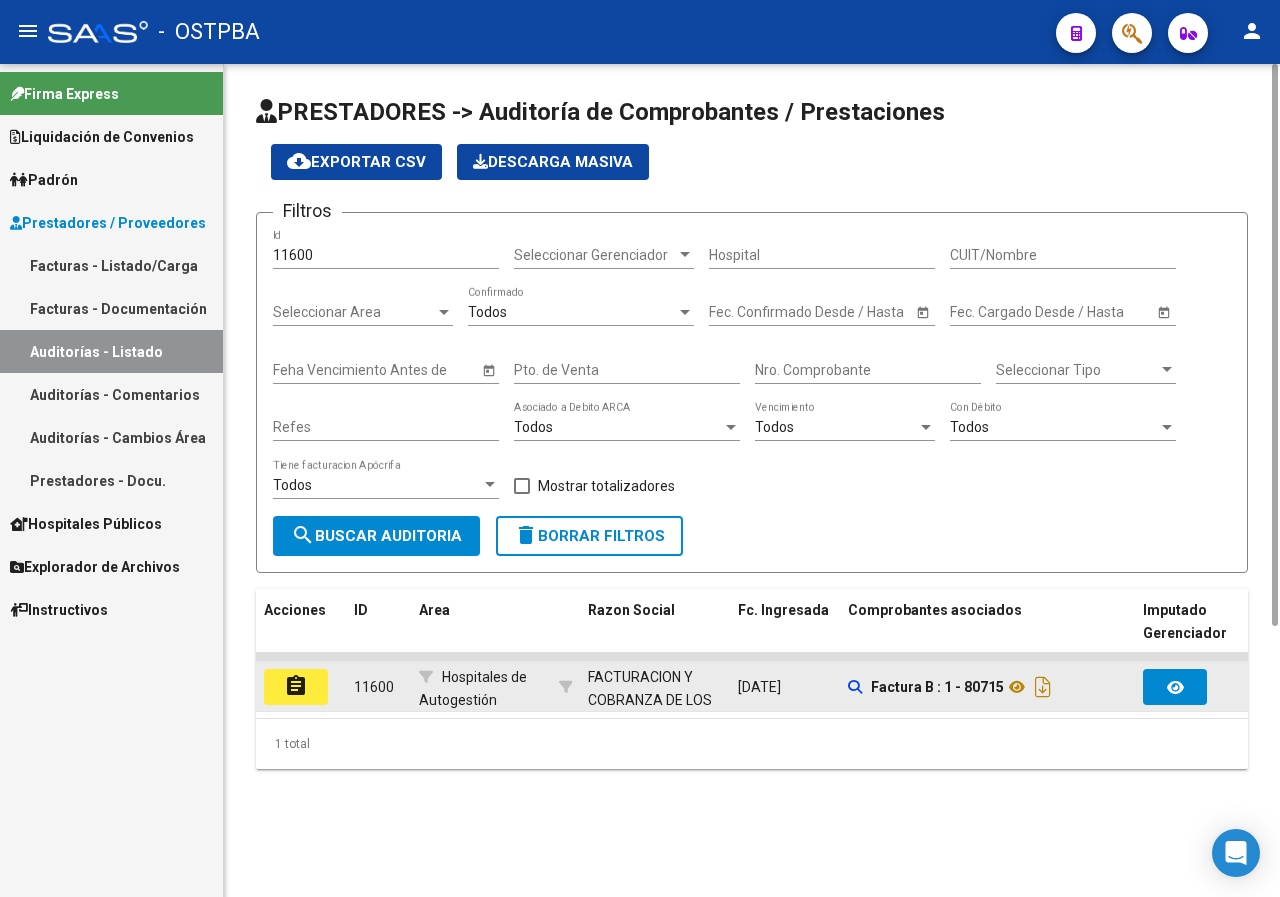click on "assignment" 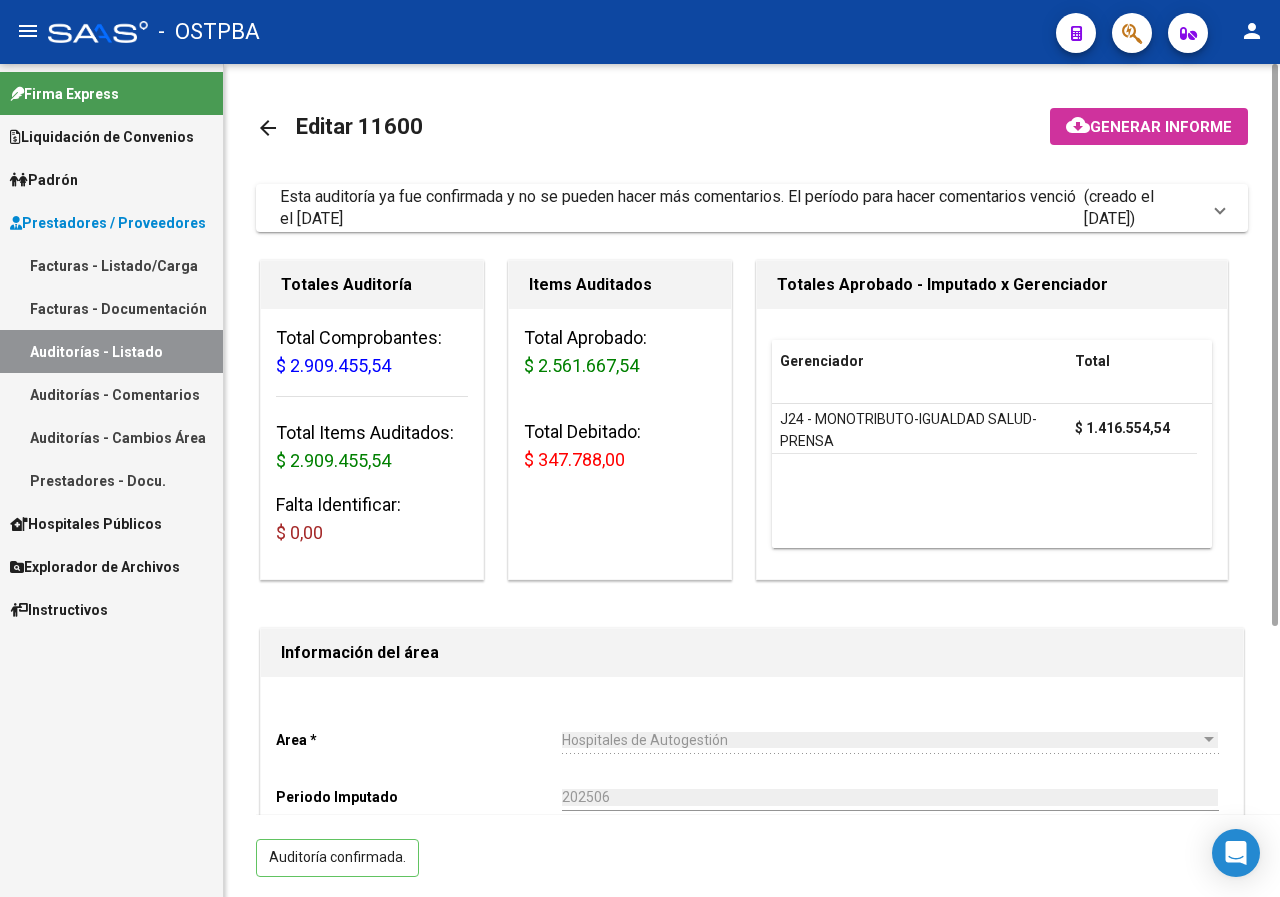 click on "Generar informe" 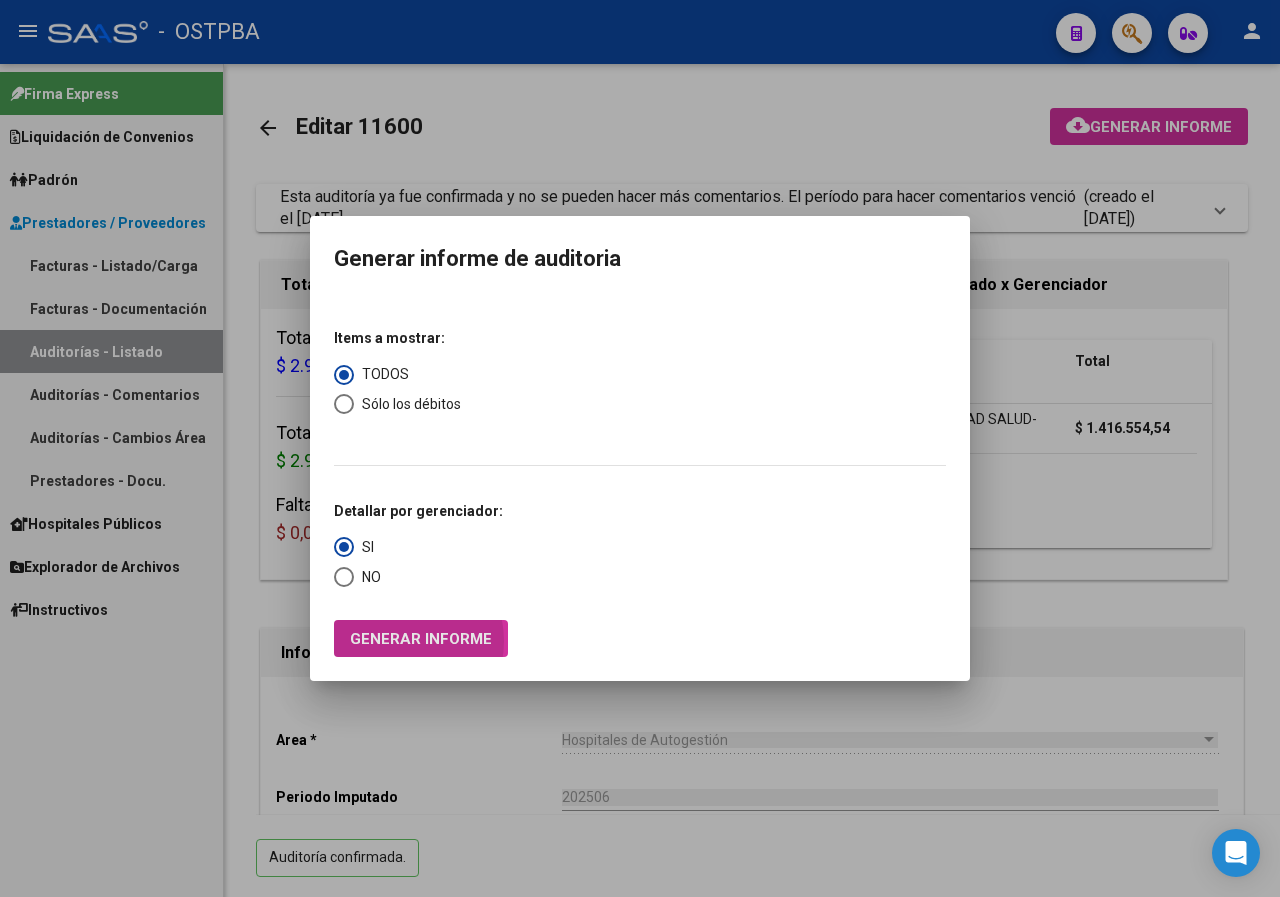 click on "Generar informe" at bounding box center [421, 639] 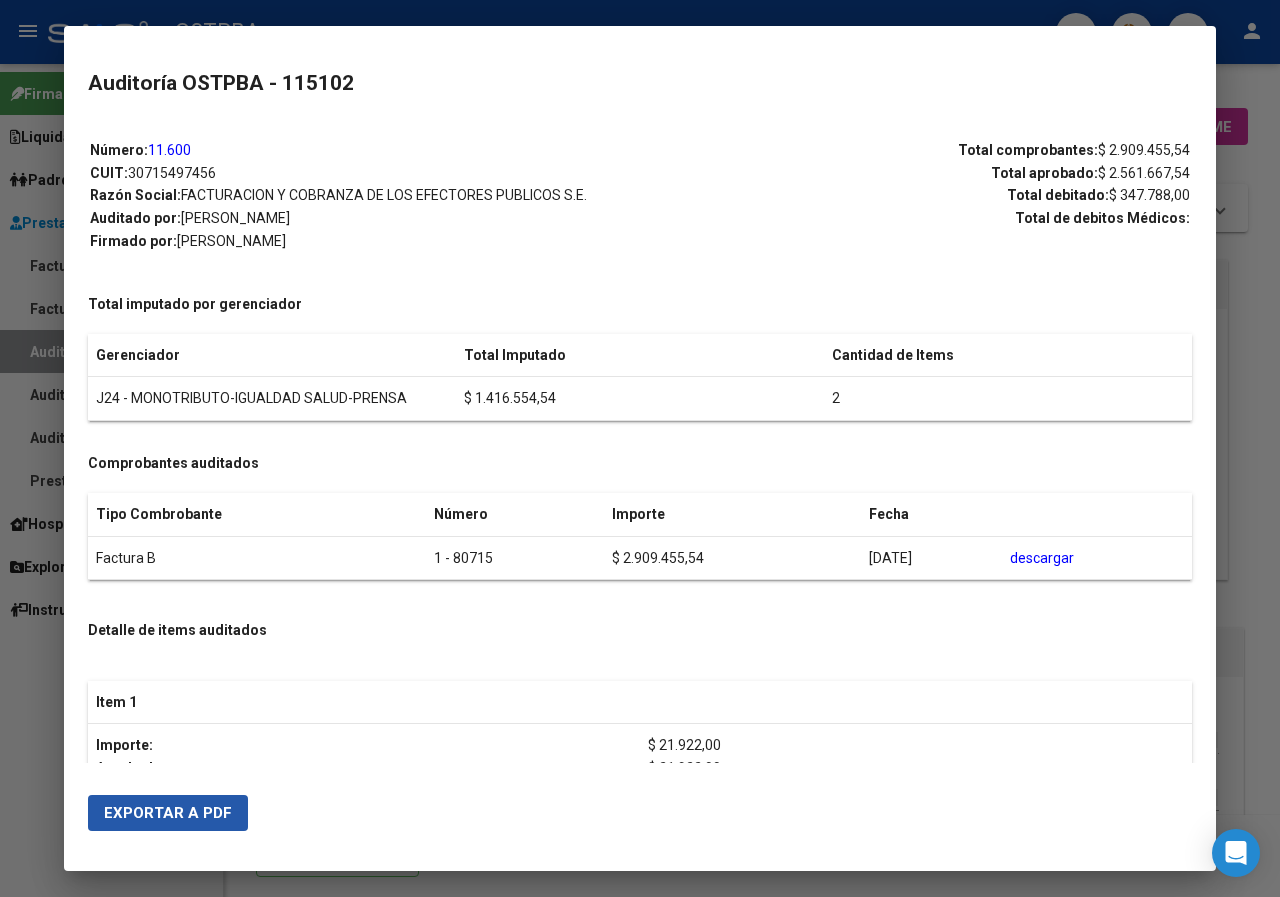drag, startPoint x: 191, startPoint y: 811, endPoint x: 295, endPoint y: 794, distance: 105.380264 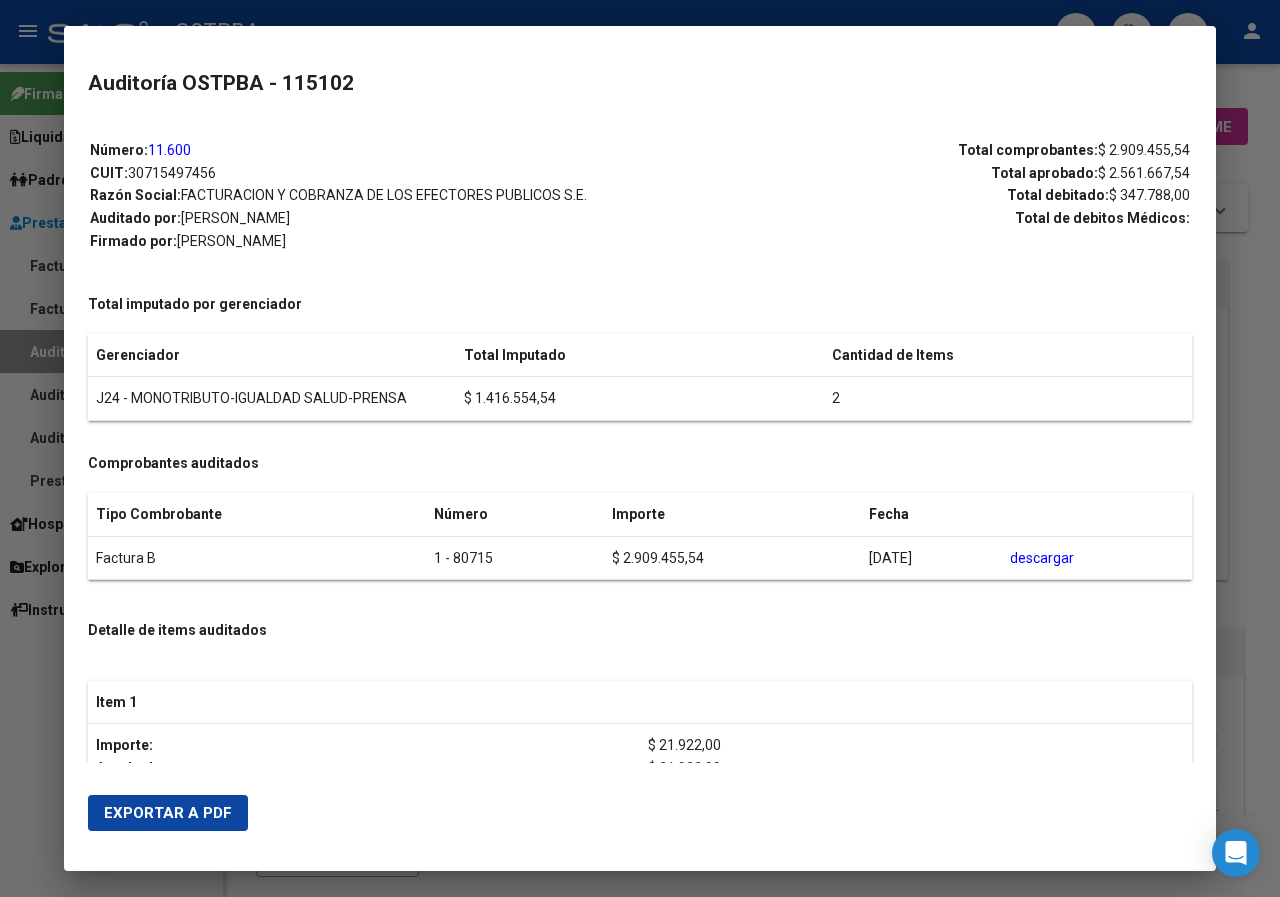 click at bounding box center [640, 448] 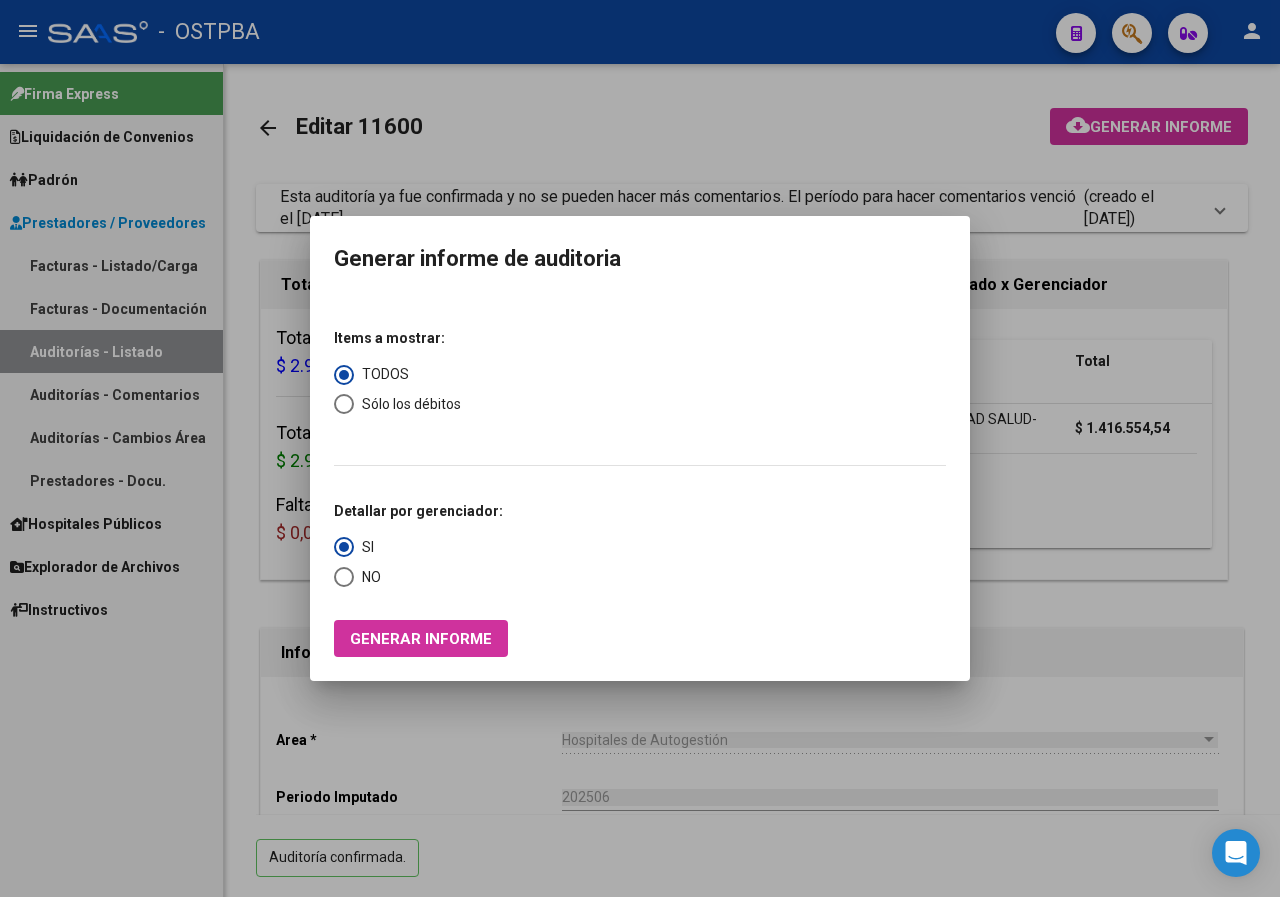 click at bounding box center (640, 448) 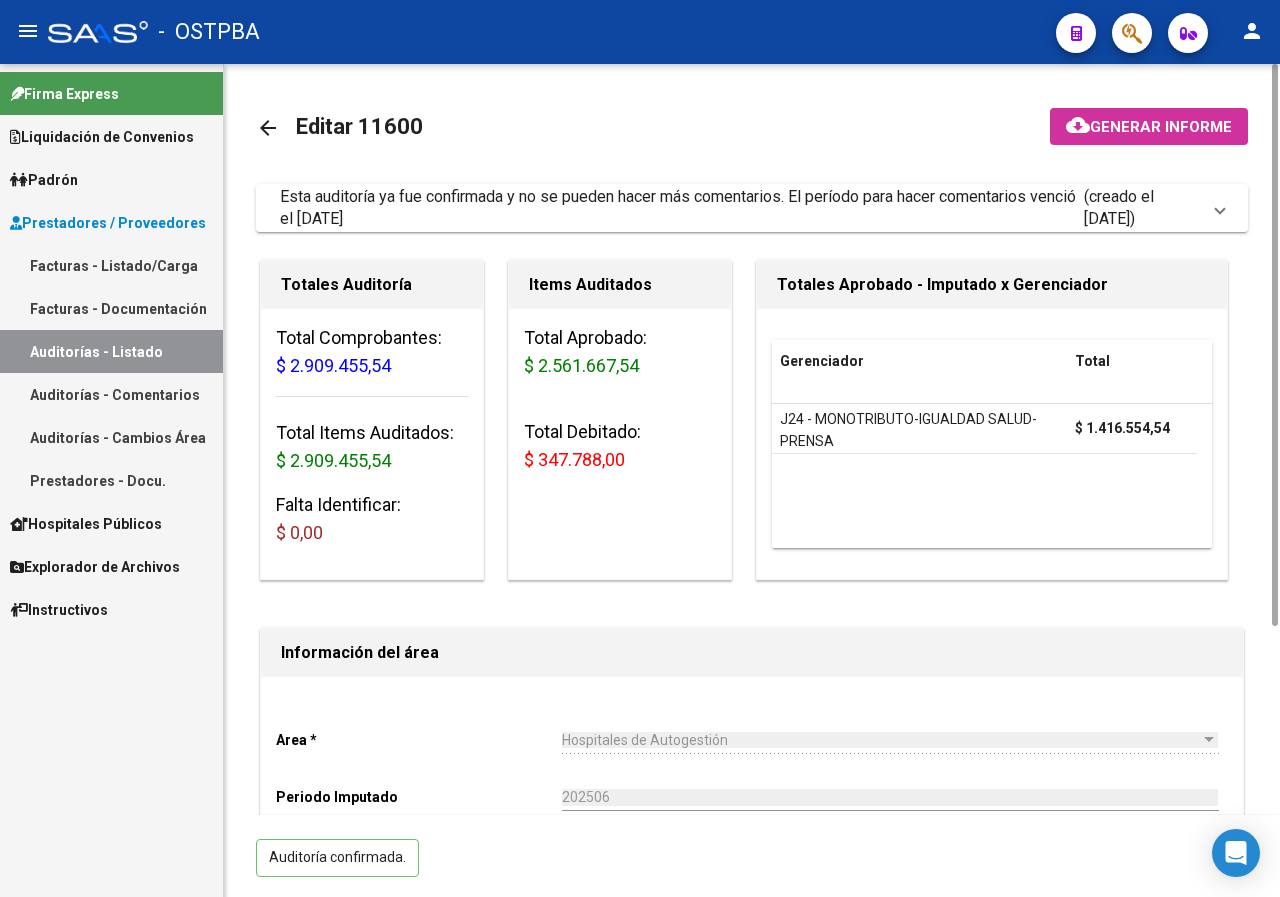 scroll, scrollTop: 800, scrollLeft: 0, axis: vertical 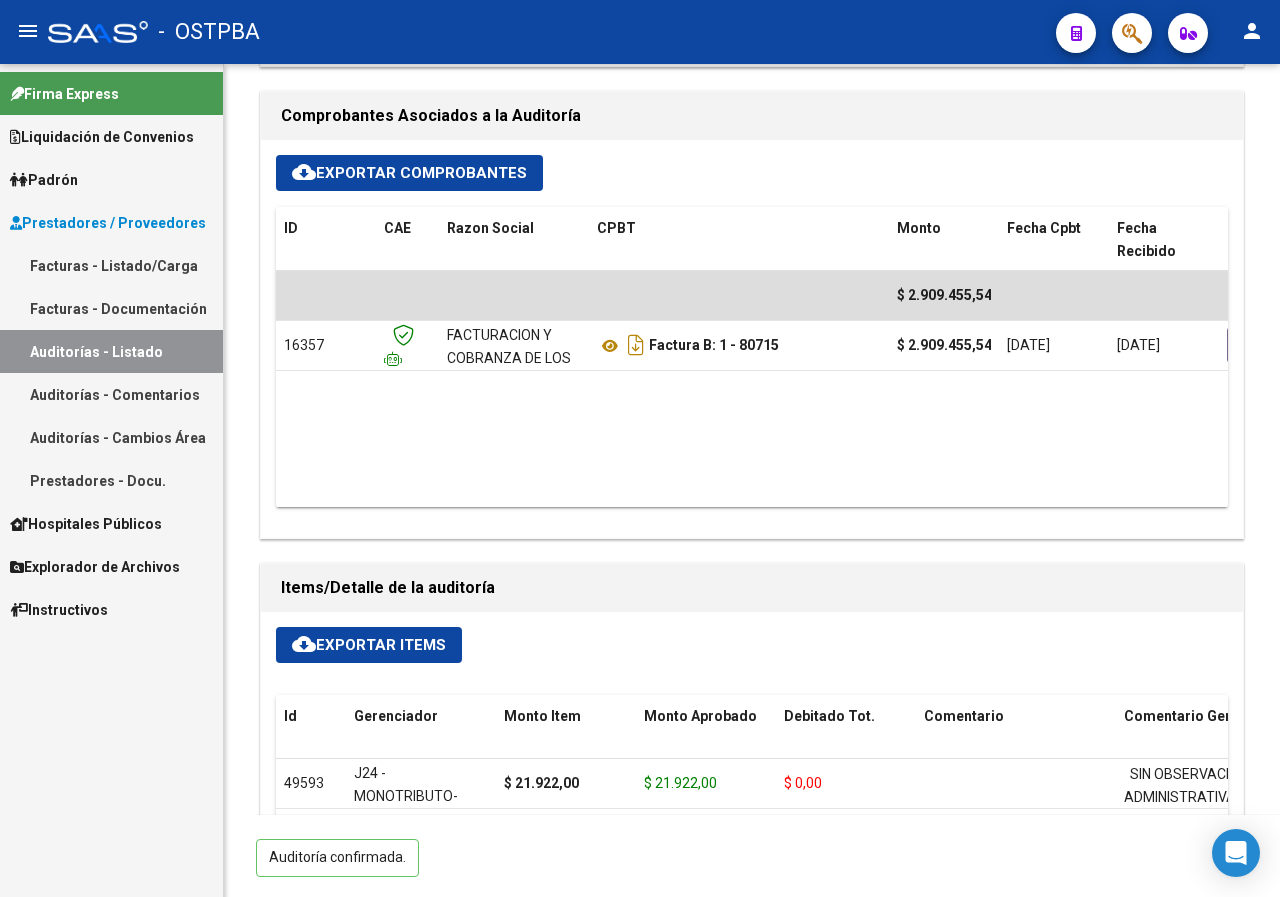drag, startPoint x: 98, startPoint y: 337, endPoint x: 163, endPoint y: 351, distance: 66.4906 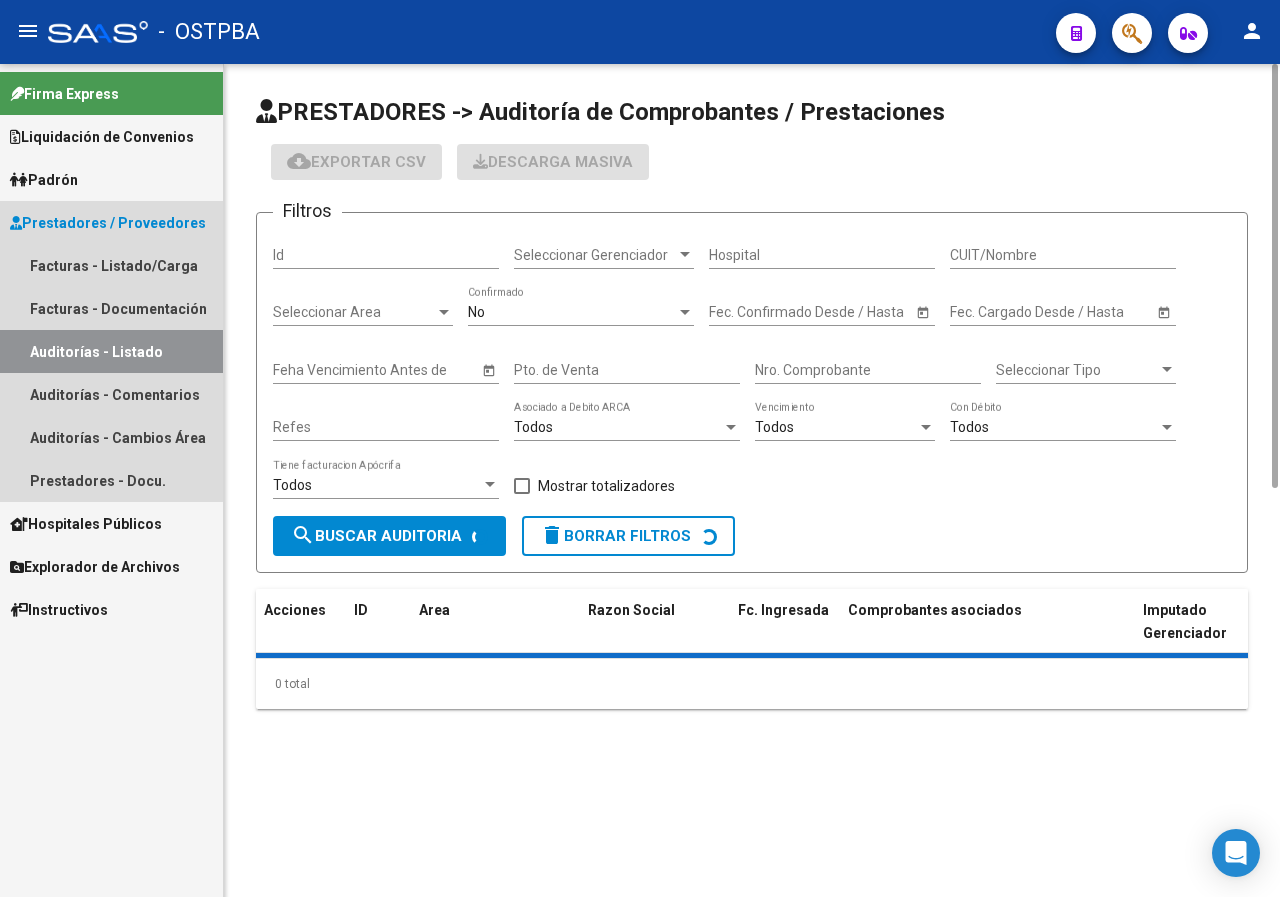 scroll, scrollTop: 0, scrollLeft: 0, axis: both 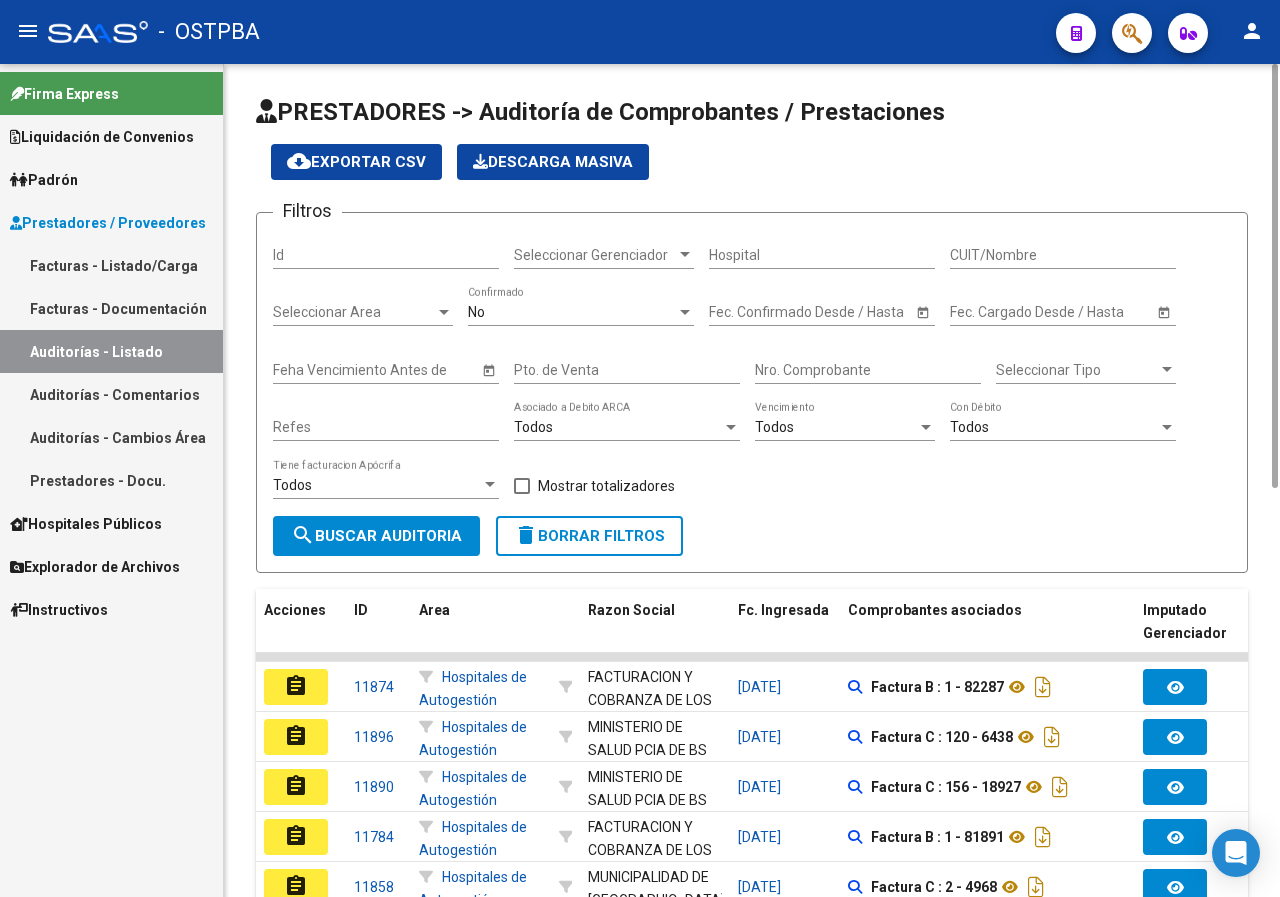 click on "Id" 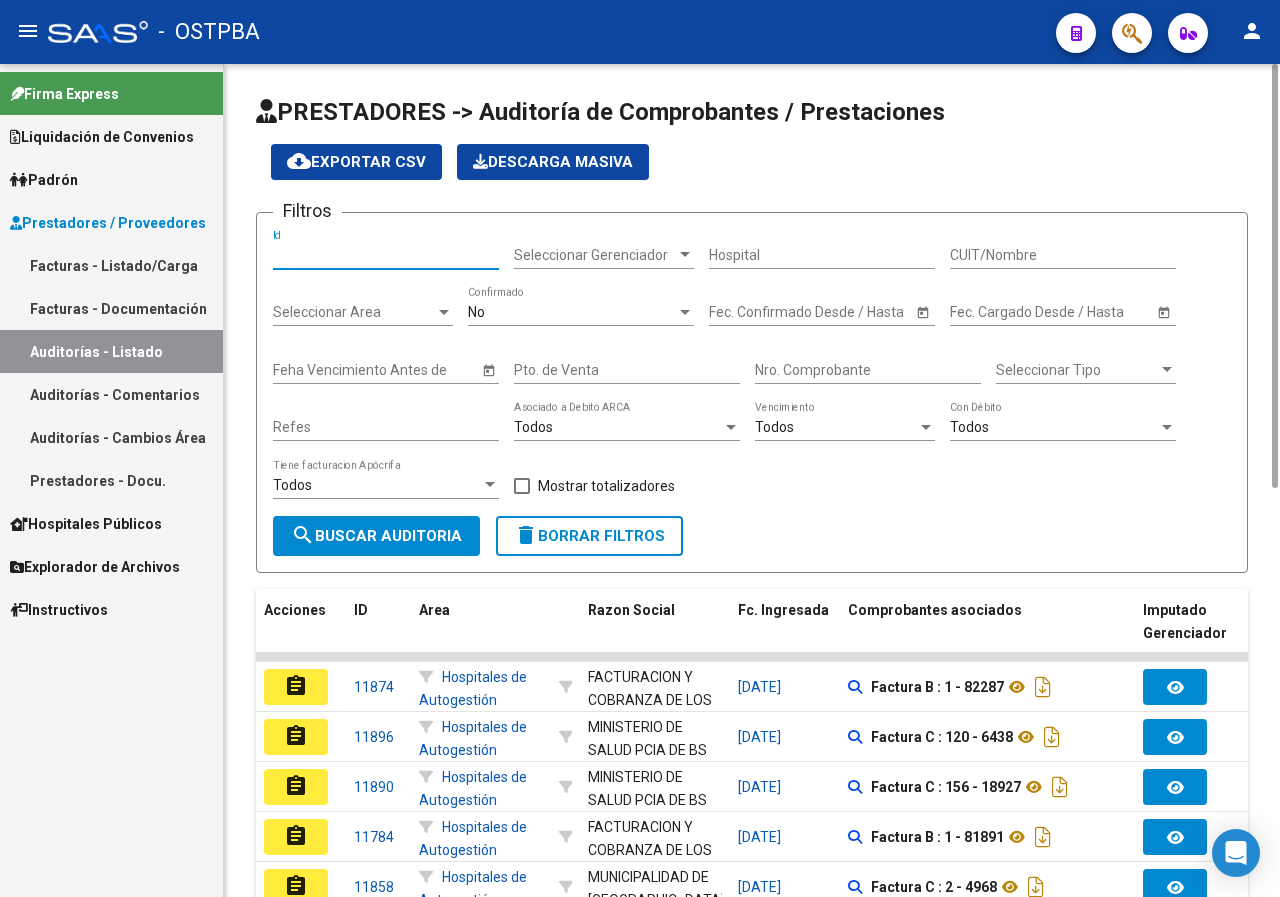 click on "Id" at bounding box center (386, 255) 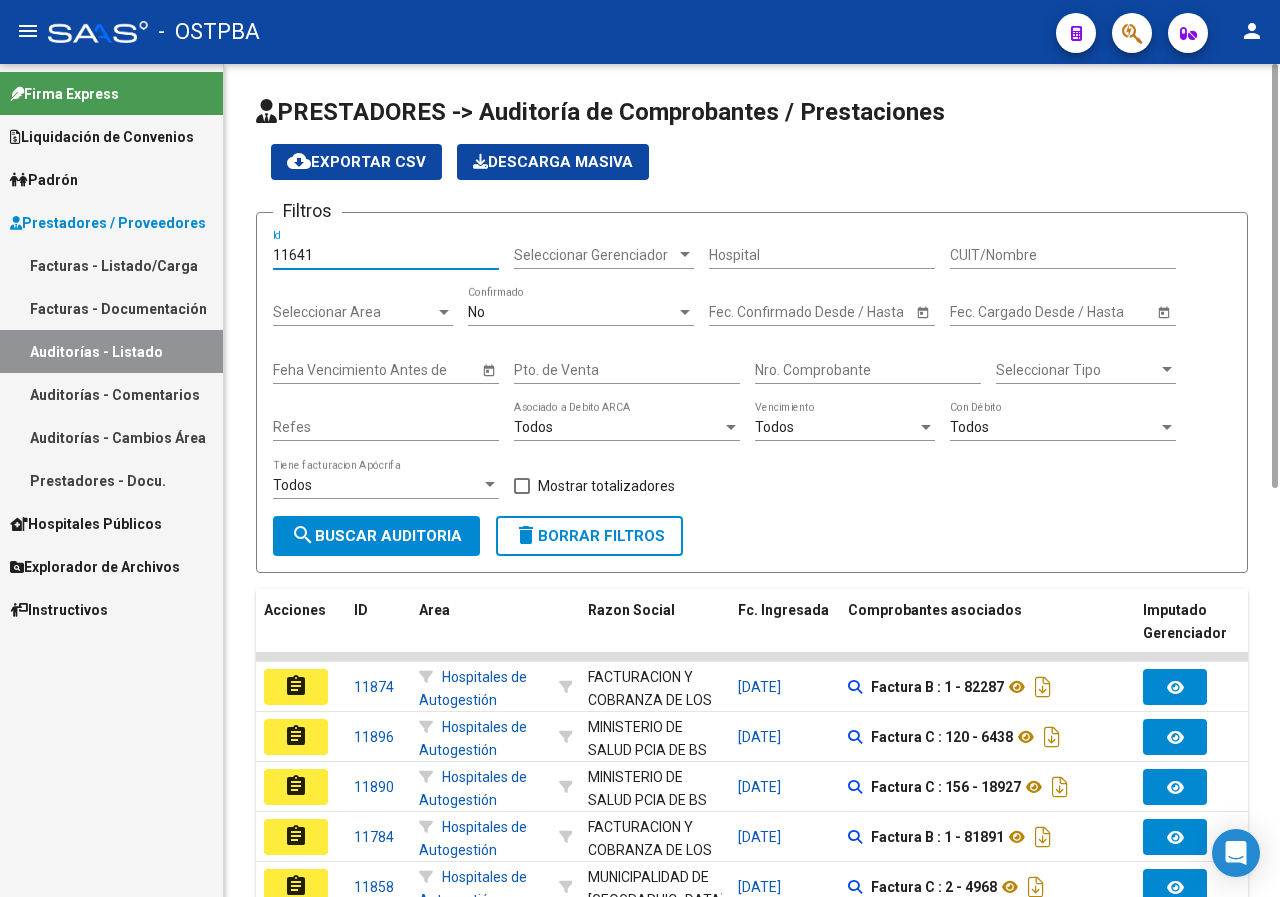 type on "11641" 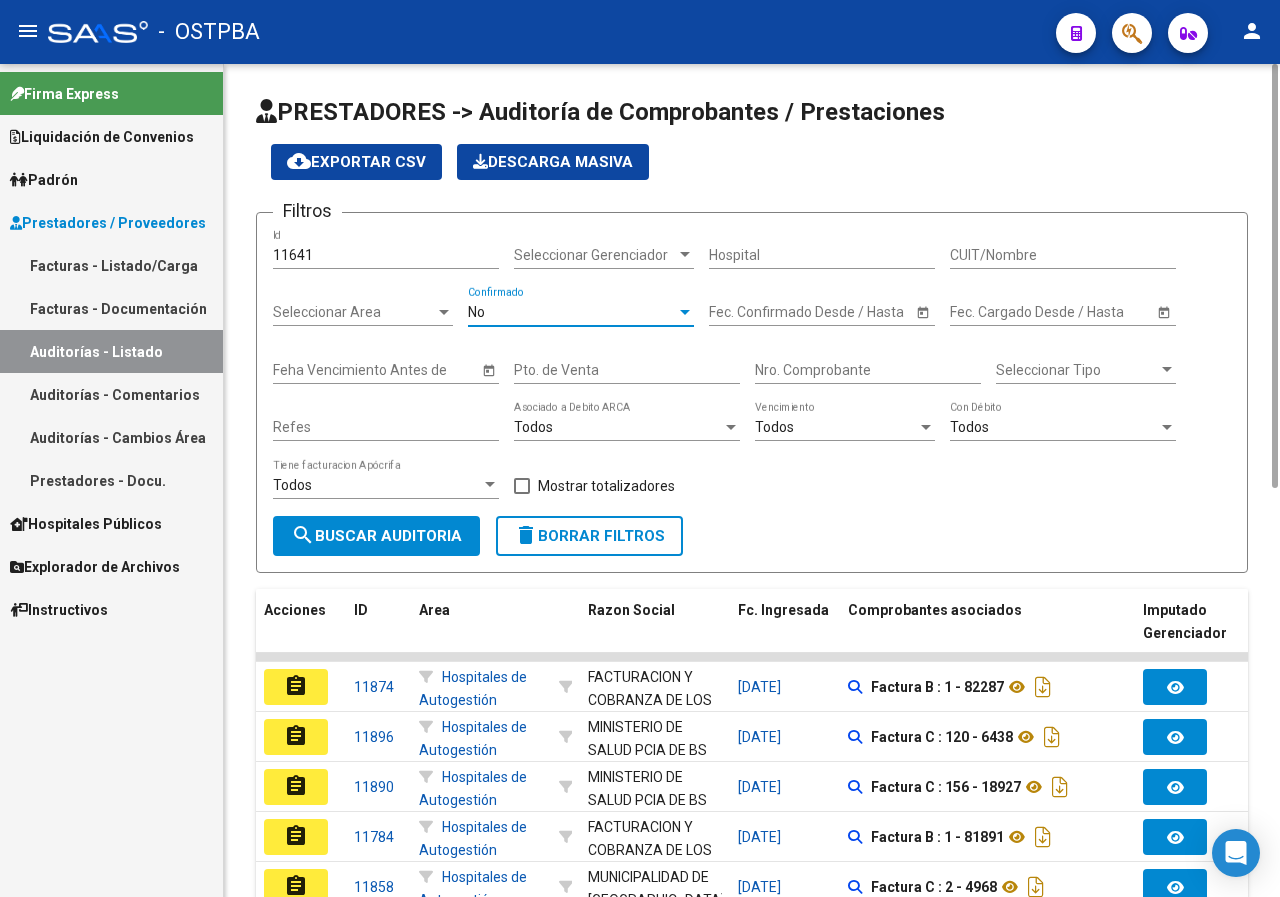 click on "No" at bounding box center (572, 312) 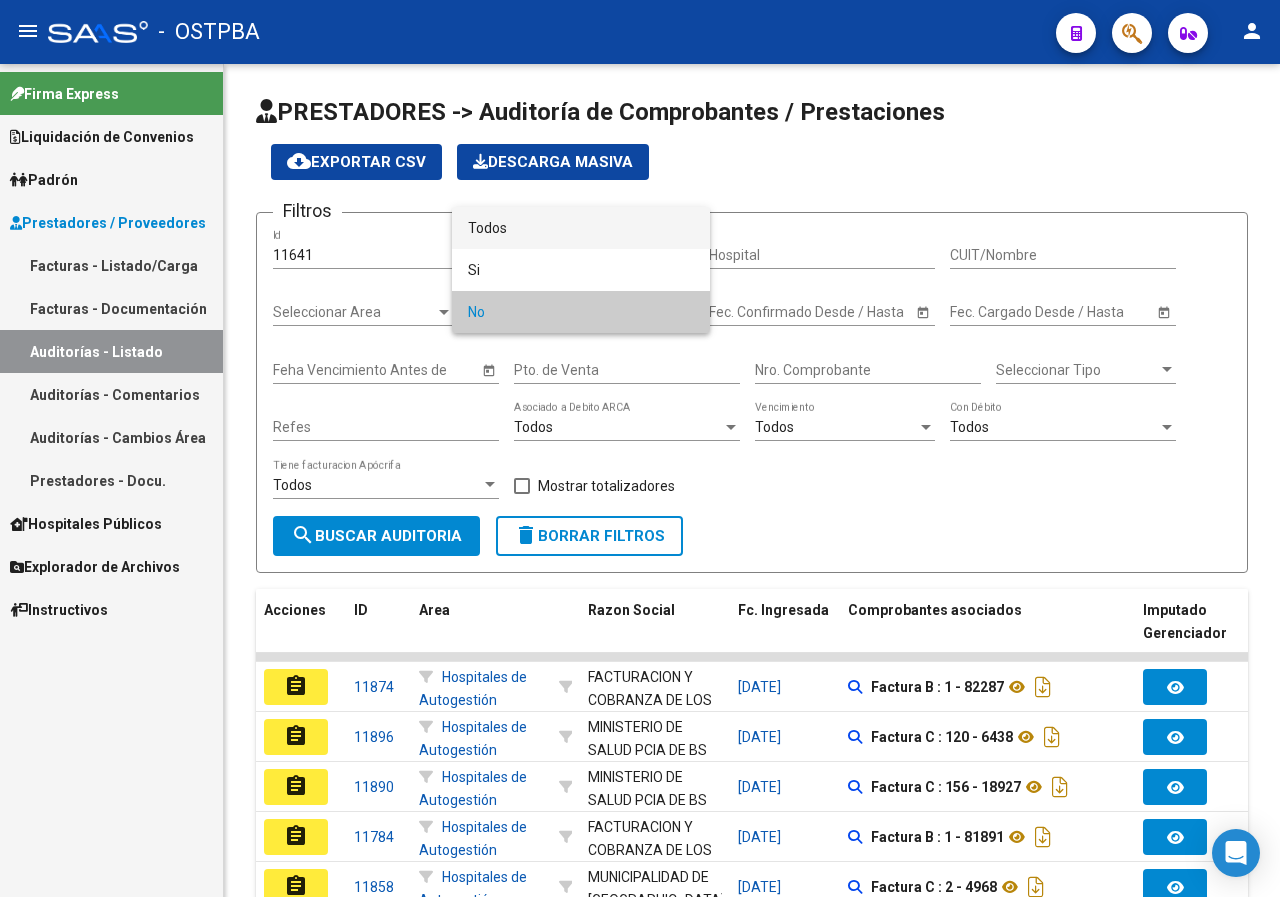 click on "Todos" at bounding box center [581, 228] 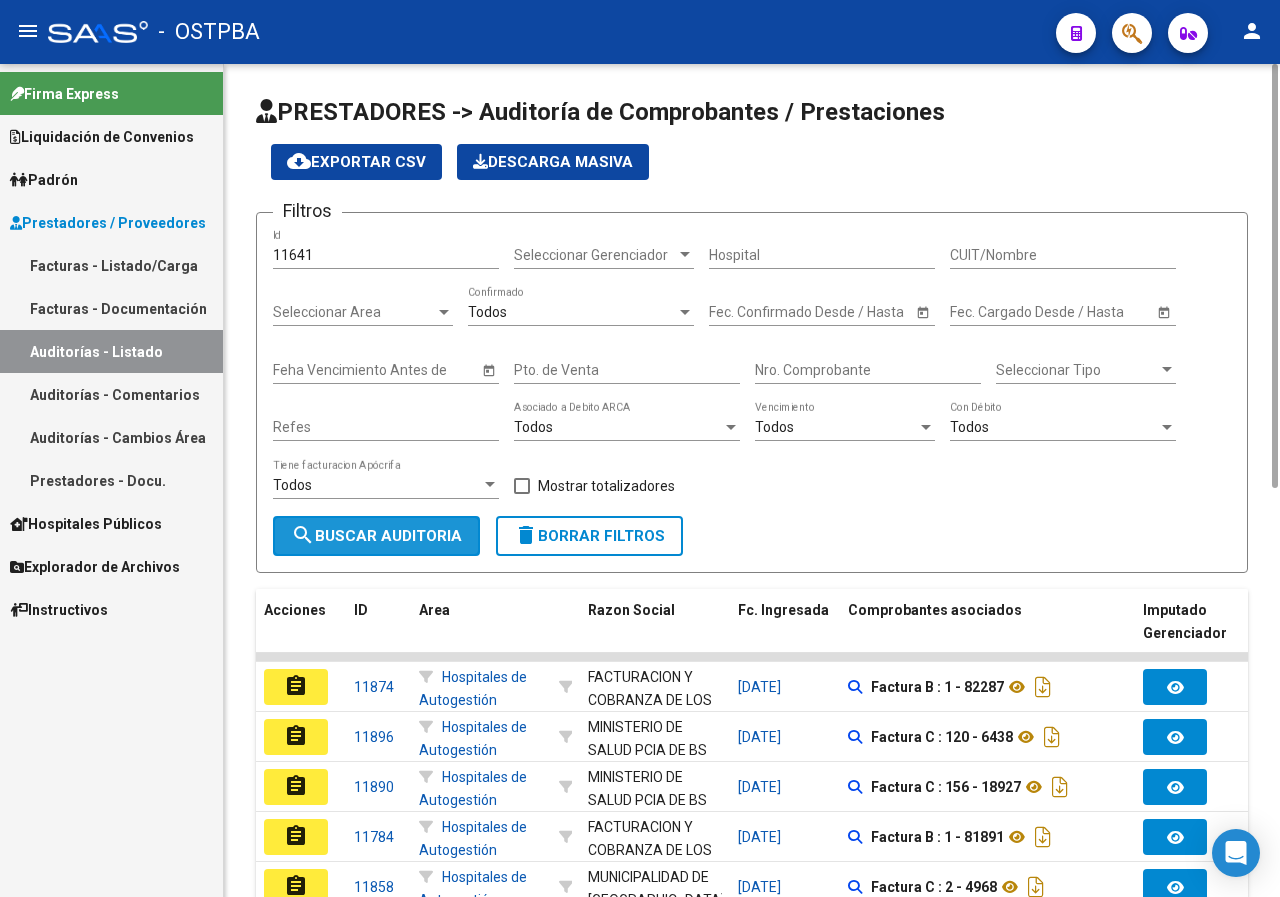 click on "search  Buscar Auditoria" 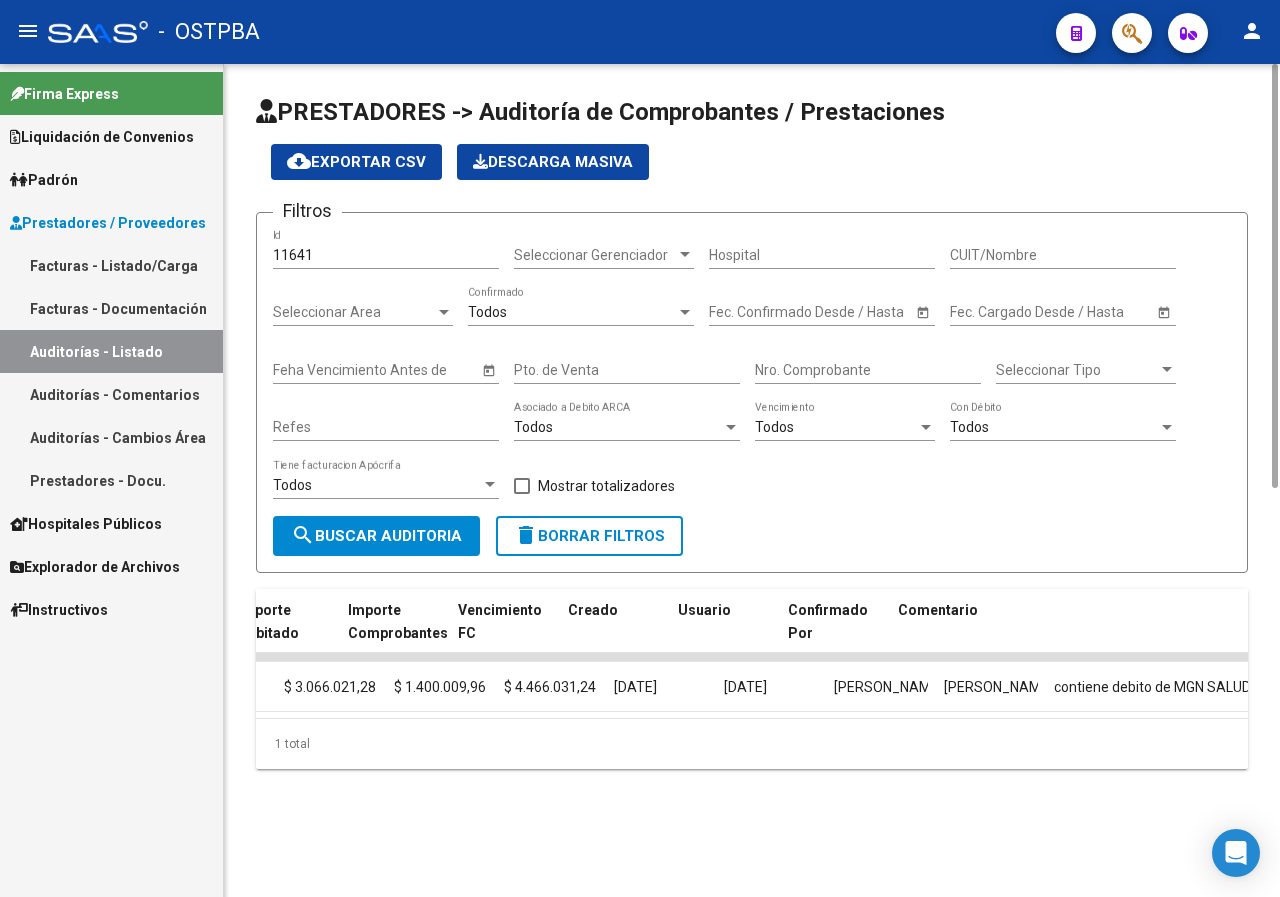 scroll, scrollTop: 0, scrollLeft: 1166, axis: horizontal 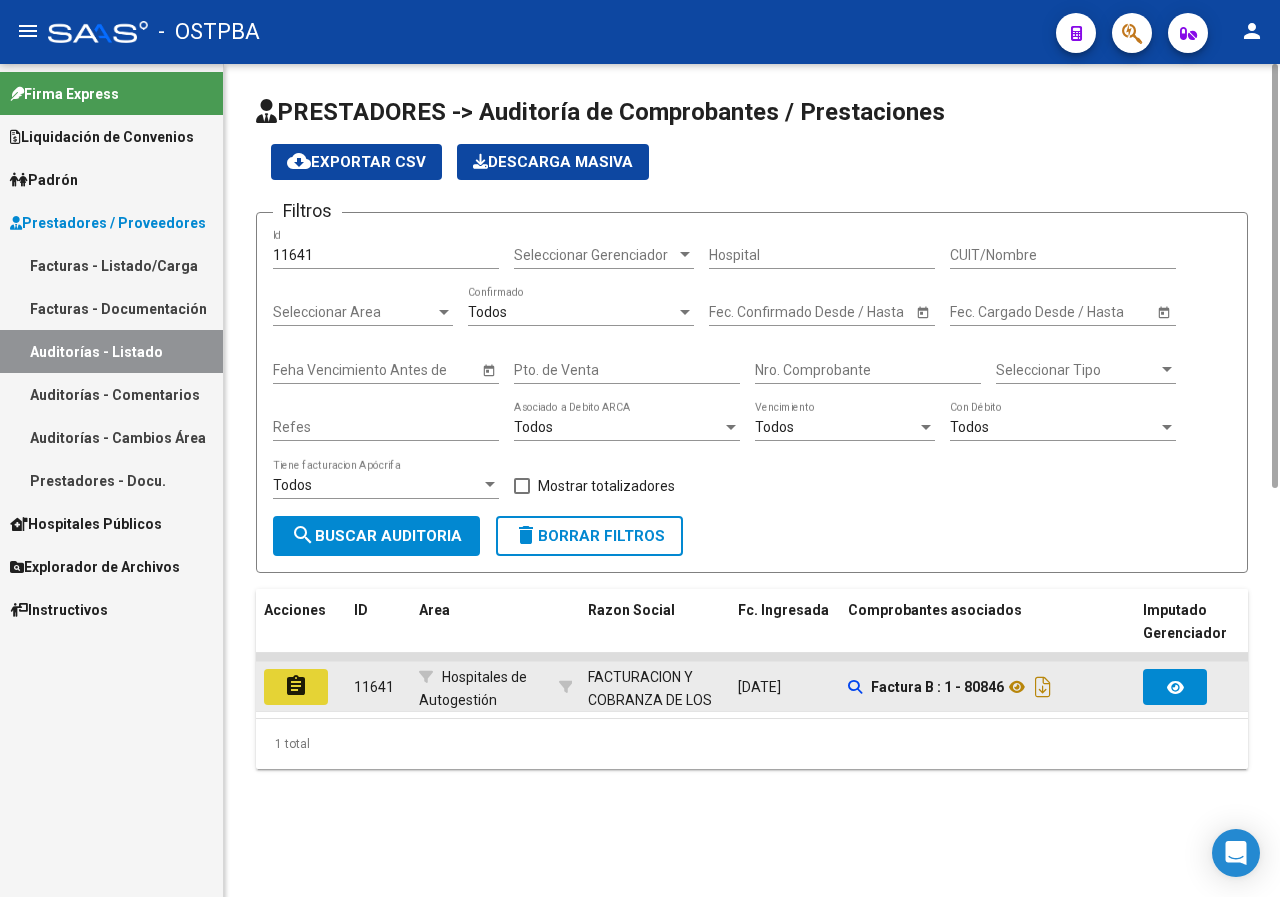 click on "assignment" 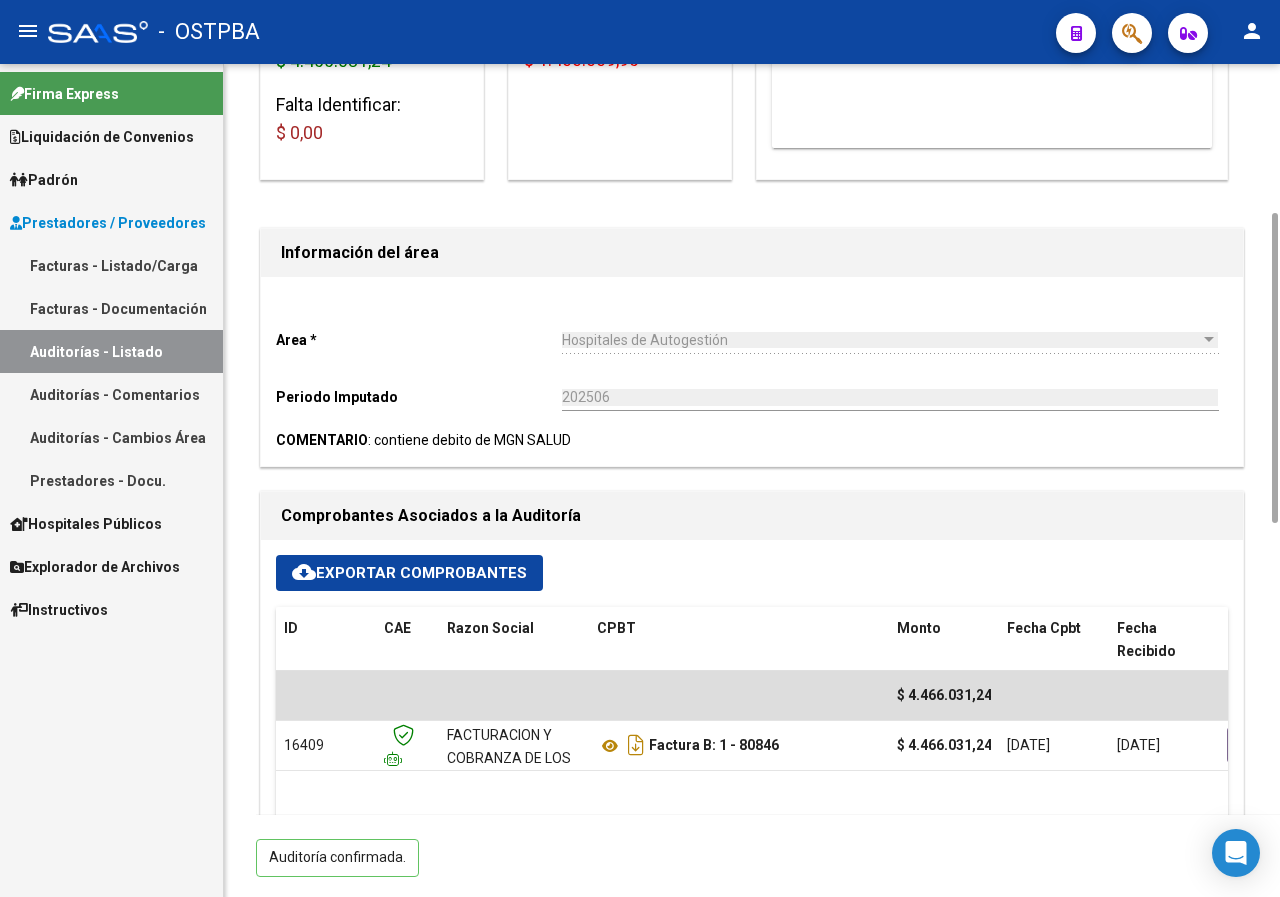 scroll, scrollTop: 0, scrollLeft: 0, axis: both 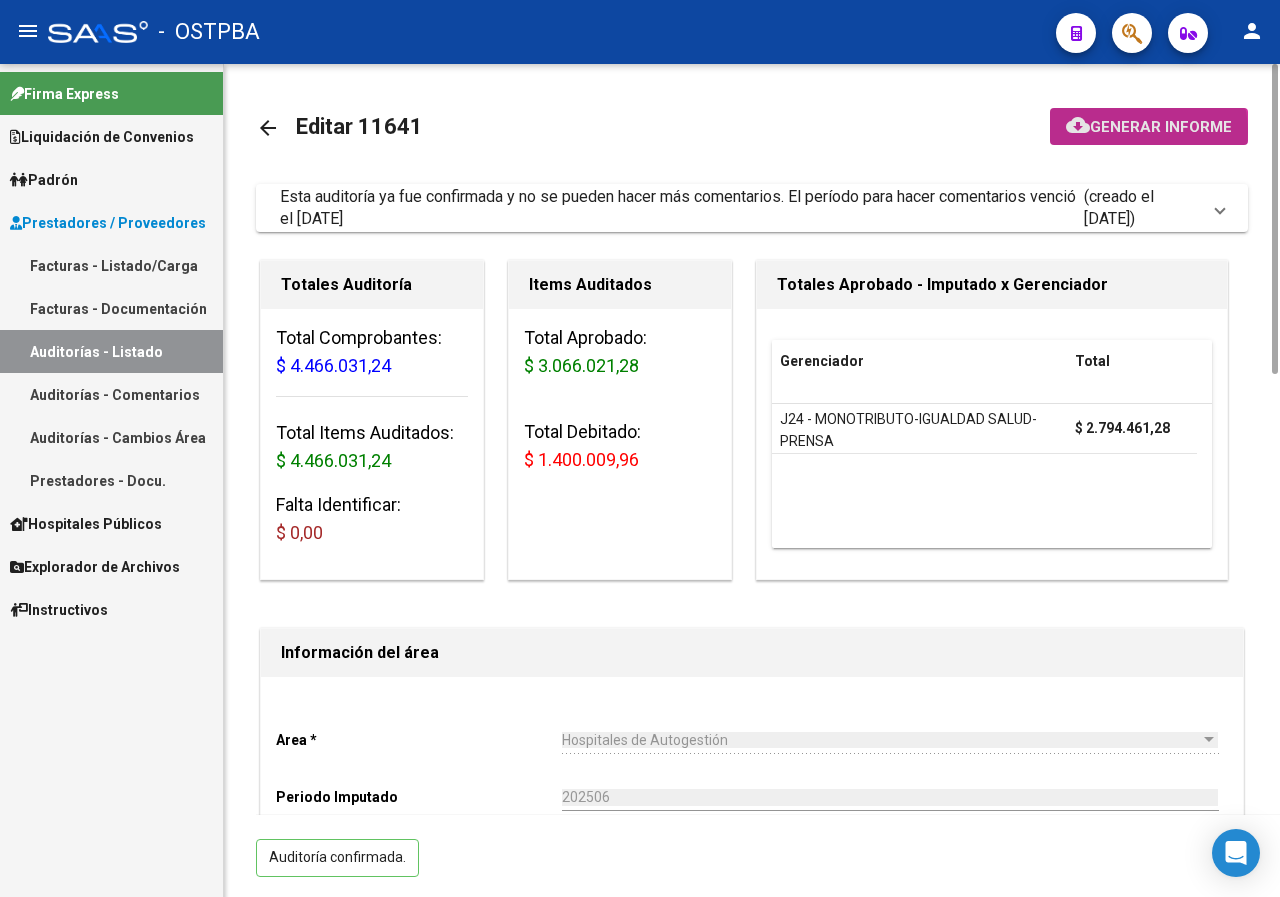 click on "Generar informe" 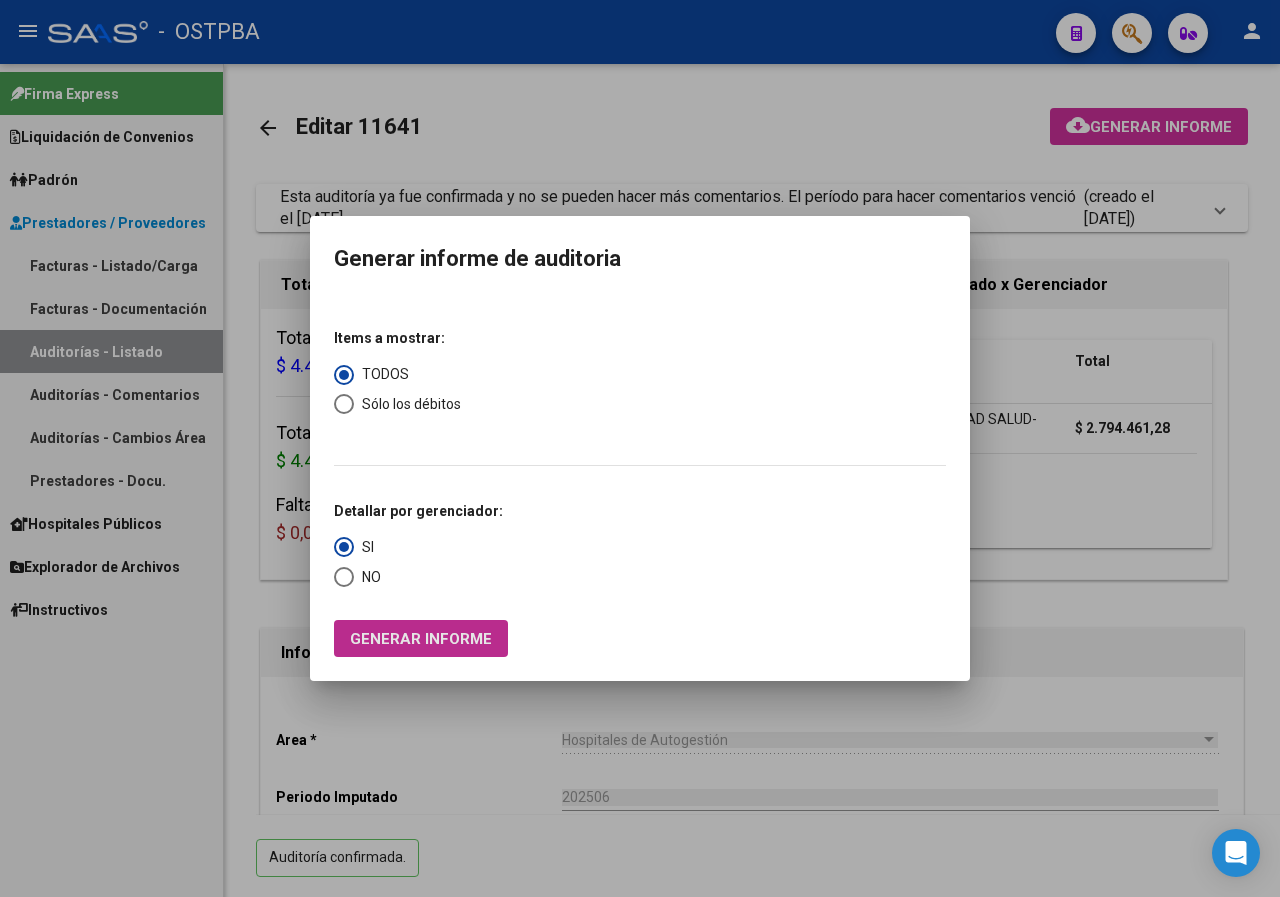click on "Generar informe" at bounding box center (421, 639) 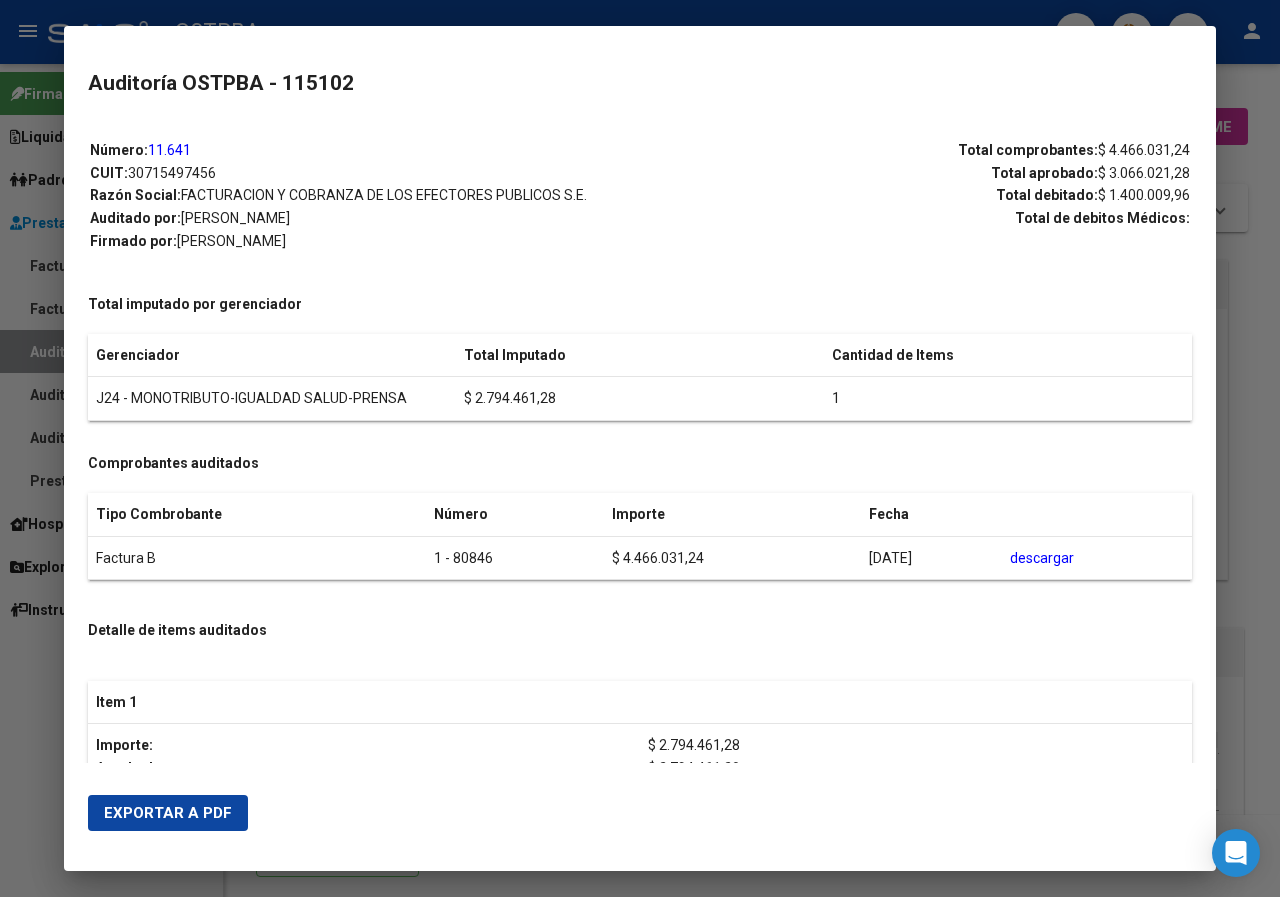 click on "Exportar a PDF" at bounding box center (168, 813) 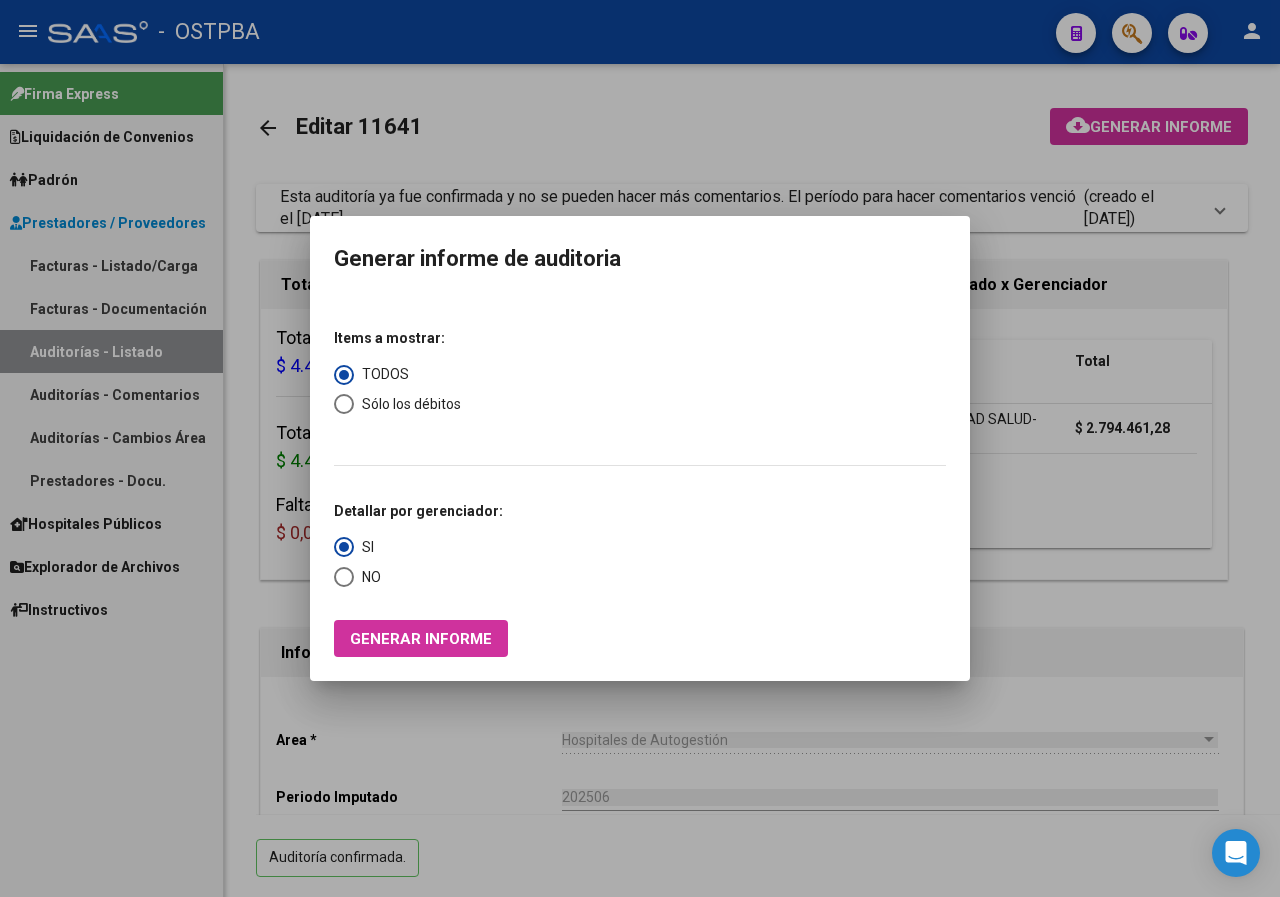 click at bounding box center (640, 448) 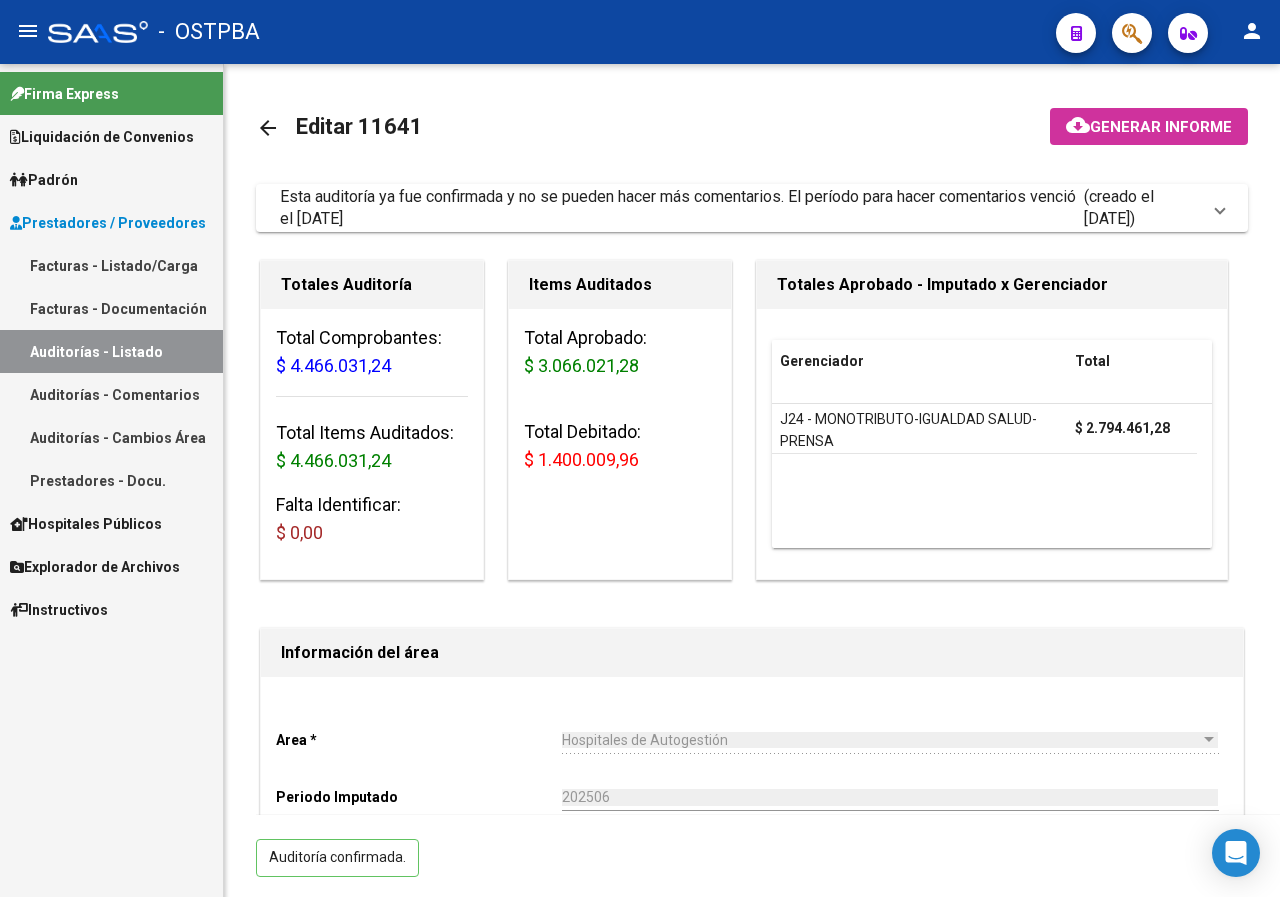 click on "Auditorías - Listado" at bounding box center [111, 351] 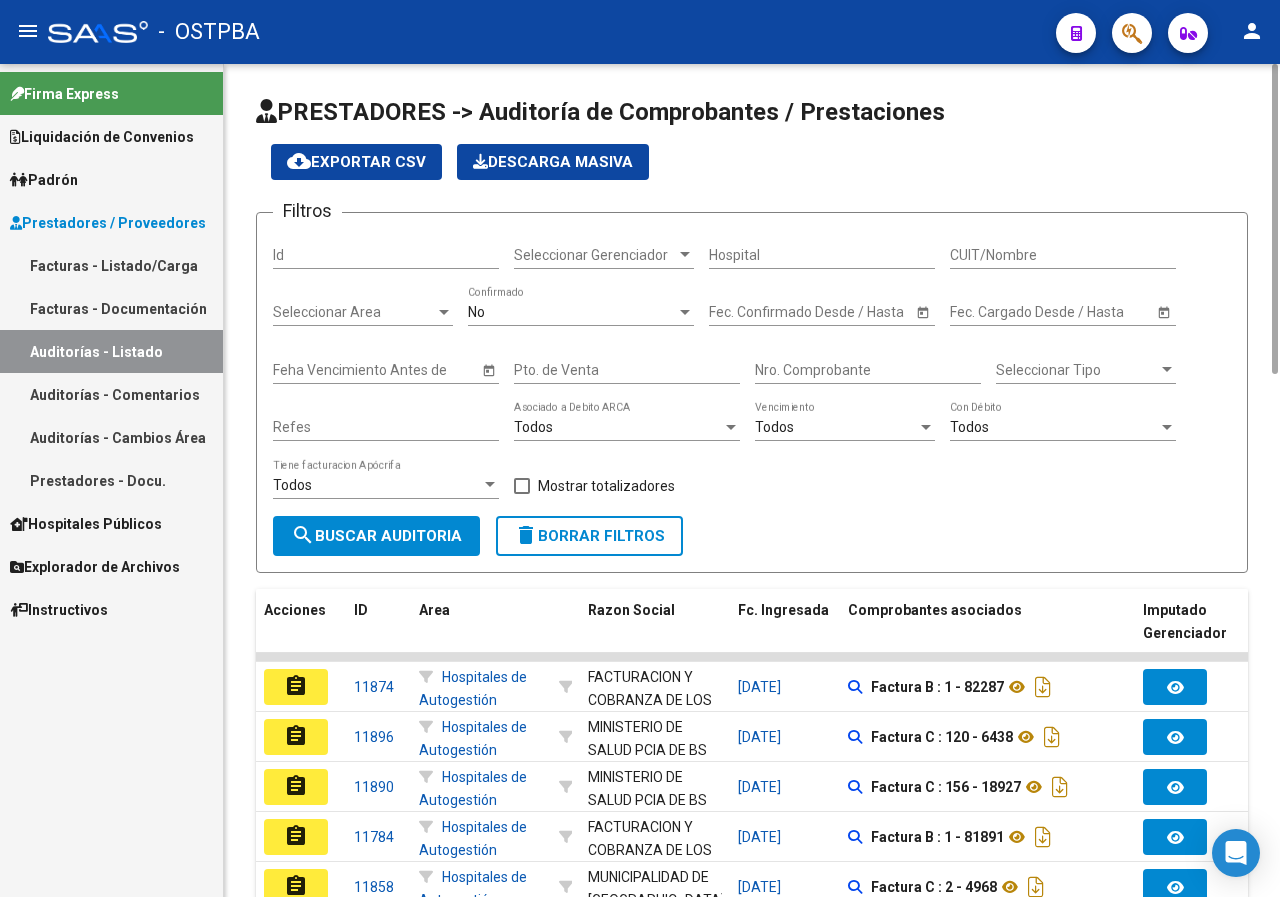 click on "Id" 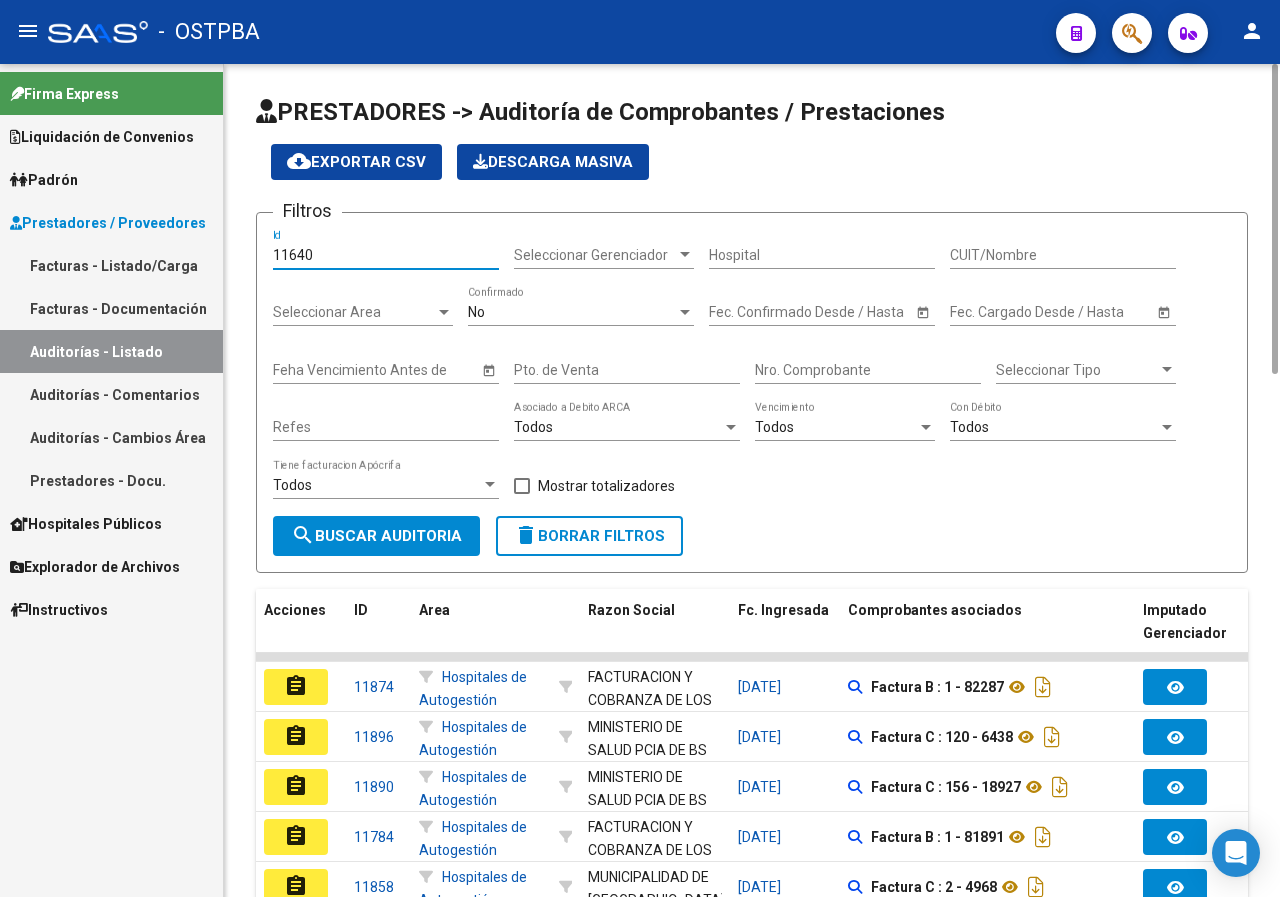 type on "11640" 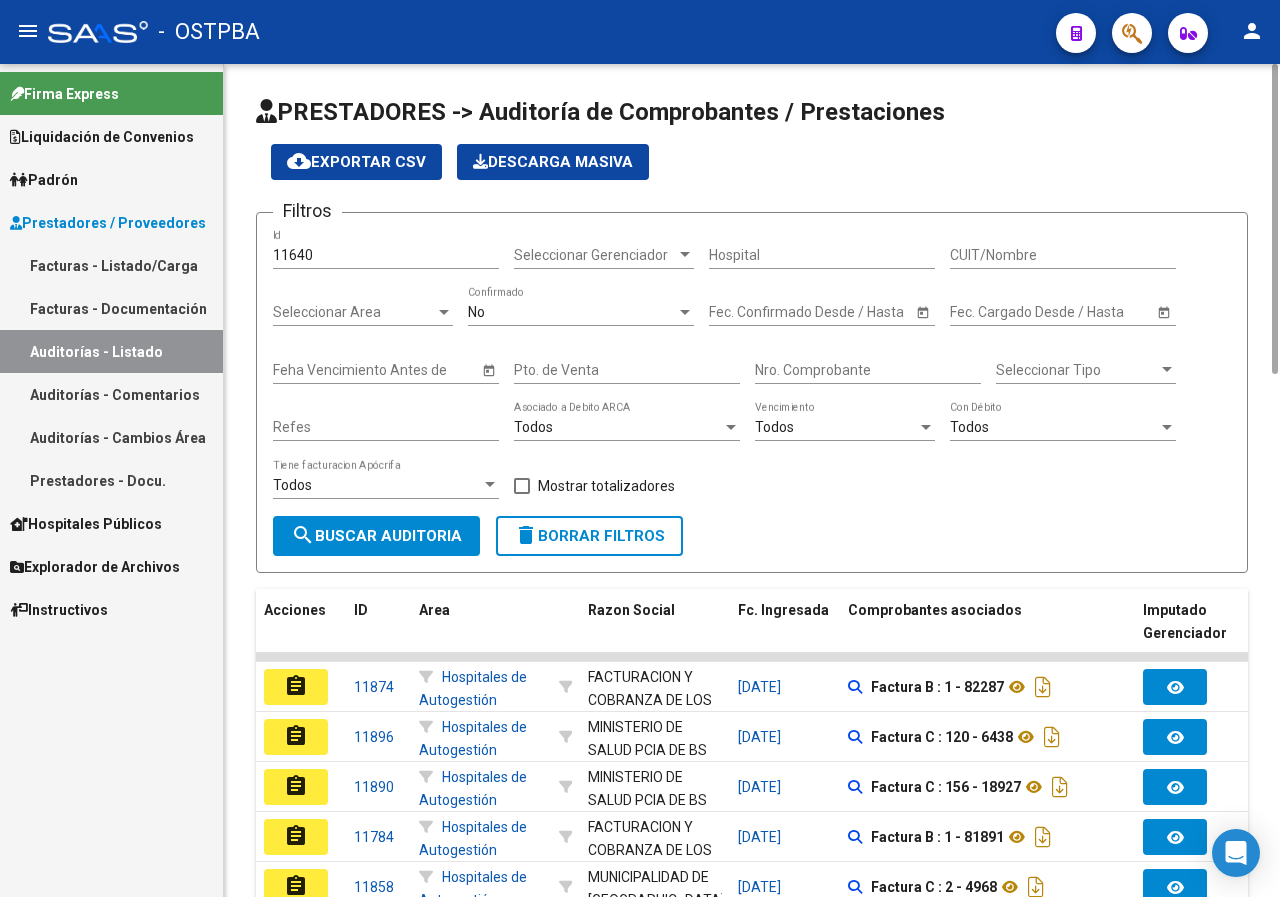 click on "Seleccionar Area Seleccionar Area" 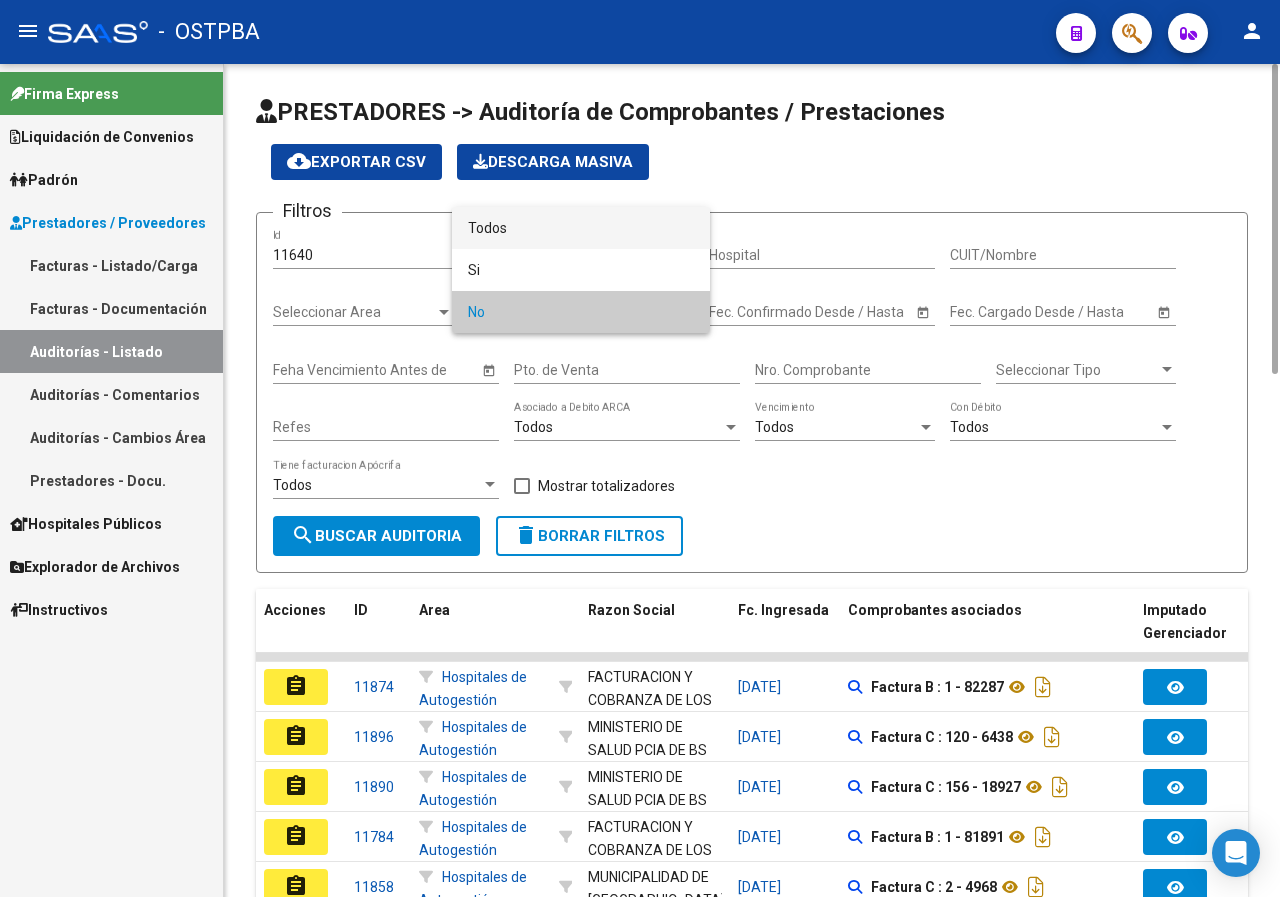 click on "Todos" at bounding box center [581, 228] 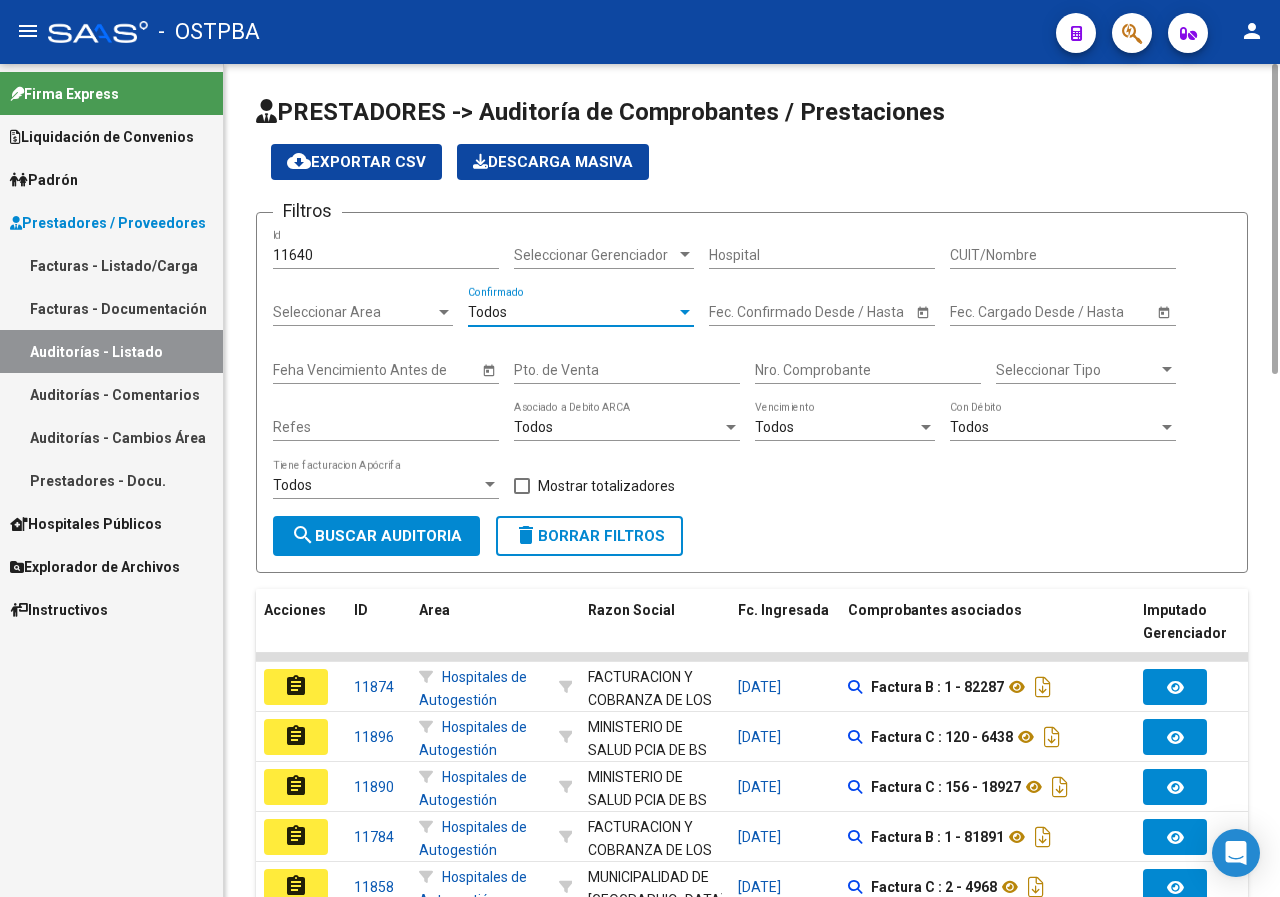 click on "search  Buscar Auditoria" 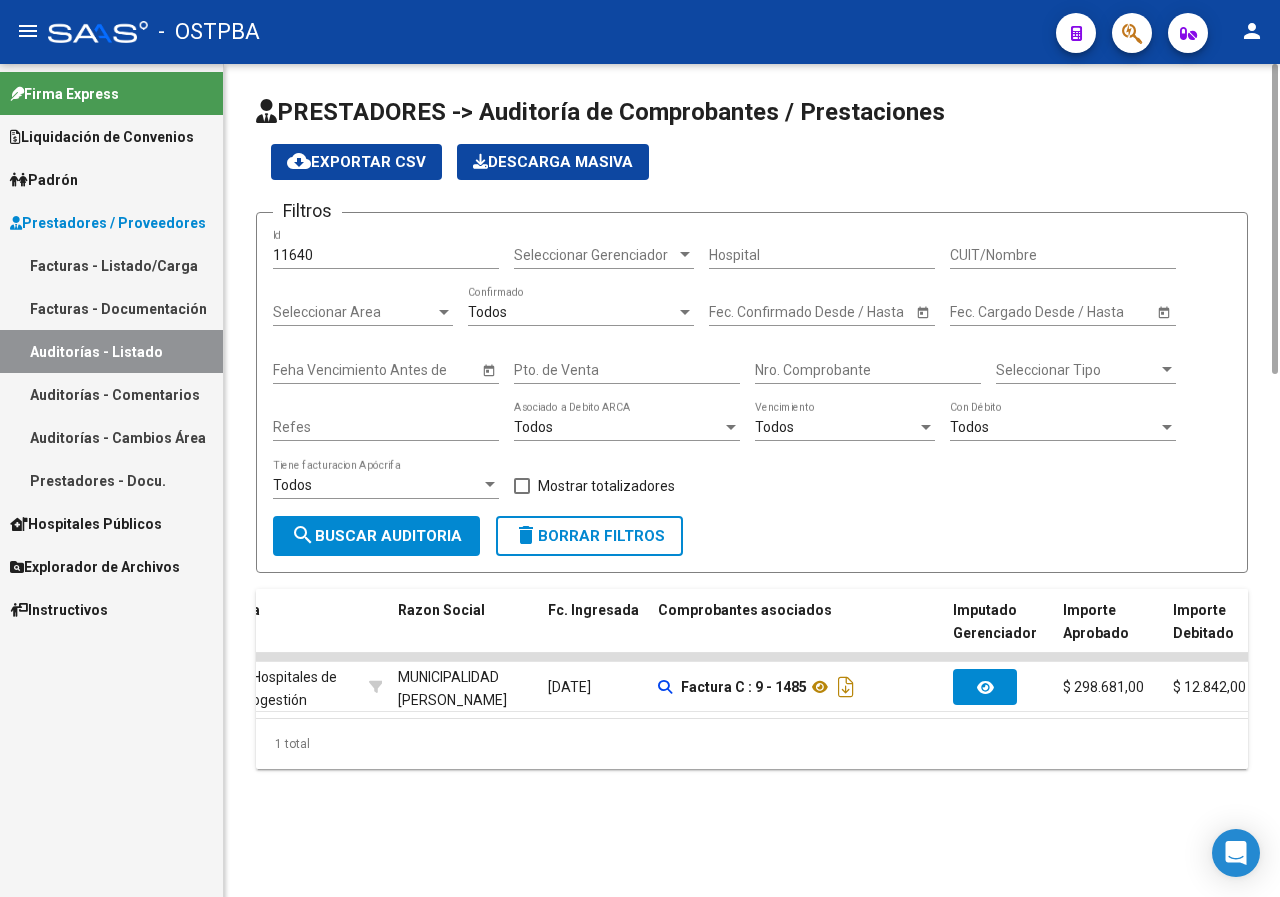 scroll, scrollTop: 0, scrollLeft: 196, axis: horizontal 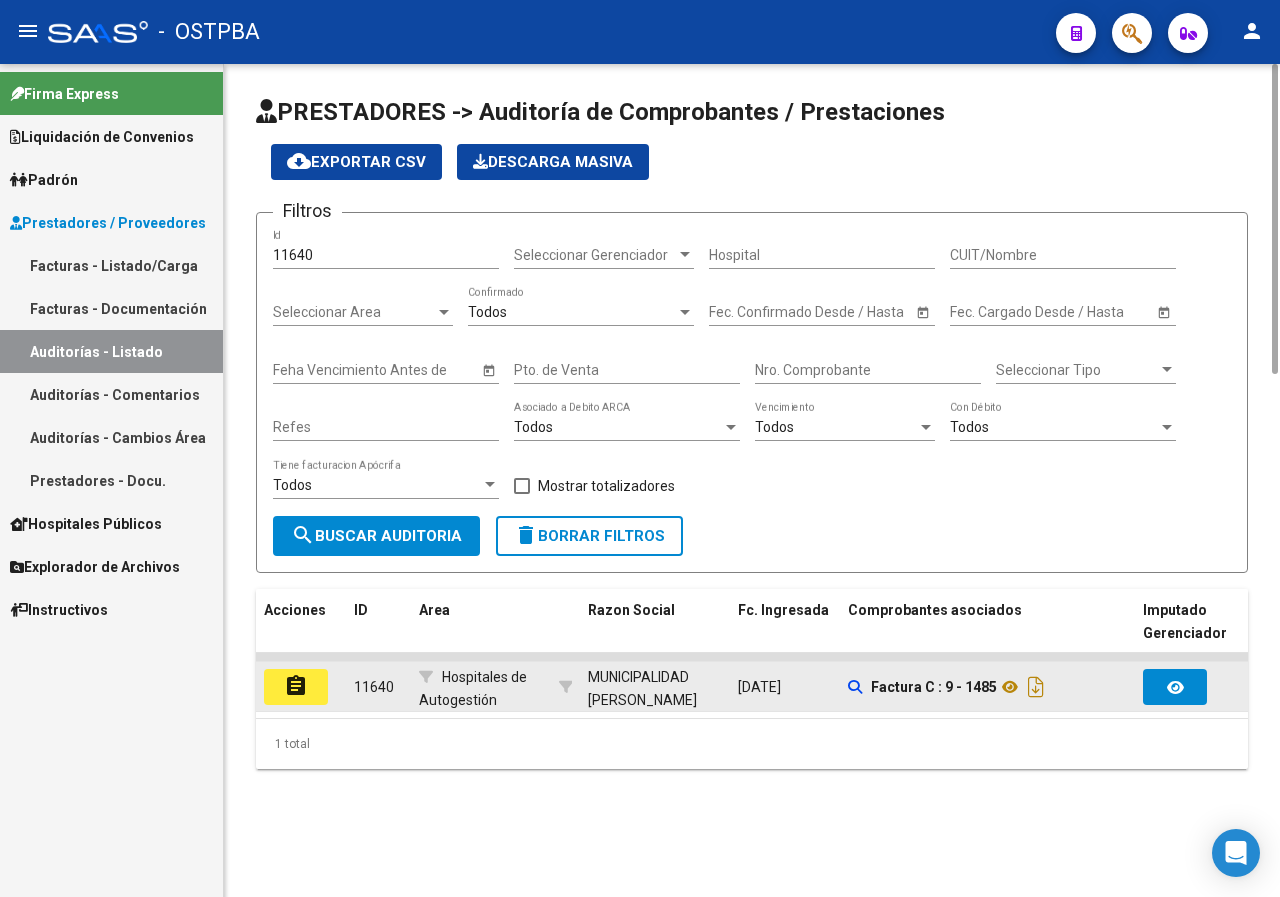 click on "assignment" 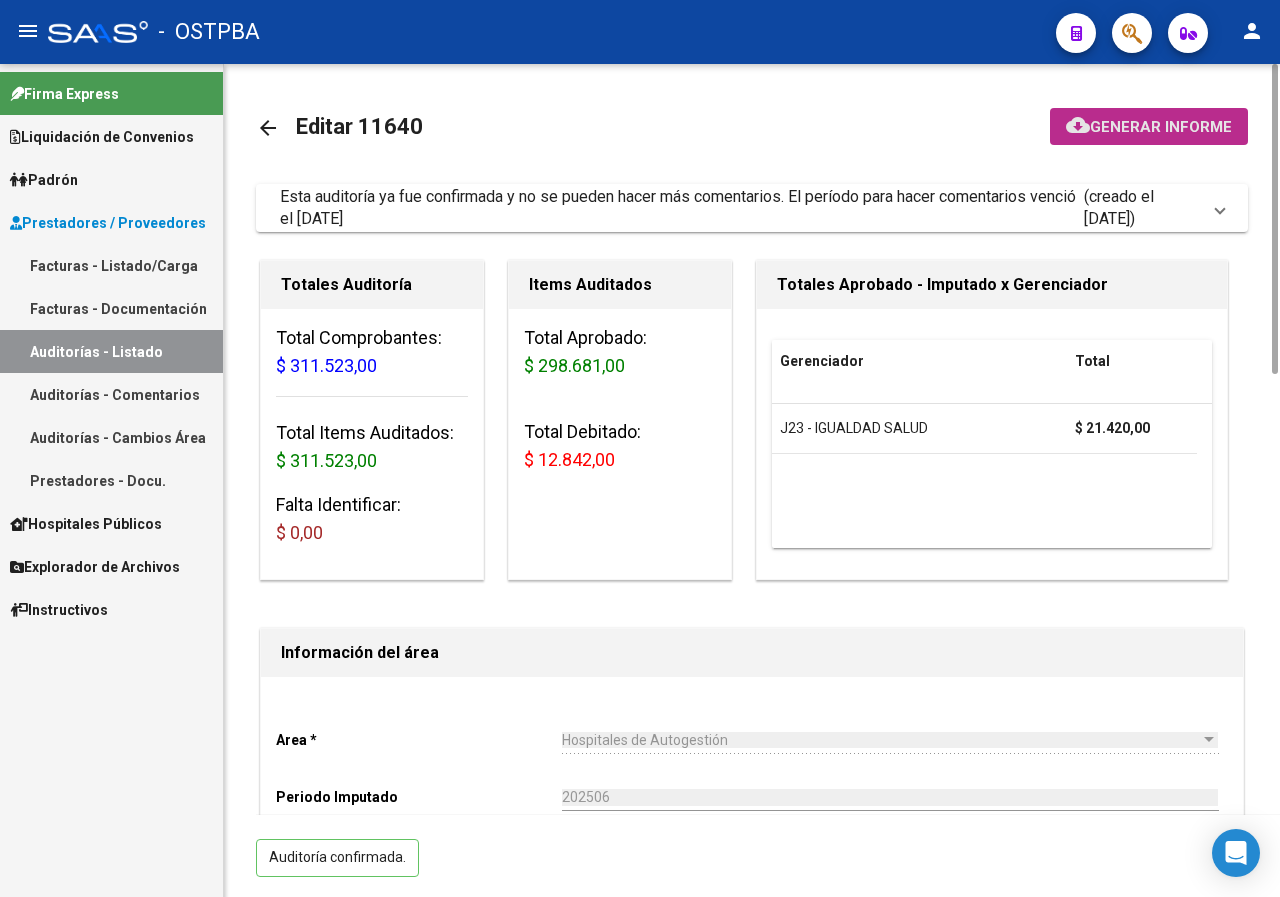click on "cloud_download  Generar informe" 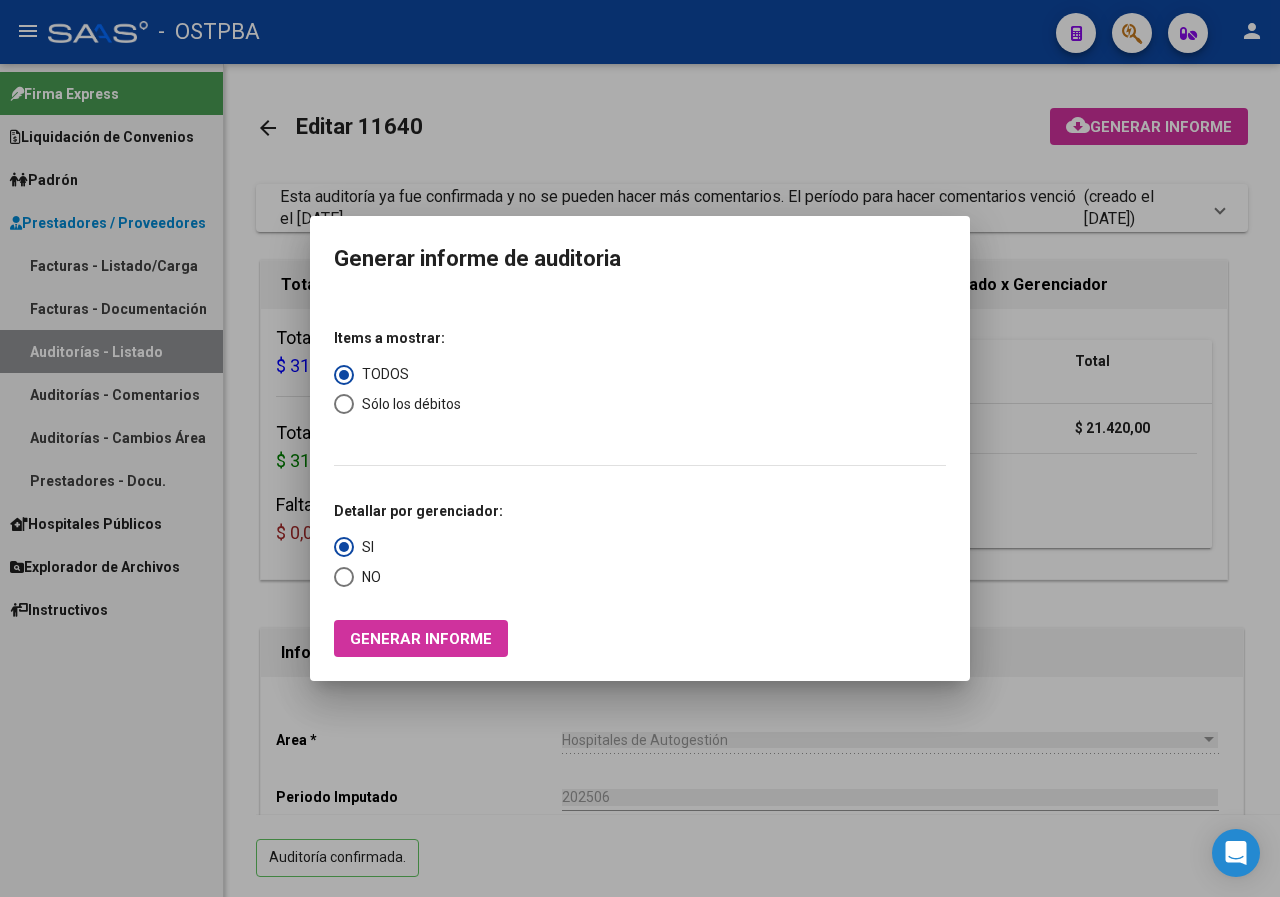 click at bounding box center [640, 448] 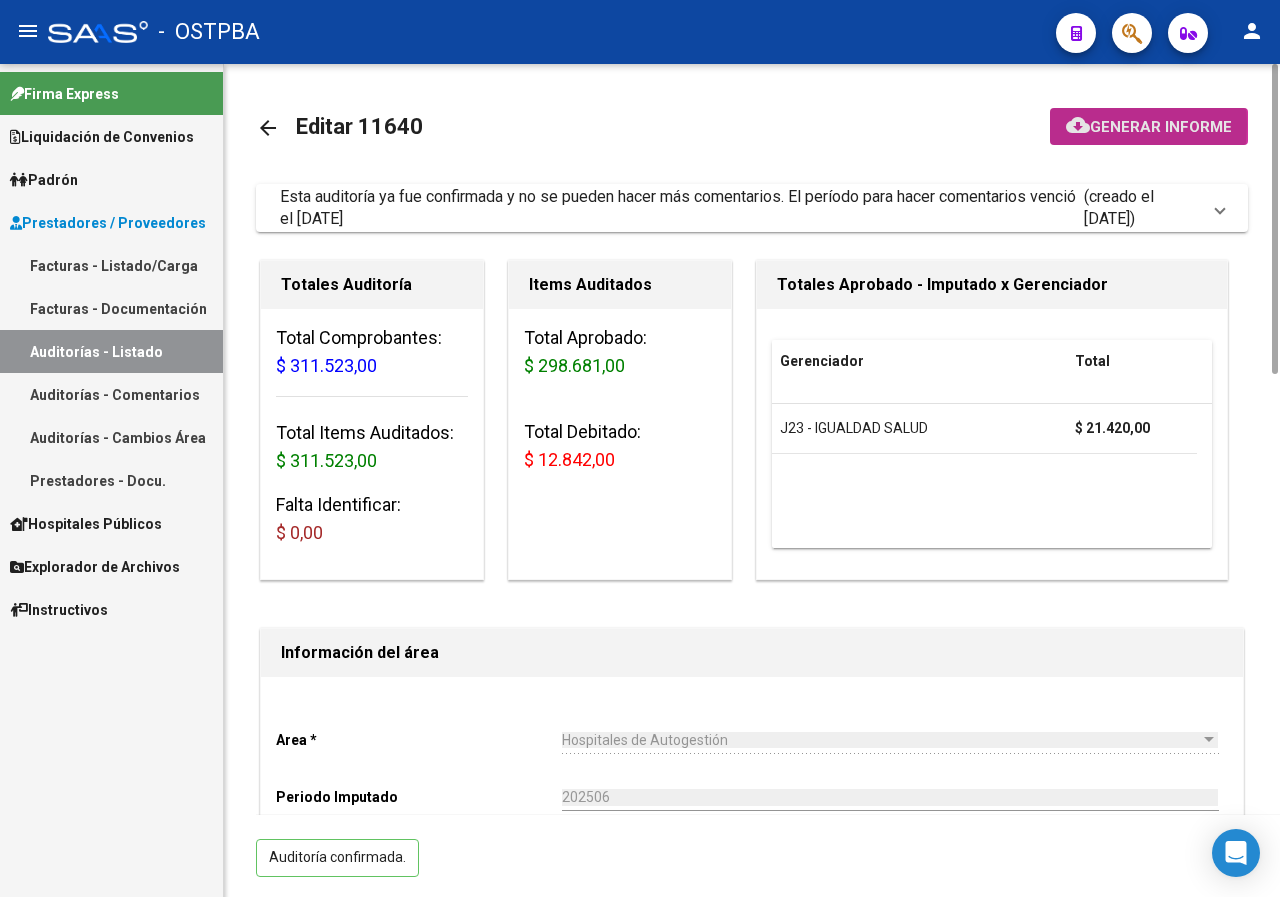 click on "cloud_download" 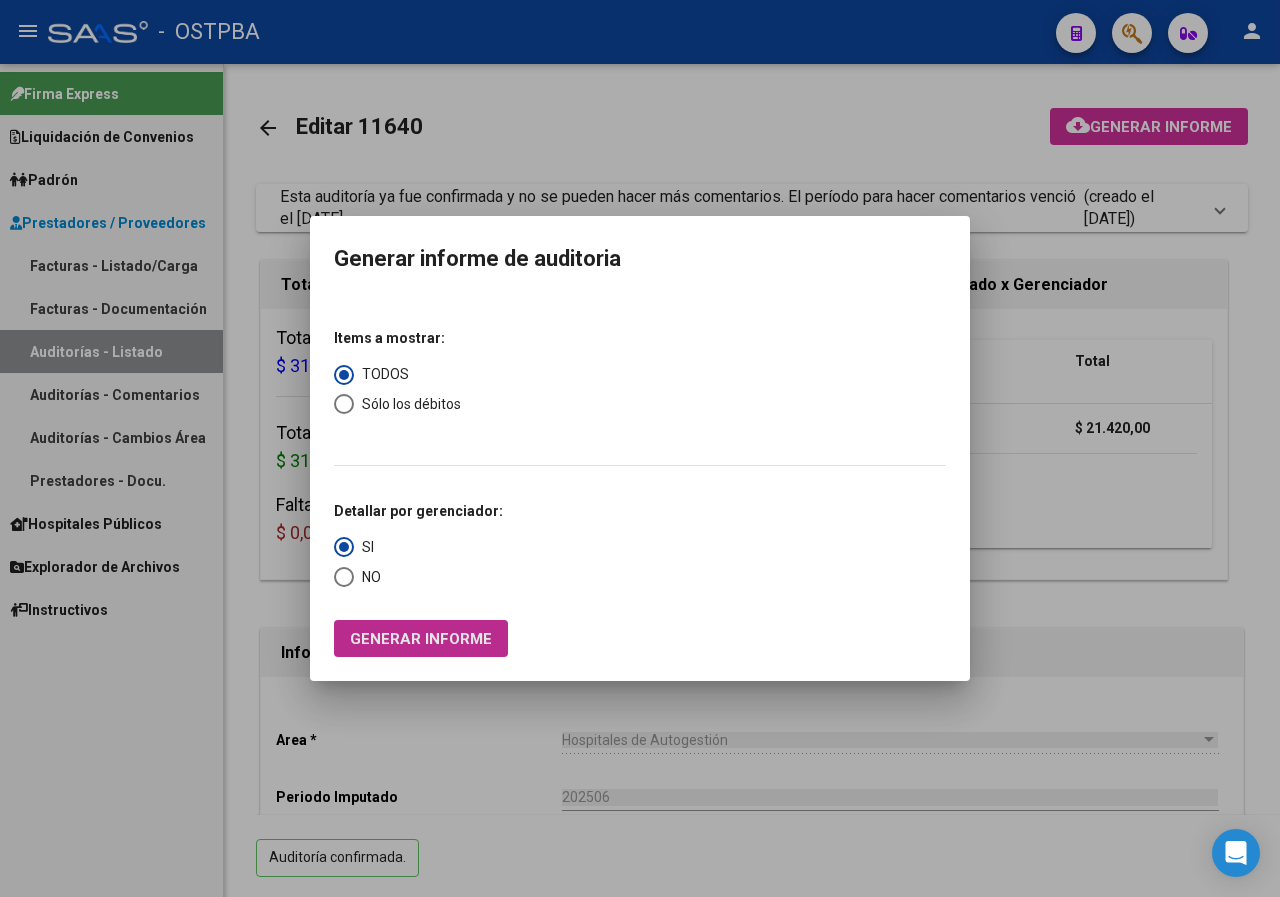 click on "Generar informe" at bounding box center [421, 638] 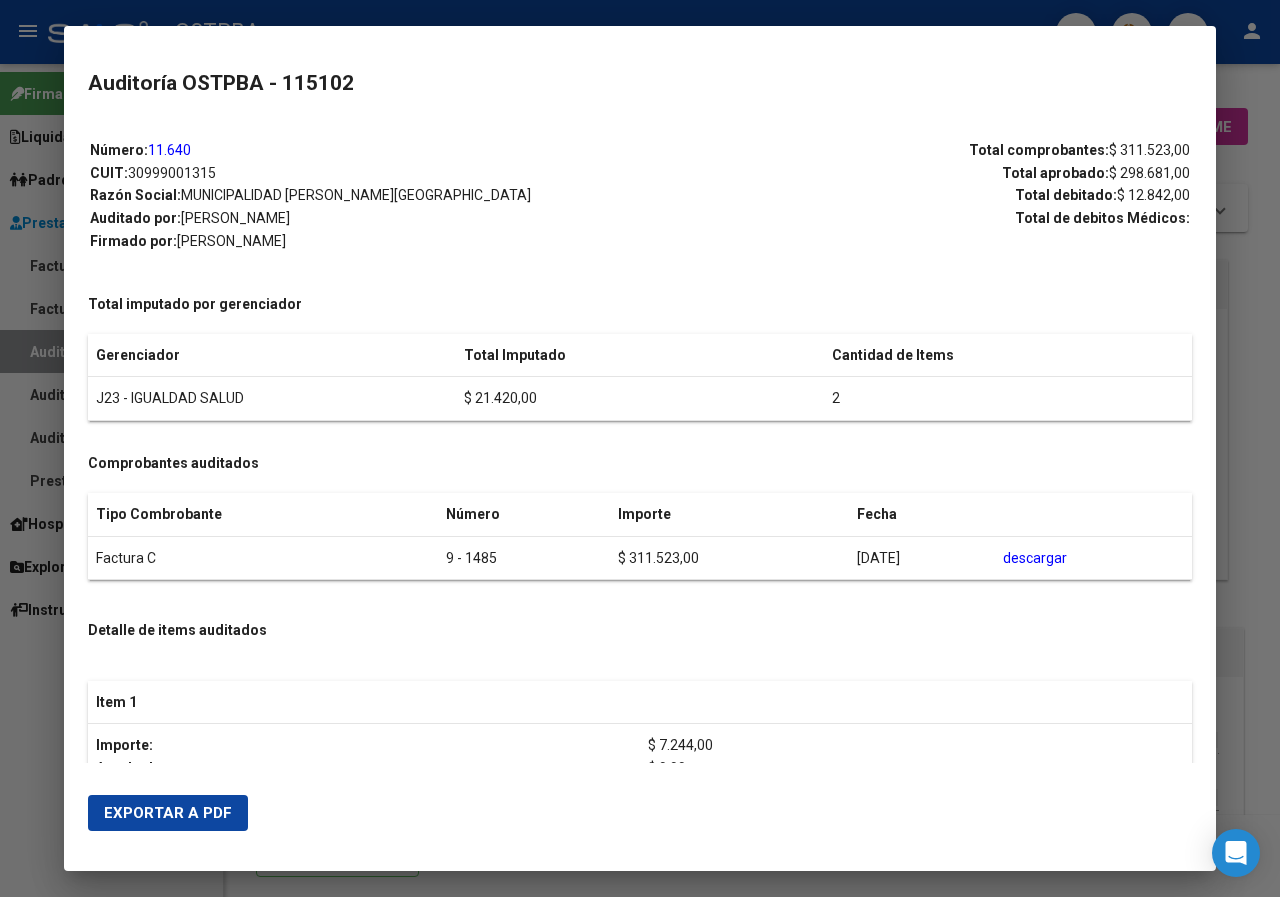 drag, startPoint x: 235, startPoint y: 808, endPoint x: 380, endPoint y: 777, distance: 148.27676 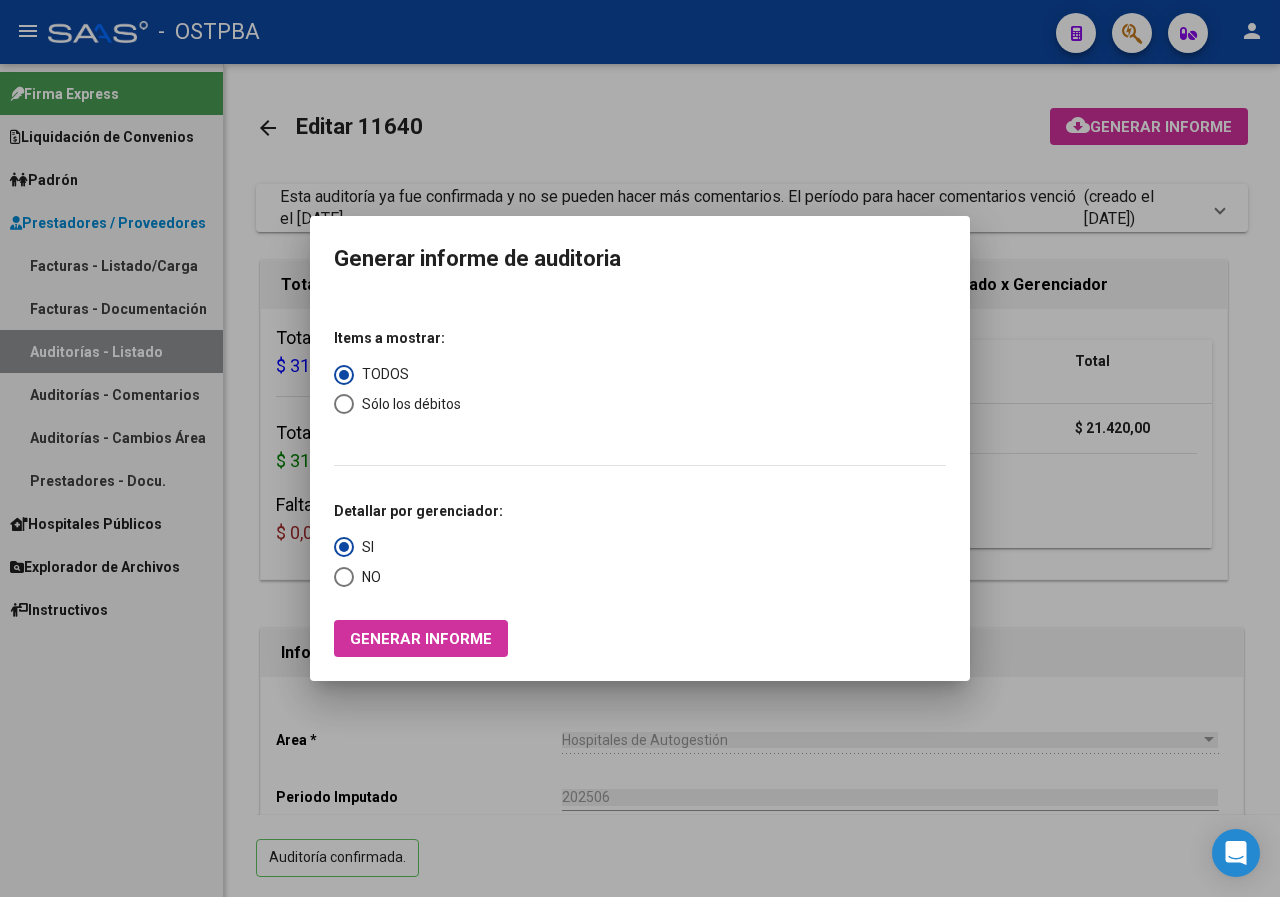click at bounding box center [640, 448] 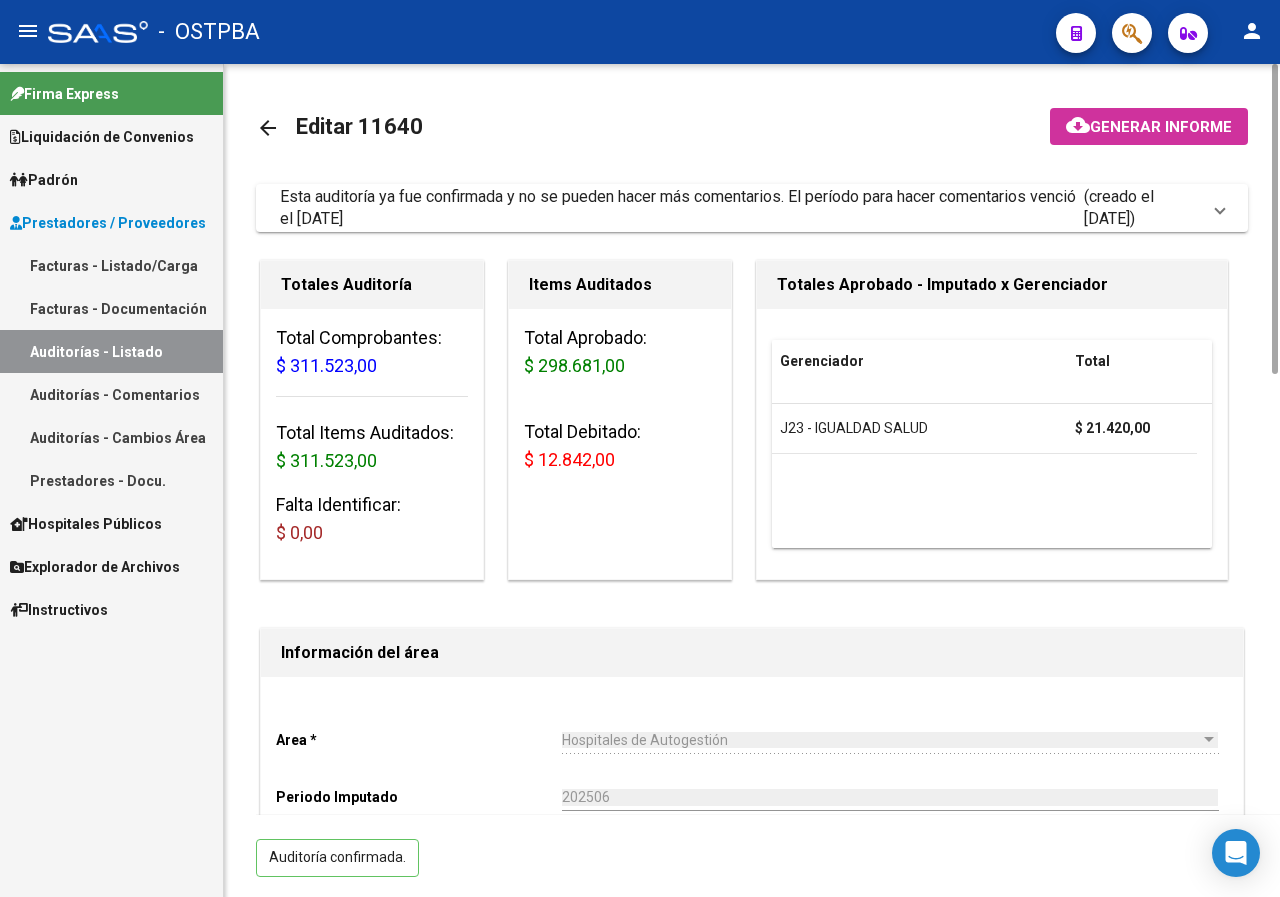 click on "arrow_back Editar 11640" 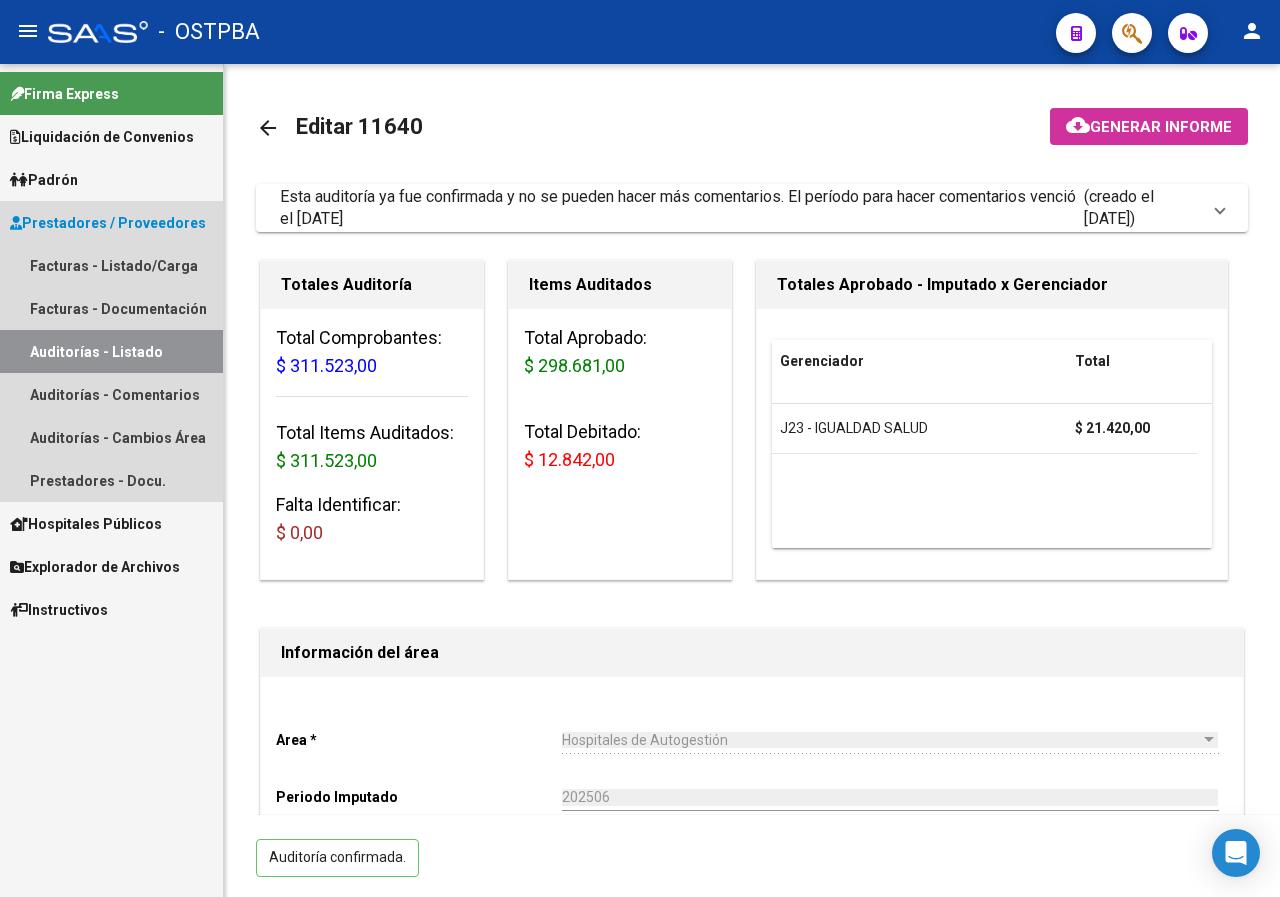 click on "Auditorías - Listado" at bounding box center [111, 351] 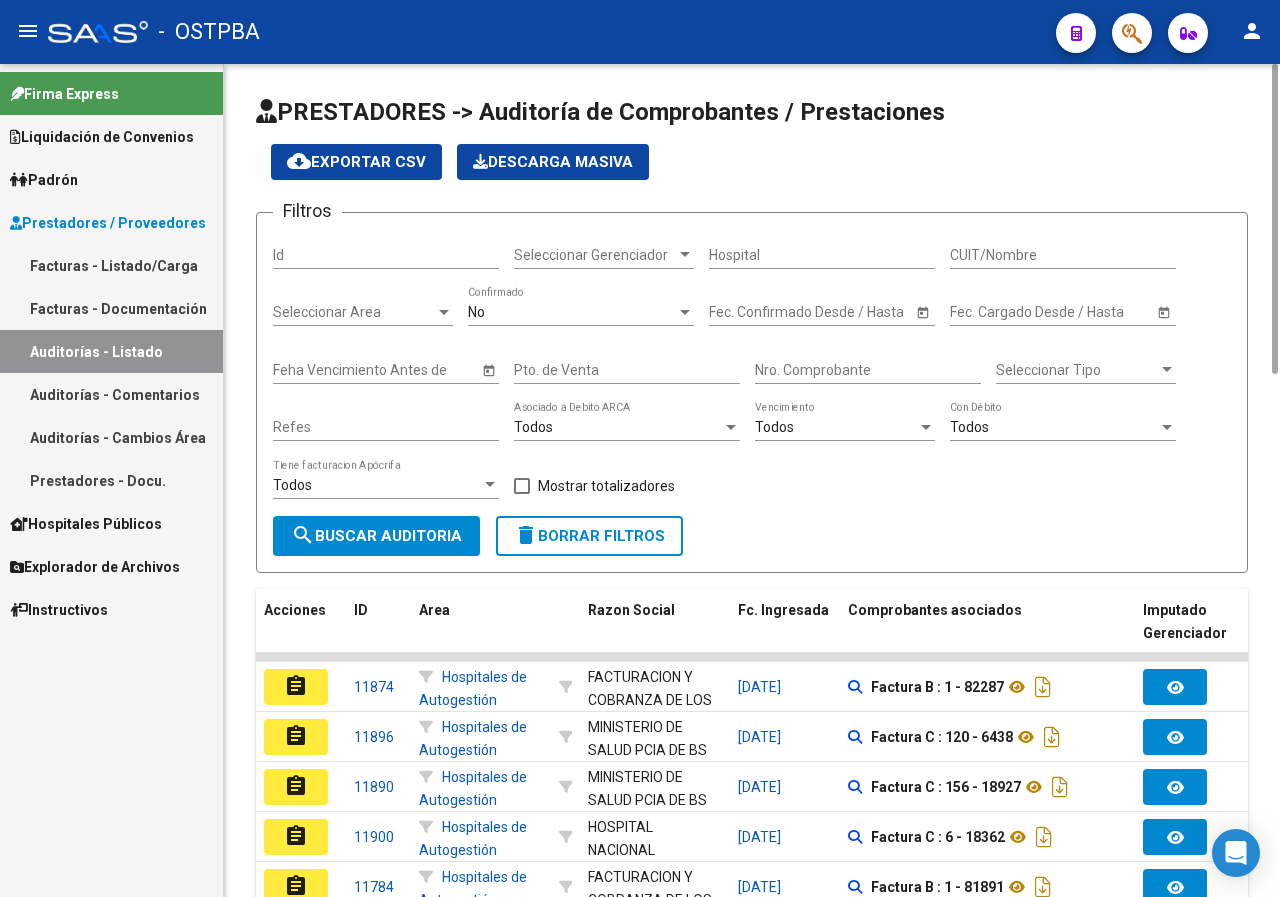 click on "Id" at bounding box center (386, 255) 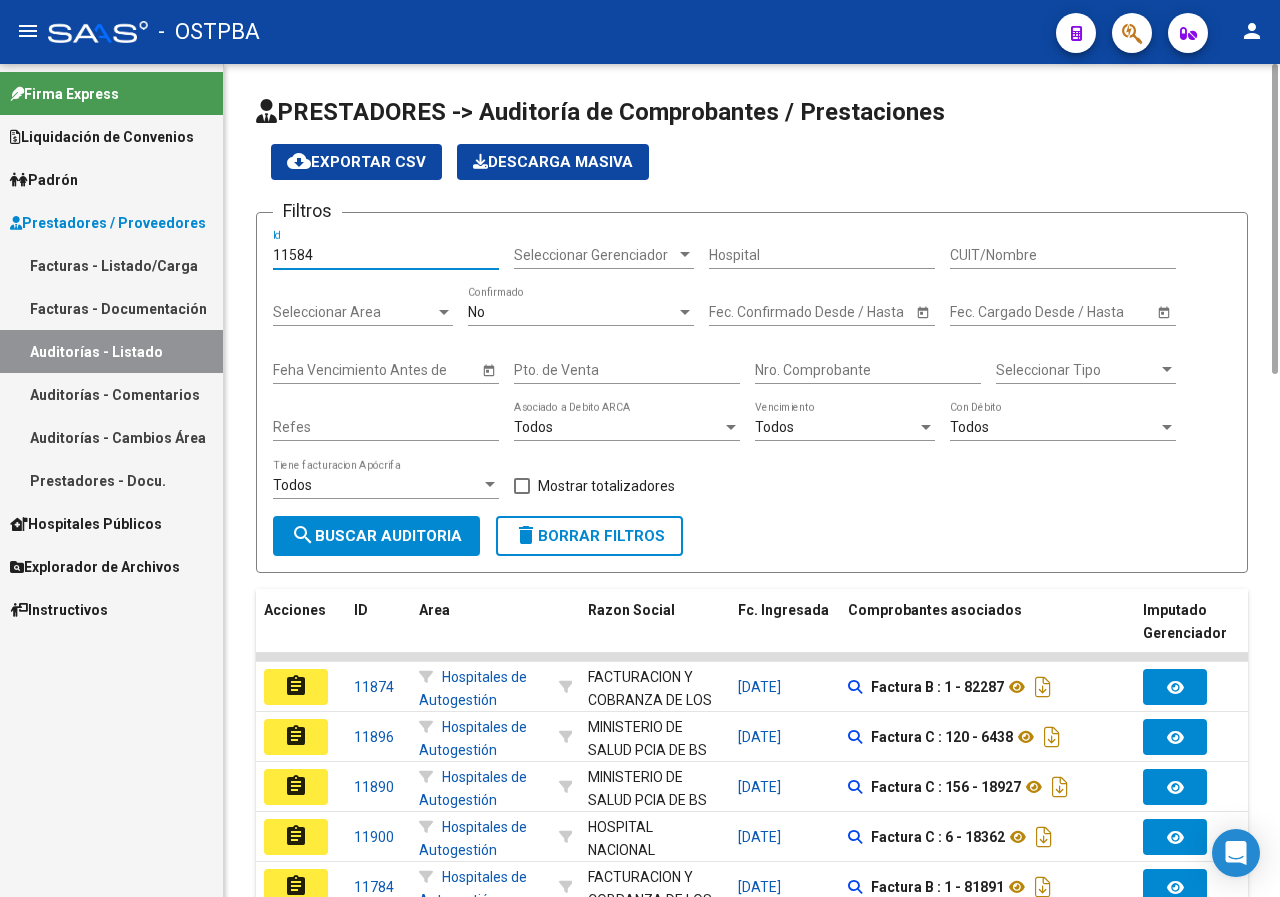 type on "11584" 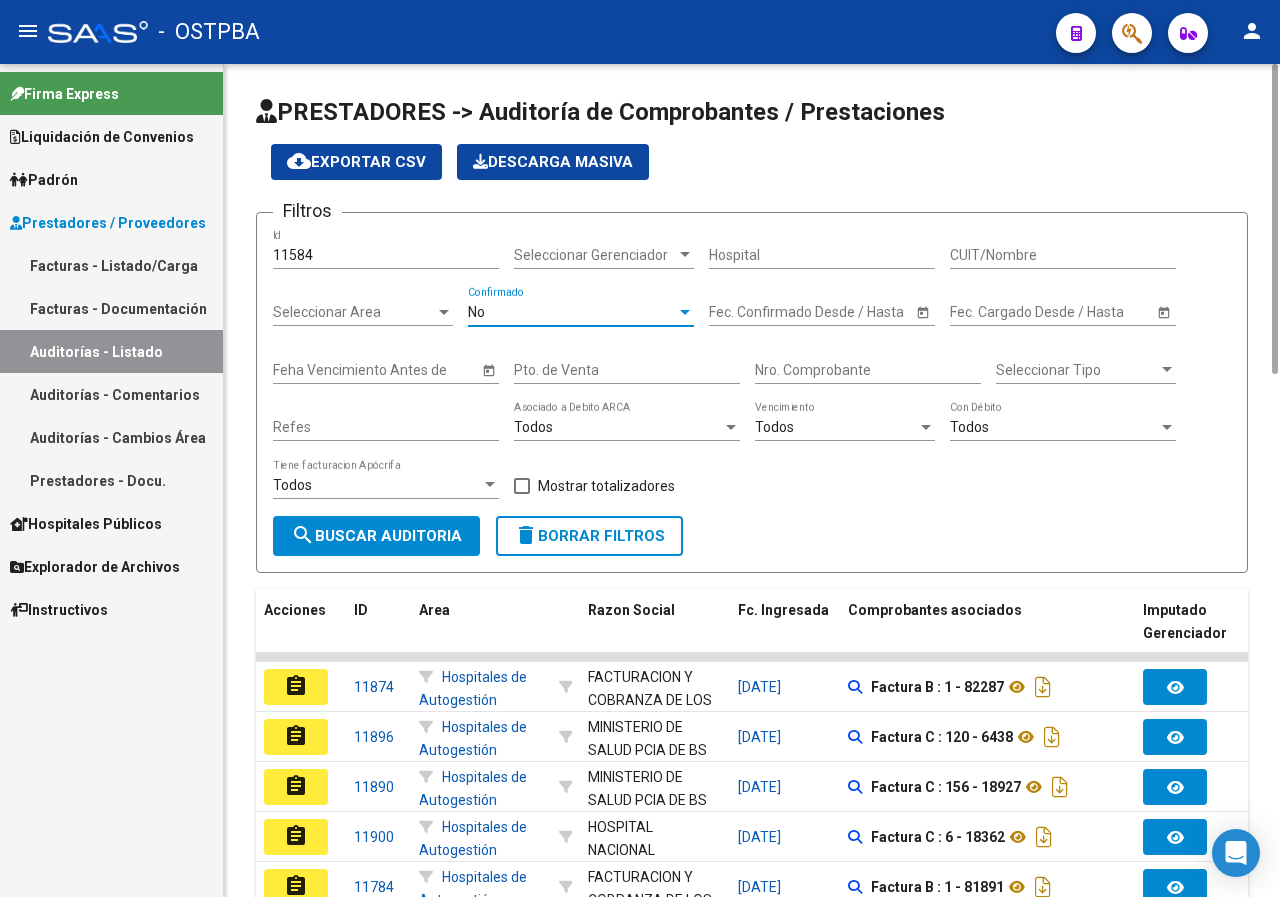 click on "No" at bounding box center [572, 312] 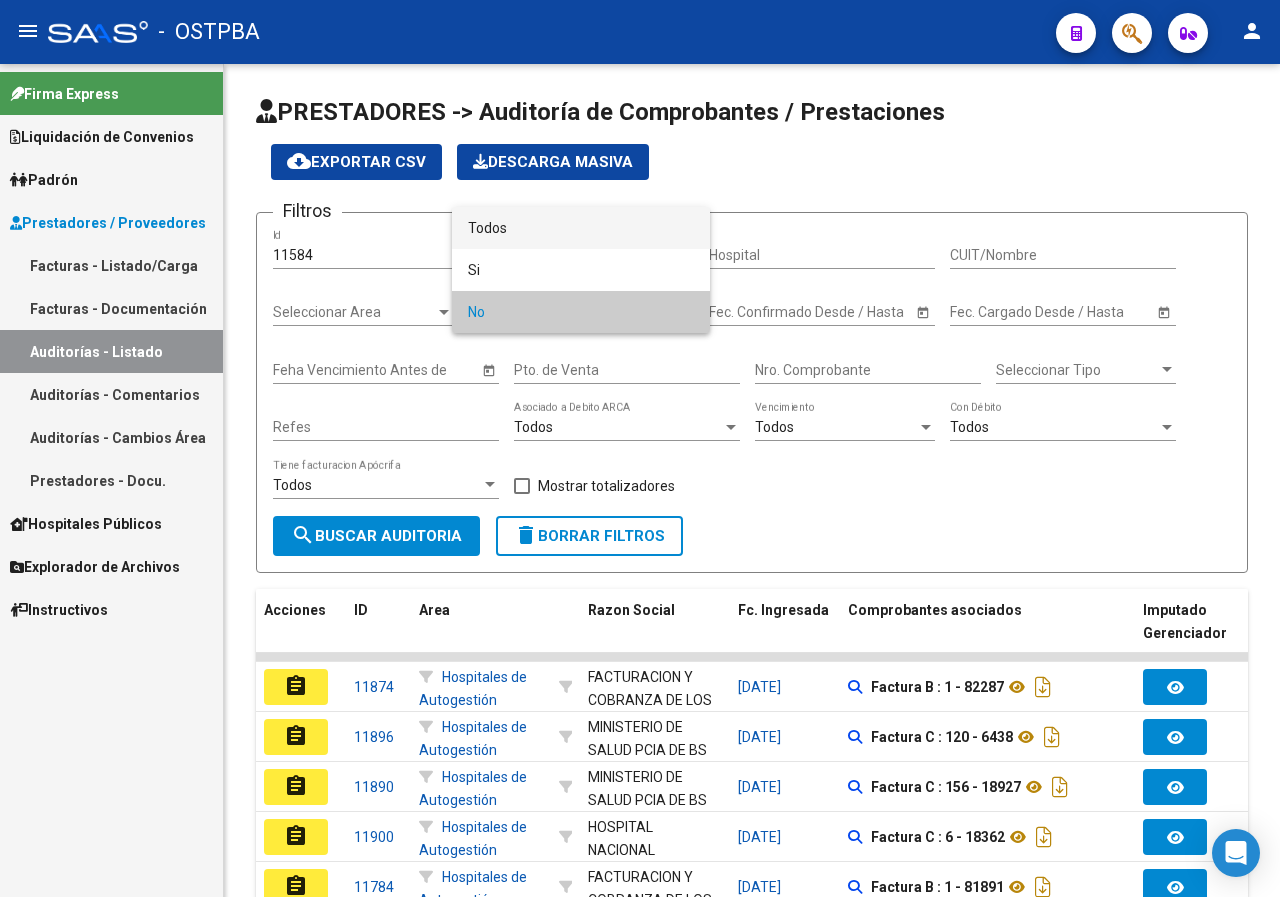 click on "Todos" at bounding box center (581, 228) 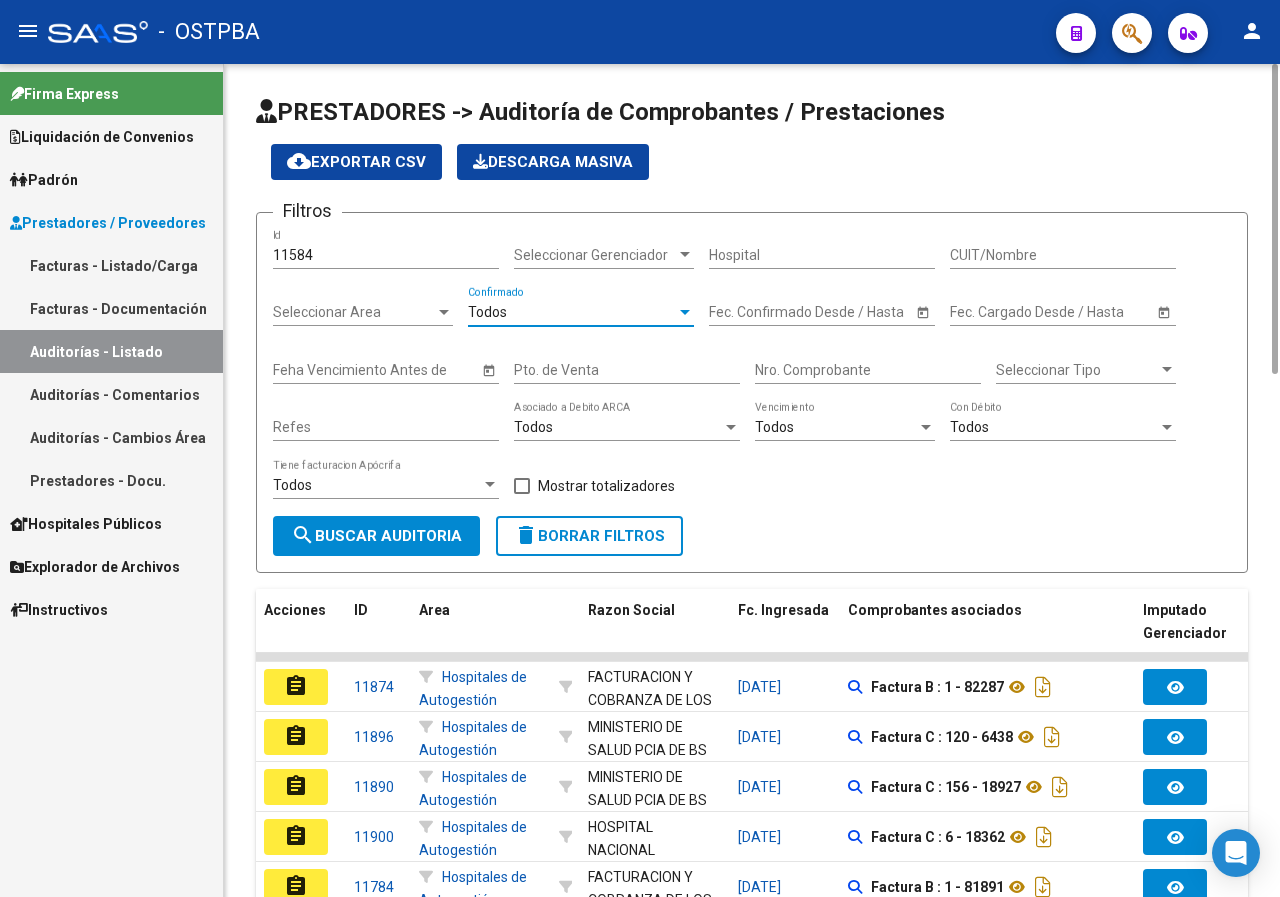 click on "search  Buscar Auditoria" 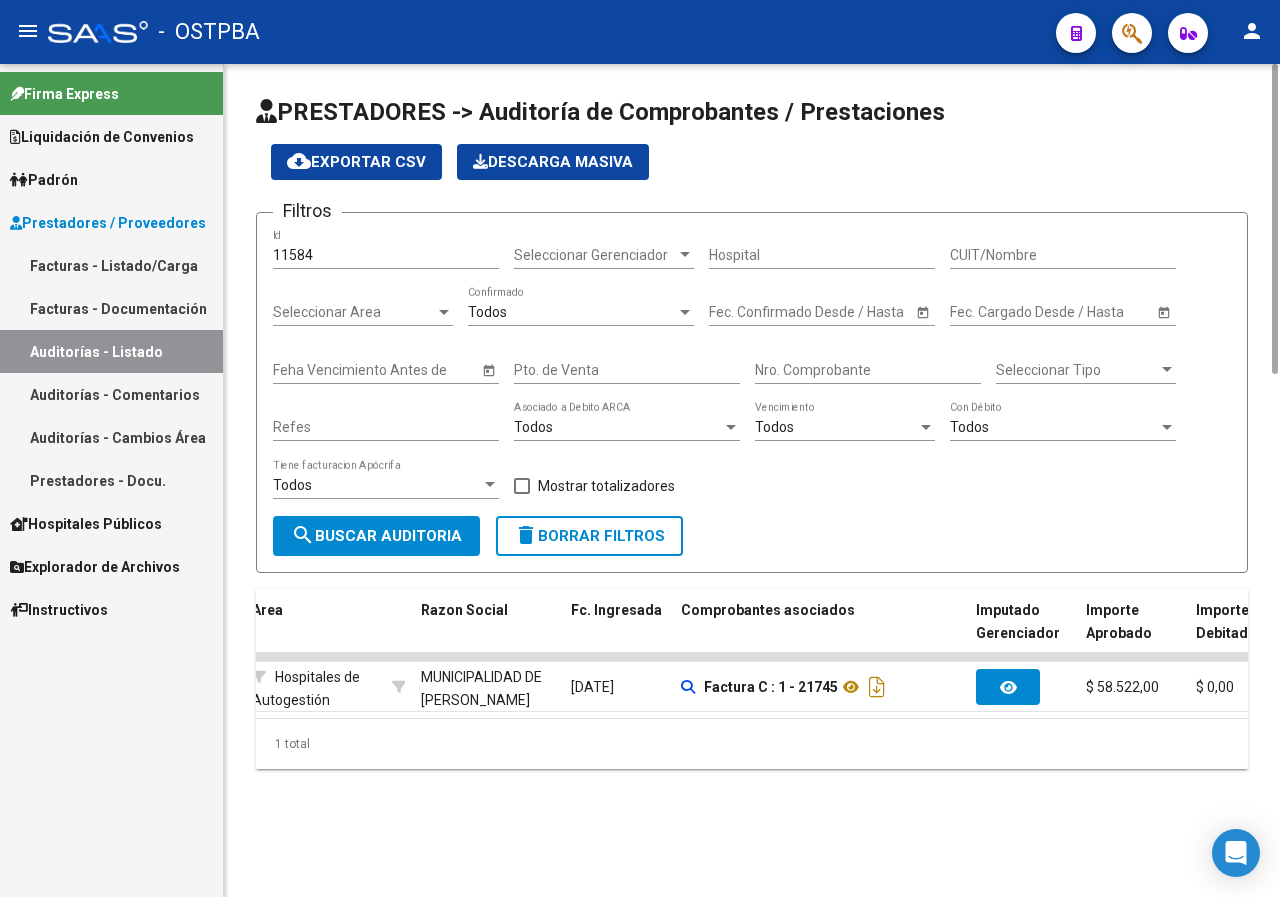 scroll, scrollTop: 0, scrollLeft: 0, axis: both 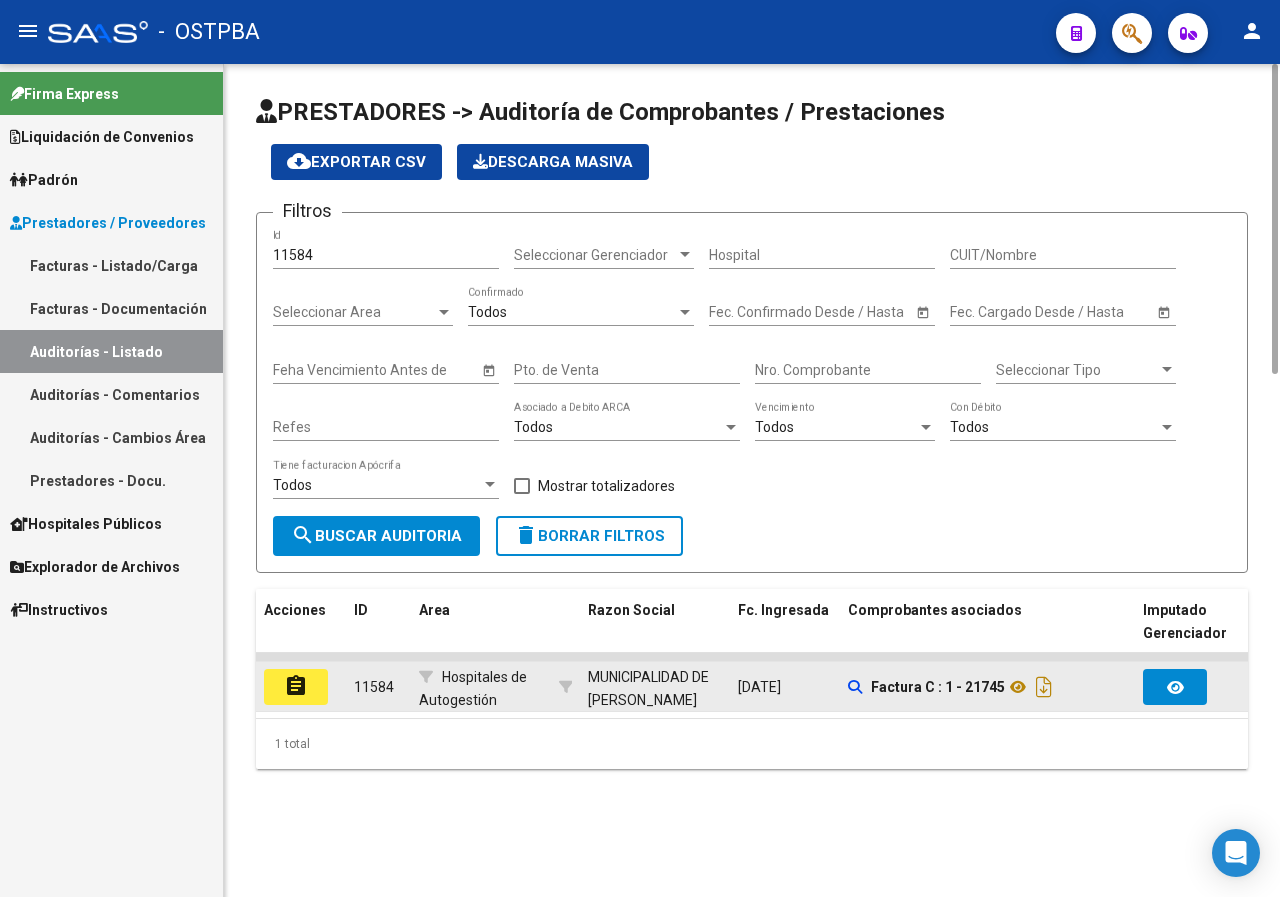 drag, startPoint x: 300, startPoint y: 677, endPoint x: 312, endPoint y: 675, distance: 12.165525 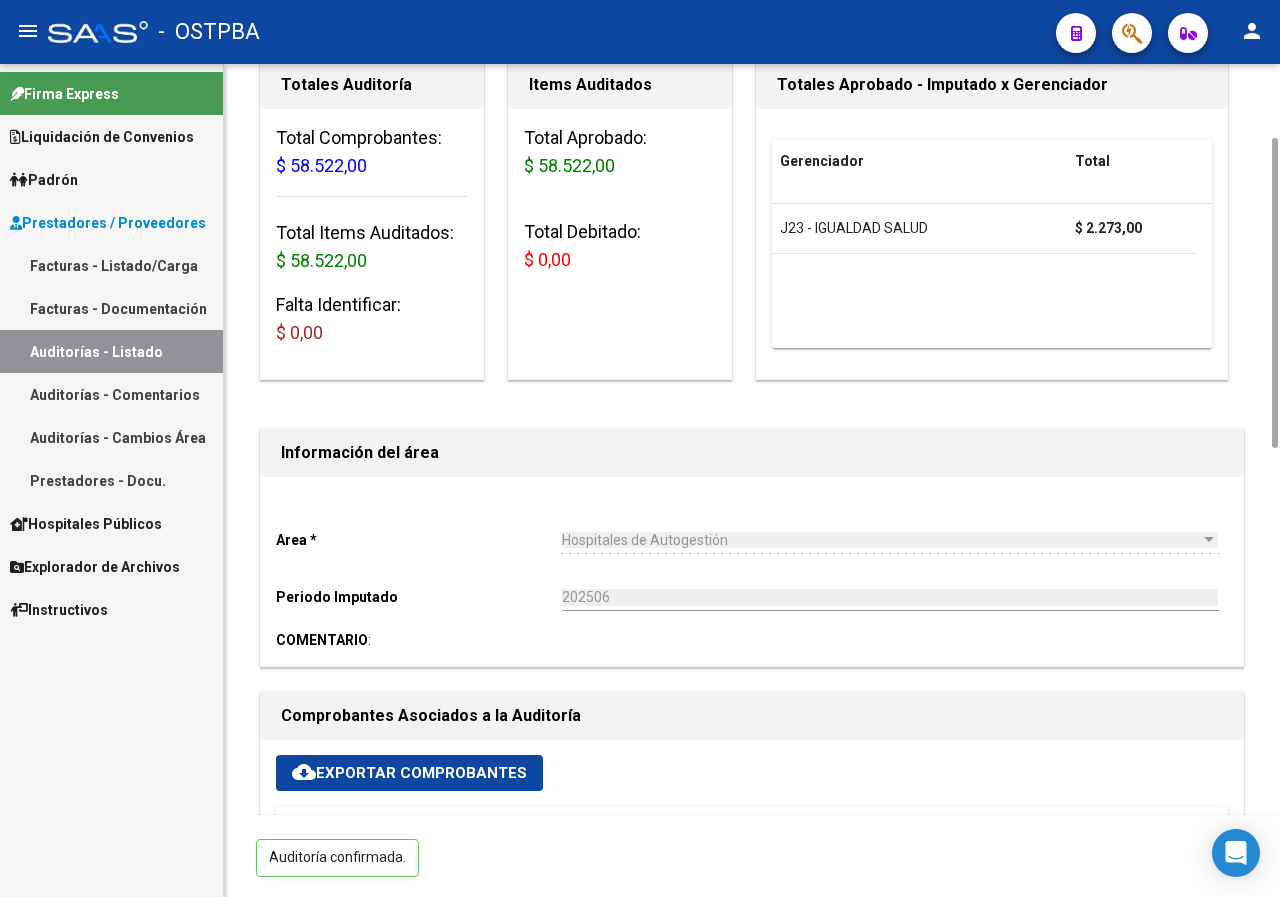 scroll, scrollTop: 0, scrollLeft: 0, axis: both 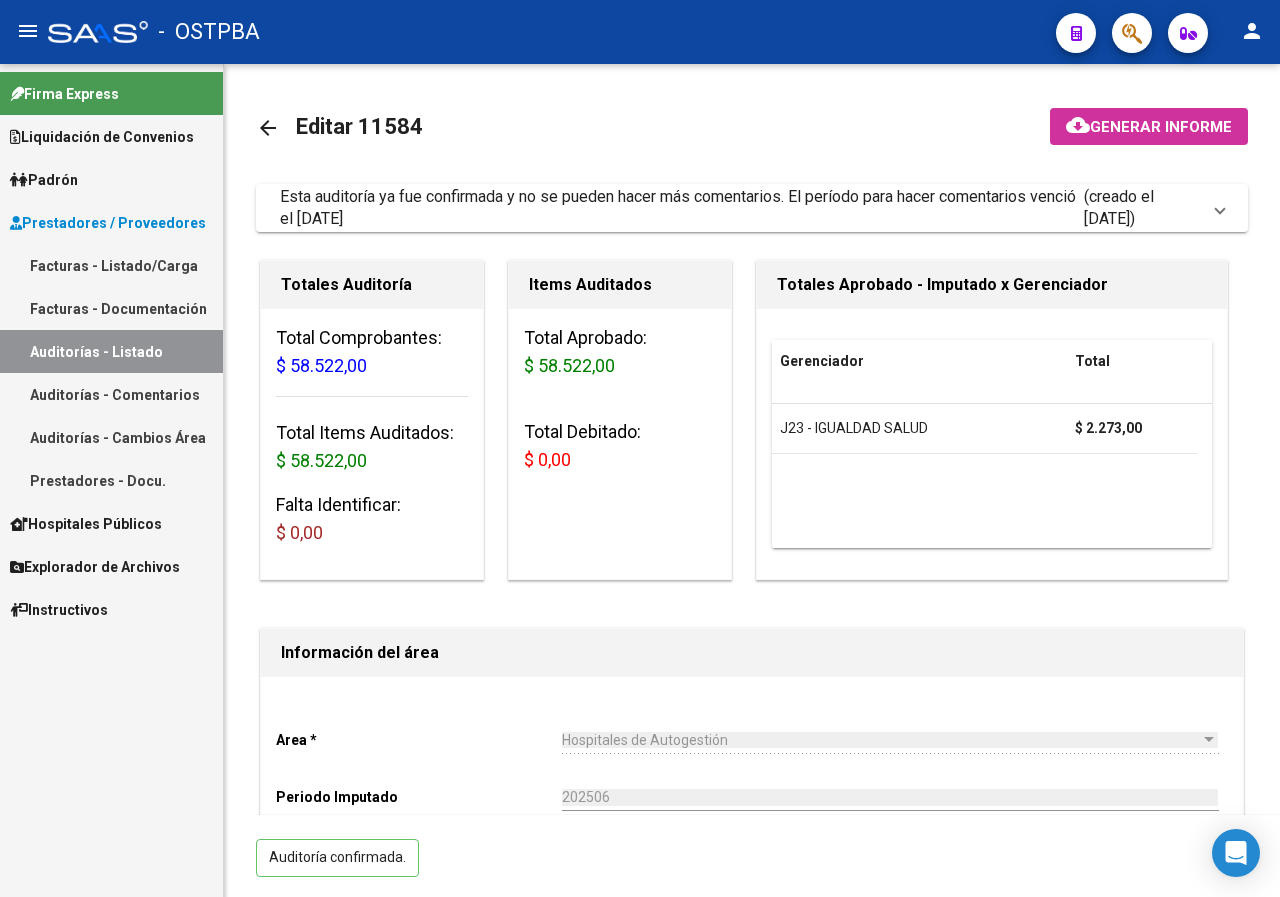 click on "Auditorías - Listado" at bounding box center (111, 351) 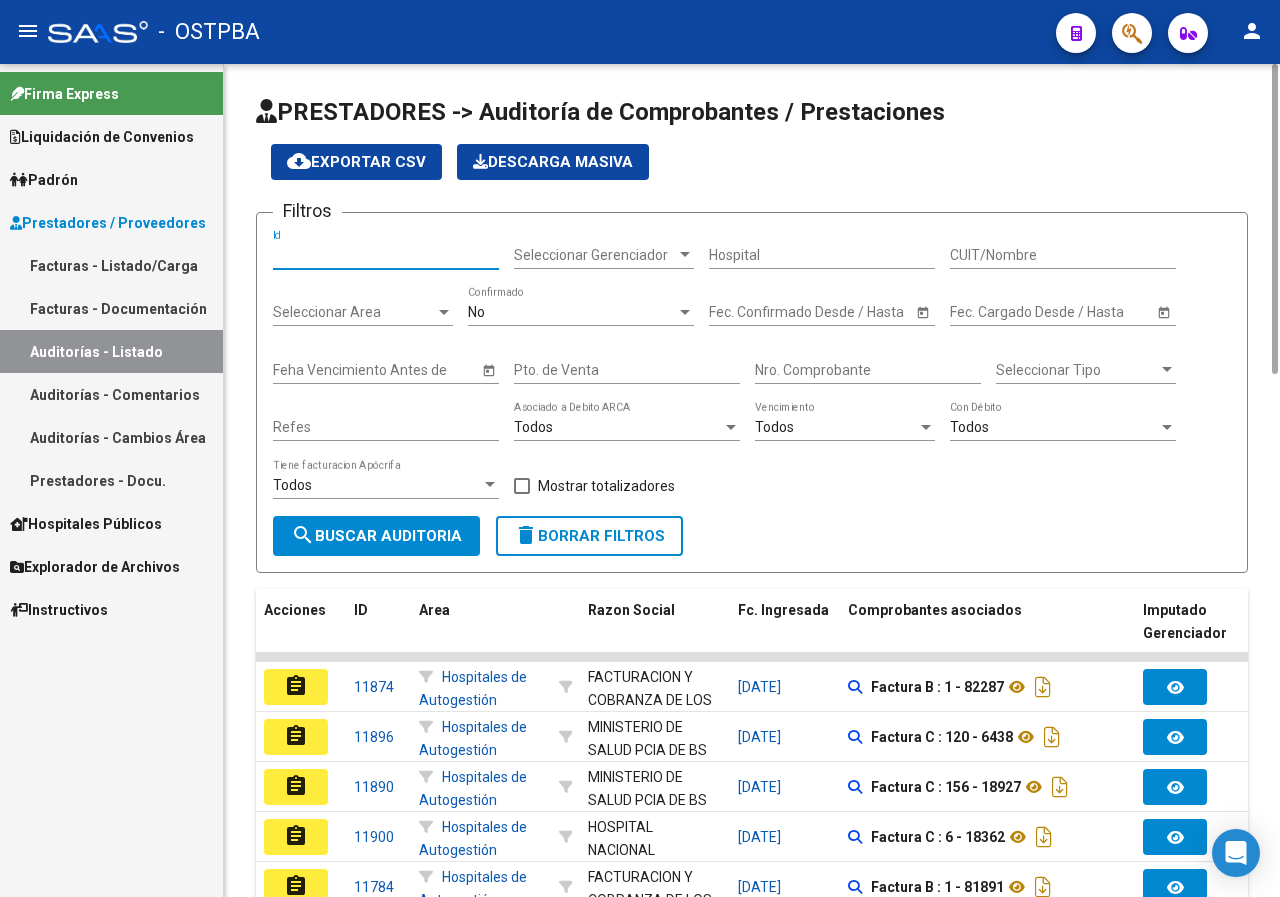 click on "Id" at bounding box center [386, 255] 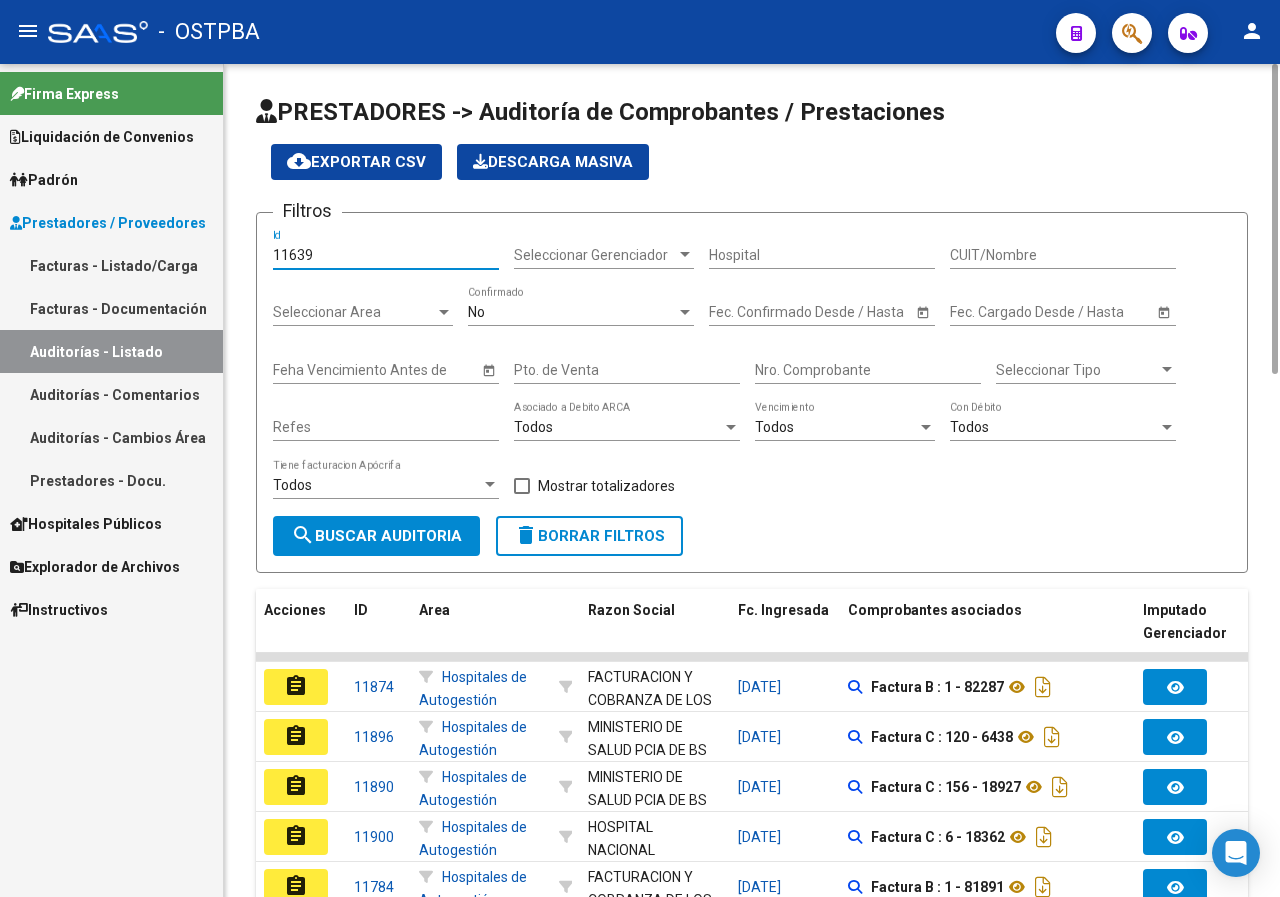 type on "11639" 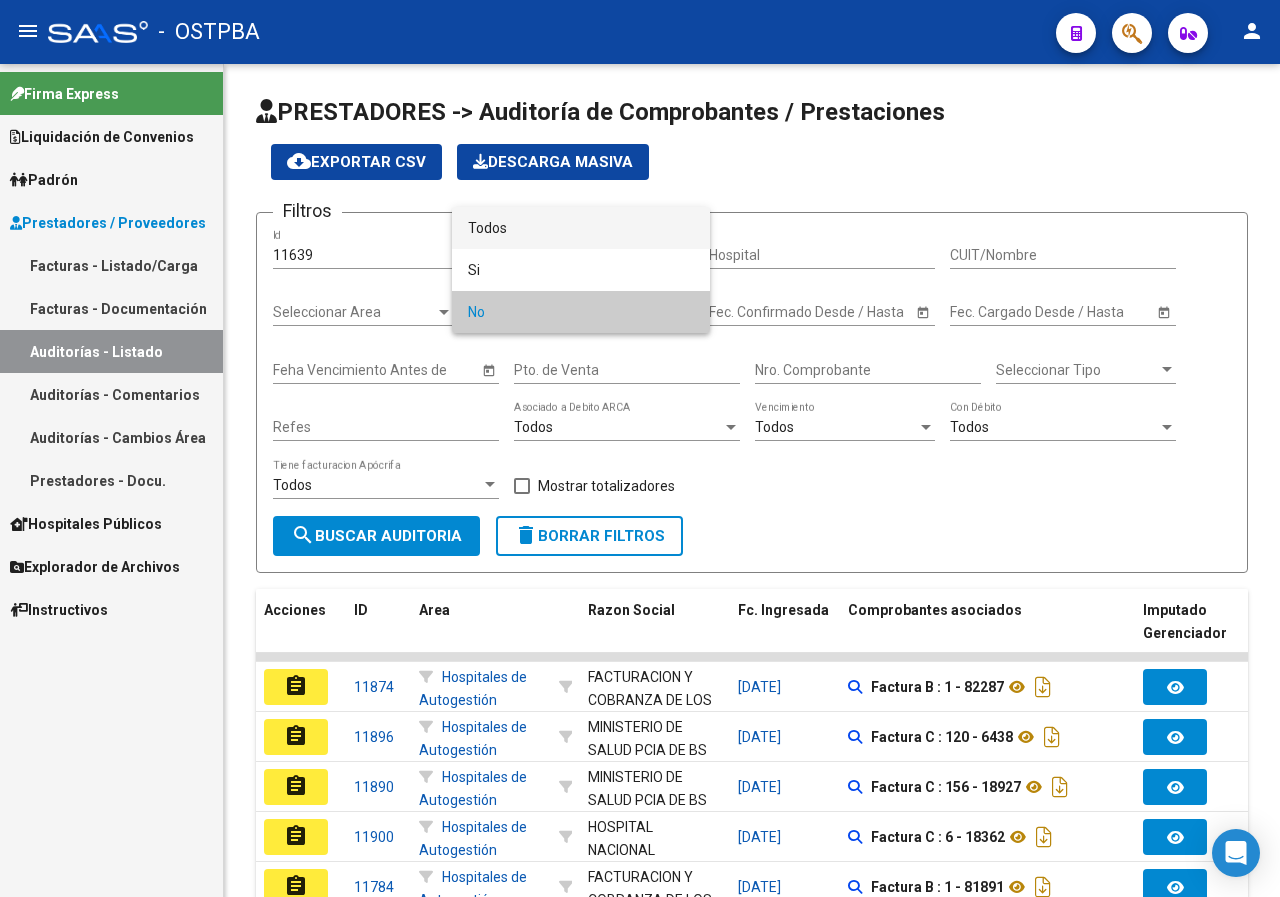 click on "Todos" at bounding box center [581, 228] 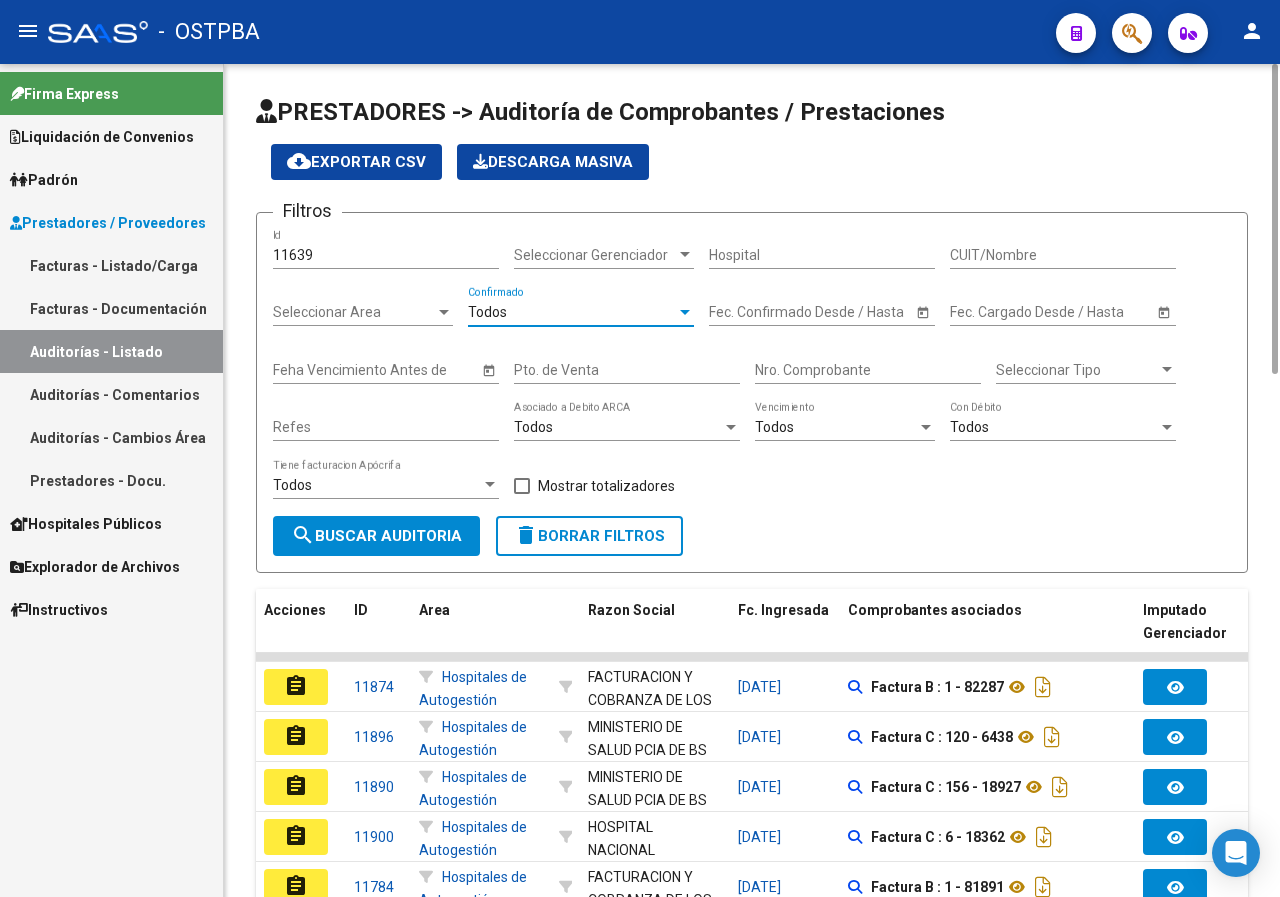 drag, startPoint x: 456, startPoint y: 529, endPoint x: 493, endPoint y: 534, distance: 37.336308 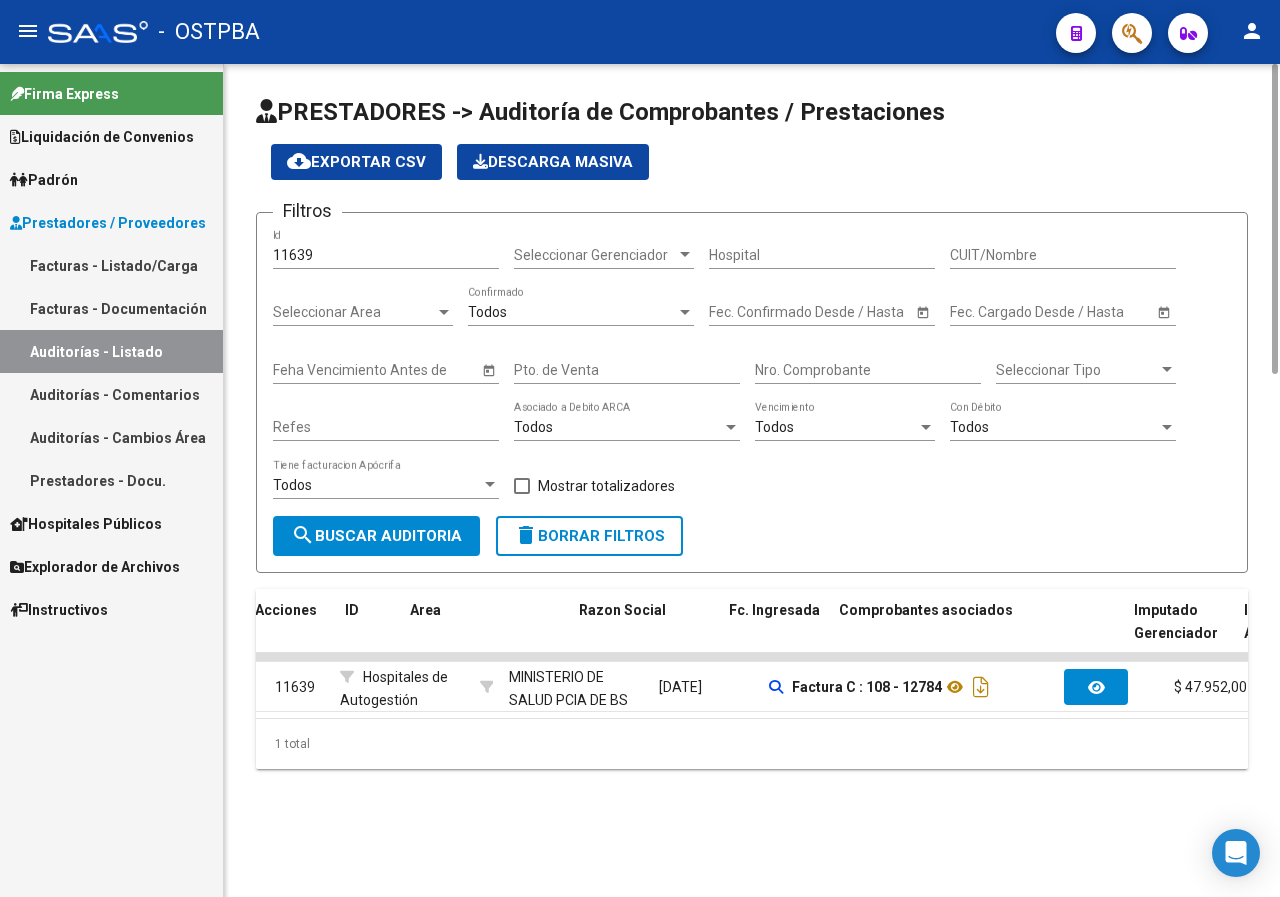 scroll, scrollTop: 0, scrollLeft: 0, axis: both 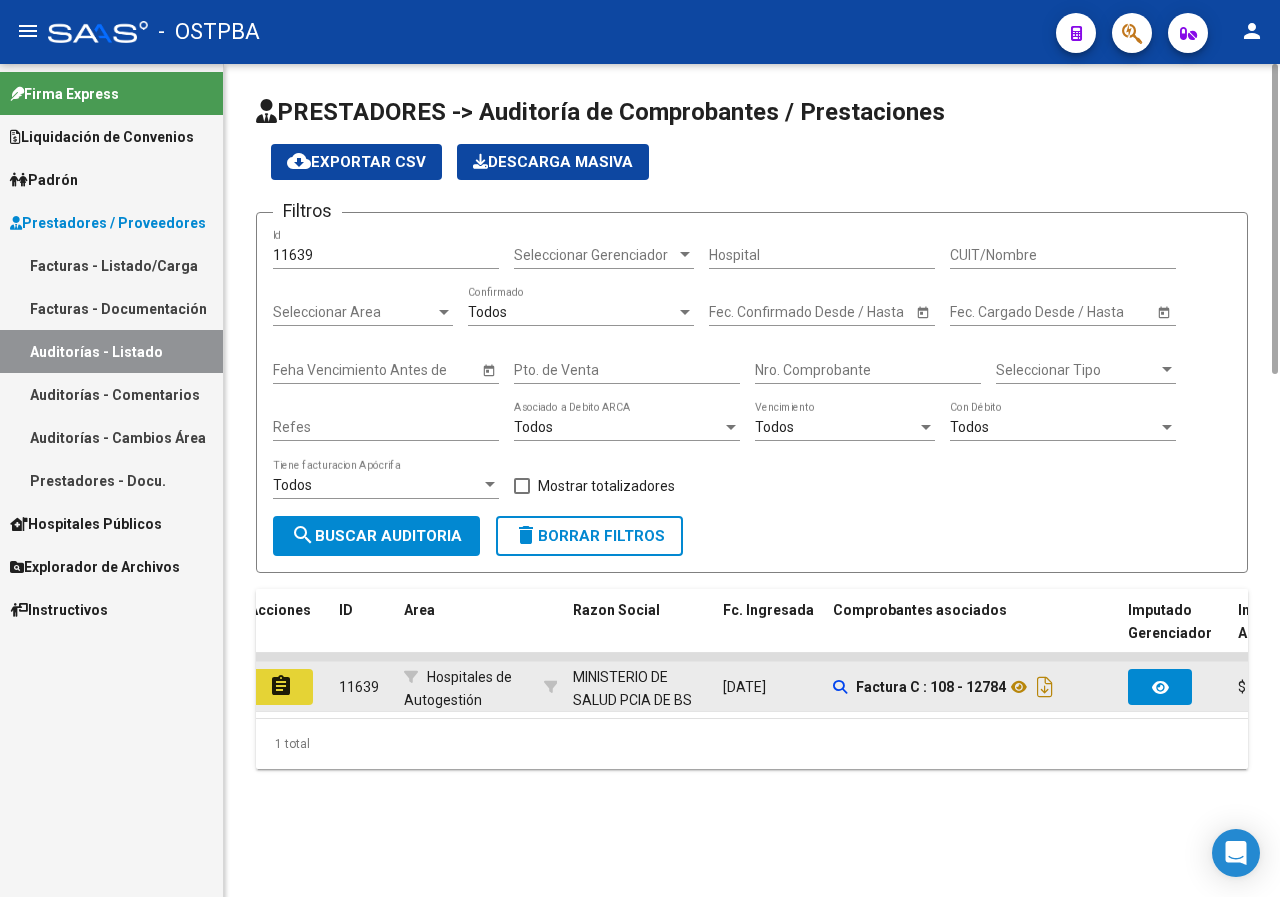 click on "assignment" 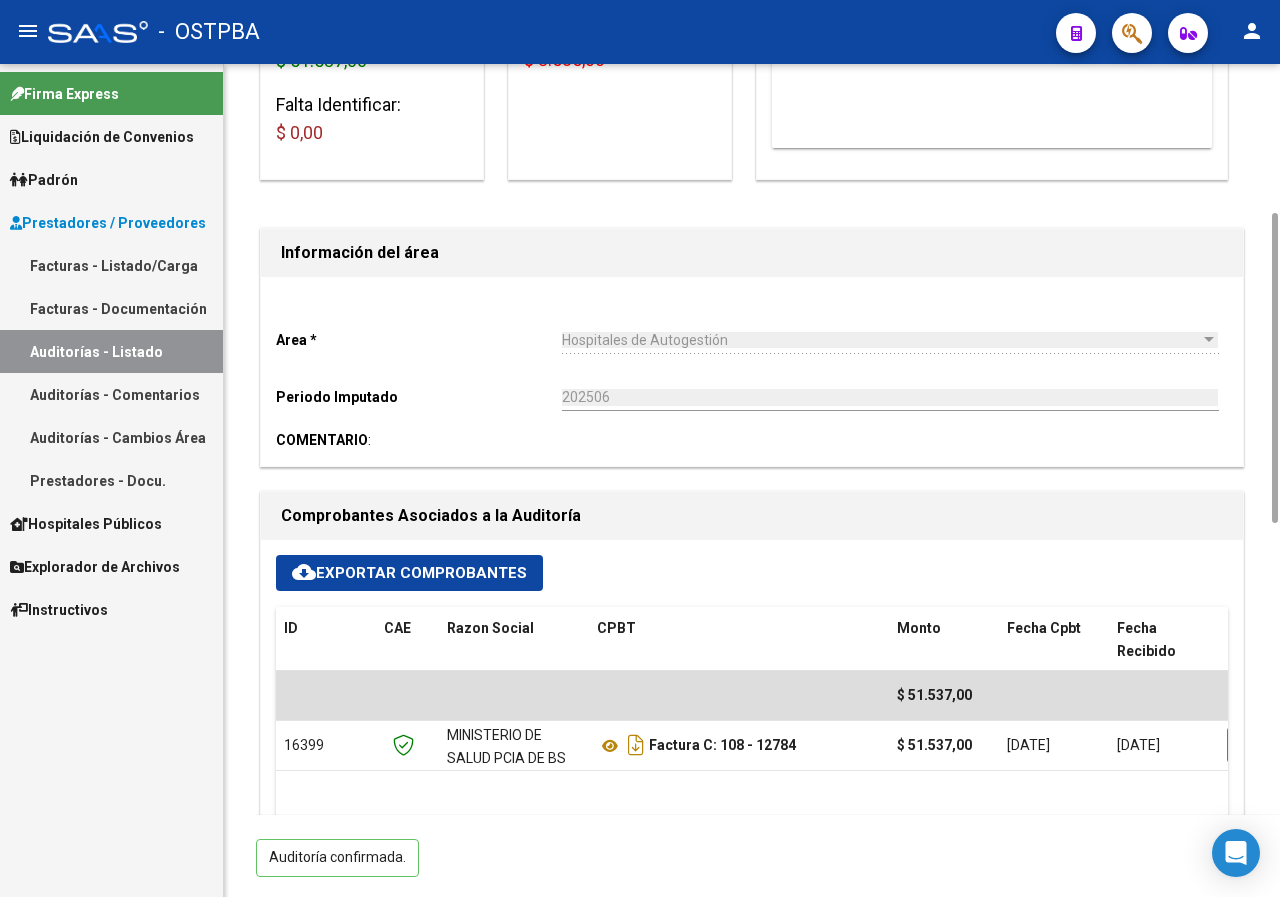 scroll, scrollTop: 0, scrollLeft: 0, axis: both 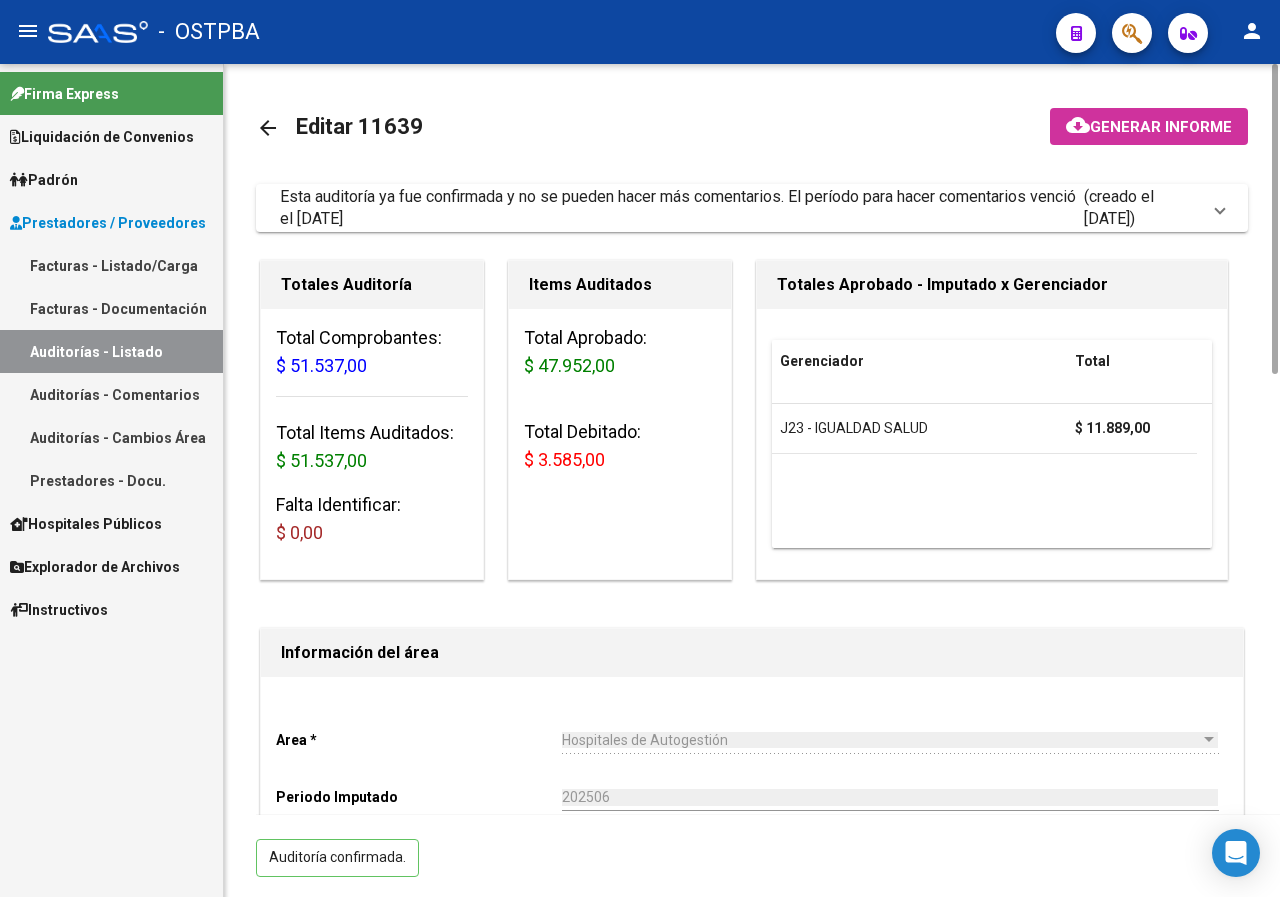 click on "Generar informe" 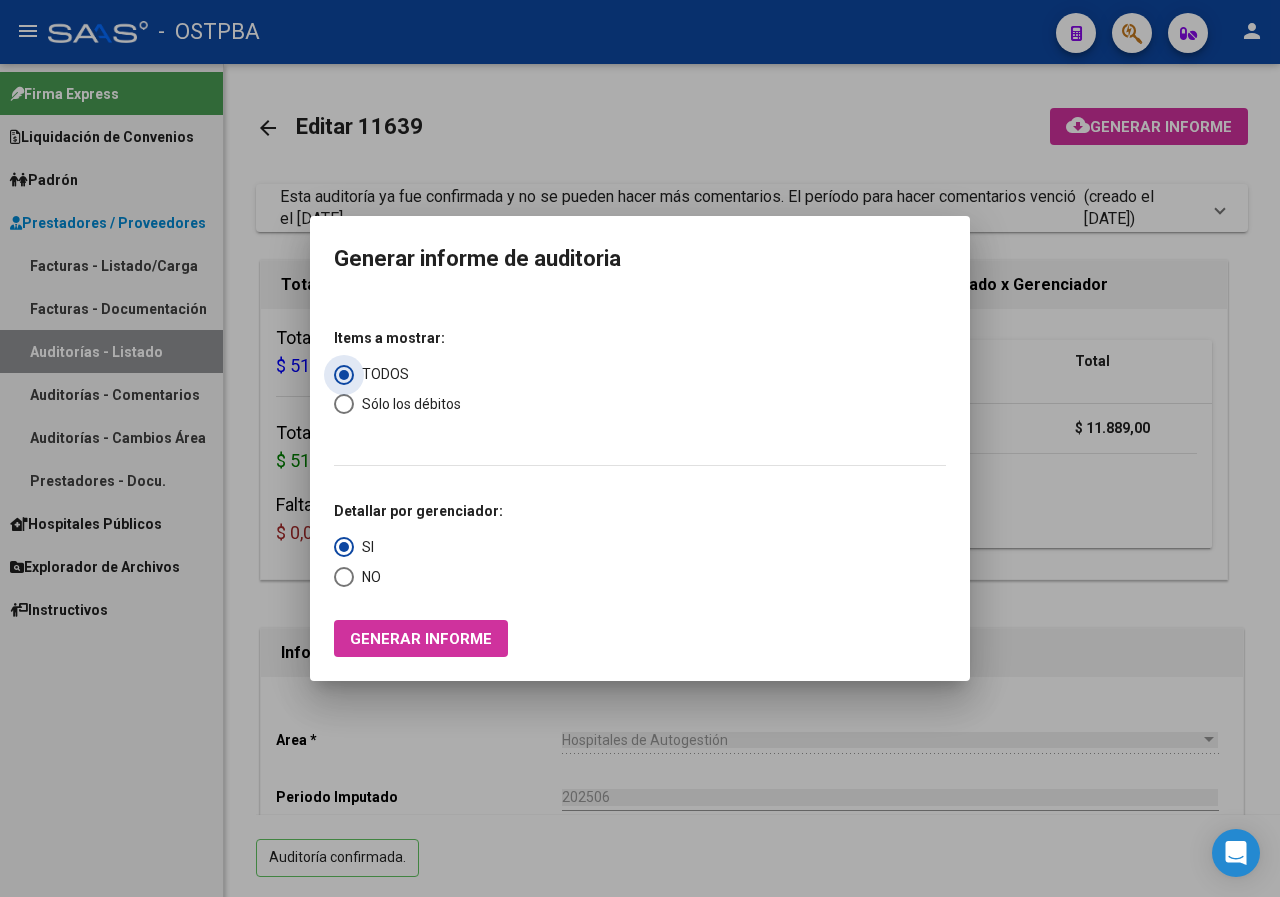 click on "Generar informe" at bounding box center (421, 638) 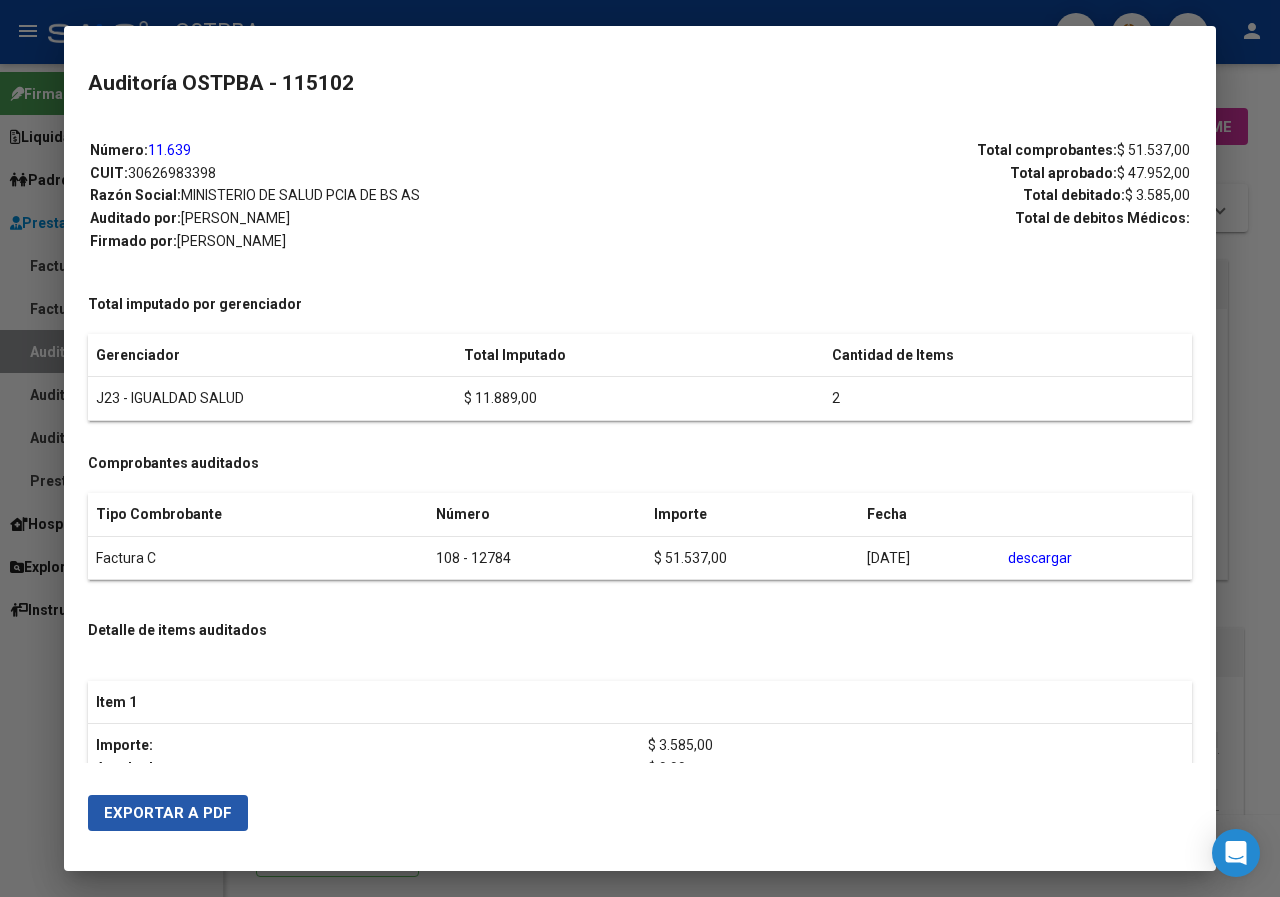 drag, startPoint x: 183, startPoint y: 813, endPoint x: 730, endPoint y: 714, distance: 555.88666 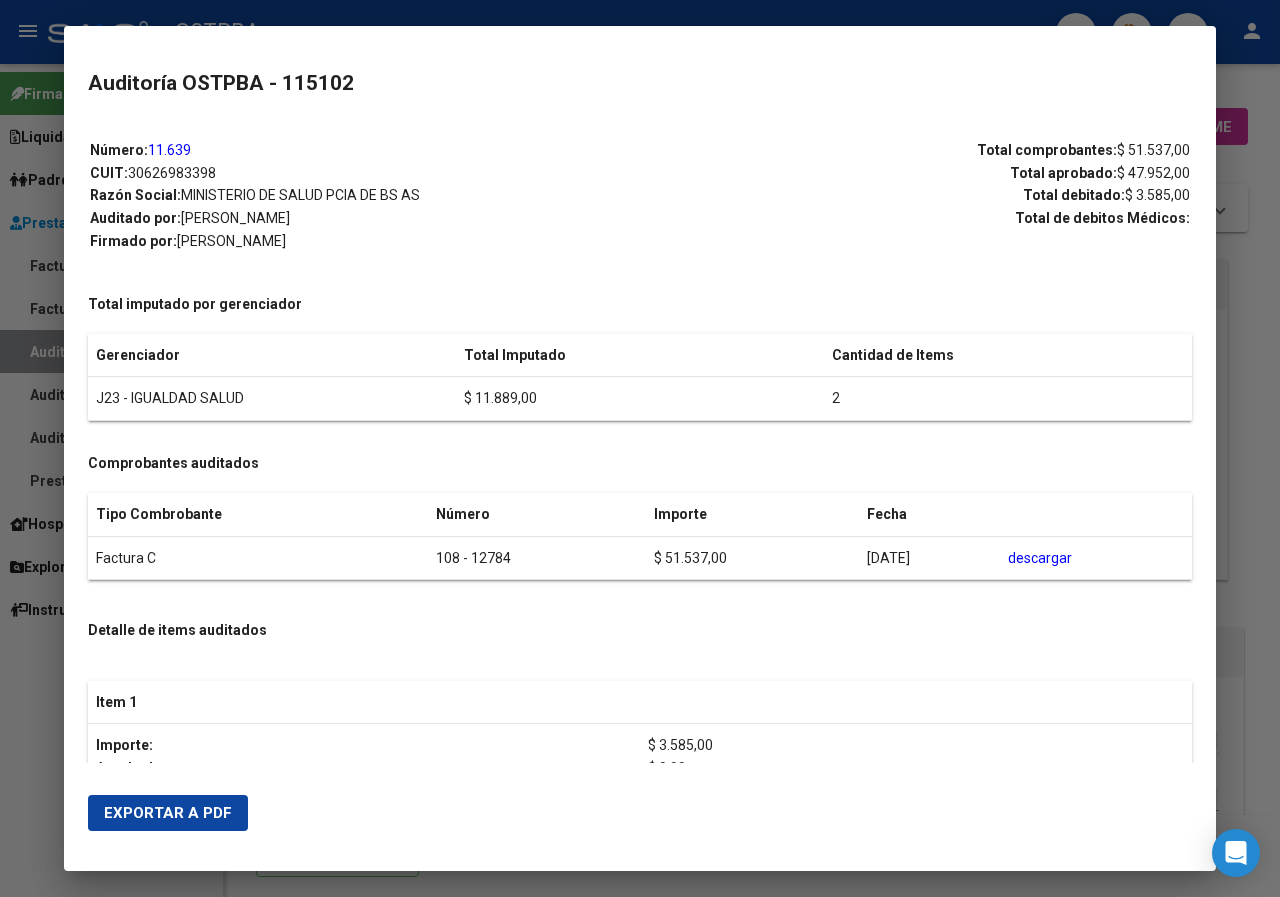 click at bounding box center [640, 448] 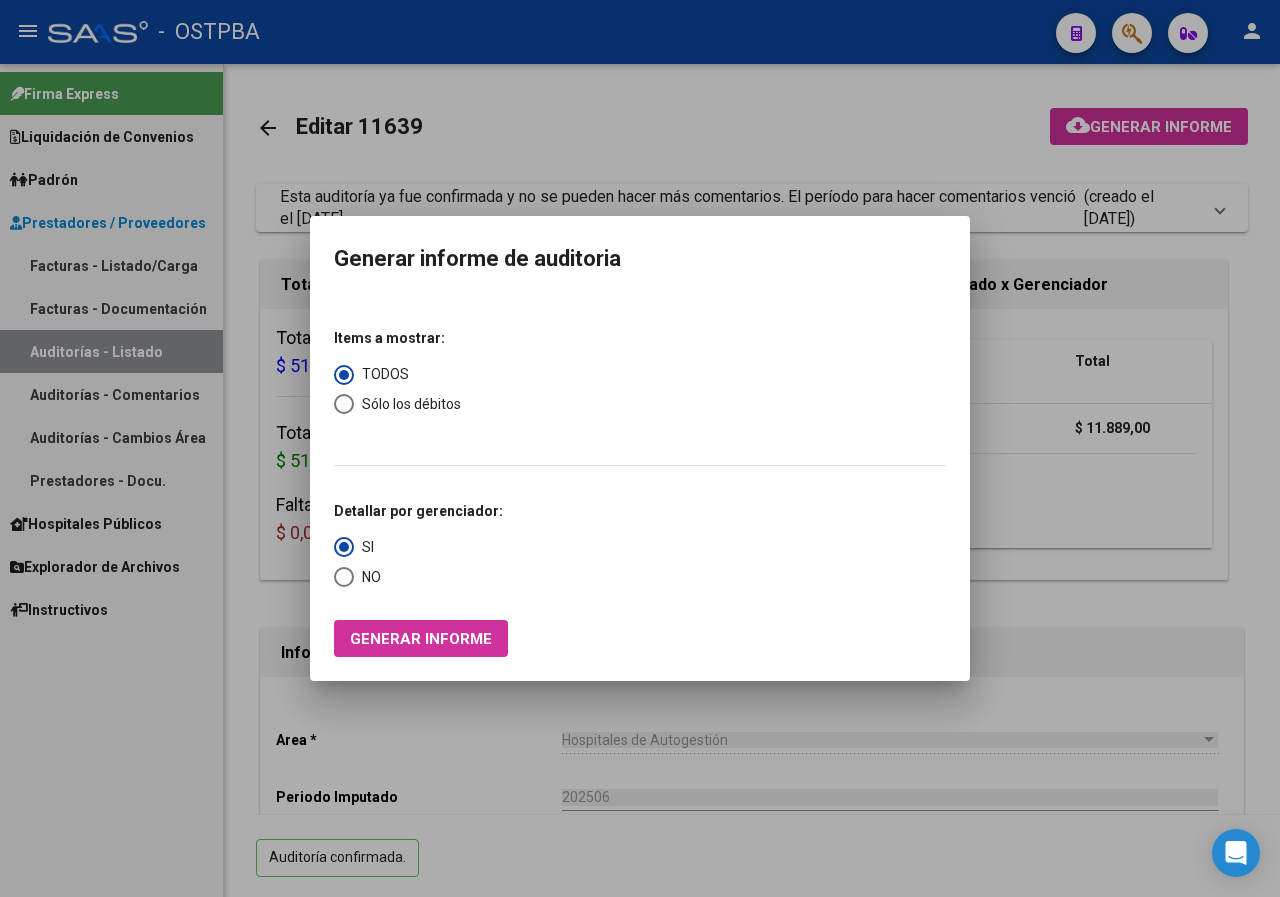 click at bounding box center [640, 448] 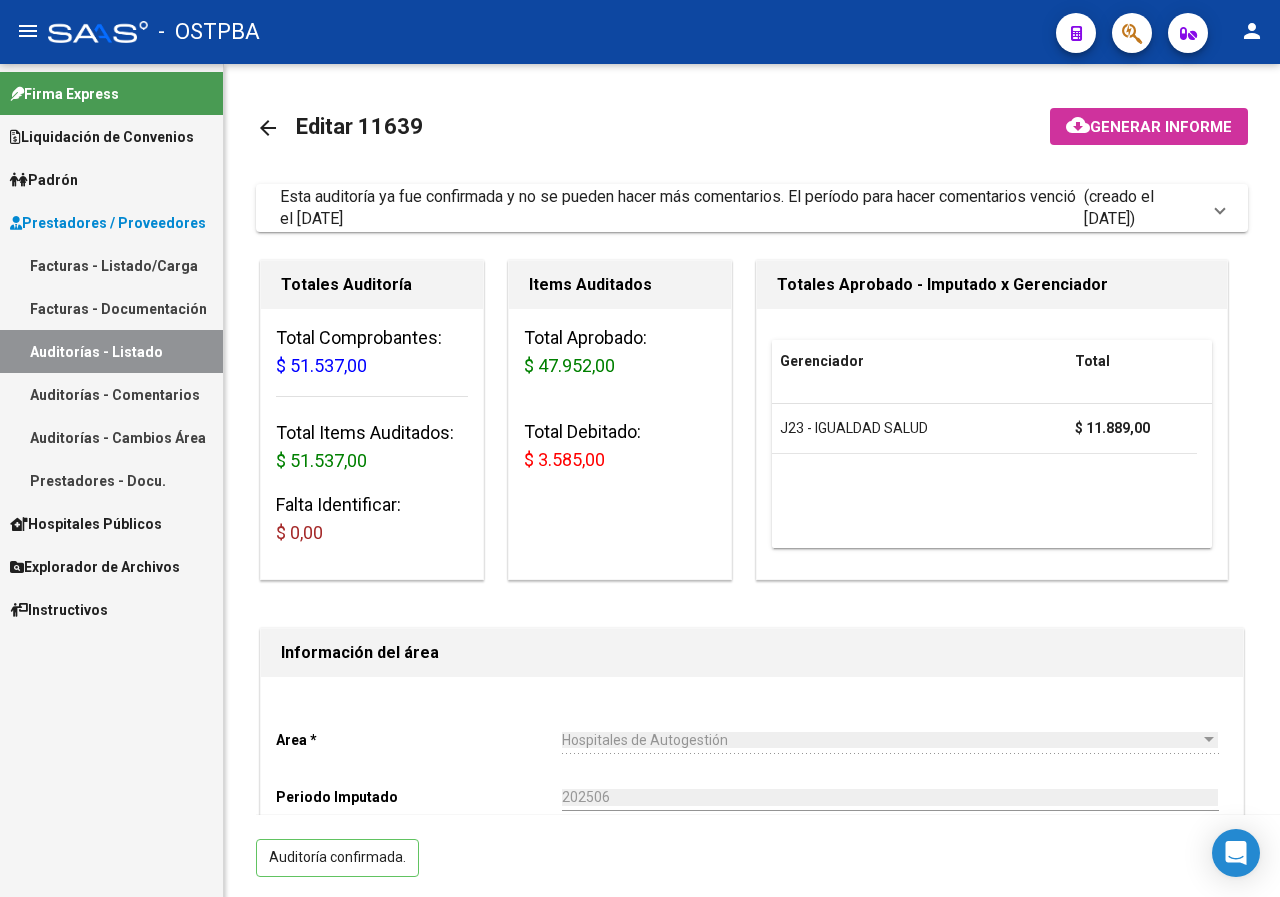 drag, startPoint x: 170, startPoint y: 349, endPoint x: 174, endPoint y: 325, distance: 24.33105 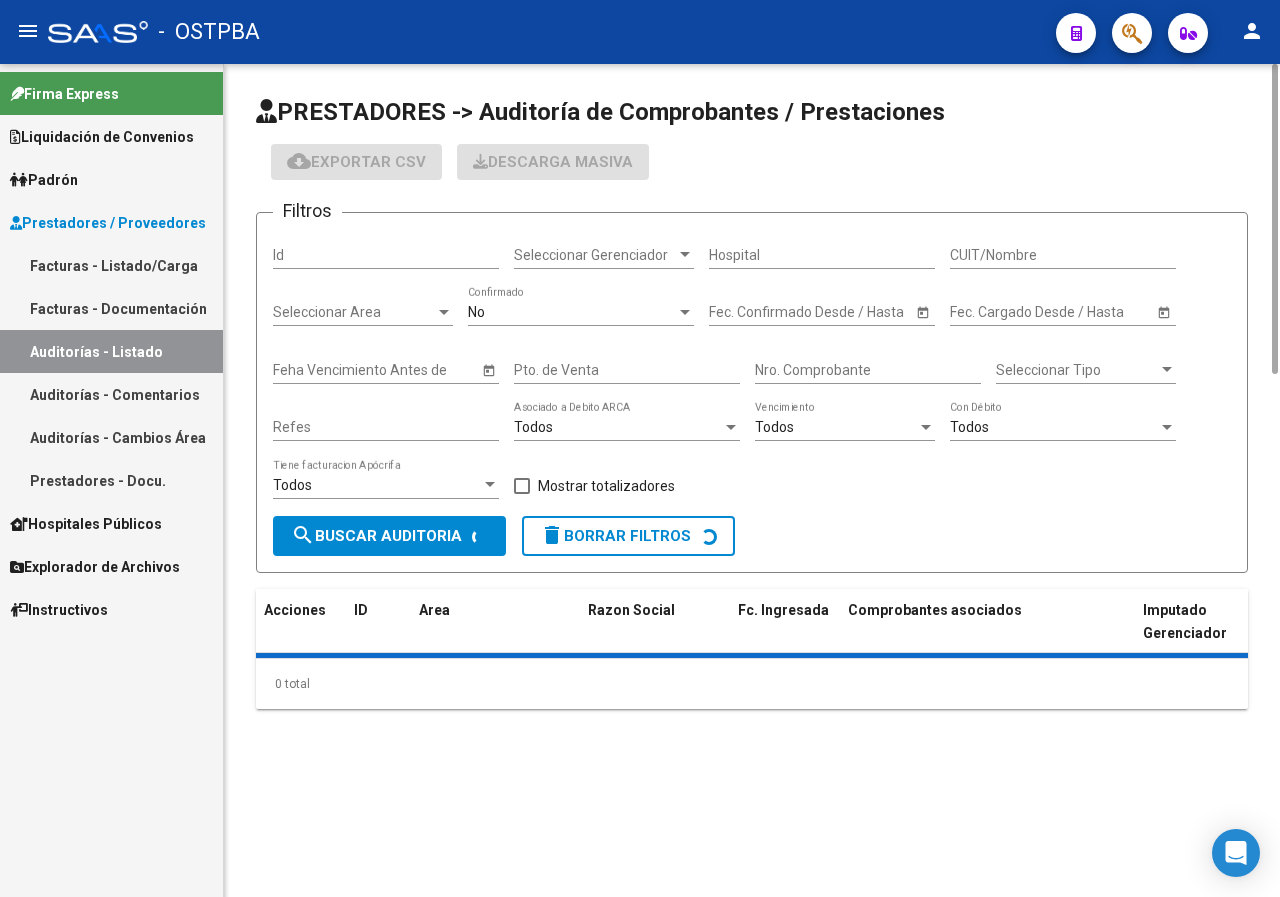 click on "Id" at bounding box center [386, 255] 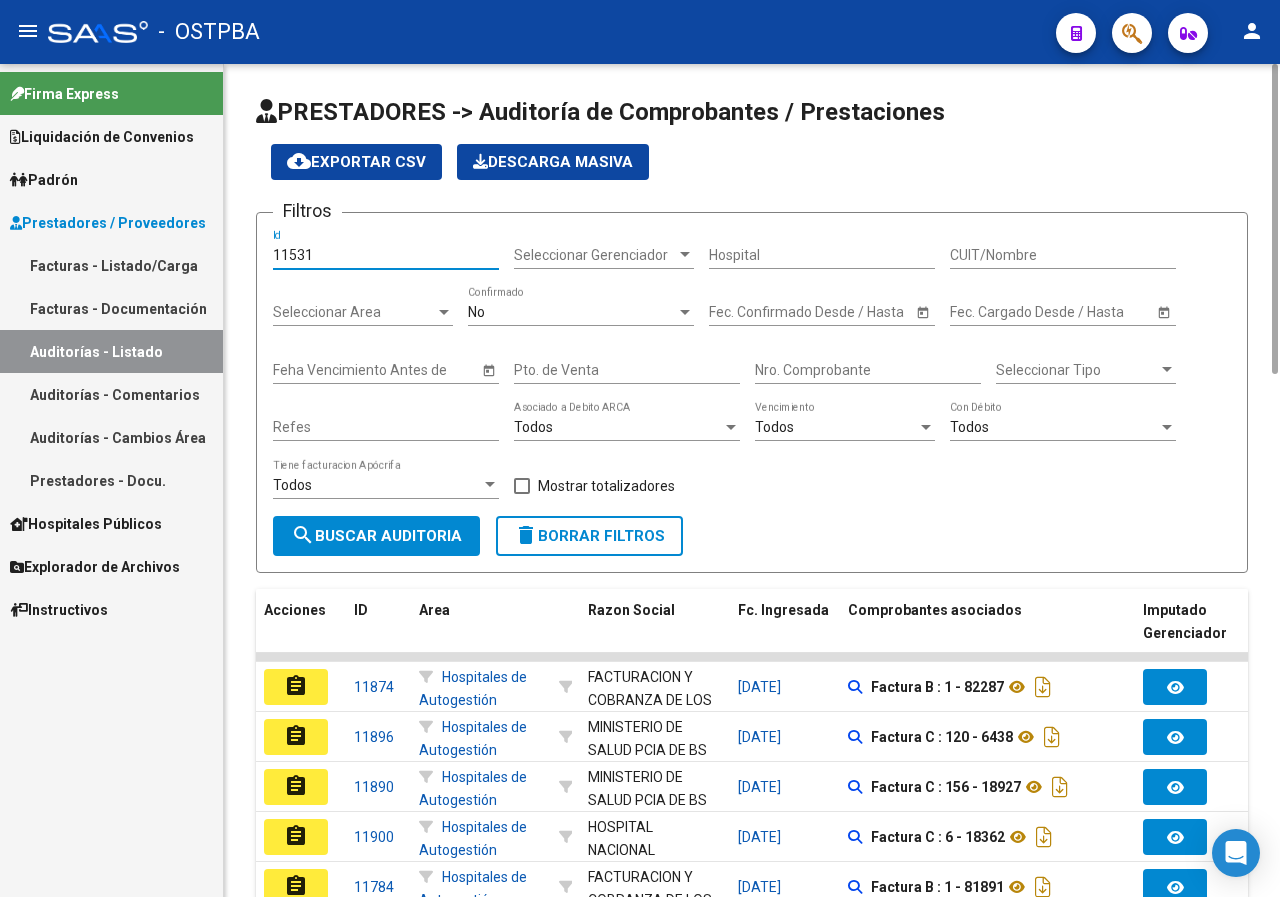 type on "11531" 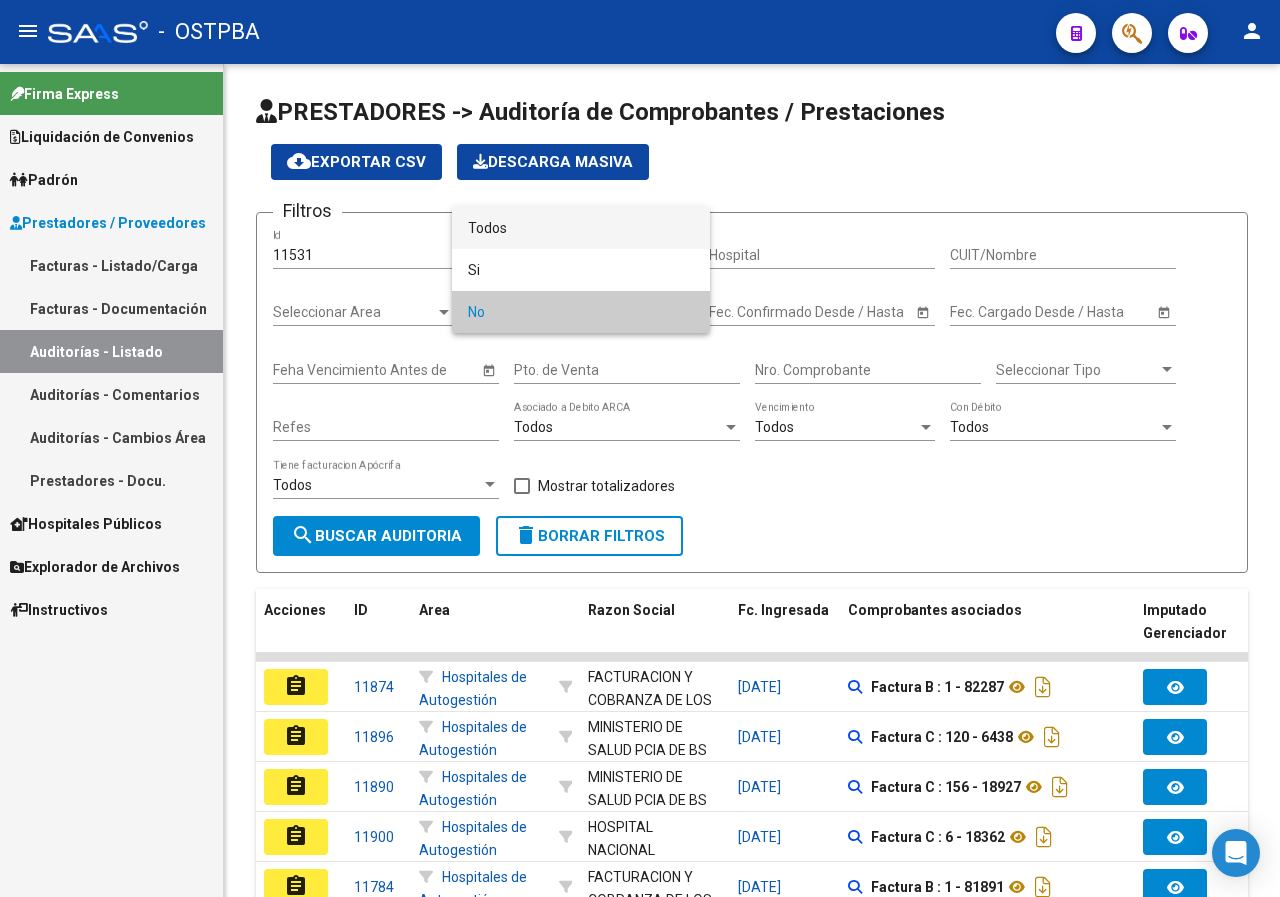 click on "Todos" at bounding box center (581, 228) 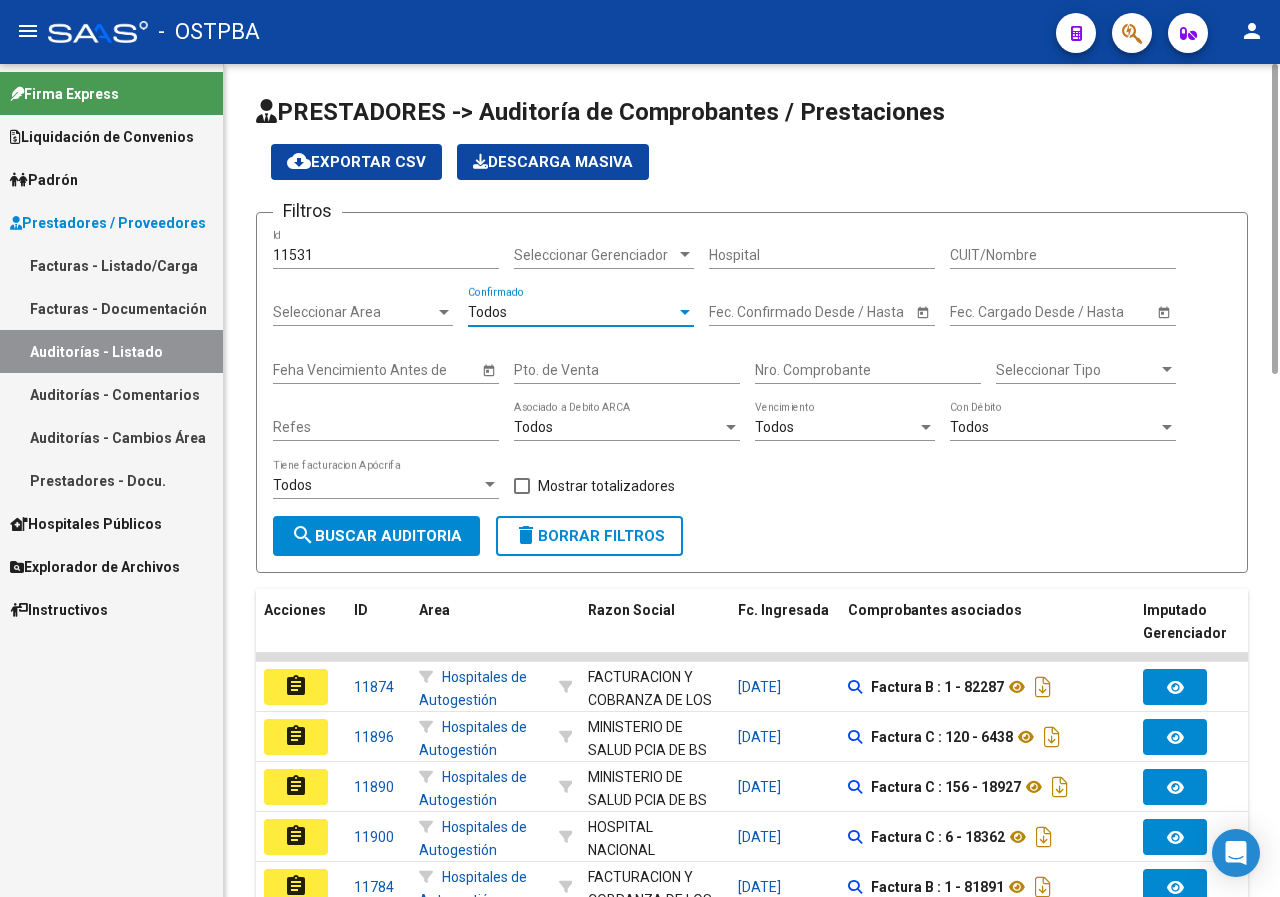 click on "search  Buscar Auditoria" 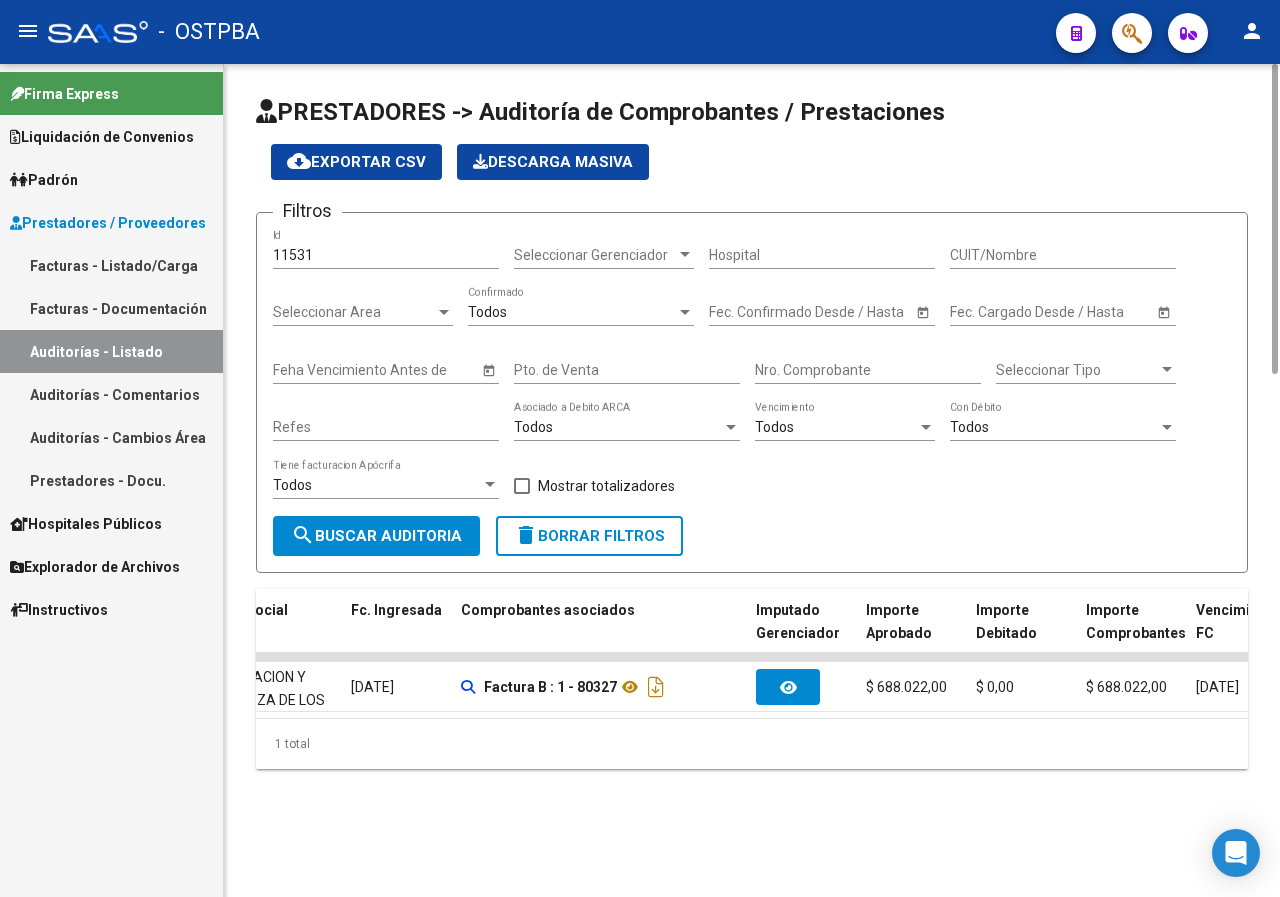scroll, scrollTop: 0, scrollLeft: 0, axis: both 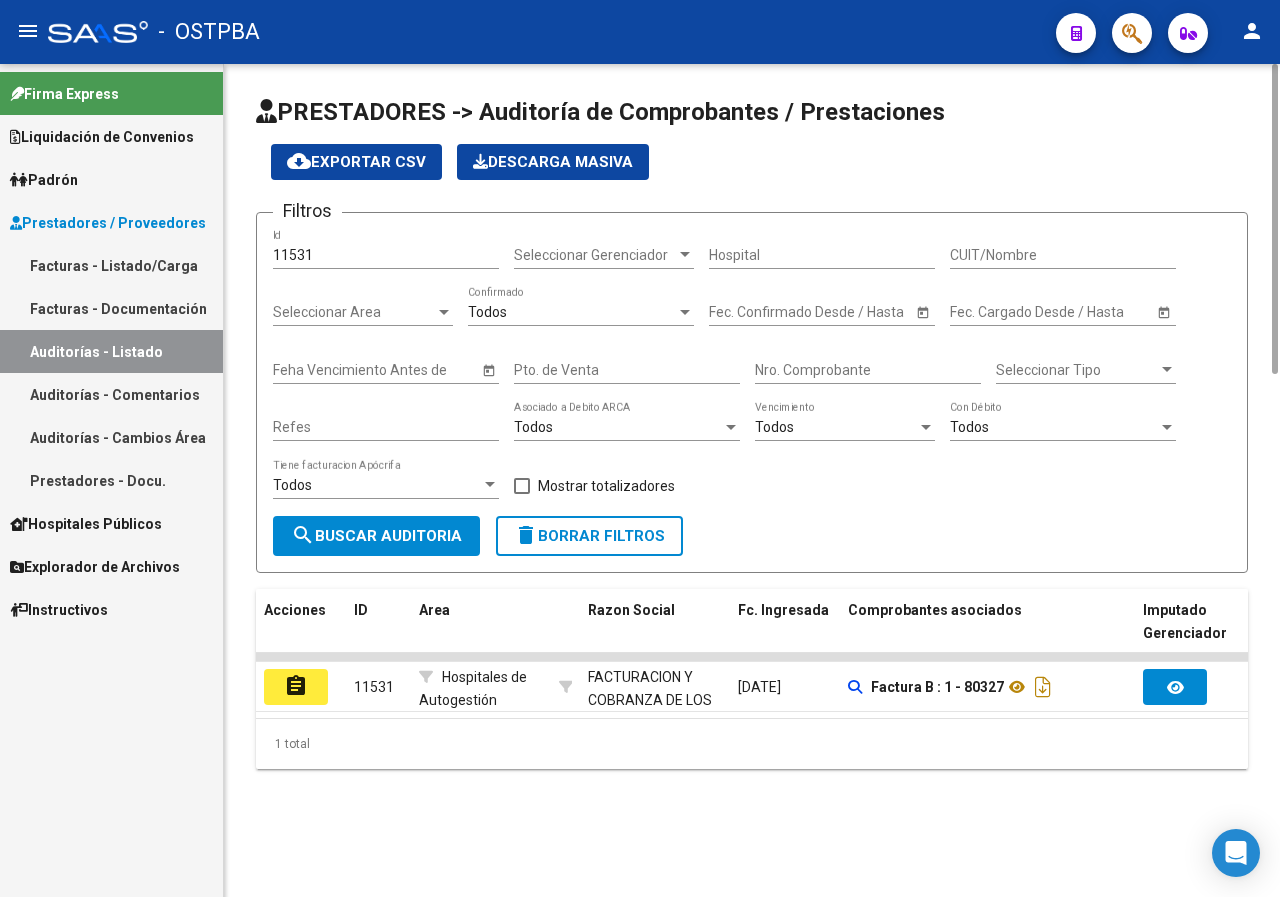click on "assignment" 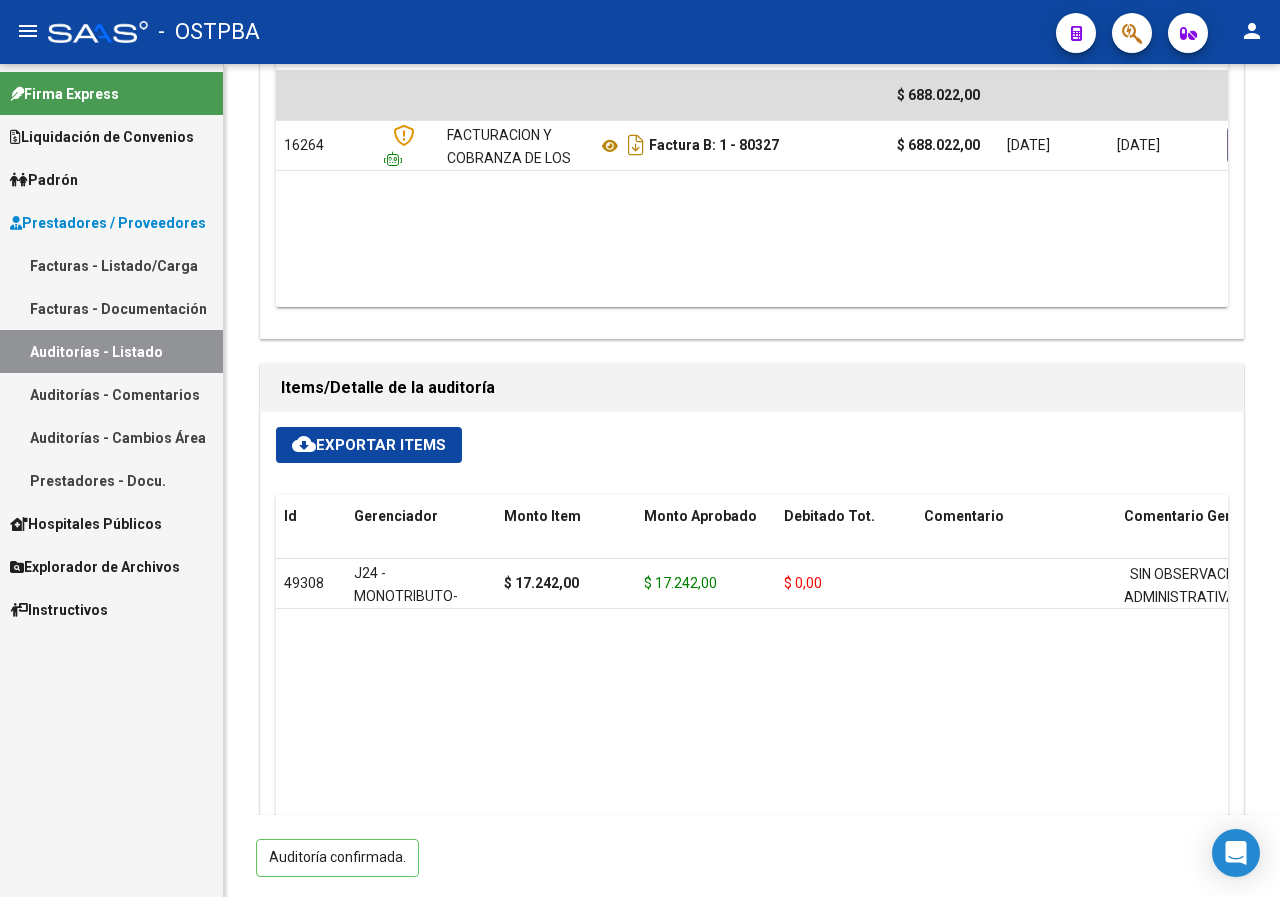 scroll, scrollTop: 0, scrollLeft: 0, axis: both 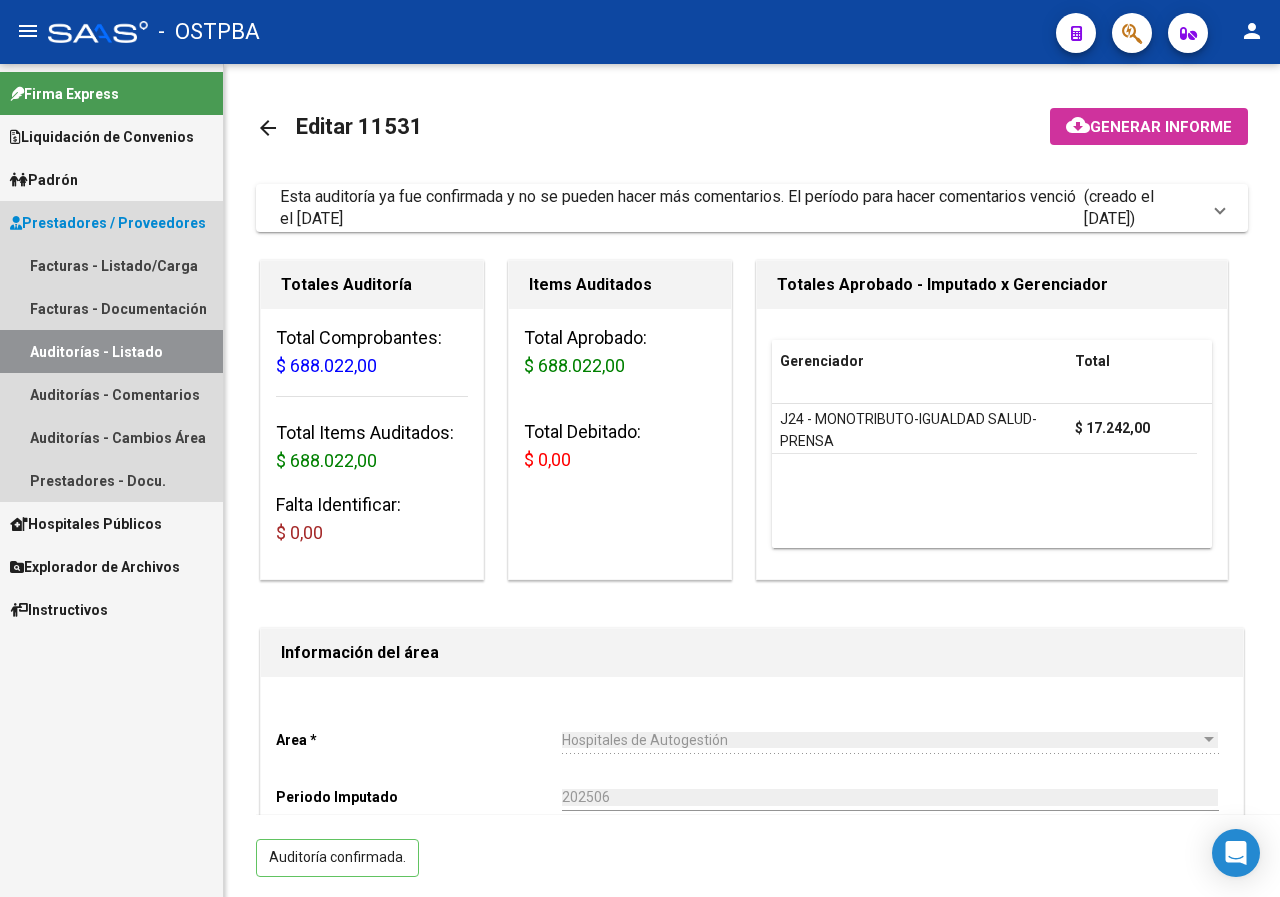 click on "Auditorías - Listado" at bounding box center (111, 351) 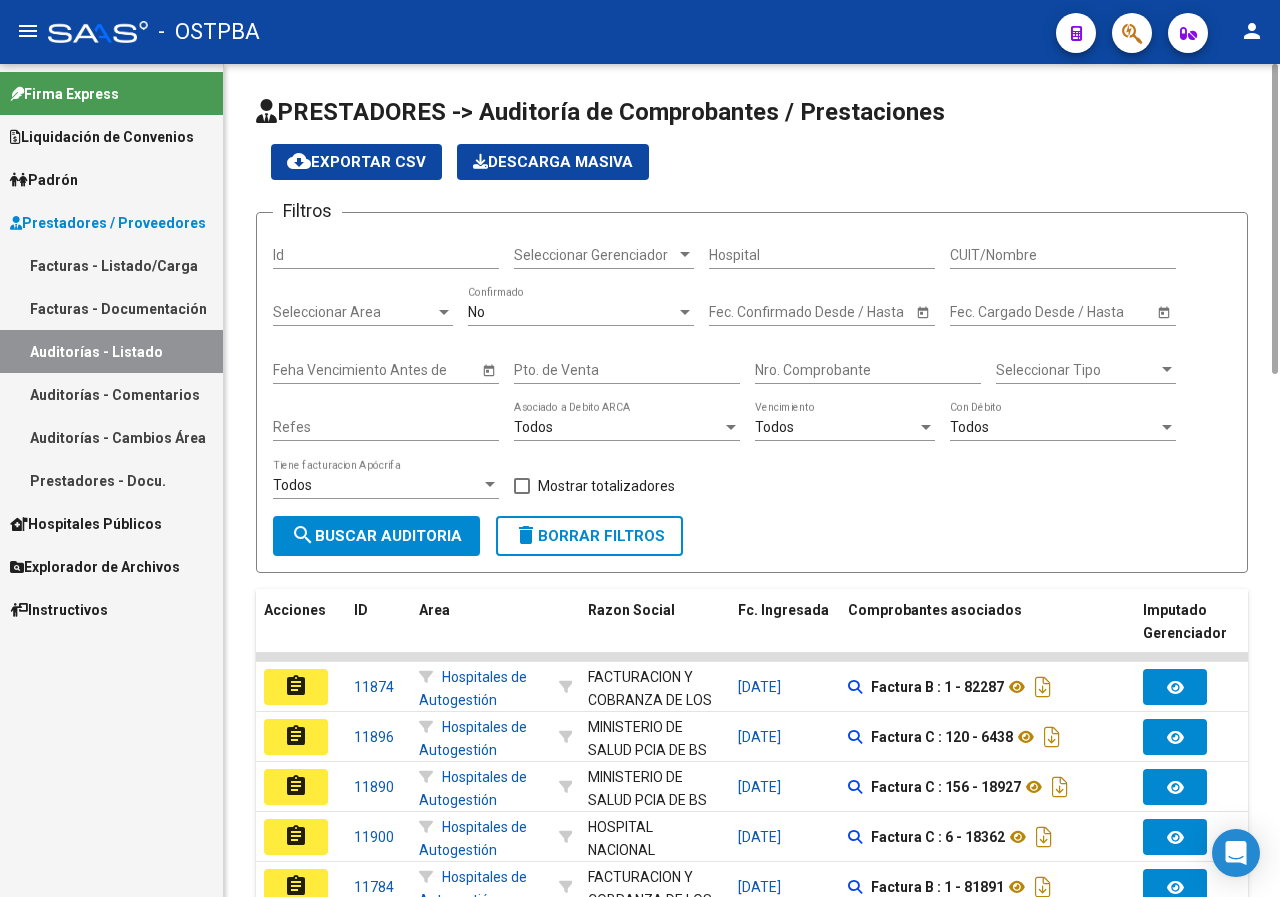 click on "Id" at bounding box center (386, 255) 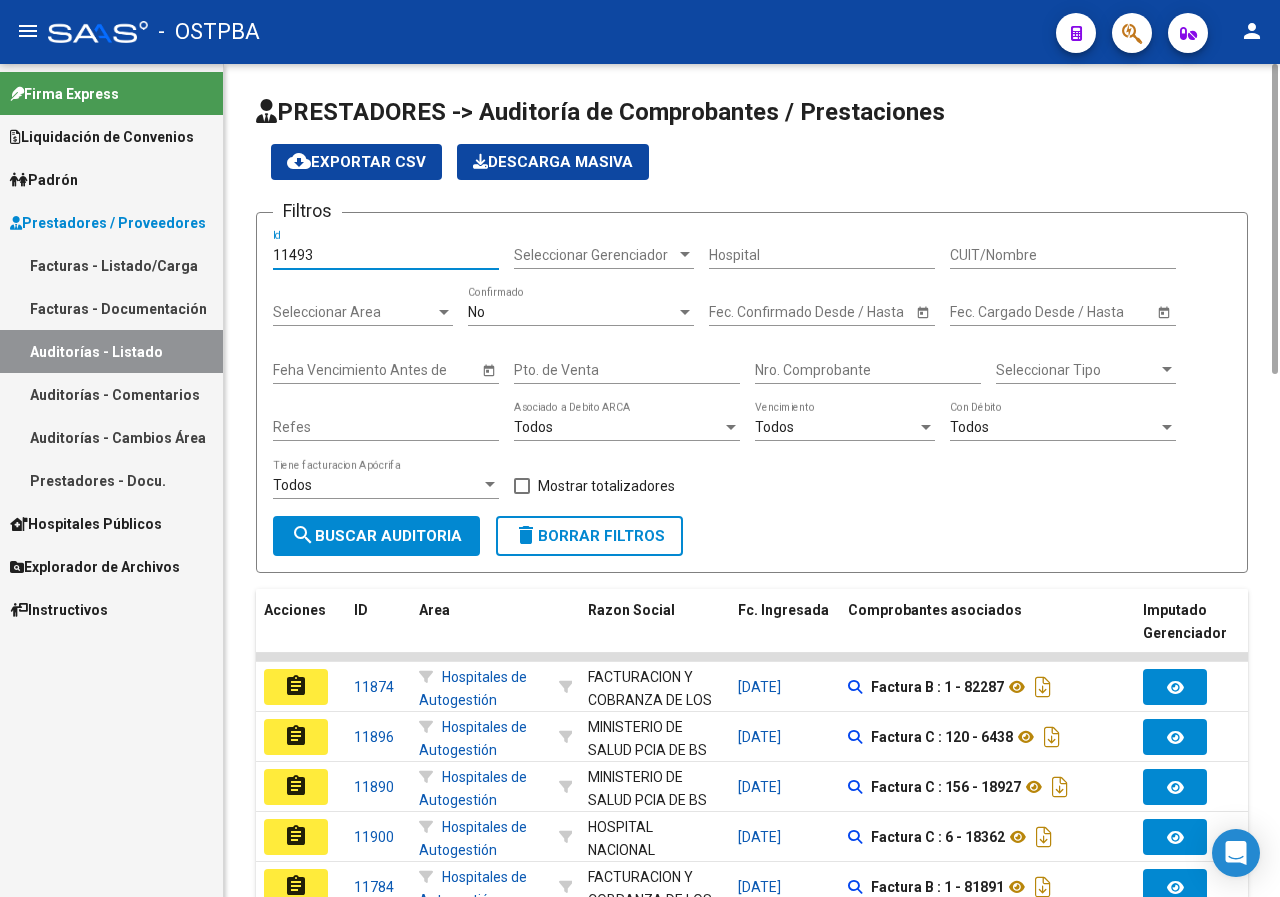 type on "11493" 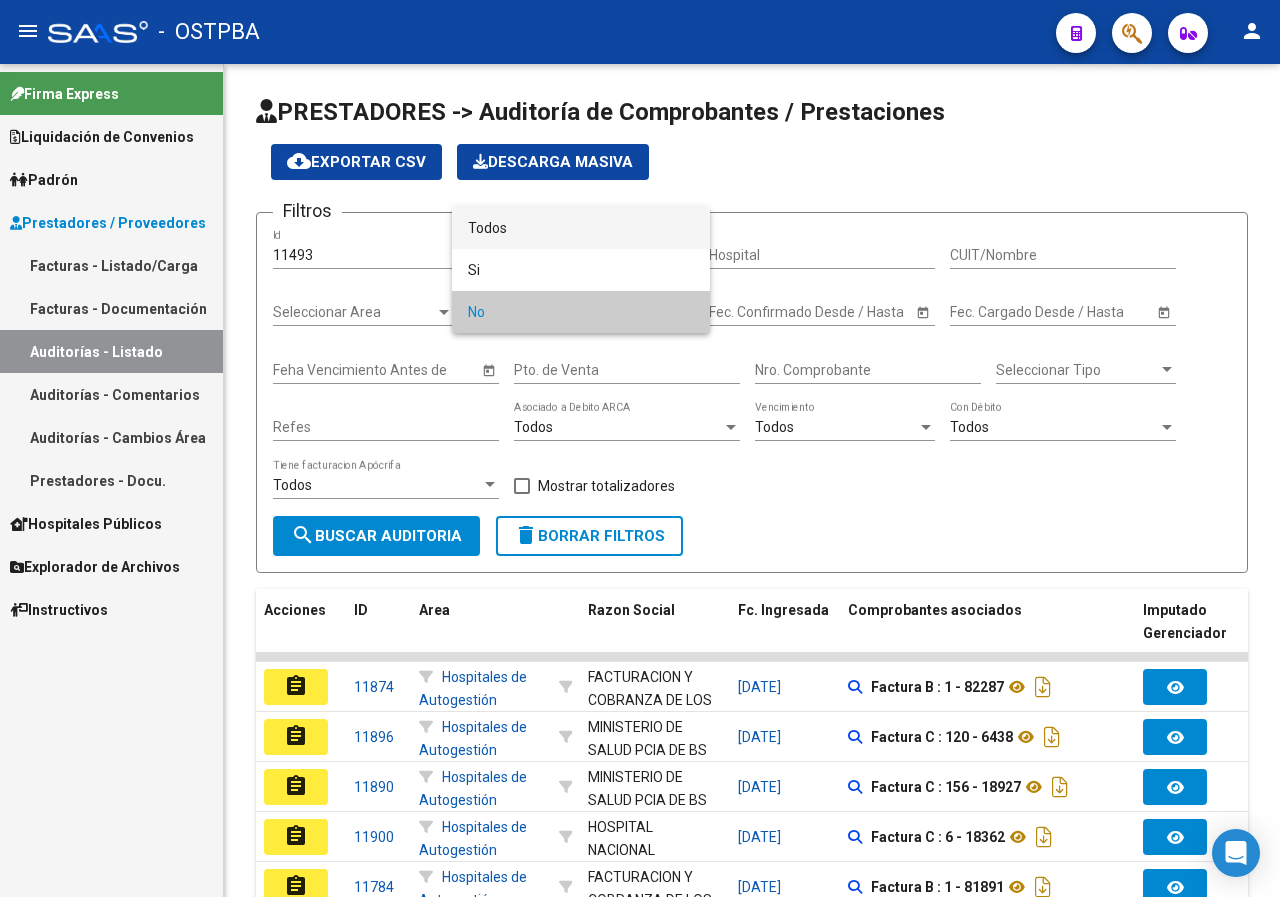 click on "Todos" at bounding box center (581, 228) 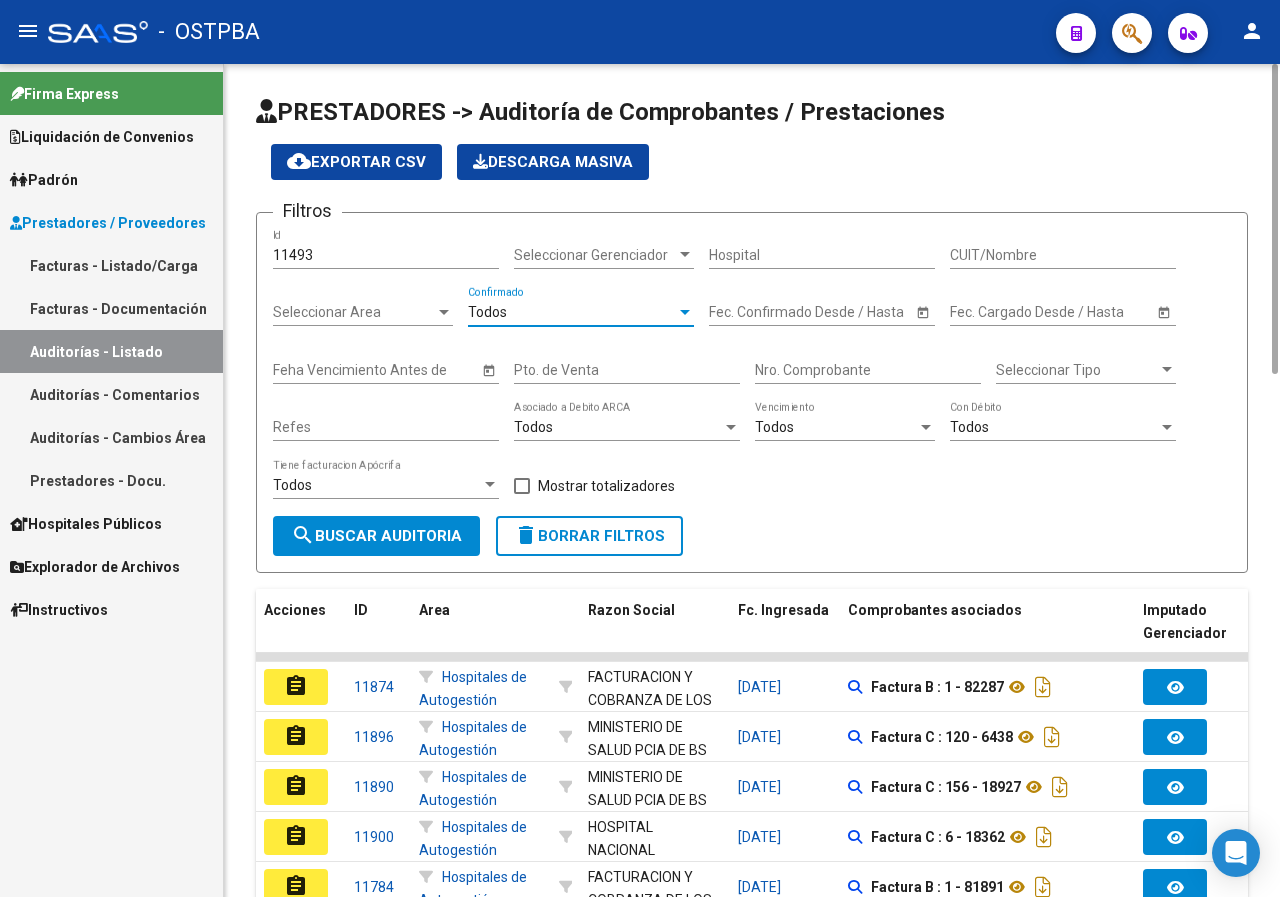 click on "search  Buscar Auditoria" 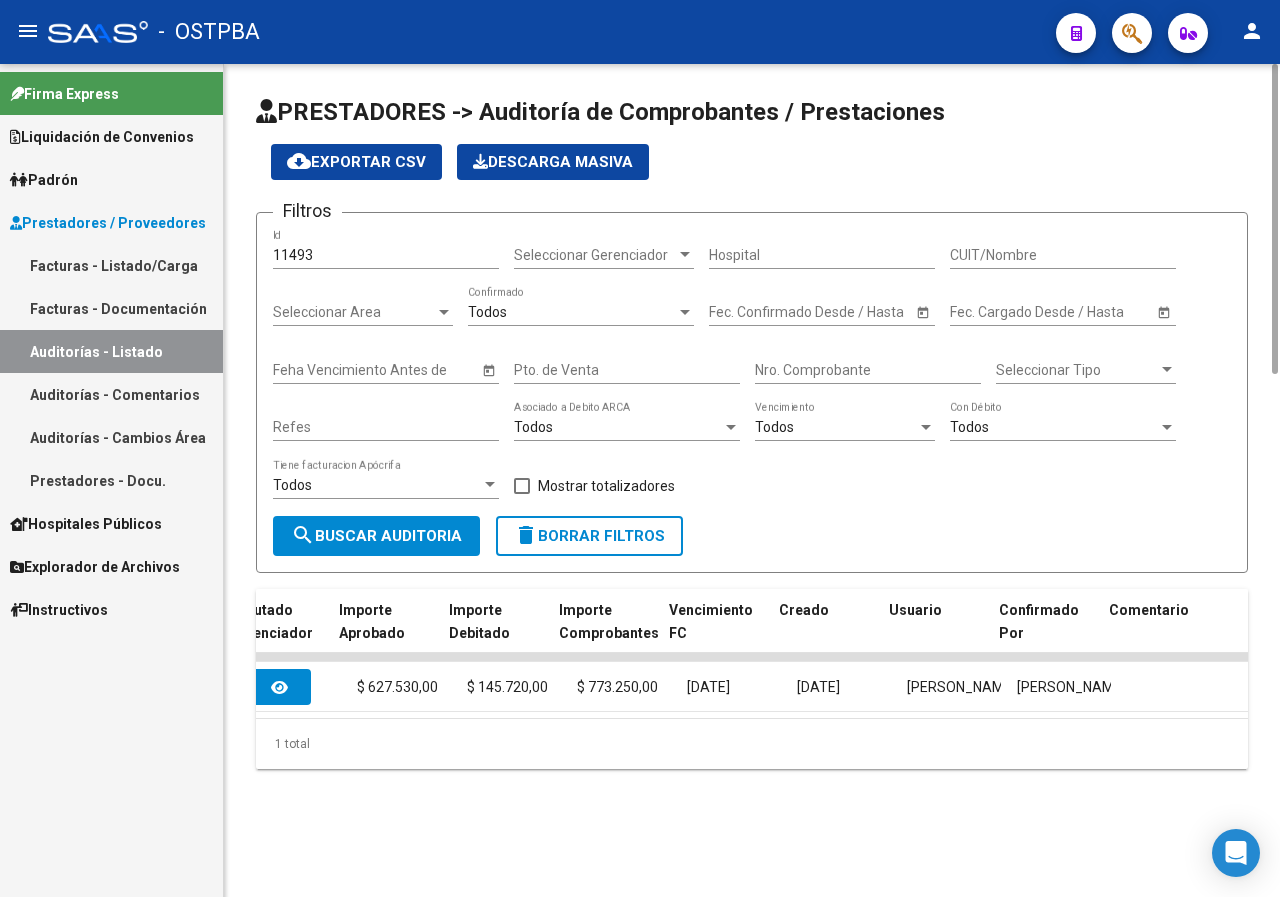 scroll, scrollTop: 0, scrollLeft: 914, axis: horizontal 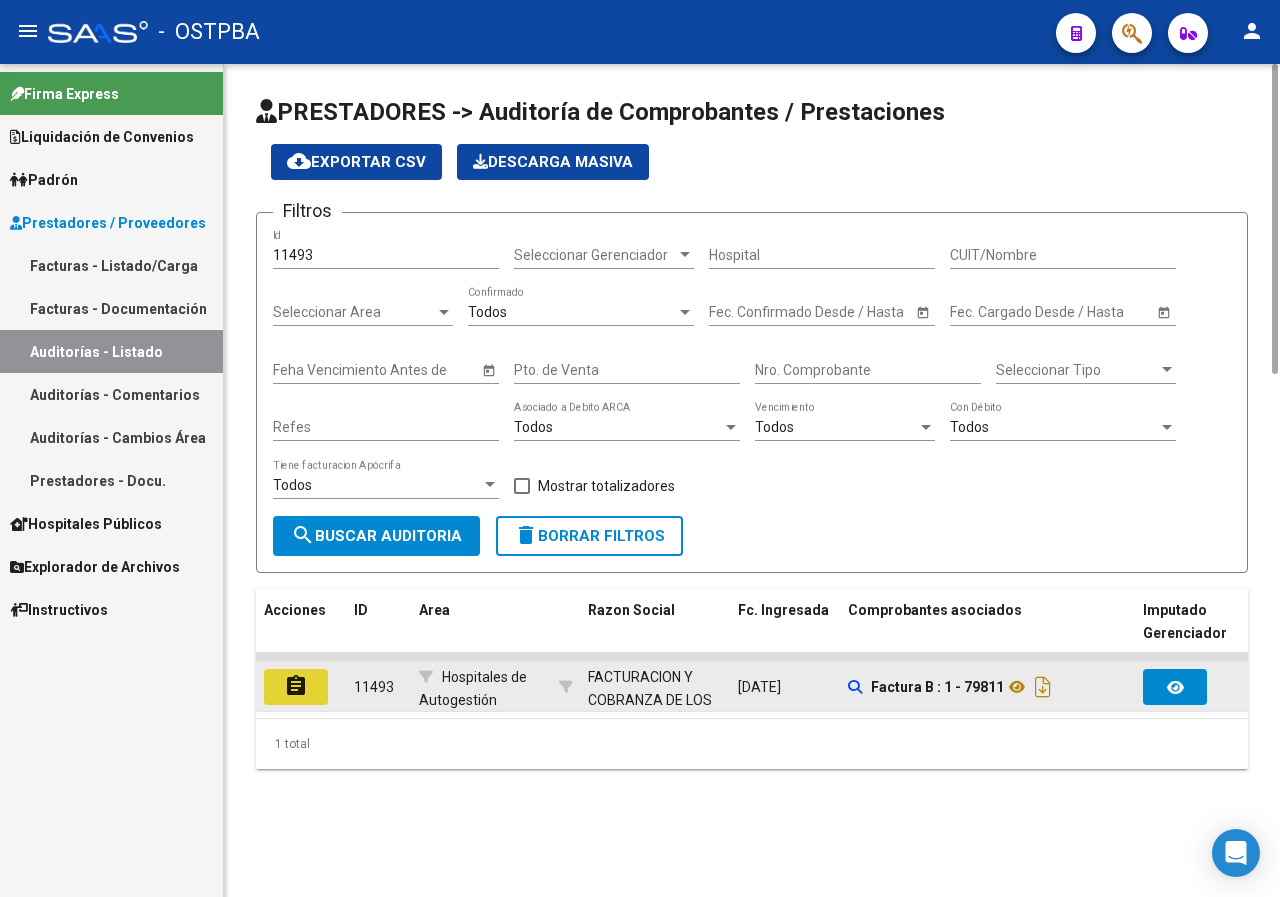 click on "assignment" 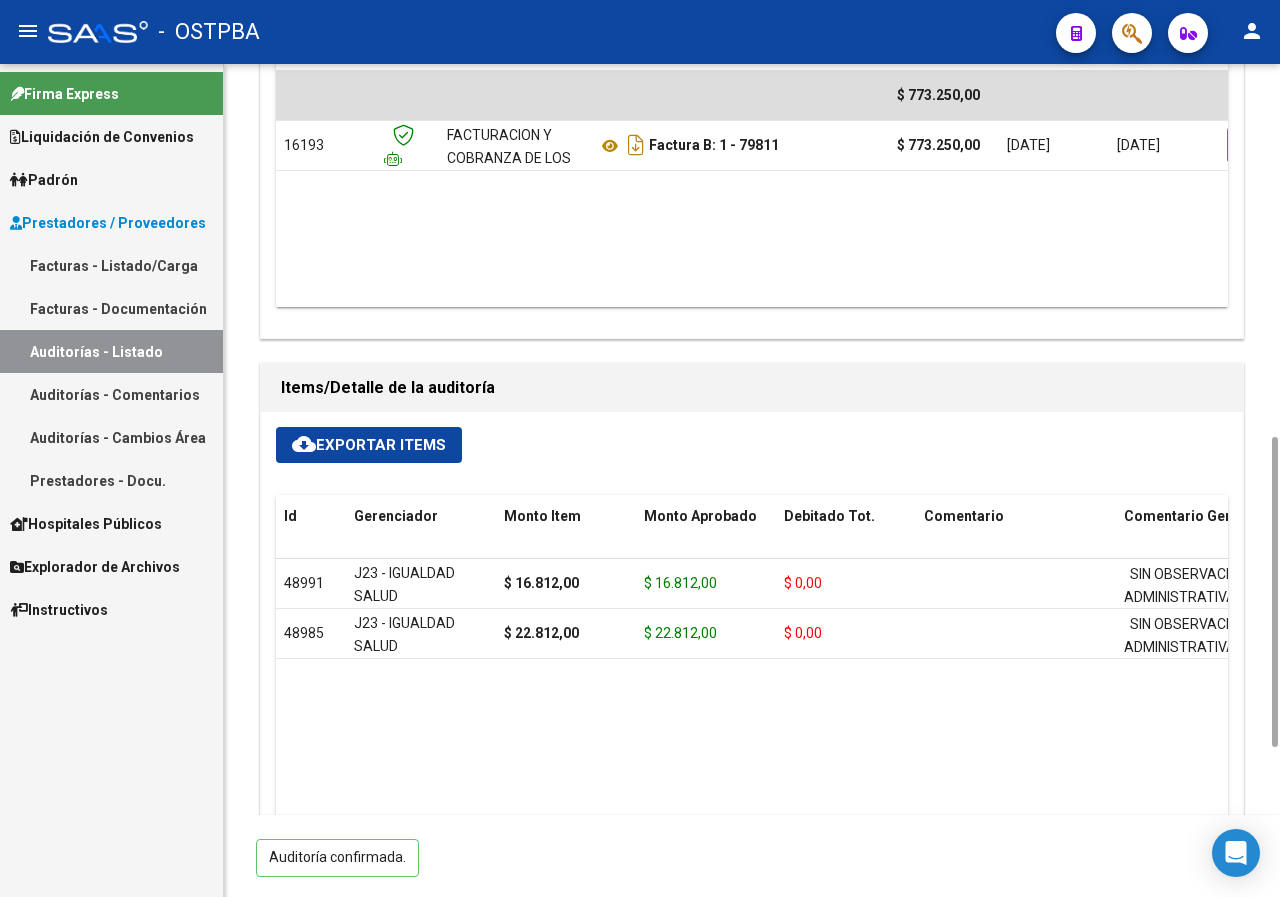 scroll, scrollTop: 0, scrollLeft: 0, axis: both 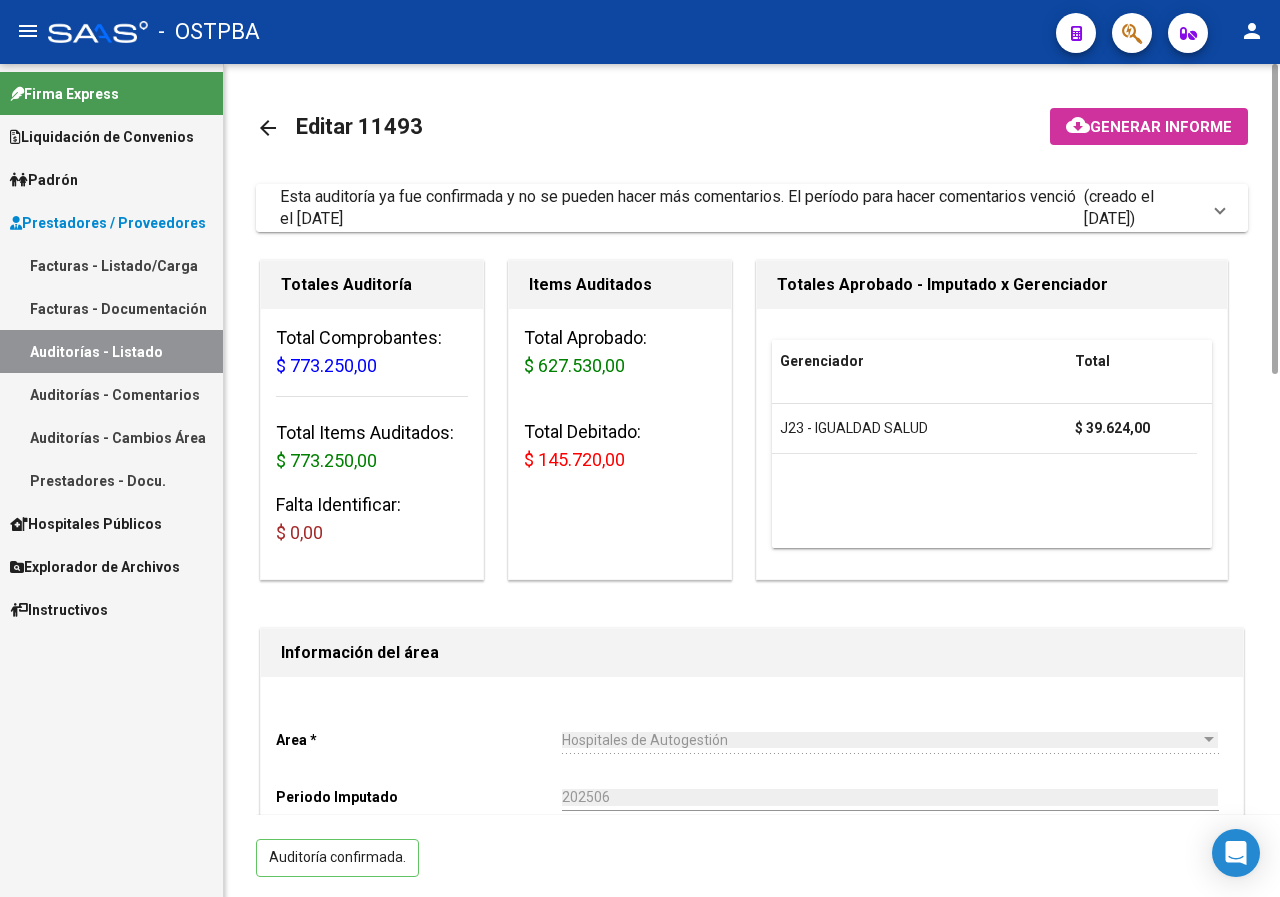 click at bounding box center [1220, 208] 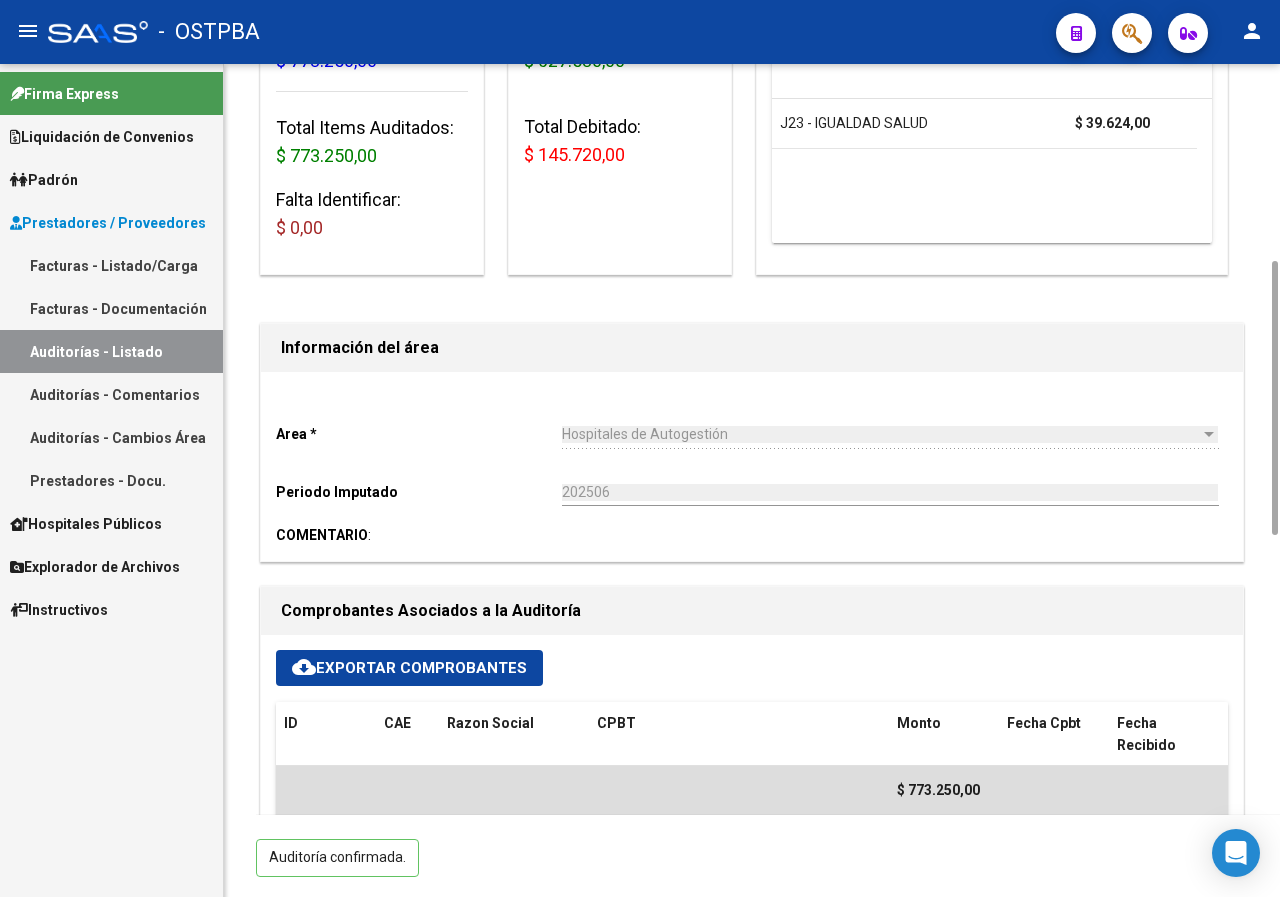 scroll, scrollTop: 0, scrollLeft: 0, axis: both 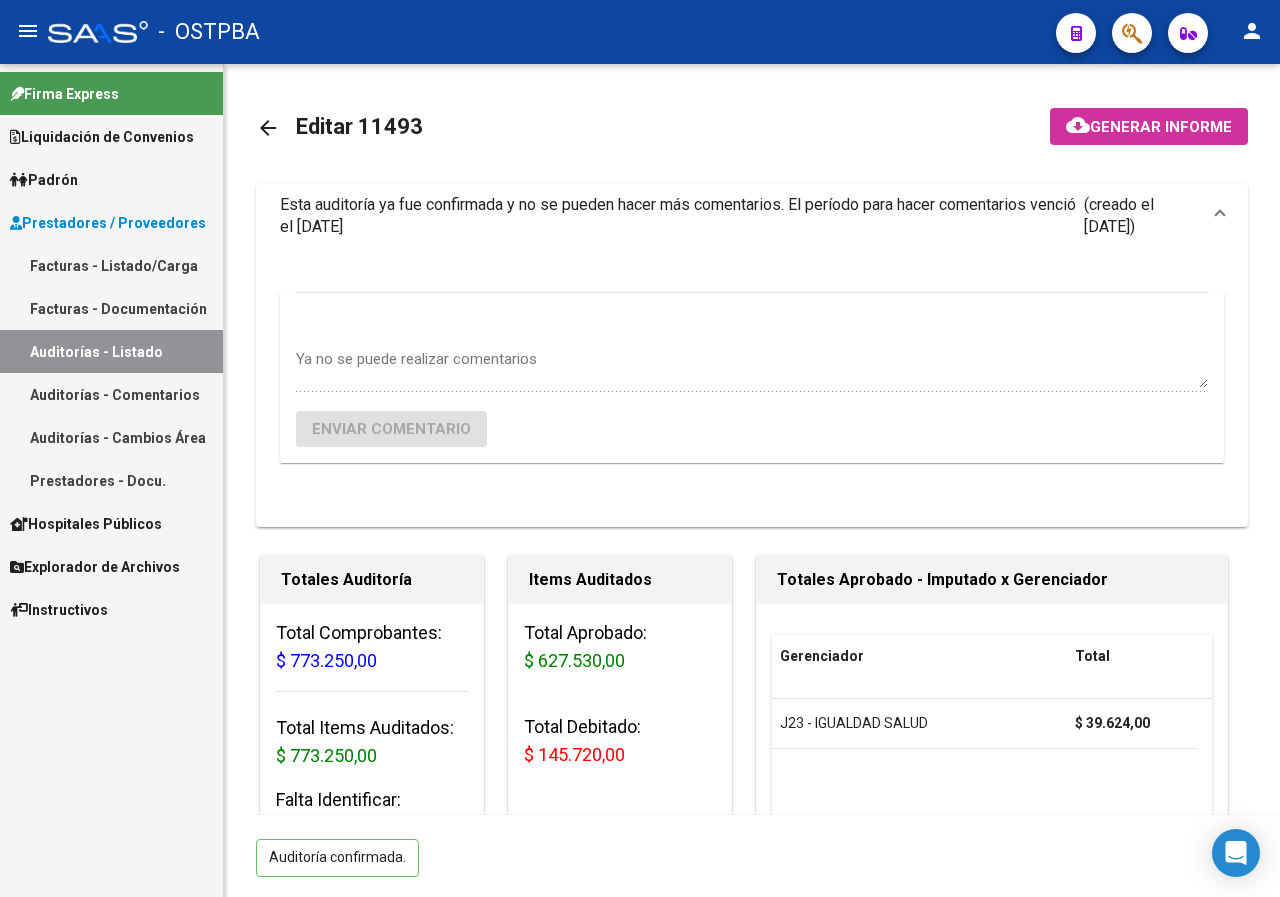 click on "Auditorías - Listado" at bounding box center (111, 351) 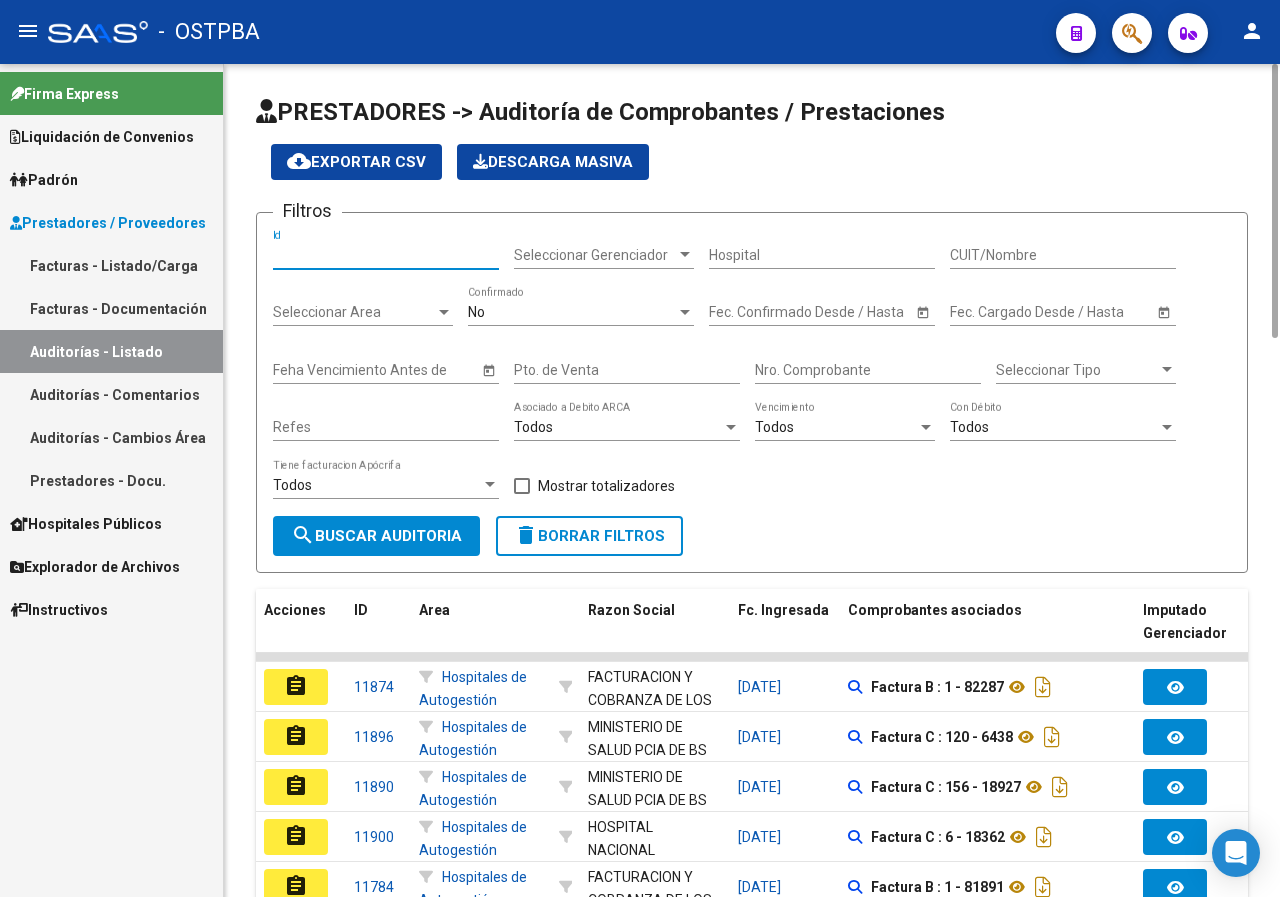 click on "Id" at bounding box center [386, 255] 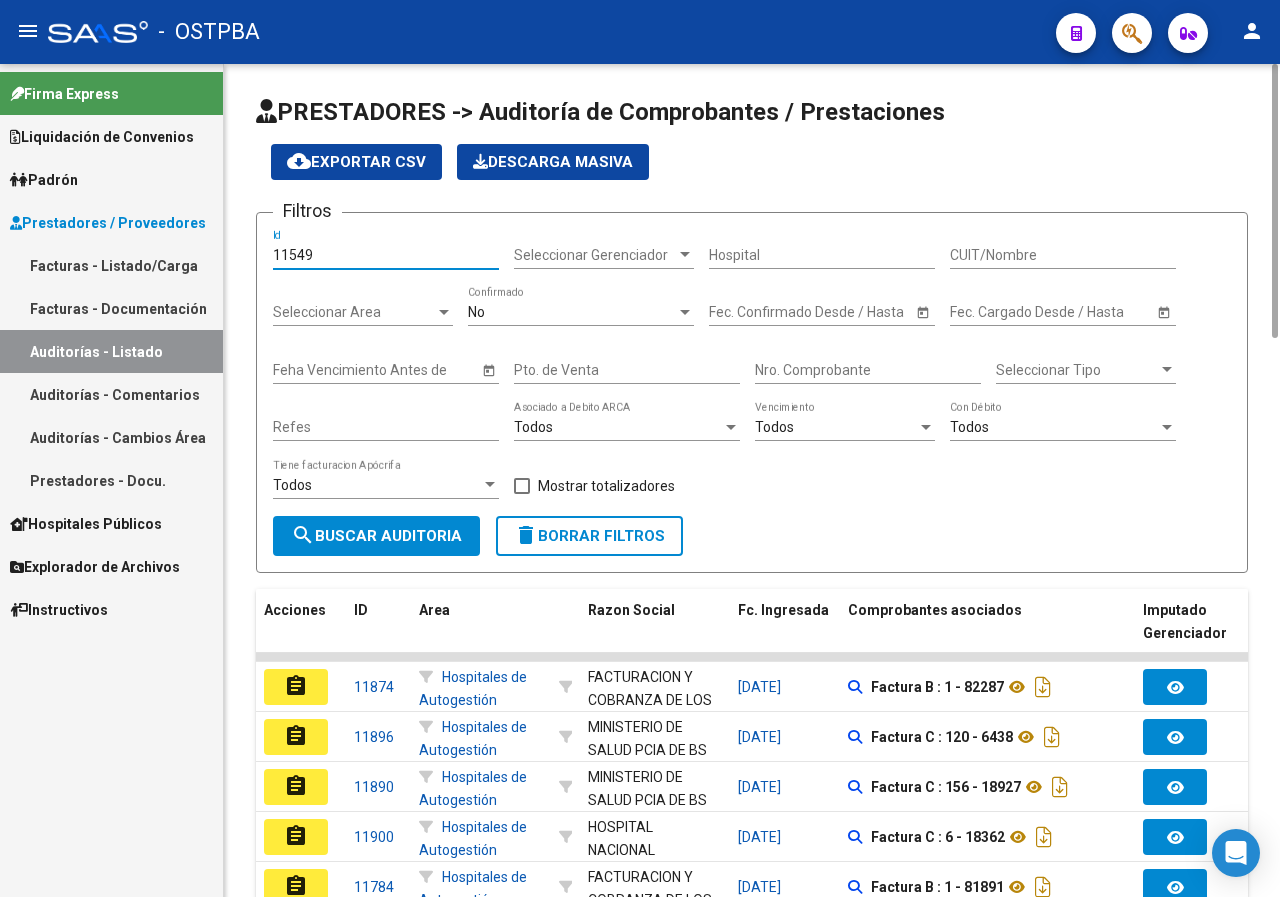 type on "11549" 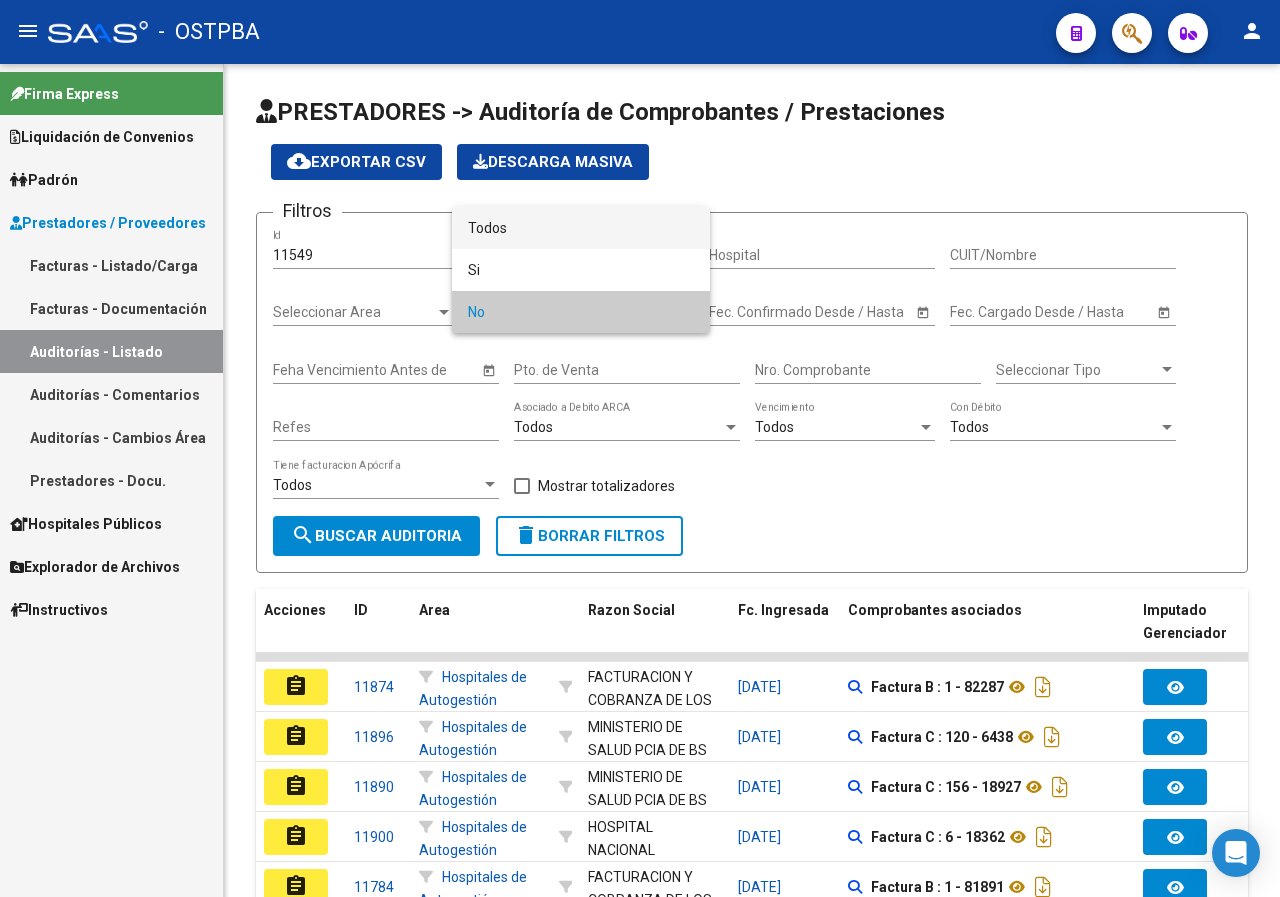 click on "Todos" at bounding box center [581, 228] 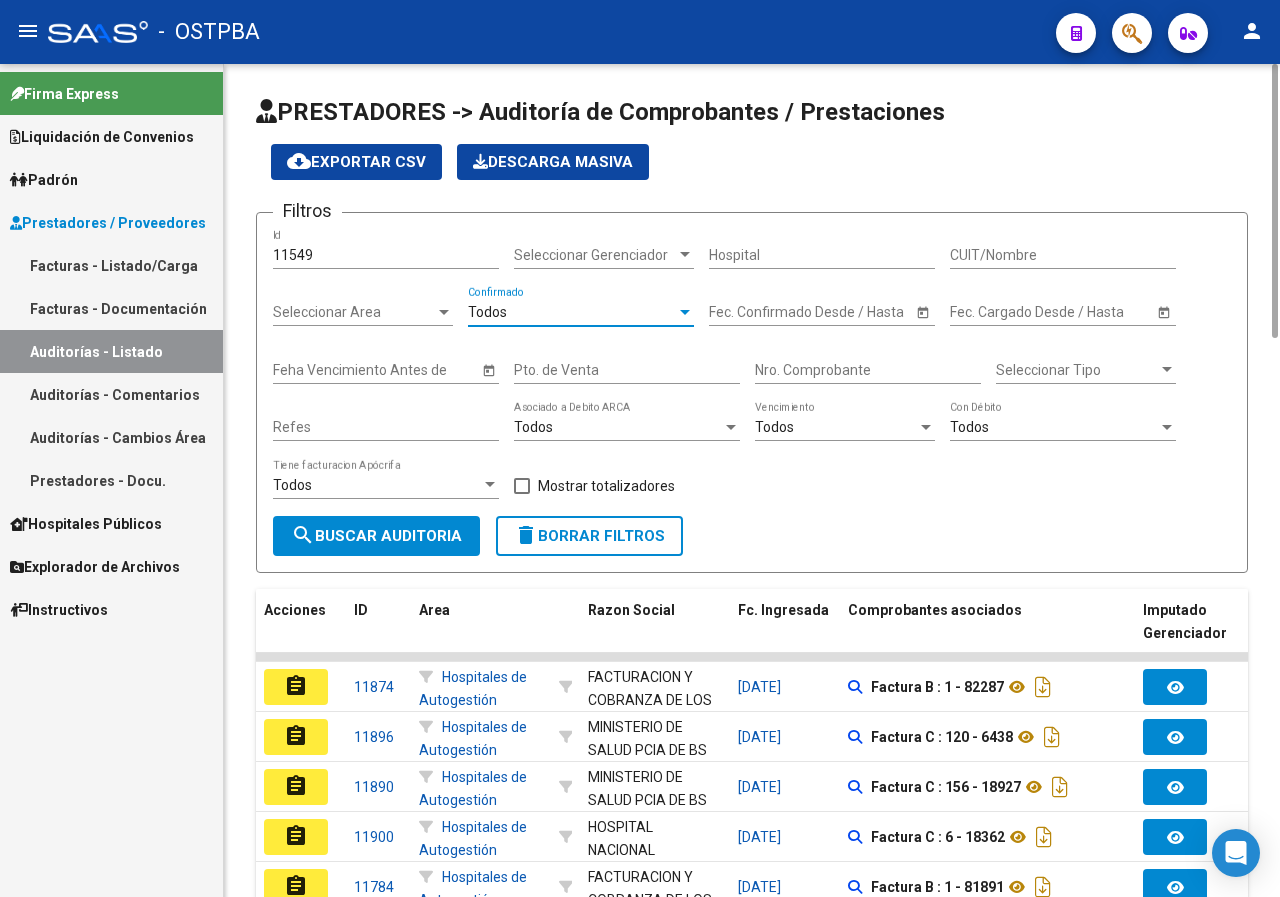 click on "search  Buscar Auditoria" 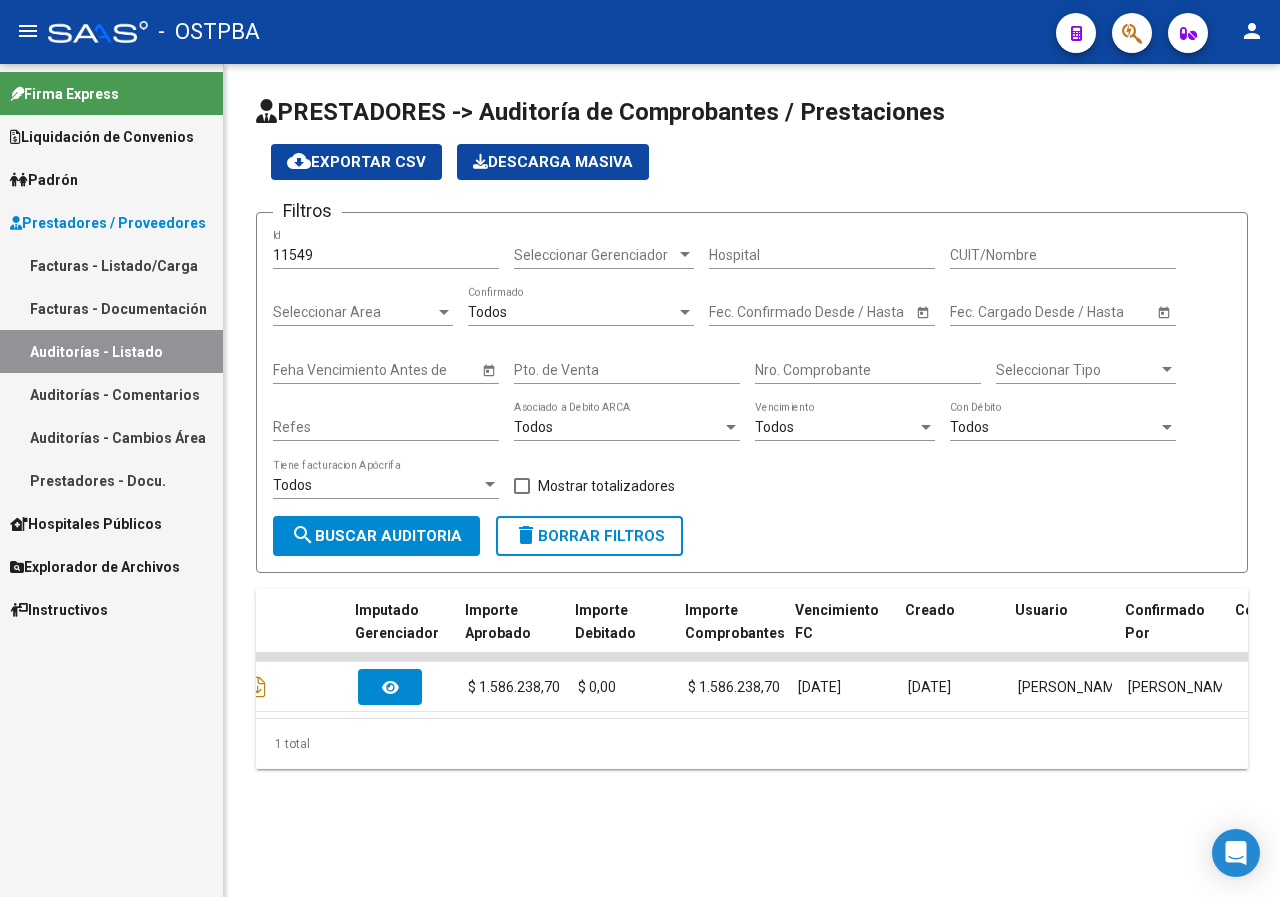 scroll, scrollTop: 0, scrollLeft: 788, axis: horizontal 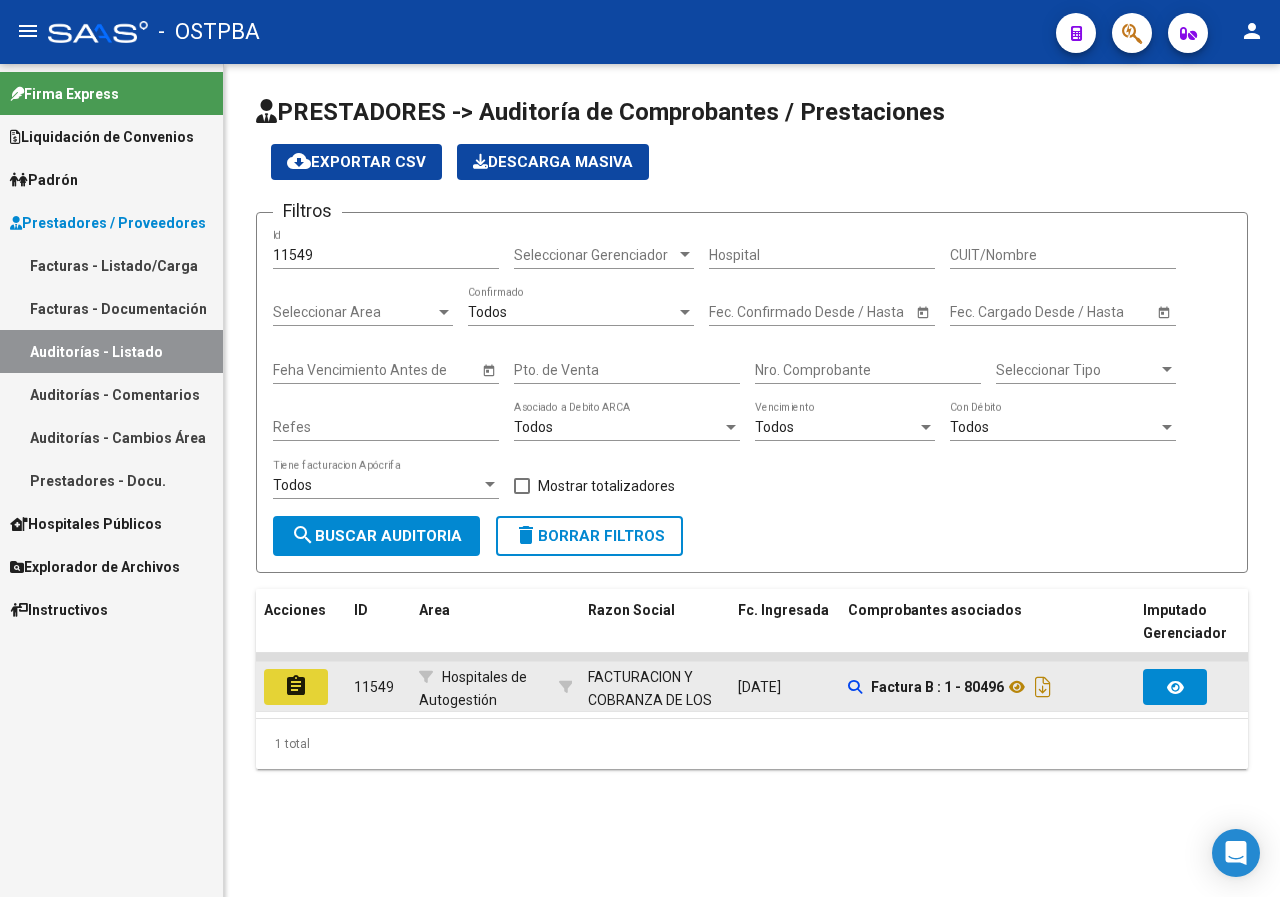 click on "assignment" 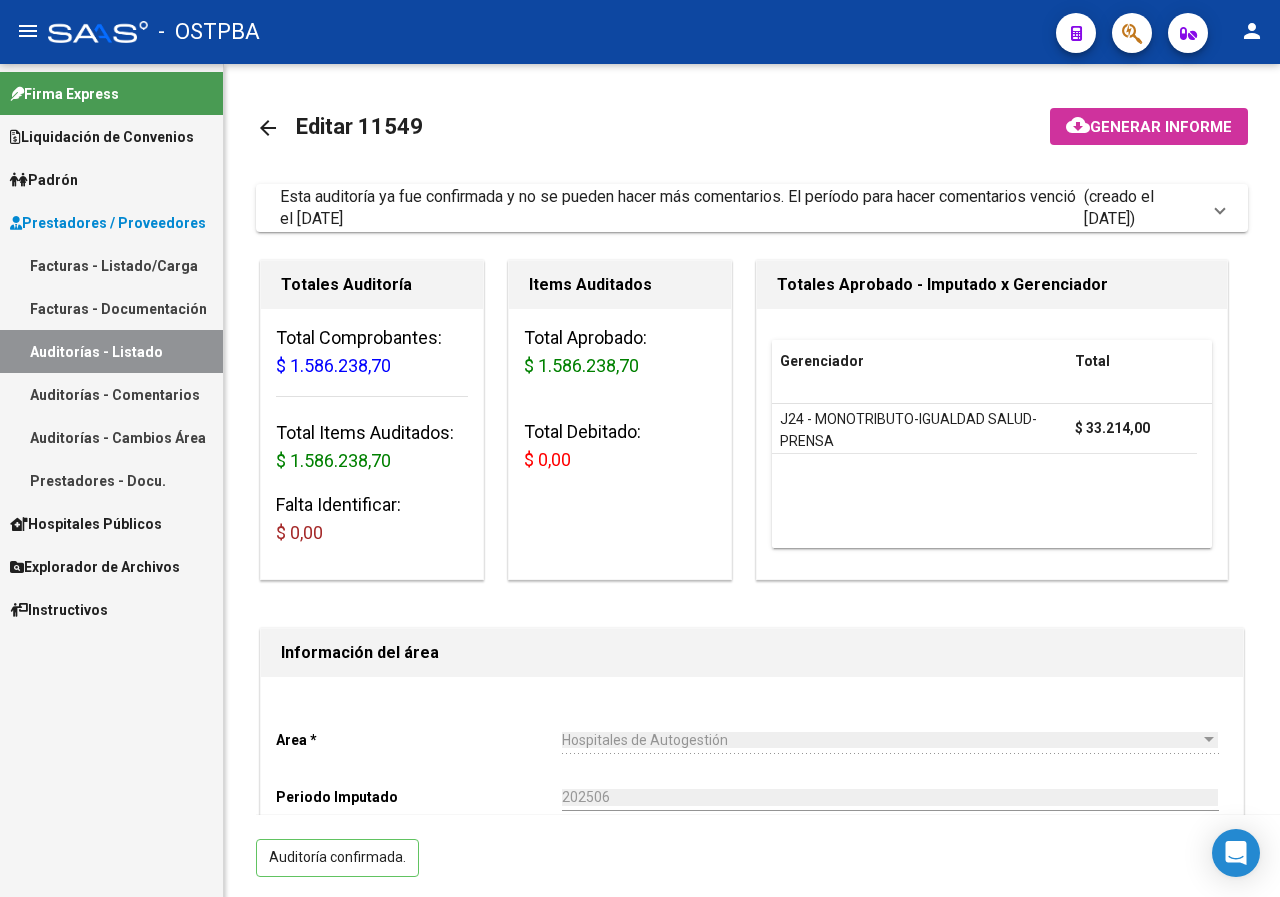 click on "Generar informe" 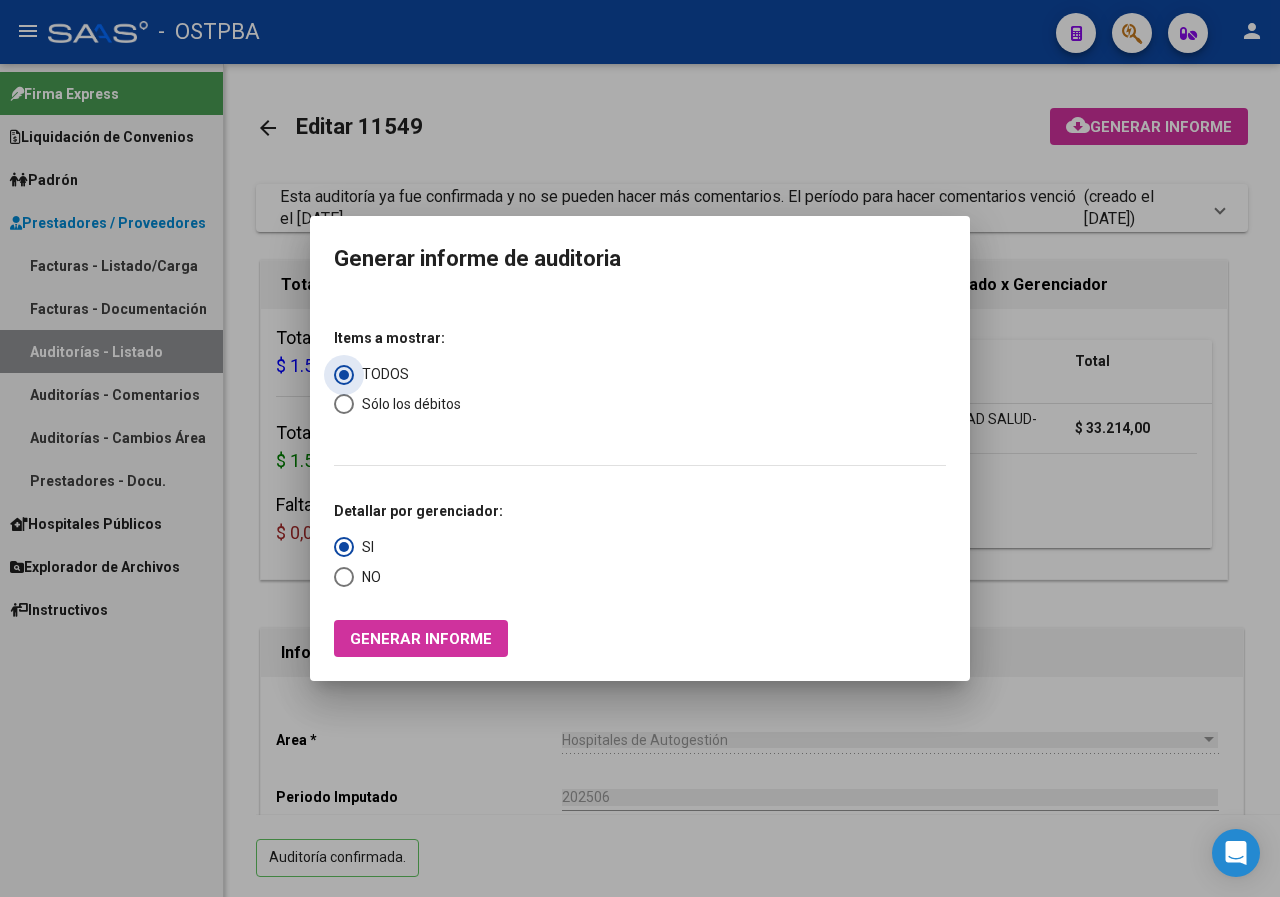 click on "Items a mostrar:   TODOS    Sólo los débitos Detallar por gerenciador:   SI   NO Generar informe" at bounding box center (640, 485) 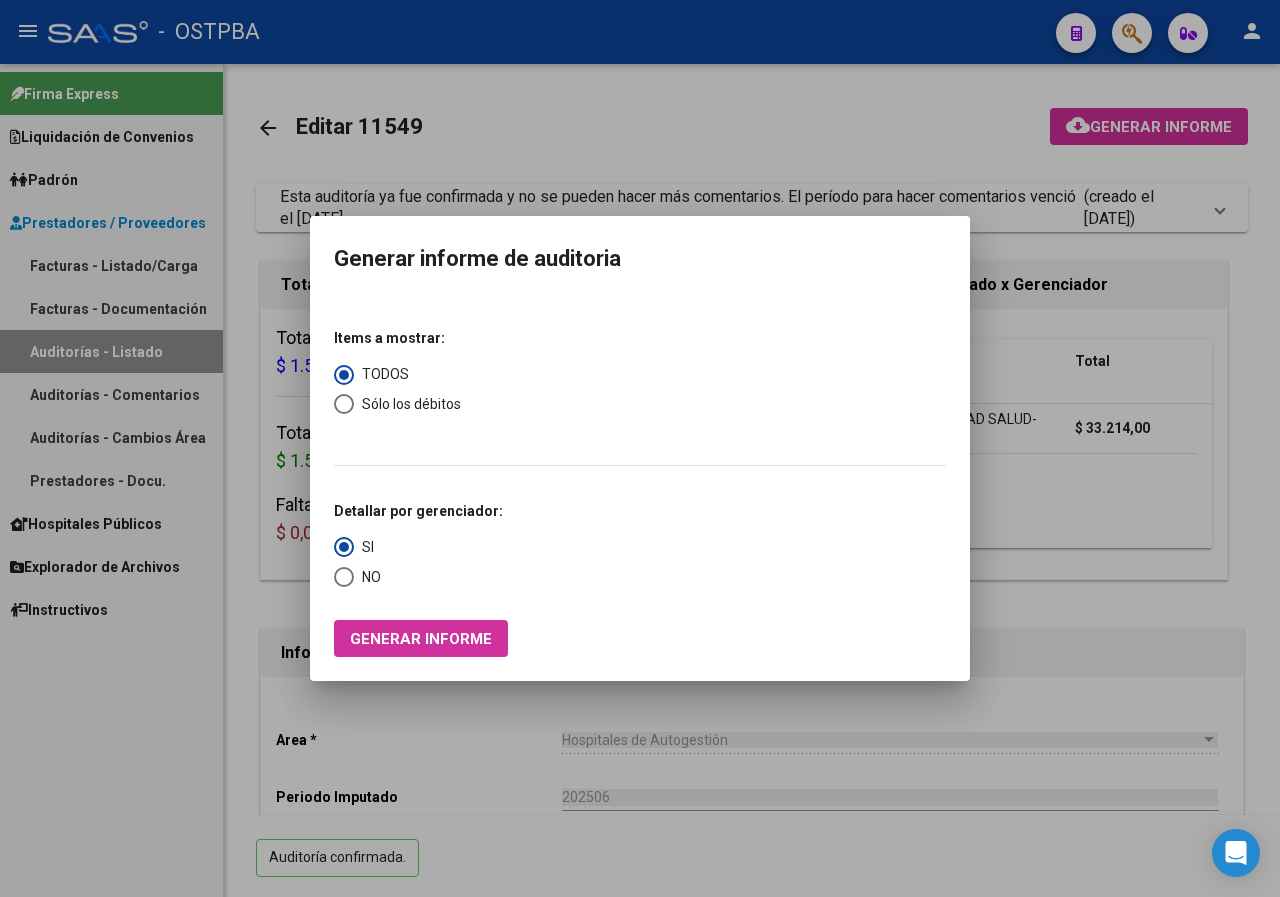 click on "Generar informe" at bounding box center [421, 639] 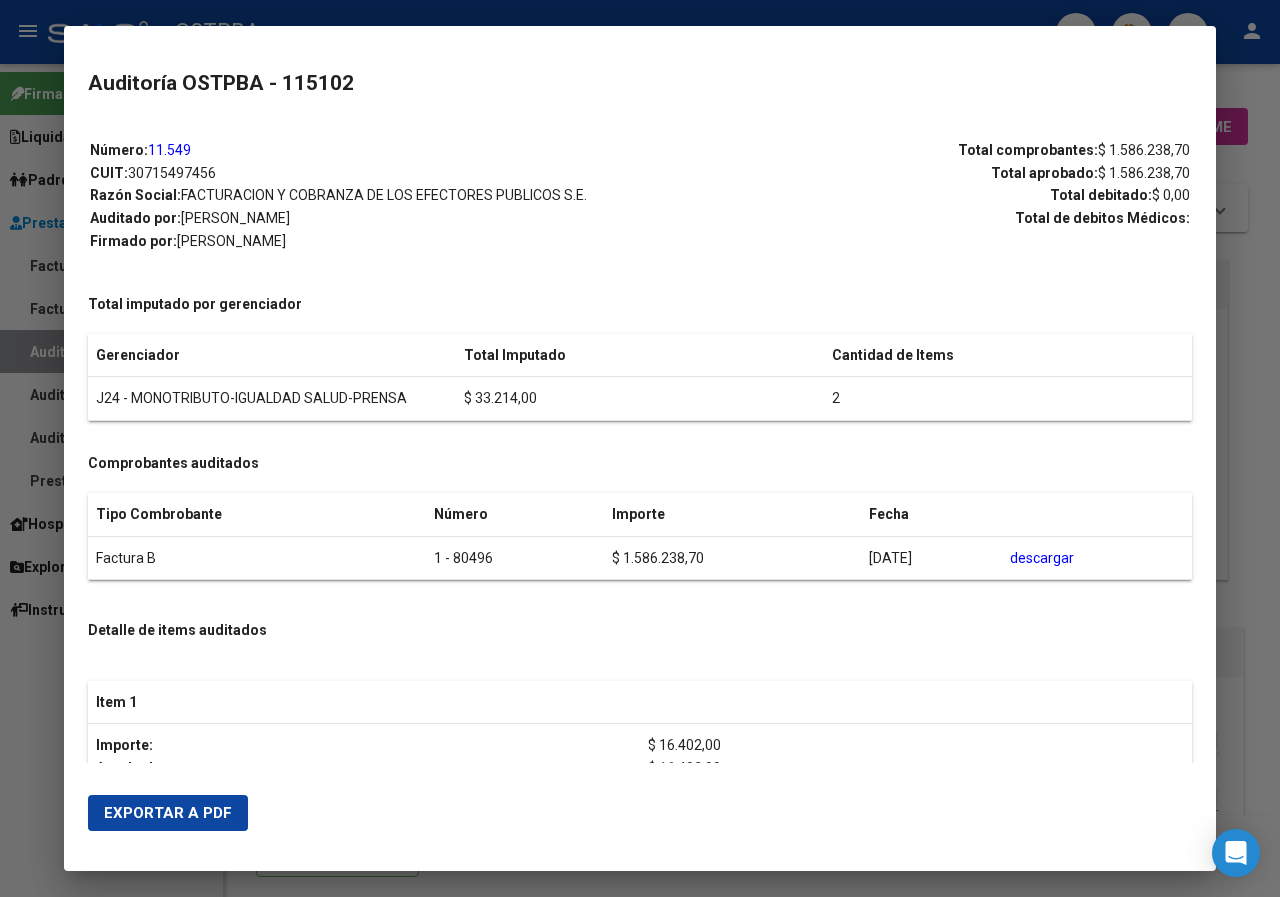 drag, startPoint x: 166, startPoint y: 809, endPoint x: 894, endPoint y: 329, distance: 872 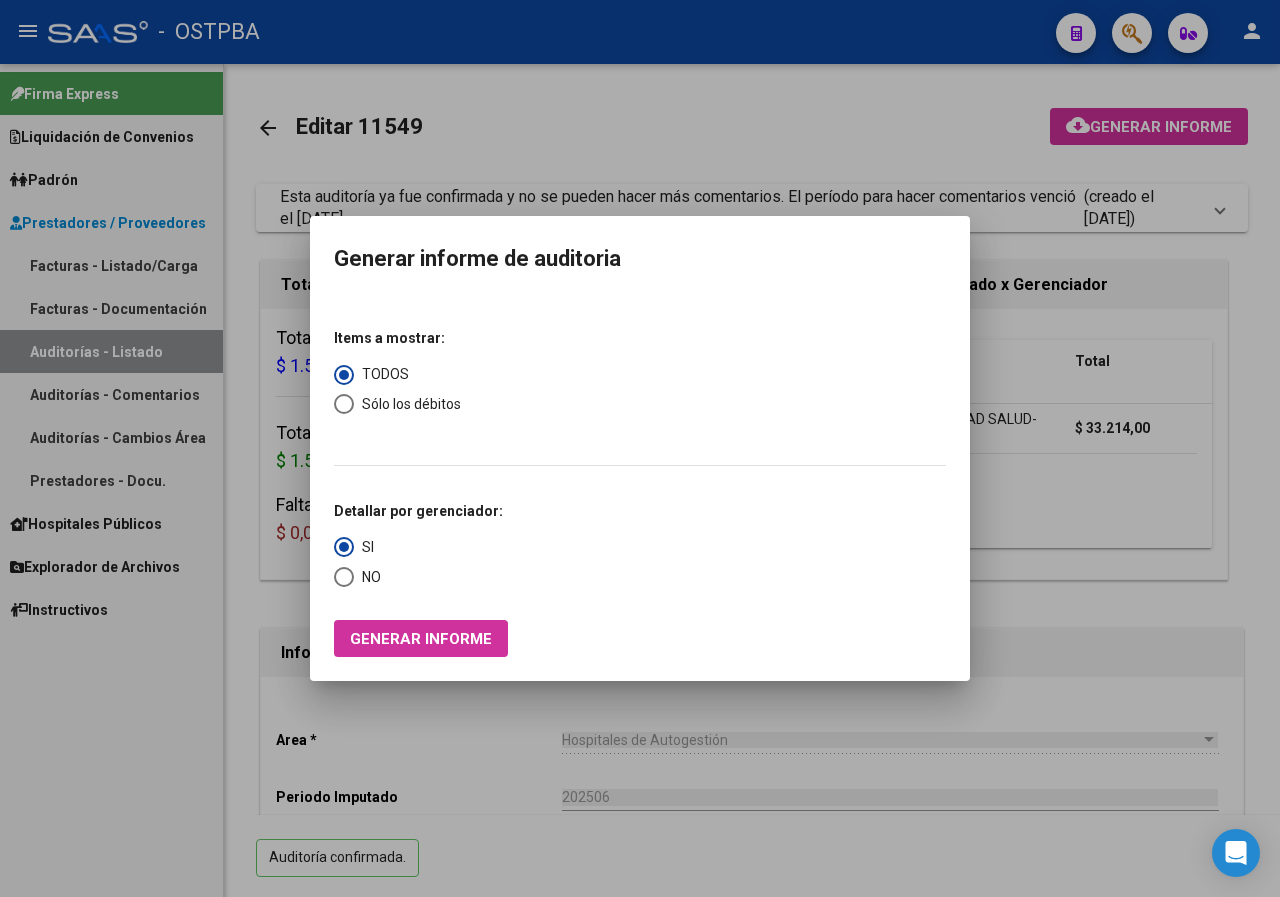 click at bounding box center (640, 448) 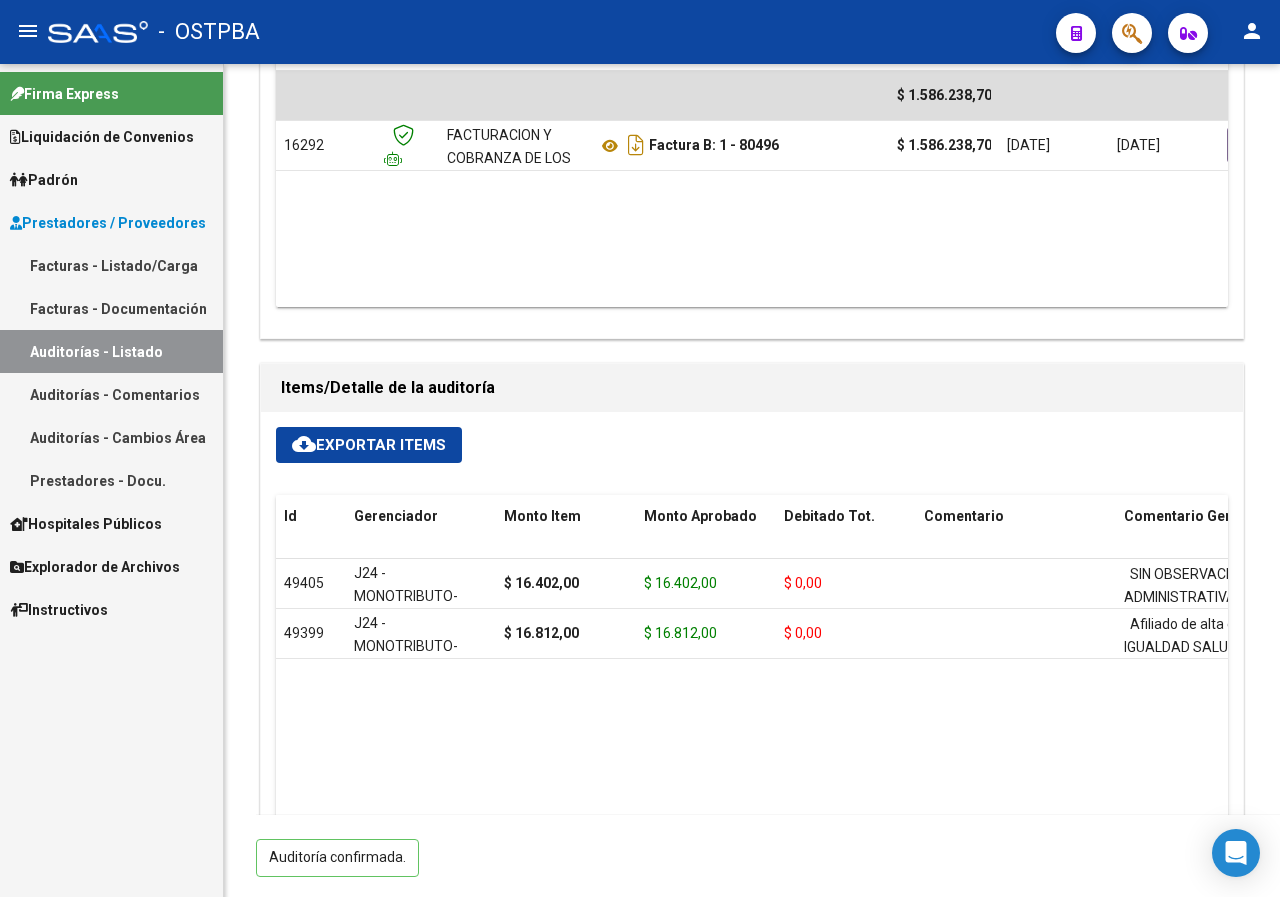 scroll, scrollTop: 1400, scrollLeft: 0, axis: vertical 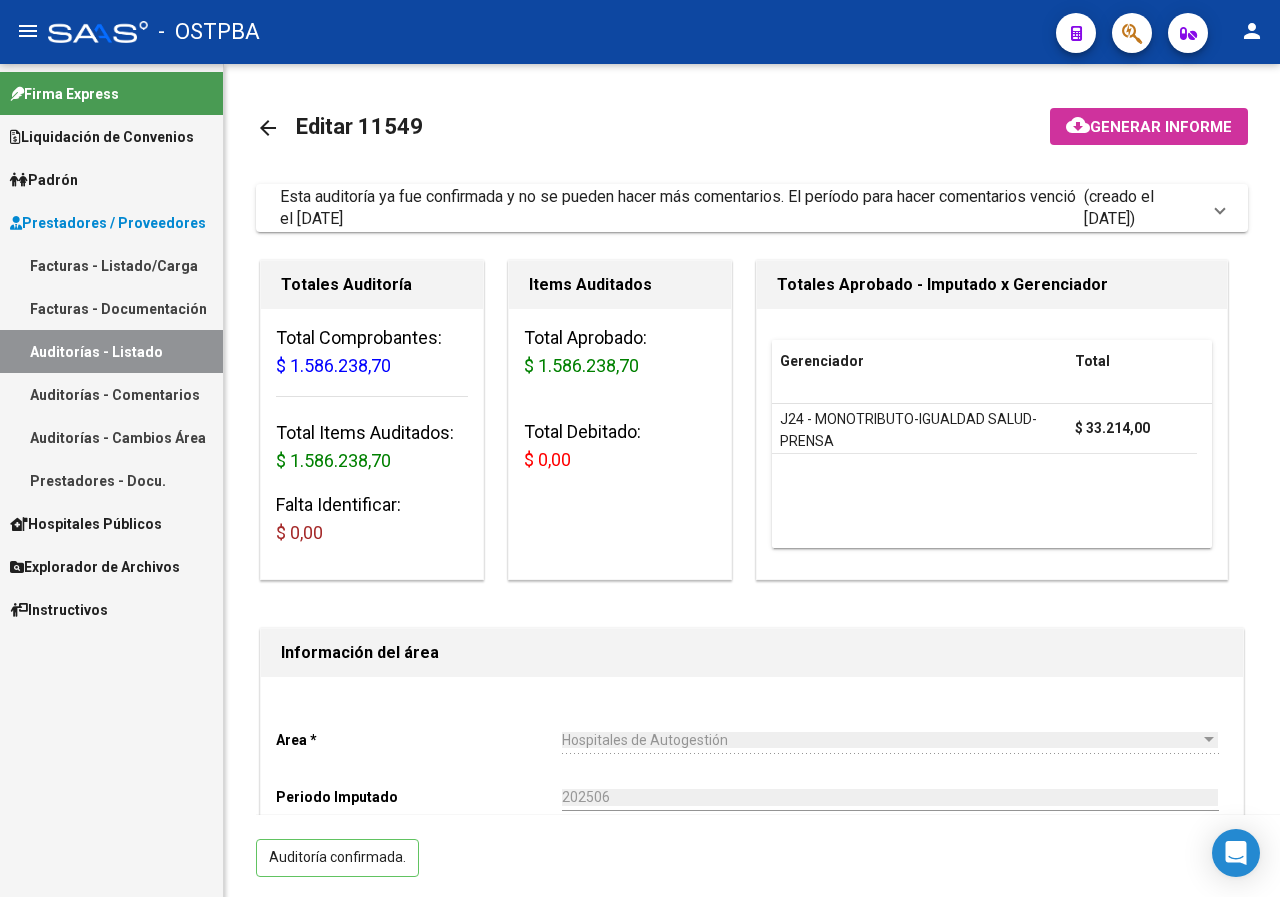 drag, startPoint x: 124, startPoint y: 349, endPoint x: 175, endPoint y: 328, distance: 55.154327 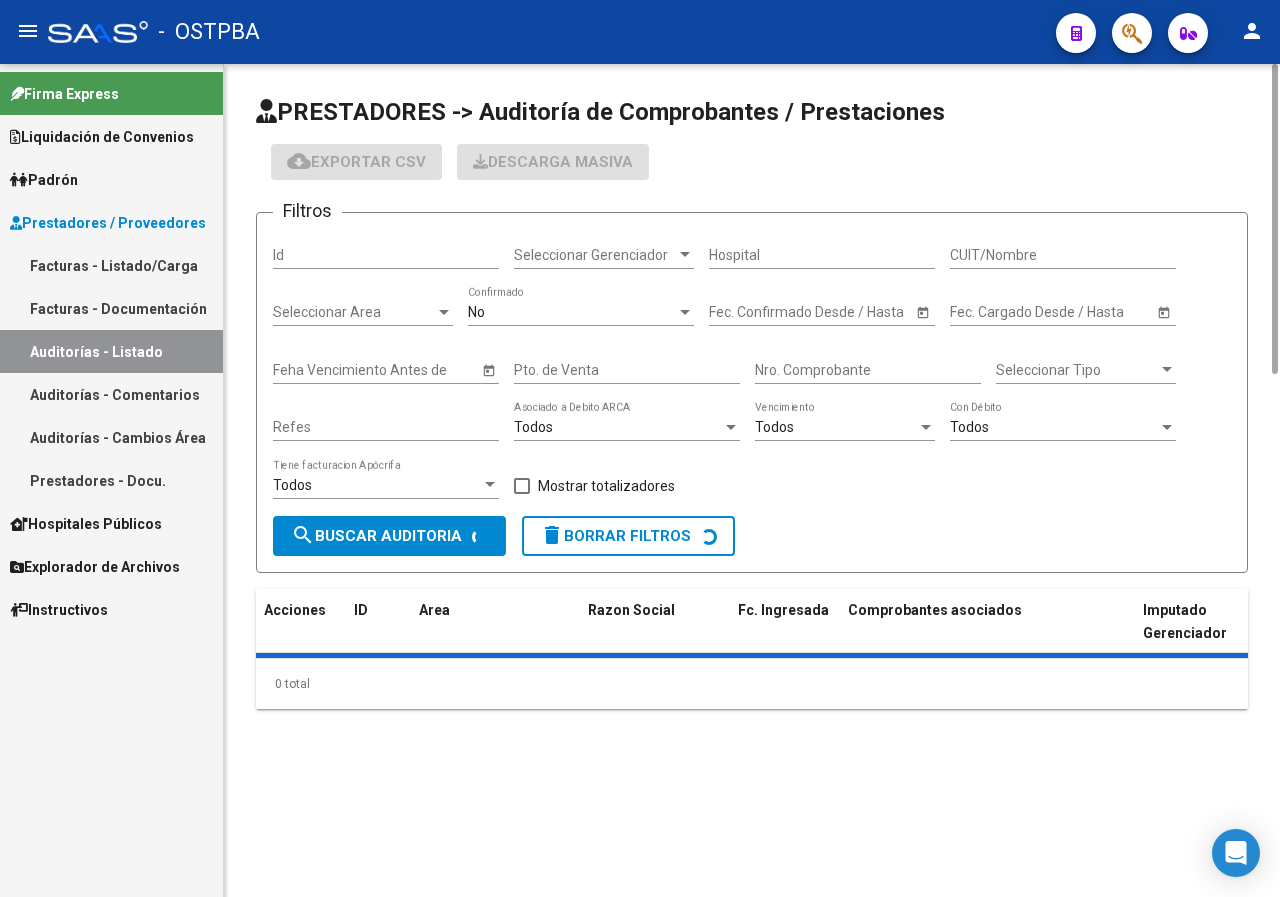 click on "Id" 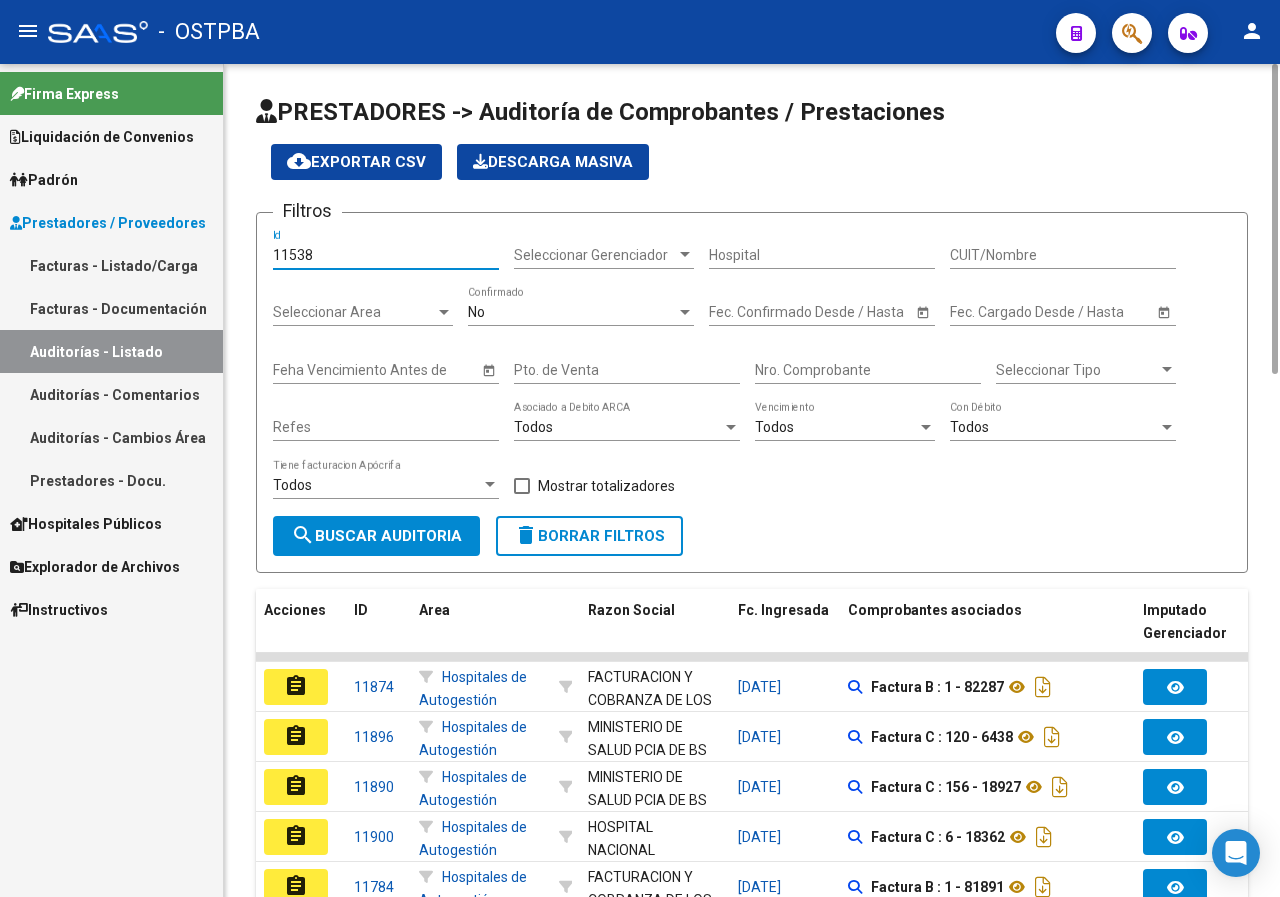 type on "11538" 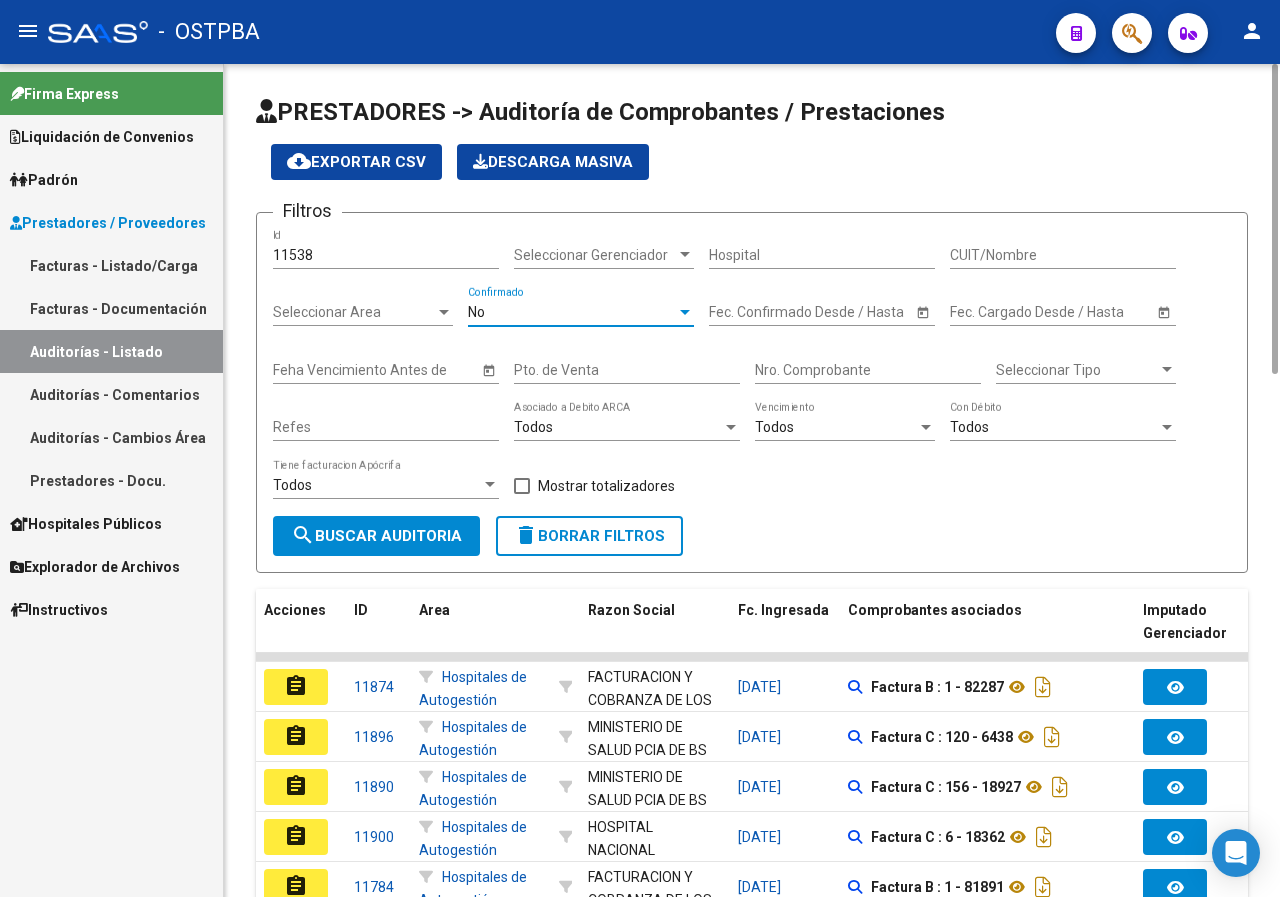 click on "No" at bounding box center [572, 312] 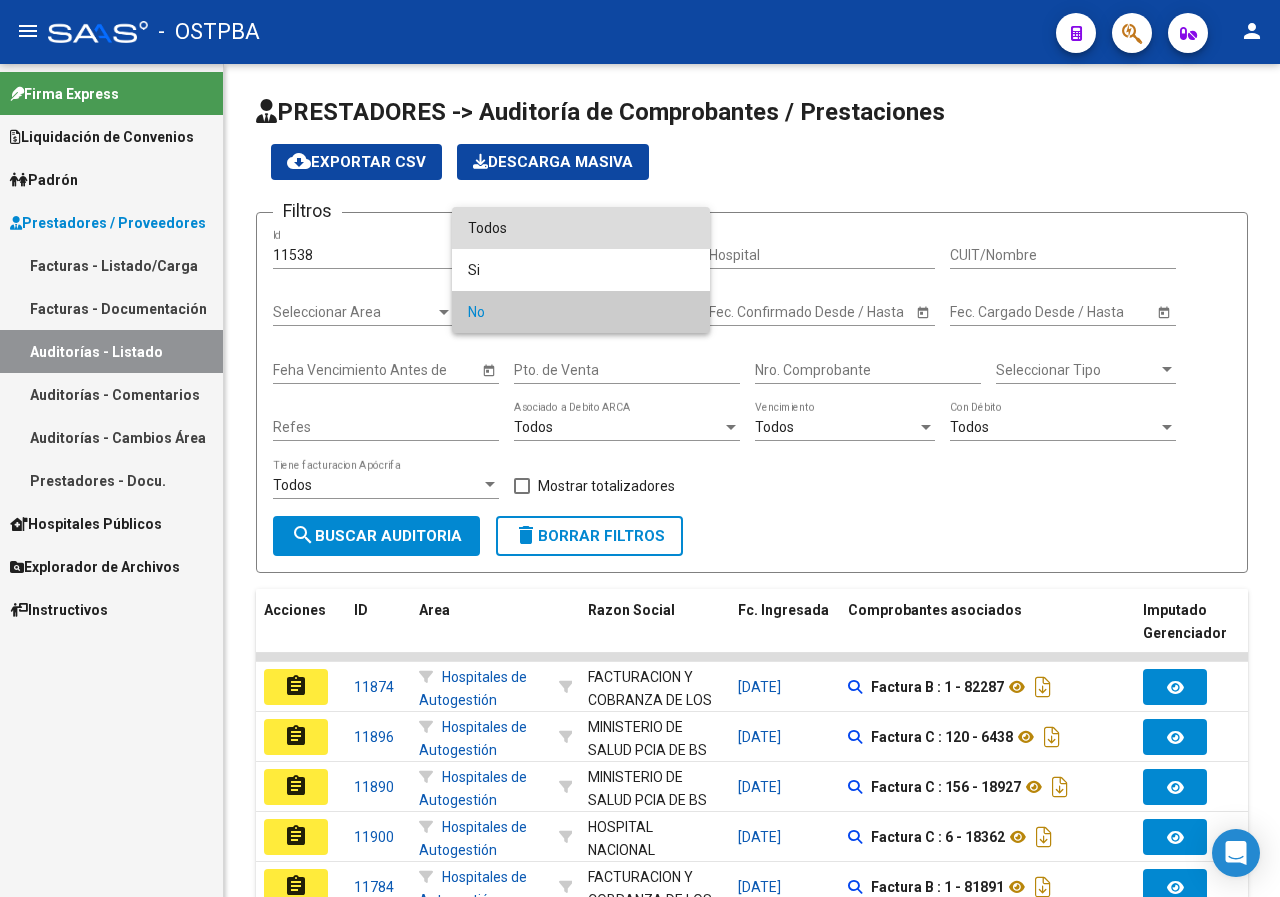 click on "Todos" at bounding box center [581, 228] 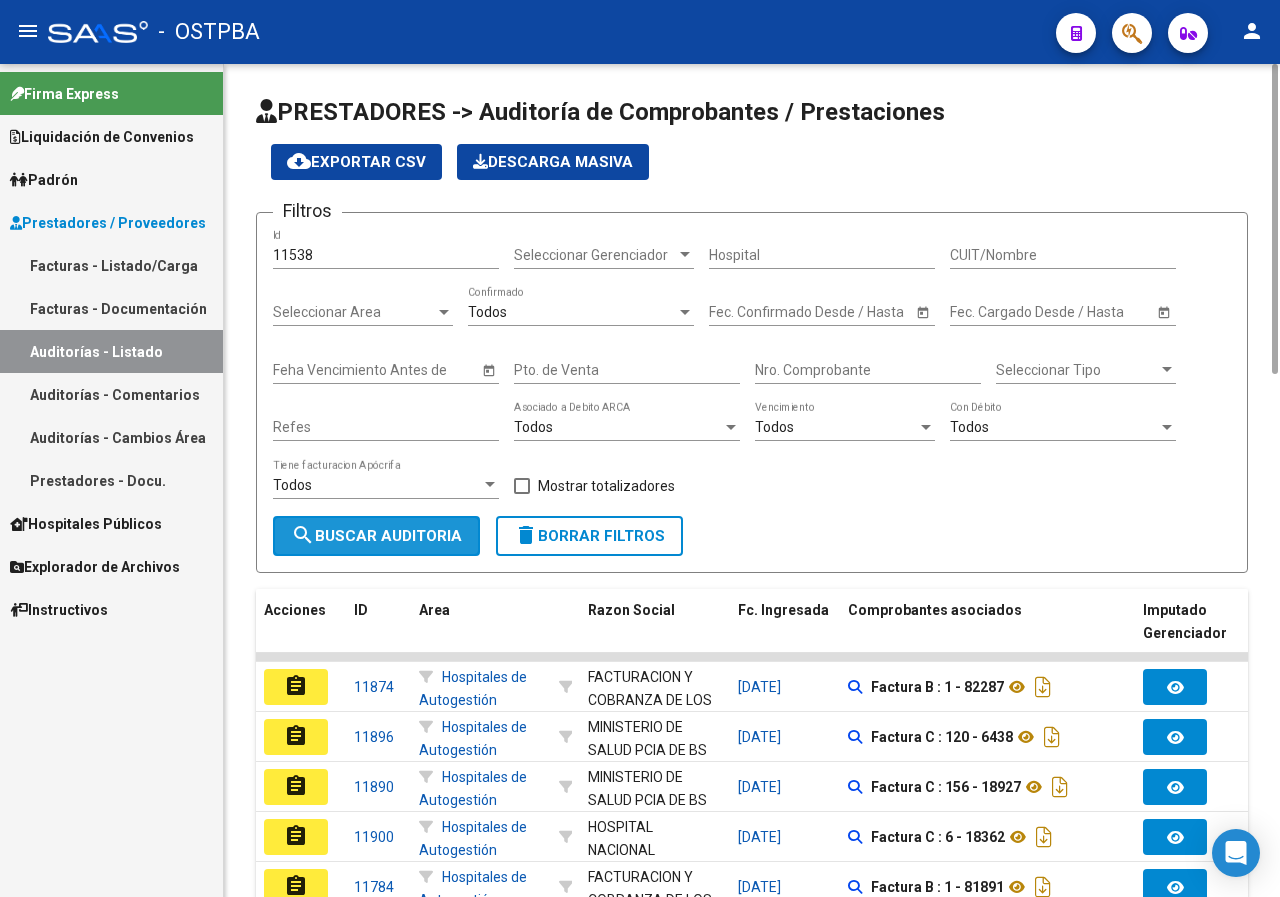 click on "search  Buscar Auditoria" 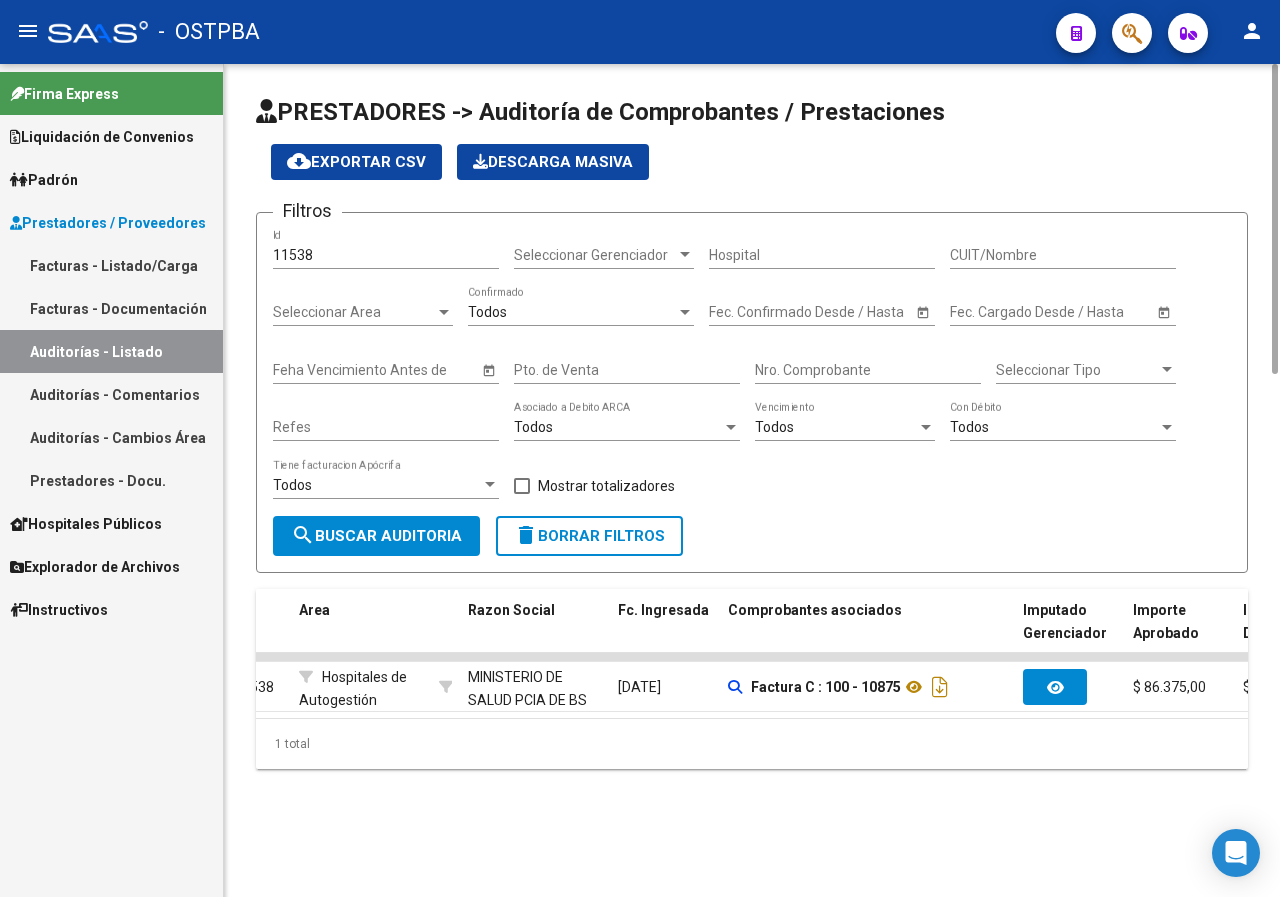 scroll, scrollTop: 0, scrollLeft: 0, axis: both 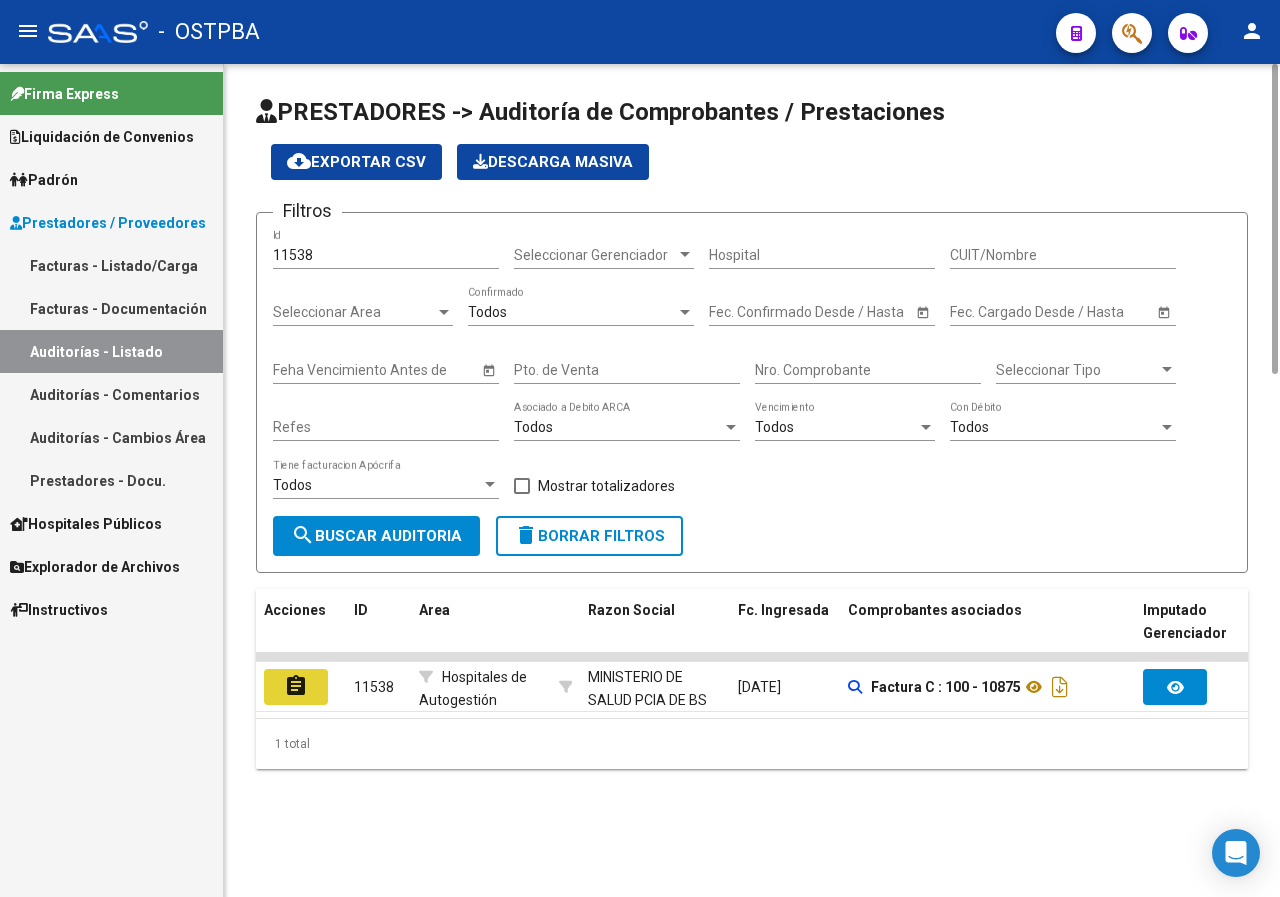 click on "assignment" 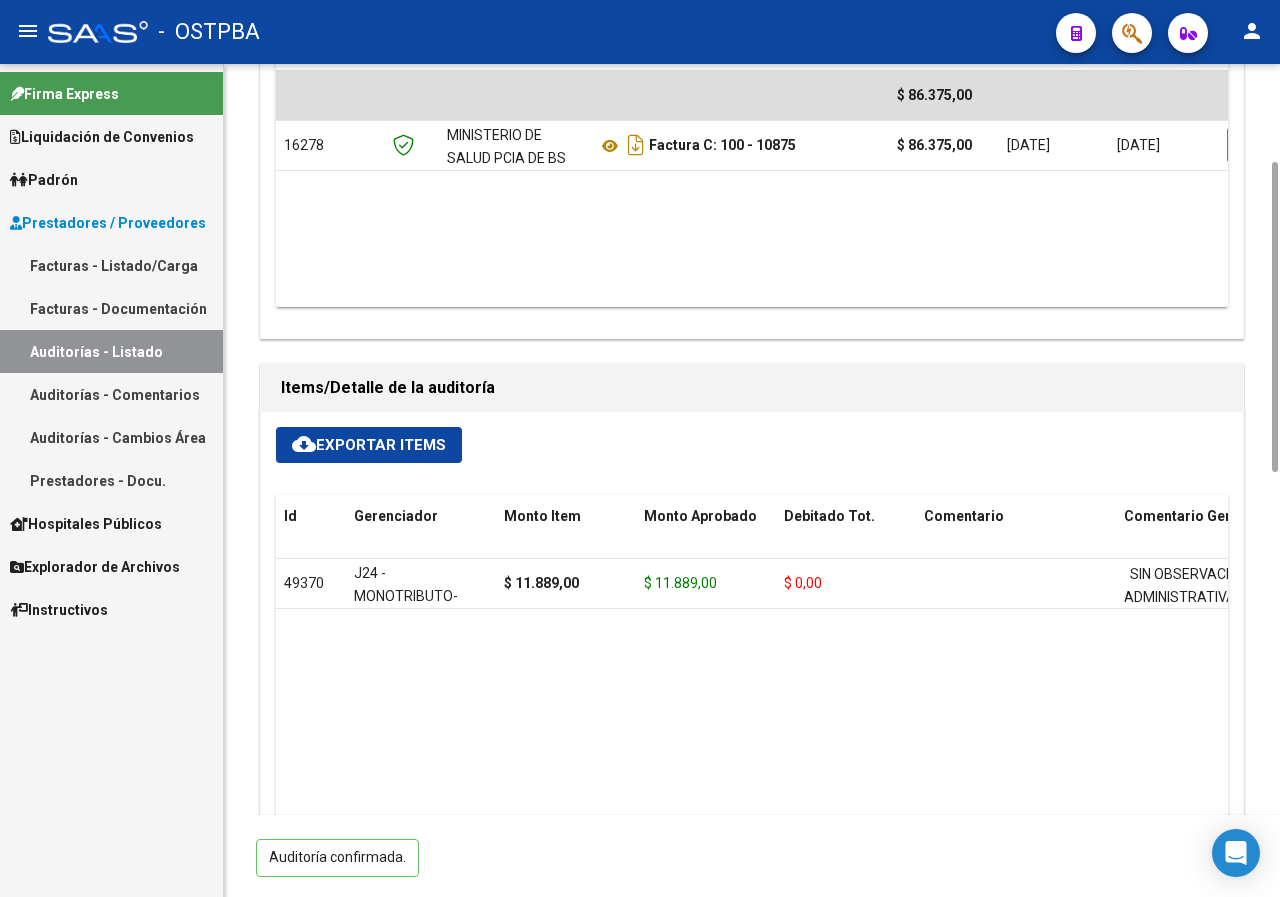 scroll, scrollTop: 0, scrollLeft: 0, axis: both 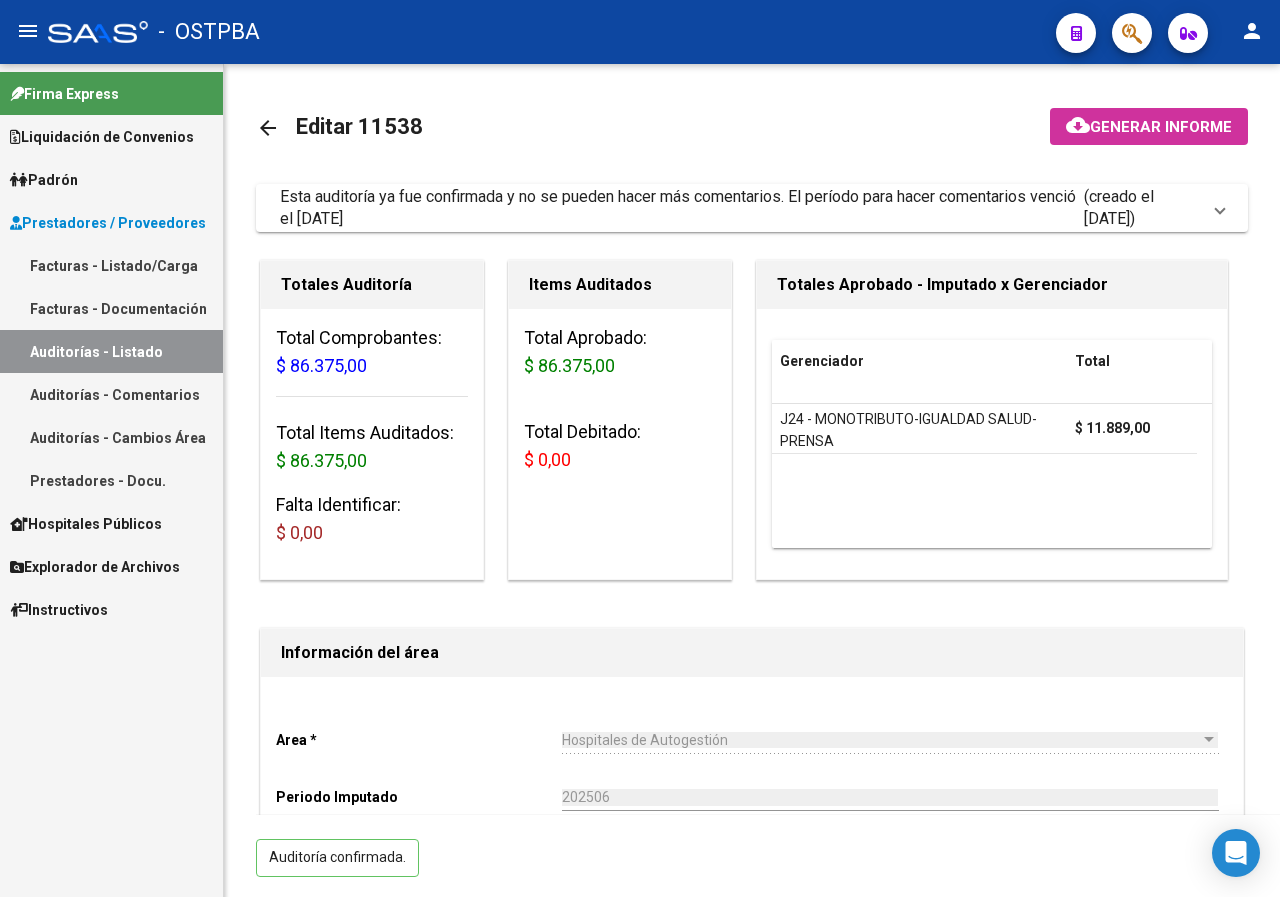 click on "Auditorías - Listado" at bounding box center [111, 351] 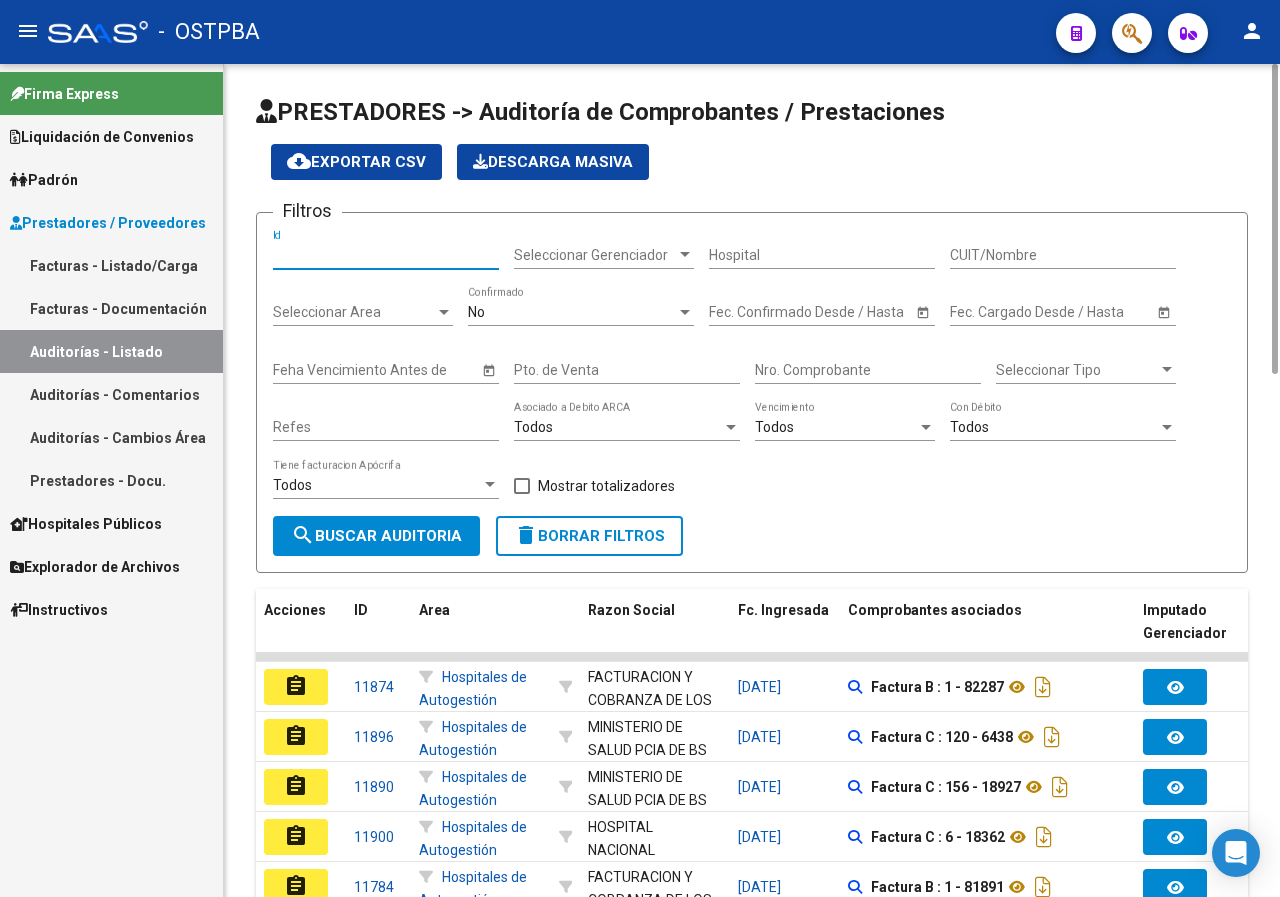 click on "Id" at bounding box center [386, 255] 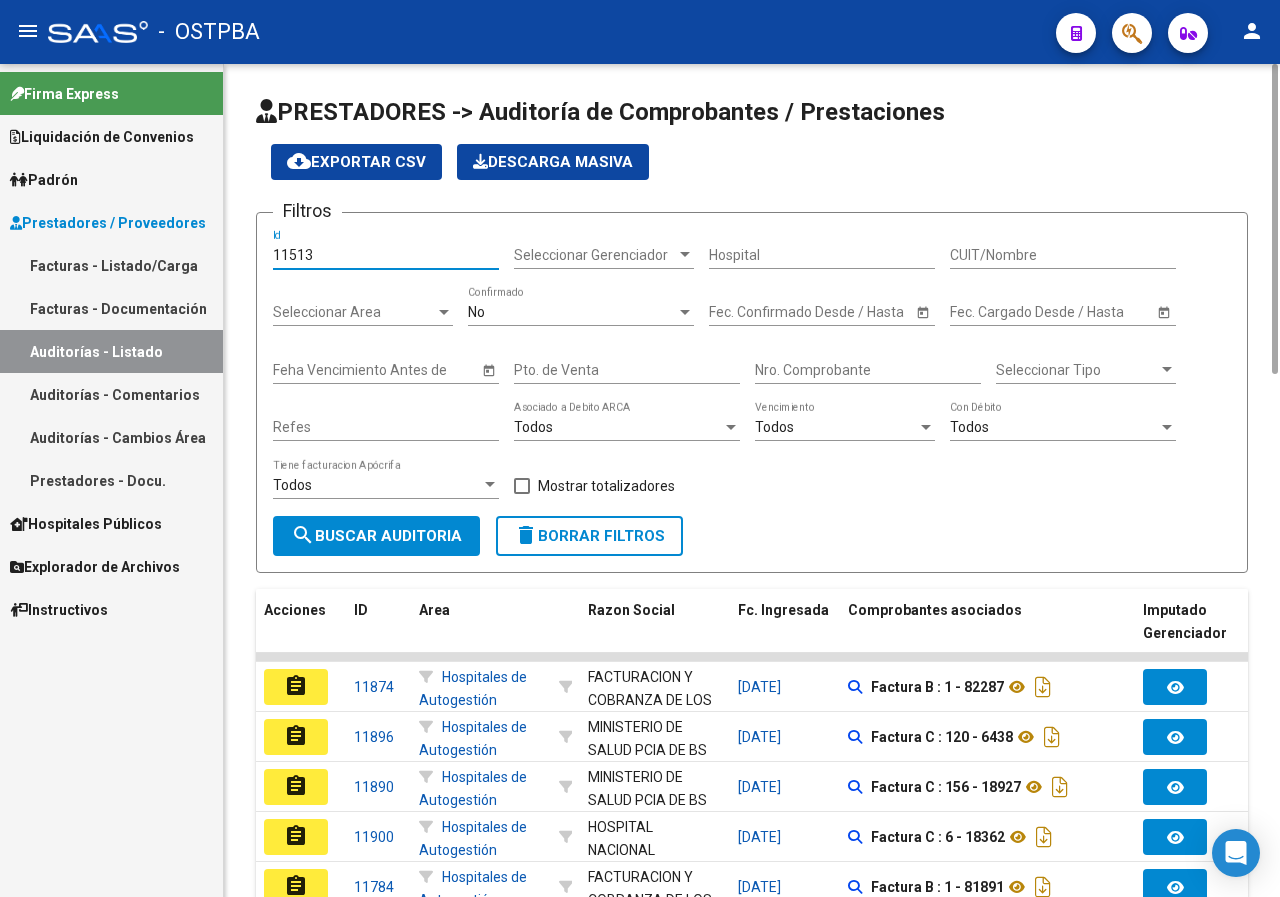 type on "11513" 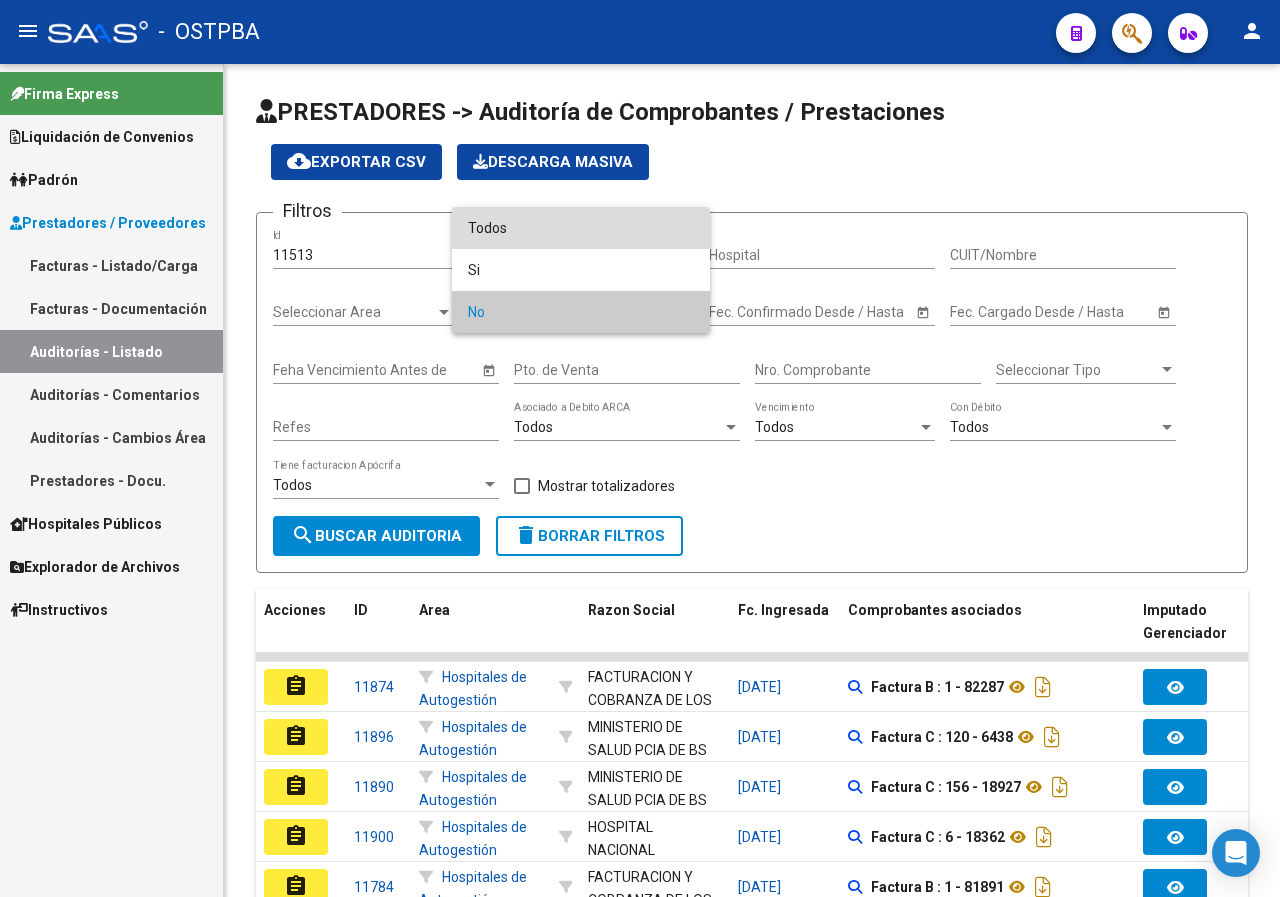 click on "Todos" at bounding box center (581, 228) 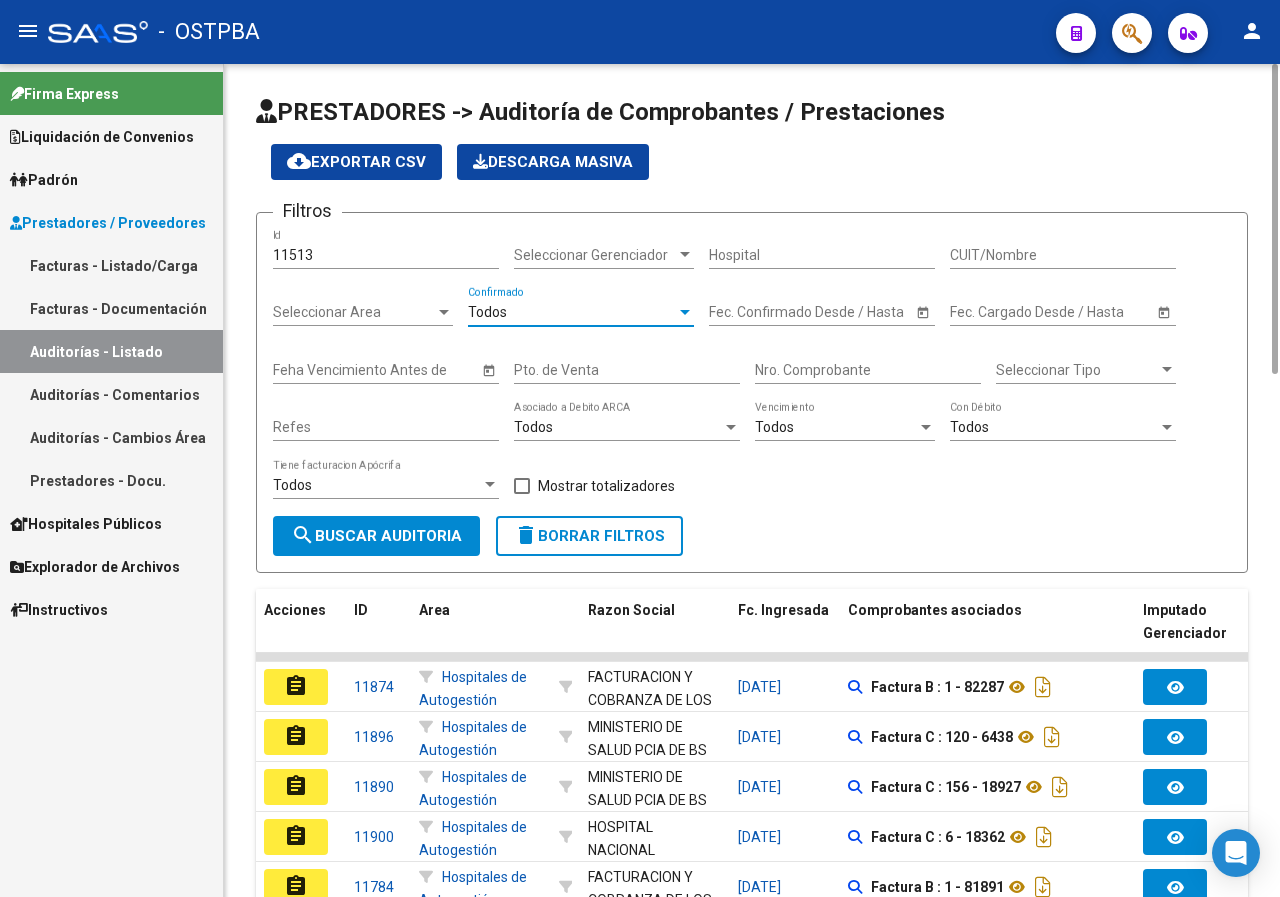 click on "search  Buscar Auditoria" 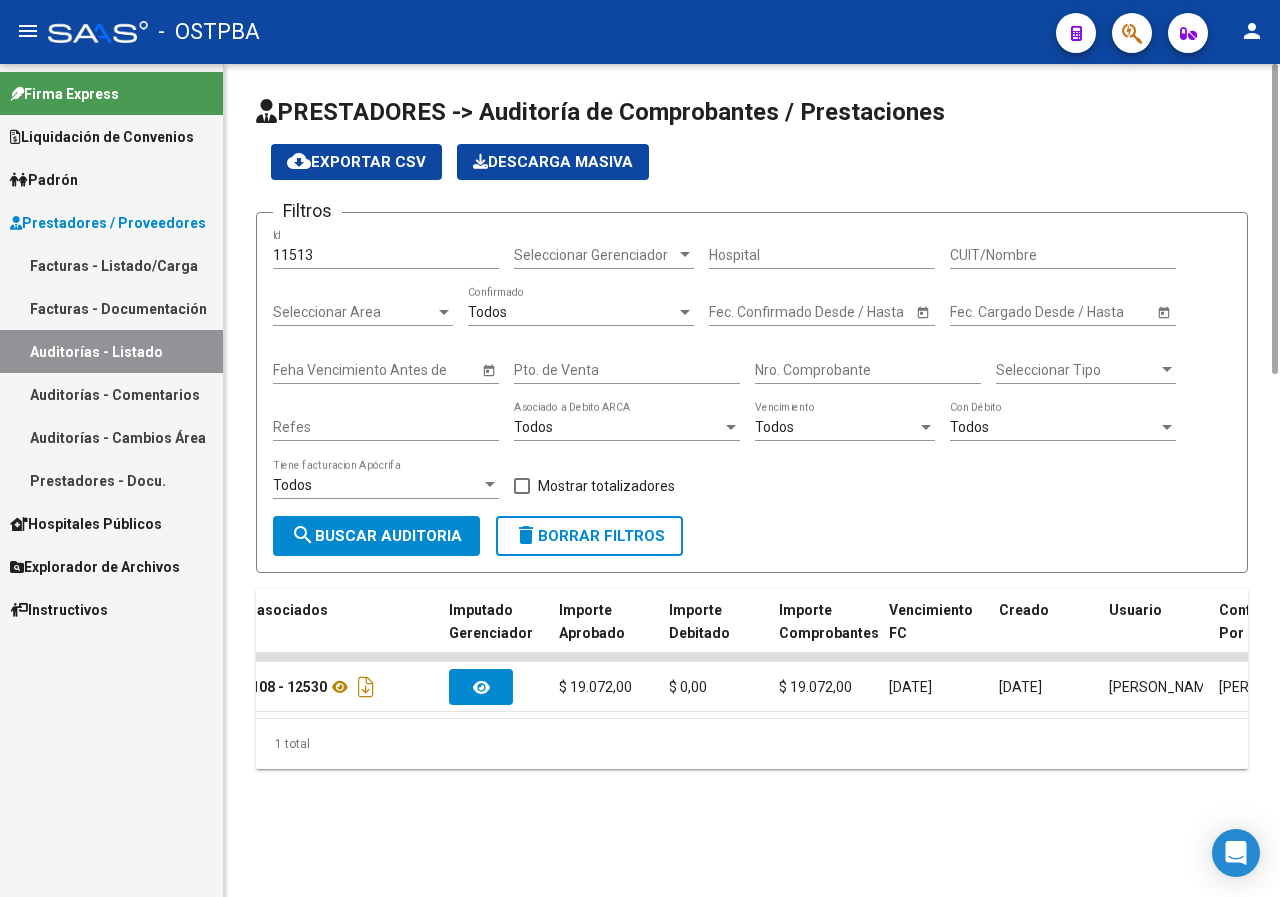 scroll, scrollTop: 0, scrollLeft: 697, axis: horizontal 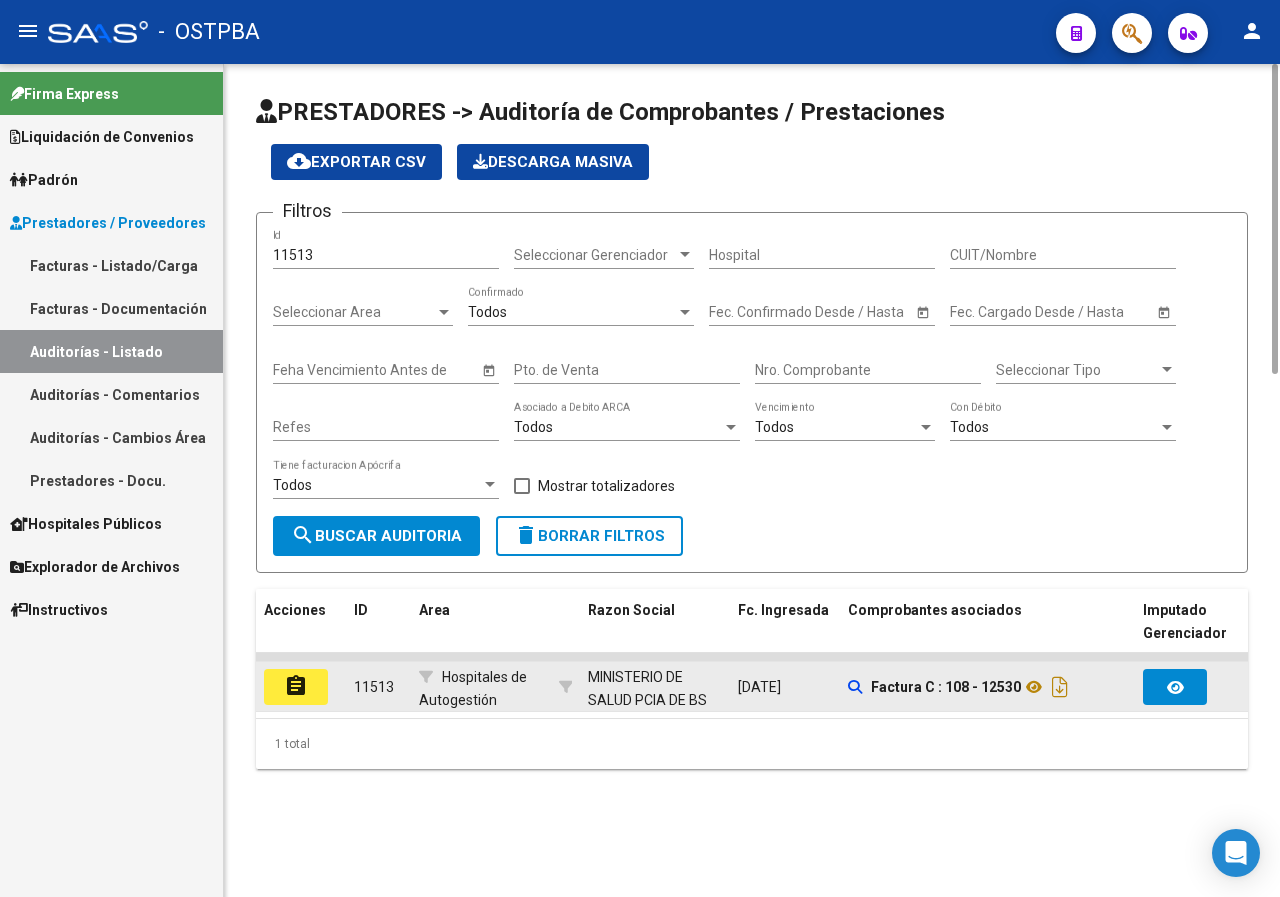 click on "assignment" 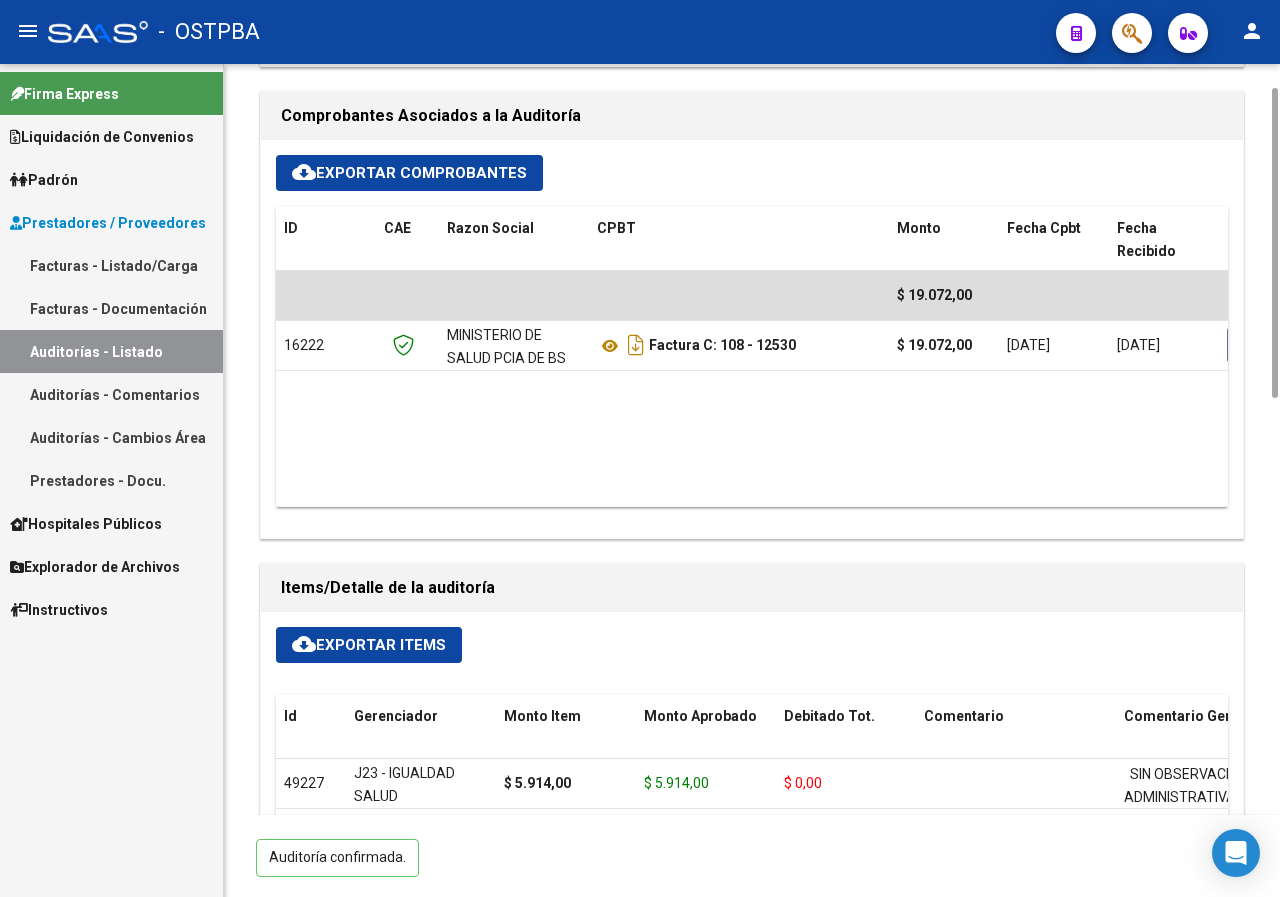 scroll, scrollTop: 0, scrollLeft: 0, axis: both 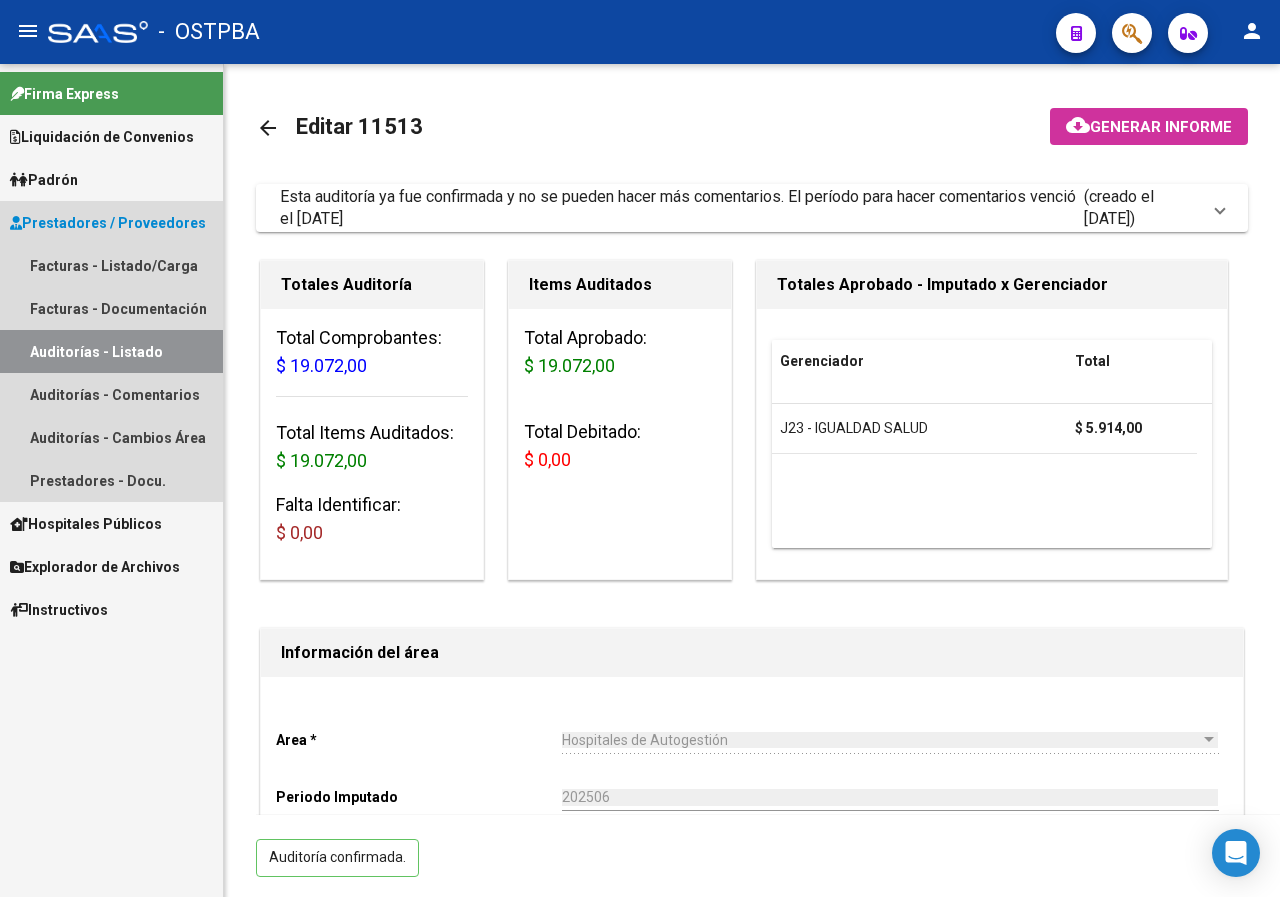 drag, startPoint x: 187, startPoint y: 346, endPoint x: 198, endPoint y: 343, distance: 11.401754 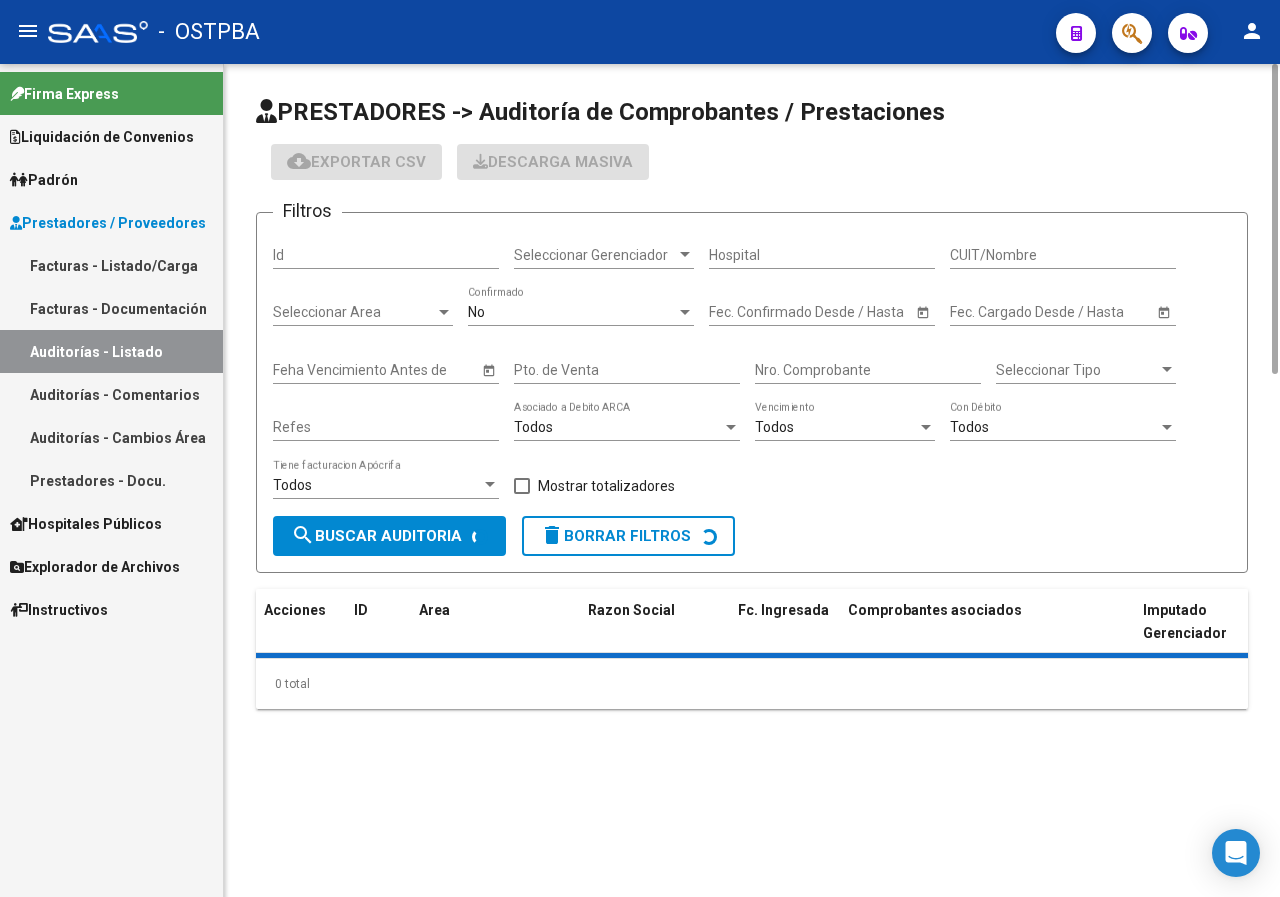 click on "Id" at bounding box center [386, 255] 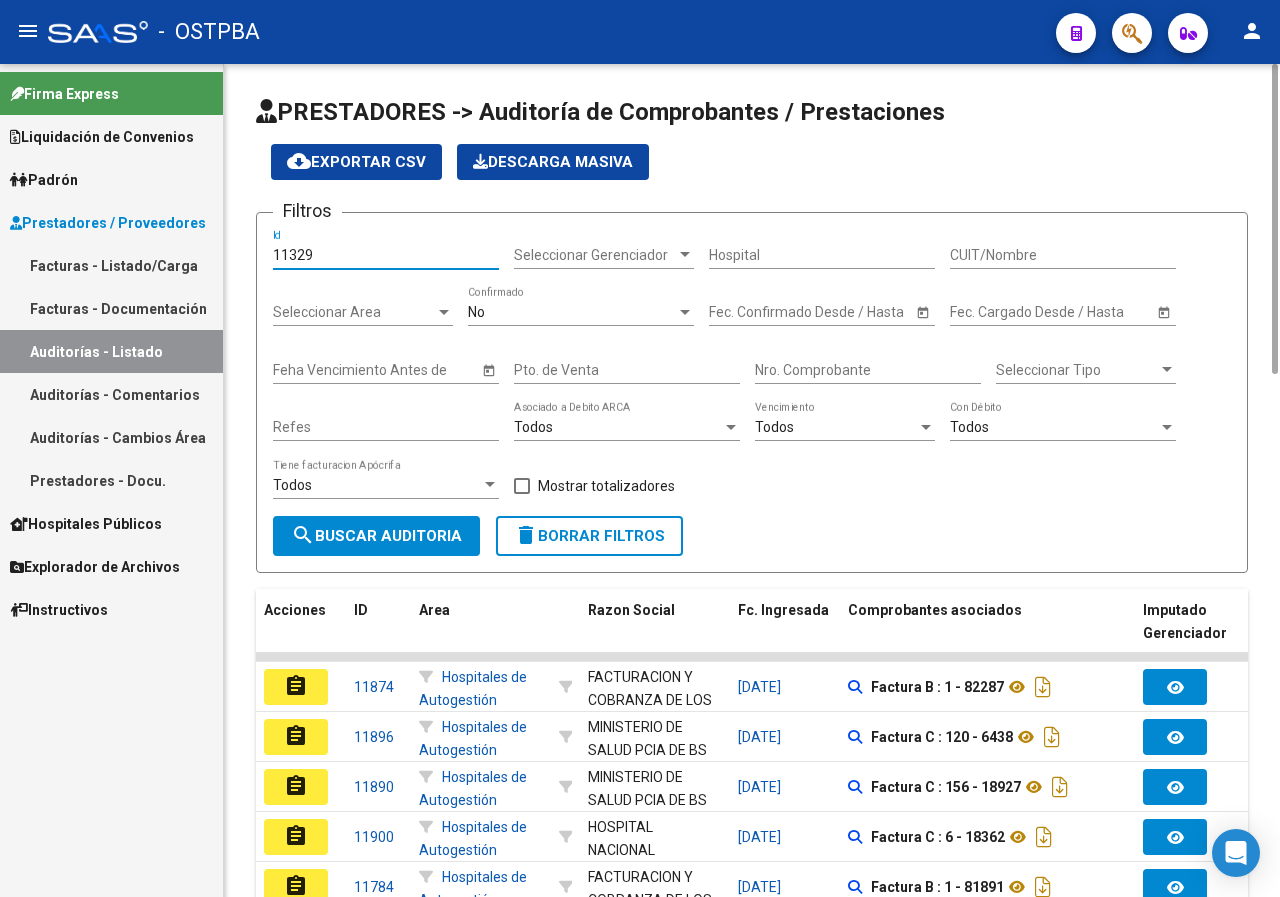 type on "11329" 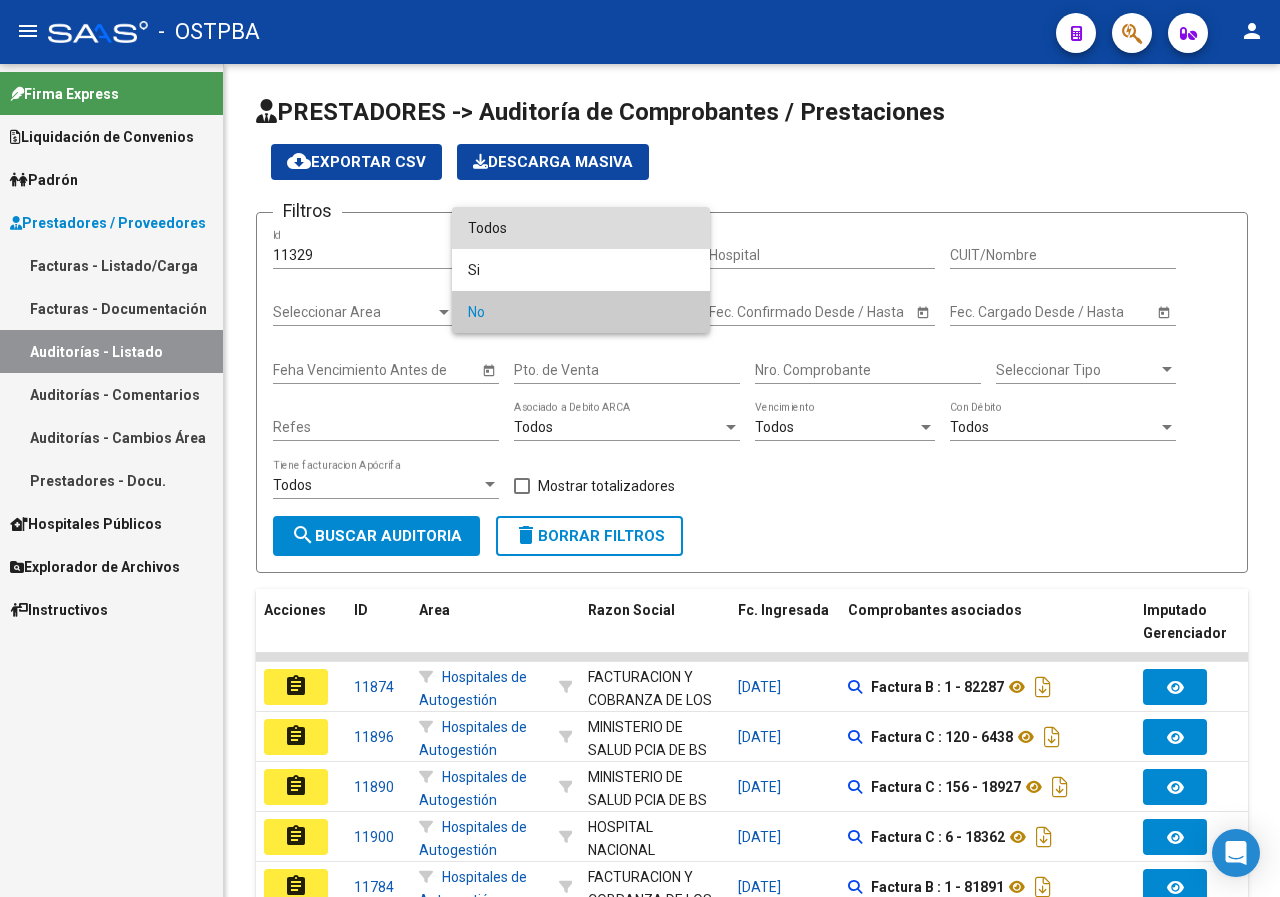 click on "Todos" at bounding box center (581, 228) 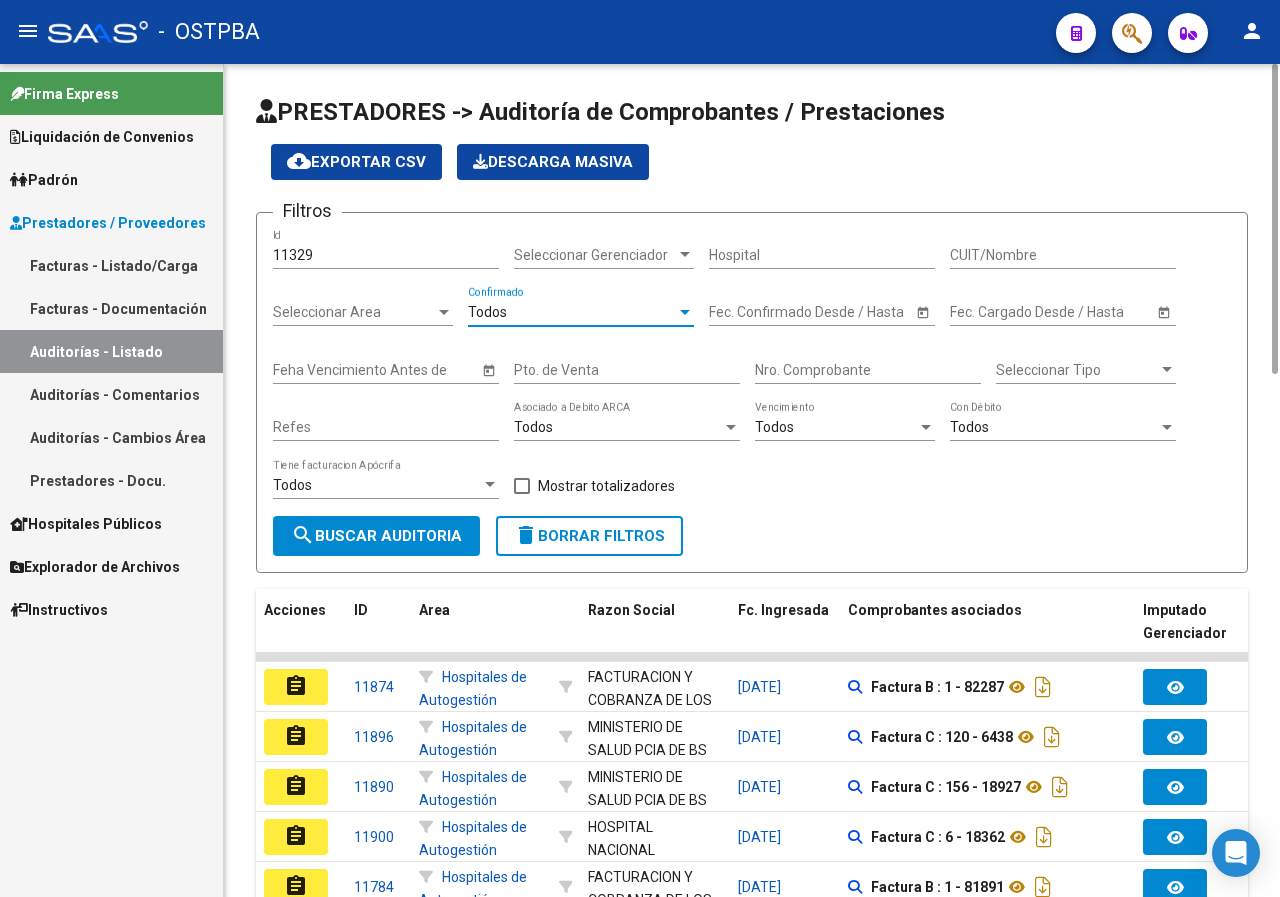 click on "search  Buscar Auditoria" 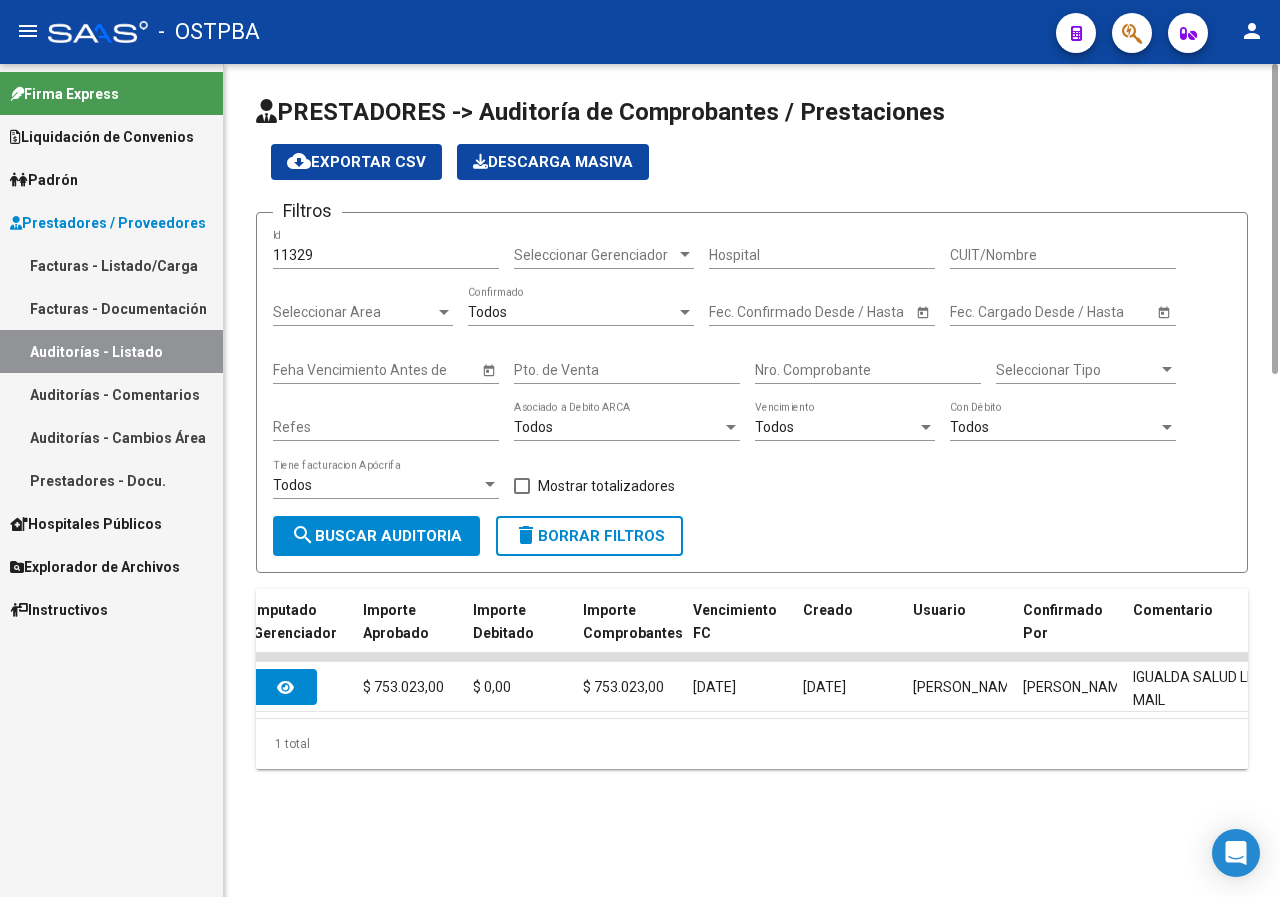 scroll, scrollTop: 0, scrollLeft: 864, axis: horizontal 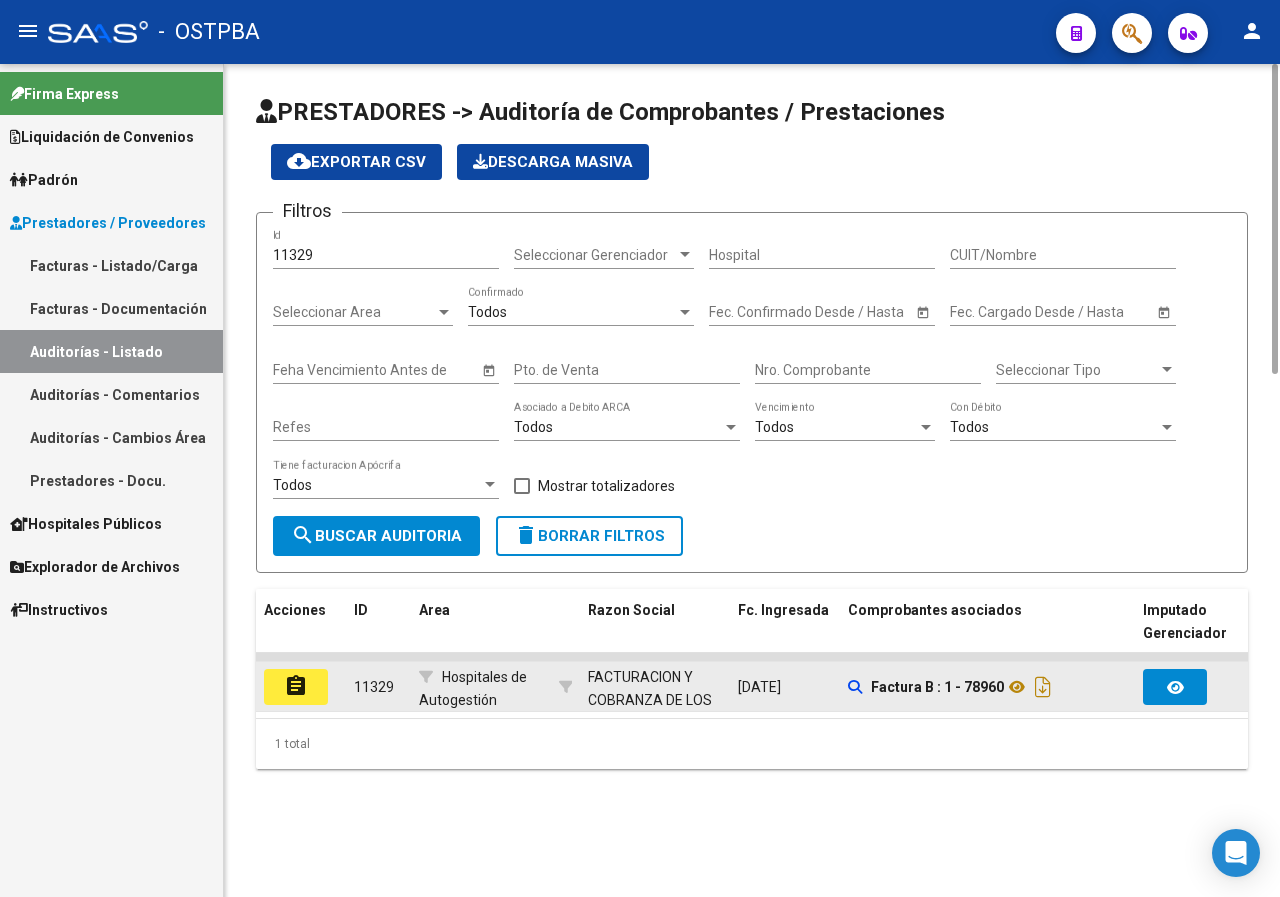 click on "assignment" 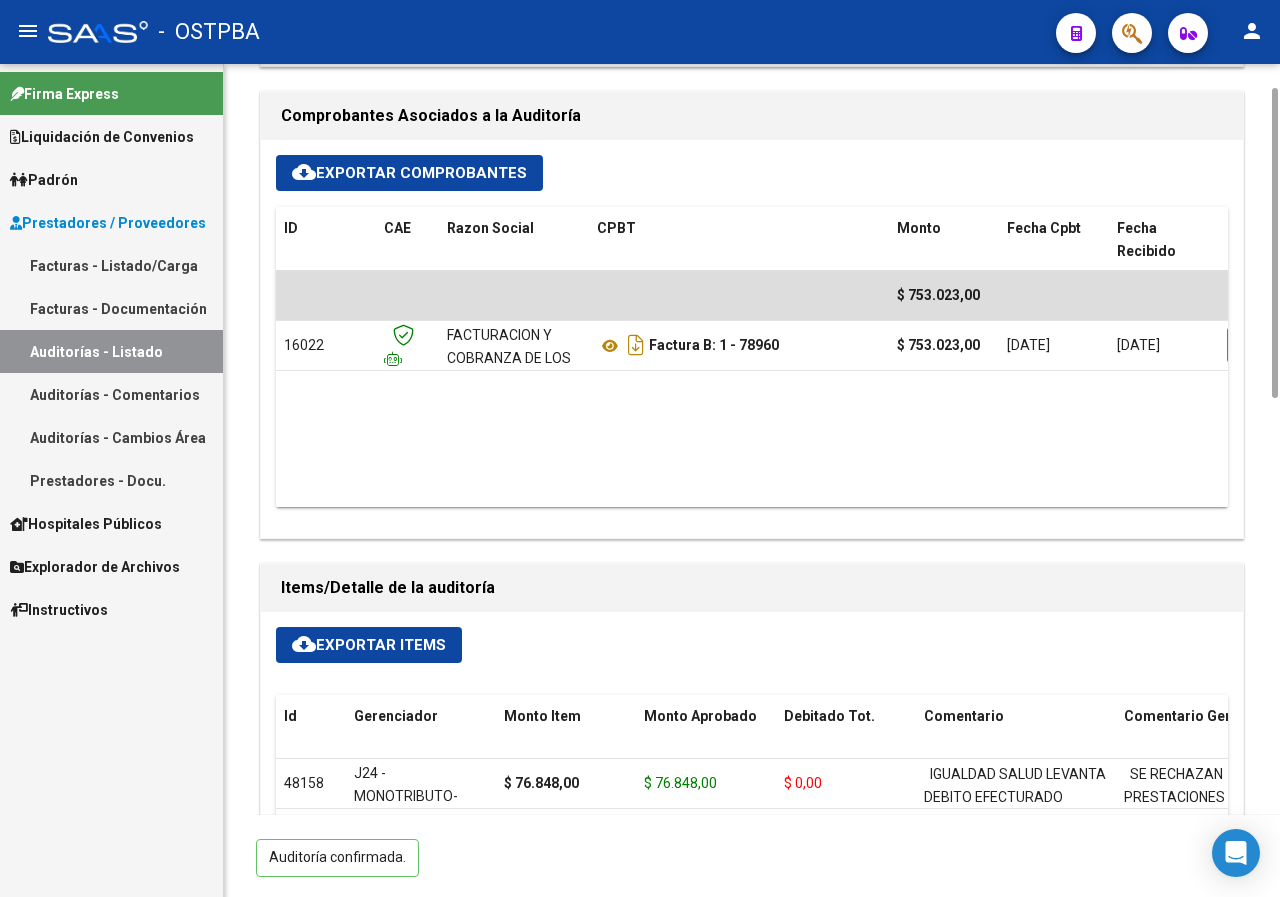 scroll, scrollTop: 600, scrollLeft: 0, axis: vertical 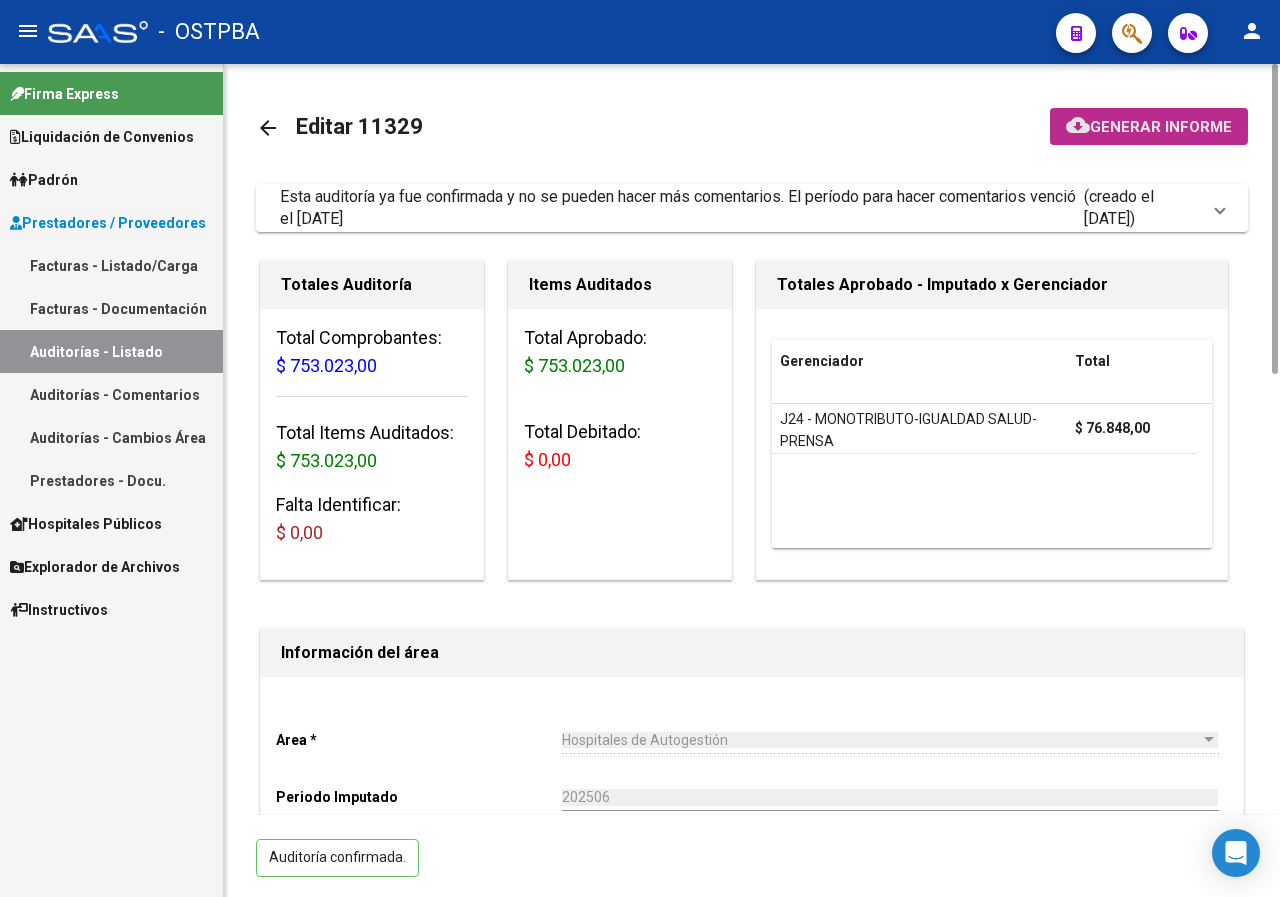 click on "cloud_download  Generar informe" 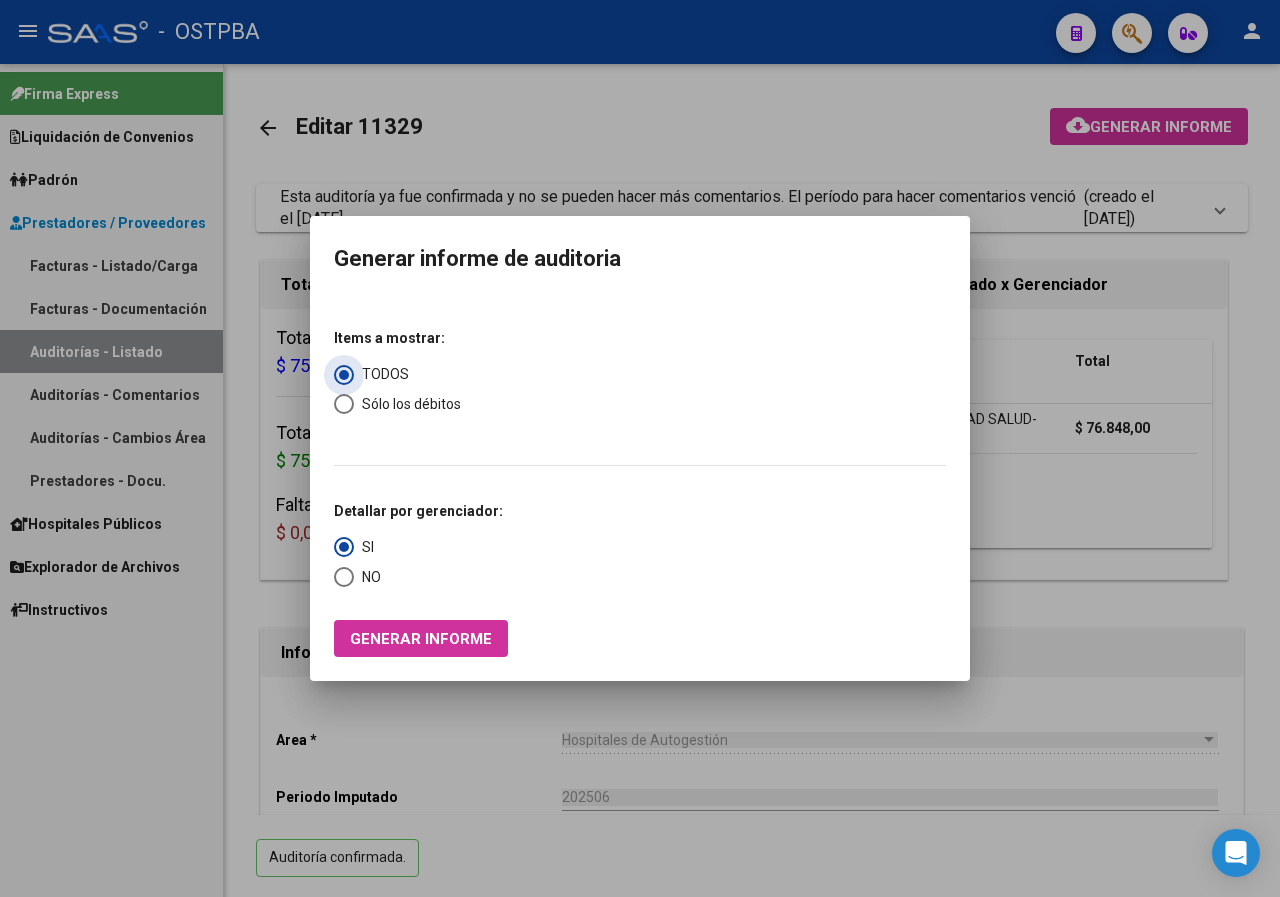 click on "Generar informe" at bounding box center [421, 638] 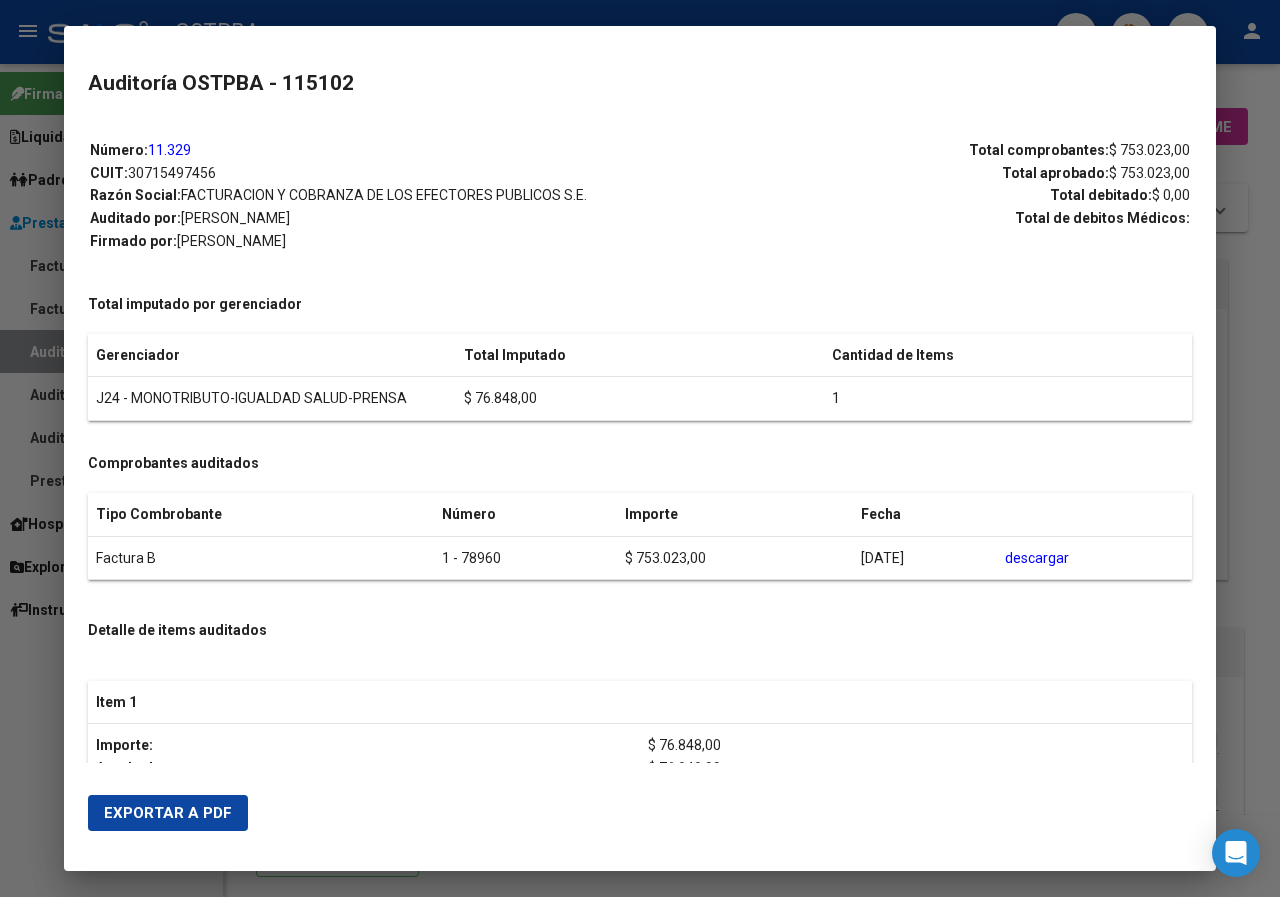 click on "Exportar a PDF" at bounding box center [168, 813] 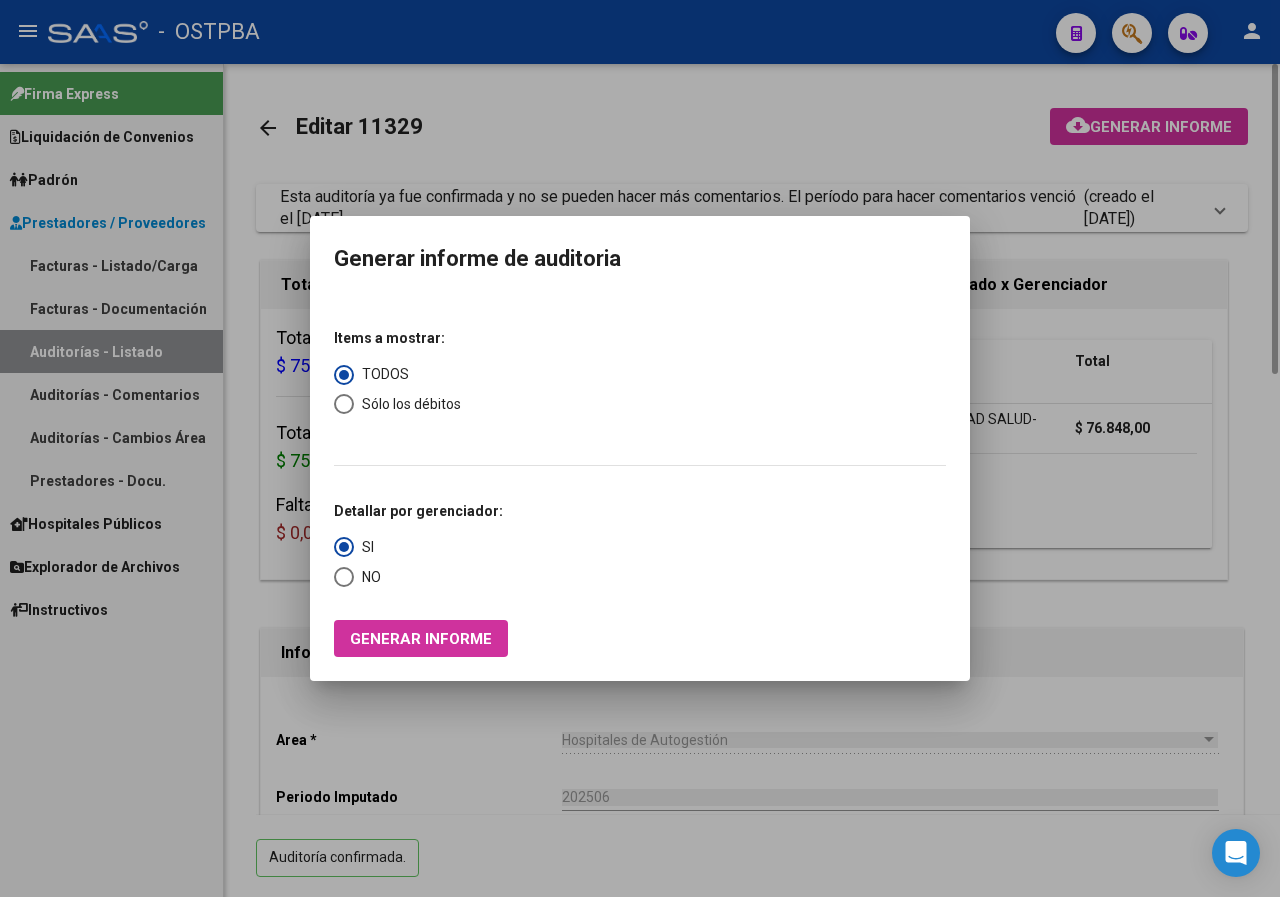 drag, startPoint x: 880, startPoint y: 93, endPoint x: 858, endPoint y: 96, distance: 22.203604 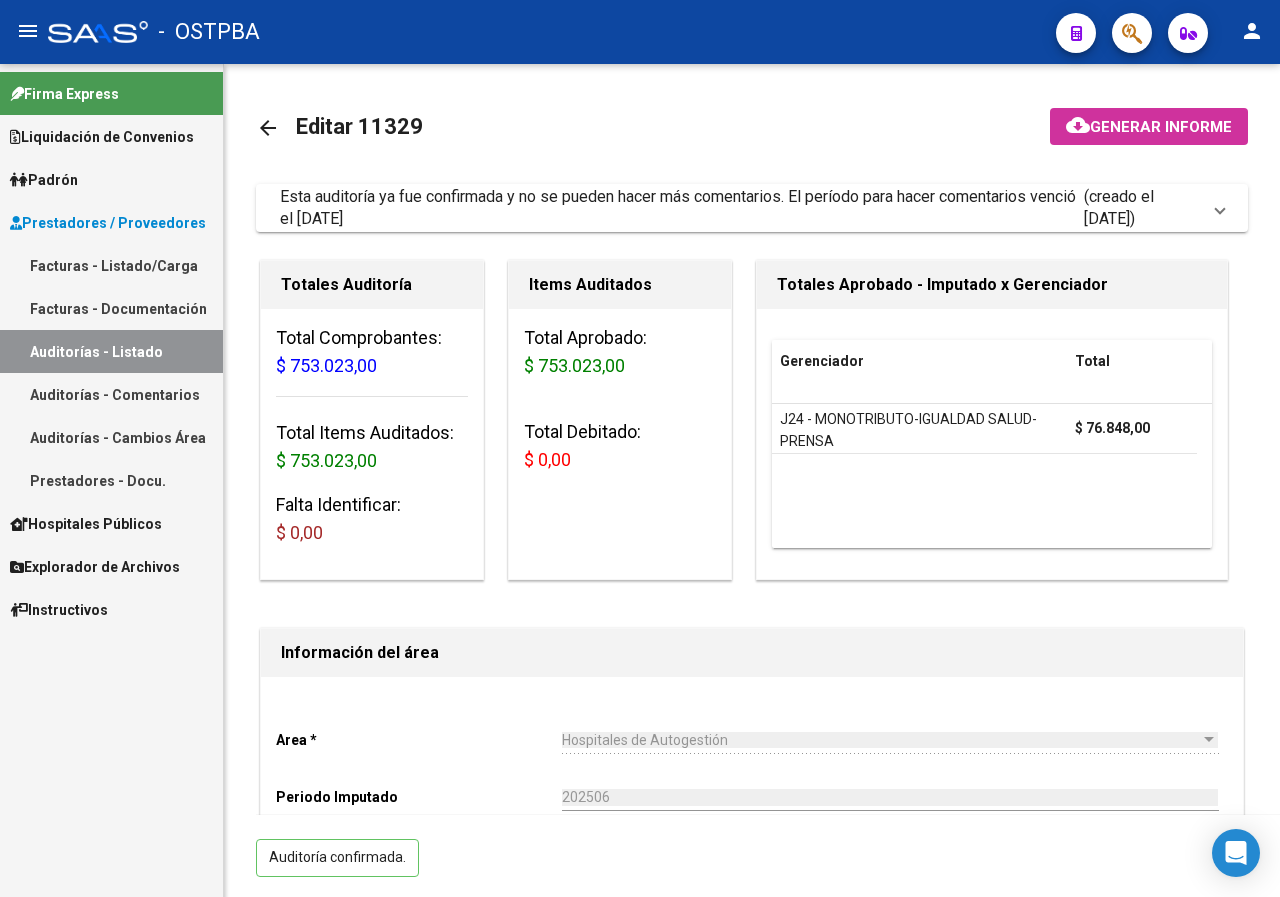 click on "Auditorías - Listado" at bounding box center (111, 351) 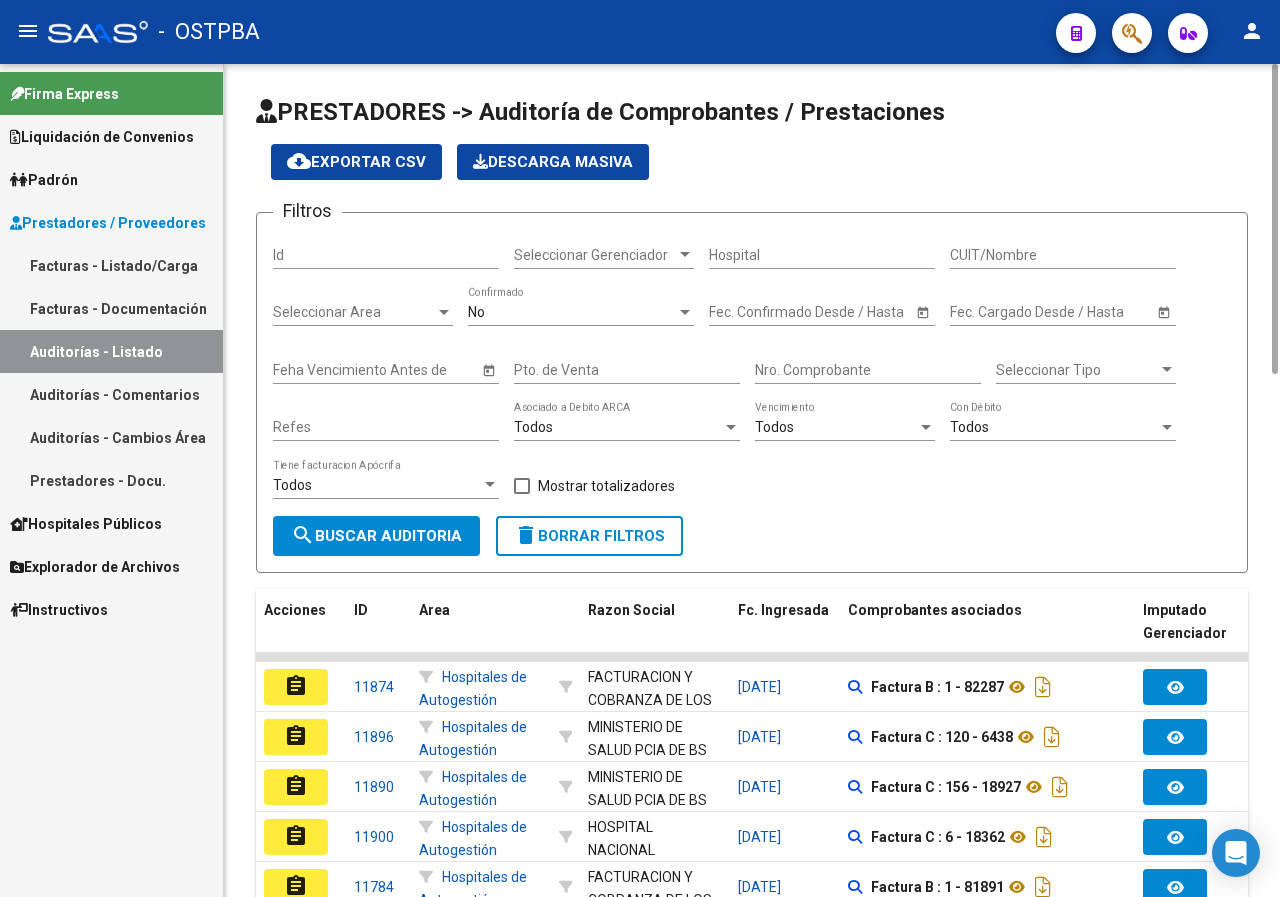 click on "Id" at bounding box center [386, 255] 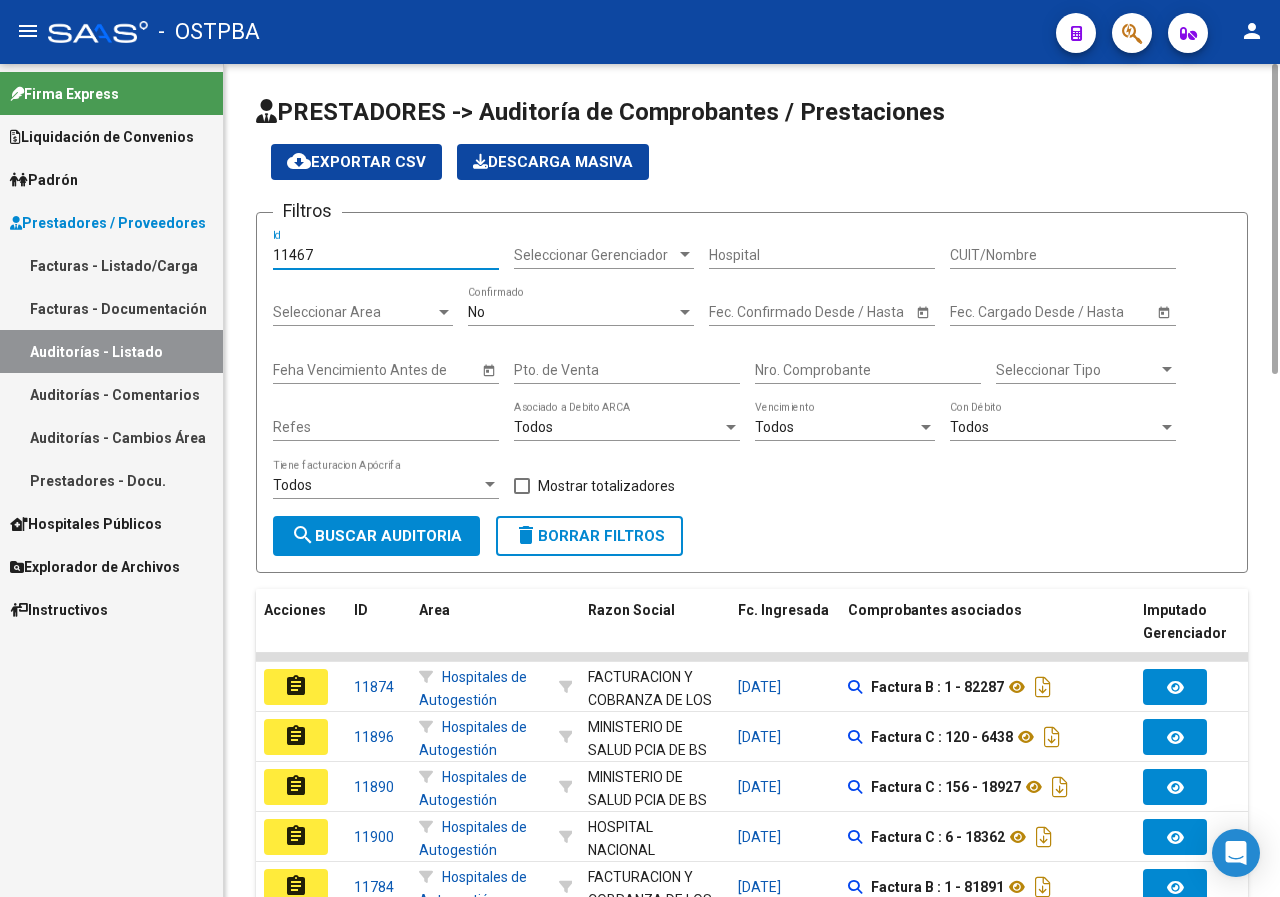 type on "11467" 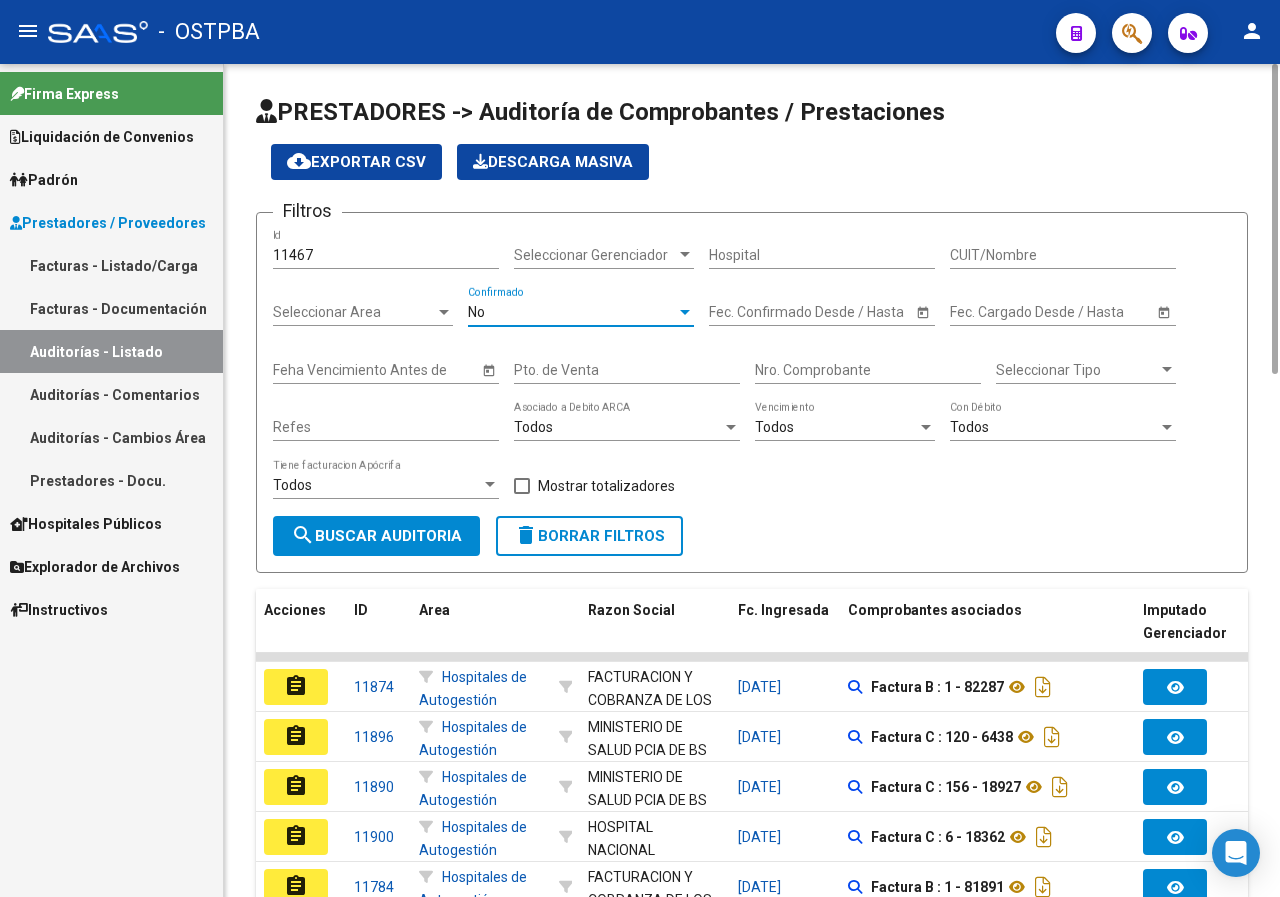 click on "No" at bounding box center (572, 312) 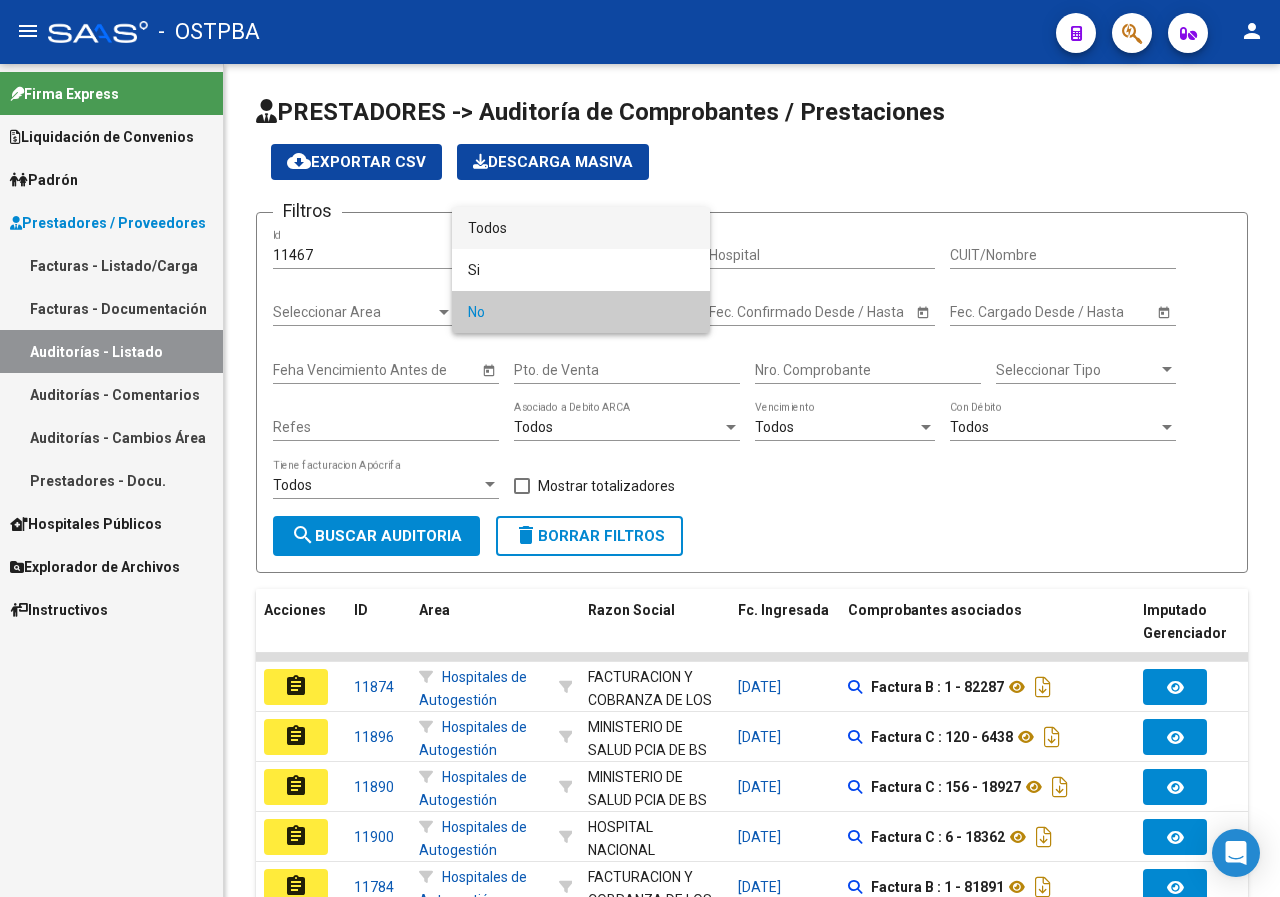click on "Todos" at bounding box center (581, 228) 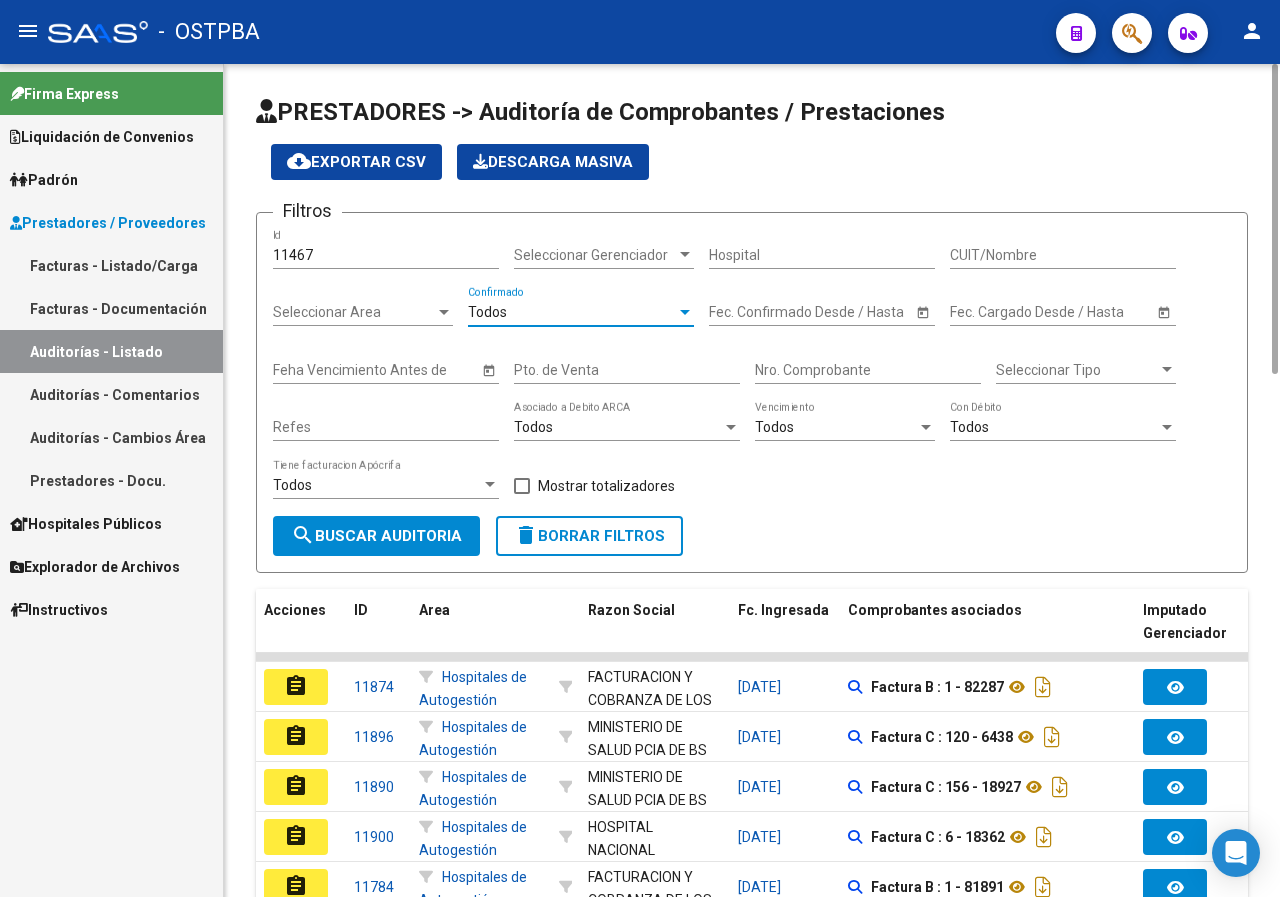 drag, startPoint x: 384, startPoint y: 540, endPoint x: 481, endPoint y: 536, distance: 97.082436 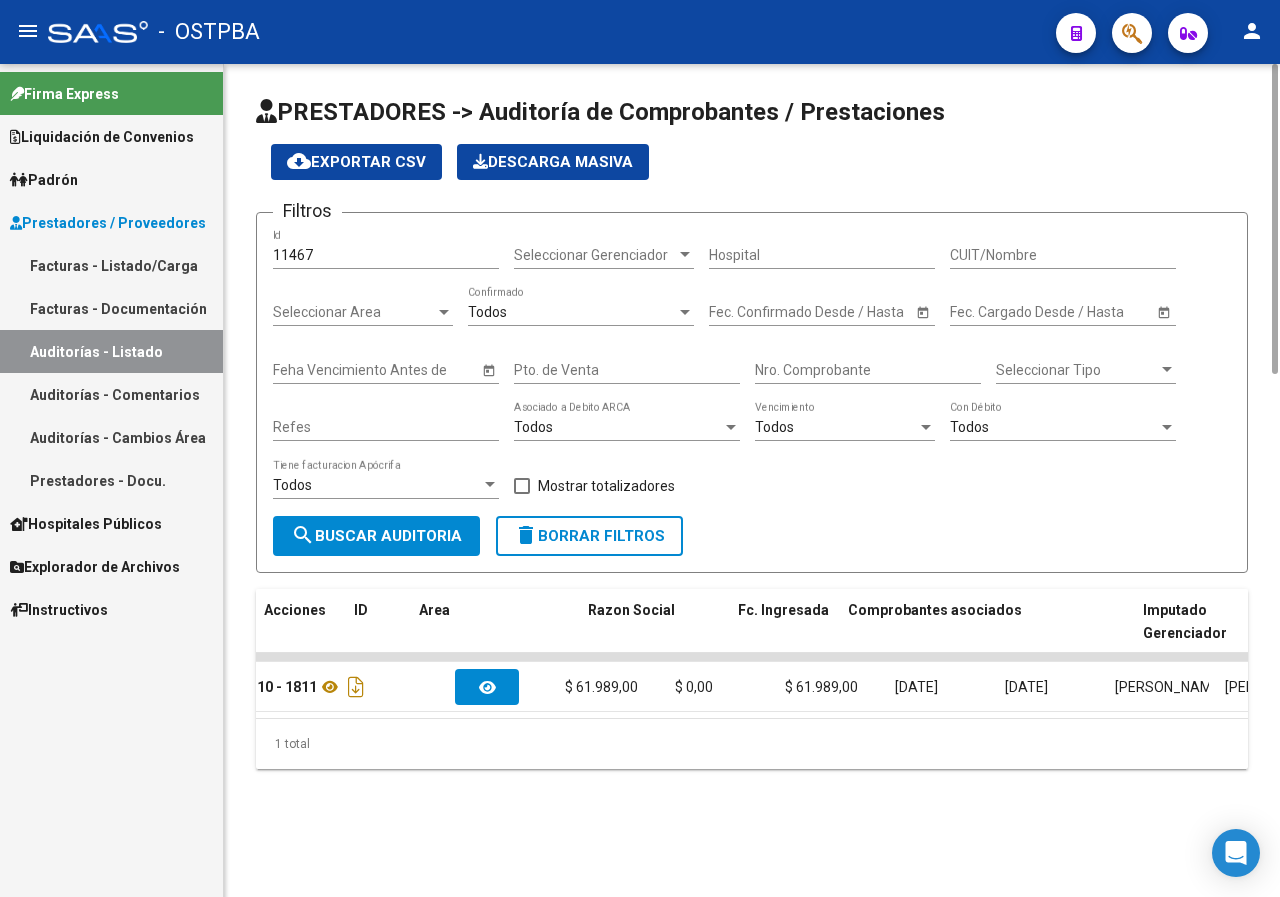 scroll, scrollTop: 0, scrollLeft: 0, axis: both 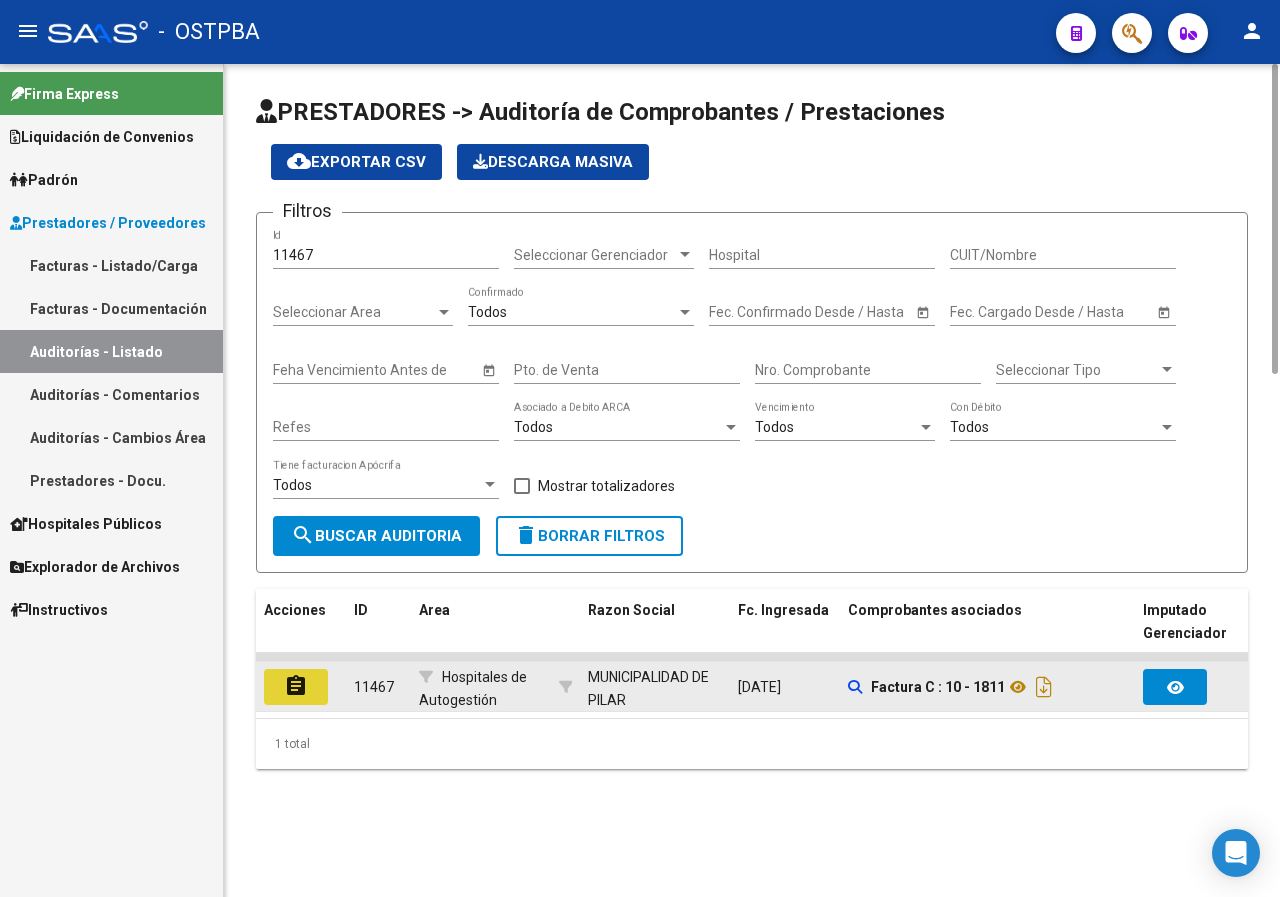 drag, startPoint x: 286, startPoint y: 691, endPoint x: 398, endPoint y: 661, distance: 115.948265 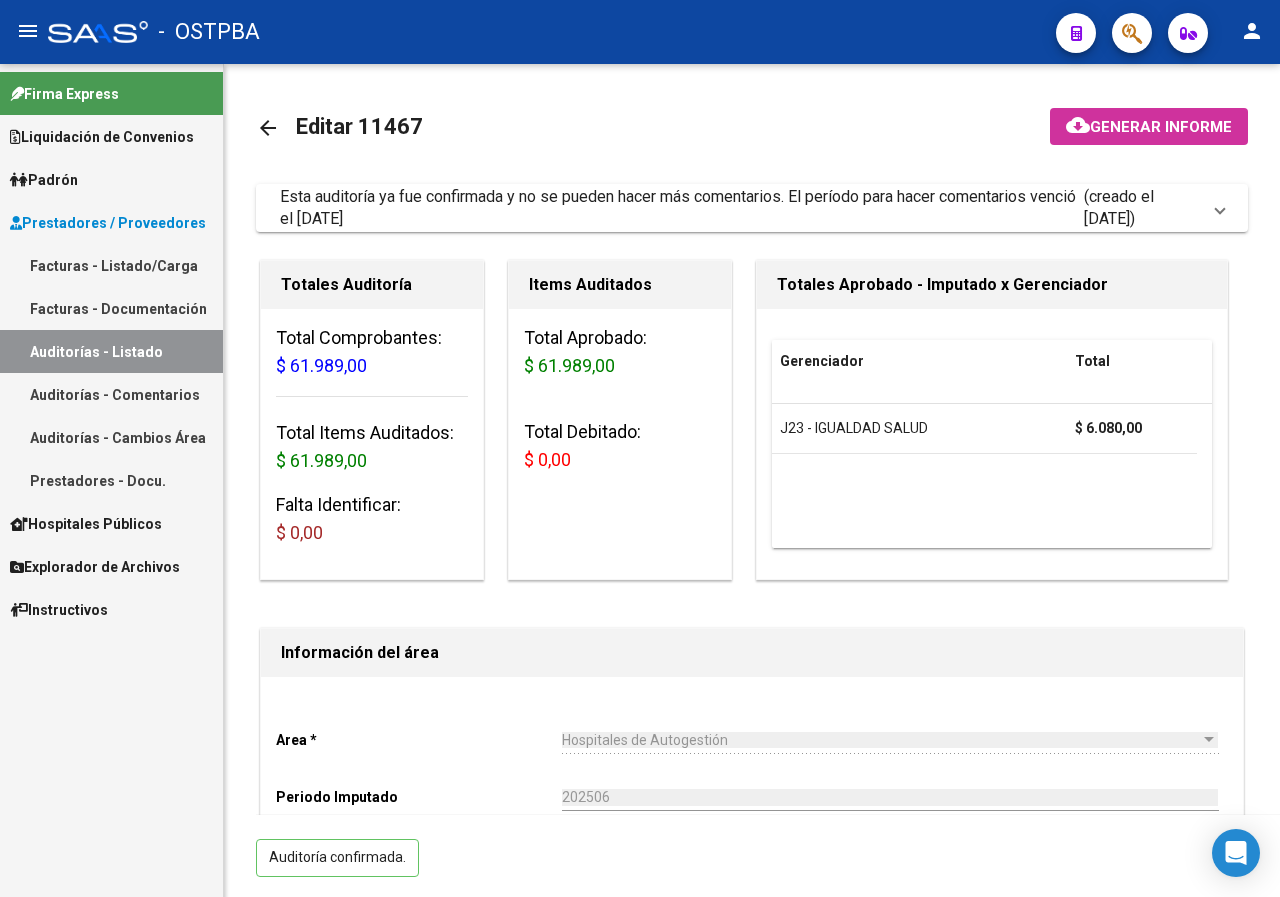 drag, startPoint x: 131, startPoint y: 348, endPoint x: 180, endPoint y: 324, distance: 54.56189 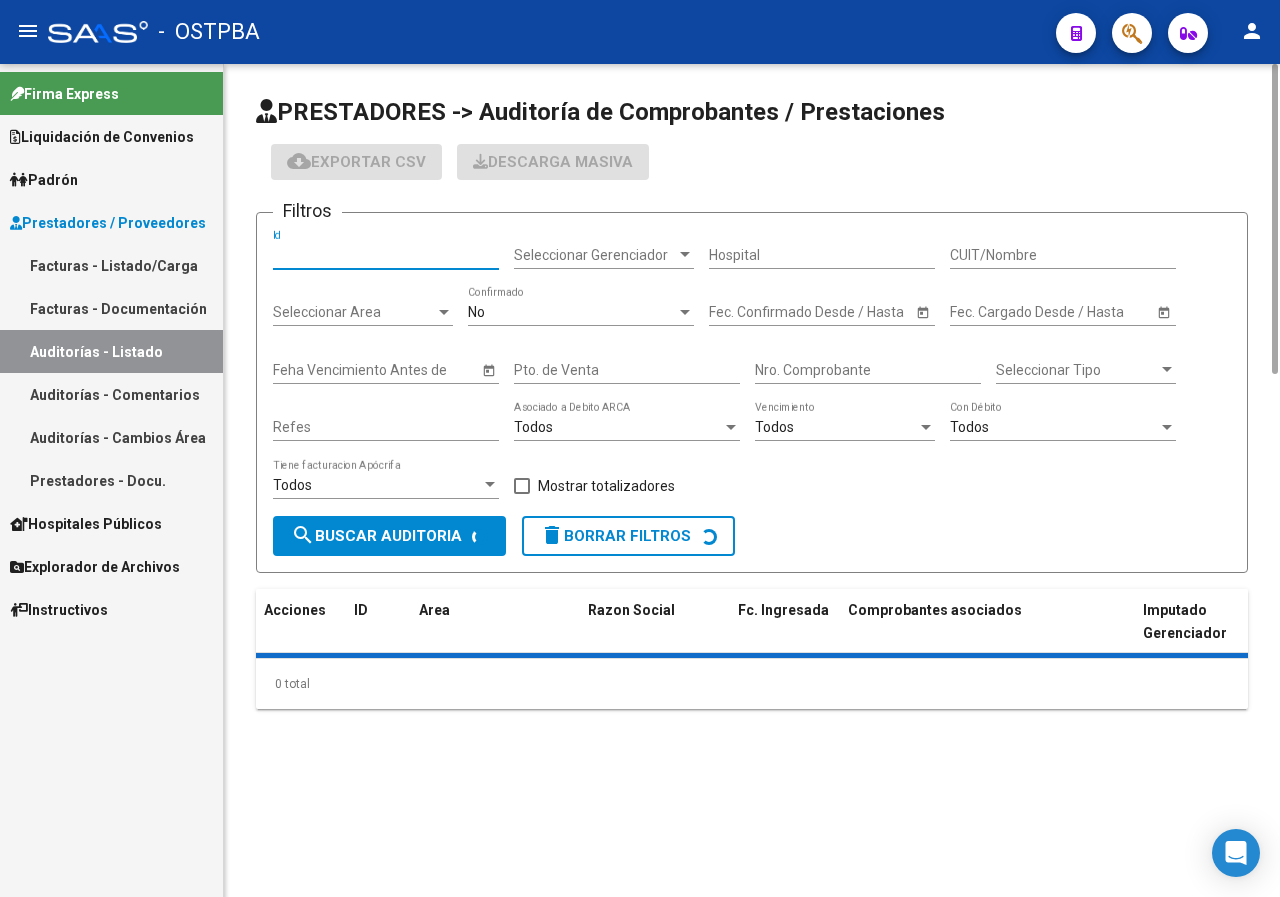 click on "Id" at bounding box center (386, 255) 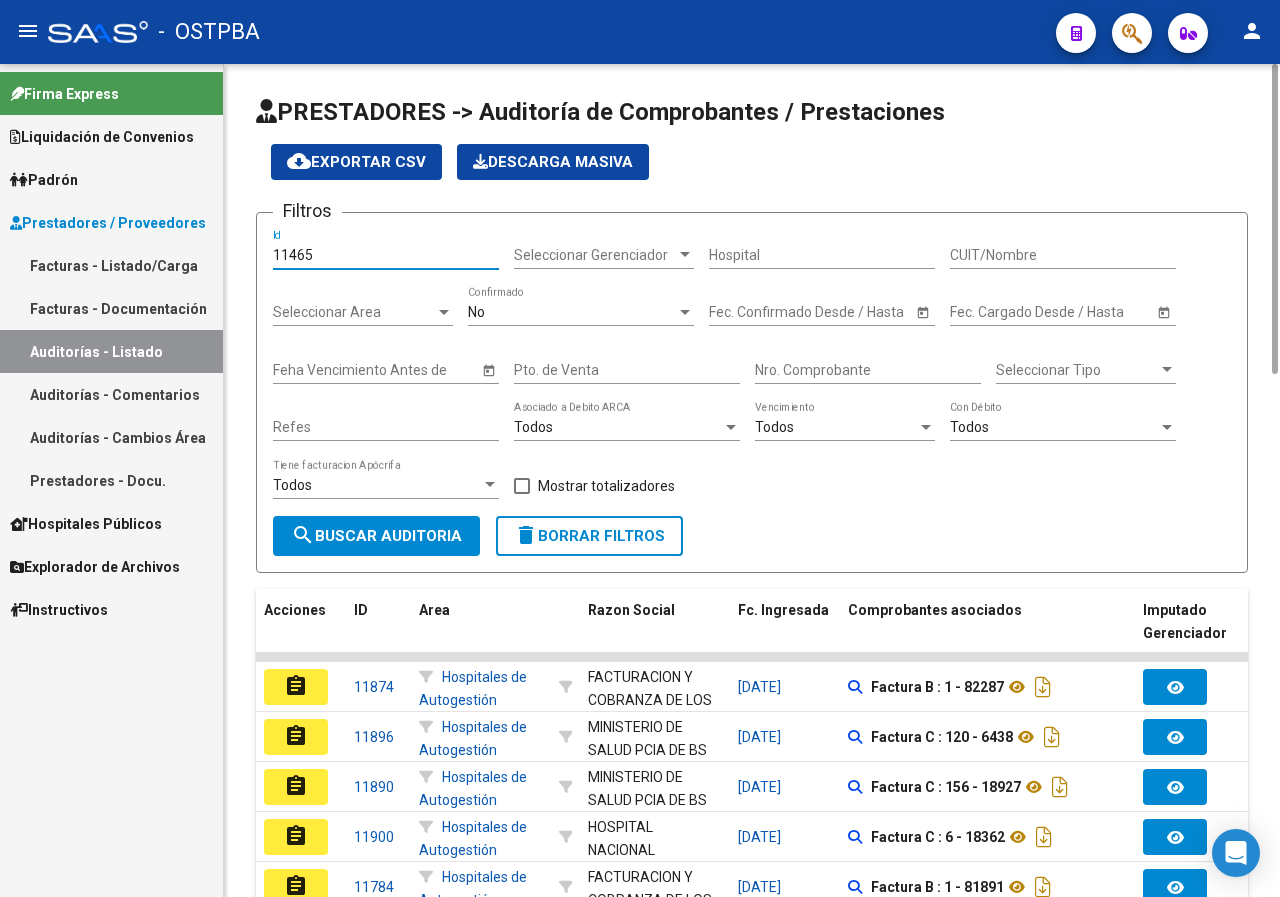 type on "11465" 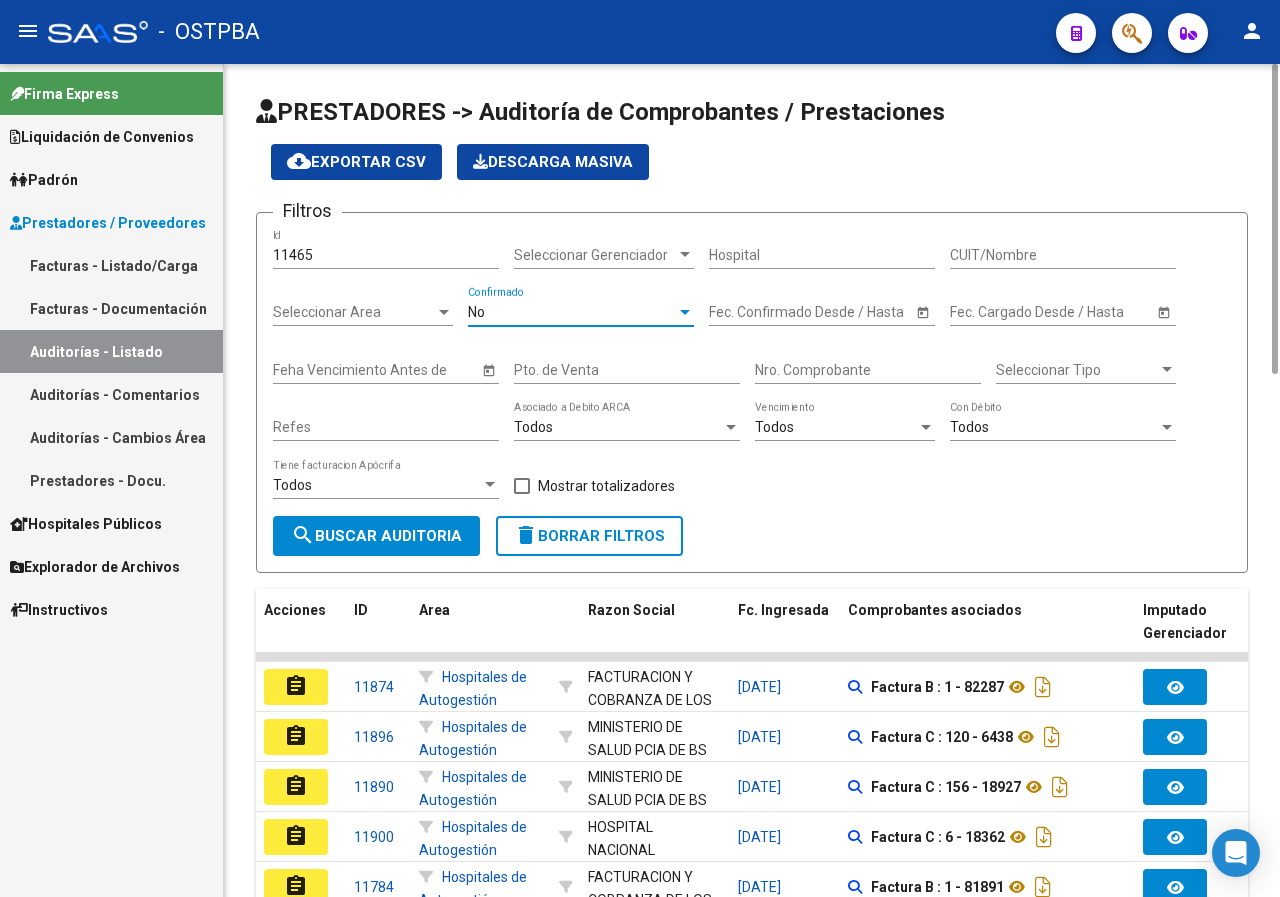 click on "No" at bounding box center [572, 312] 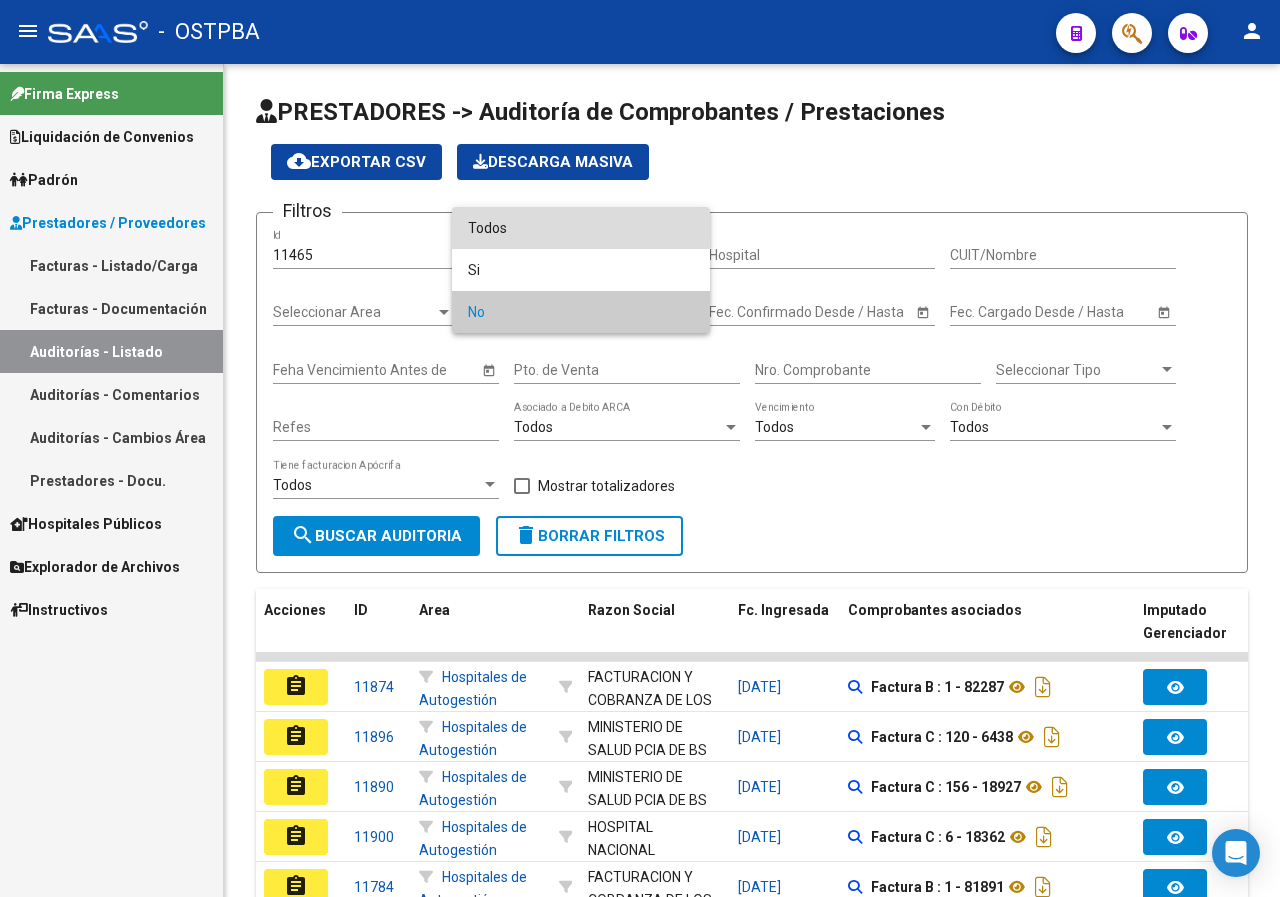 click on "Todos" at bounding box center [581, 228] 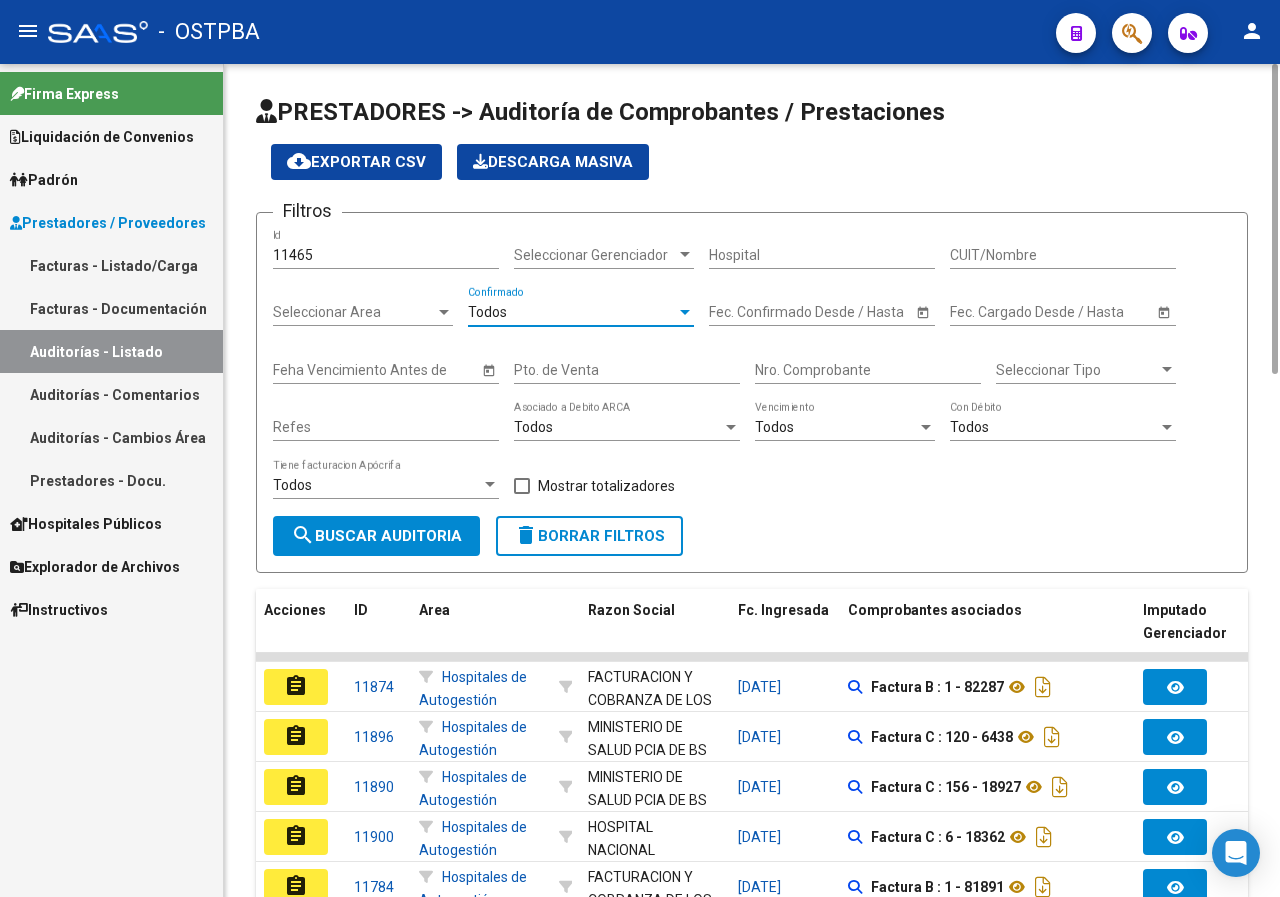 click on "search  Buscar Auditoria" 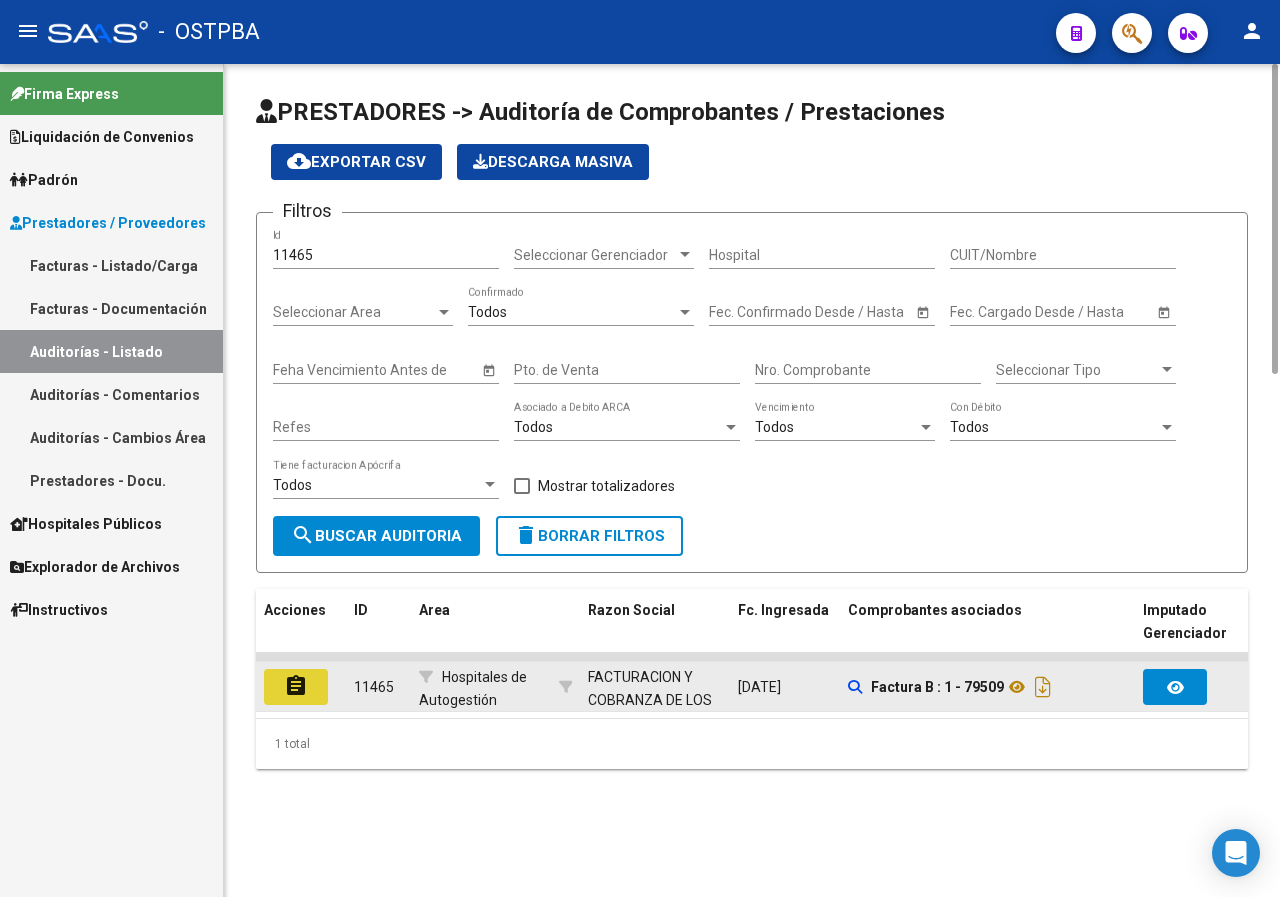 click on "assignment" 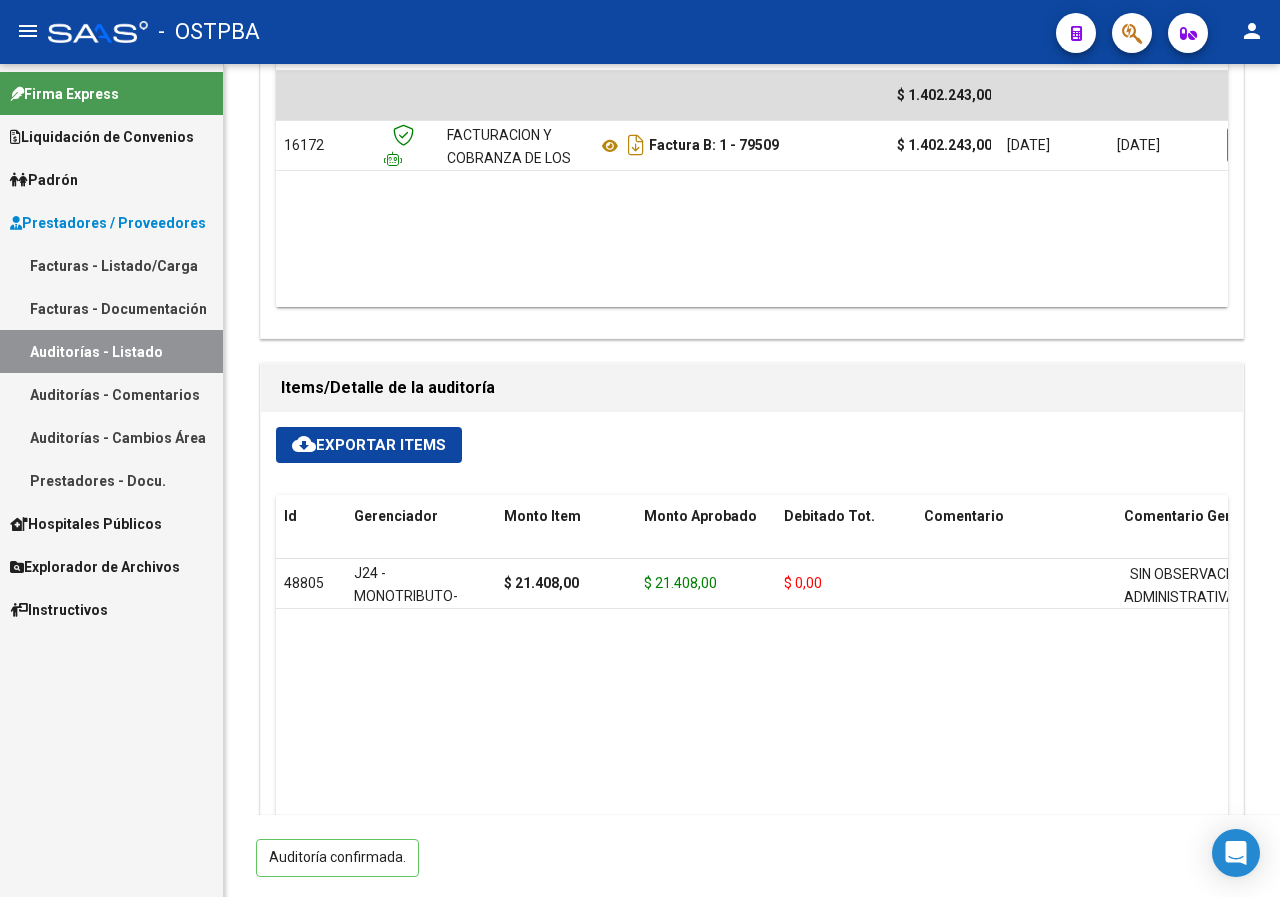 scroll, scrollTop: 1400, scrollLeft: 0, axis: vertical 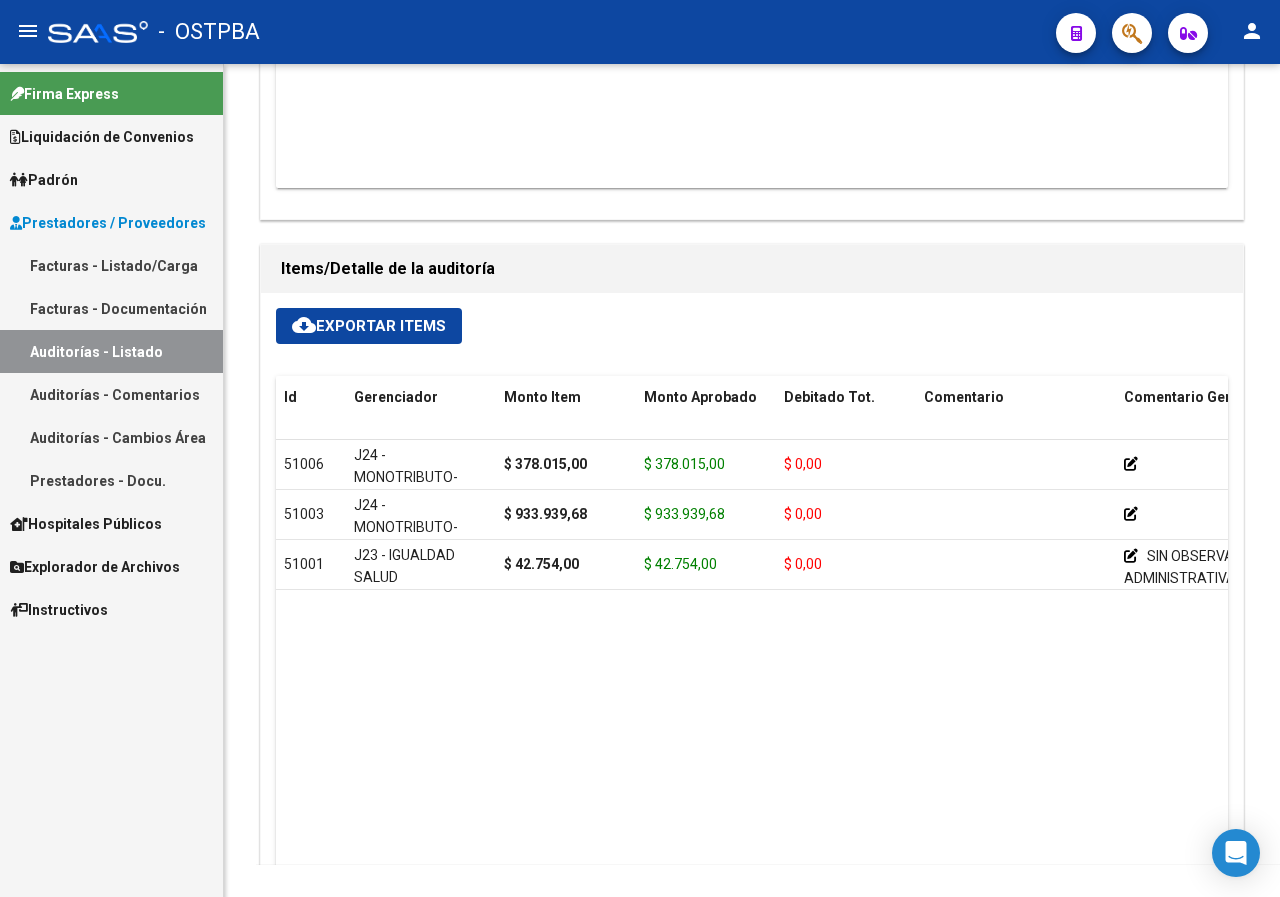 click on "Auditorías - Listado" at bounding box center (111, 351) 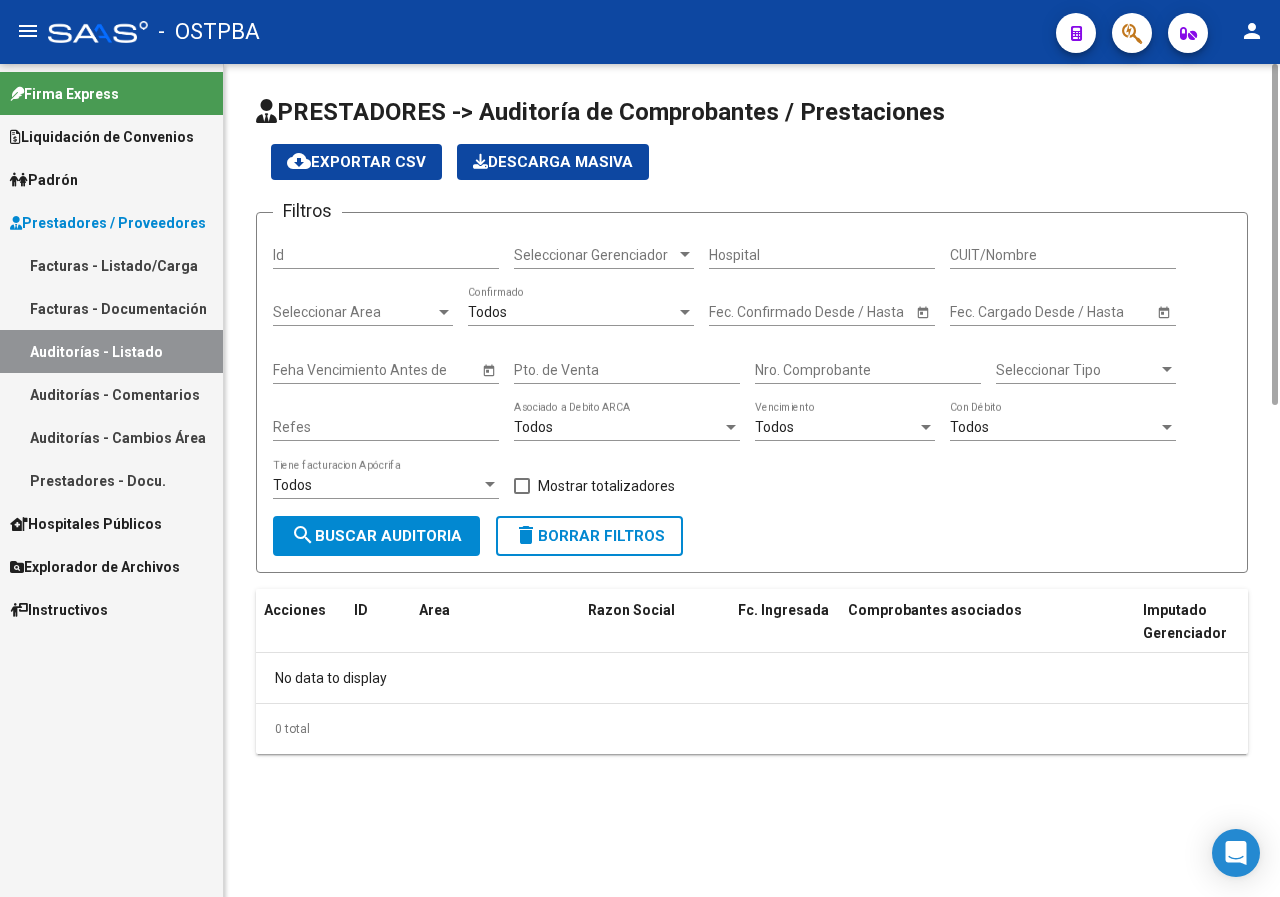 scroll, scrollTop: 0, scrollLeft: 0, axis: both 